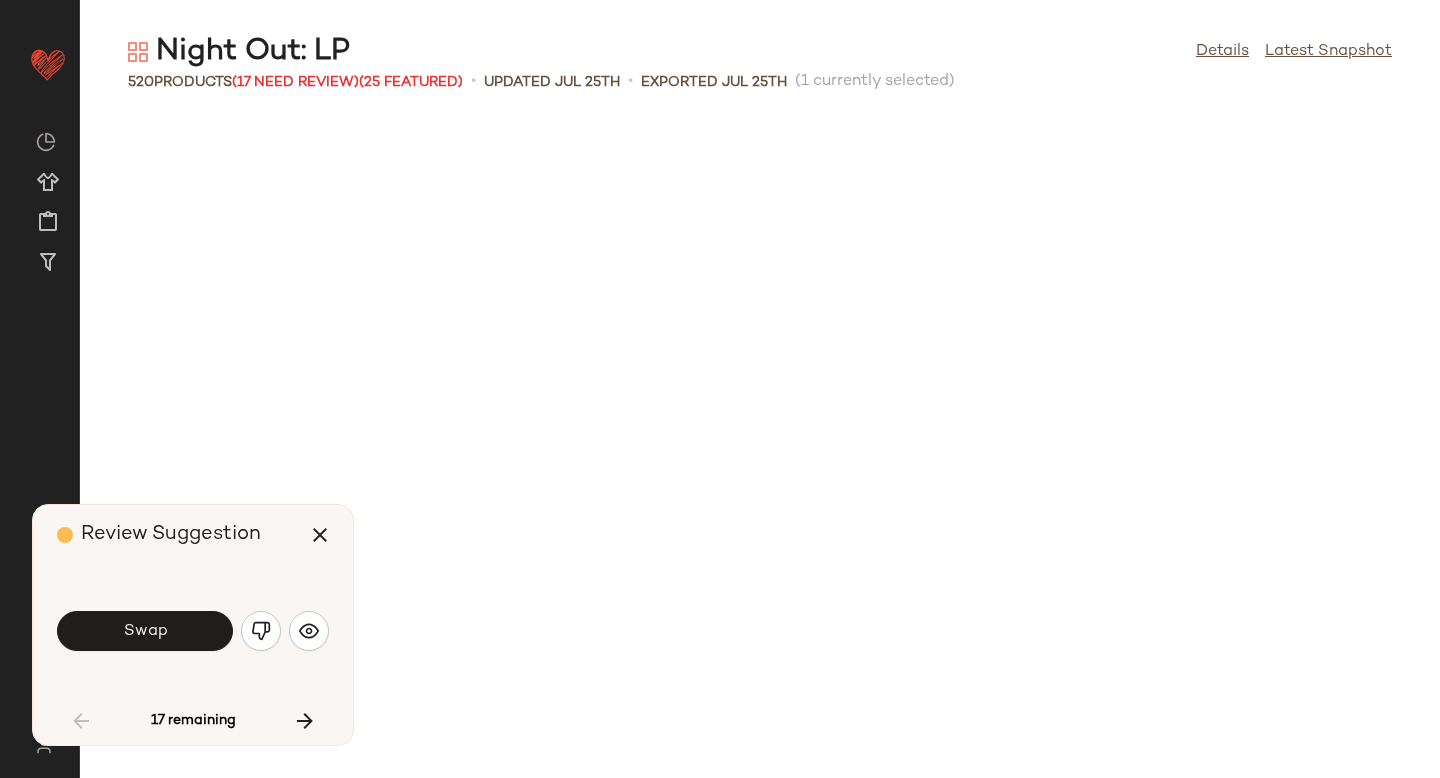 scroll, scrollTop: 0, scrollLeft: 0, axis: both 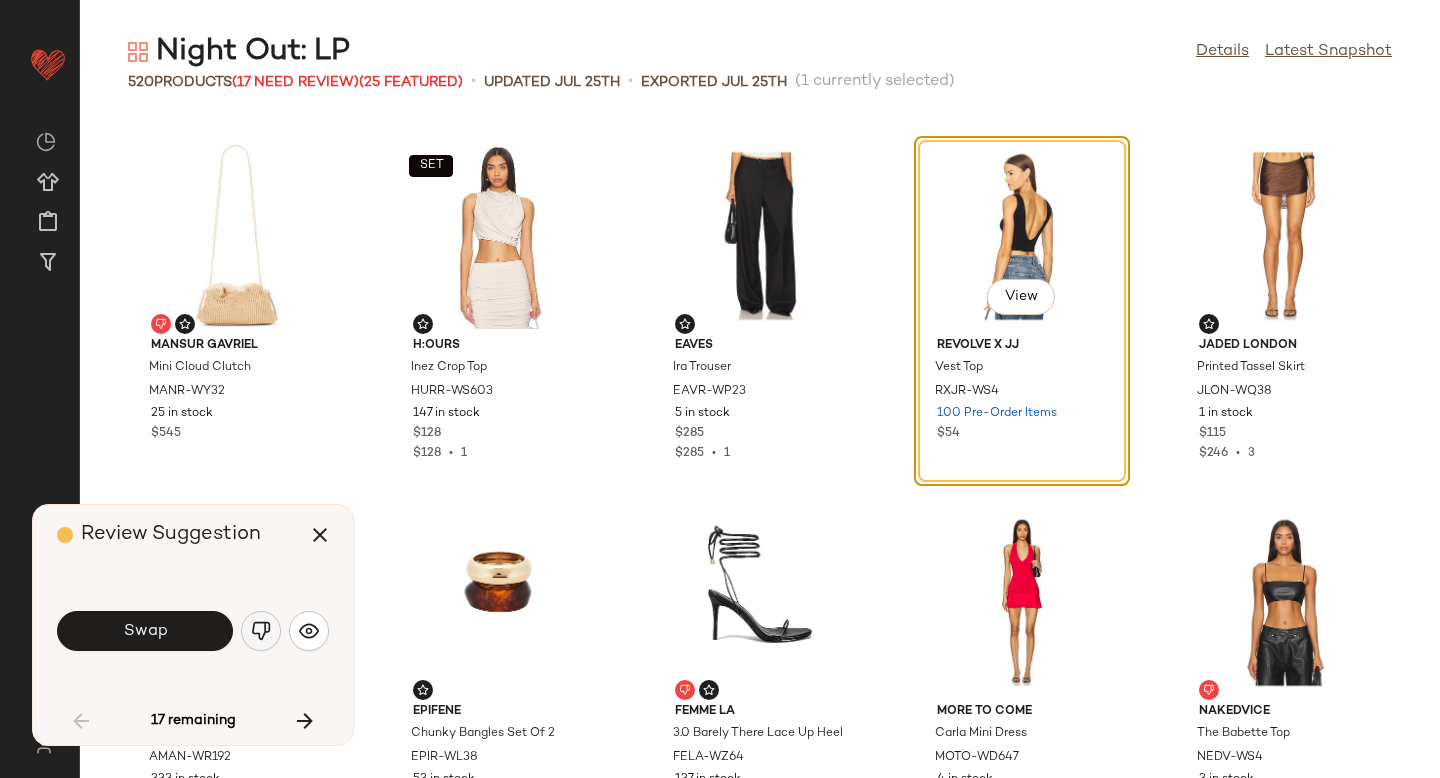 click 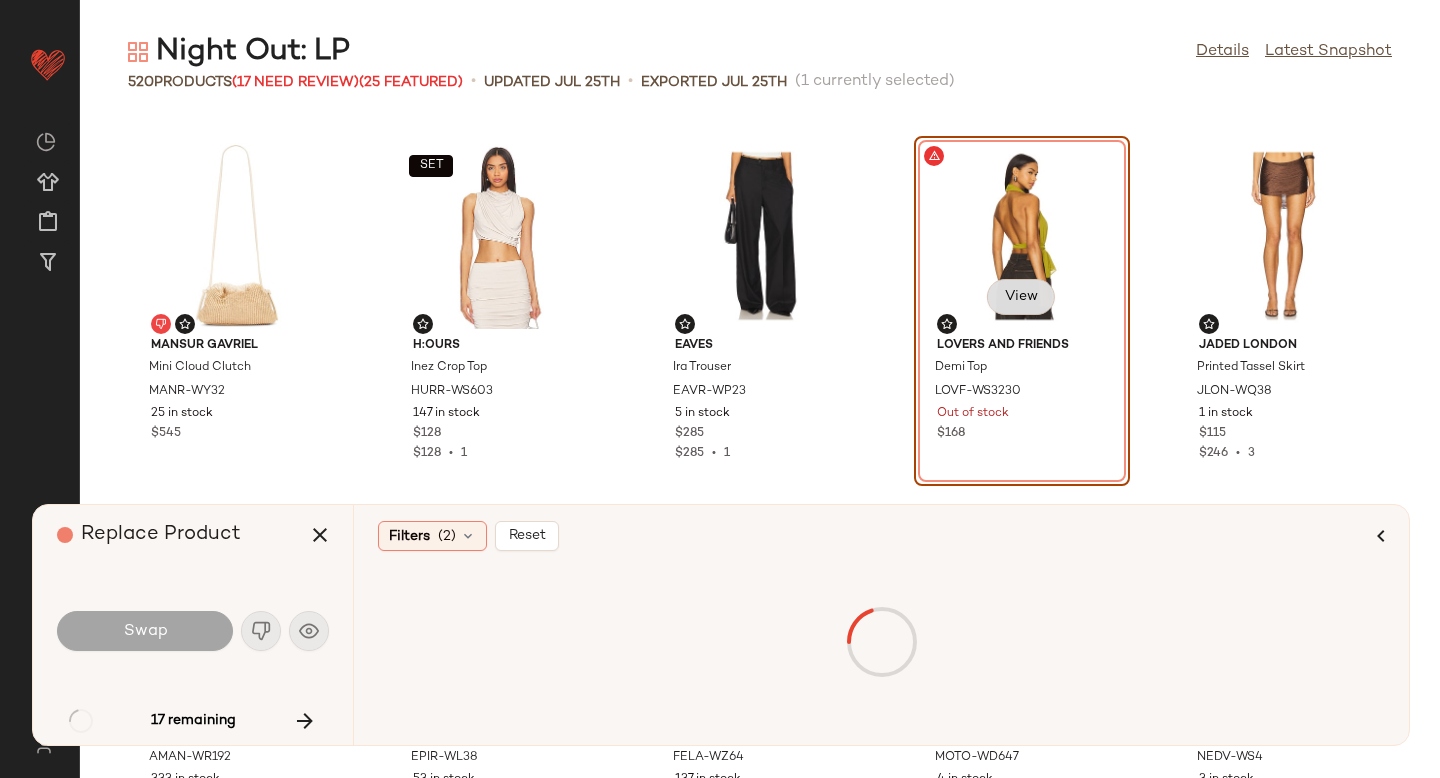click on "View" 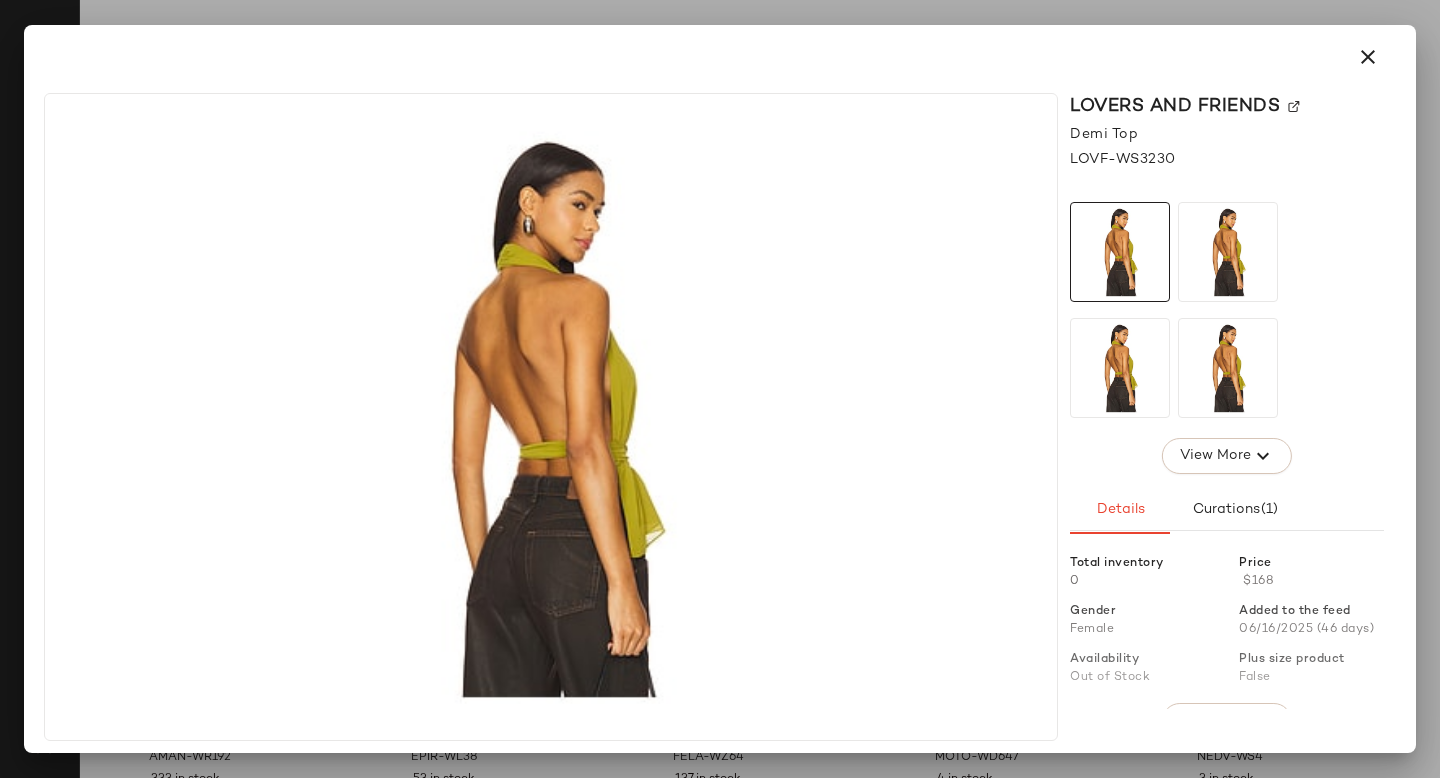 click 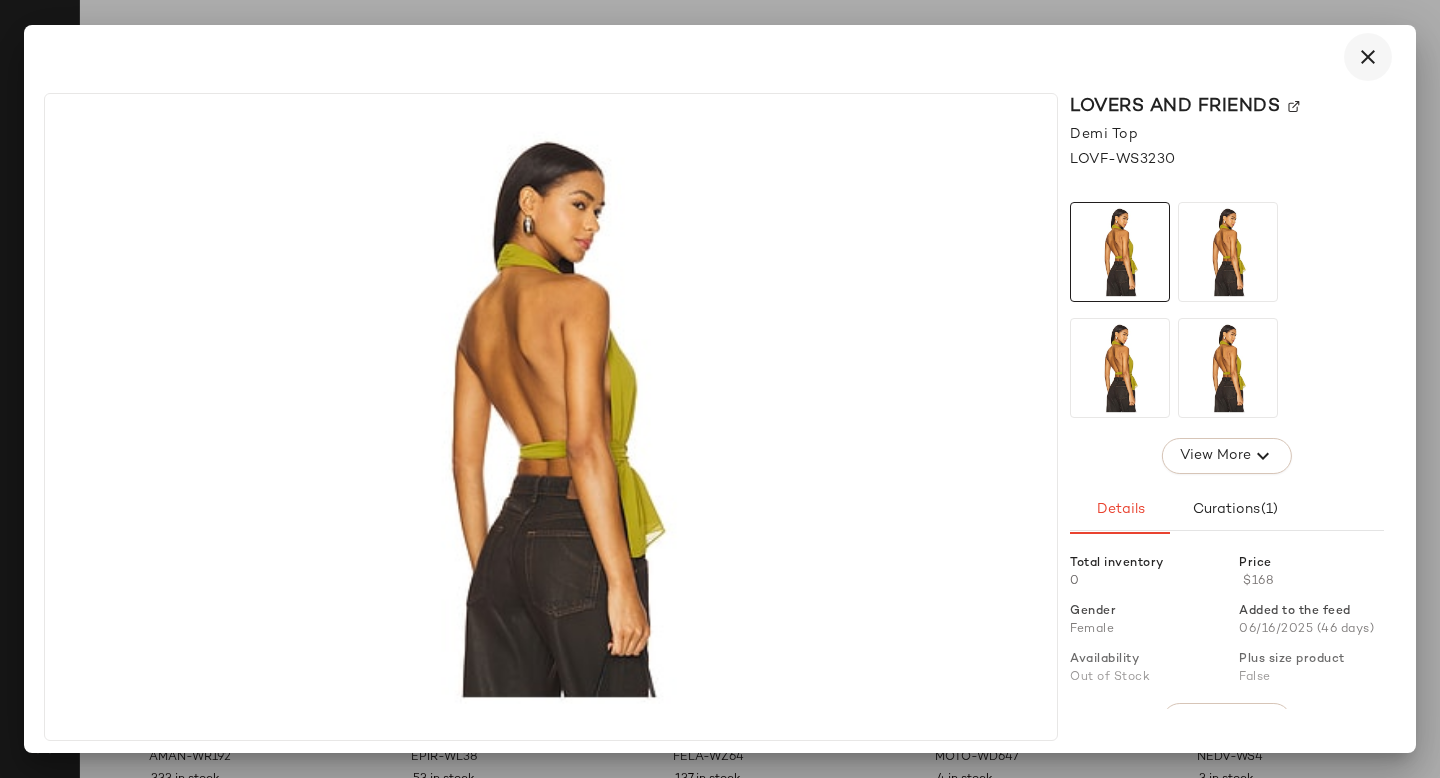 click at bounding box center (1368, 57) 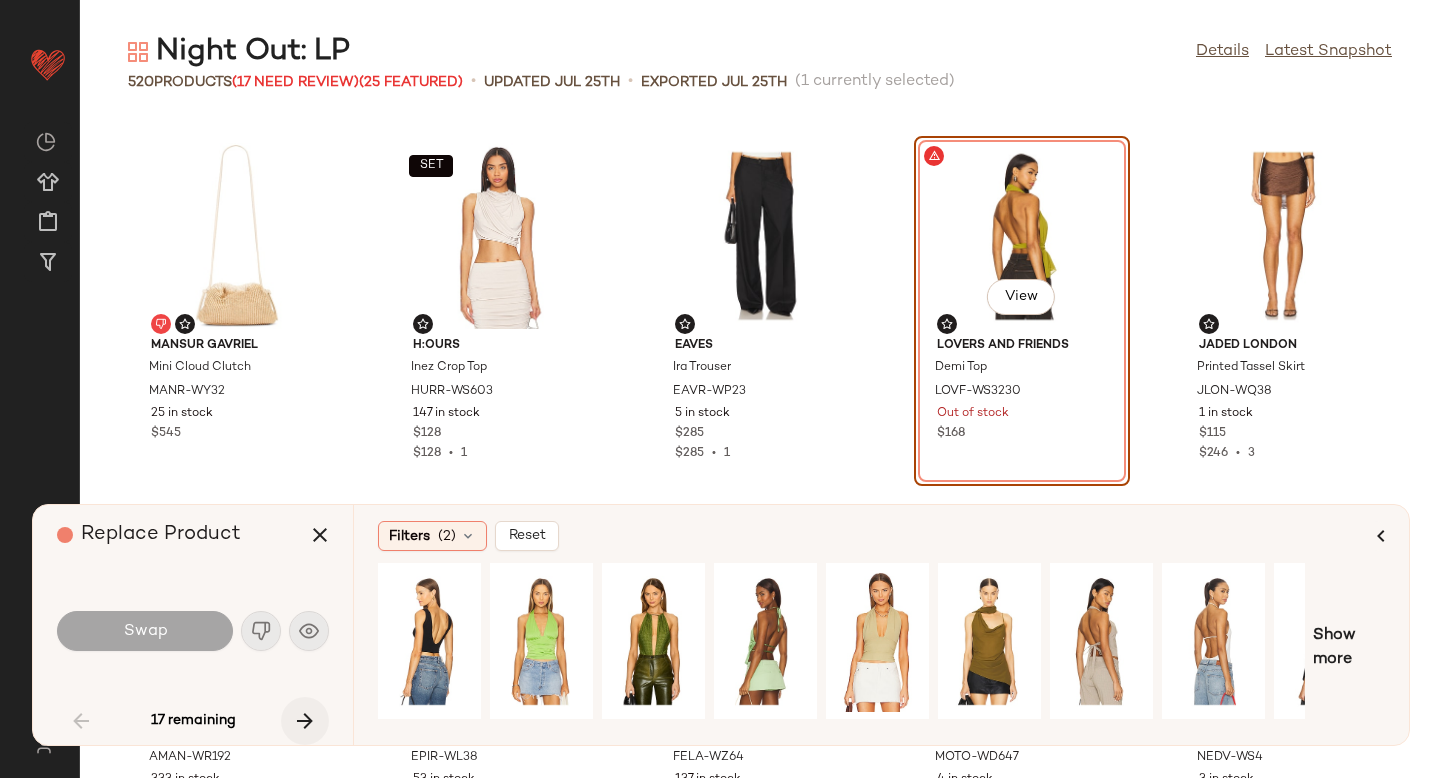 click at bounding box center [305, 721] 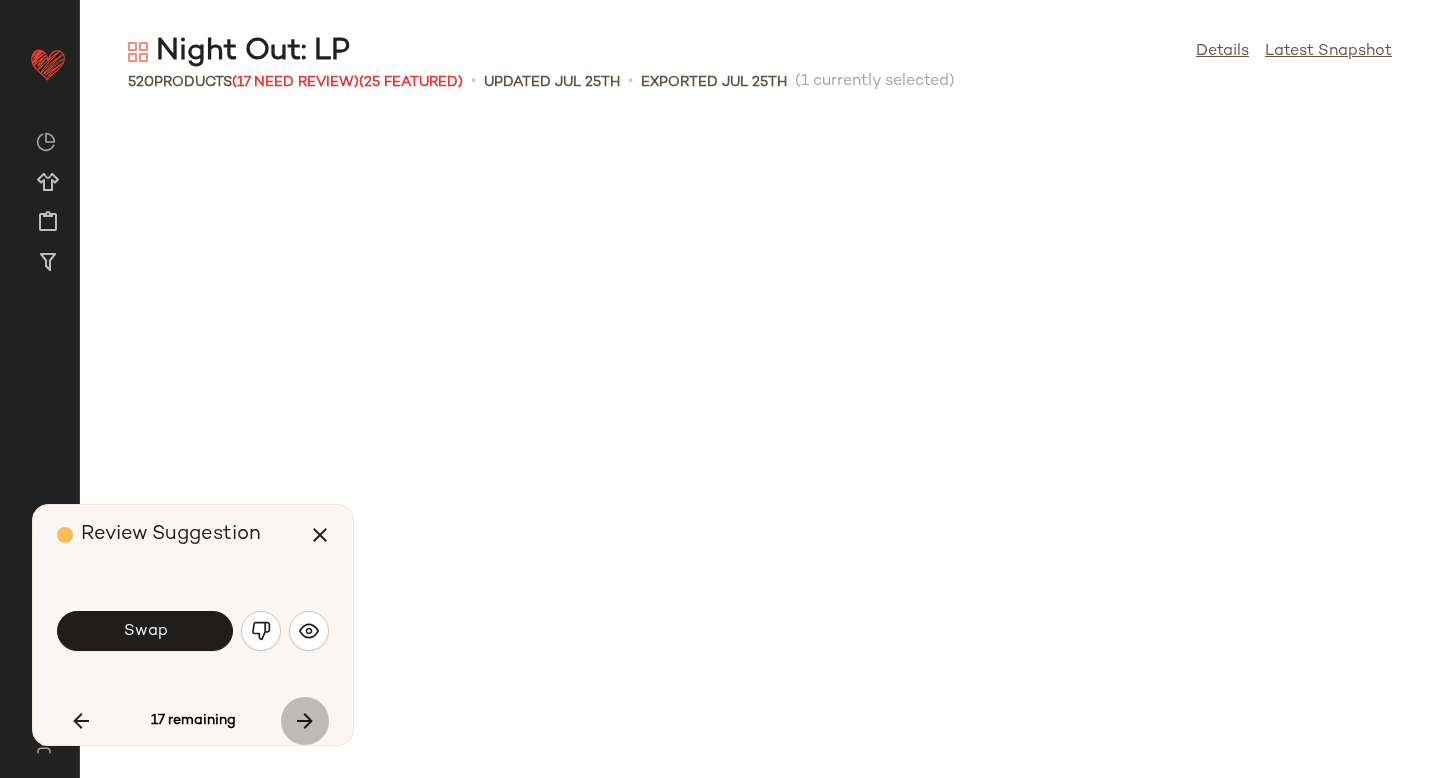 scroll, scrollTop: 2928, scrollLeft: 0, axis: vertical 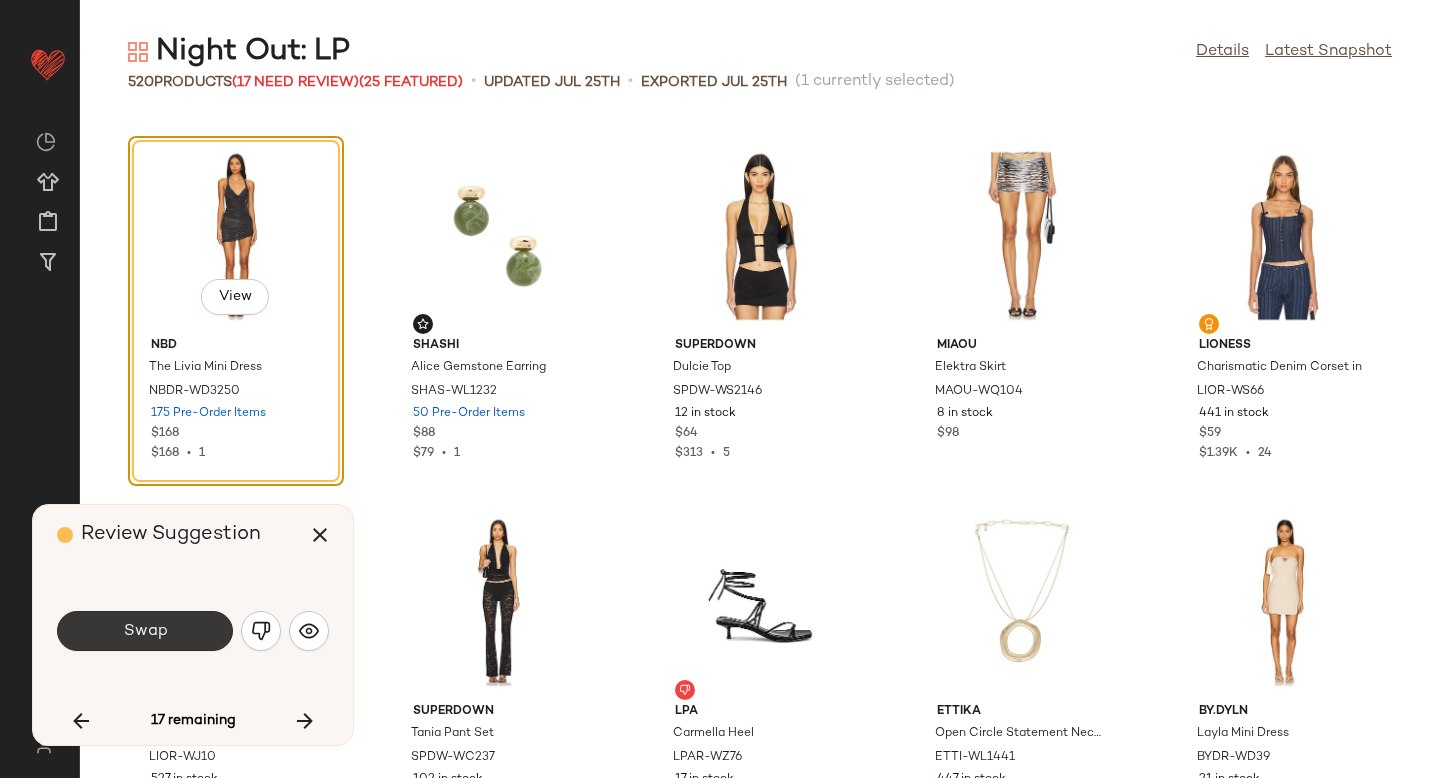 click on "Swap" at bounding box center [145, 631] 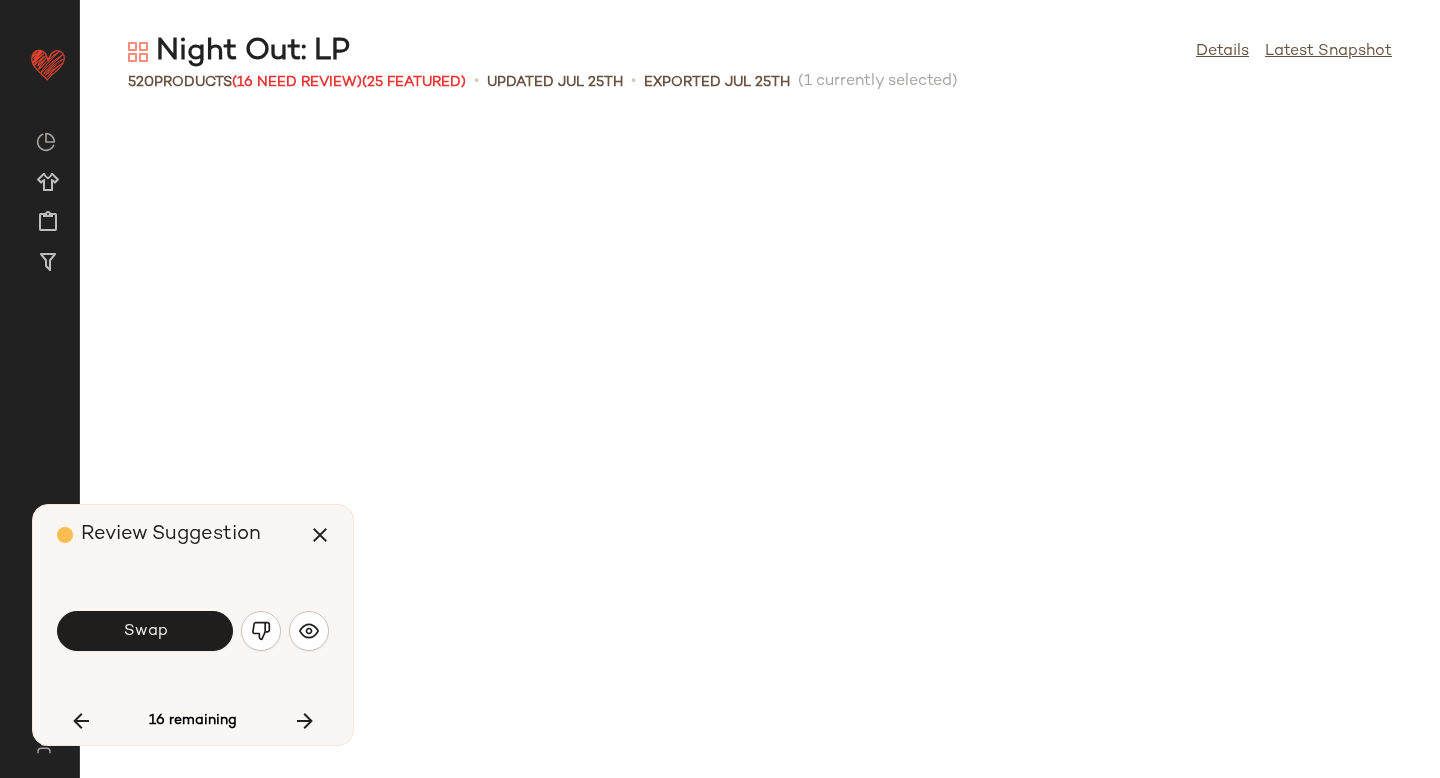 scroll, scrollTop: 3660, scrollLeft: 0, axis: vertical 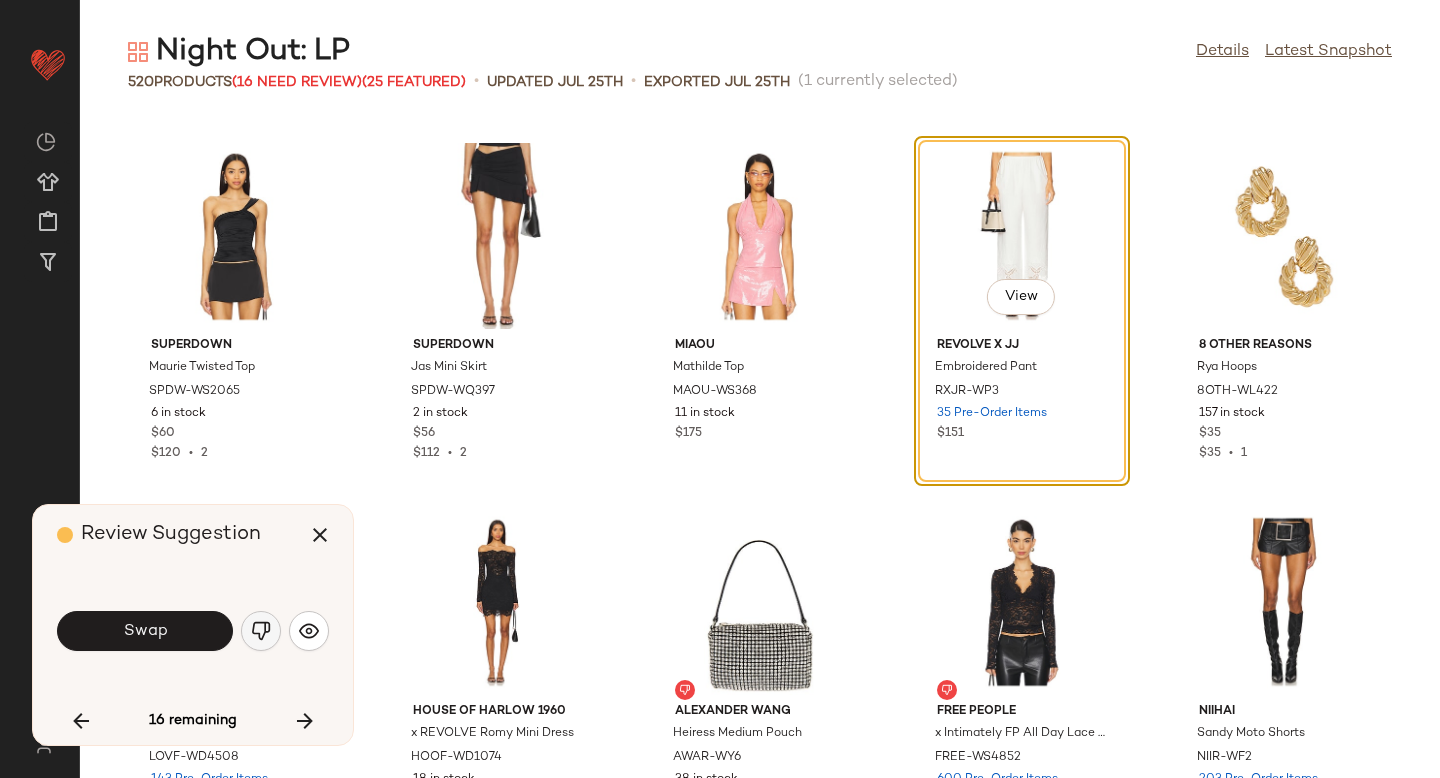 click 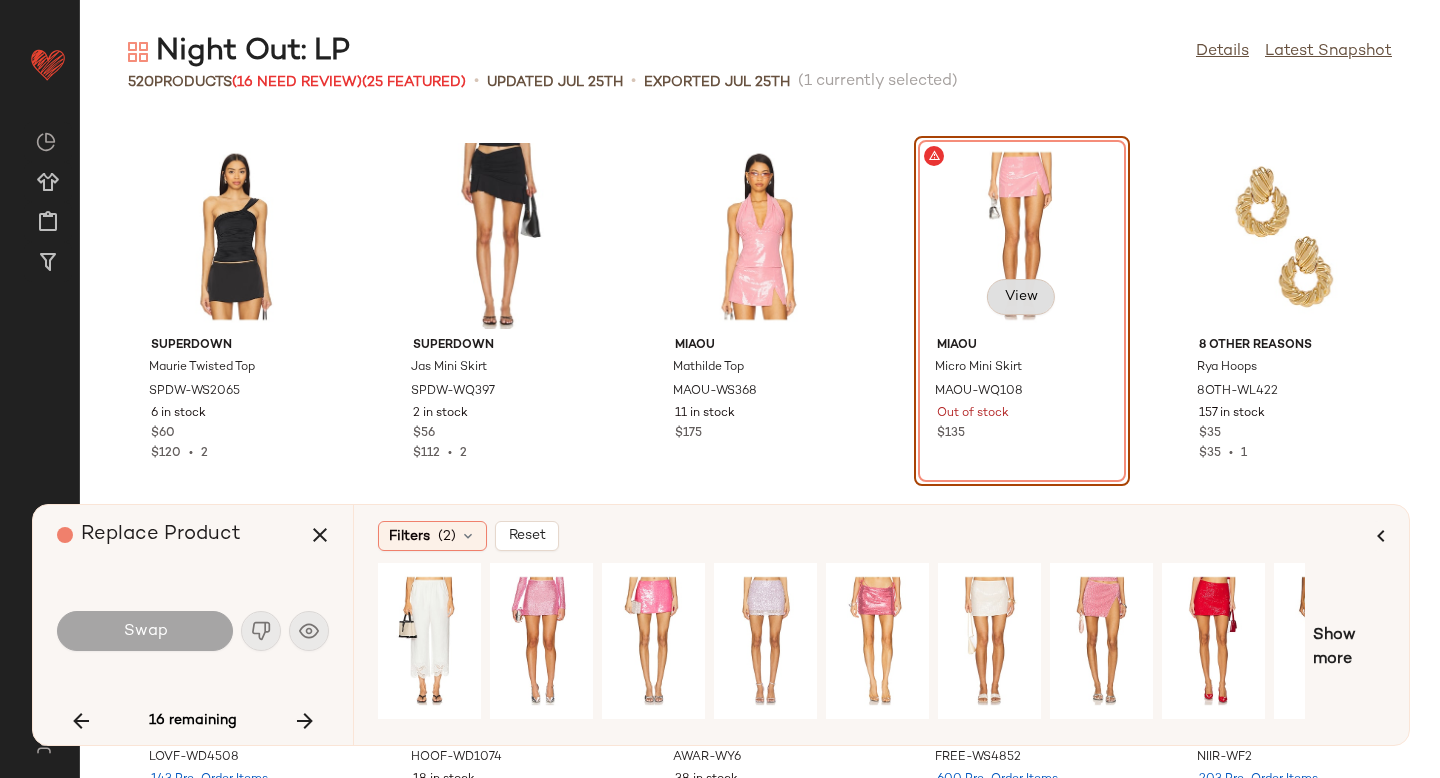 click on "View" at bounding box center (1021, 297) 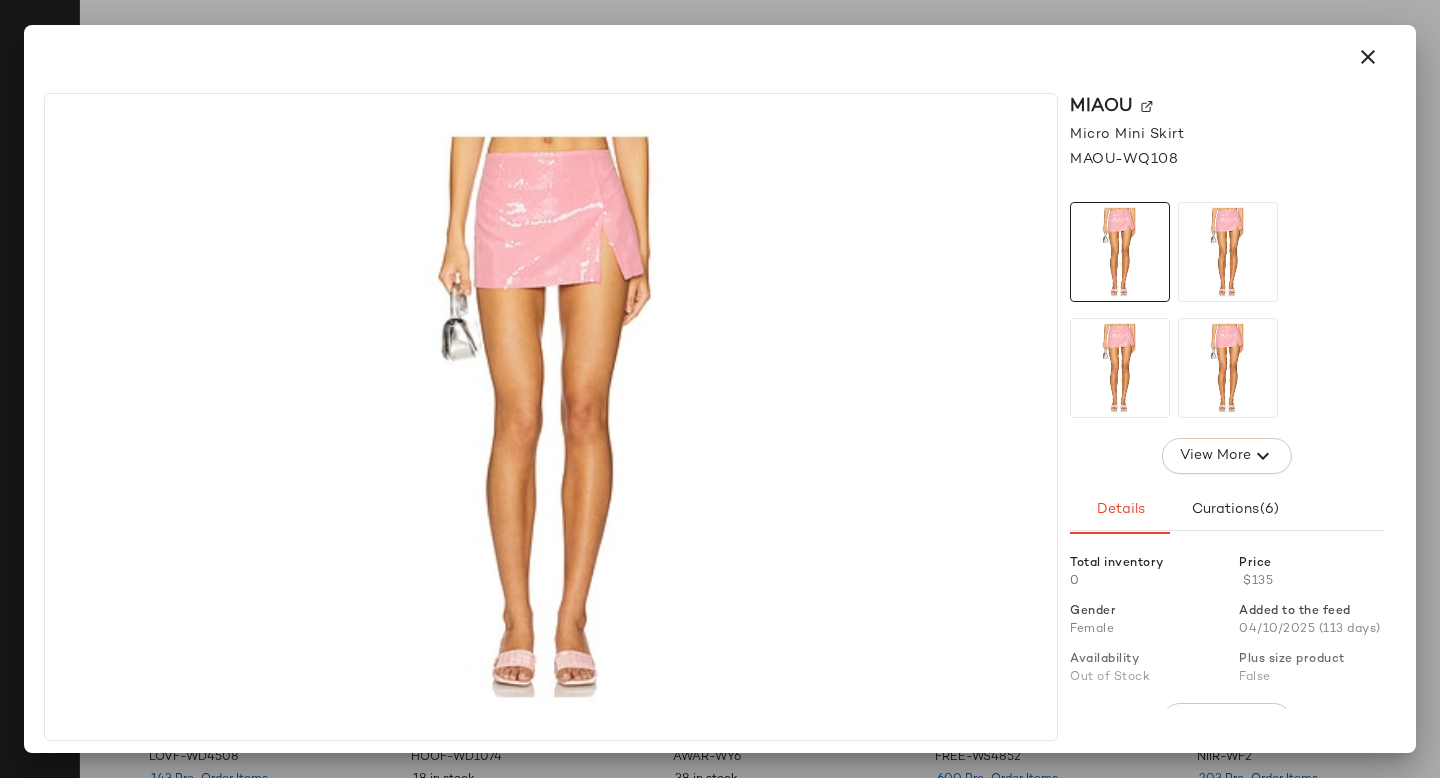 click 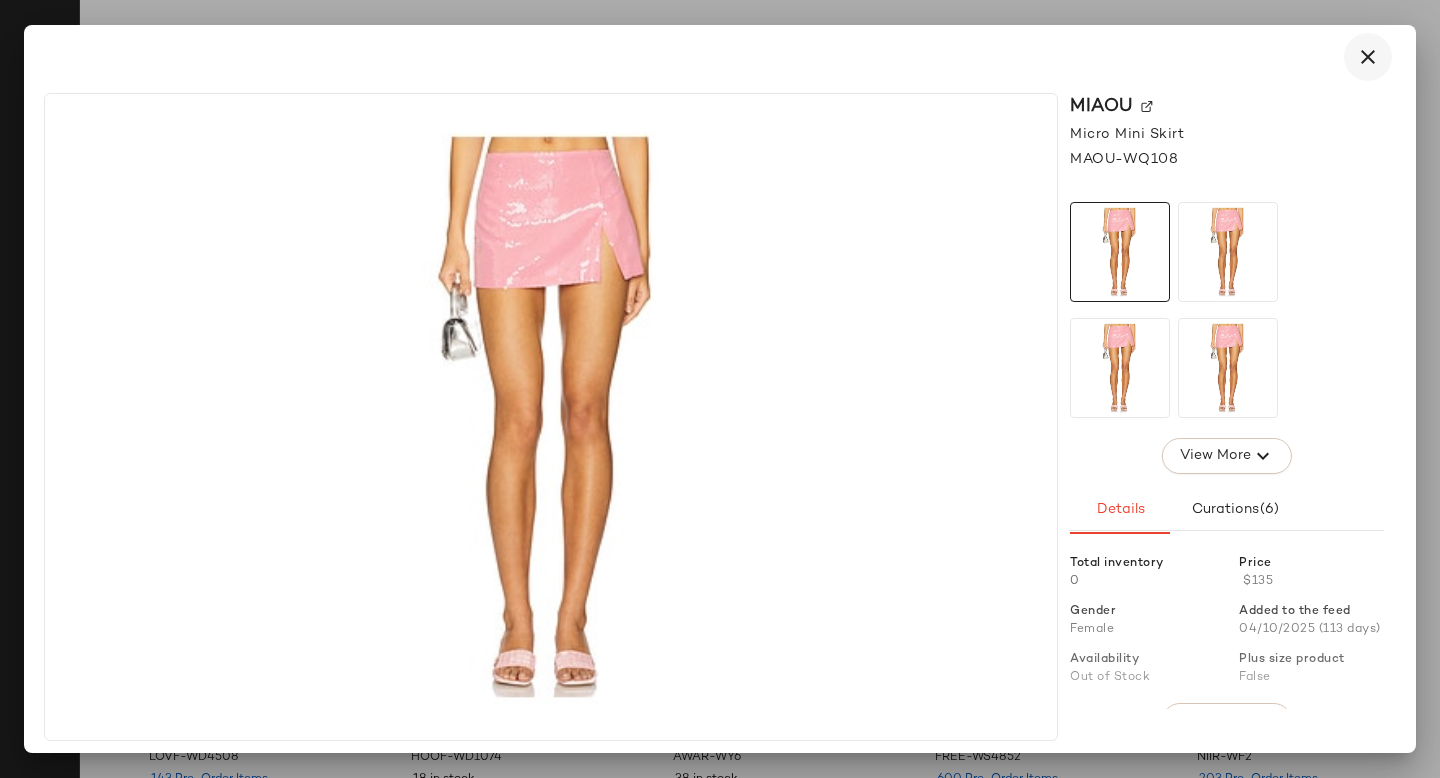 click at bounding box center [1368, 57] 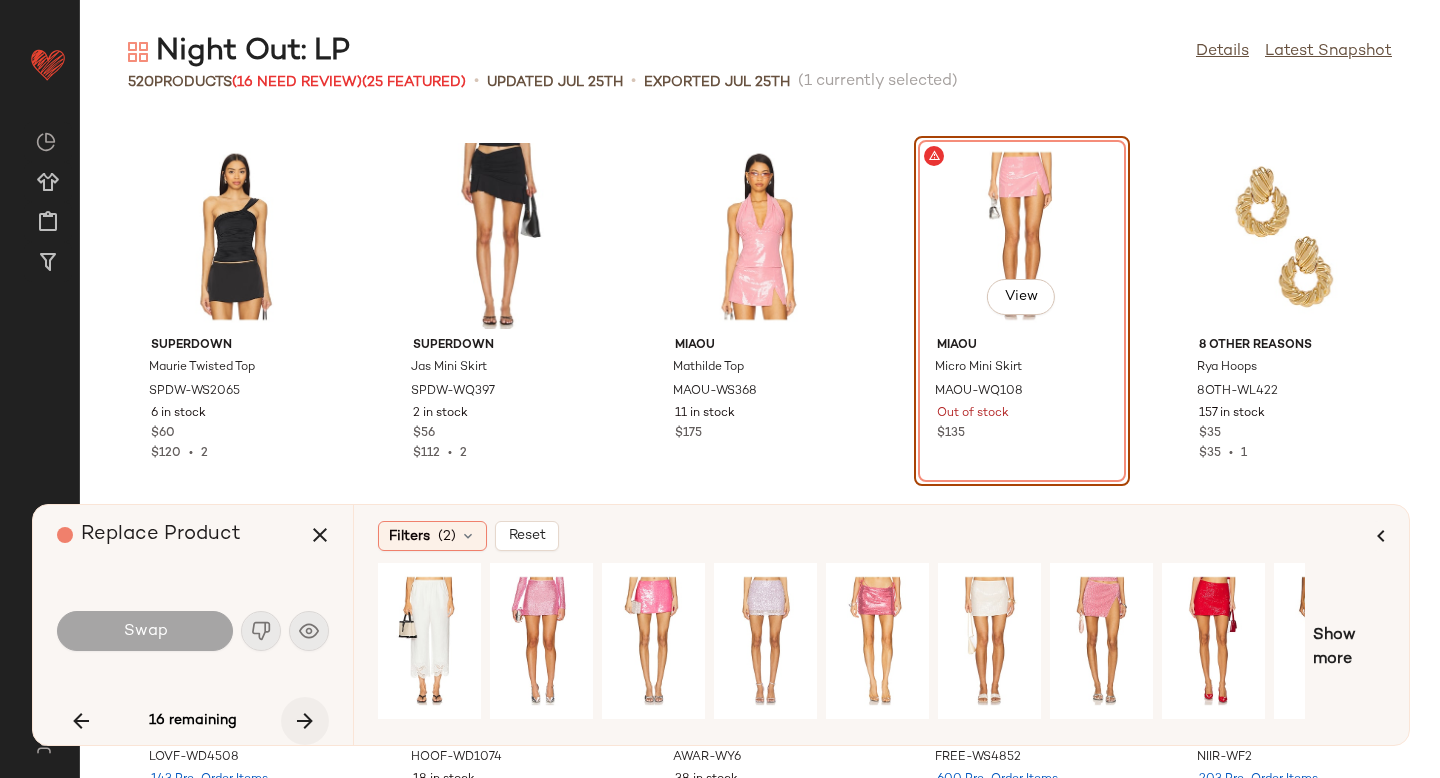 click at bounding box center (305, 721) 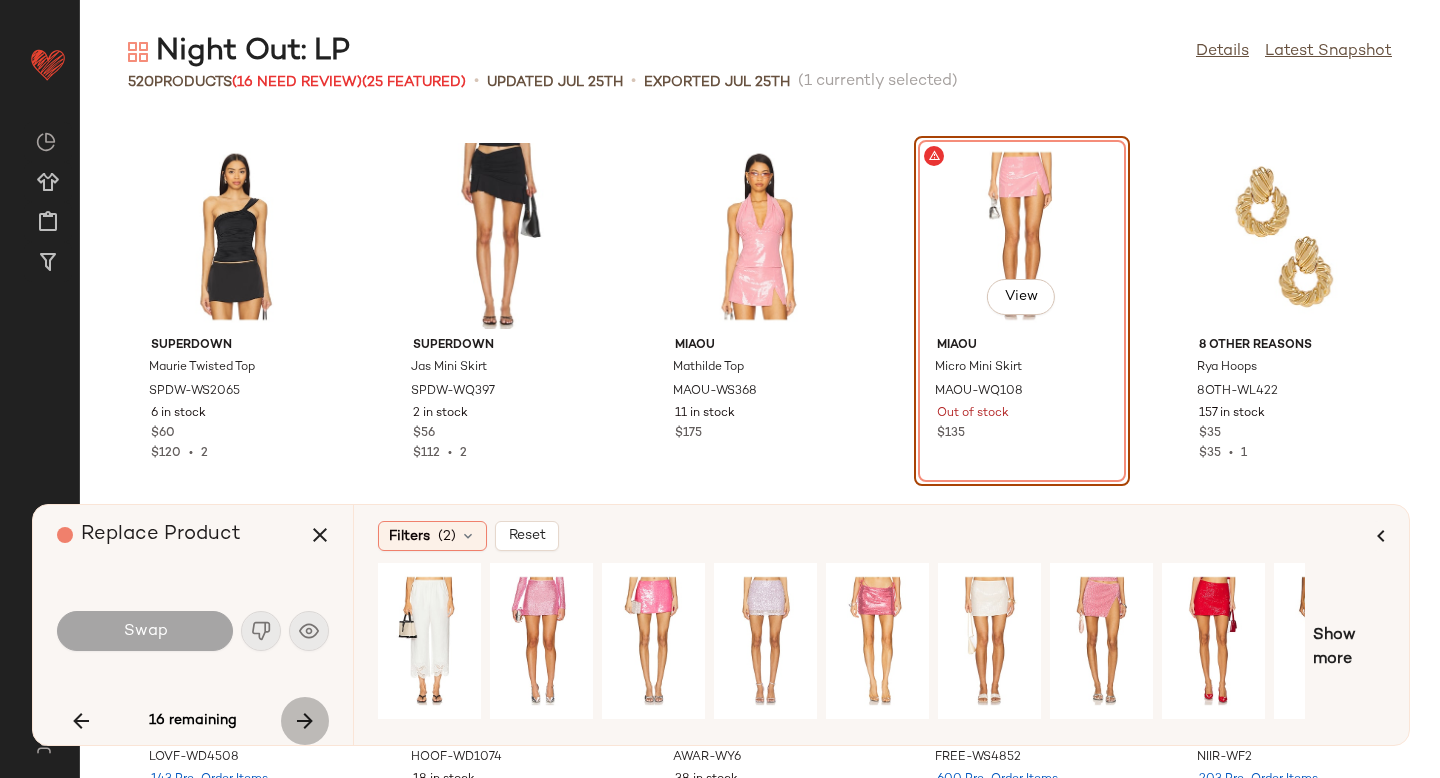 scroll, scrollTop: 12078, scrollLeft: 0, axis: vertical 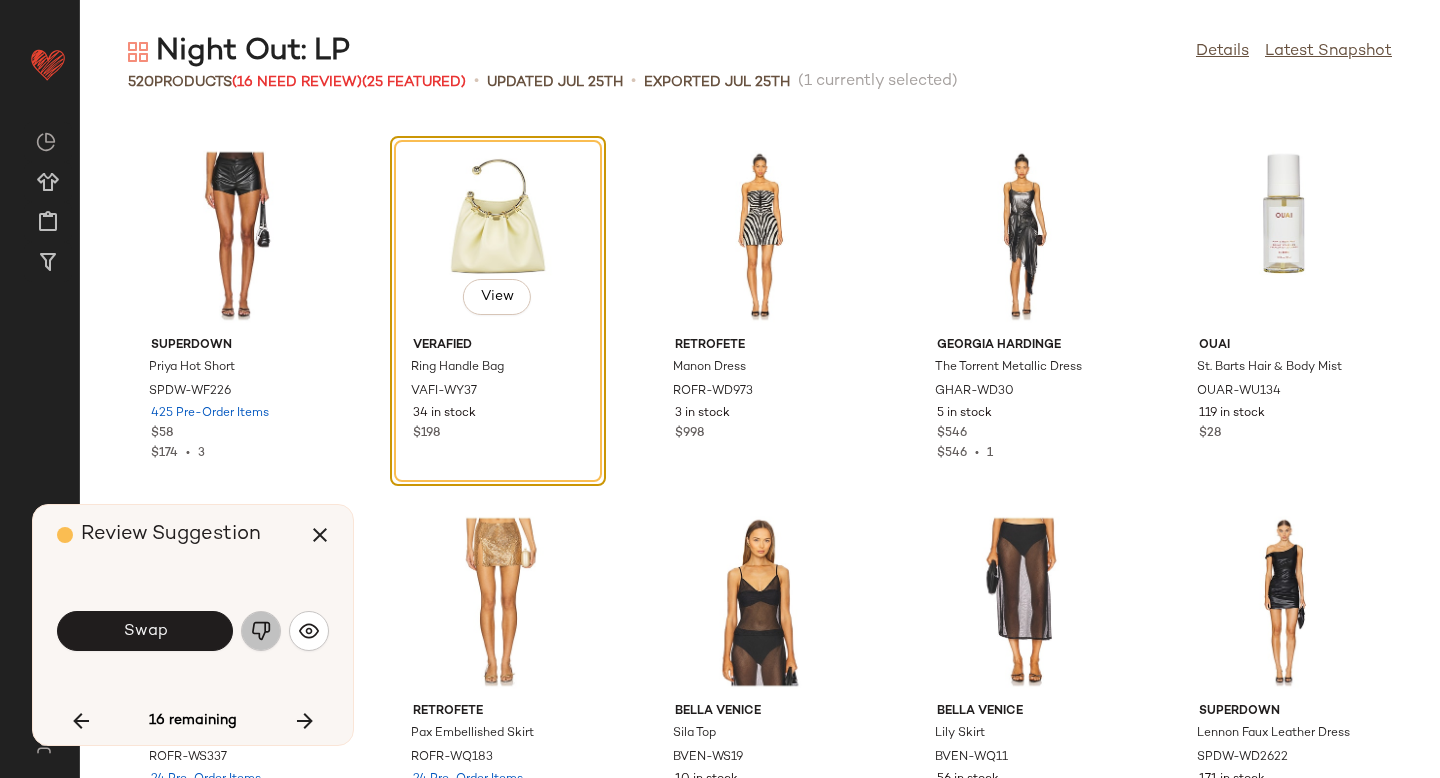 click 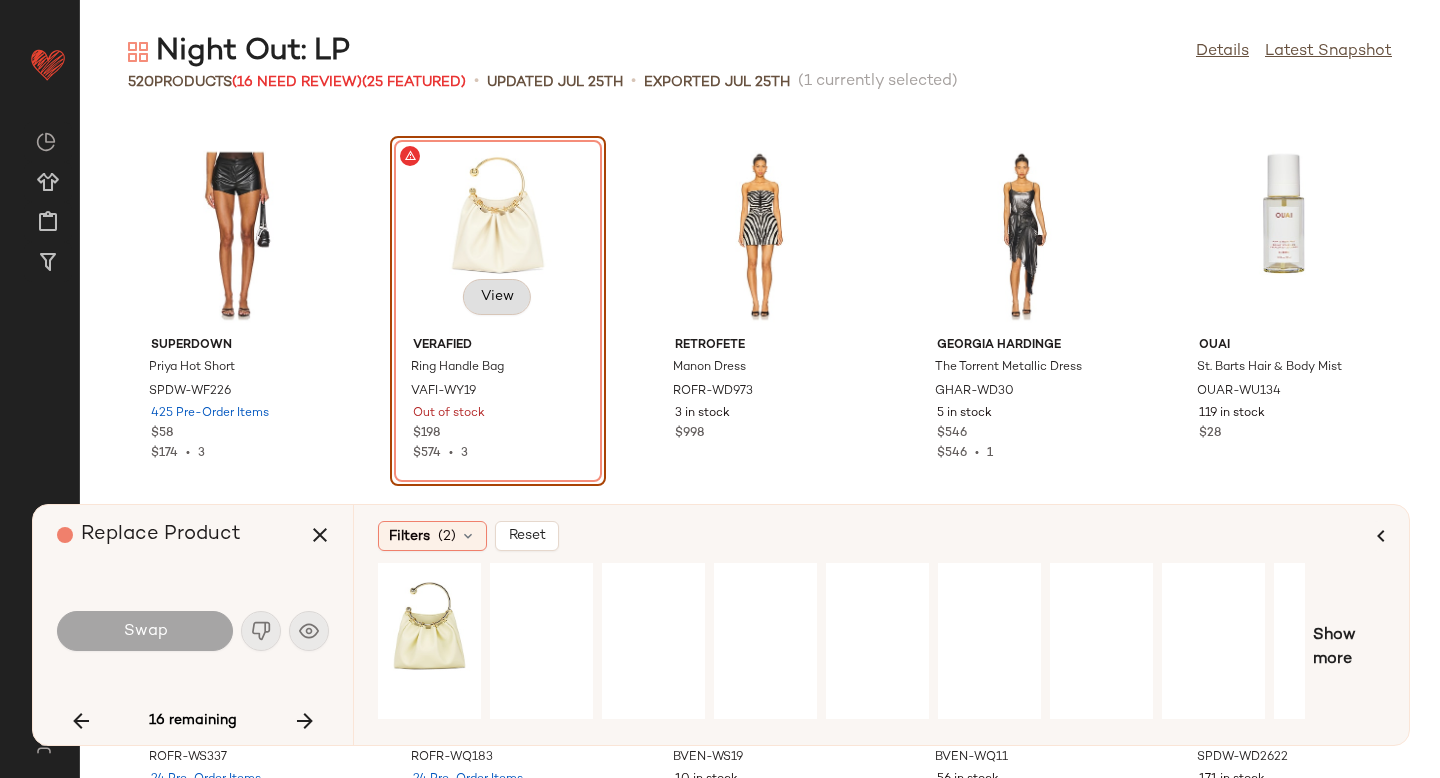 click on "View" 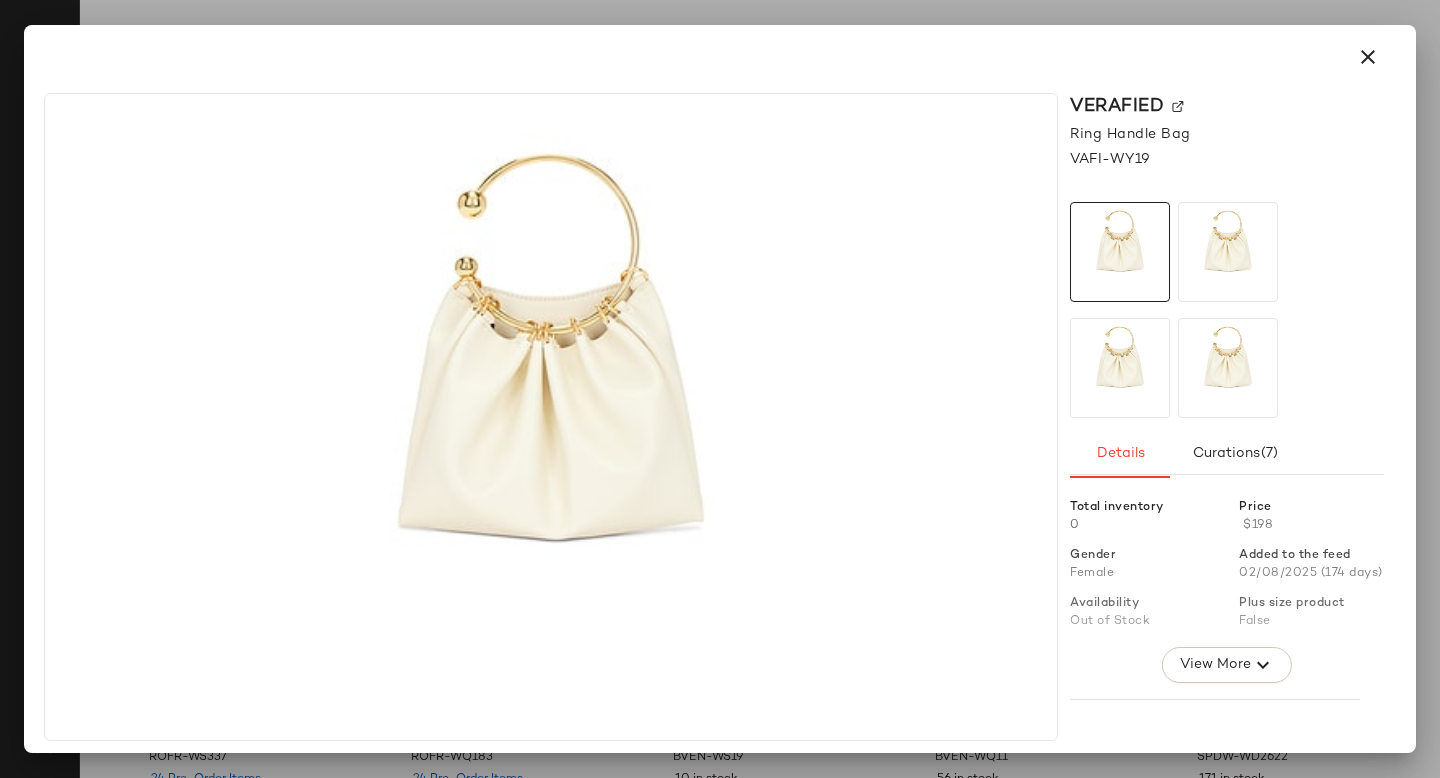 click 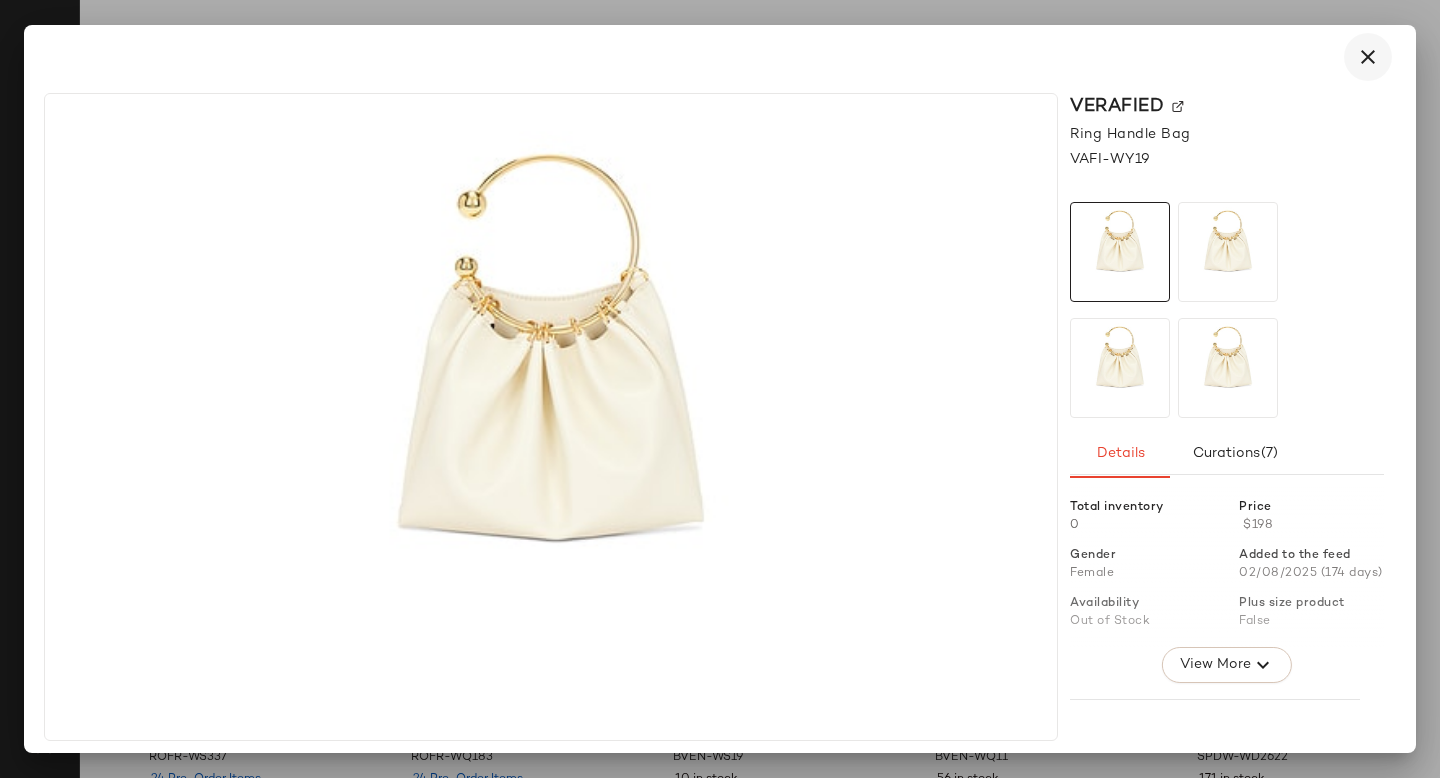 click at bounding box center (1368, 57) 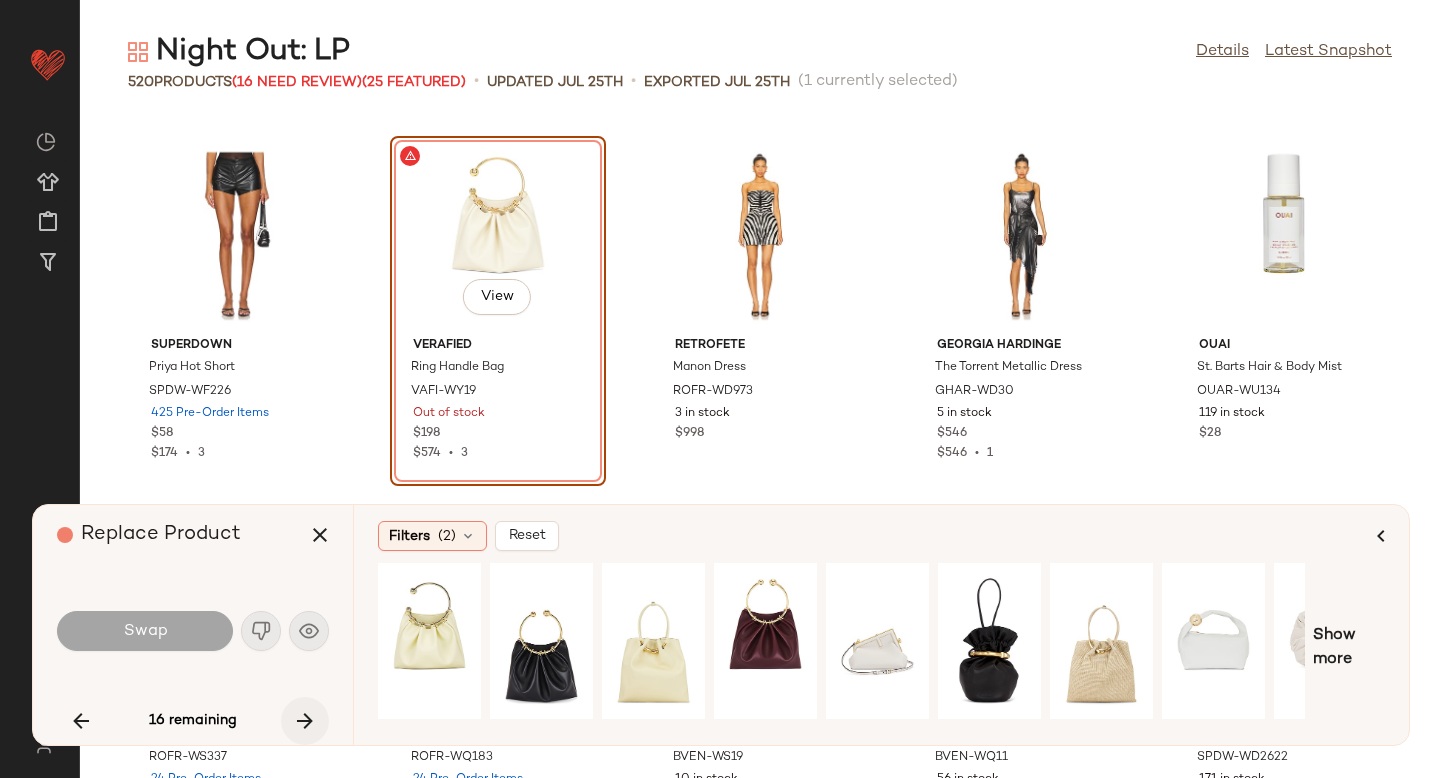 click at bounding box center (305, 721) 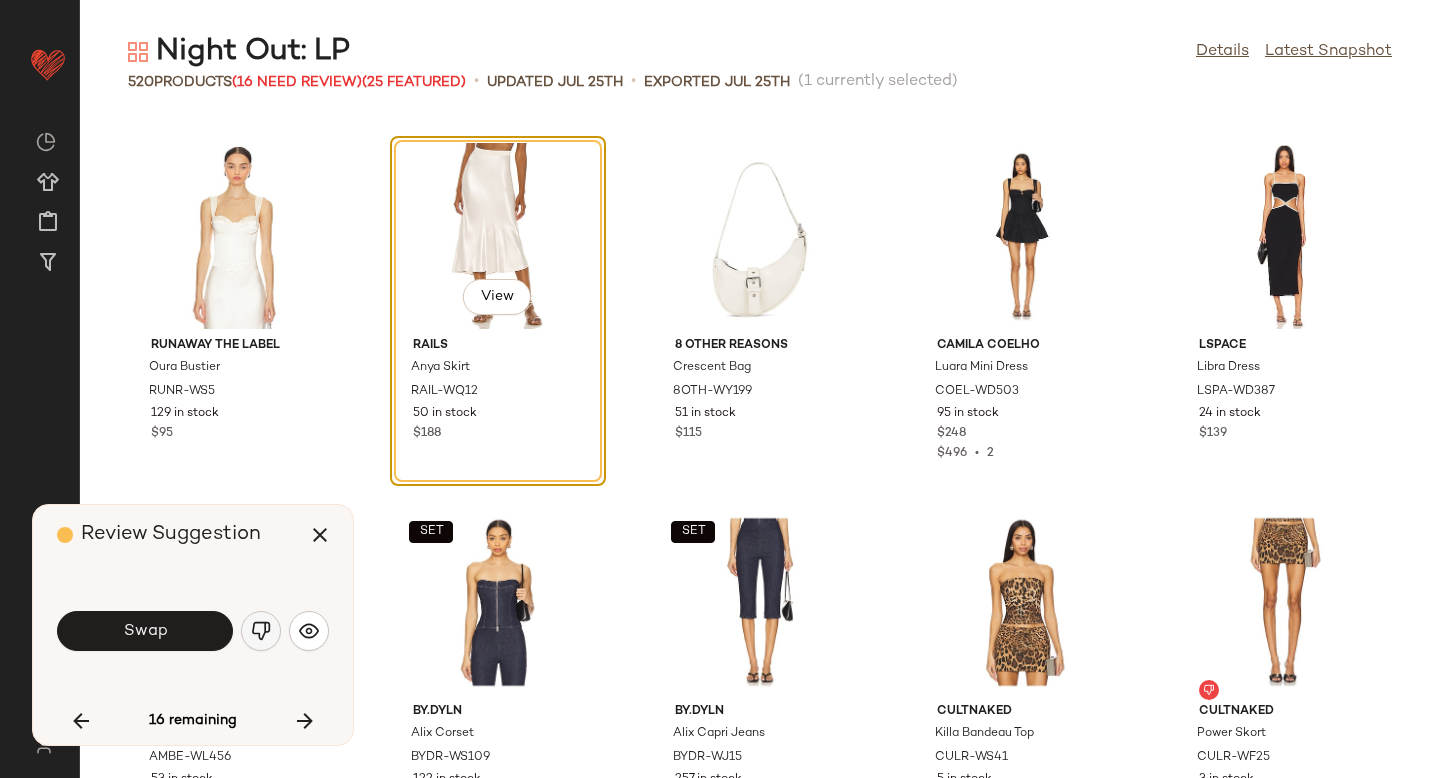 click 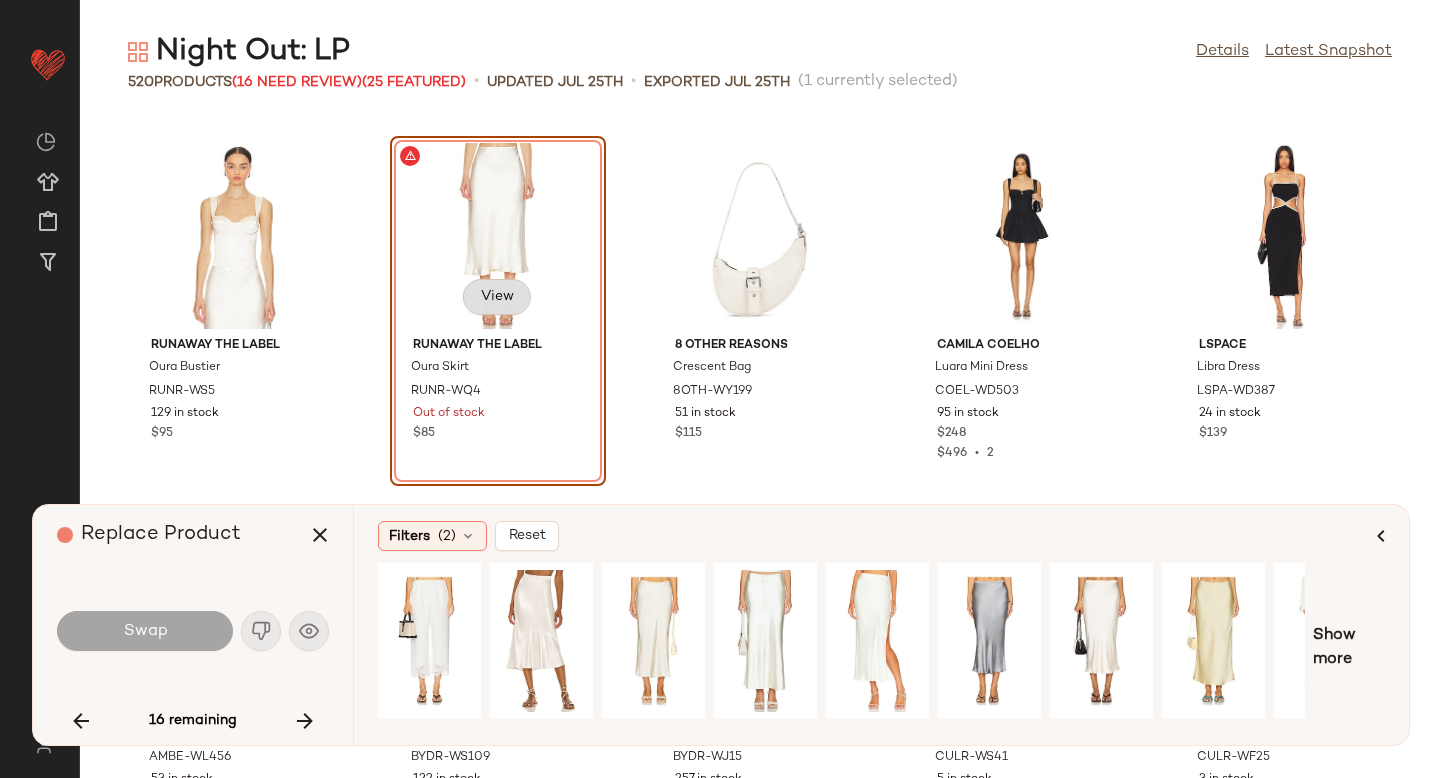 click on "View" 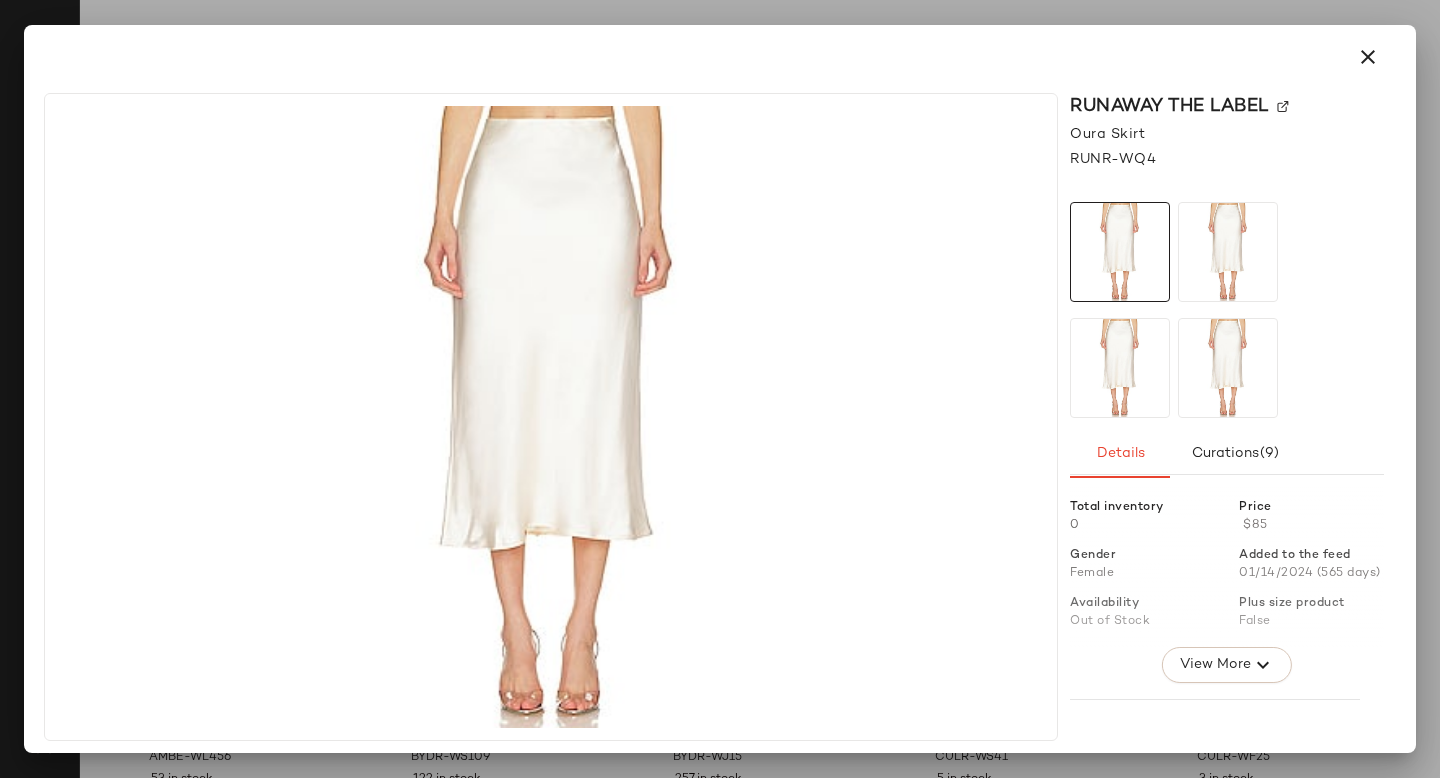 click 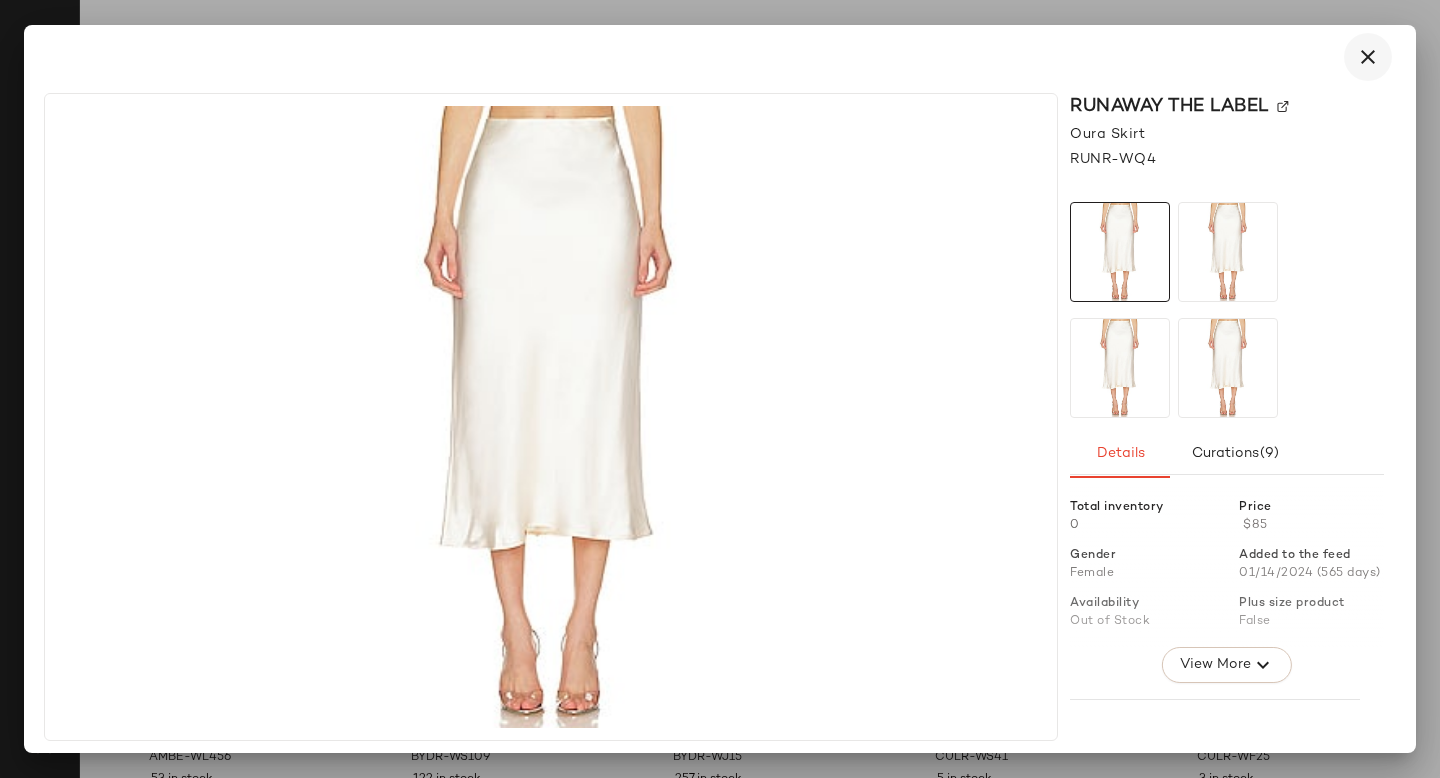 click at bounding box center (1368, 57) 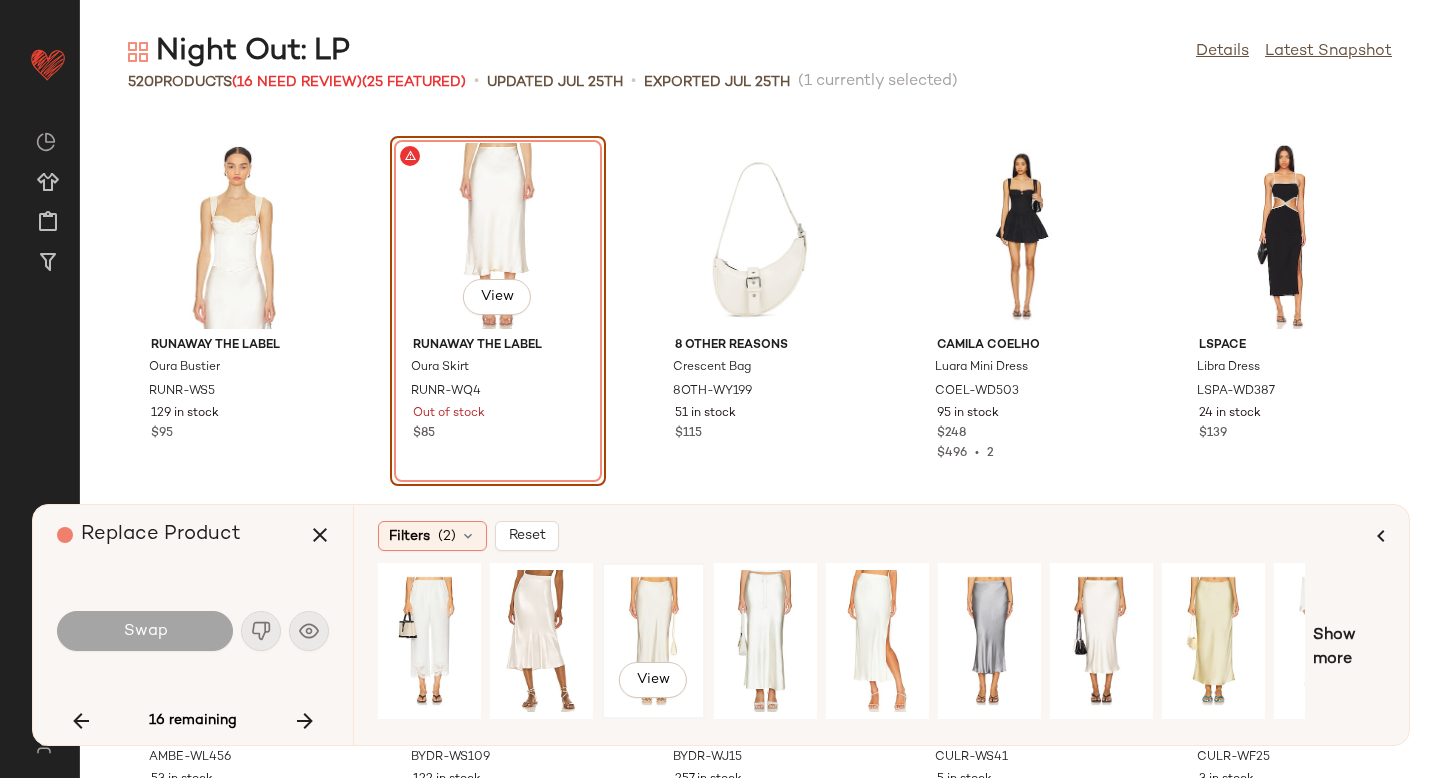 click on "View" 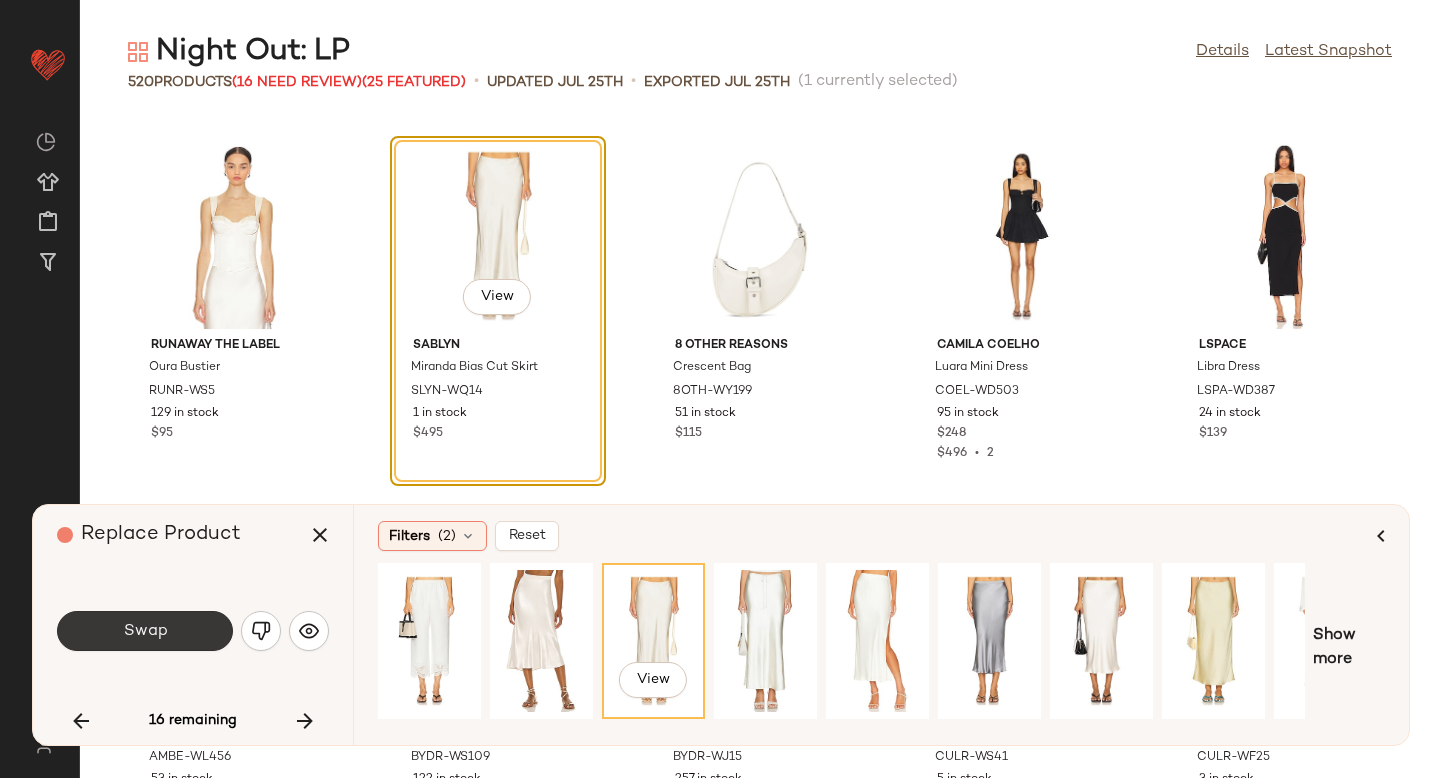 click on "Swap" 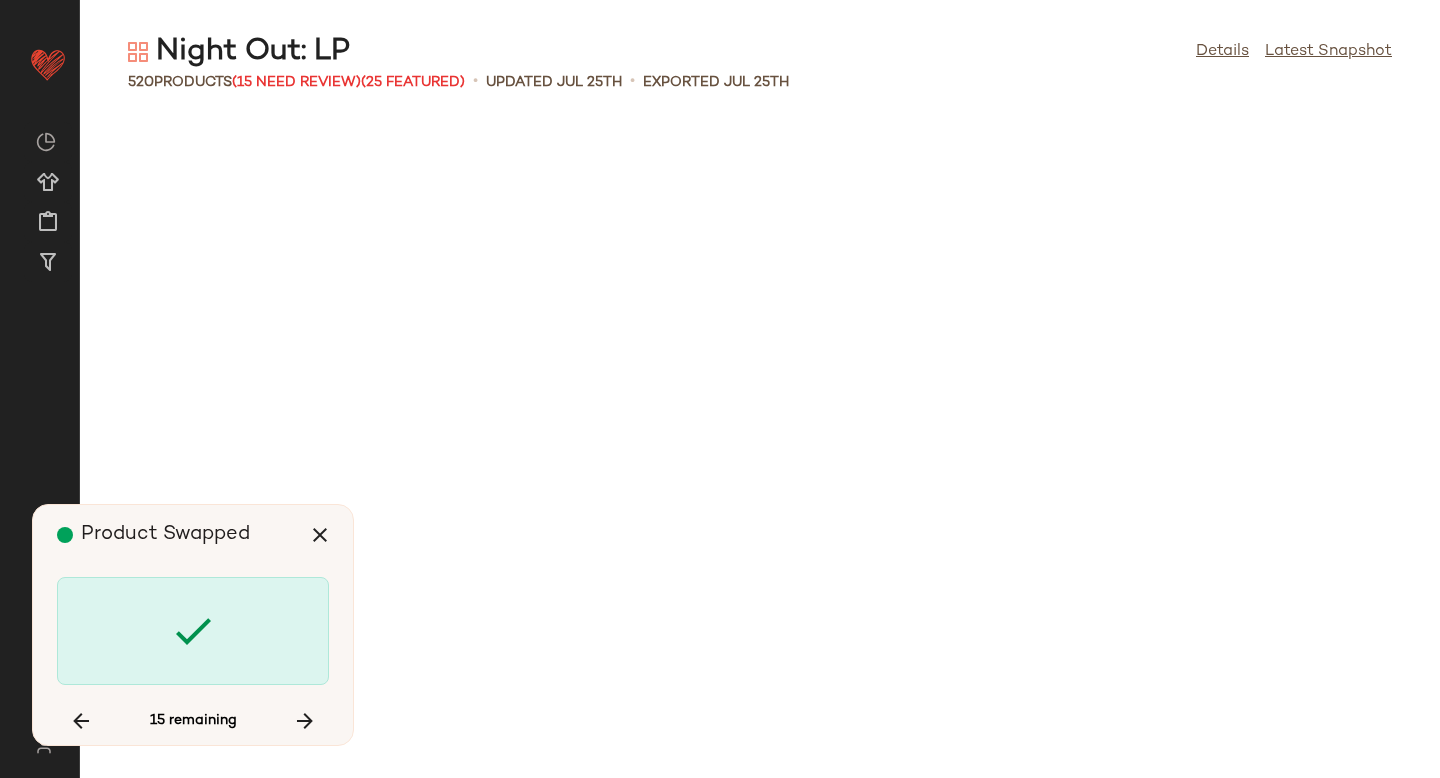 scroll, scrollTop: 23790, scrollLeft: 0, axis: vertical 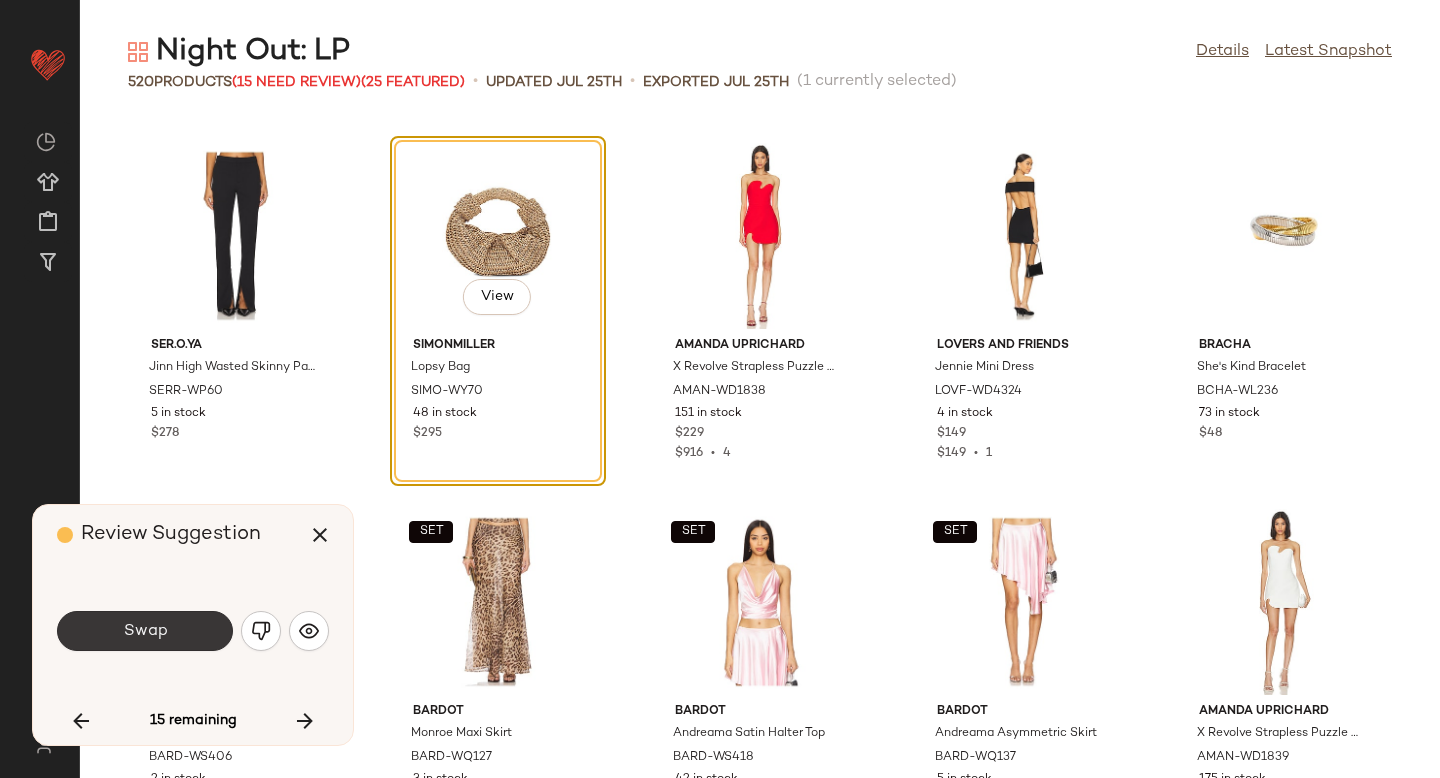 click on "Swap" at bounding box center (145, 631) 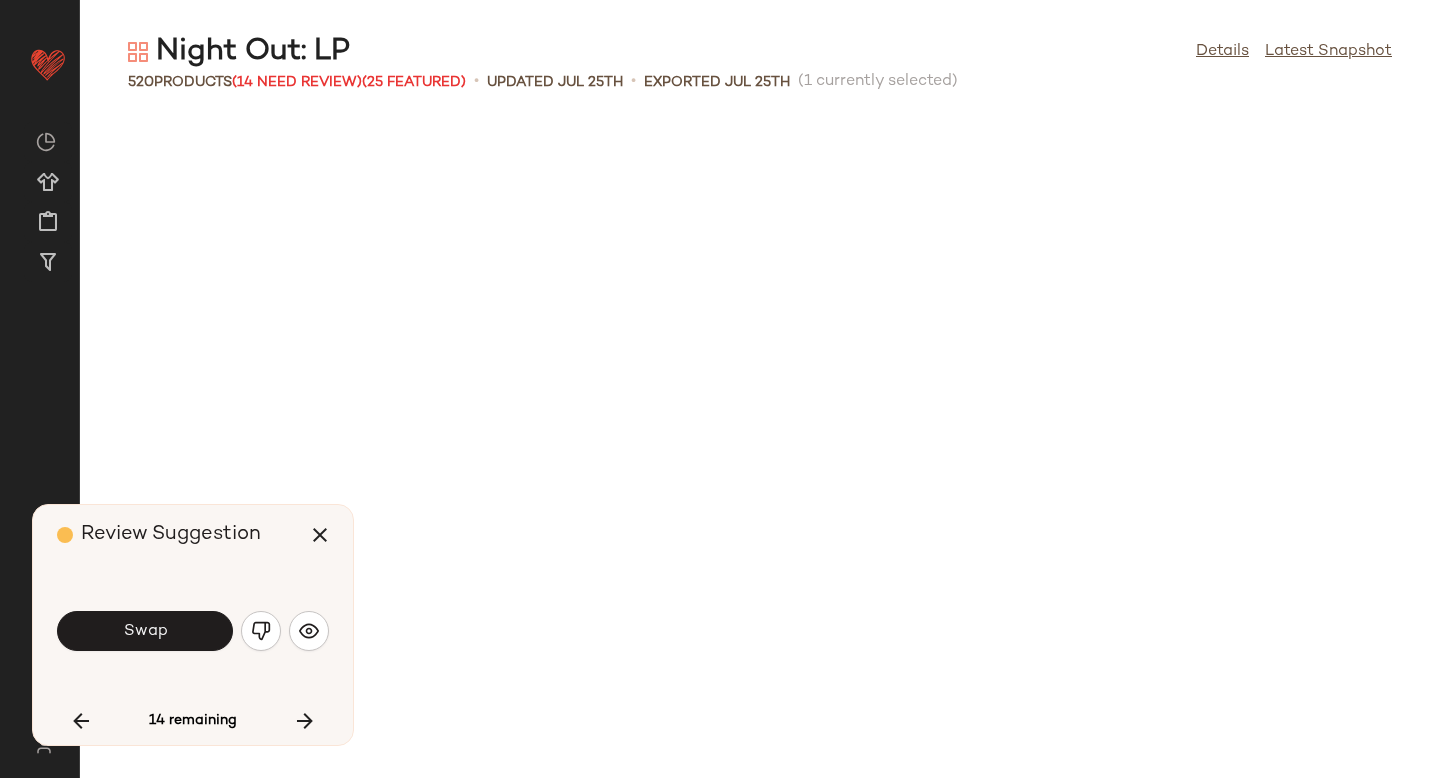 scroll, scrollTop: 24522, scrollLeft: 0, axis: vertical 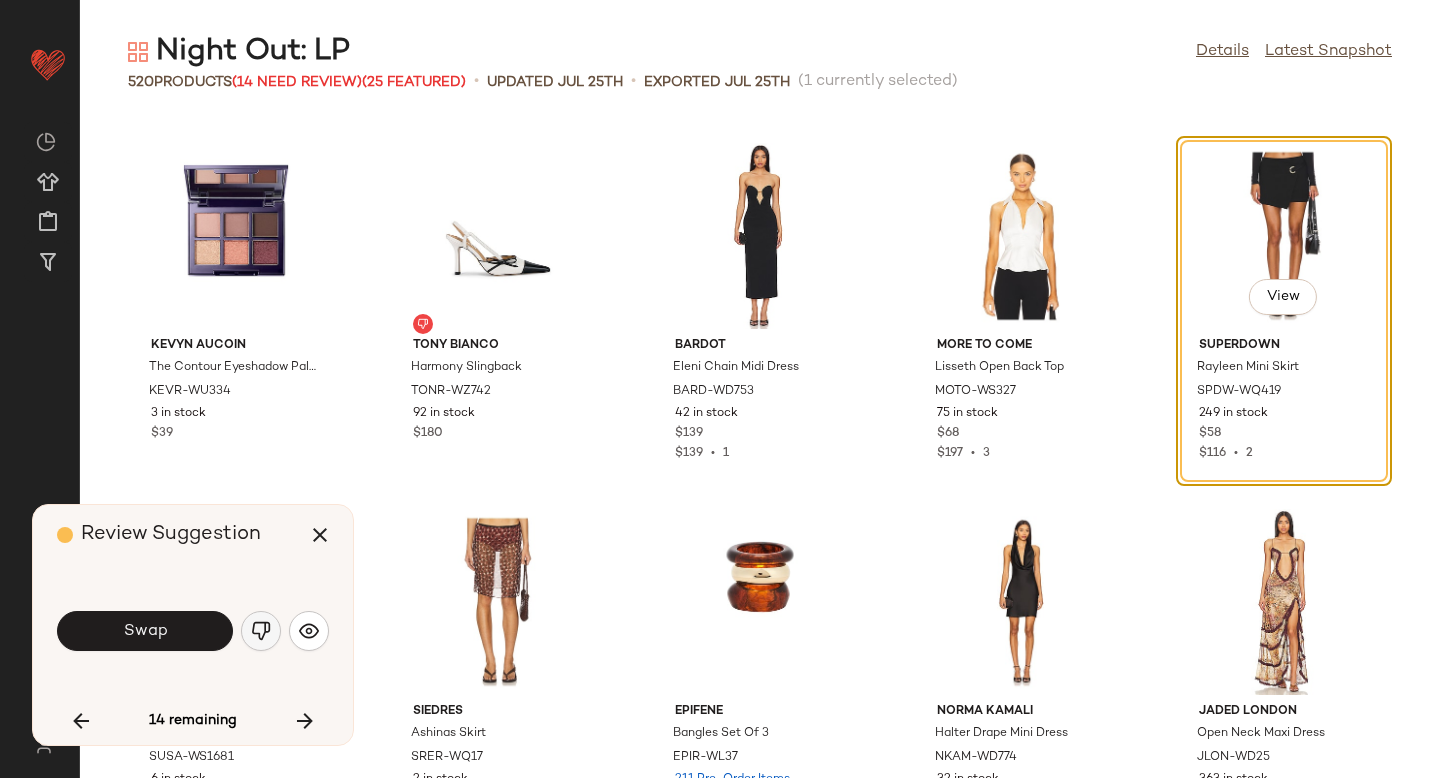 click 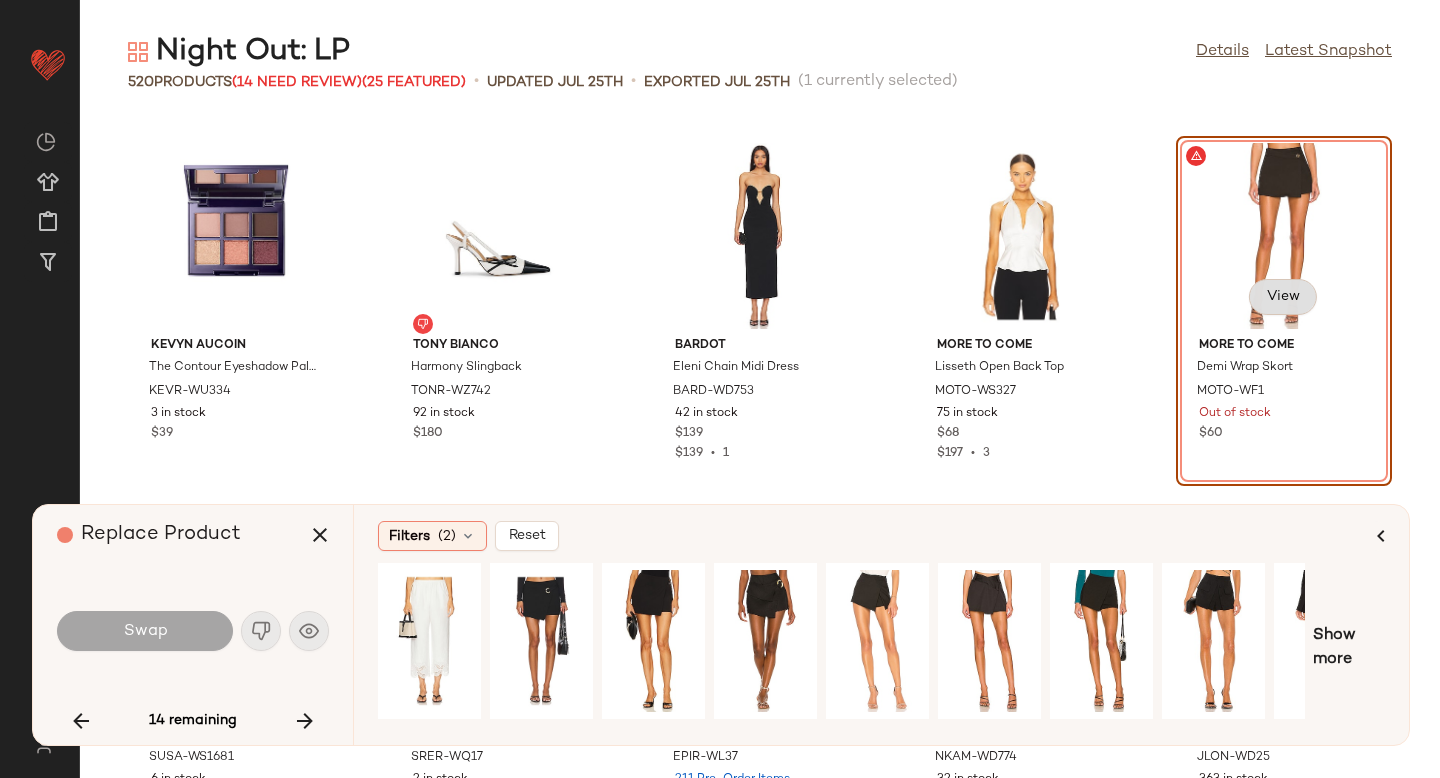 click on "View" 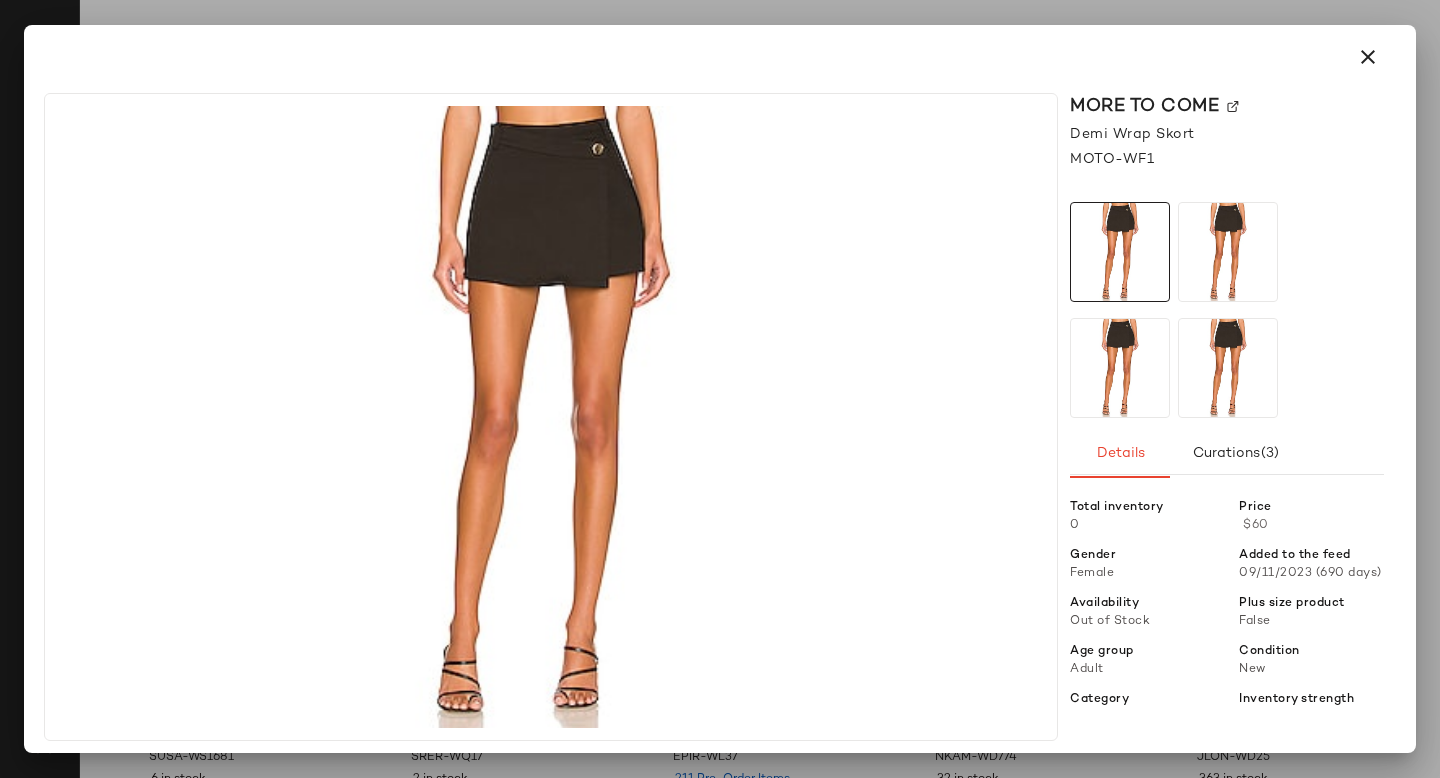 click on "MORE TO COME" at bounding box center [1227, 106] 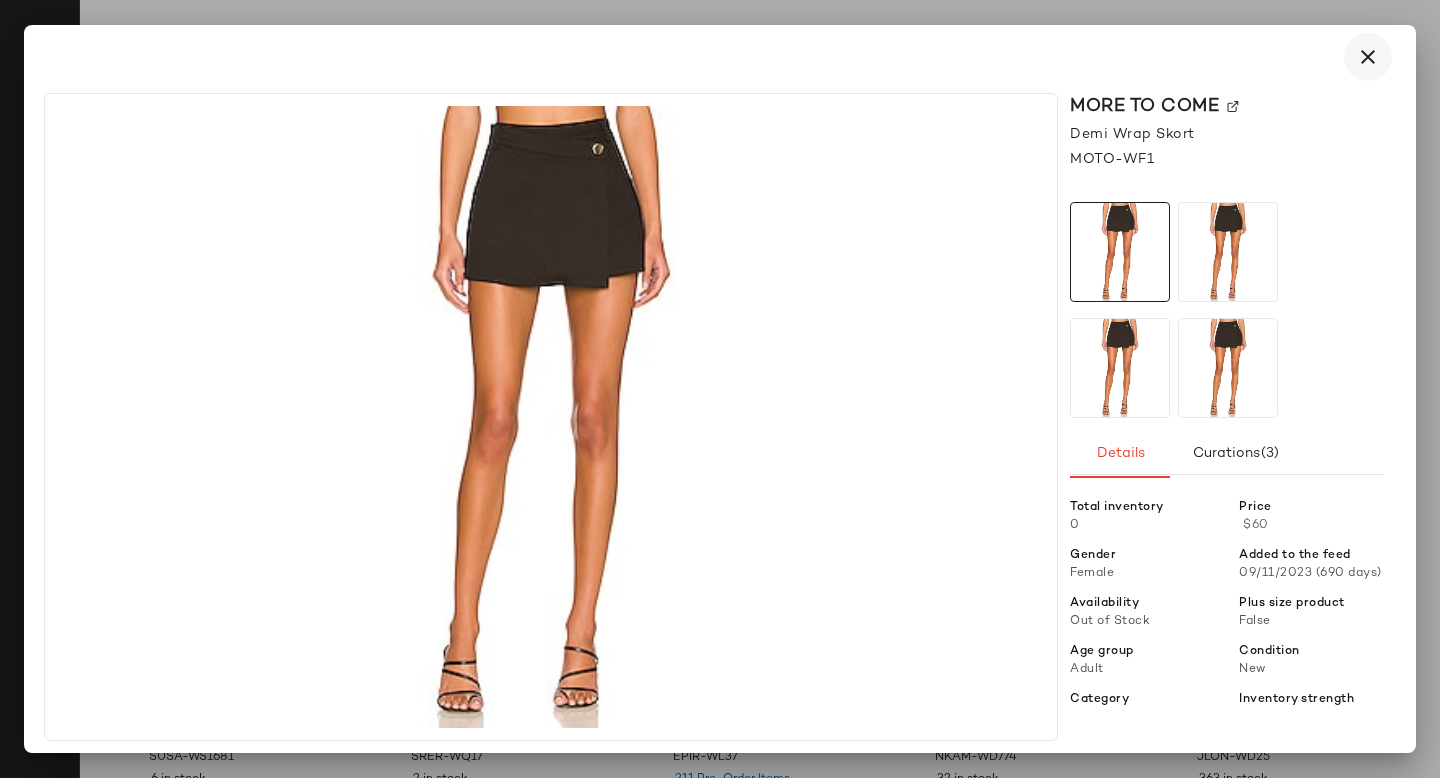 click at bounding box center (1368, 57) 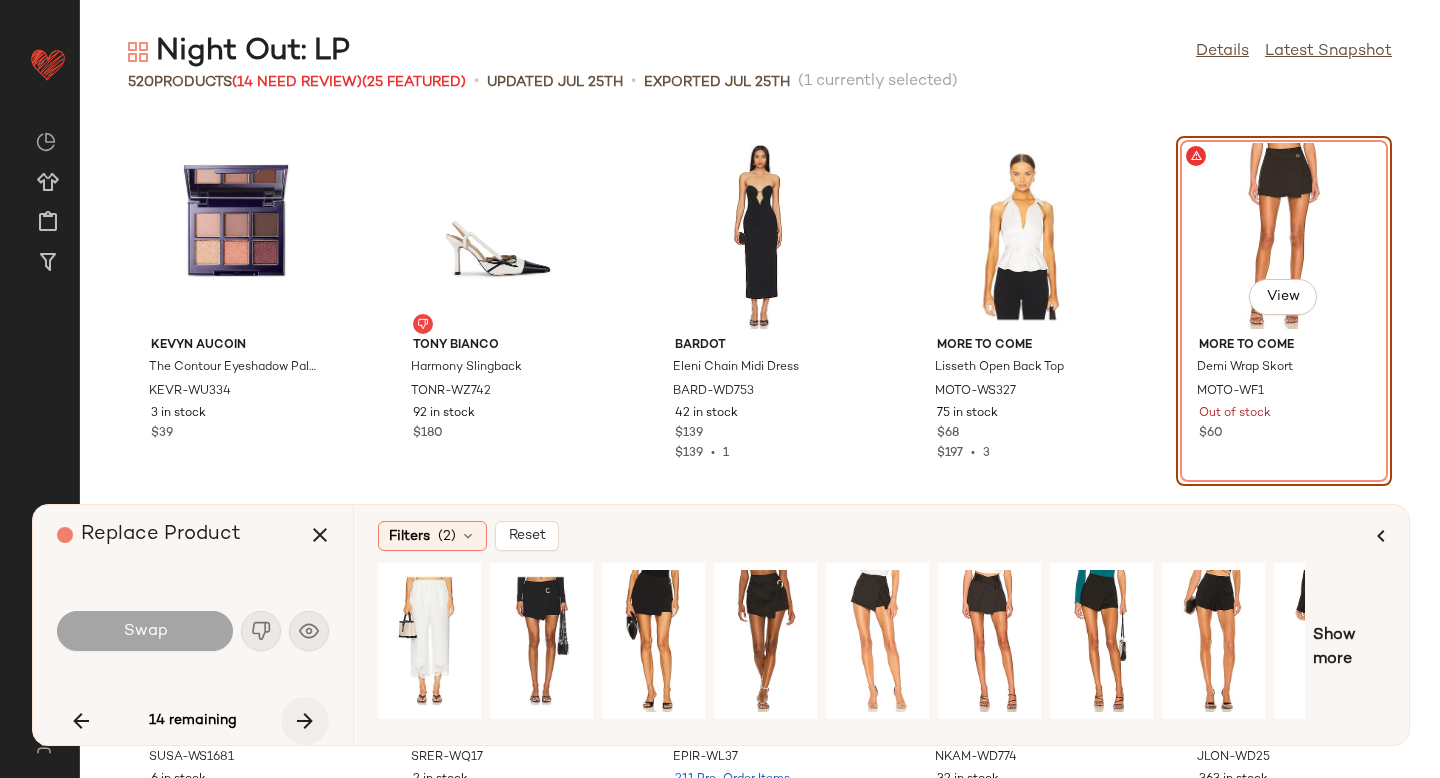 click at bounding box center (305, 721) 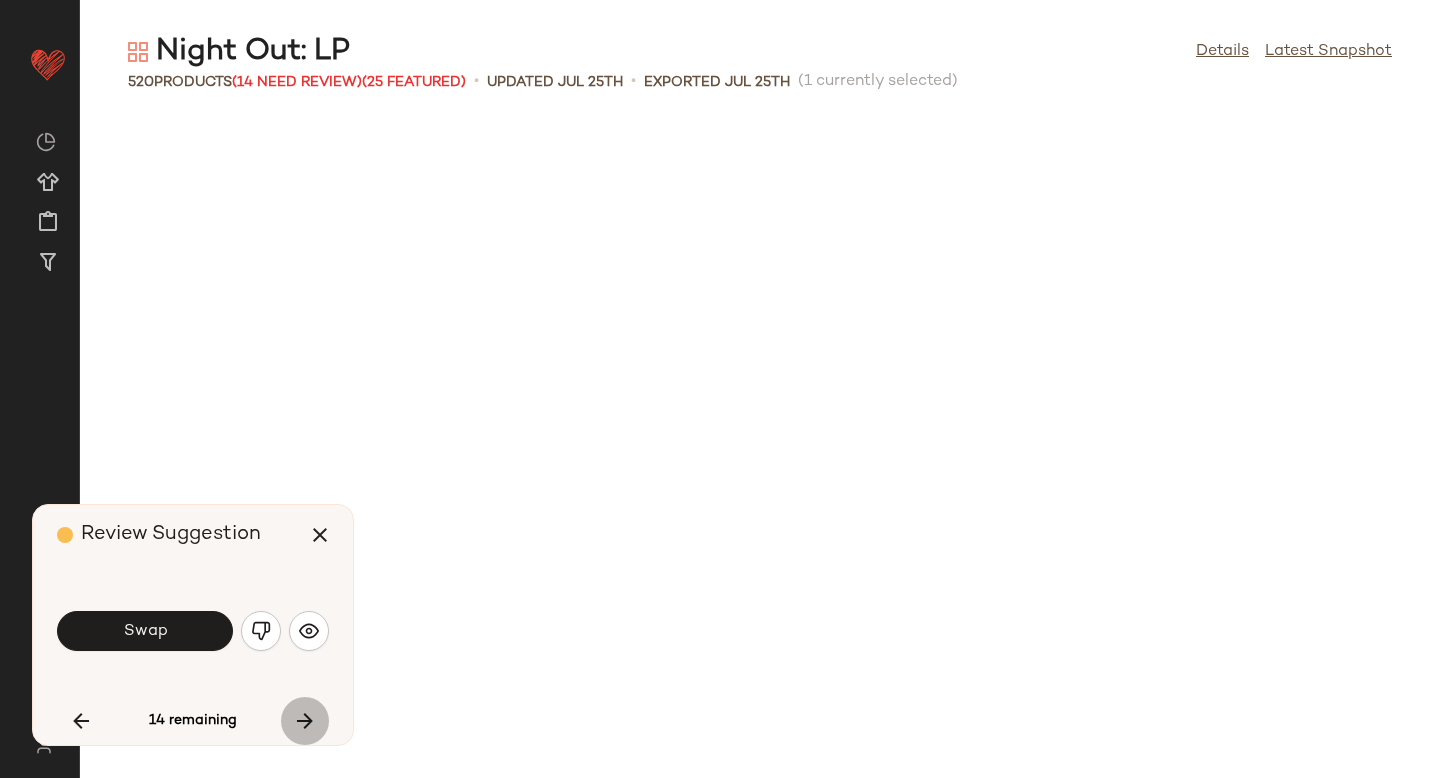 scroll, scrollTop: 25620, scrollLeft: 0, axis: vertical 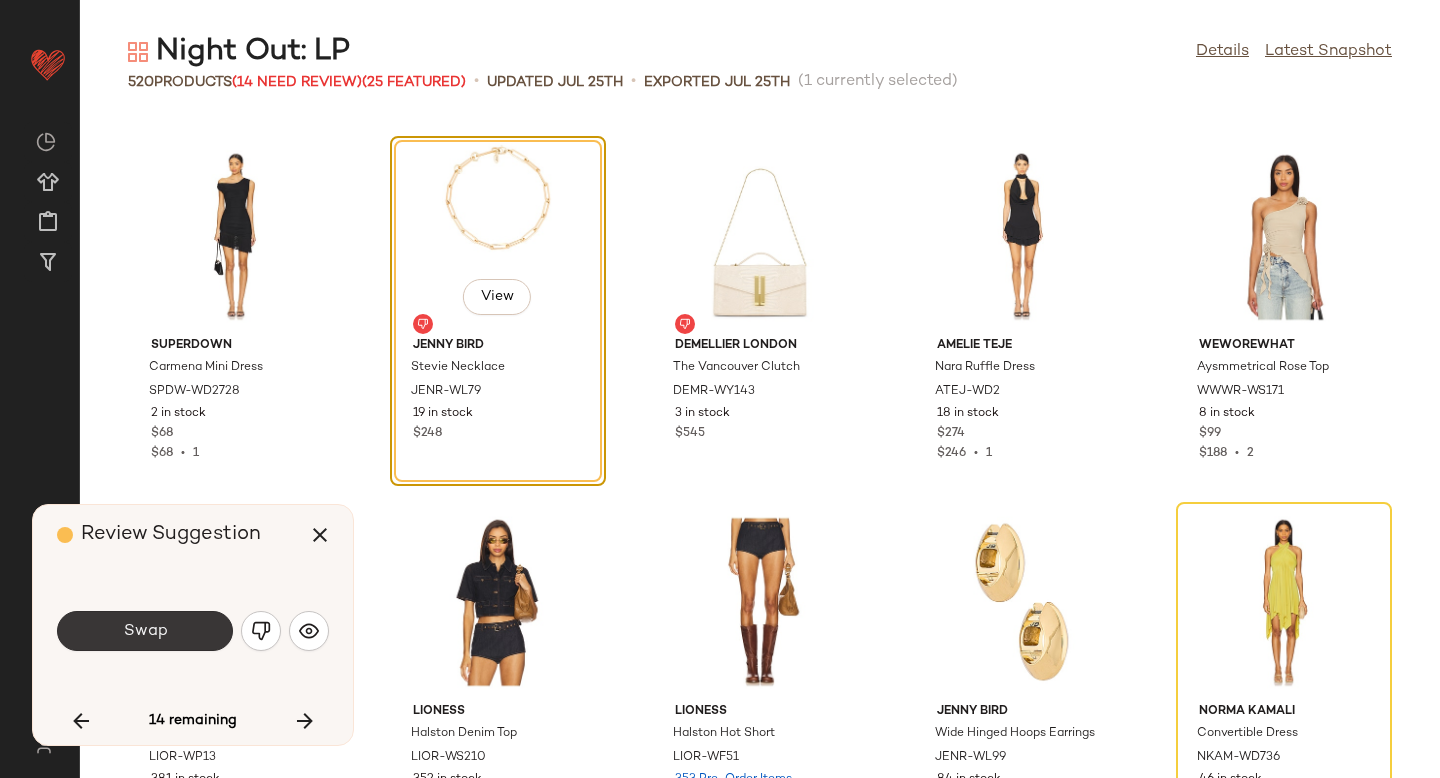 click on "Swap" at bounding box center (145, 631) 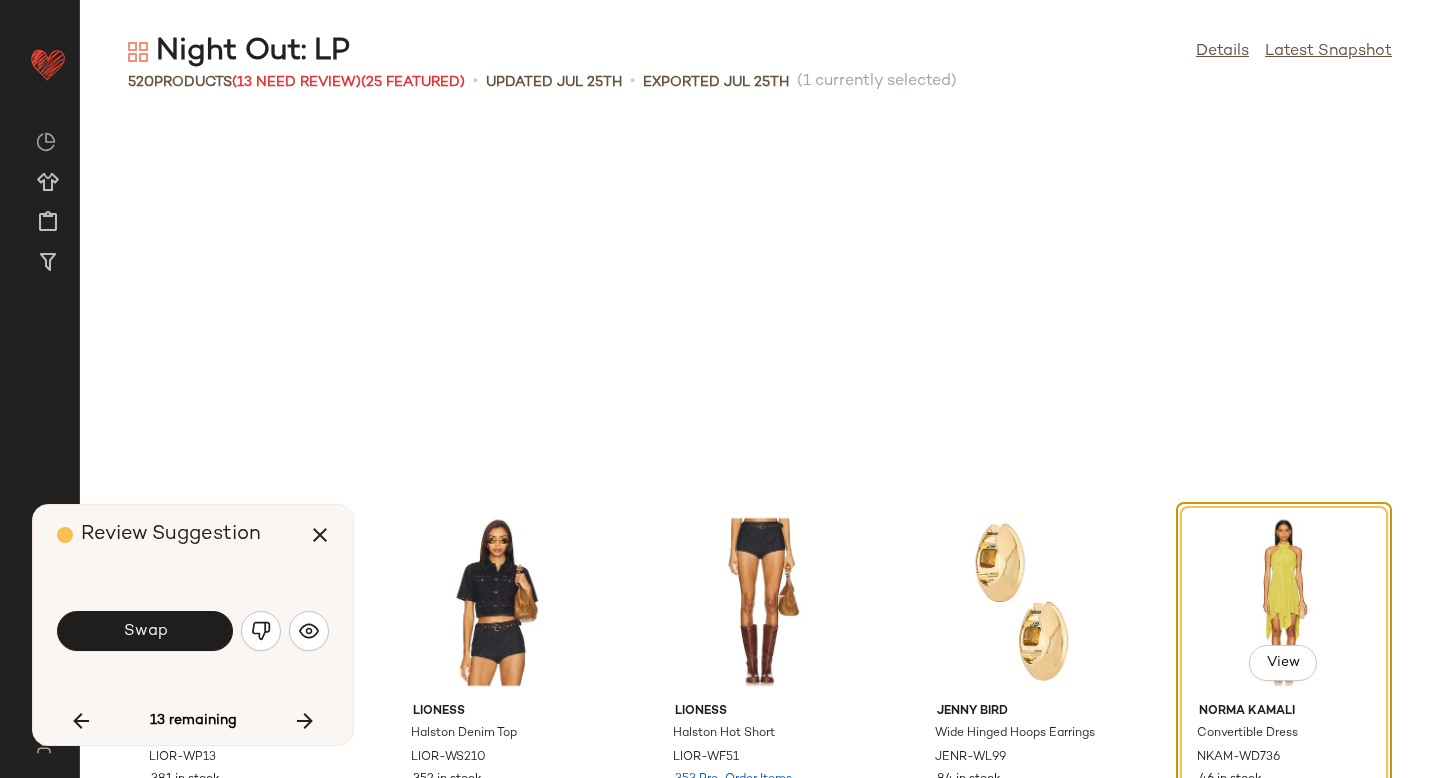 scroll, scrollTop: 25986, scrollLeft: 0, axis: vertical 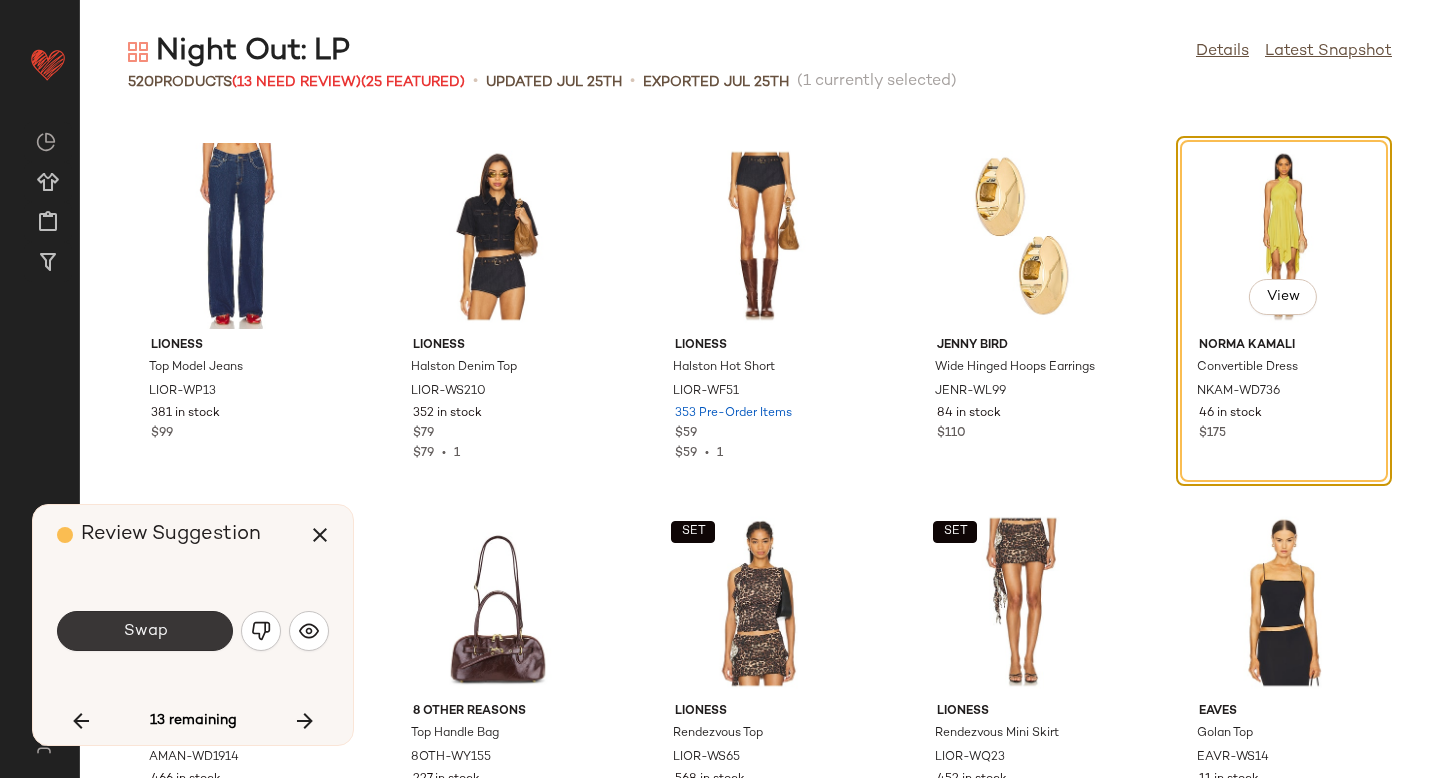click on "Swap" 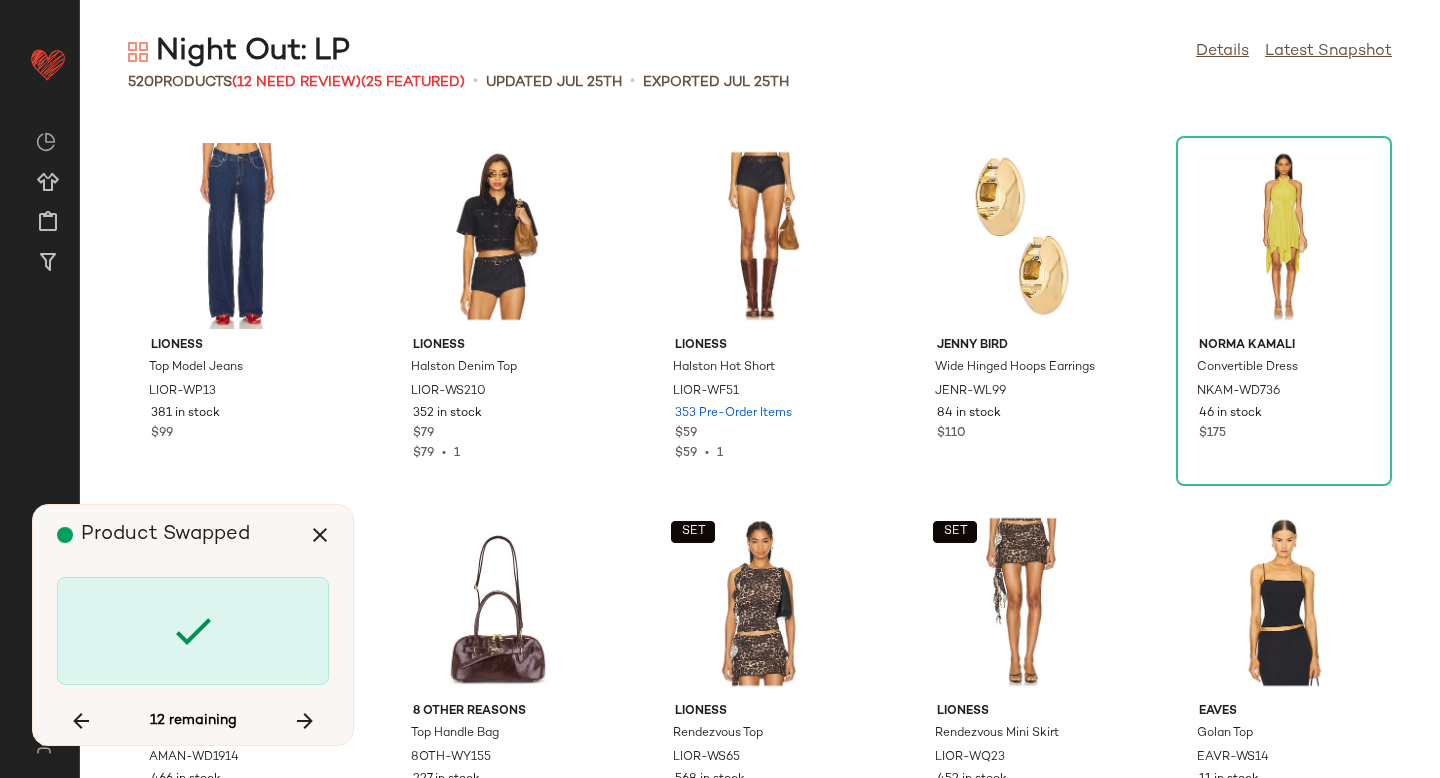scroll, scrollTop: 27450, scrollLeft: 0, axis: vertical 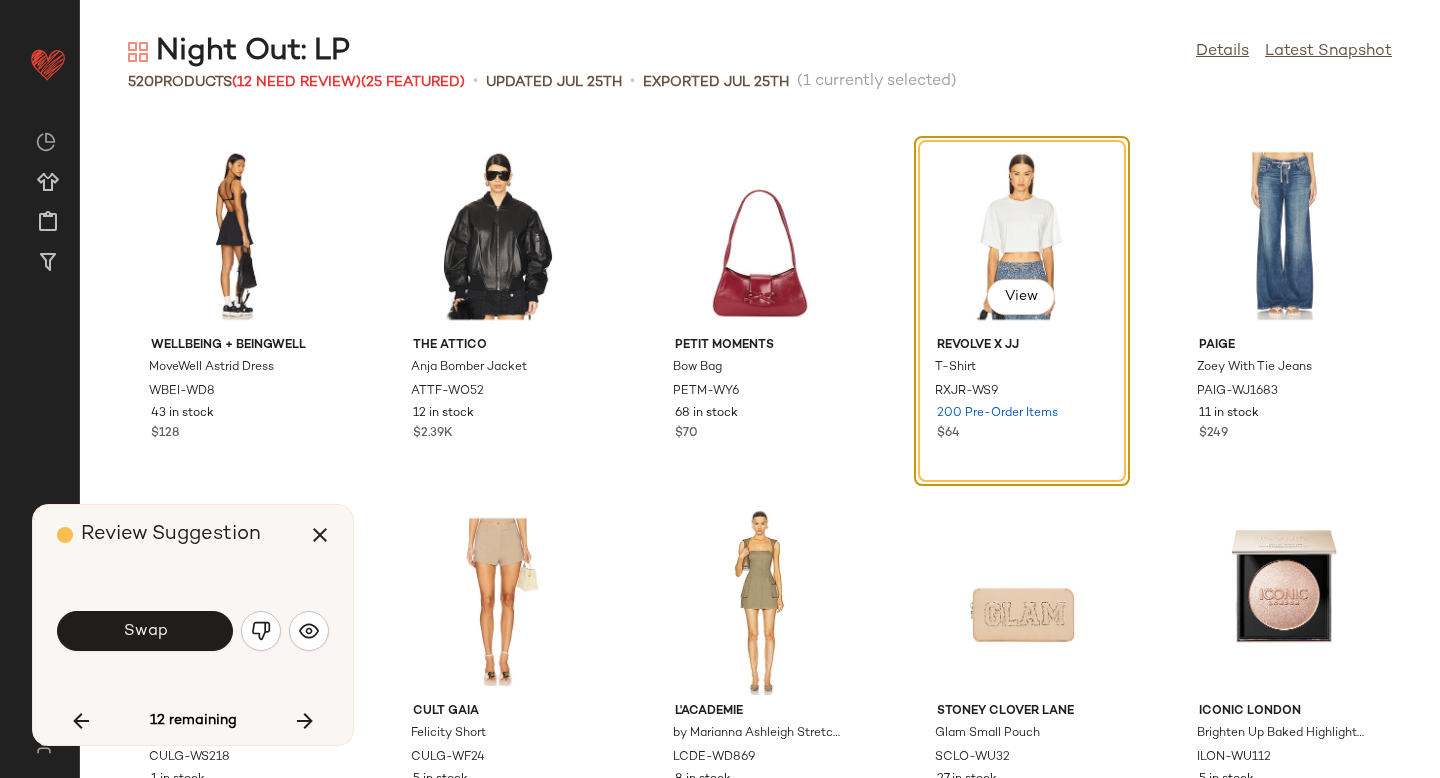 click on "Swap" 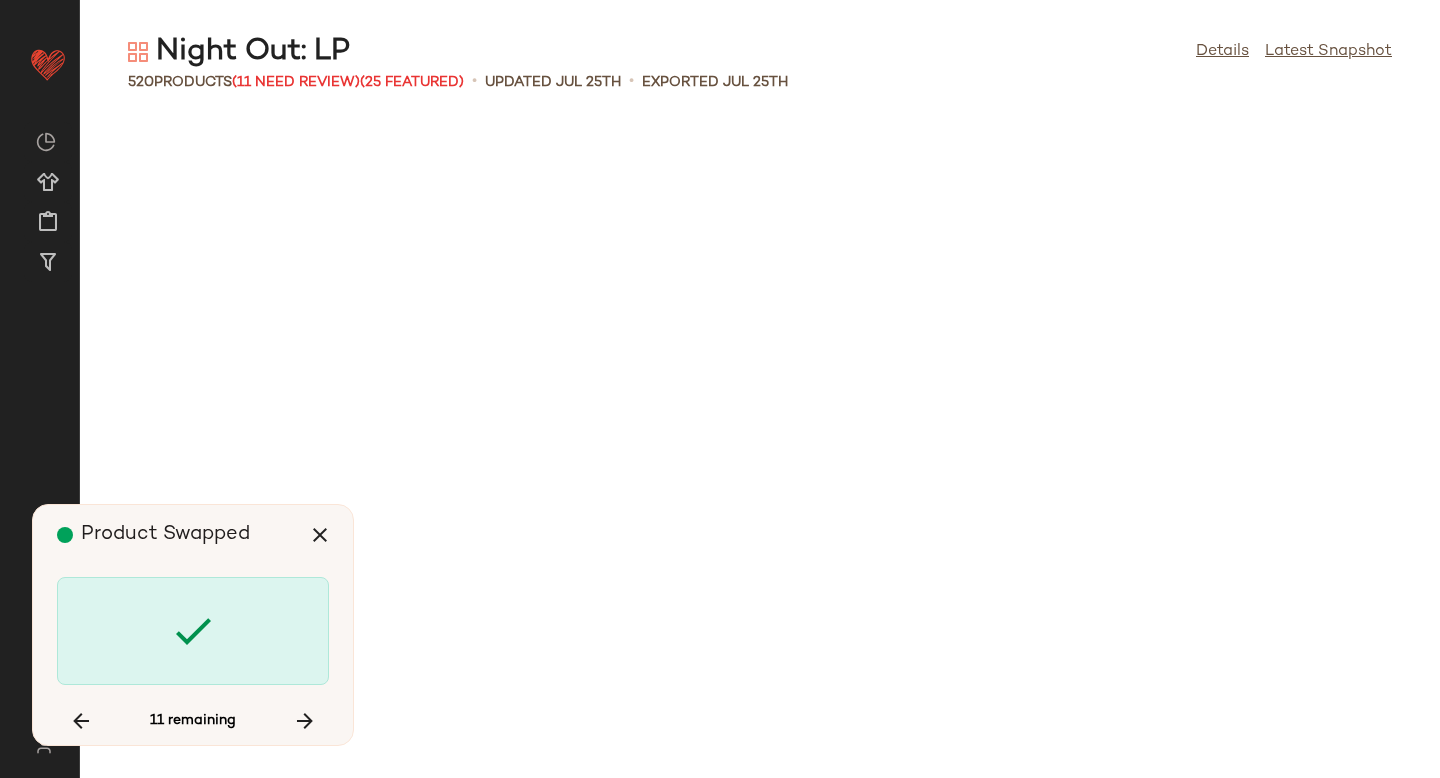 scroll, scrollTop: 29280, scrollLeft: 0, axis: vertical 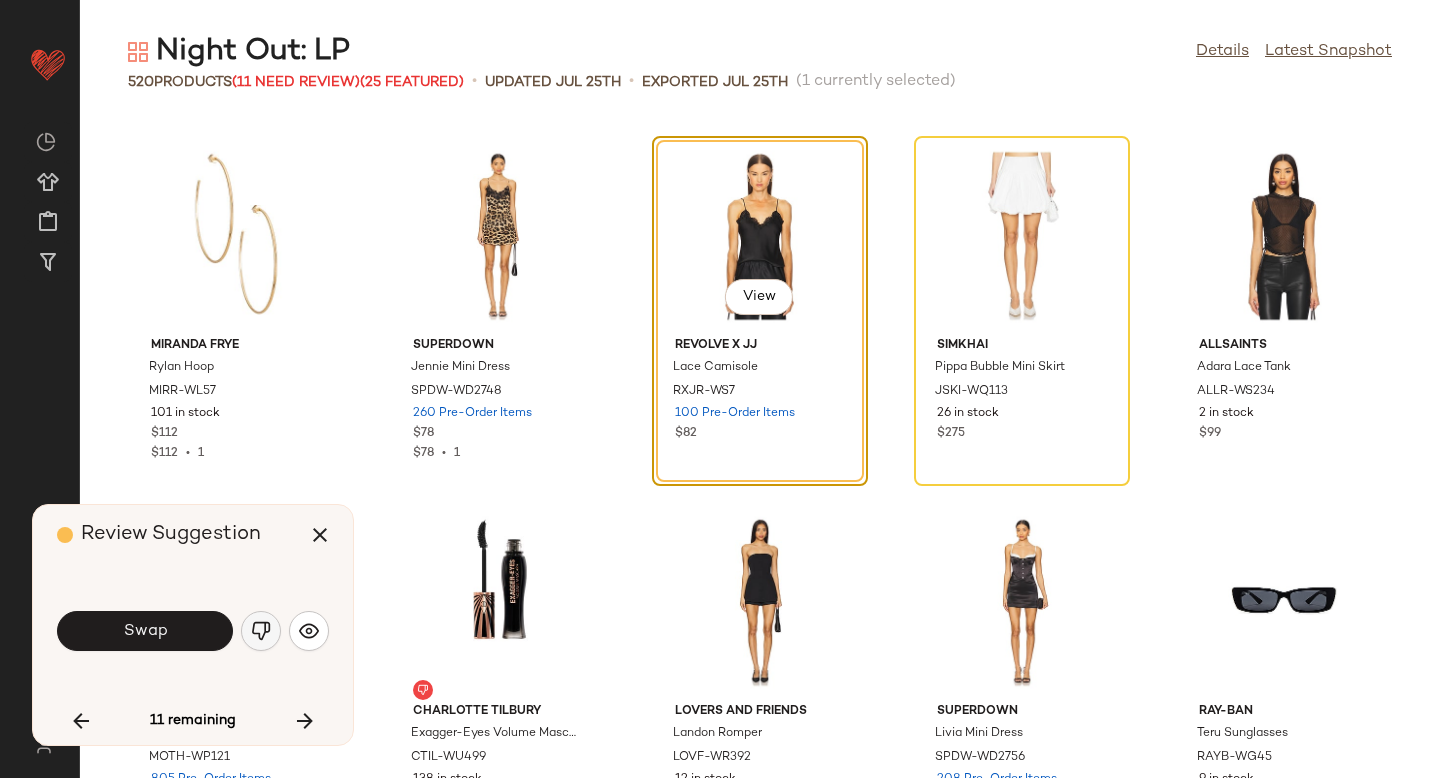 click 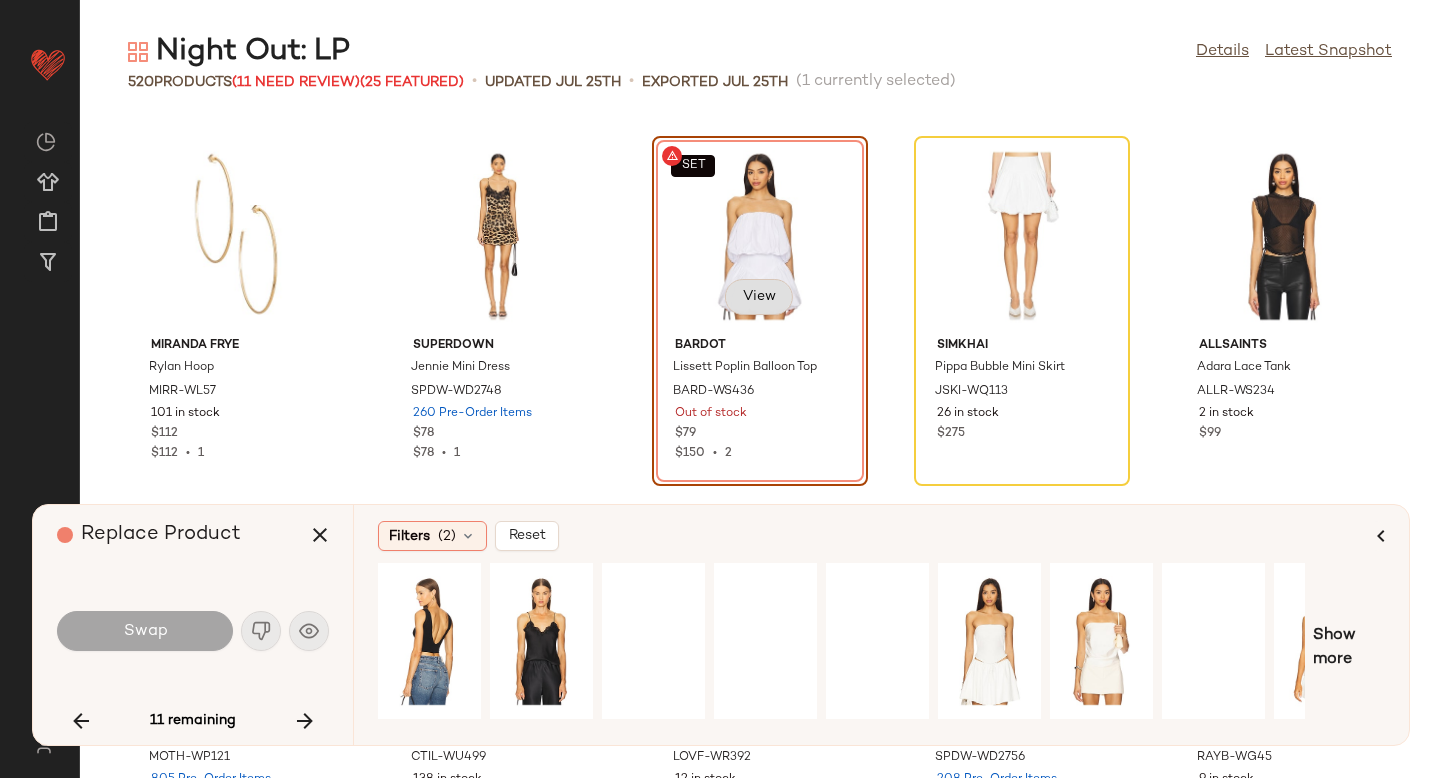 click on "View" at bounding box center [759, 297] 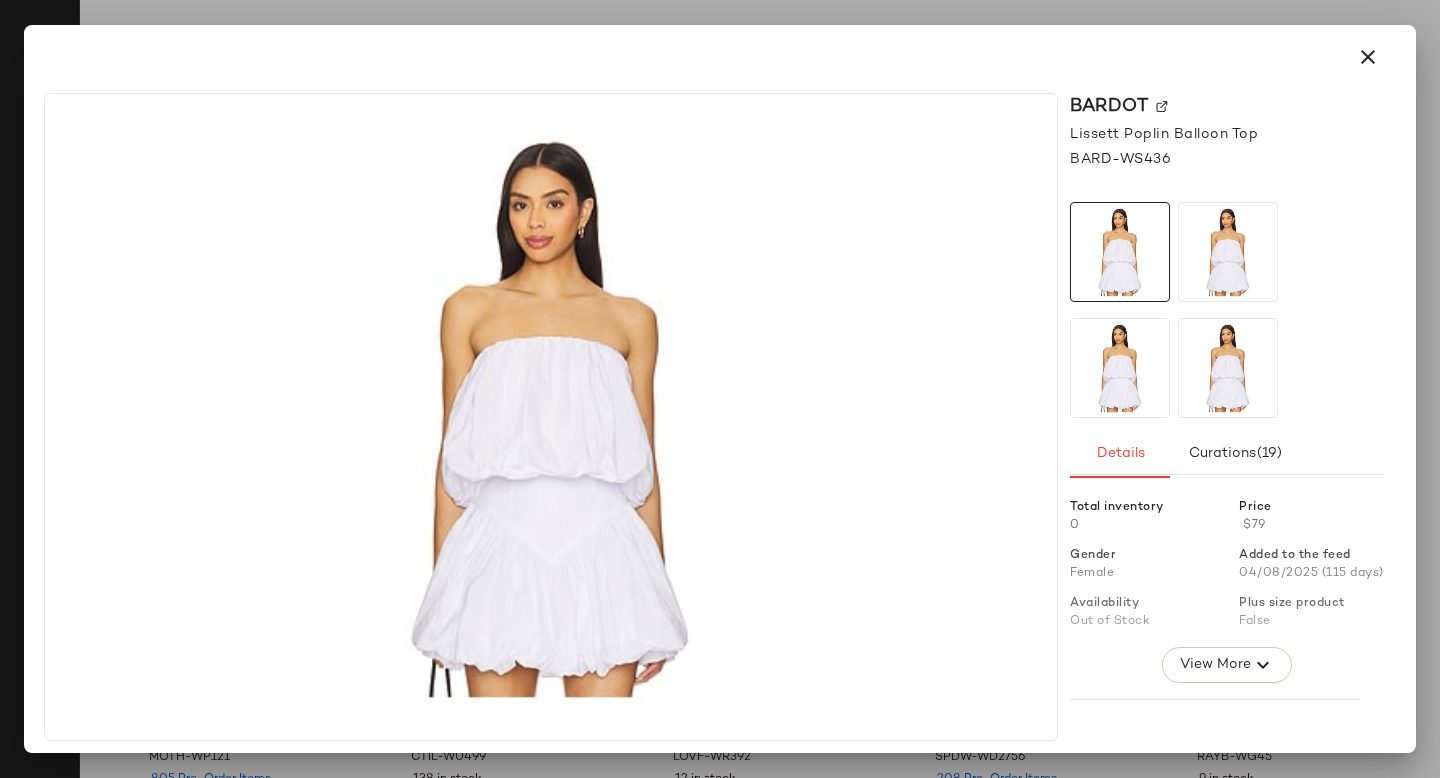 click 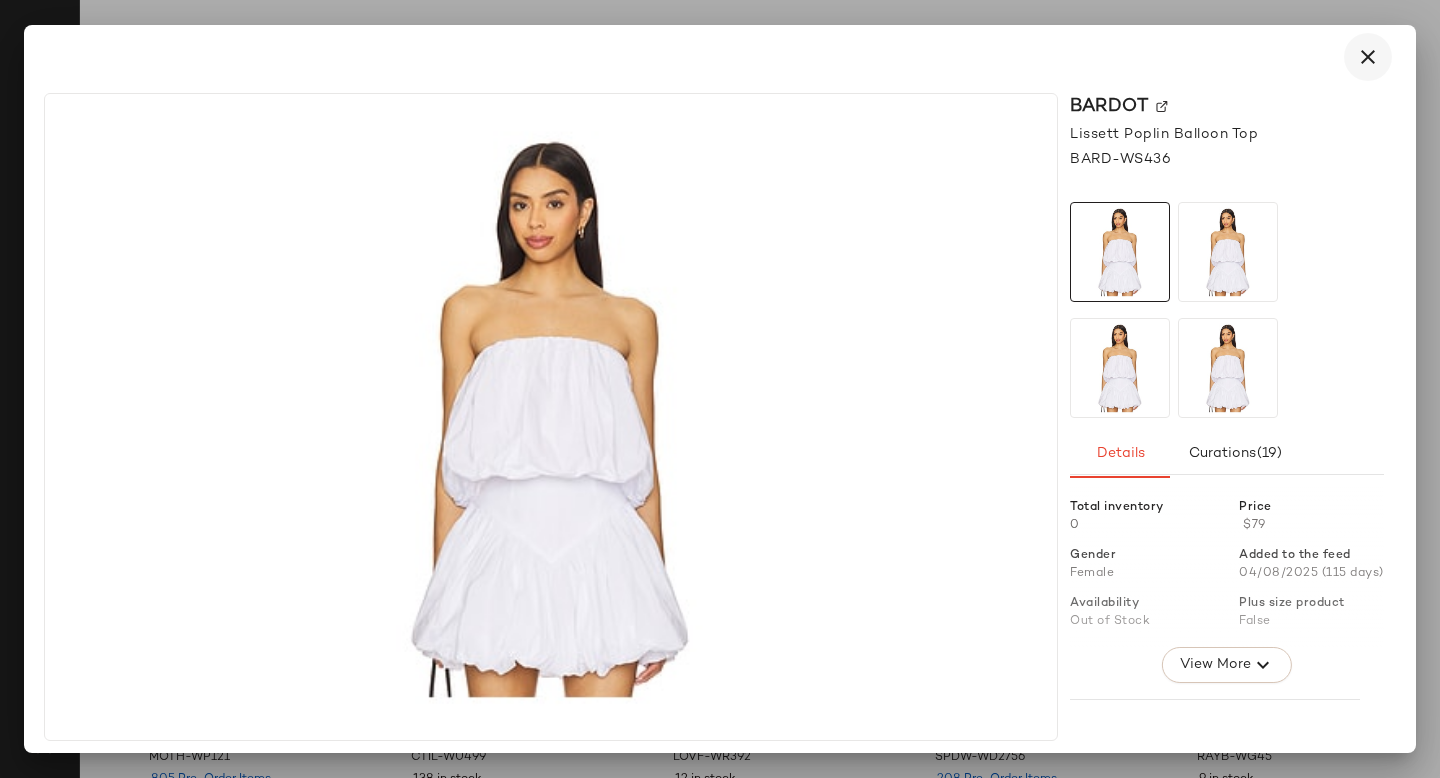 click at bounding box center [1368, 57] 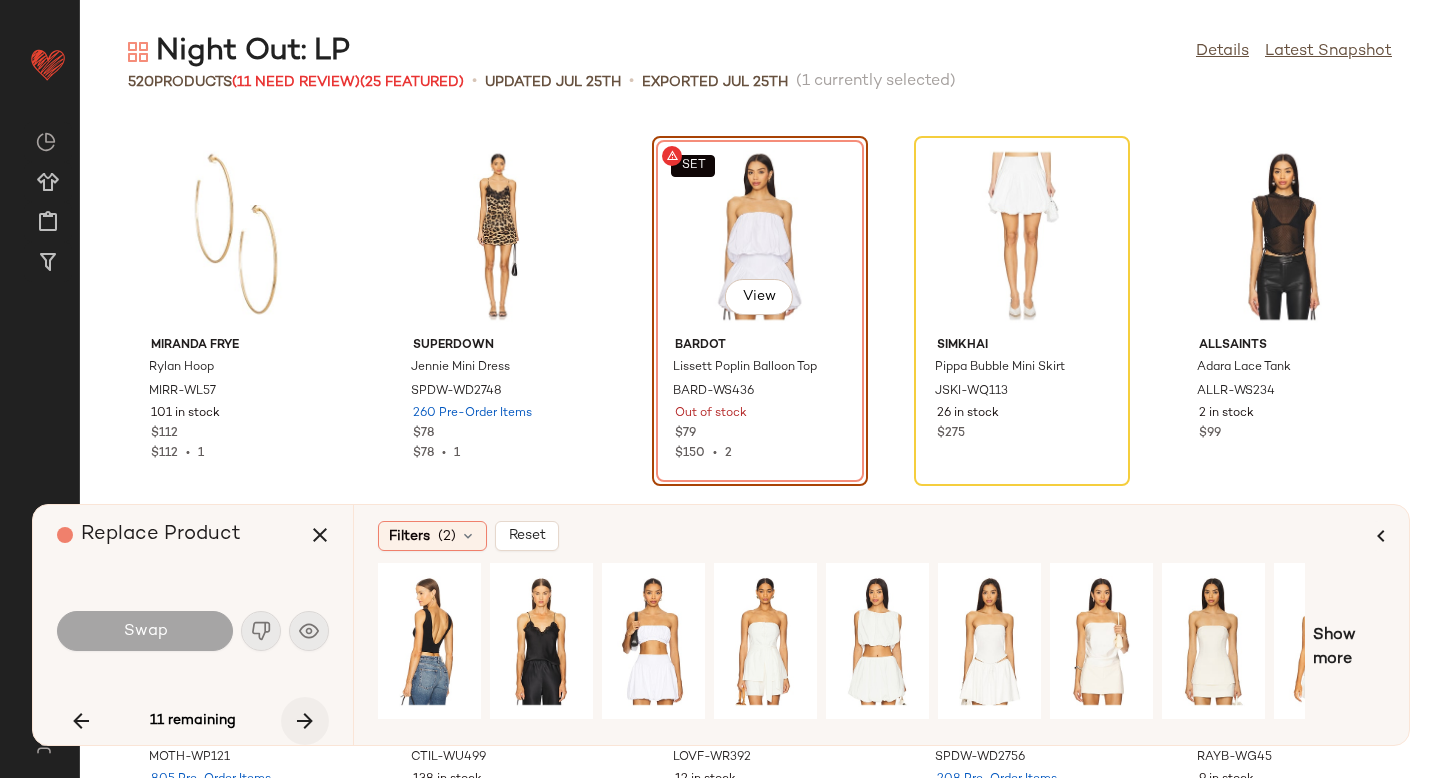 click at bounding box center (305, 721) 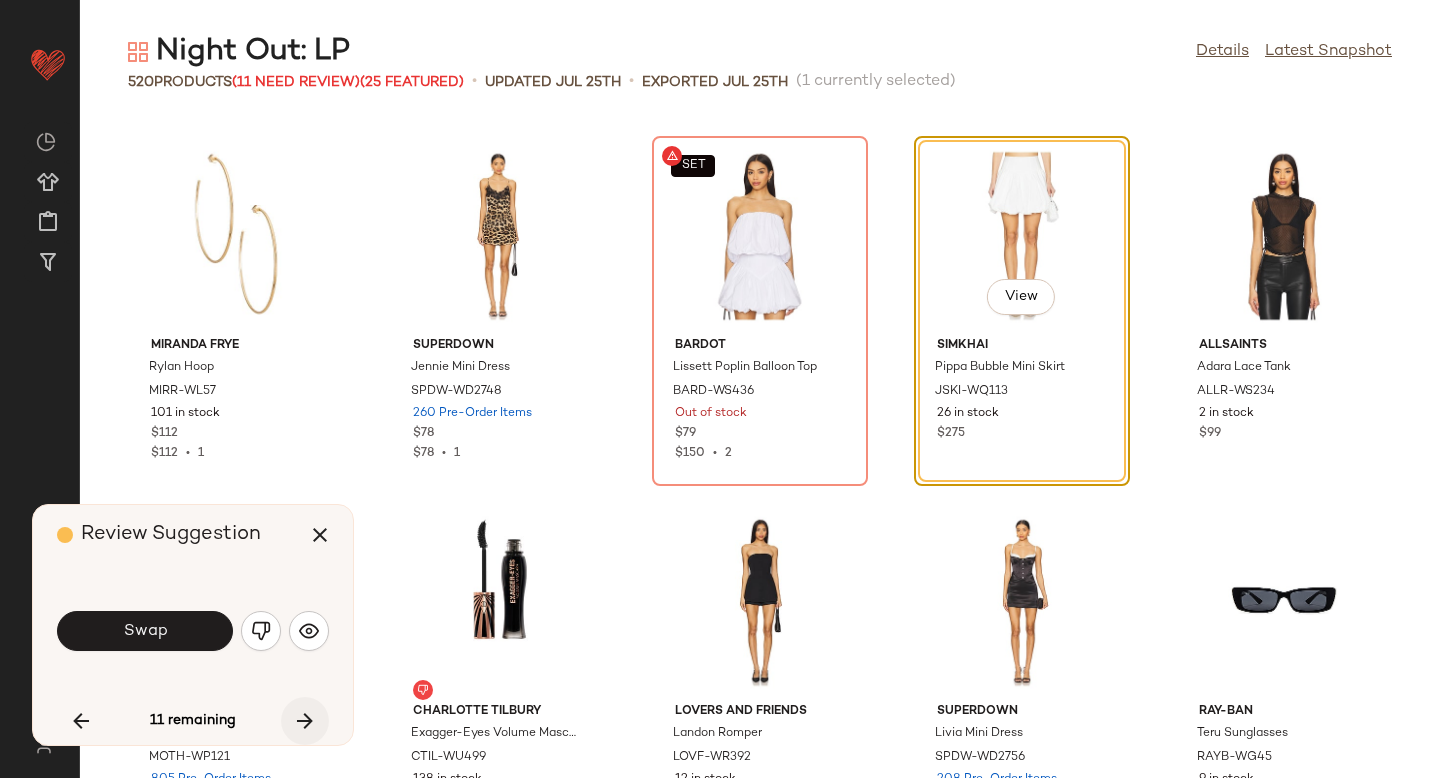 click at bounding box center [305, 721] 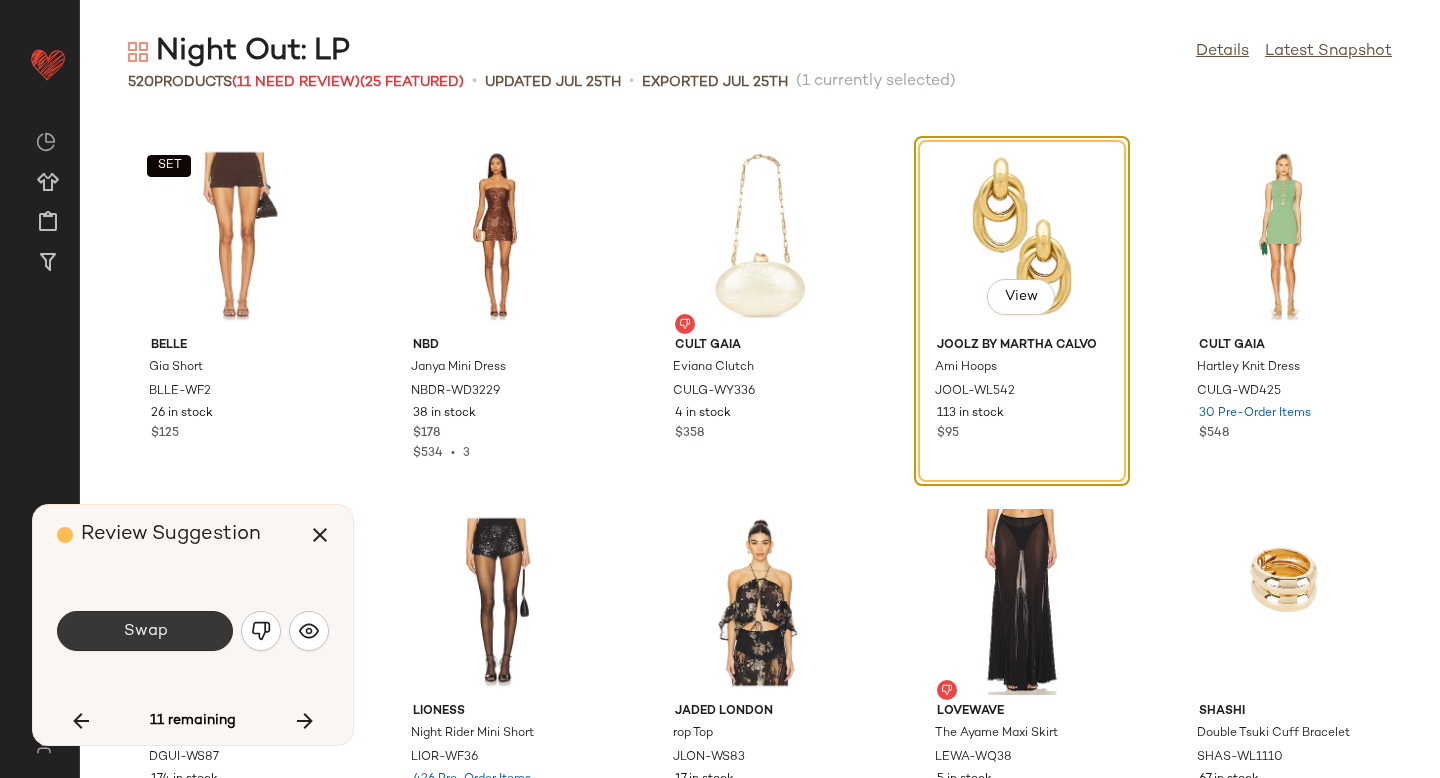 click on "Swap" at bounding box center (145, 631) 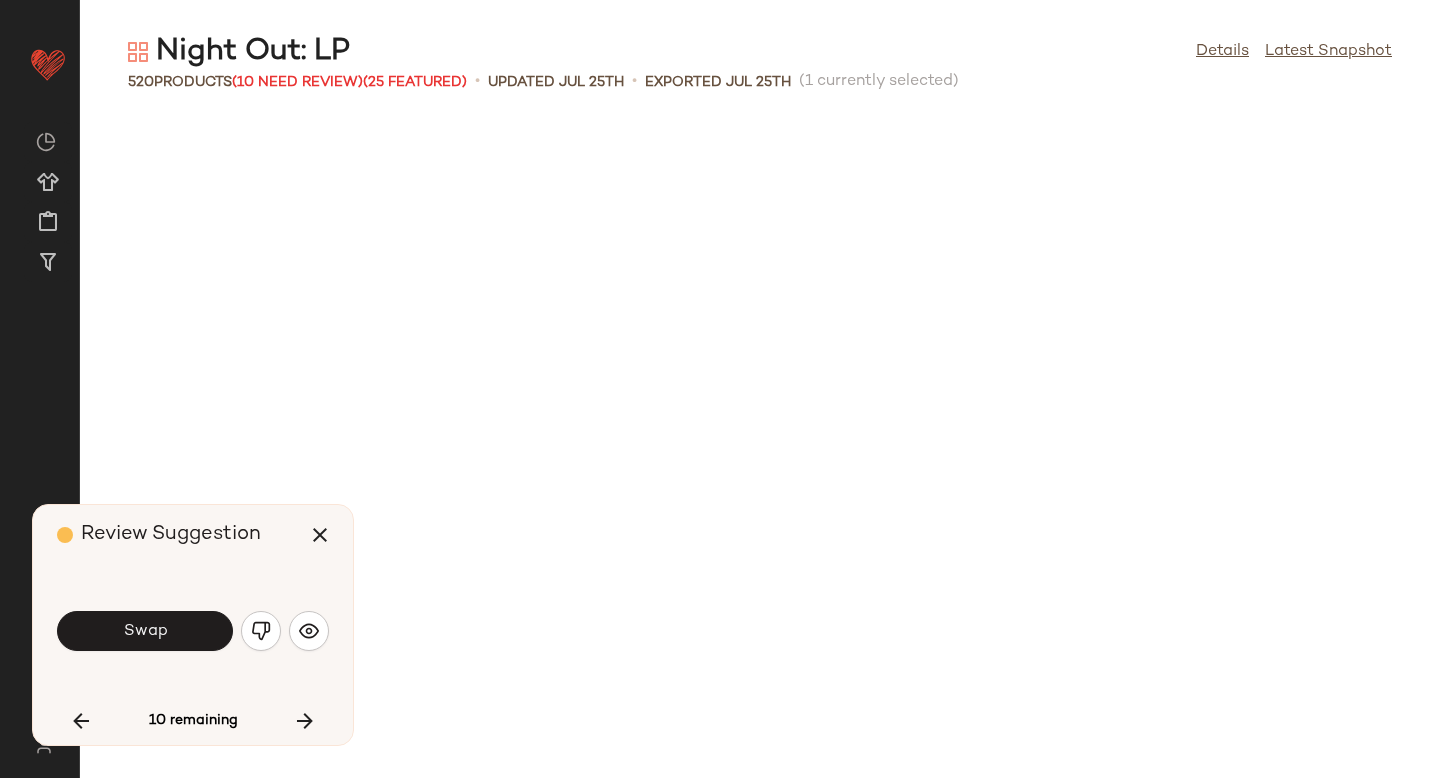 scroll, scrollTop: 33672, scrollLeft: 0, axis: vertical 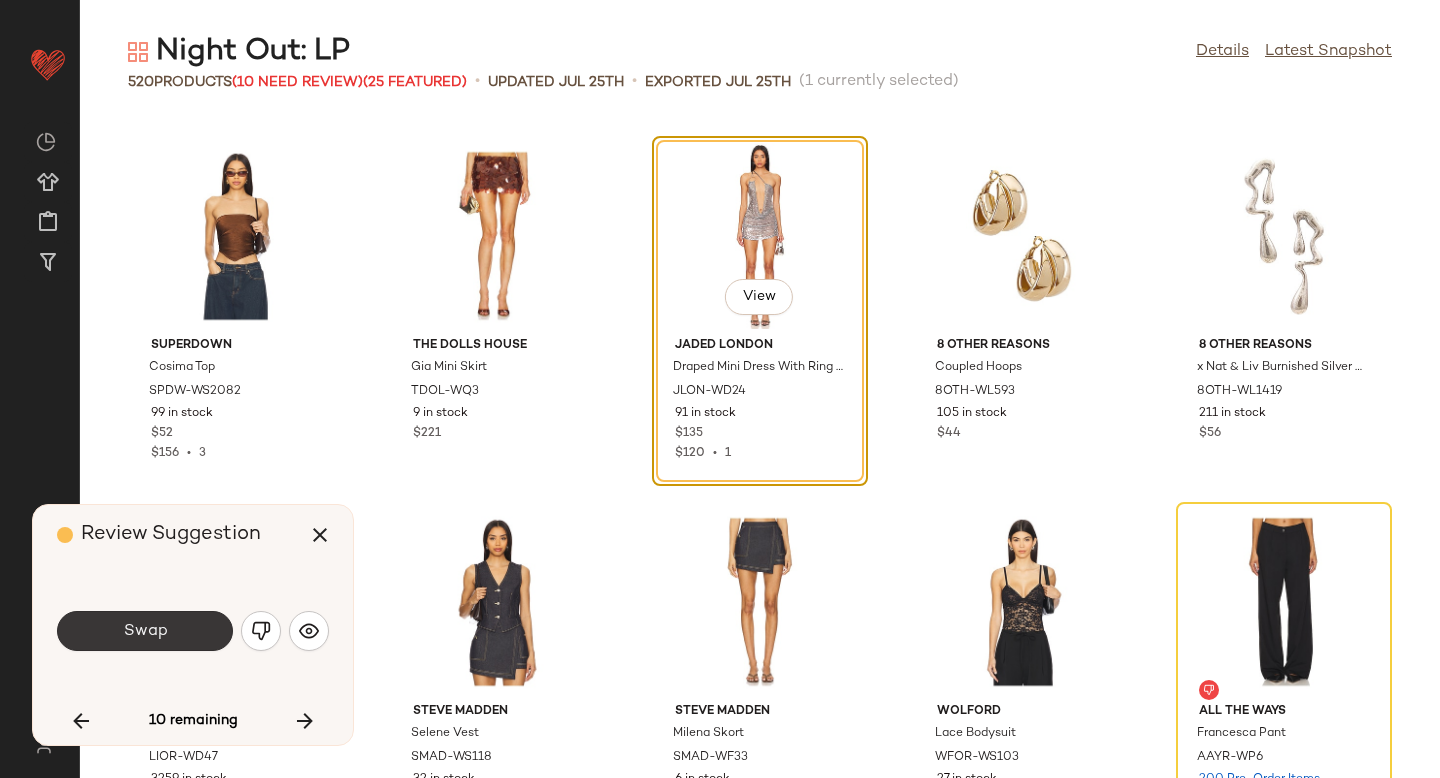 click on "Swap" at bounding box center [145, 631] 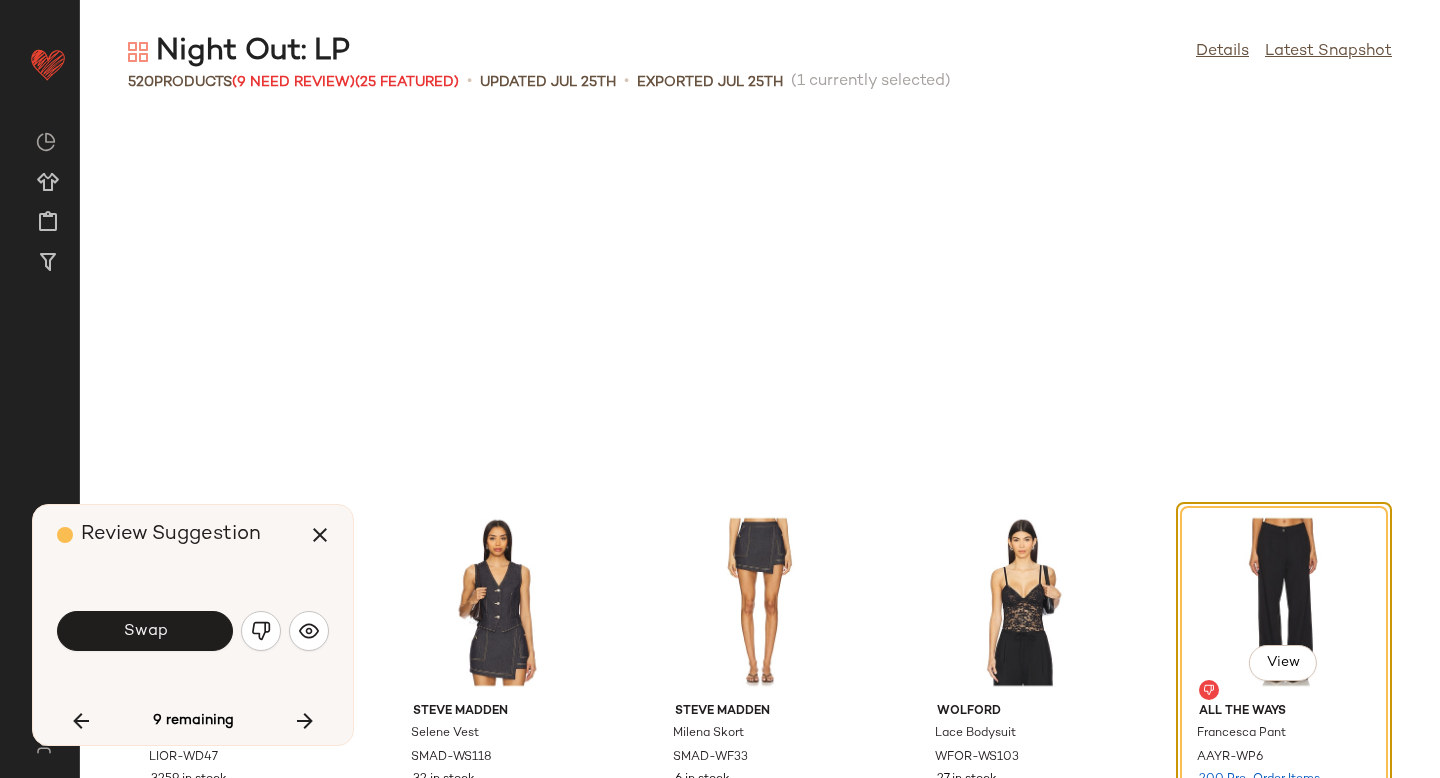 scroll, scrollTop: 34038, scrollLeft: 0, axis: vertical 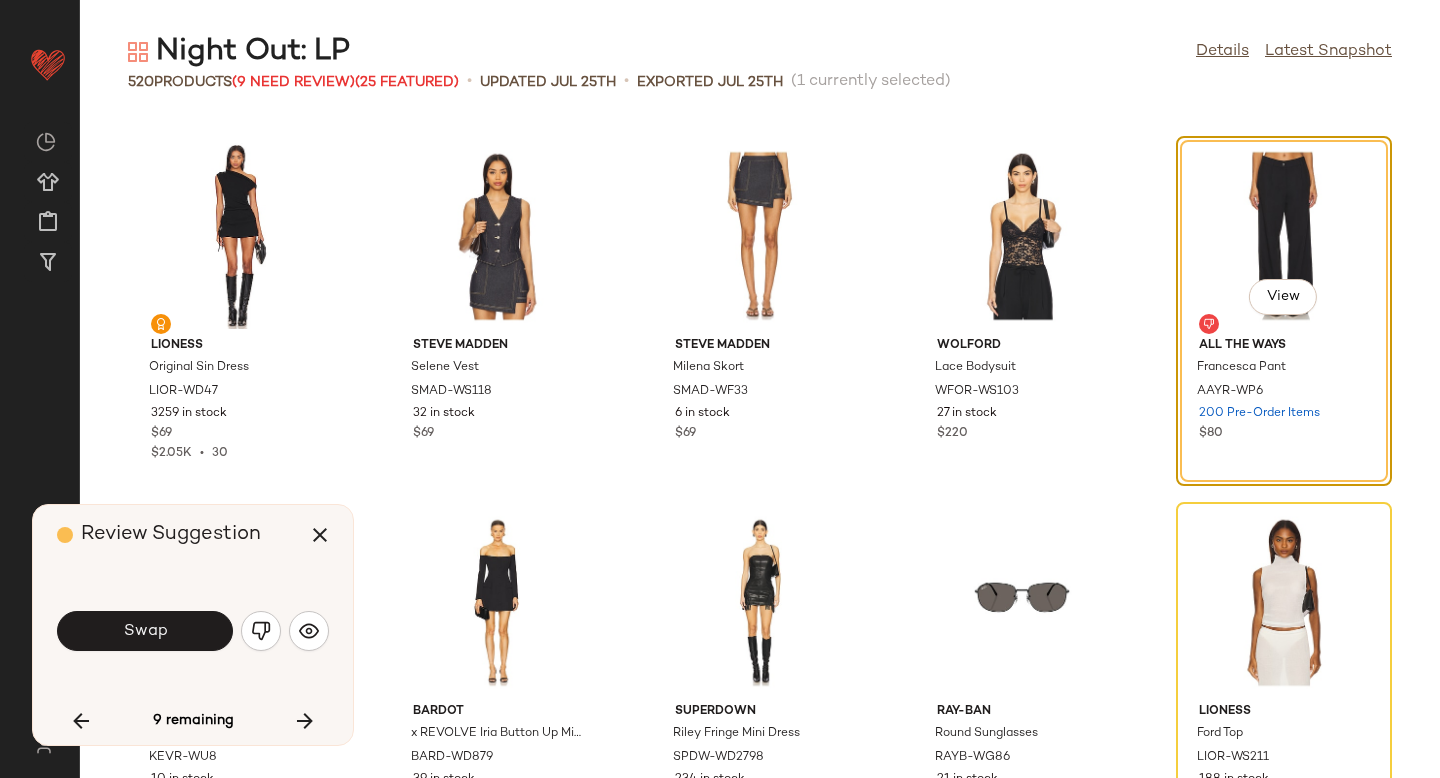 click on "Swap" at bounding box center [145, 631] 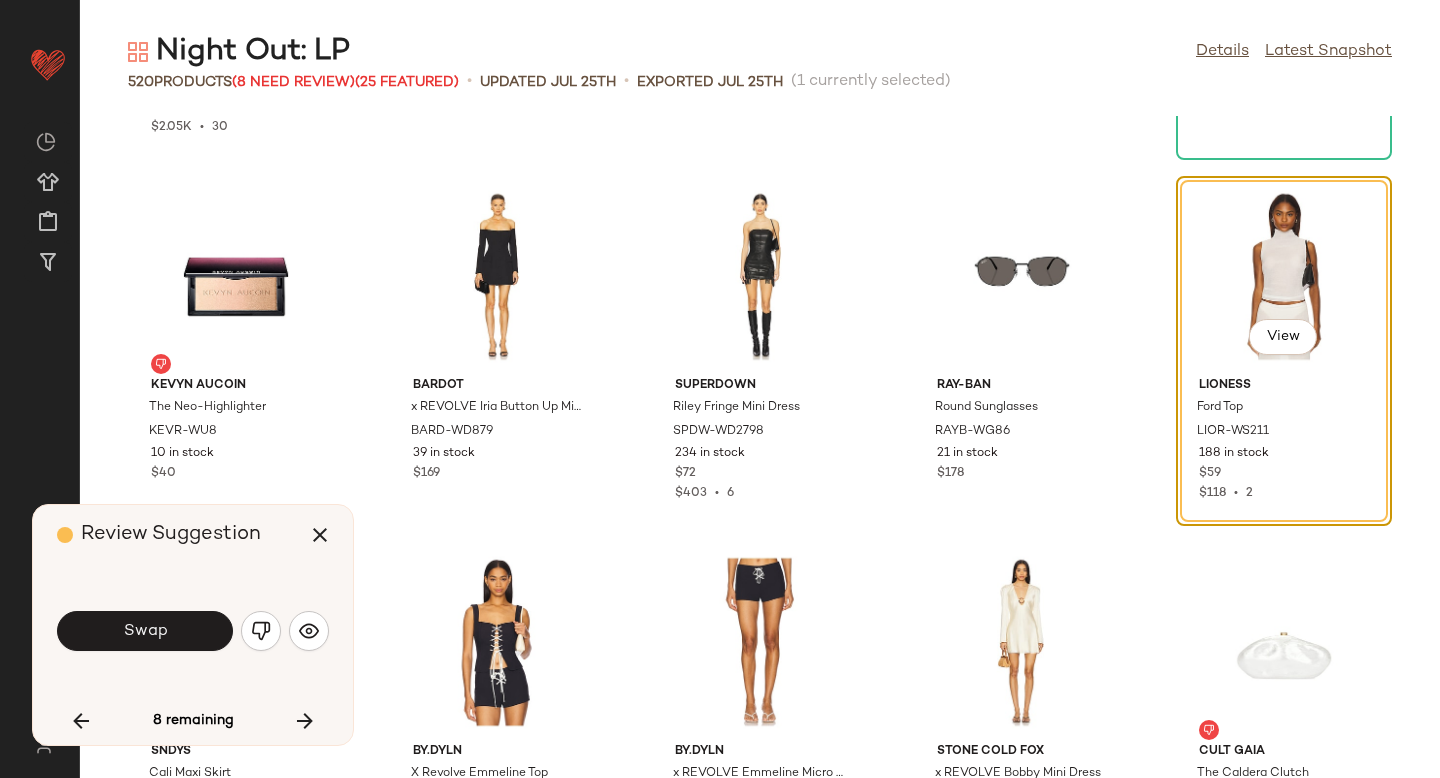 scroll, scrollTop: 34361, scrollLeft: 0, axis: vertical 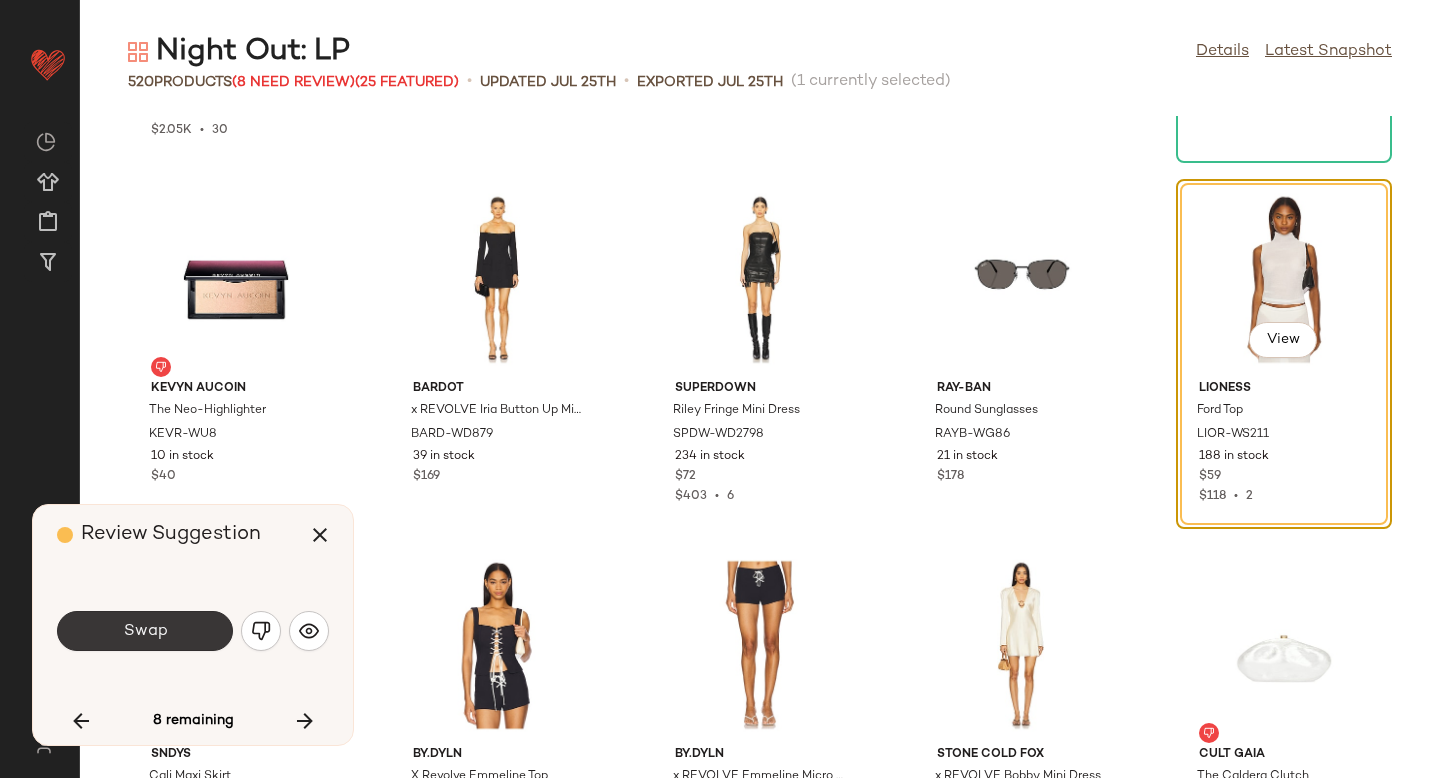 click on "Swap" at bounding box center (145, 631) 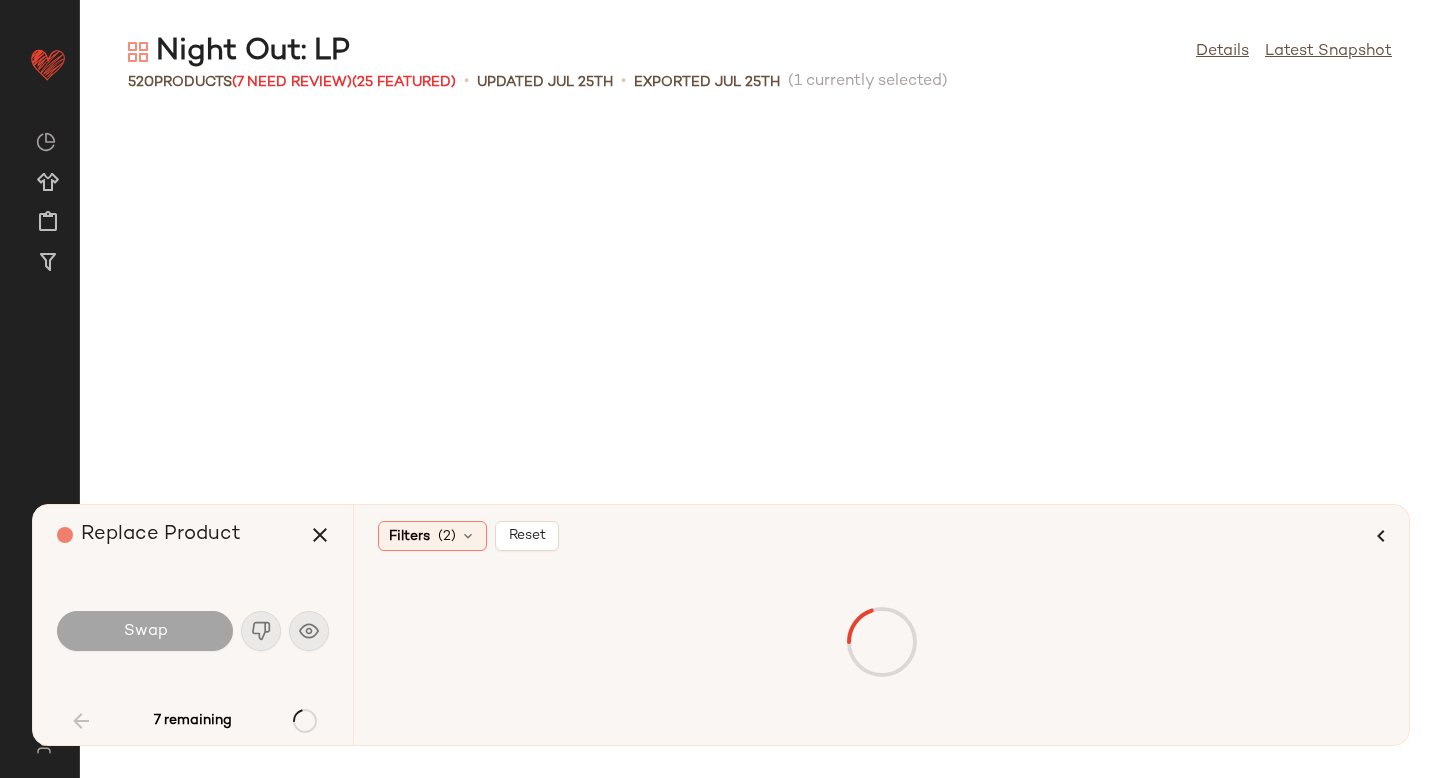 scroll, scrollTop: 1830, scrollLeft: 0, axis: vertical 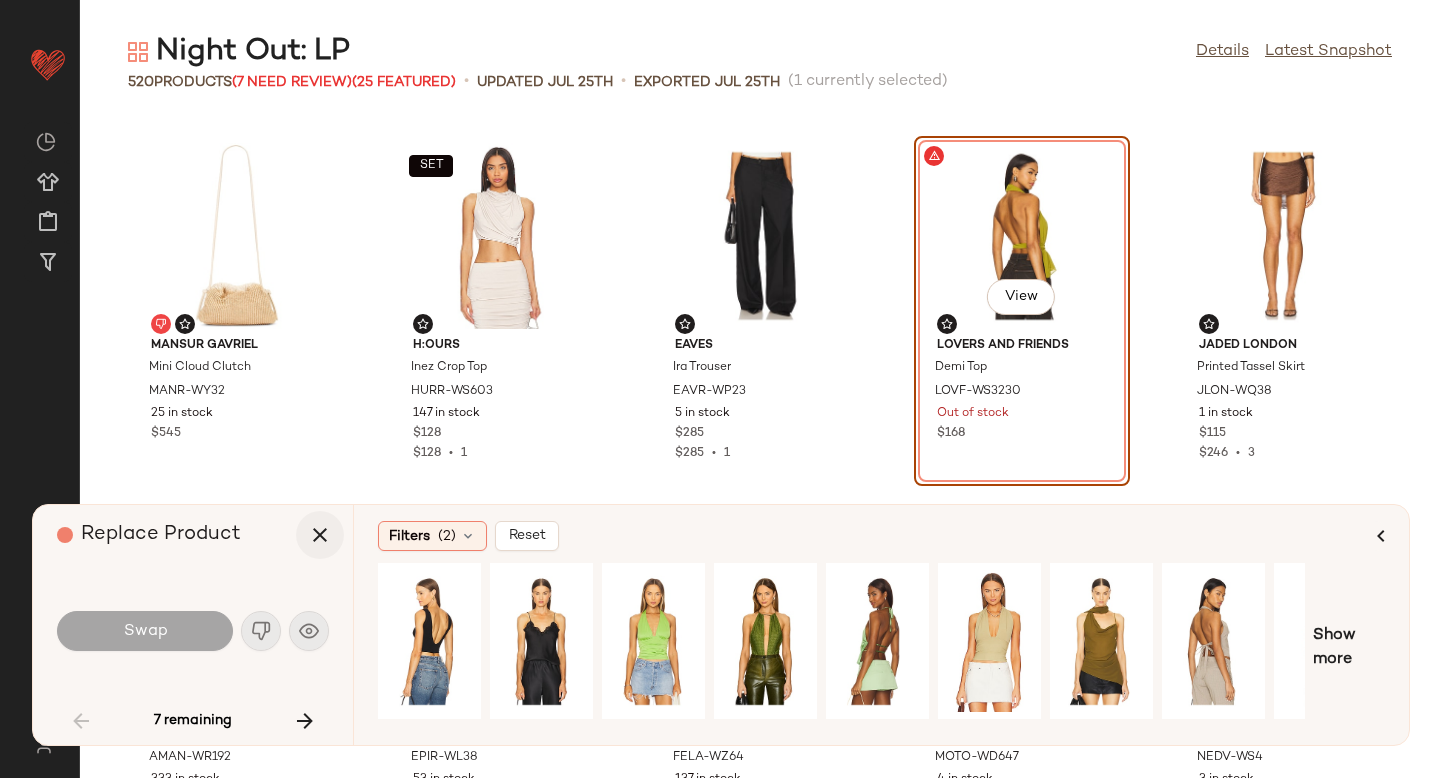 click at bounding box center (320, 535) 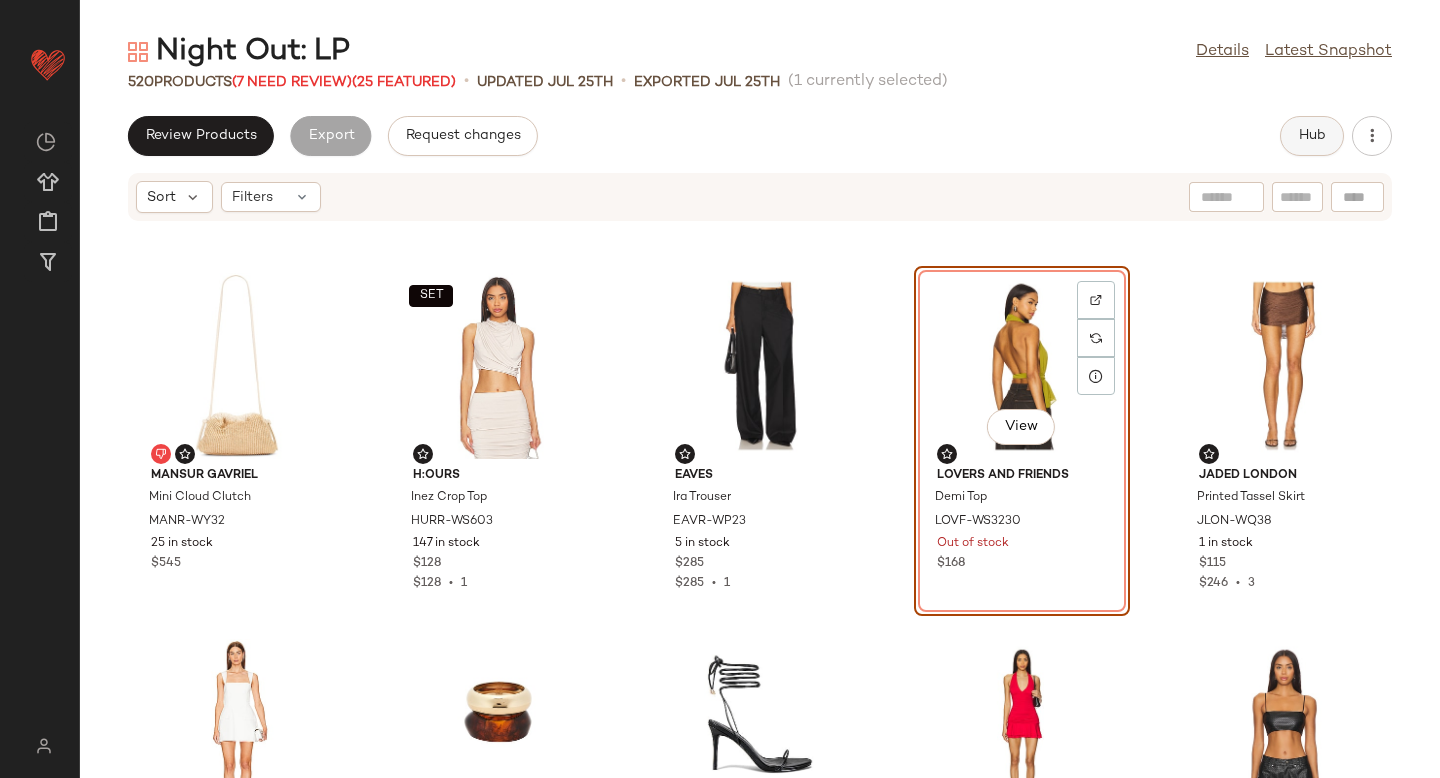 click on "Hub" 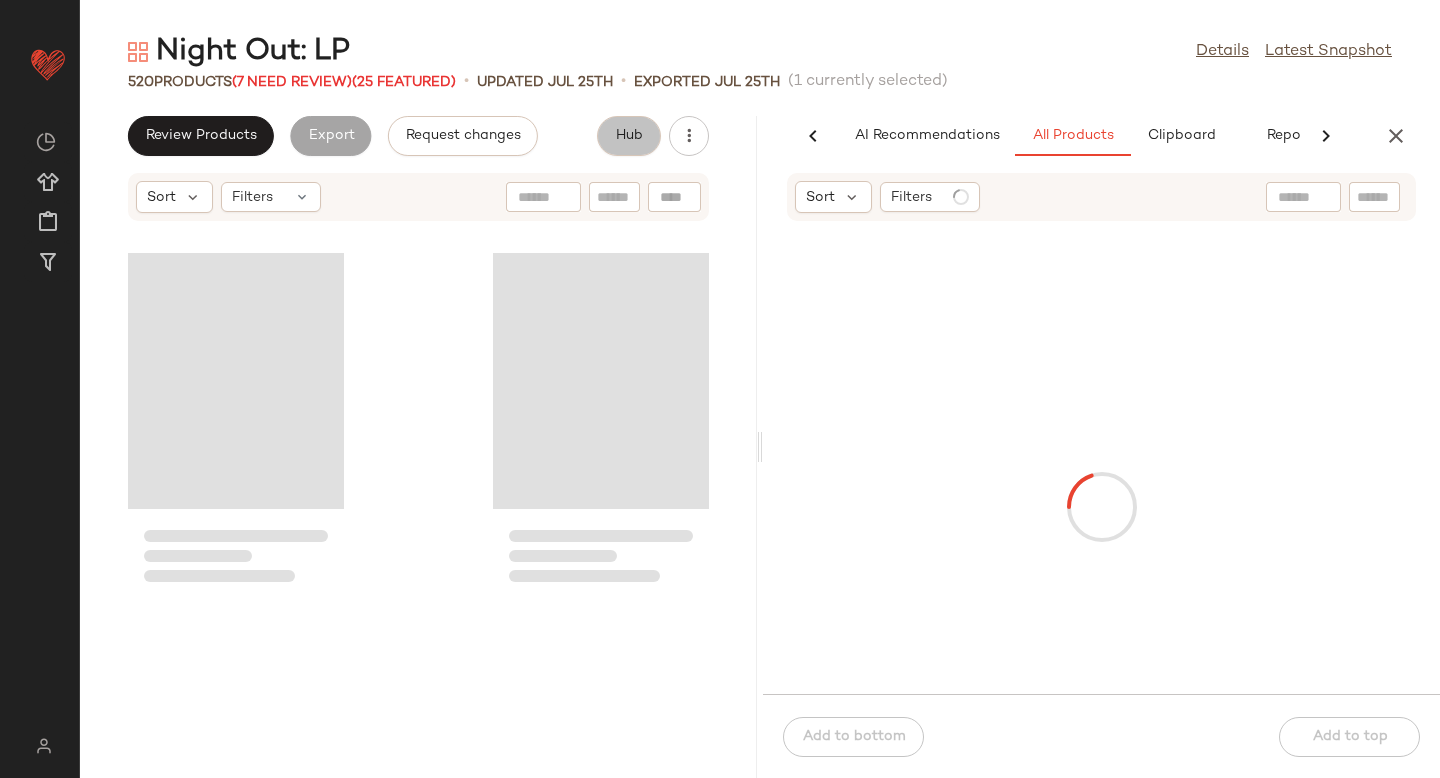 scroll, scrollTop: 0, scrollLeft: 47, axis: horizontal 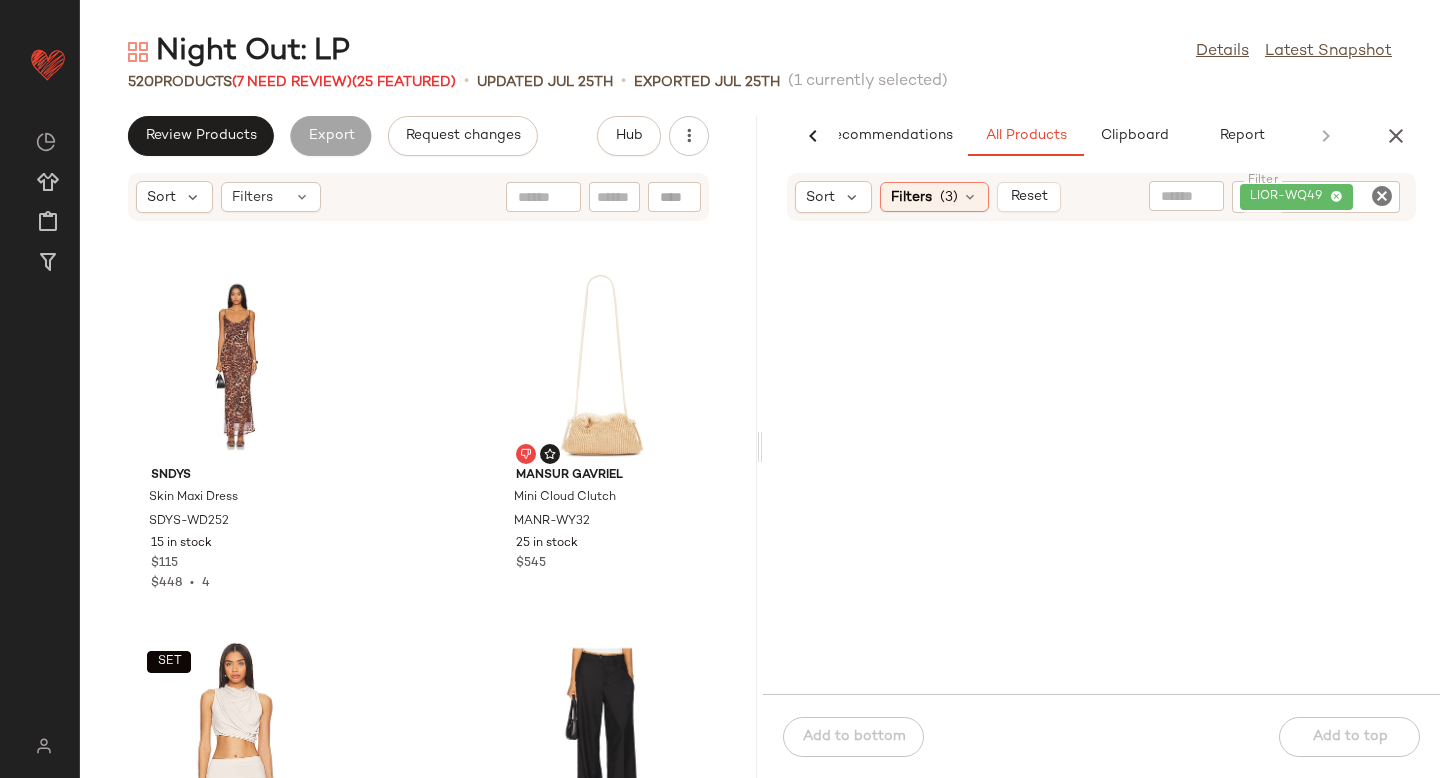 click 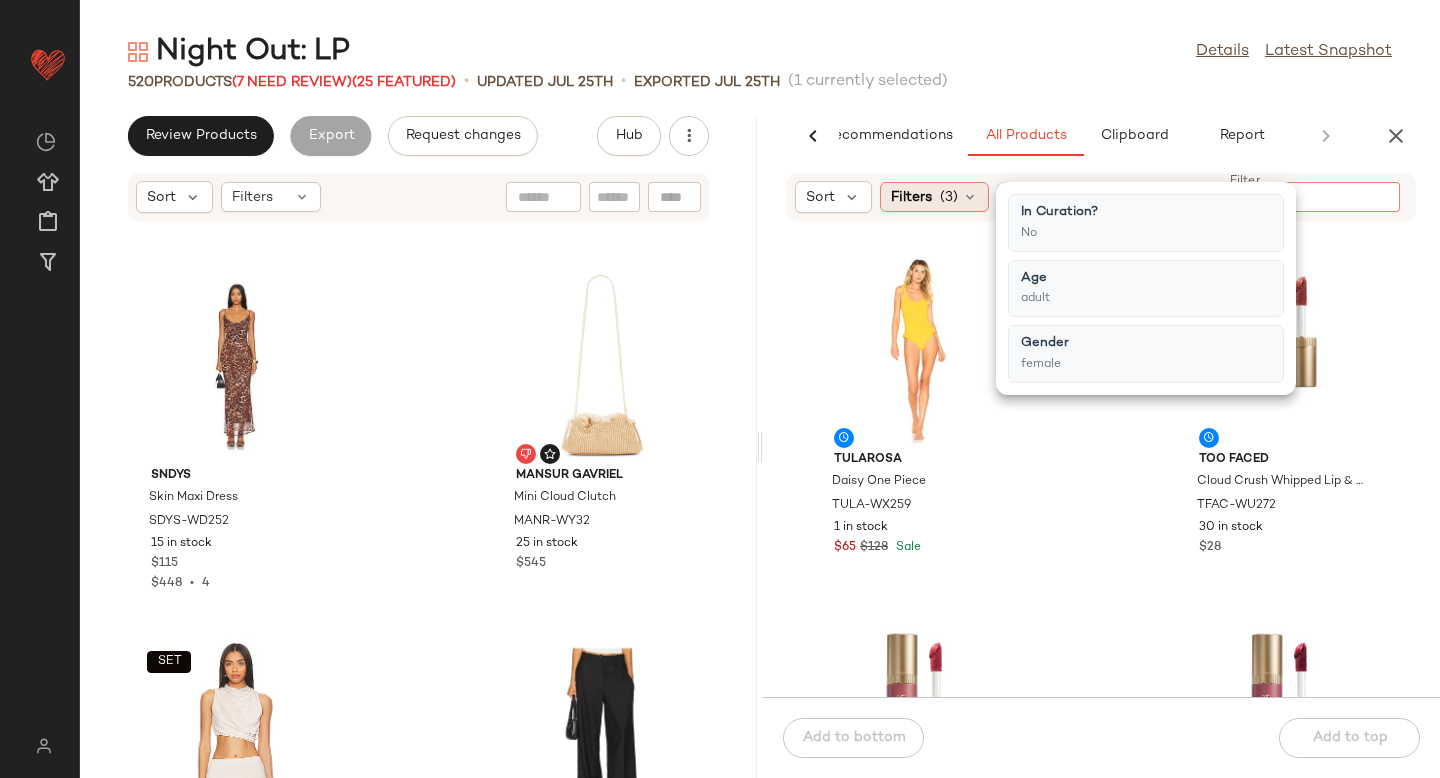 click on "Filters  (3)" 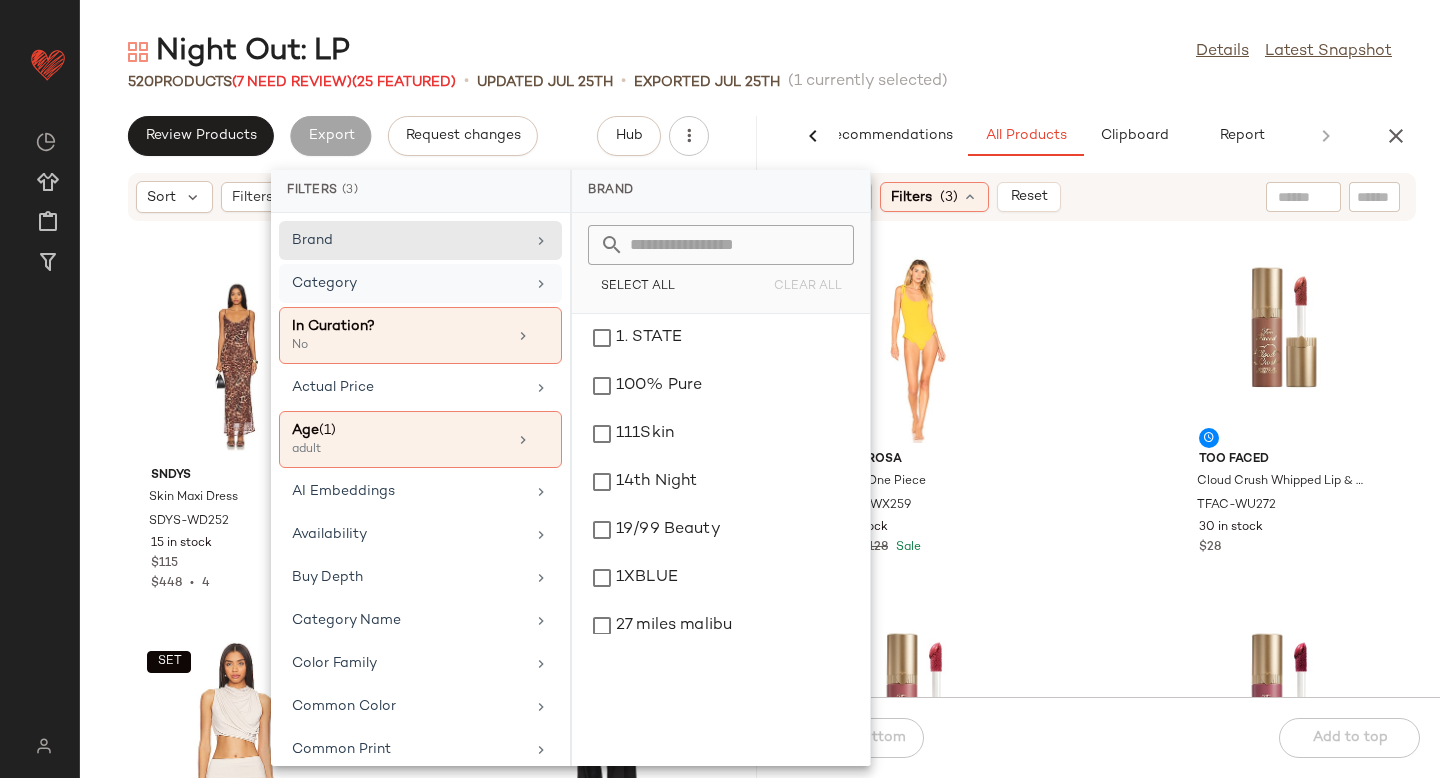 click on "Category" at bounding box center (408, 283) 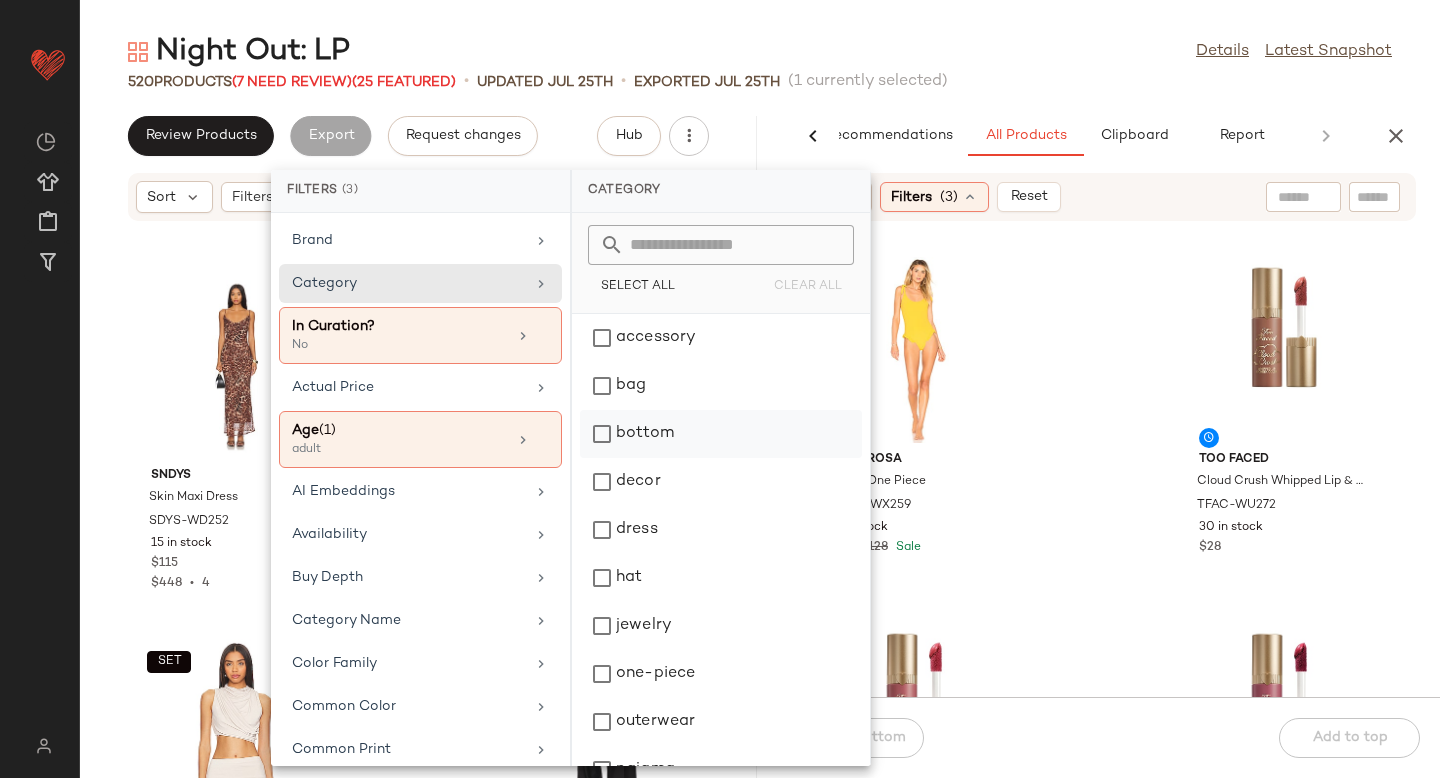 click on "bottom" 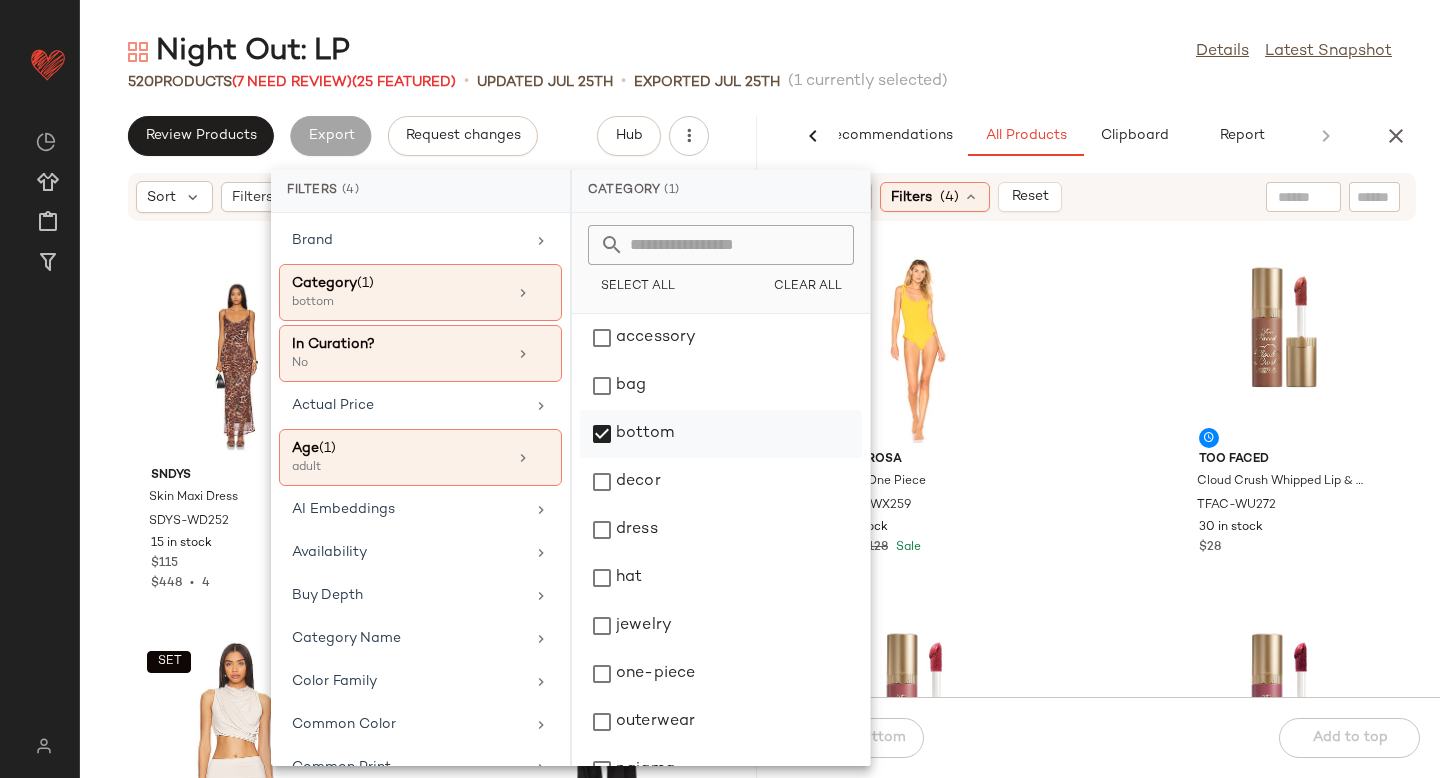 scroll, scrollTop: 276, scrollLeft: 0, axis: vertical 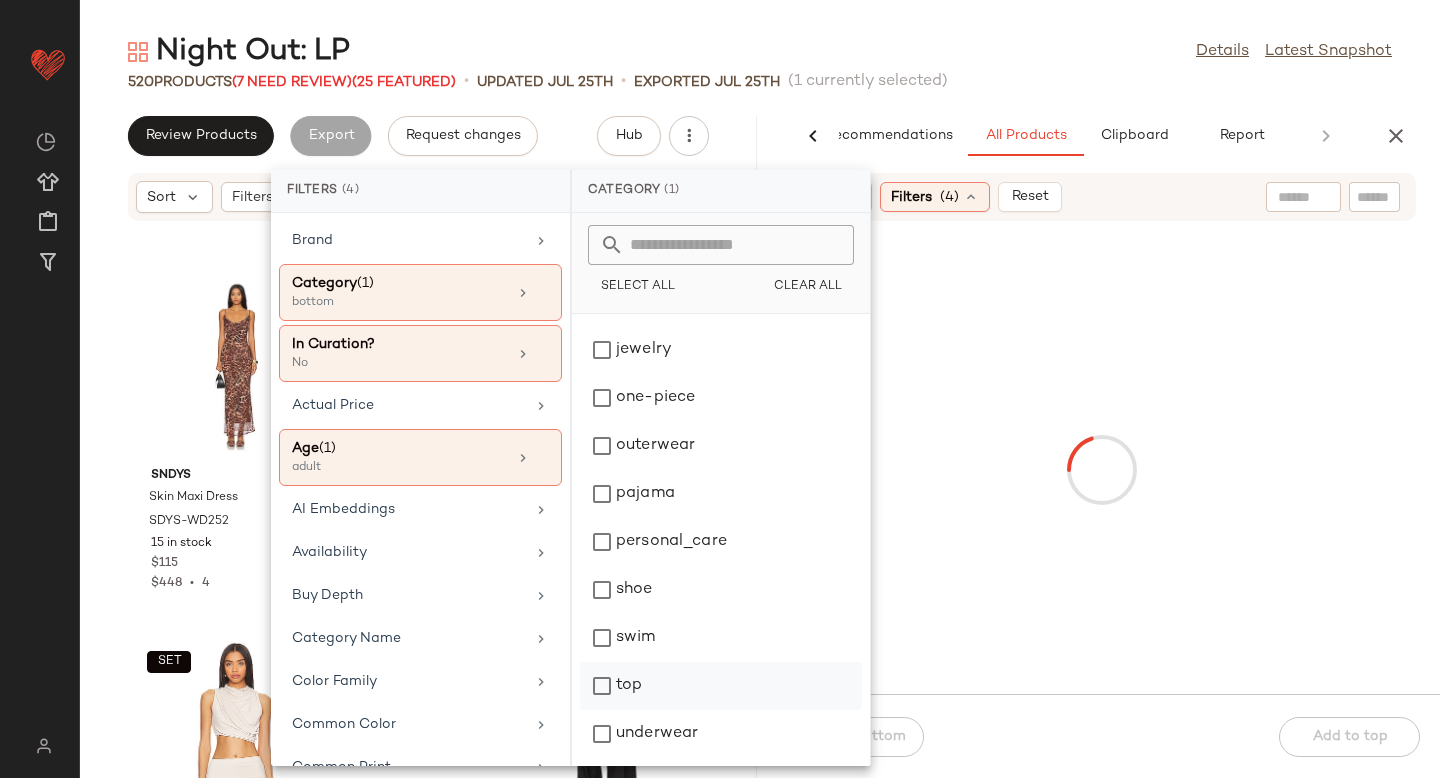 click on "top" 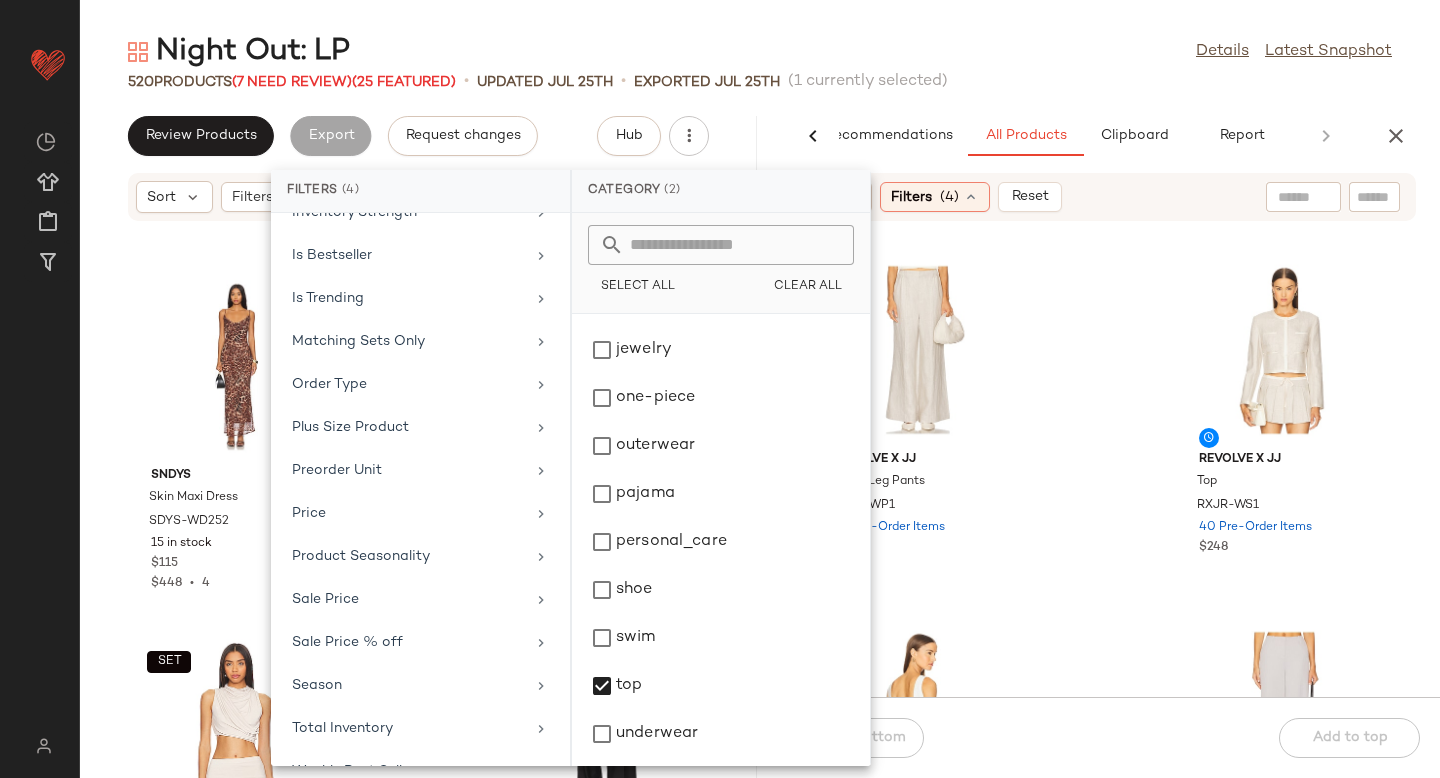 scroll, scrollTop: 997, scrollLeft: 0, axis: vertical 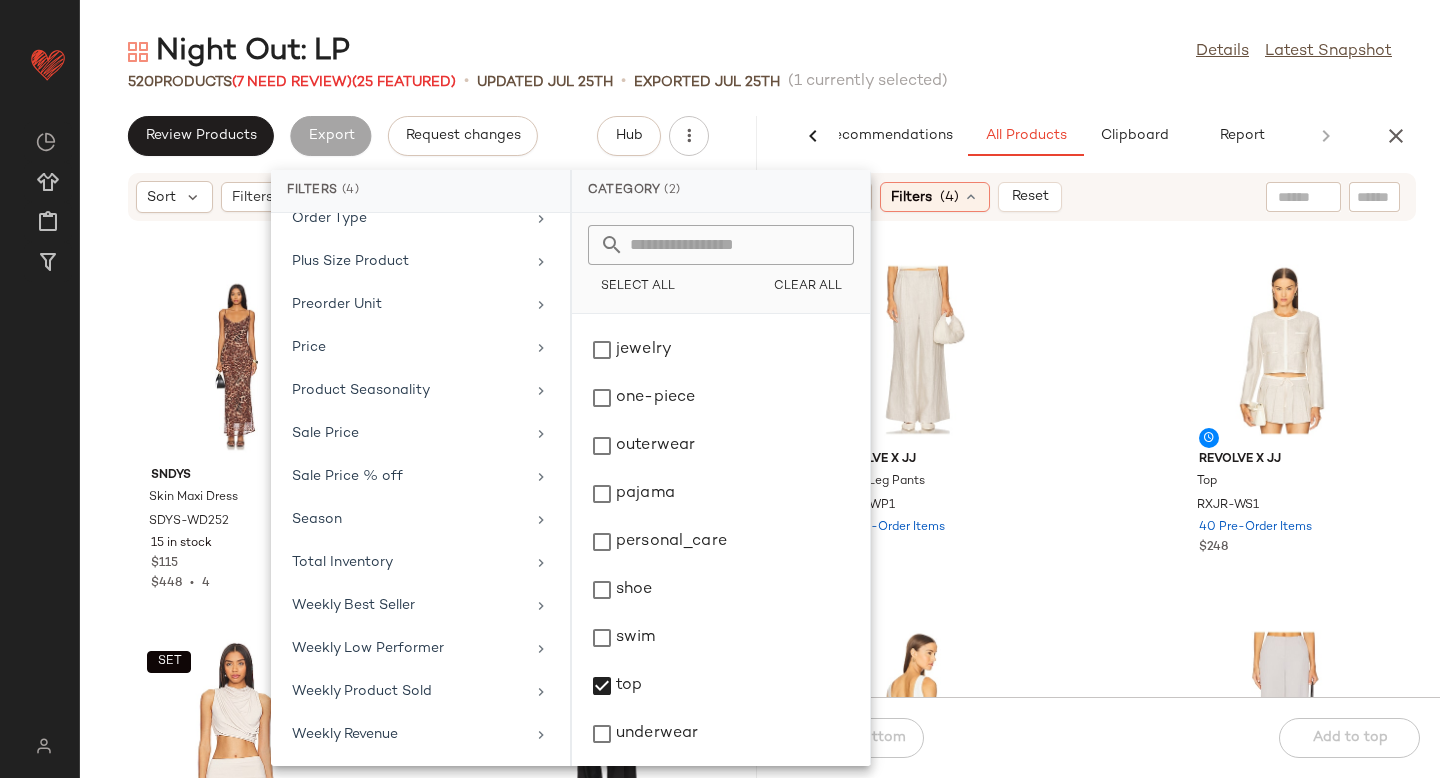 click on "REVOLVE x JJ Wide-Leg Pants RXJR-WP1 70 Pre-Order Items $220 REVOLVE x JJ Top RXJR-WS1 40 Pre-Order Items $248 REVOLVE x JJ Vest Top RXJR-WS3 200 Pre-Order Items $54 Lovers and Friends Margo Pant LOVF-WP784 137 in stock $198 Joe's Jeans Arlo Crochet Short JOE-WF27 23 in stock $148 Joe's Jeans Arlo Crochet Cardigan JOE-WK29 23 in stock $198 James Perse Relaxed Sweatshirt JAME-WK106 29 in stock $175 James Perse Wide Leg Sweatpant JAME-WP320 29 in stock $185" 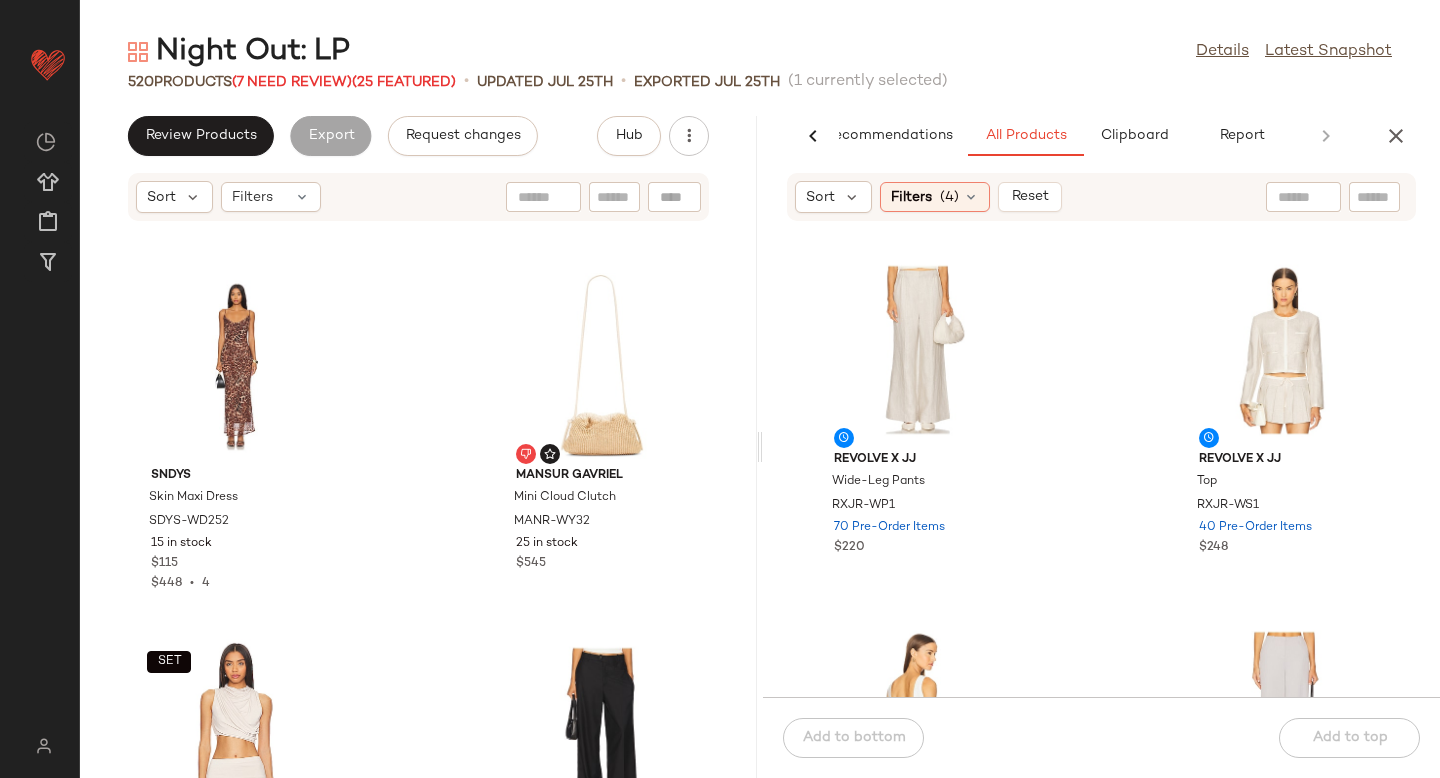 click on "REVOLVE x JJ Wide-Leg Pants RXJR-WP1 70 Pre-Order Items $220 REVOLVE x JJ Top RXJR-WS1 40 Pre-Order Items $248 REVOLVE x JJ Vest Top RXJR-WS3 200 Pre-Order Items $54 Lovers and Friends Margo Pant LOVF-WP784 137 in stock $198 Joe's Jeans Arlo Crochet Short JOE-WF27 23 in stock $148 Joe's Jeans Arlo Crochet Cardigan JOE-WK29 23 in stock $198 James Perse Relaxed Sweatshirt JAME-WK106 29 in stock $175 James Perse Wide Leg Sweatpant JAME-WP320 29 in stock $185" 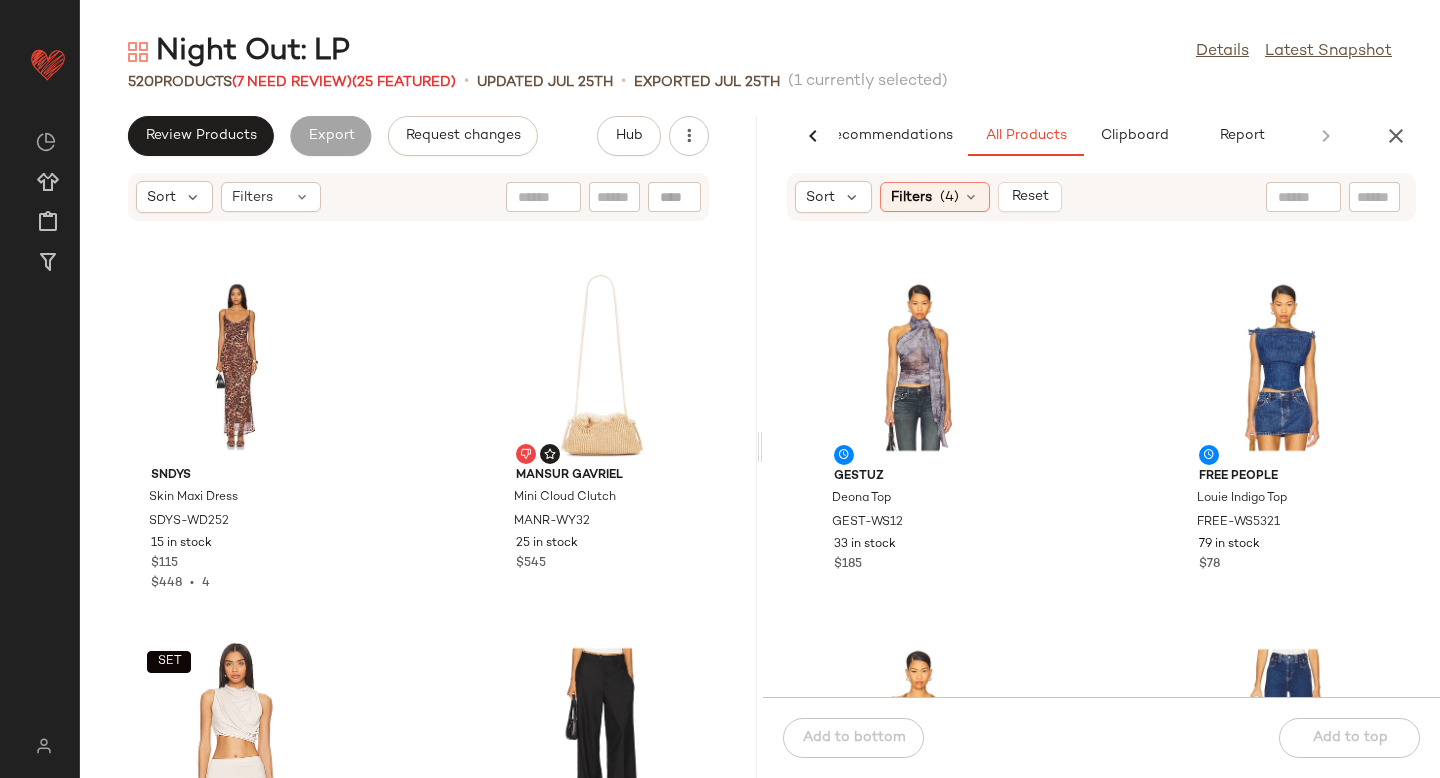 scroll, scrollTop: 1456, scrollLeft: 0, axis: vertical 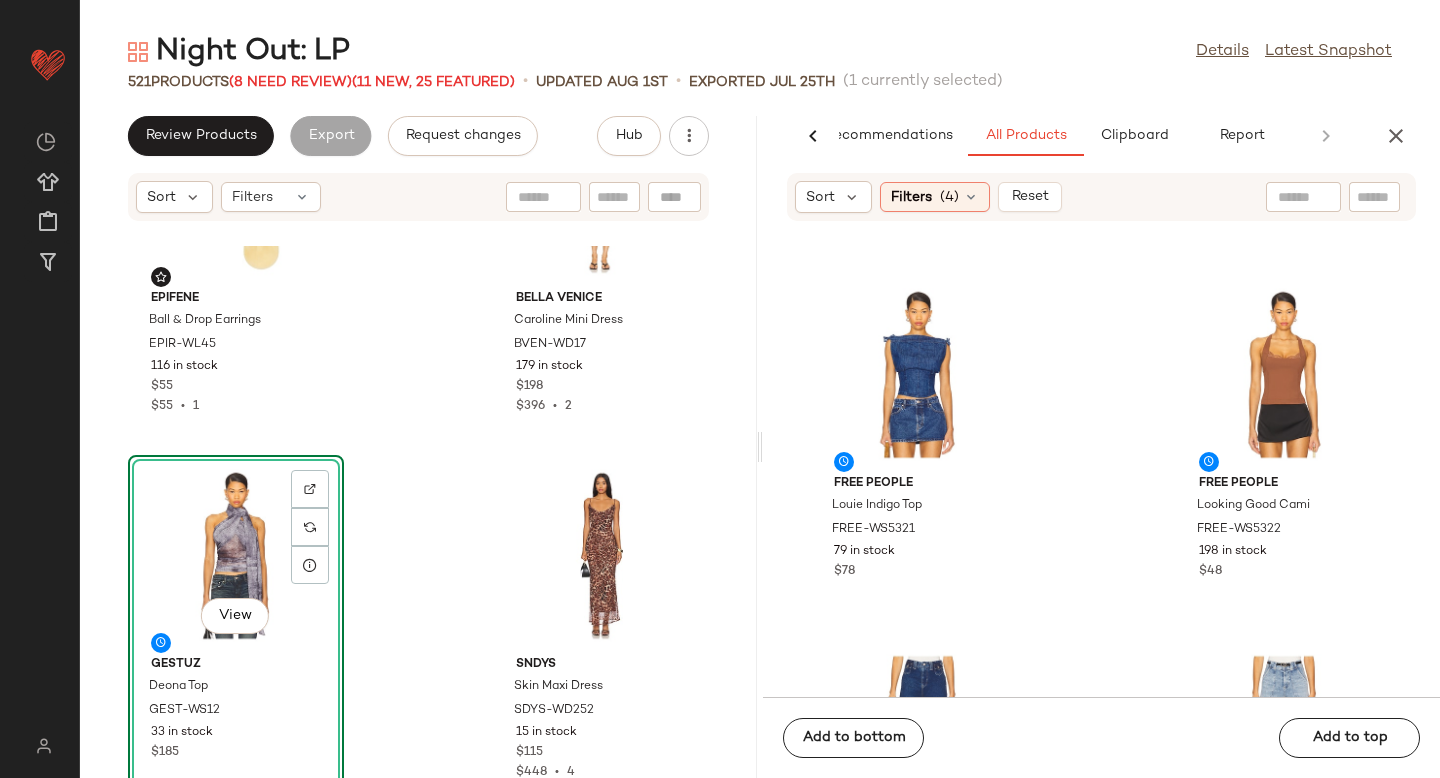 click on "View" 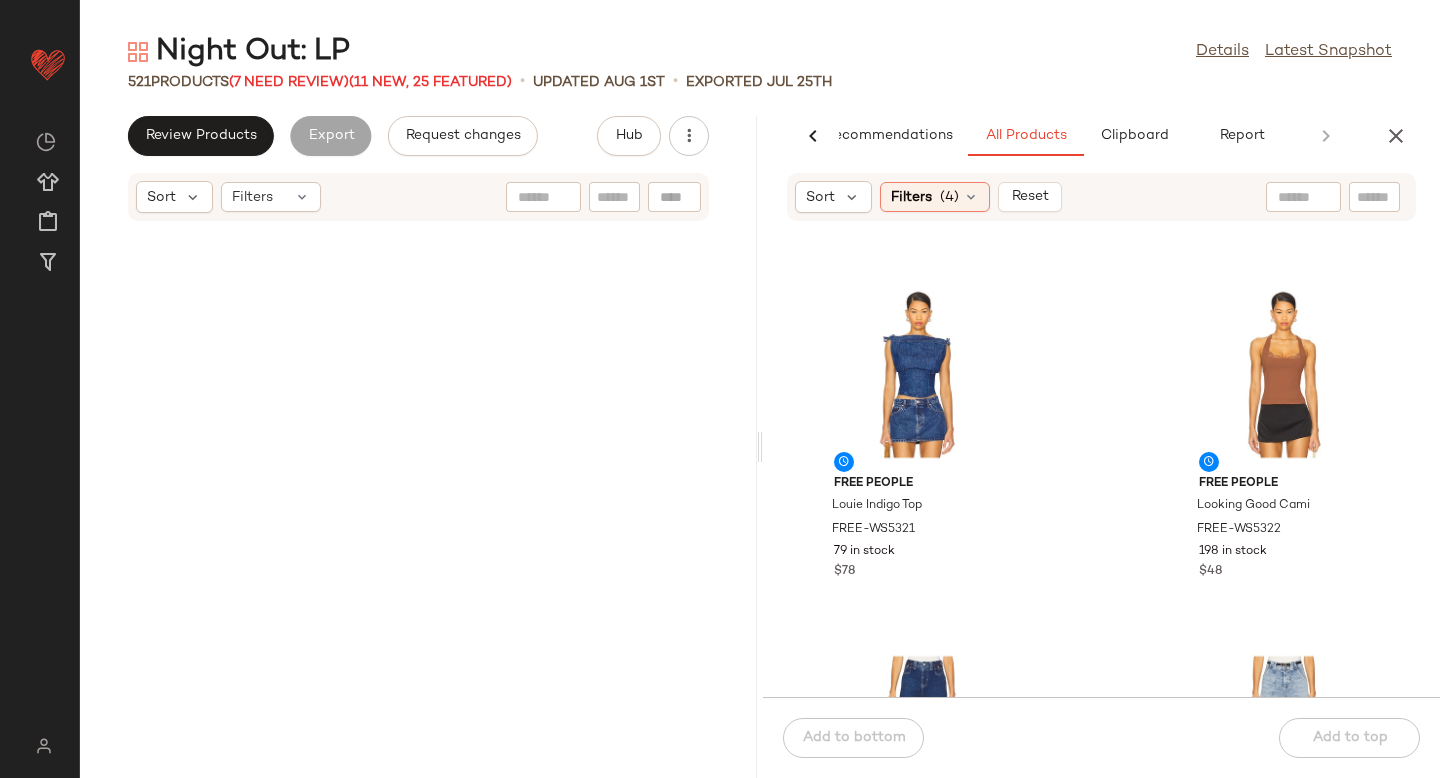 scroll, scrollTop: 0, scrollLeft: 0, axis: both 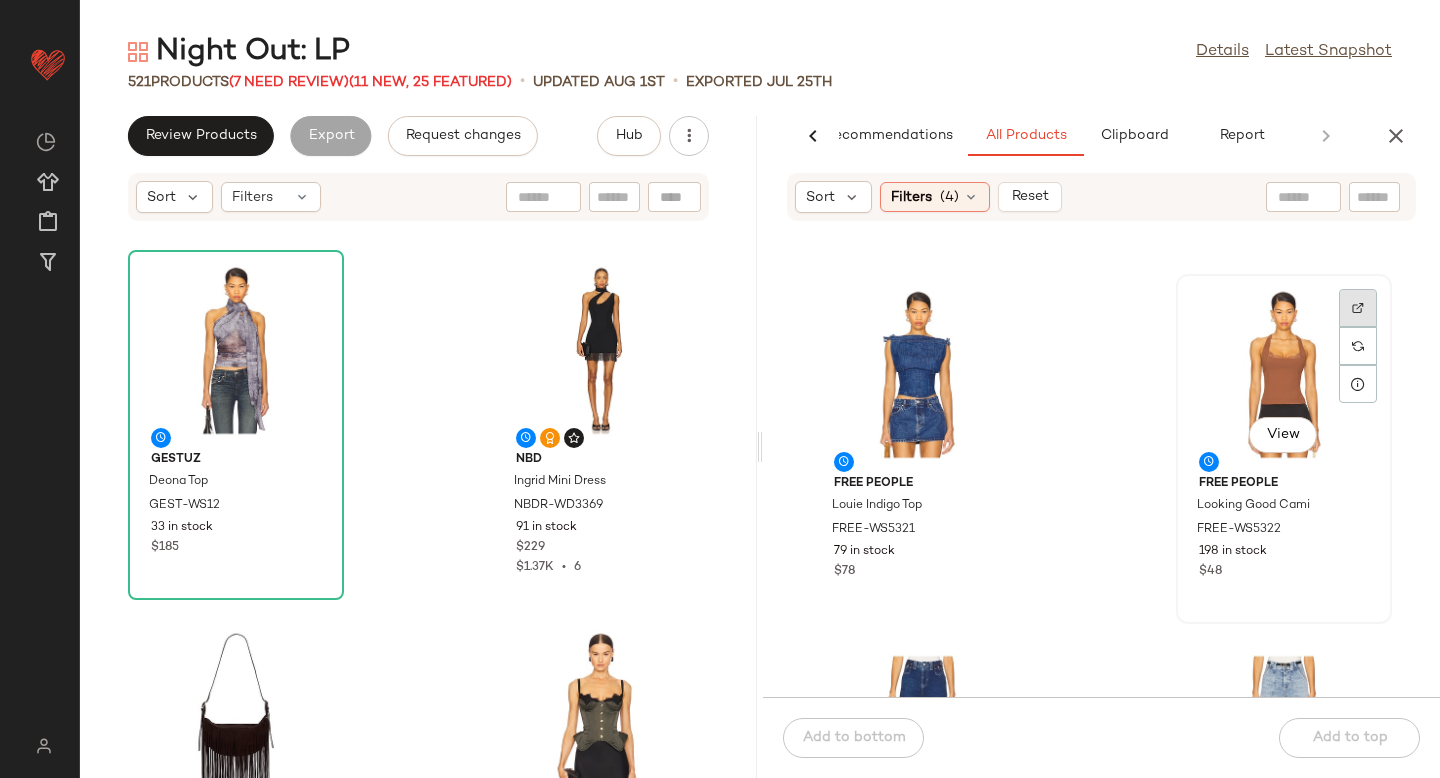 click 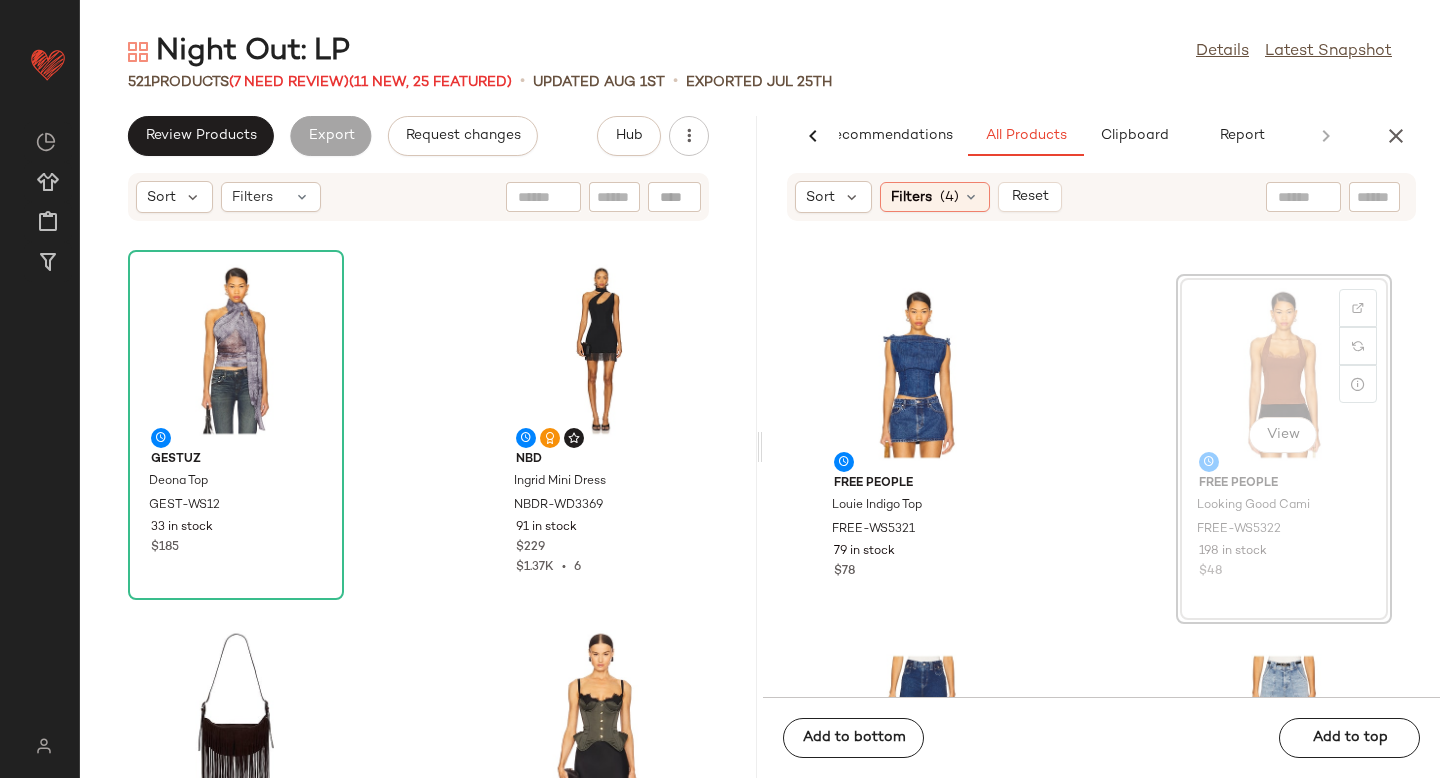 scroll, scrollTop: 1455, scrollLeft: 0, axis: vertical 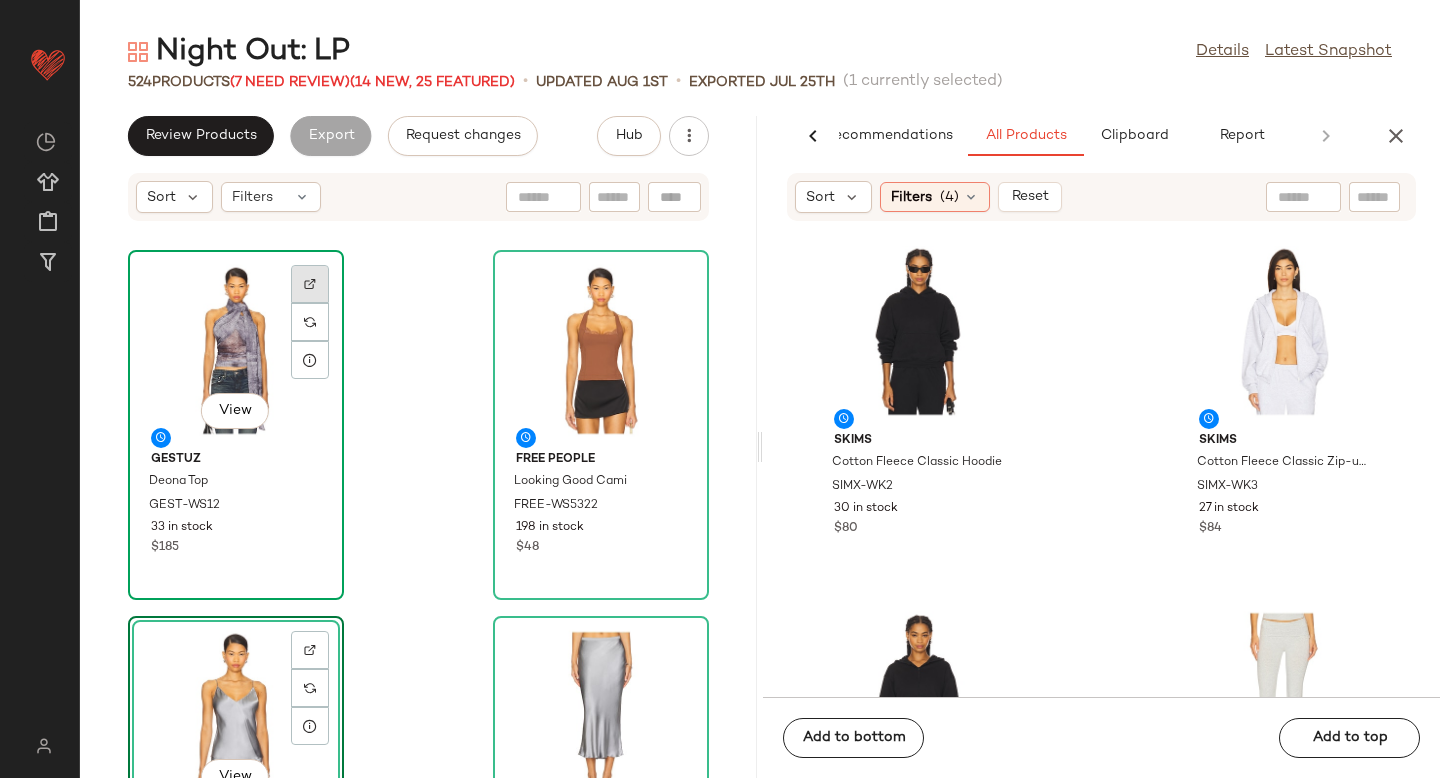 click 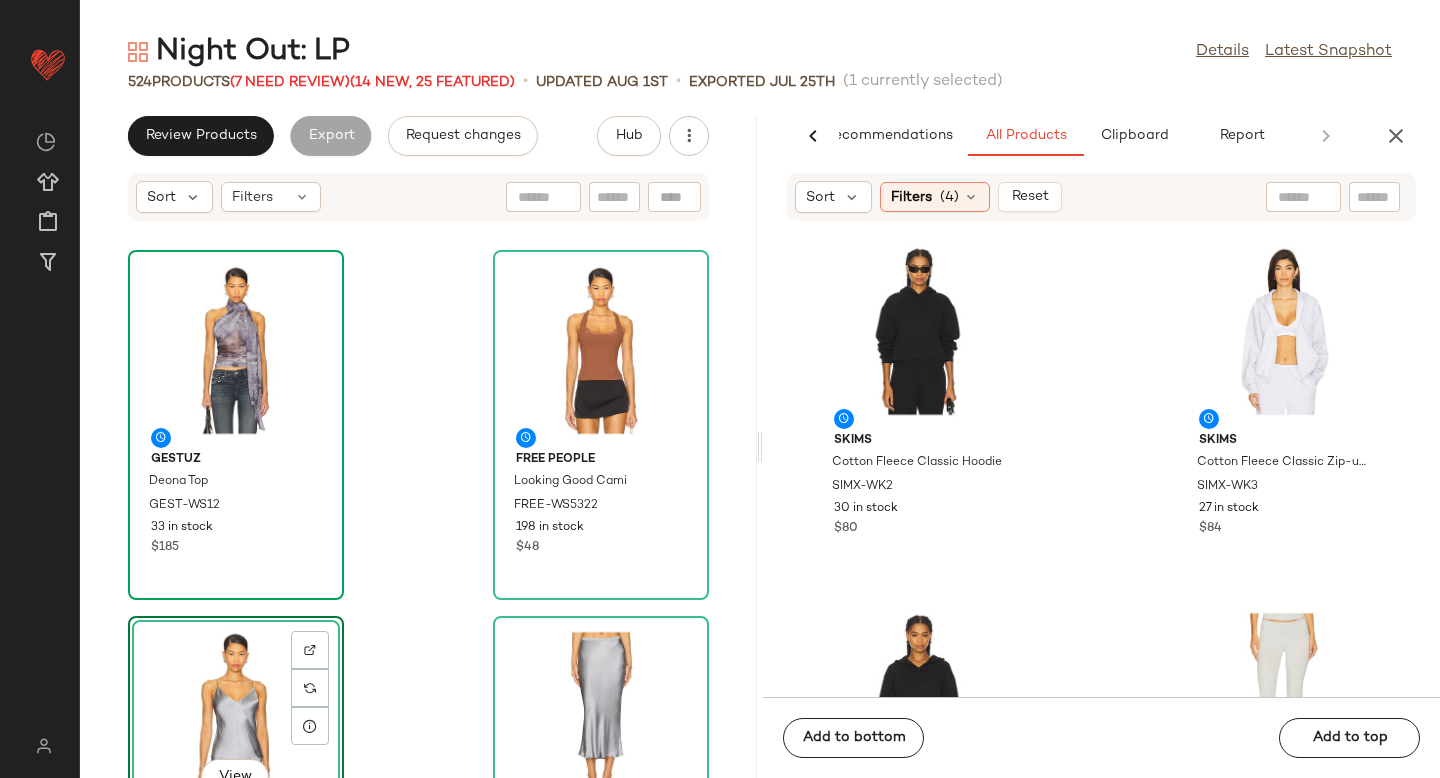 click 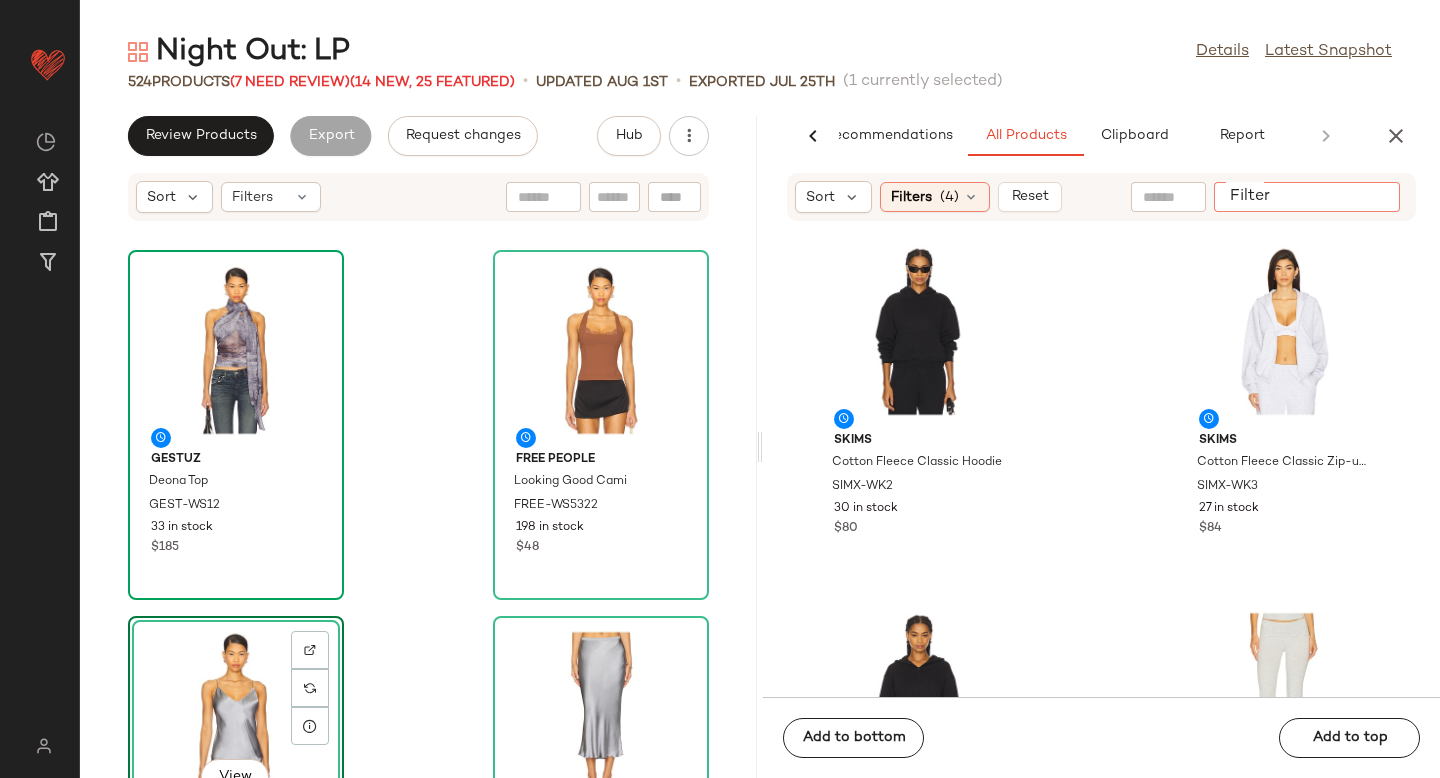 paste on "*********" 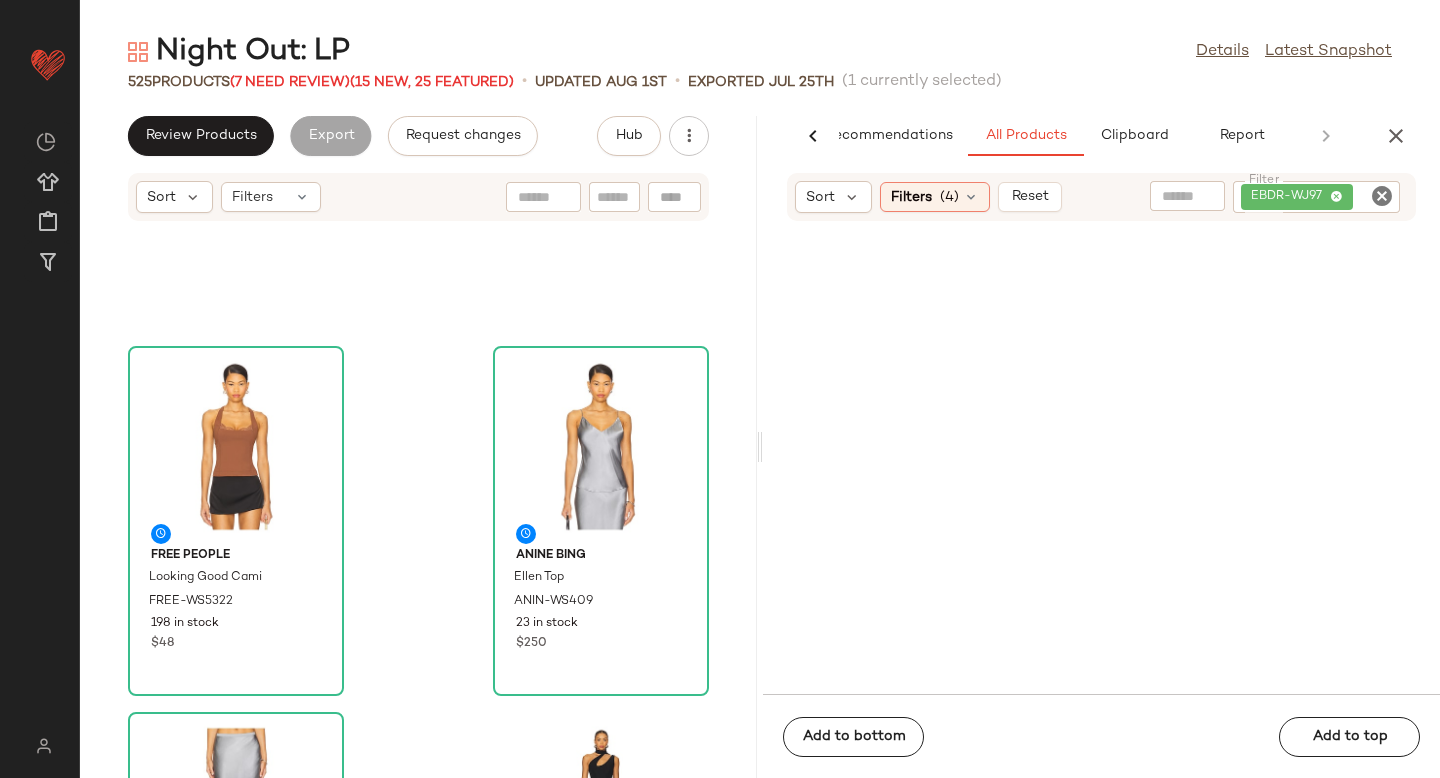 scroll, scrollTop: 262, scrollLeft: 0, axis: vertical 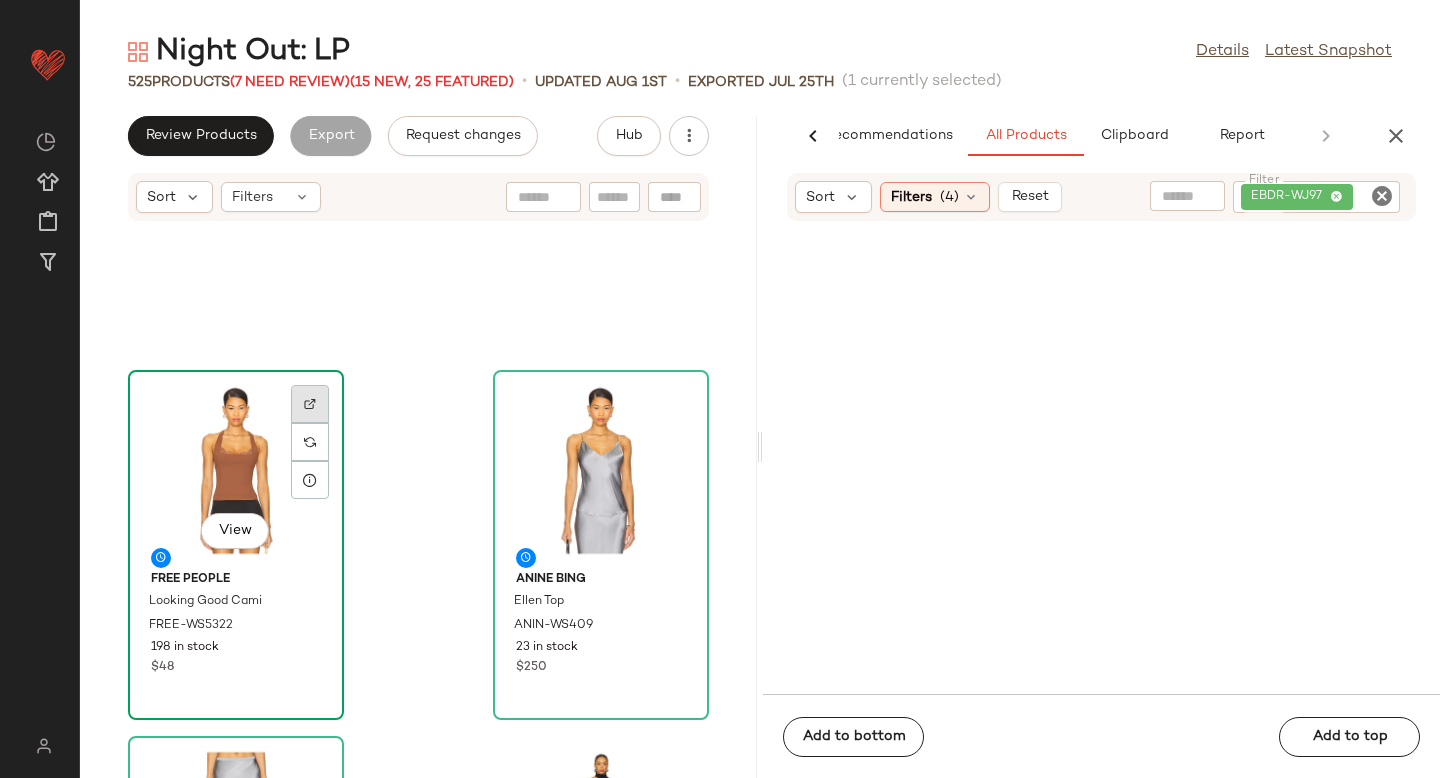 click 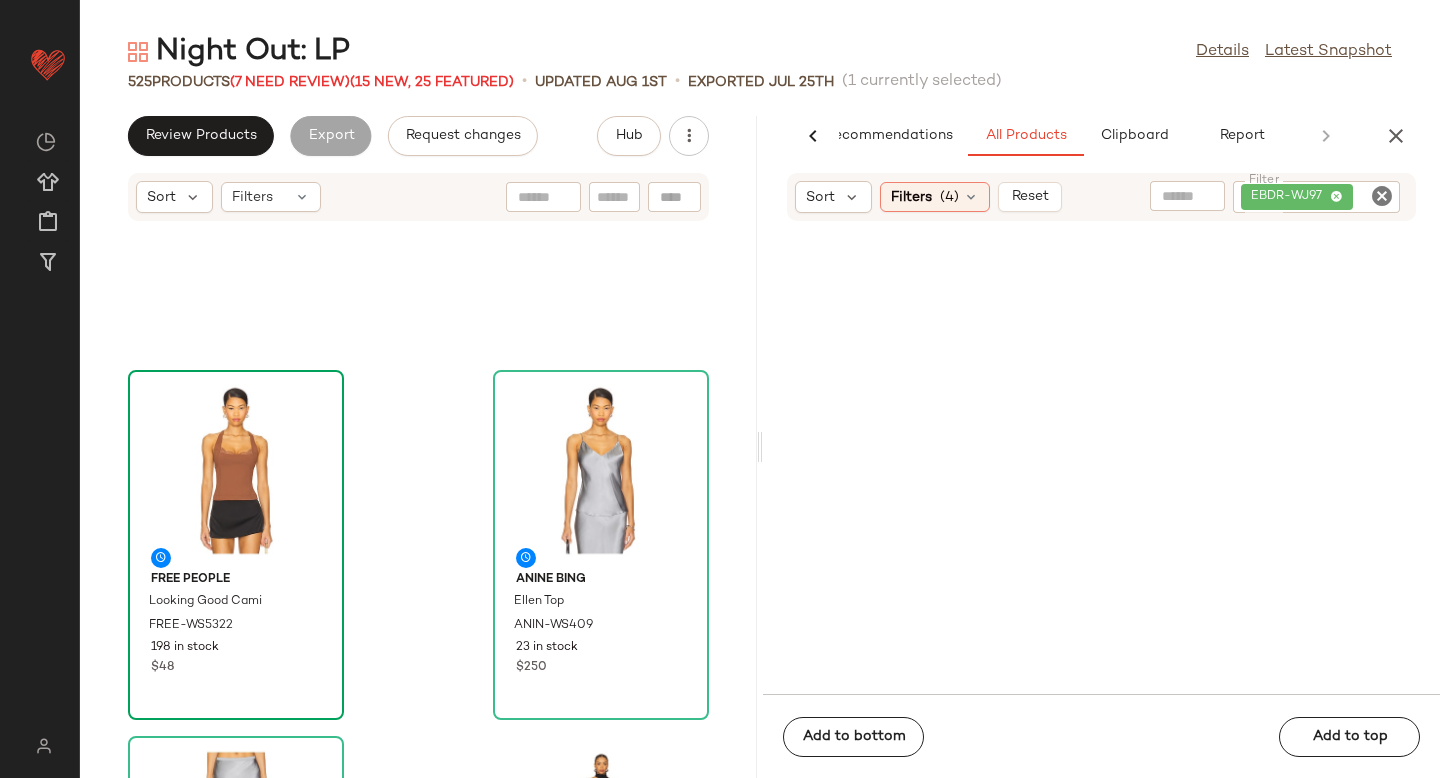 click 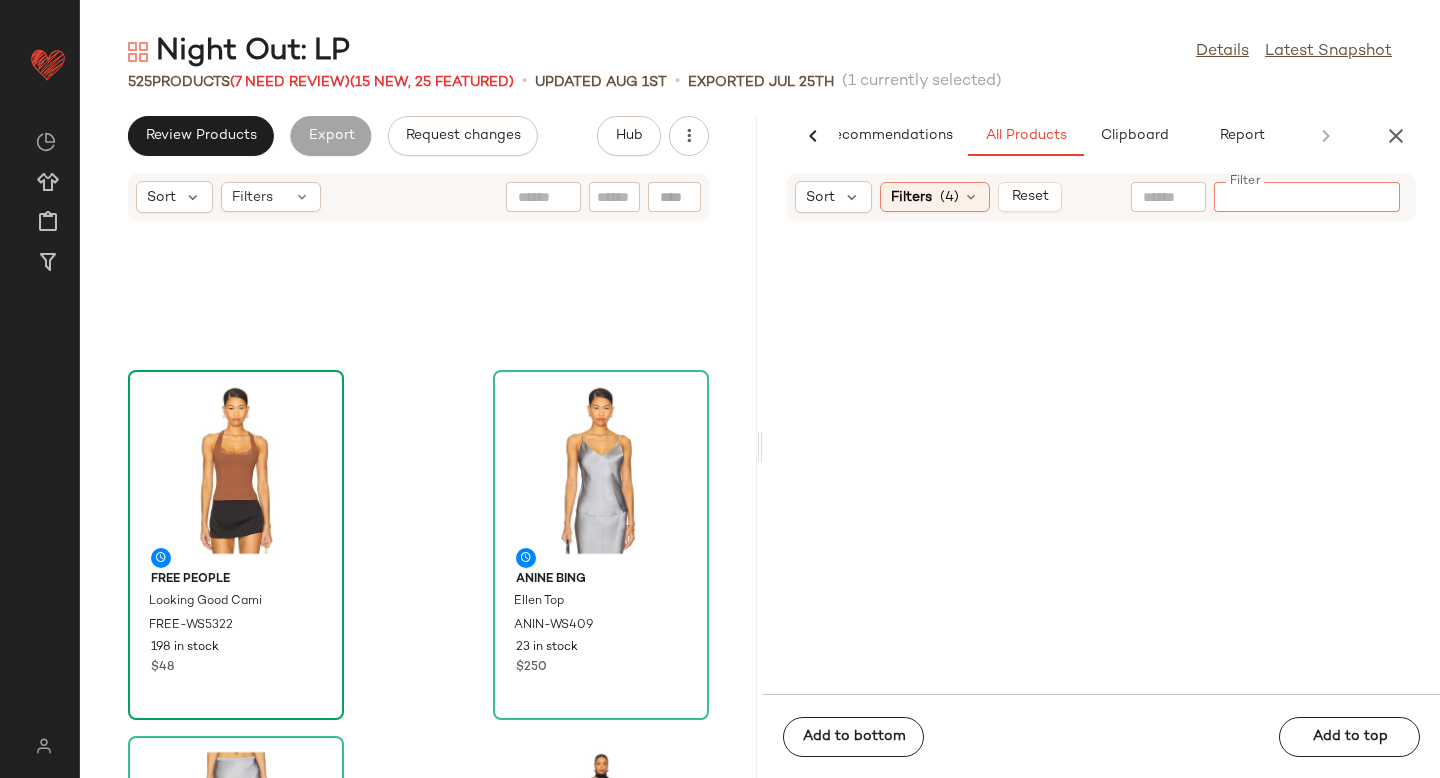 paste on "*********" 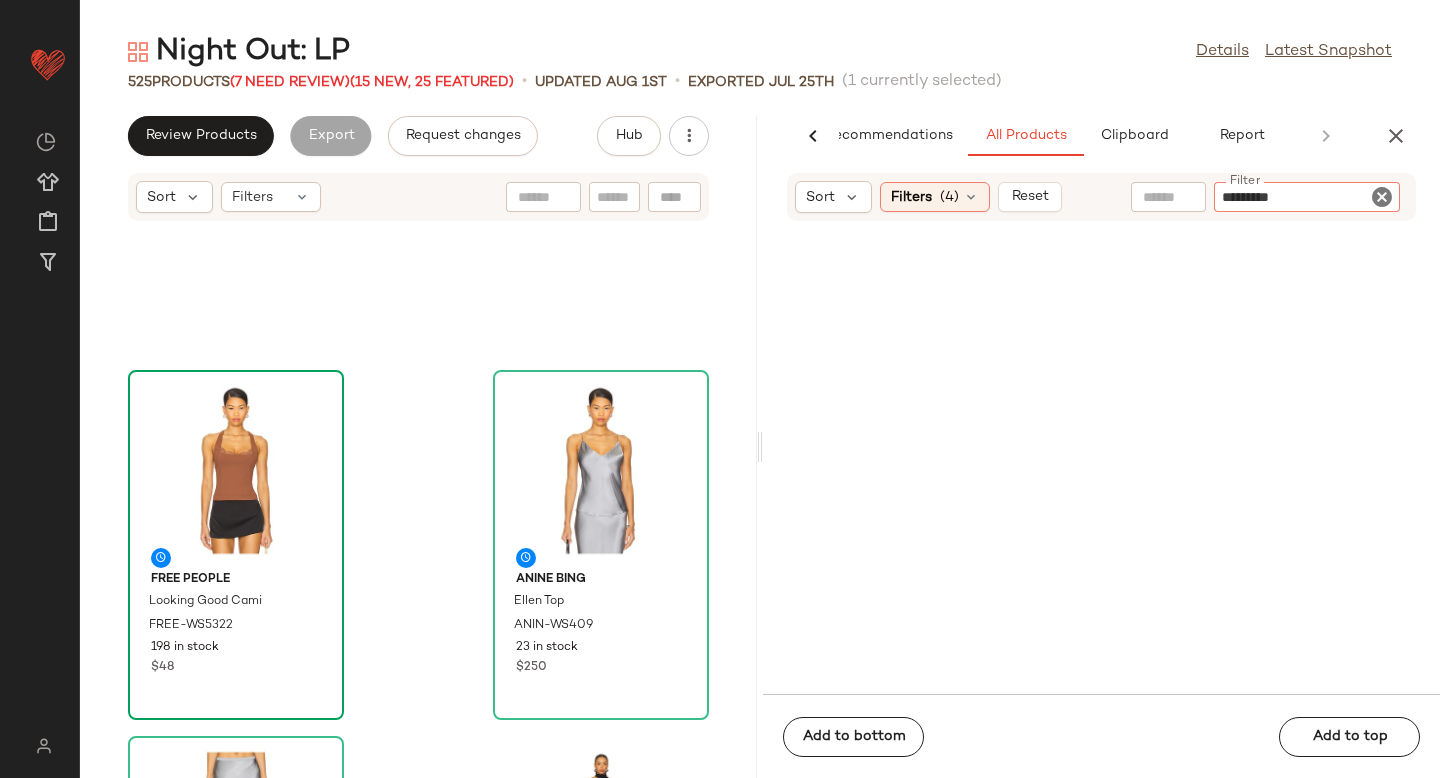 type 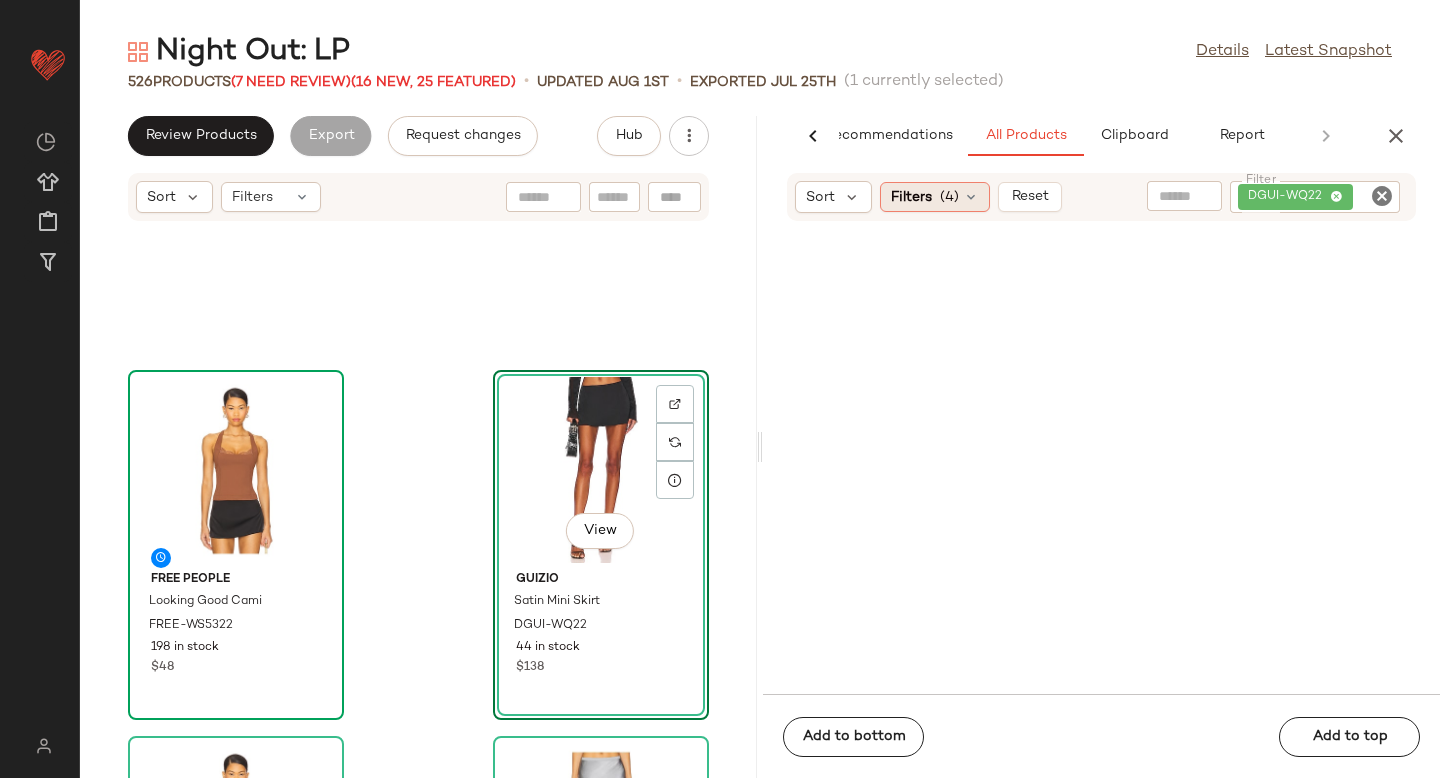 click on "(4)" at bounding box center [949, 197] 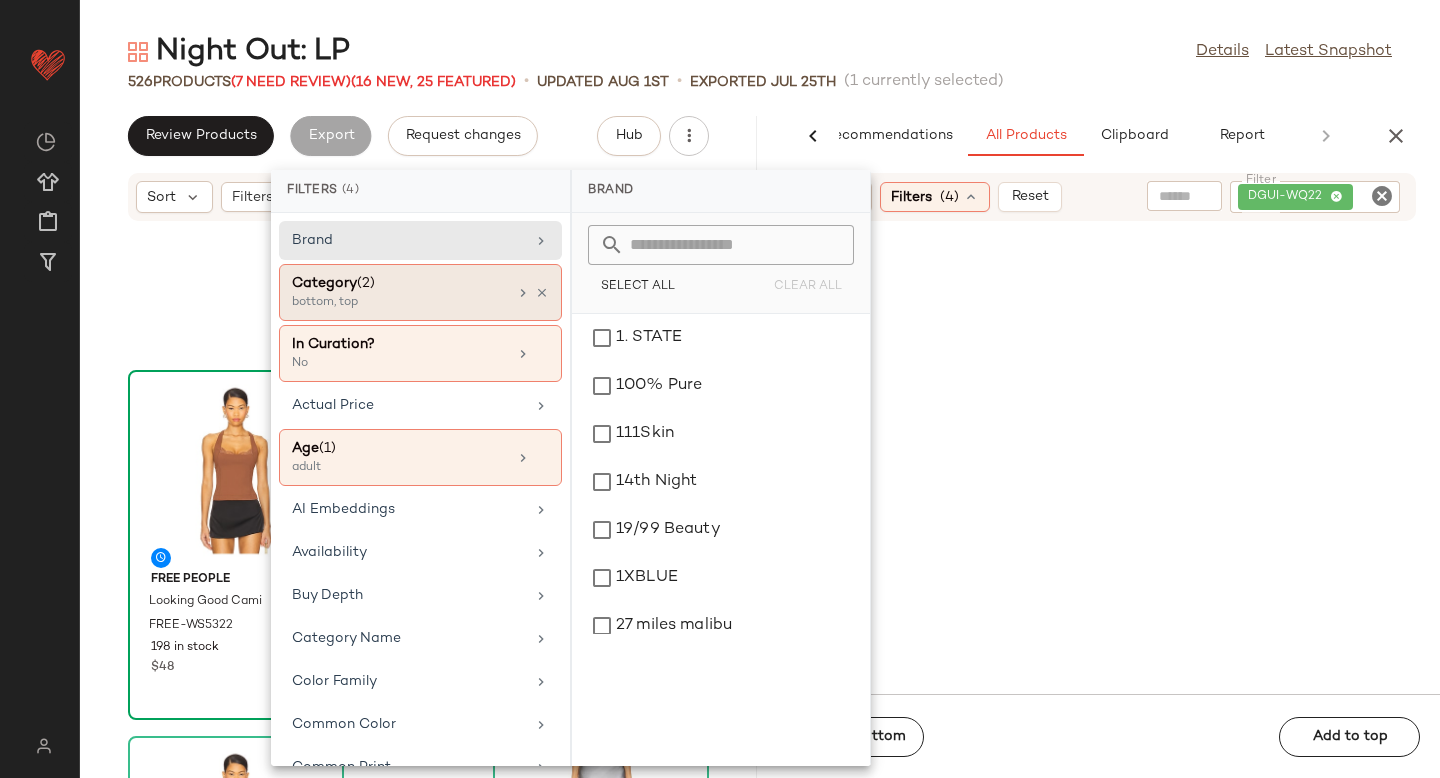 click on "bottom, top" at bounding box center [392, 303] 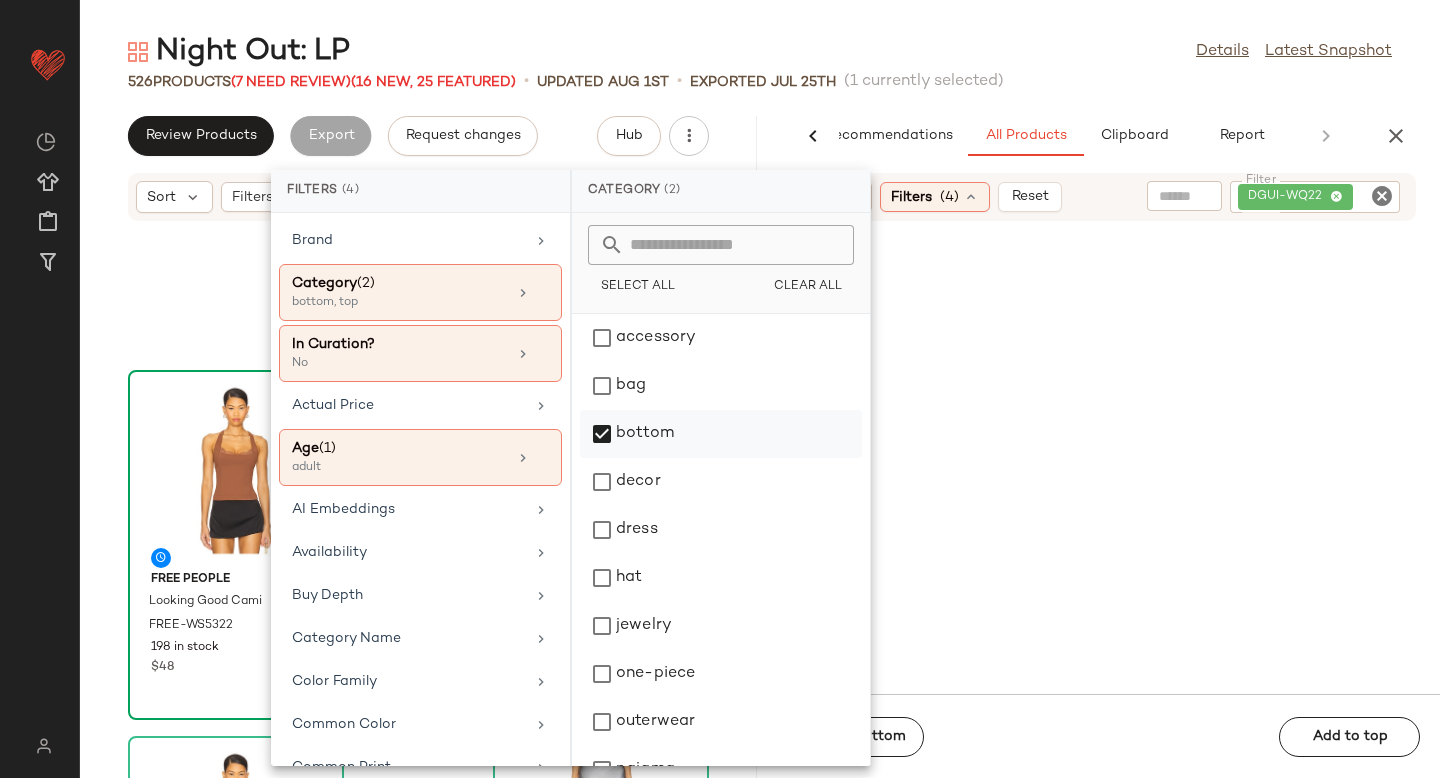 click on "bottom" 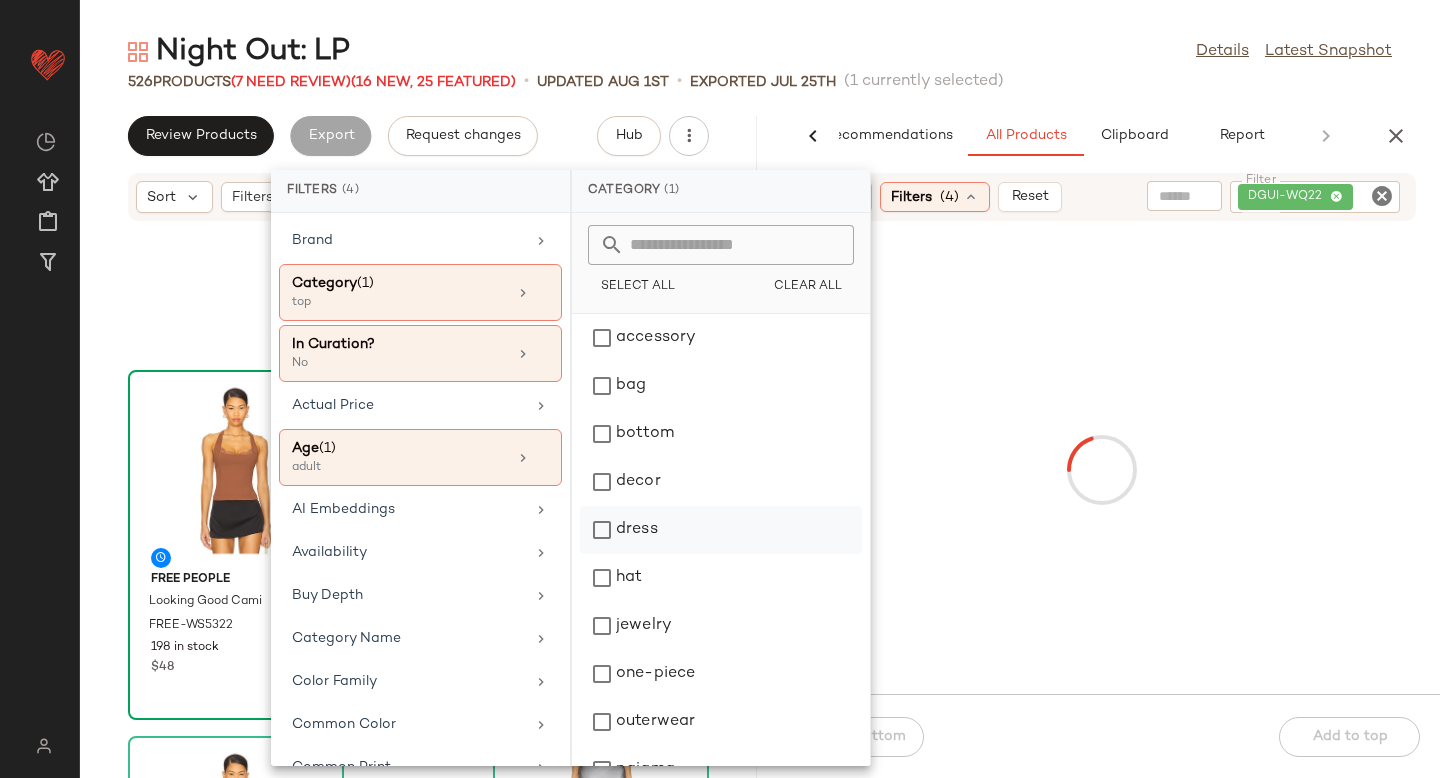 click on "dress" 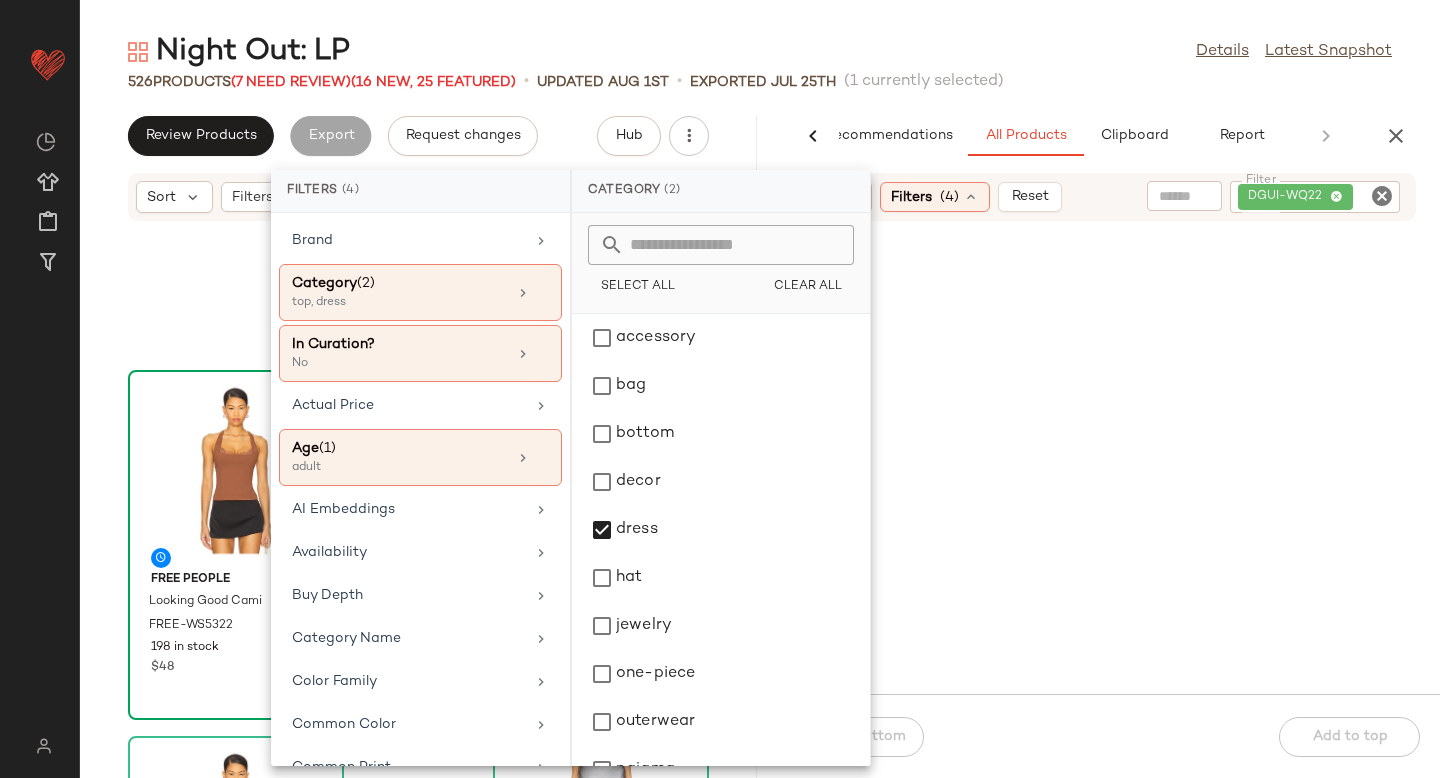 click 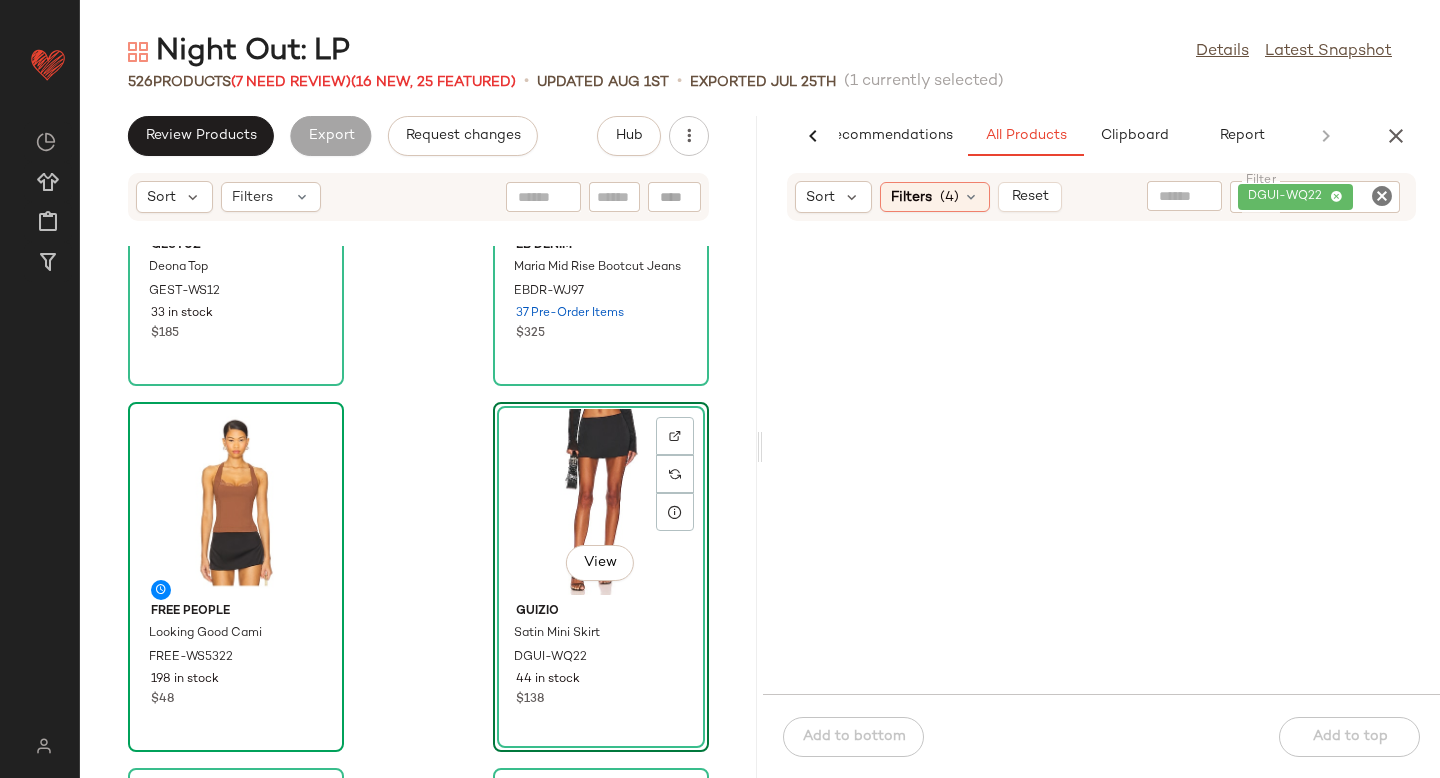 scroll, scrollTop: 0, scrollLeft: 0, axis: both 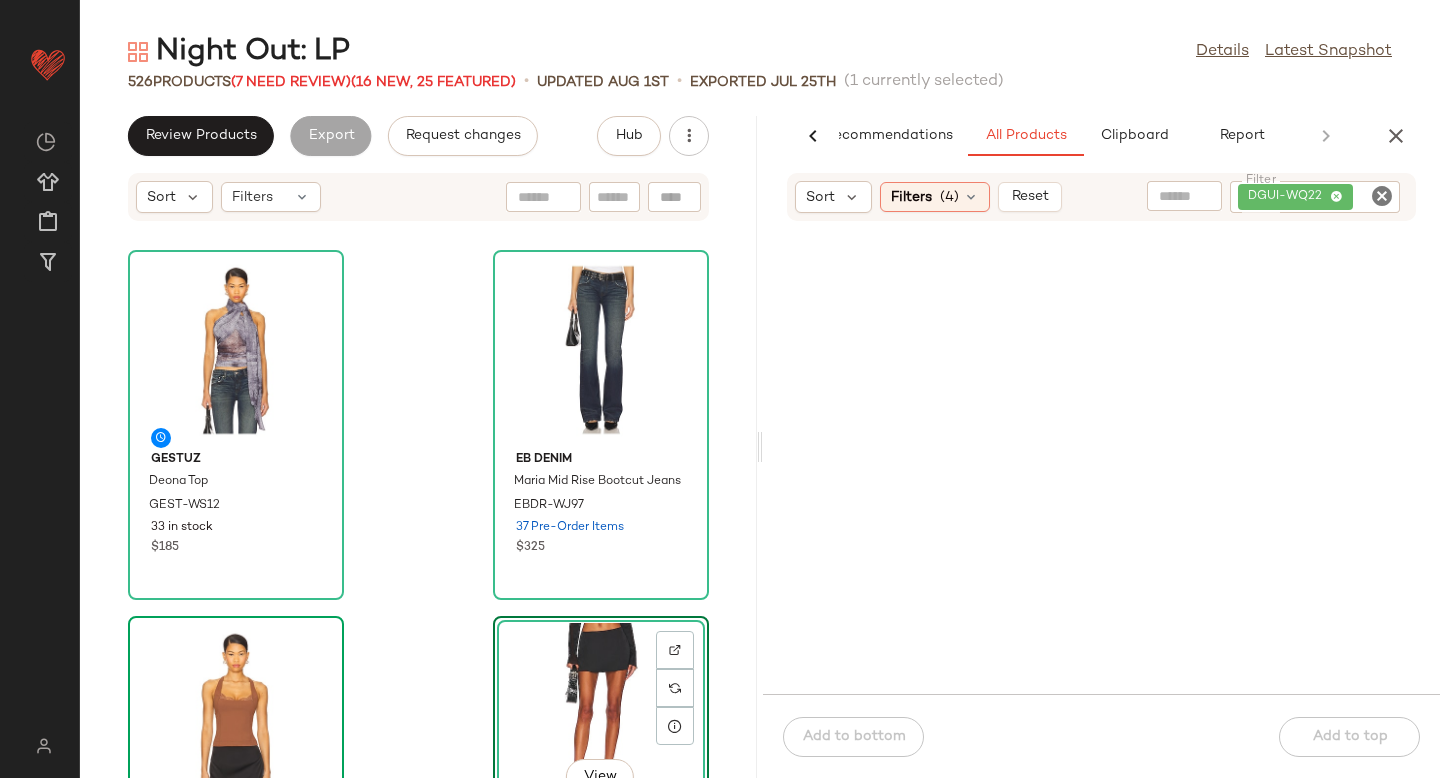 click 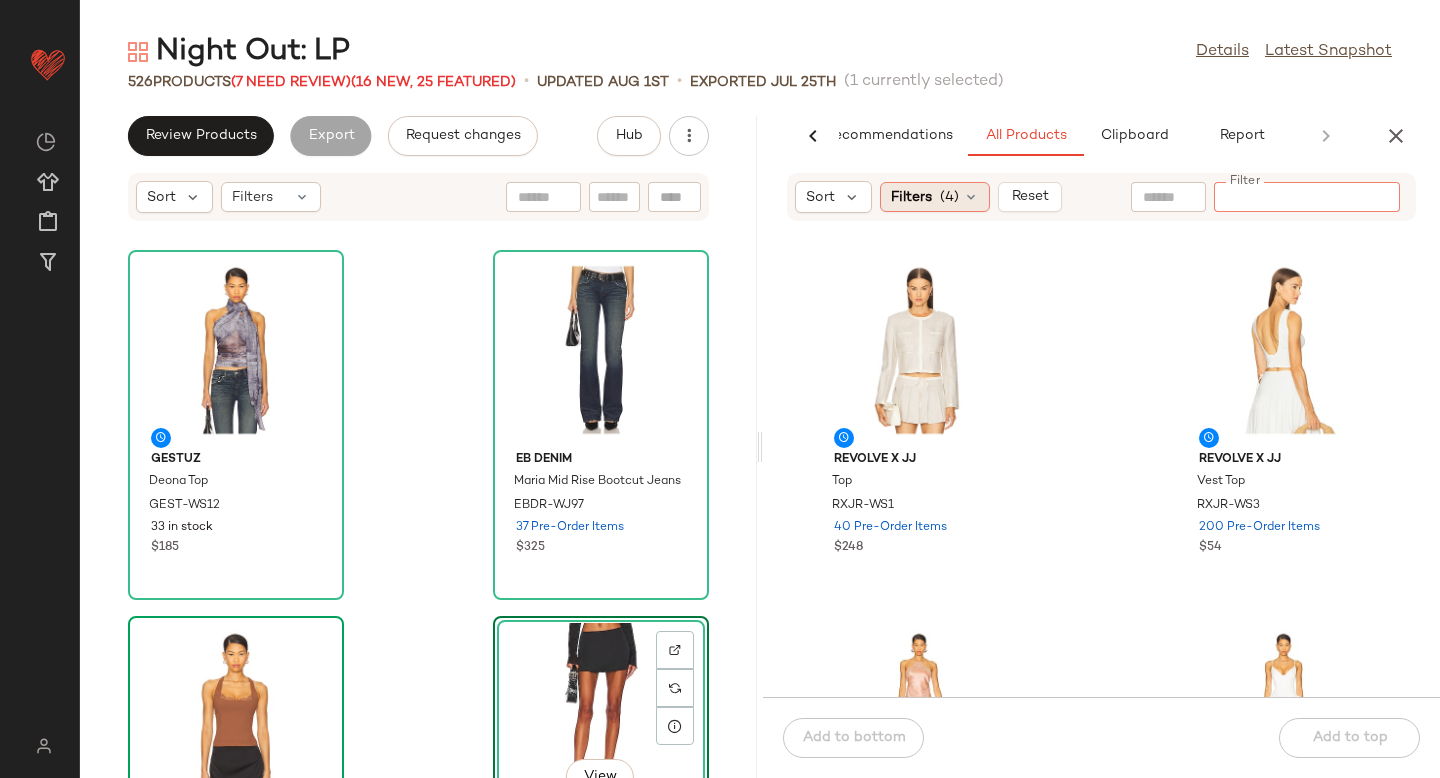 click at bounding box center (971, 197) 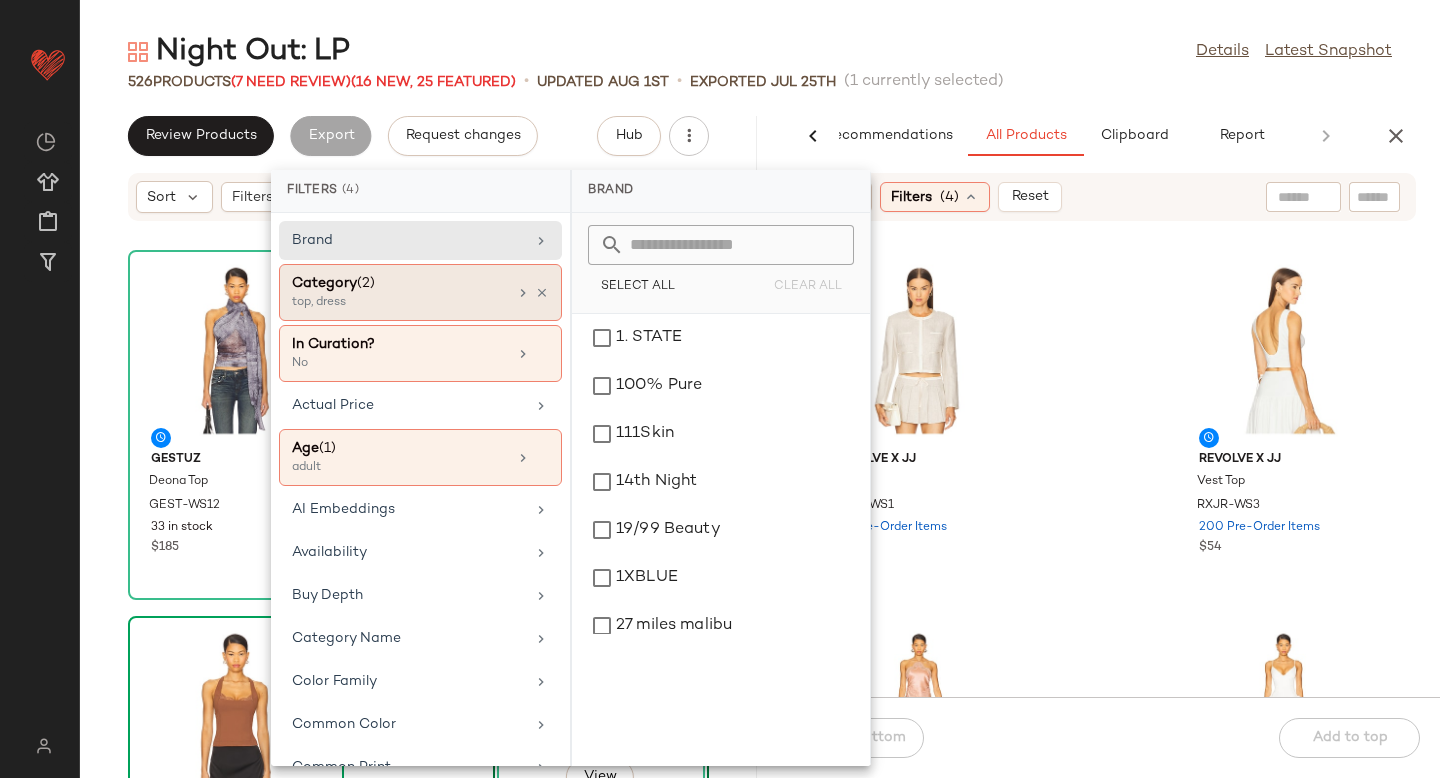 click on "Category  (2)" at bounding box center (399, 283) 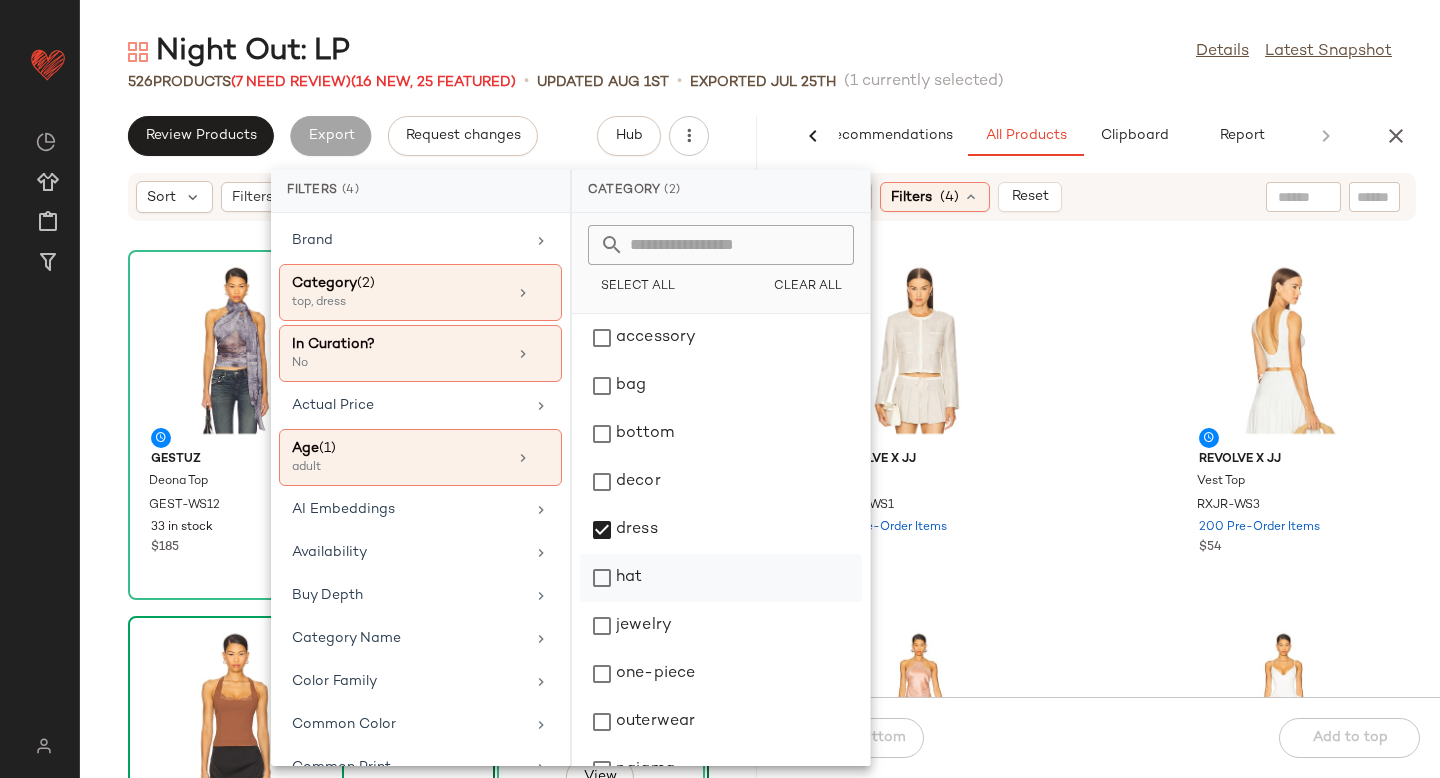 scroll, scrollTop: 276, scrollLeft: 0, axis: vertical 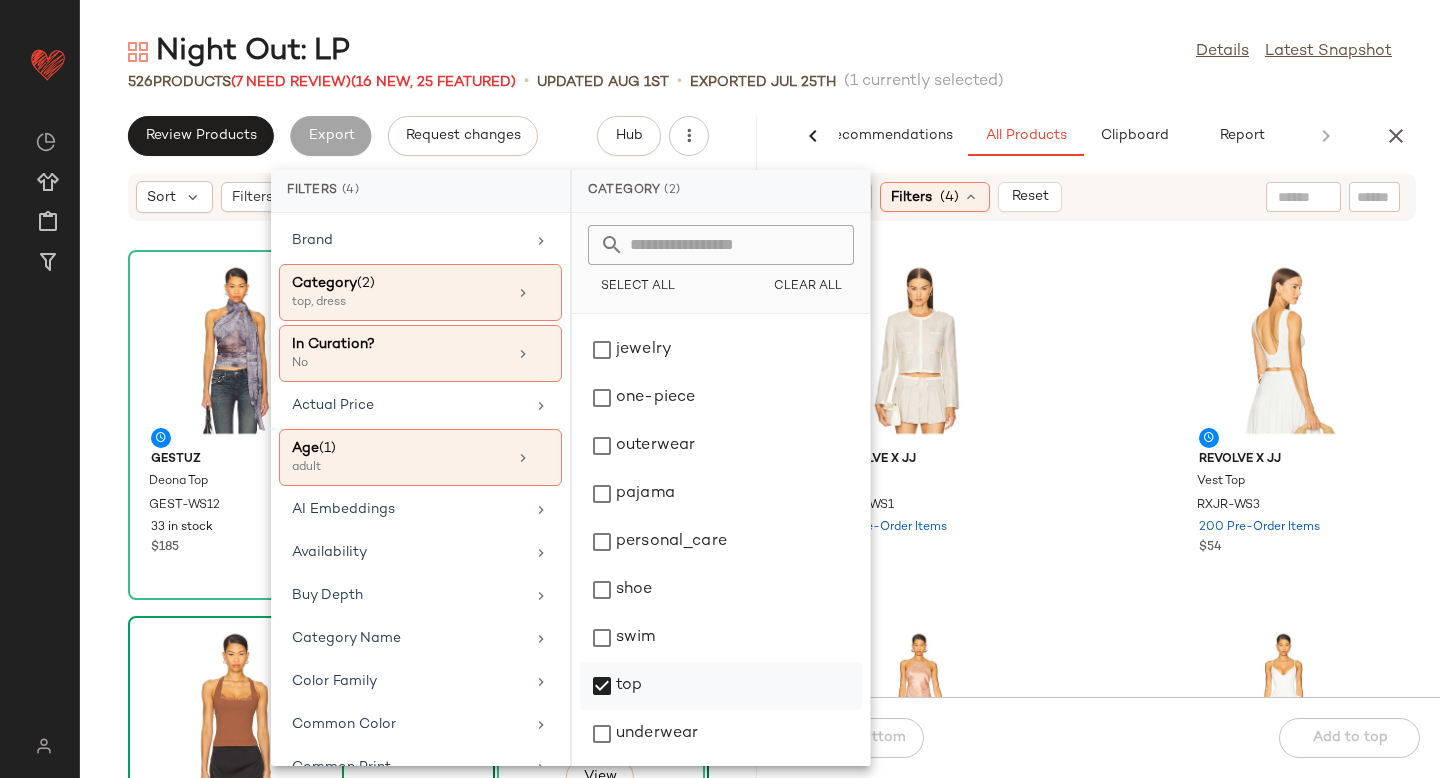 click on "top" 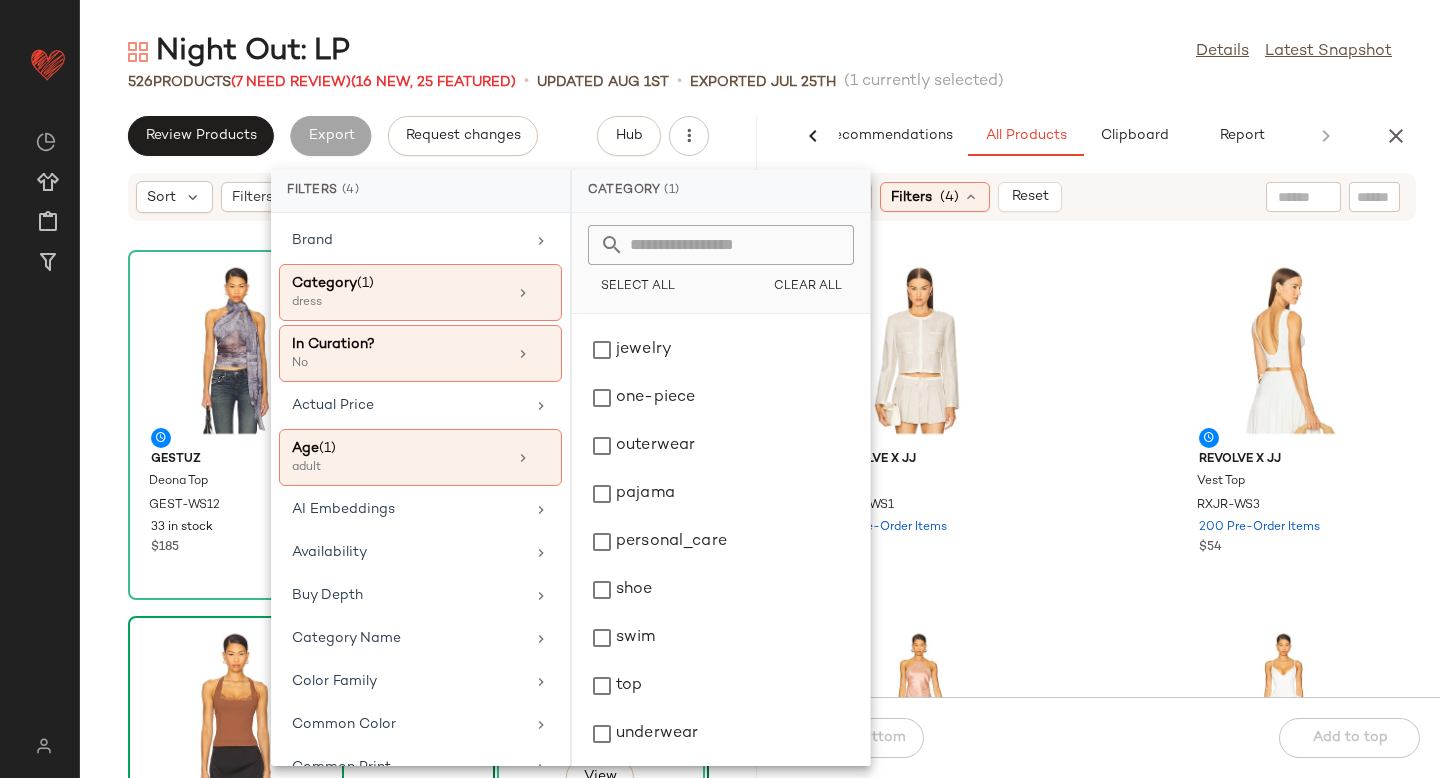 click on "REVOLVE x JJ Top RXJR-WS1 40 Pre-Order Items $248 REVOLVE x JJ Vest Top RXJR-WS3 200 Pre-Order Items $54 retrofete Everly Dress ROFR-WD1040 29 in stock $648 Lovers and Friends Brielle Mini Dress LOVF-WD4628 168 in stock $268 Lovers and Friends Alizee Gown LOVF-WD4657 106 in stock $290 Lovers and Friends Margo Mini Dress LOVF-WD4665 105 in stock $198 Lovers and Friends Brieanna Mini Dress LOVF-WD4666 166 in stock $228 KAT THE LABEL Isla Slip KTHE-WD4 49 in stock $120" 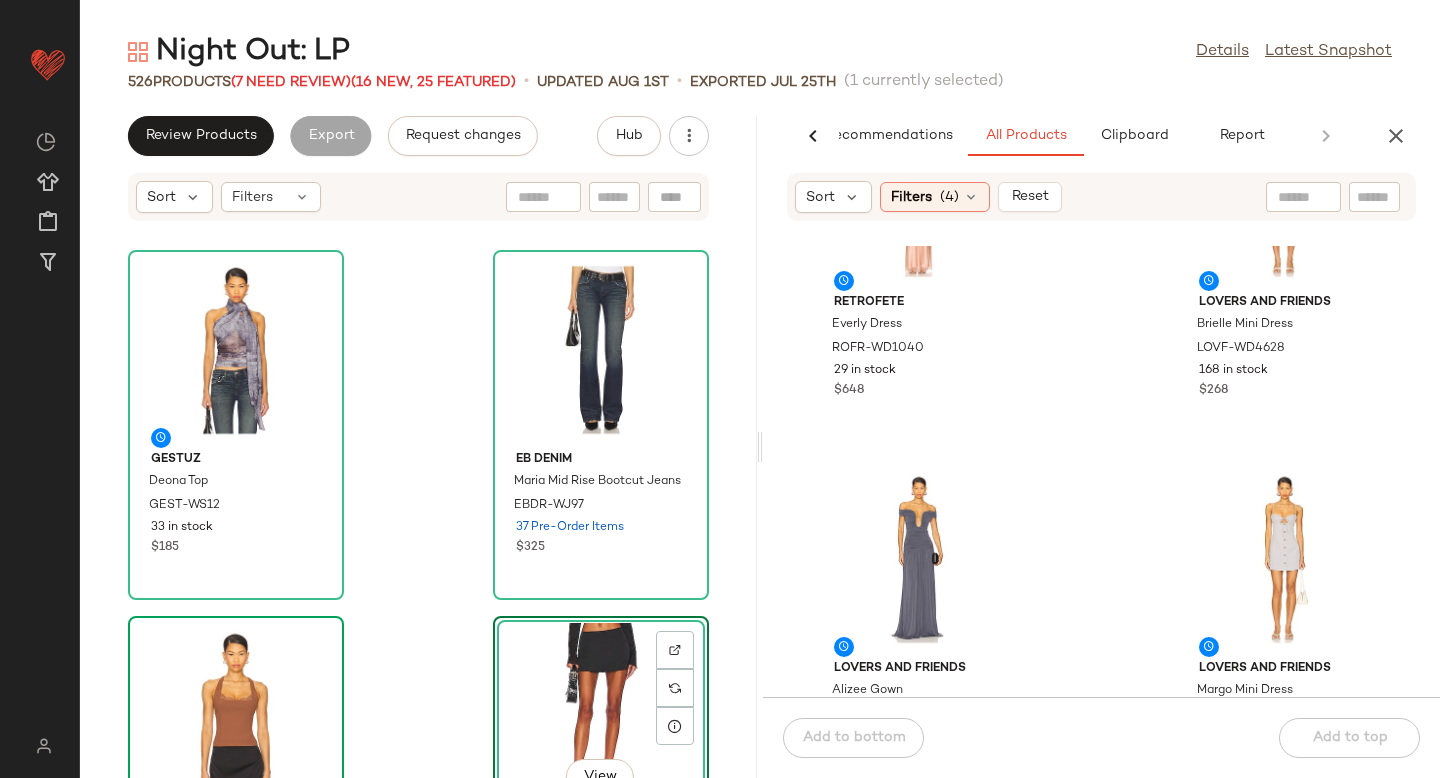 scroll, scrollTop: 254, scrollLeft: 0, axis: vertical 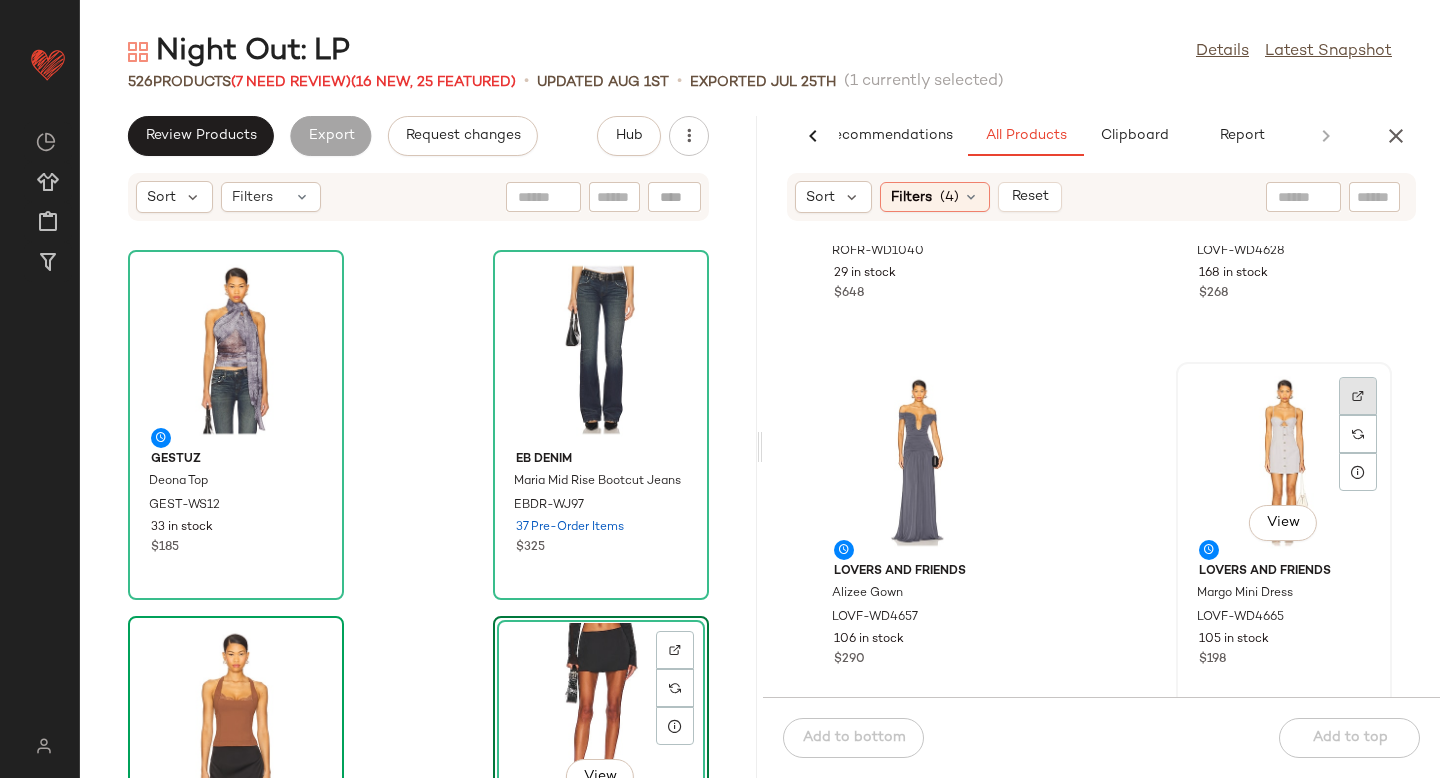 click 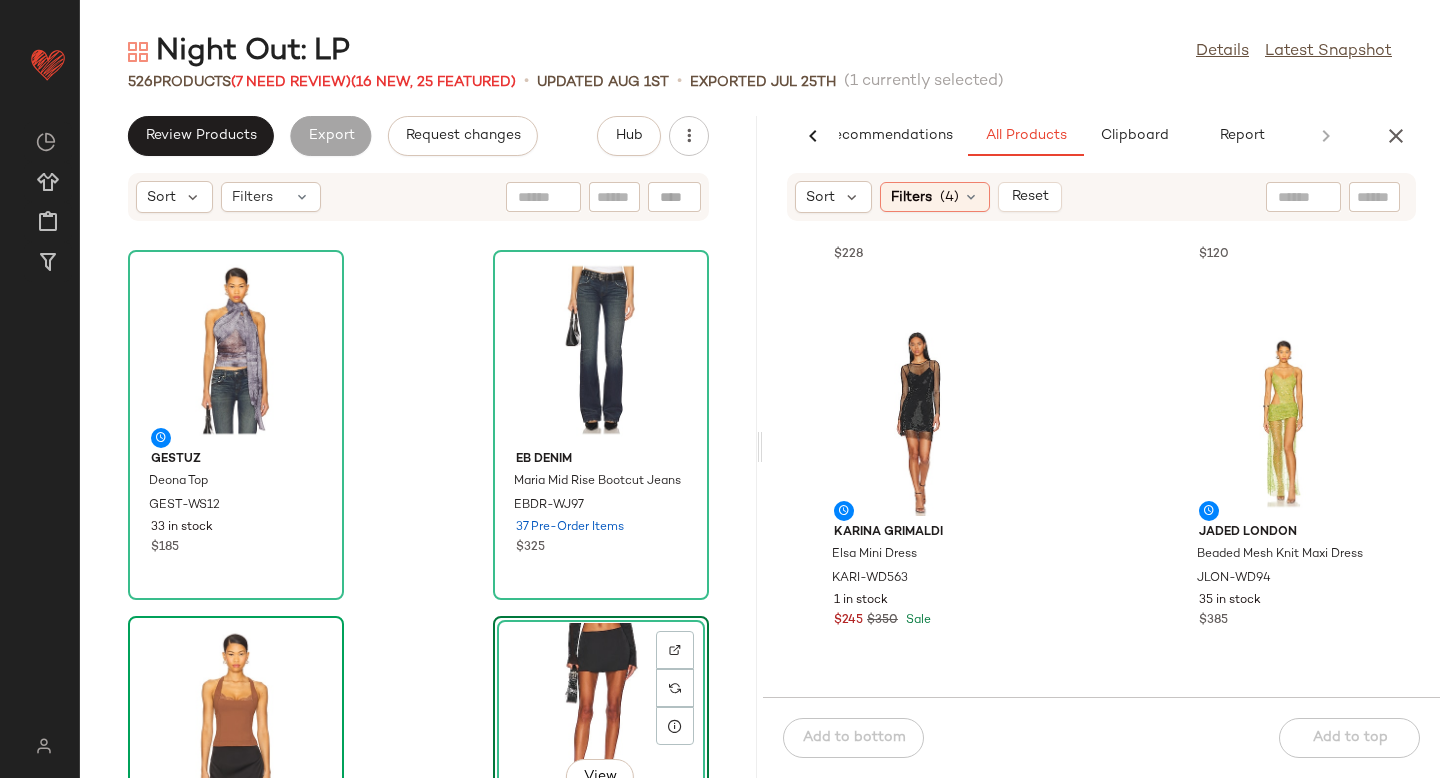 scroll, scrollTop: 1112, scrollLeft: 0, axis: vertical 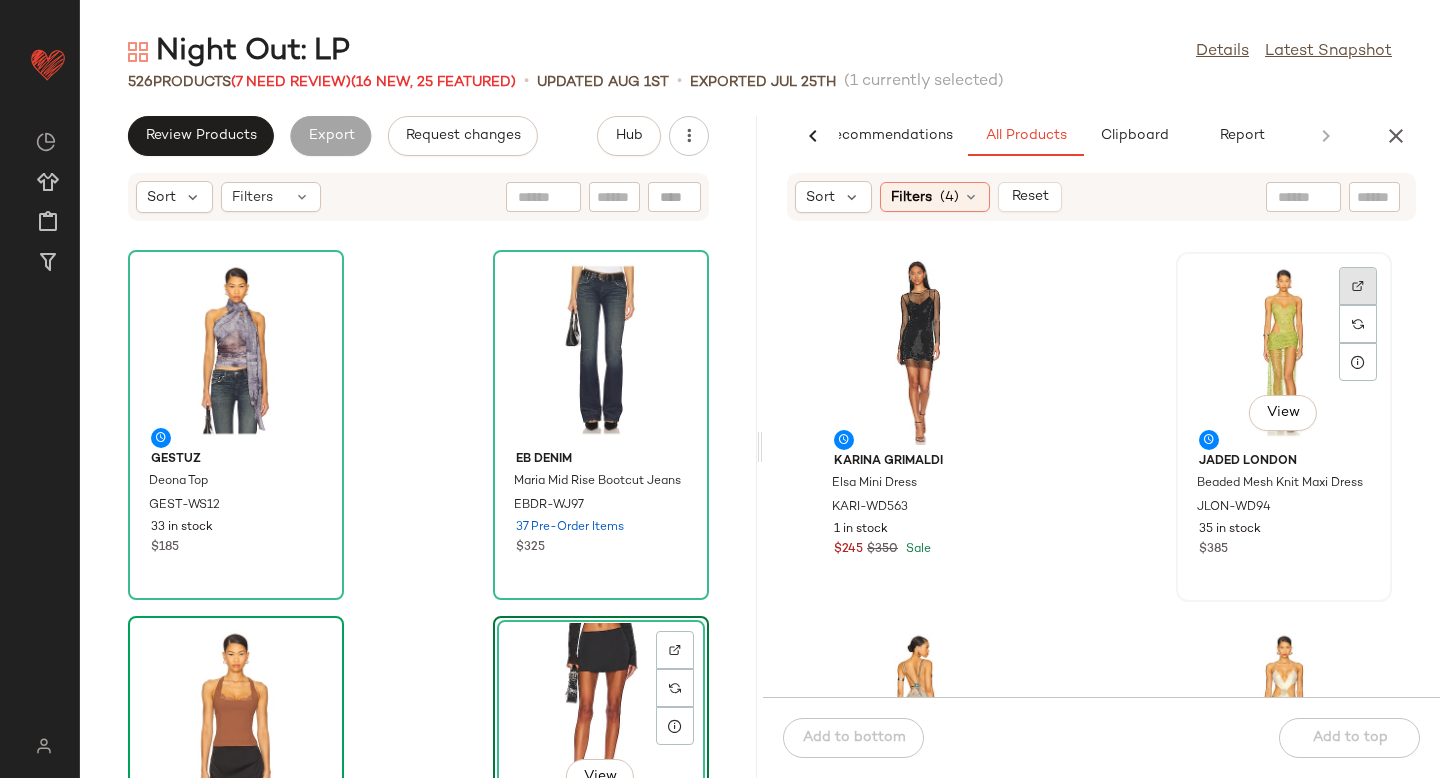 click 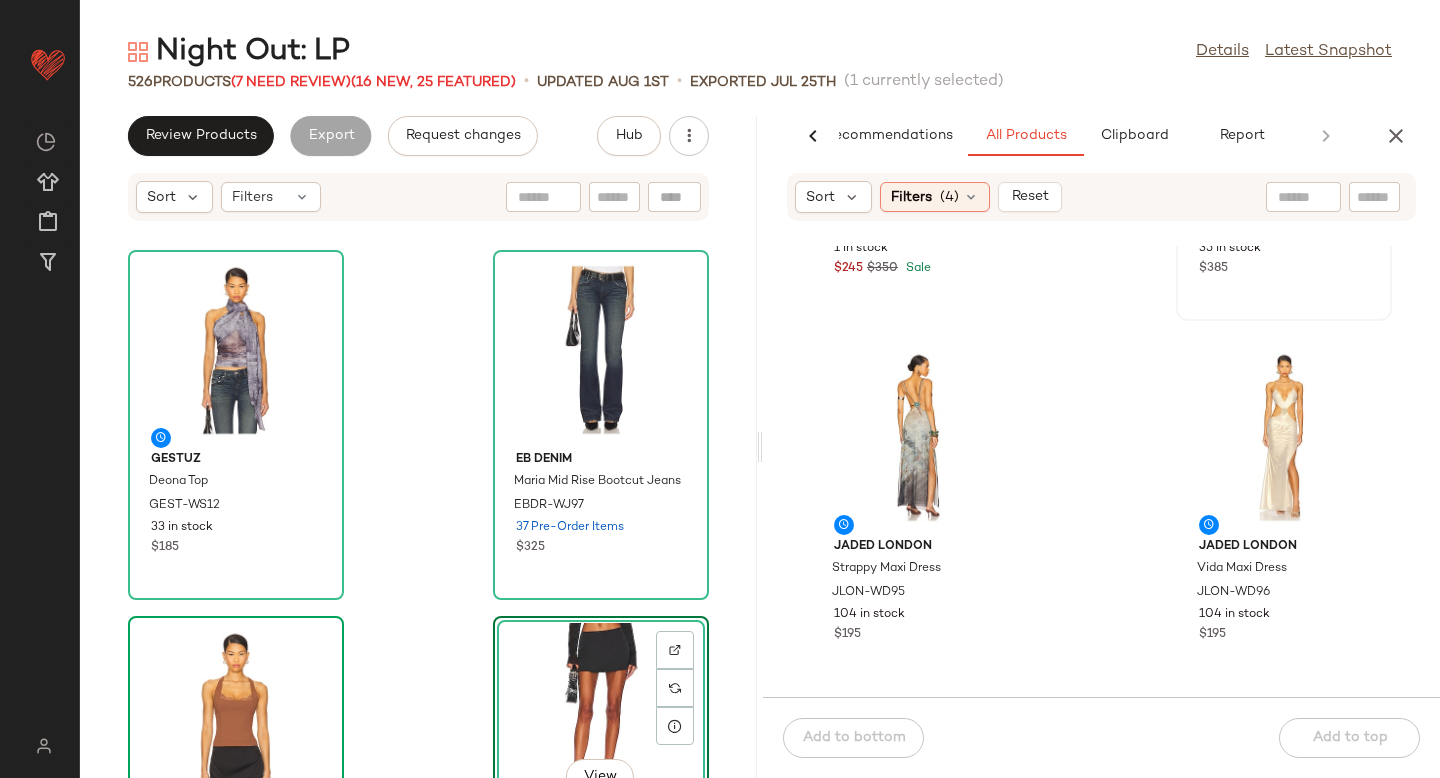scroll, scrollTop: 1424, scrollLeft: 0, axis: vertical 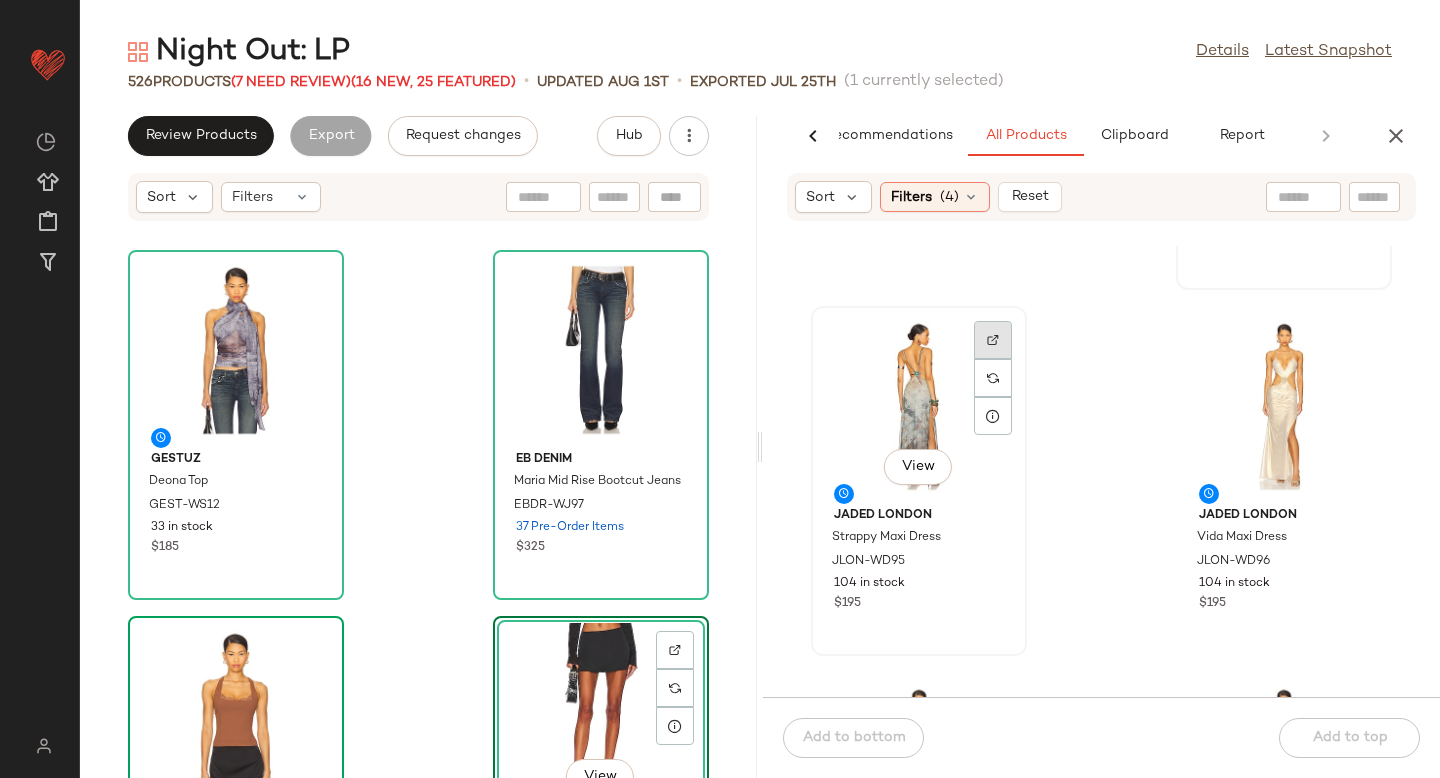 click 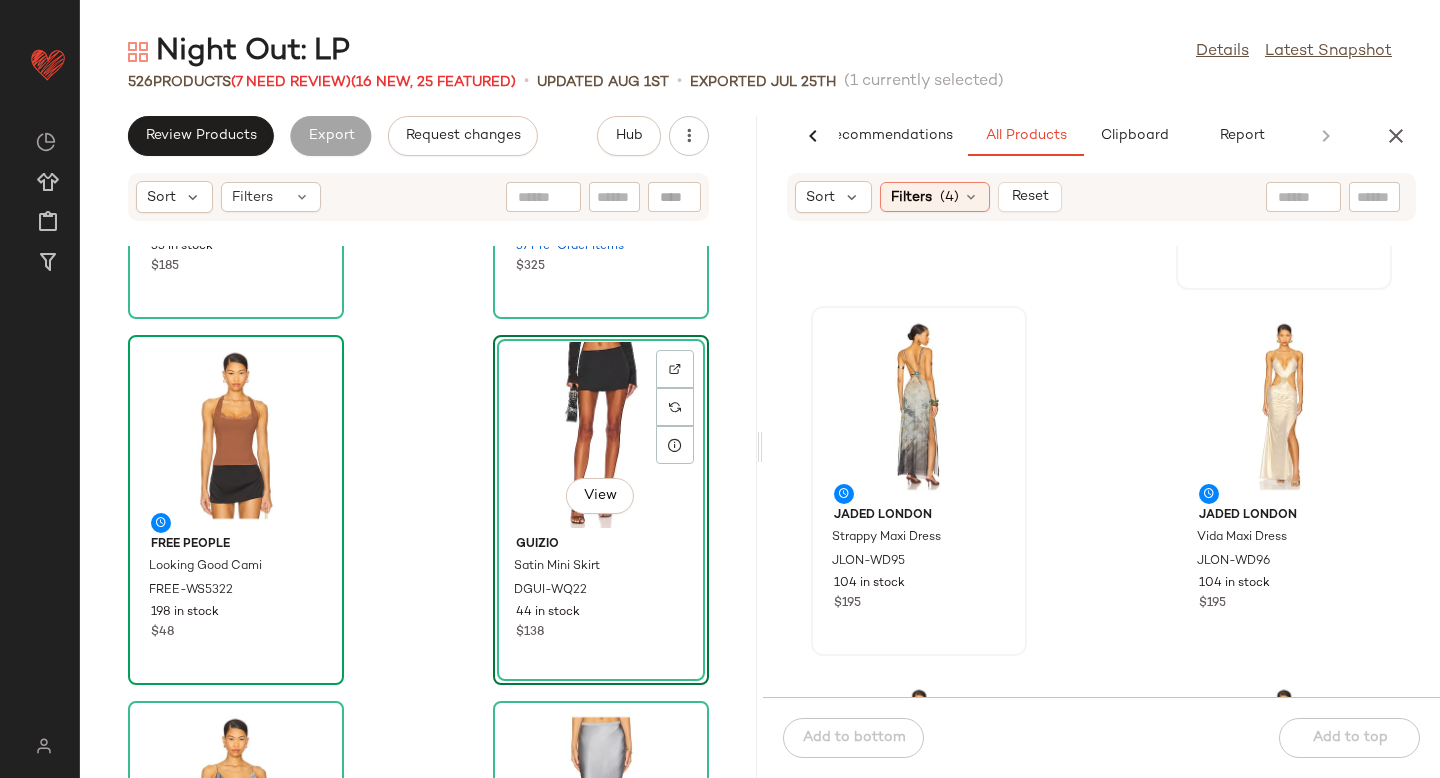 scroll, scrollTop: 283, scrollLeft: 0, axis: vertical 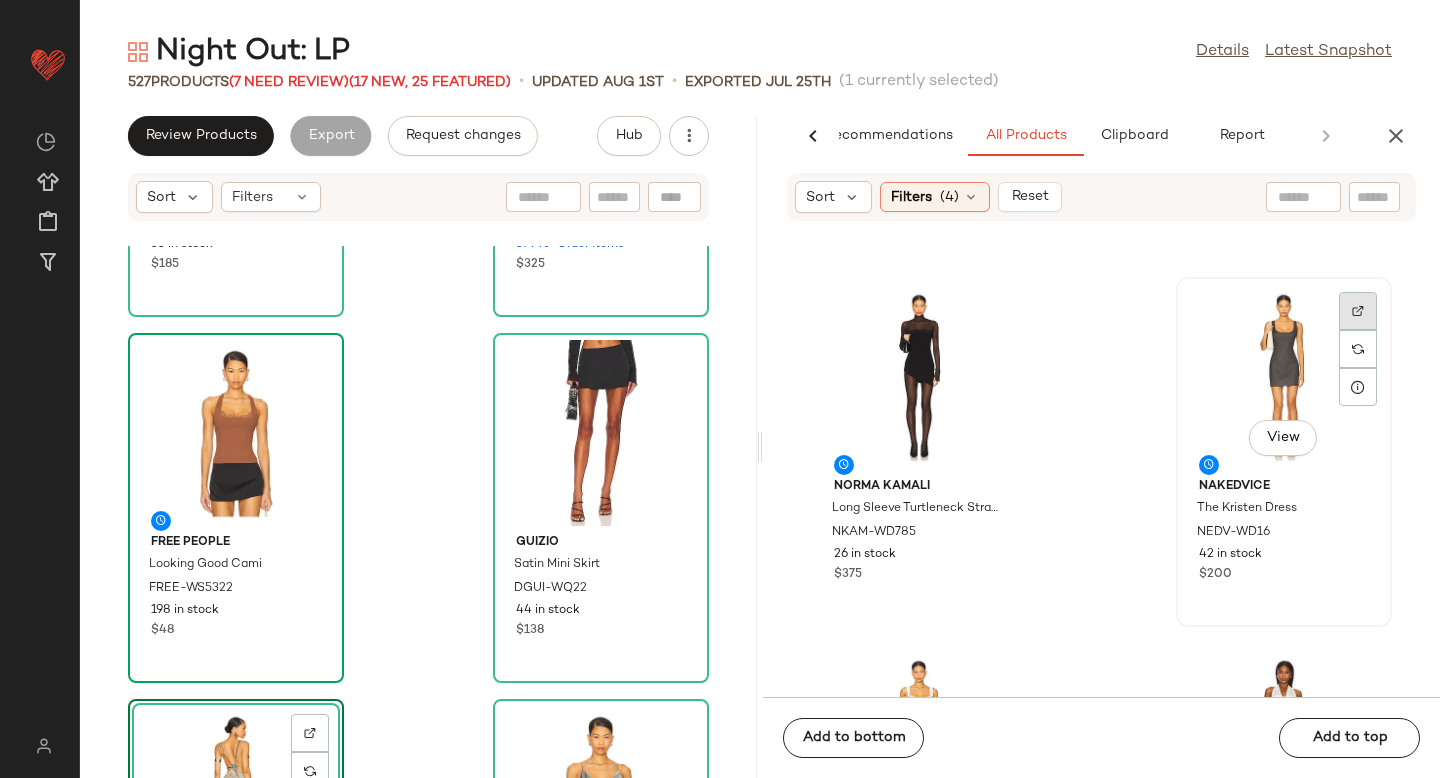 click 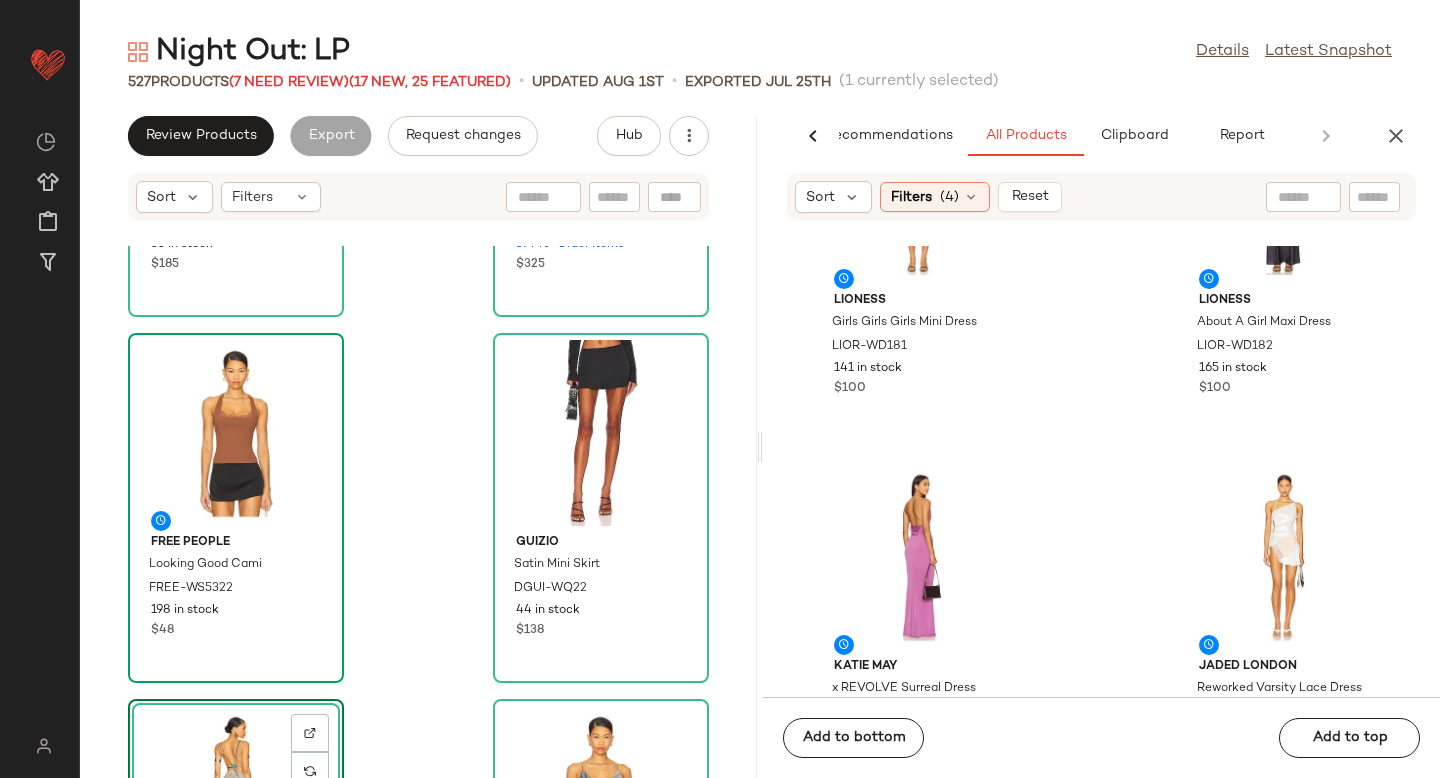 scroll, scrollTop: 5851, scrollLeft: 0, axis: vertical 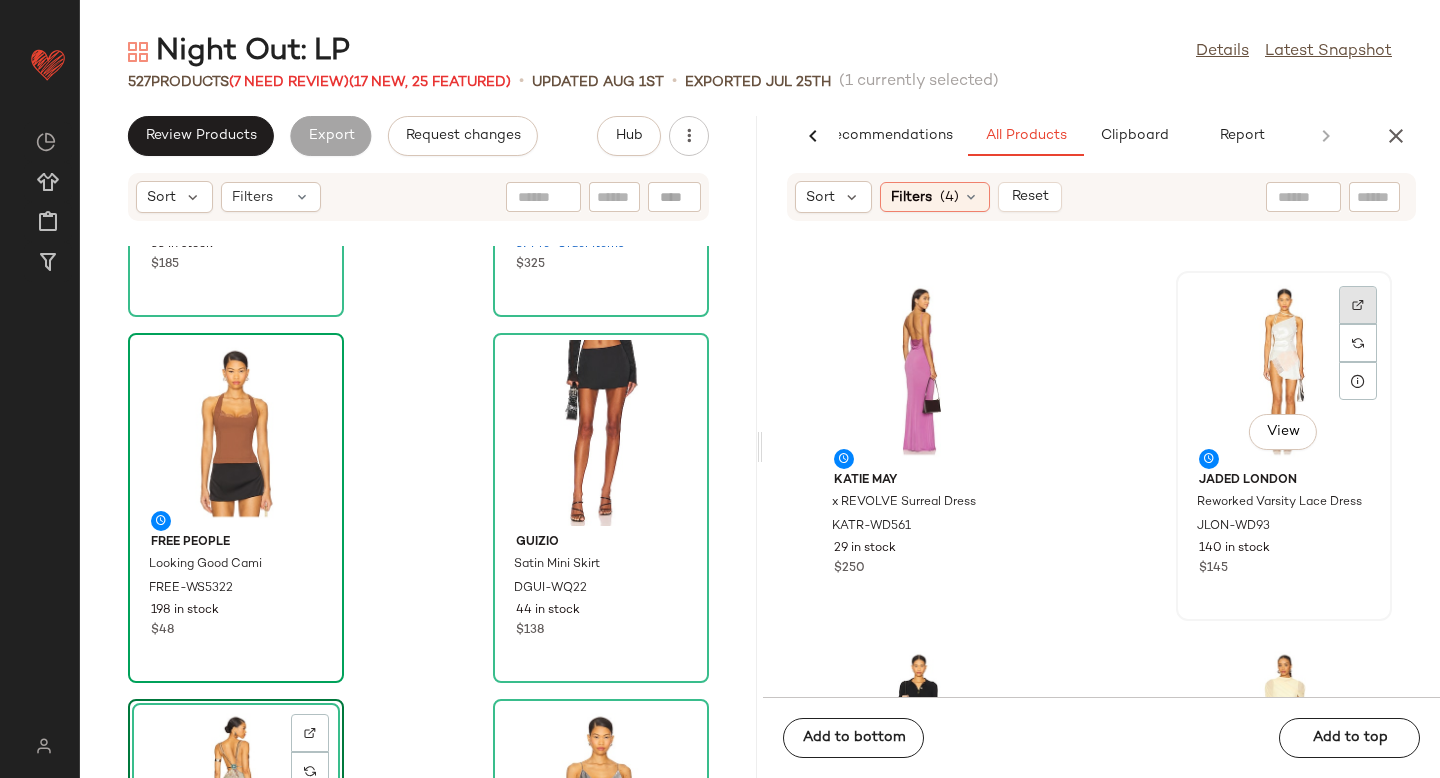 click 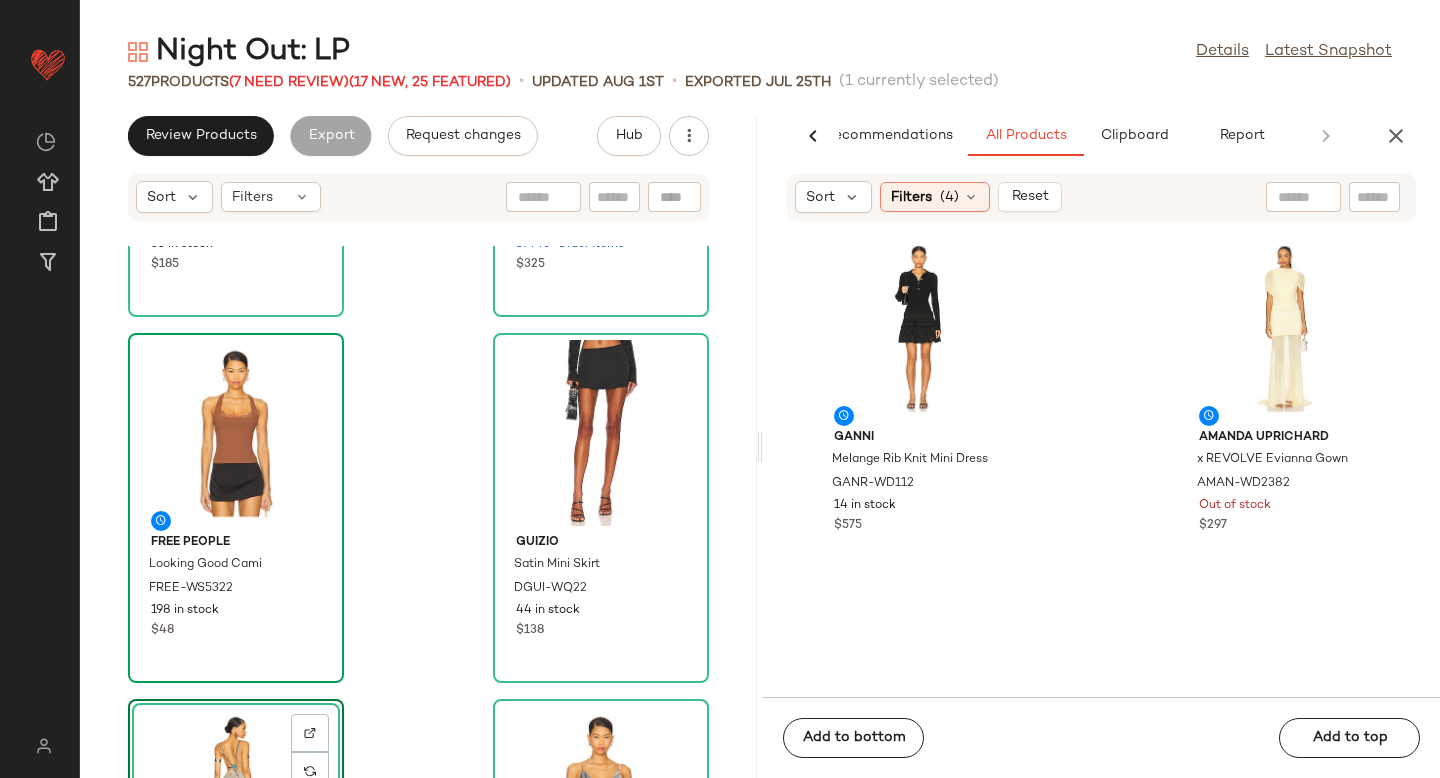 scroll, scrollTop: 6507, scrollLeft: 0, axis: vertical 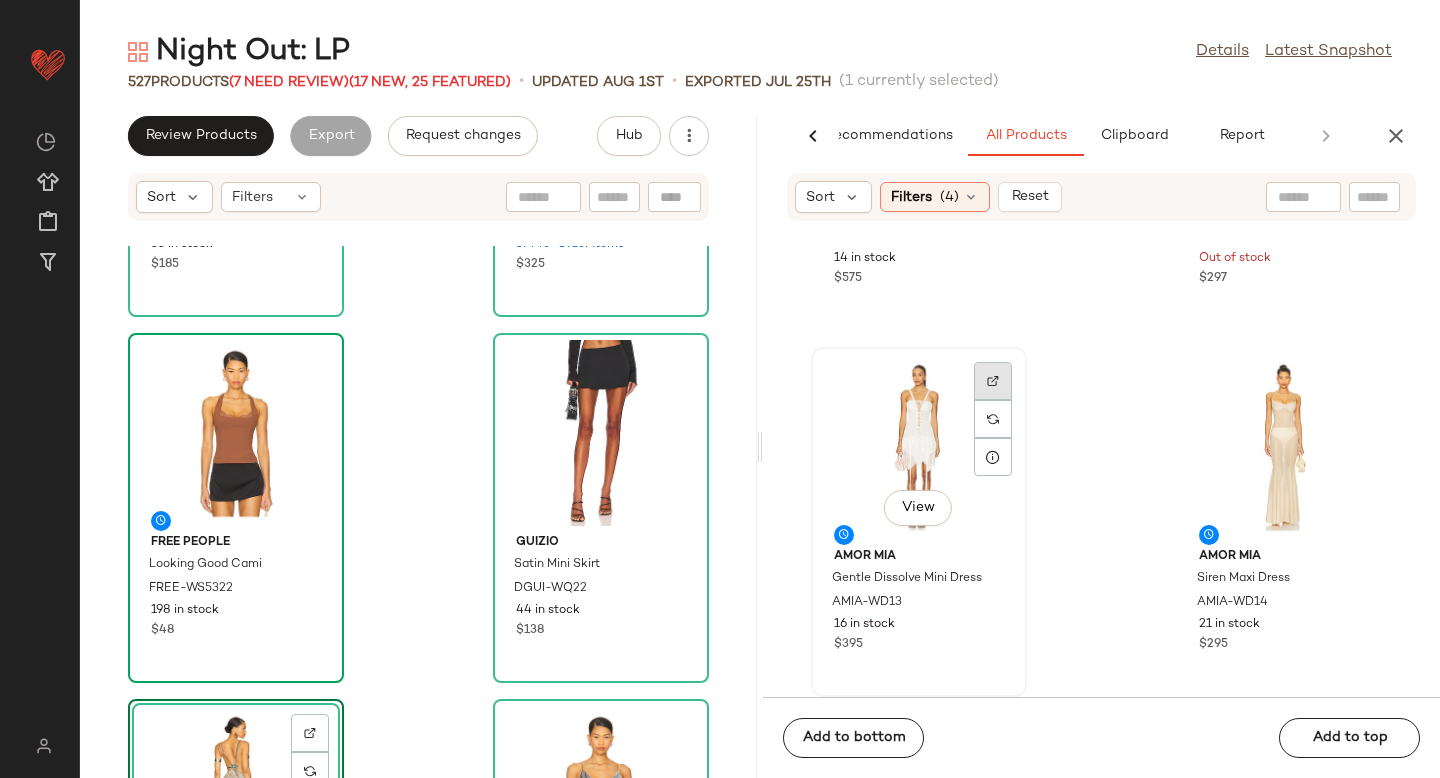 click 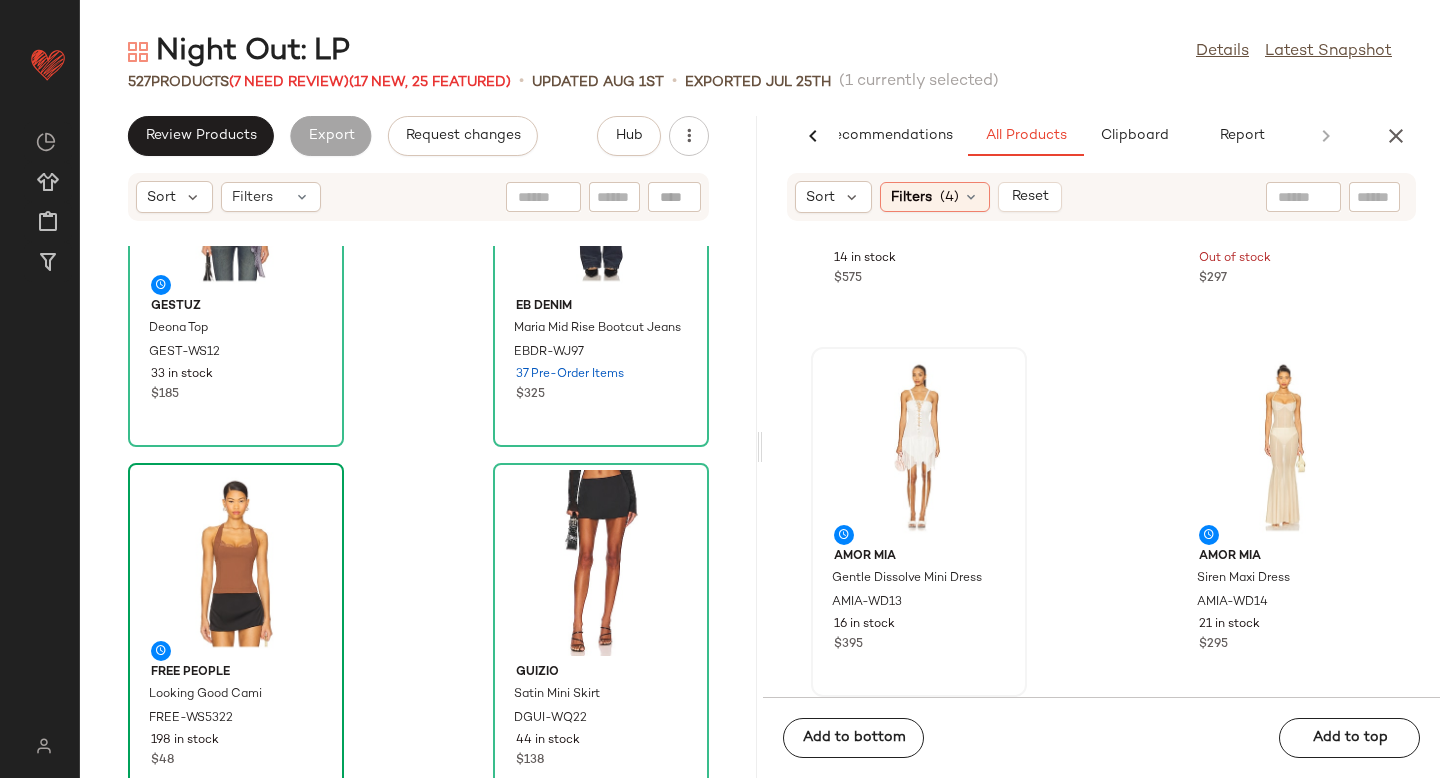 scroll, scrollTop: 0, scrollLeft: 0, axis: both 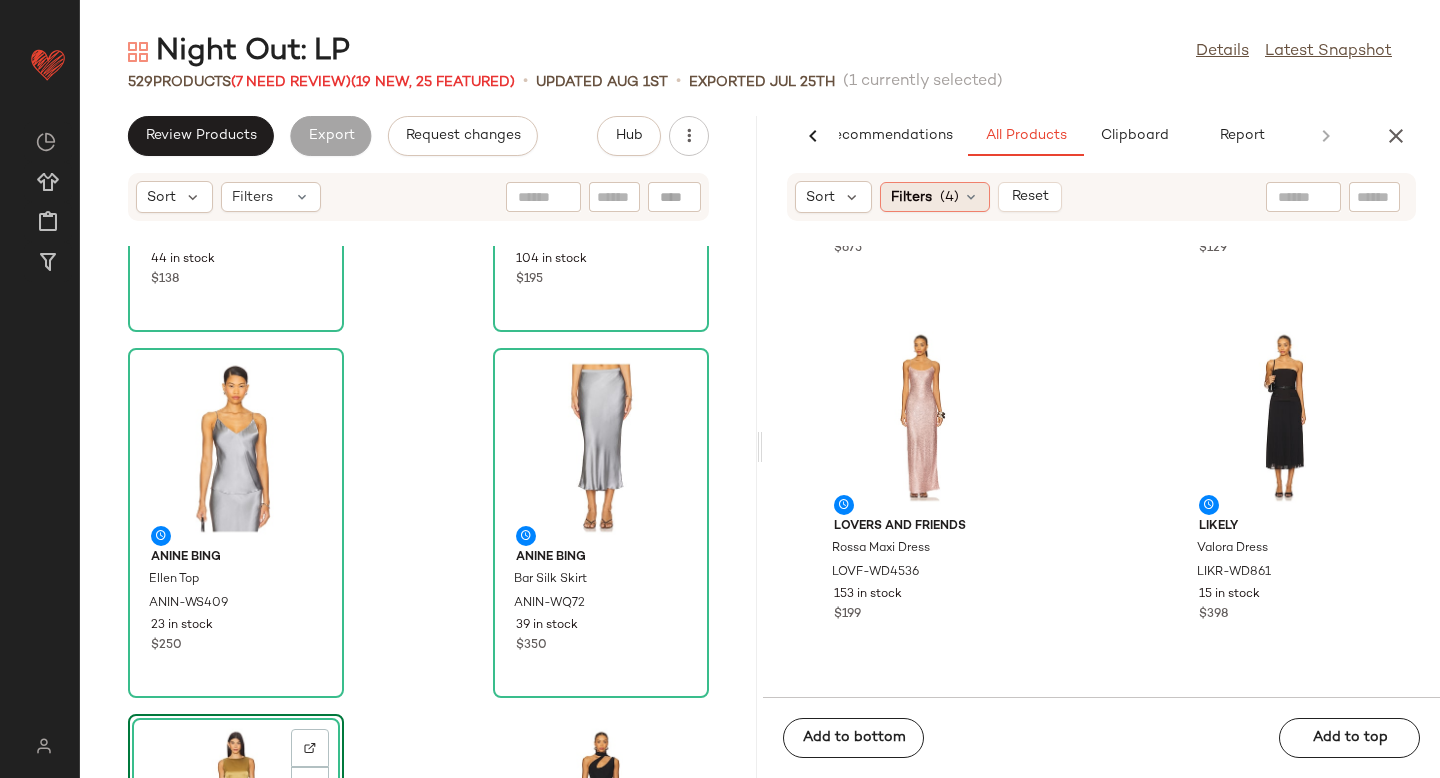 click on "Filters  (4)" 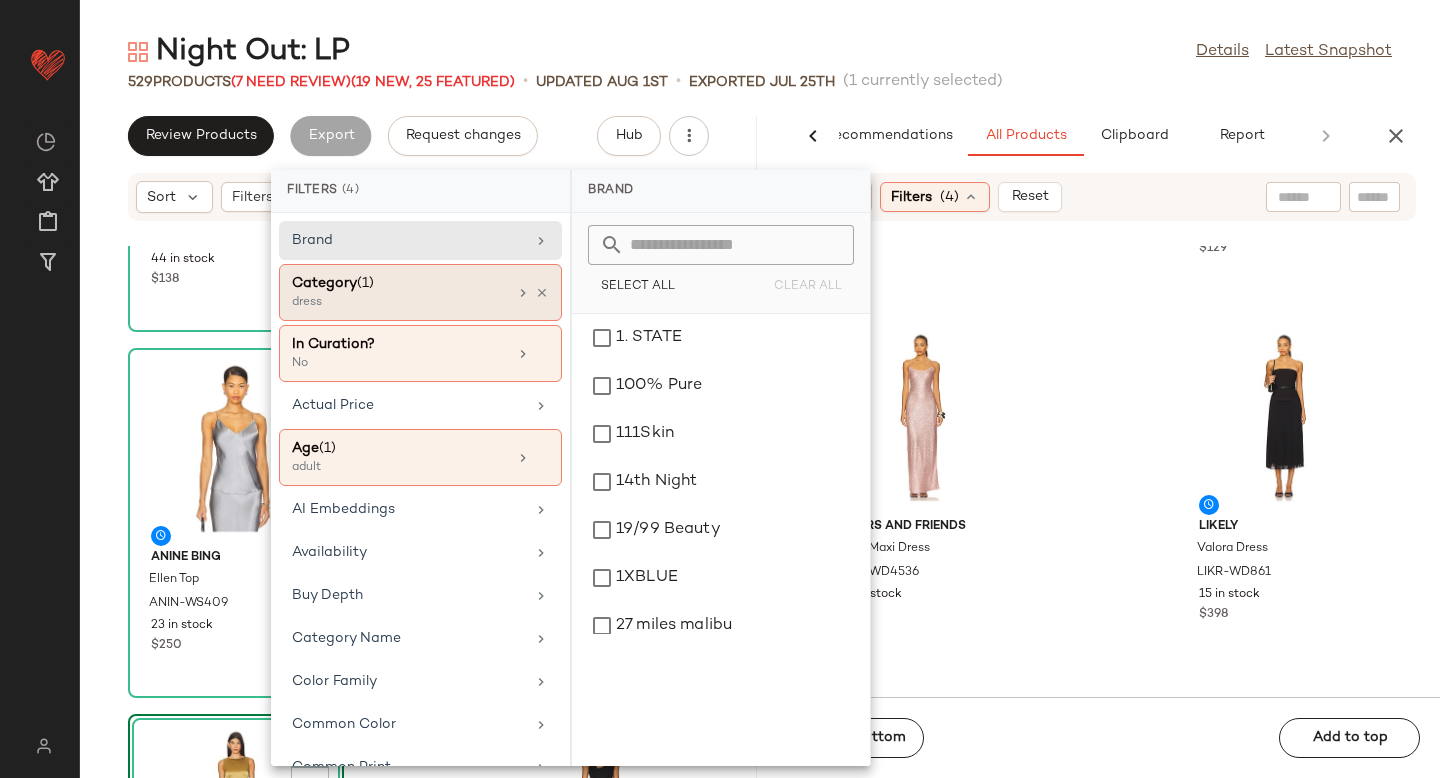 click on "dress" at bounding box center (392, 303) 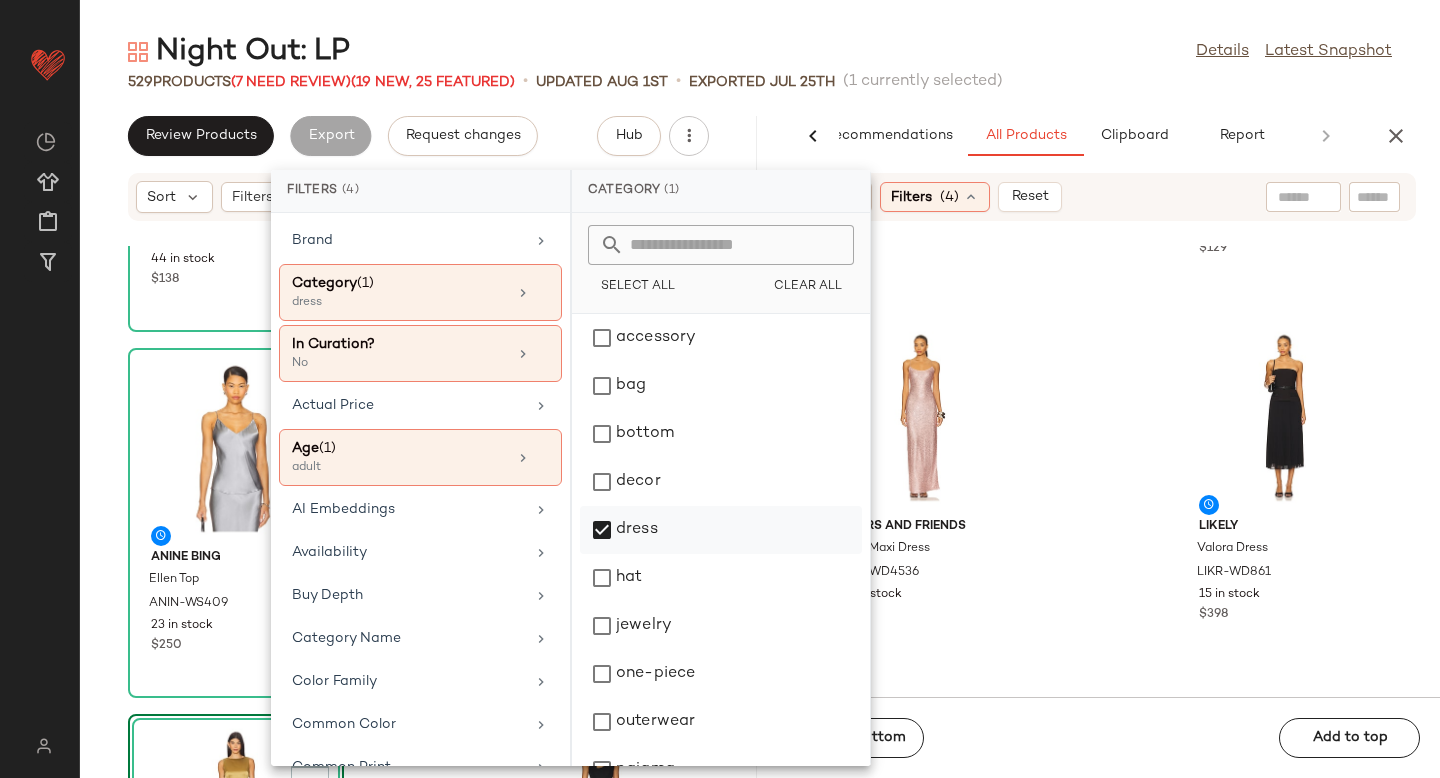 click on "dress" 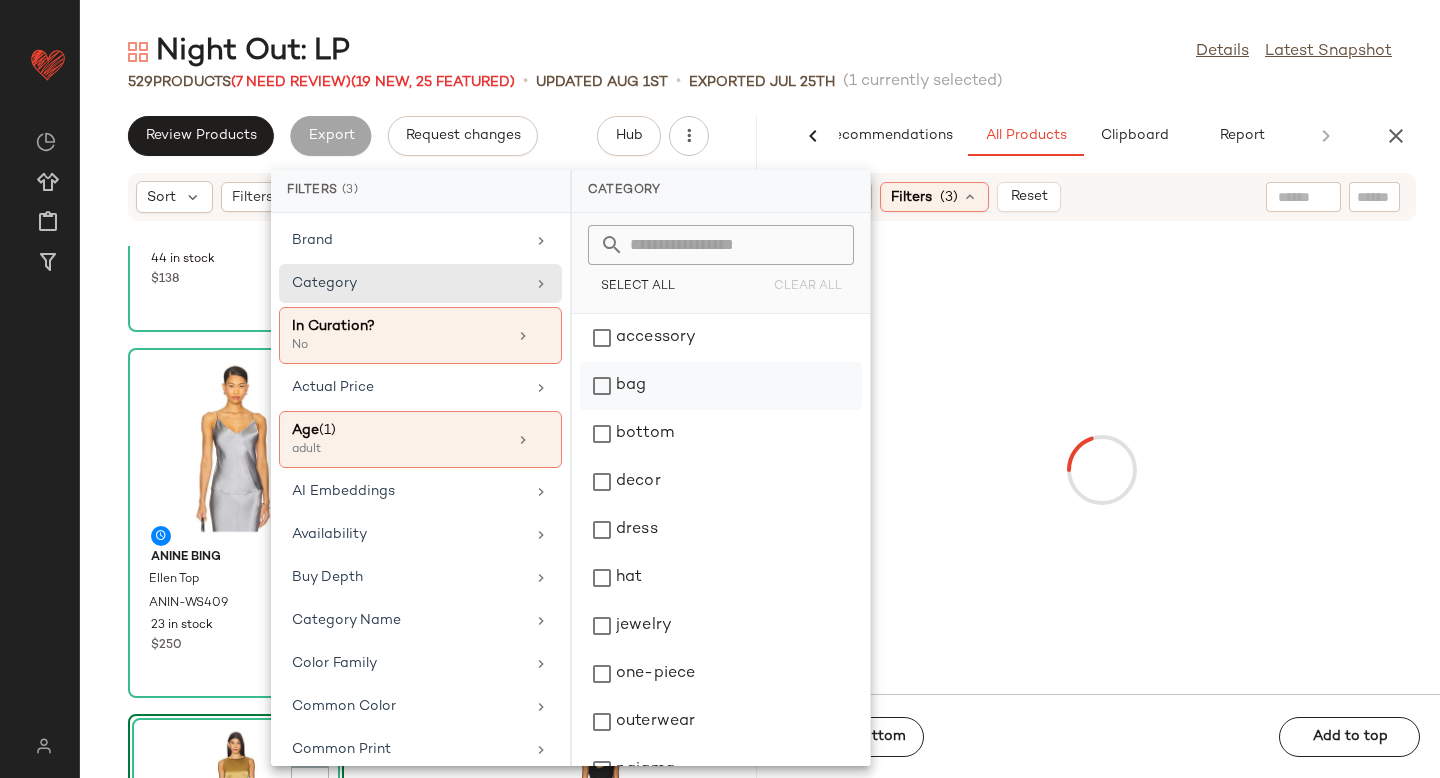 click on "bag" 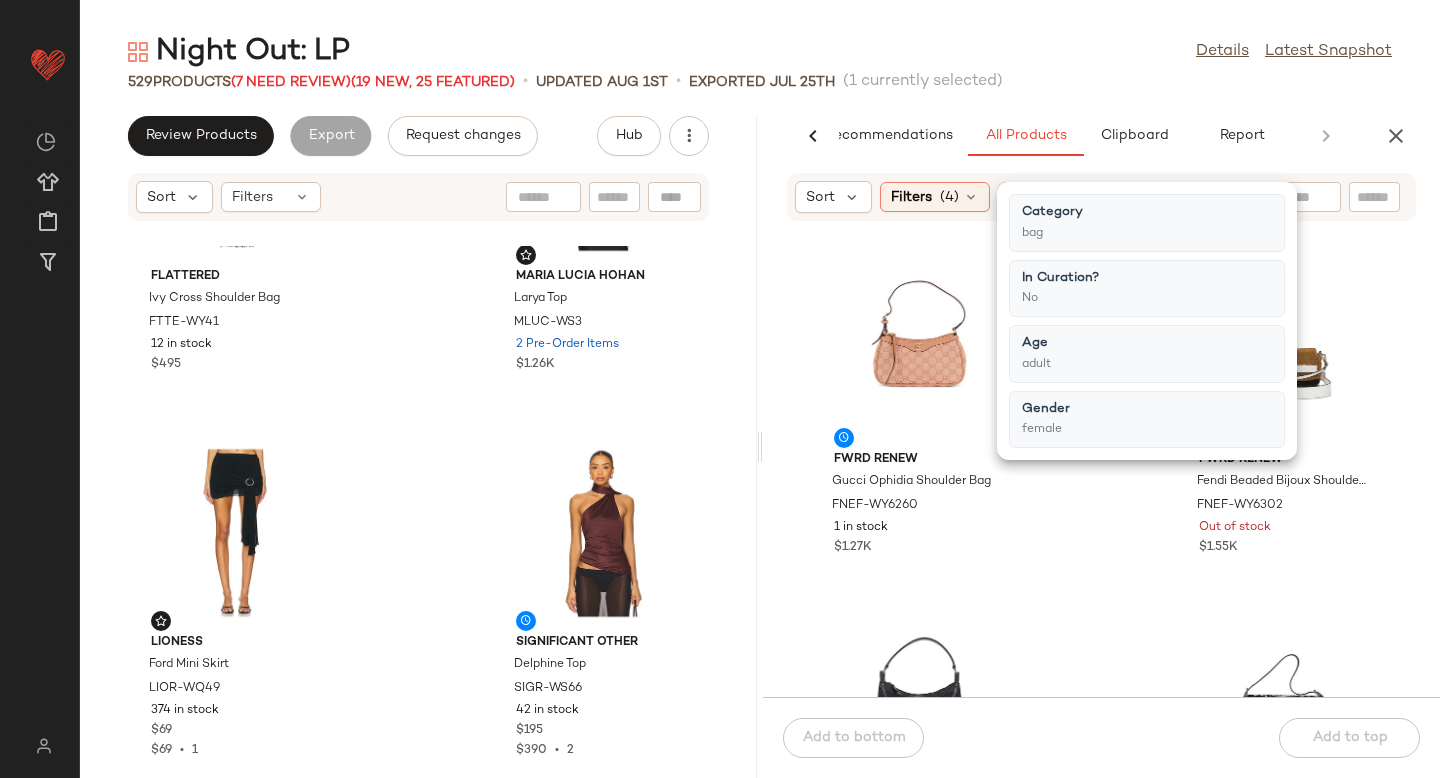 scroll, scrollTop: 2102, scrollLeft: 0, axis: vertical 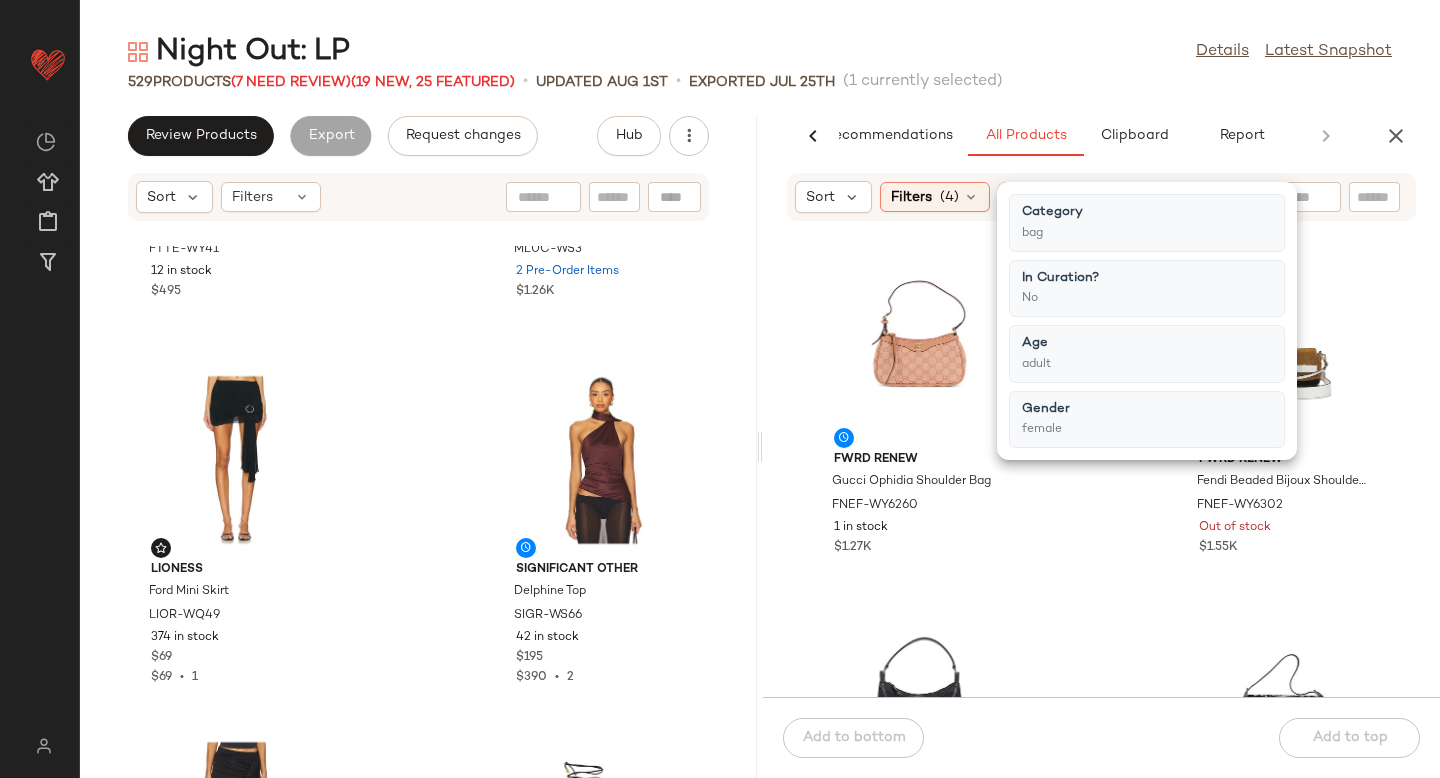 click on "Flattered Ivy Cross Shoulder Bag FTTE-WY41 12 in stock $495 Maria Lucia Hohan Larya Top MLUC-WS3 2 Pre-Order Items $1.26K LIONESS Ford Mini Skirt LIOR-WQ49 374 in stock $69 $69  •  1 Significant Other Delphine Top SIGR-WS66 42 in stock $195 $390  •  2 NBD Enica Skirt NBDR-WQ401 105 in stock $168 $504  •  3 Cult Gaia Farah Sandal CULG-WZ204 11 in stock $558 Lovers and Friends Renn Mini Dress LOVF-WD4644 62 in stock $179 $179  •  1 HERSKIND Gemma Dress HSKI-WD7 24 in stock $465" 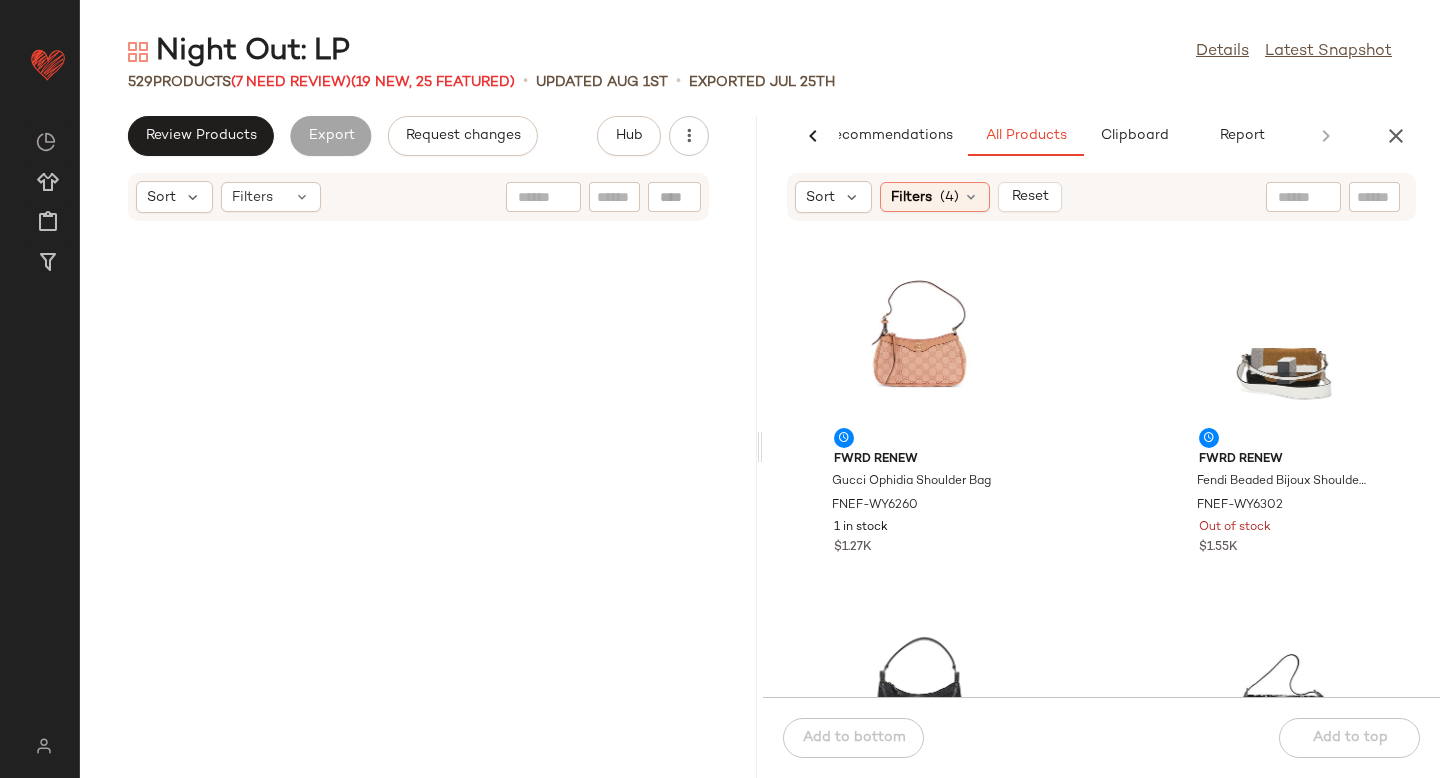 scroll, scrollTop: 0, scrollLeft: 0, axis: both 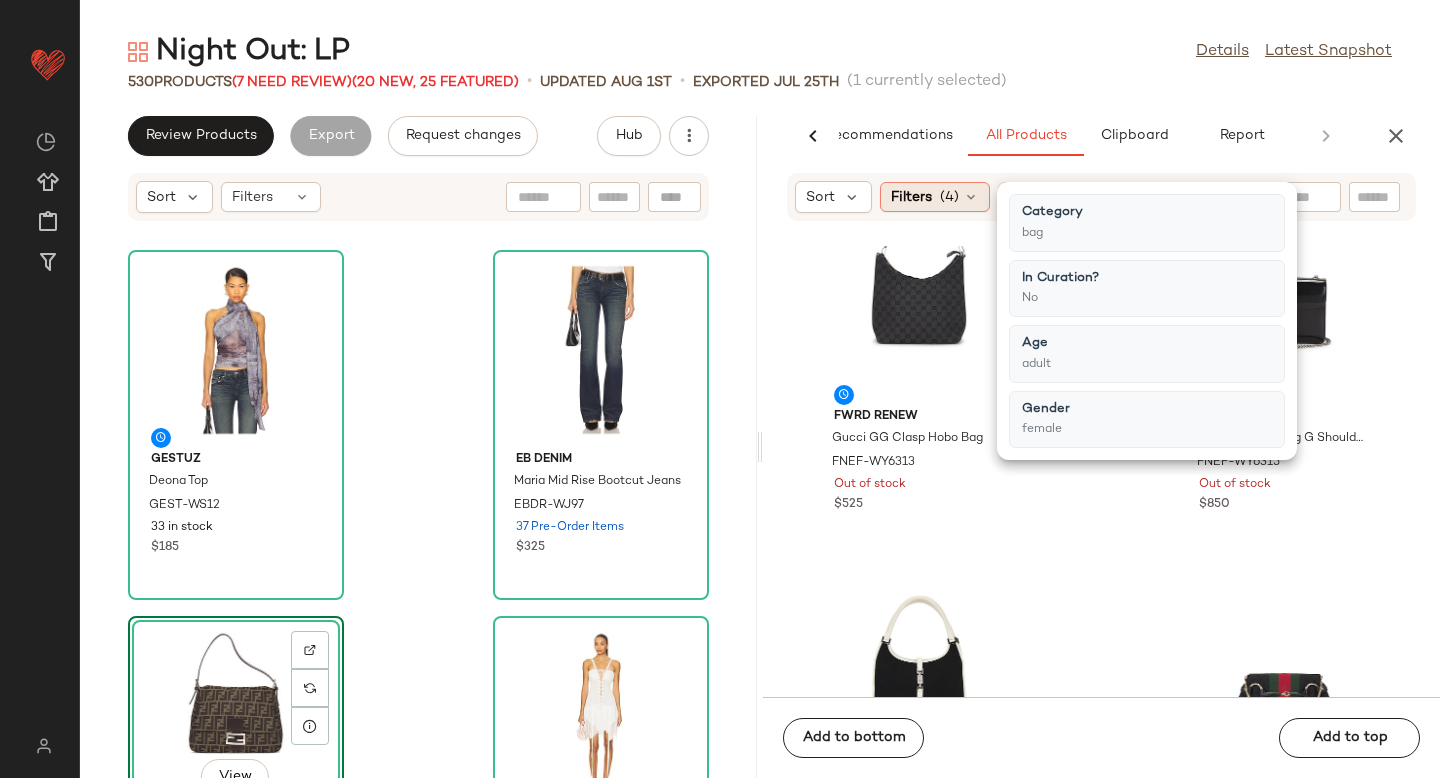 click on "(4)" at bounding box center (949, 197) 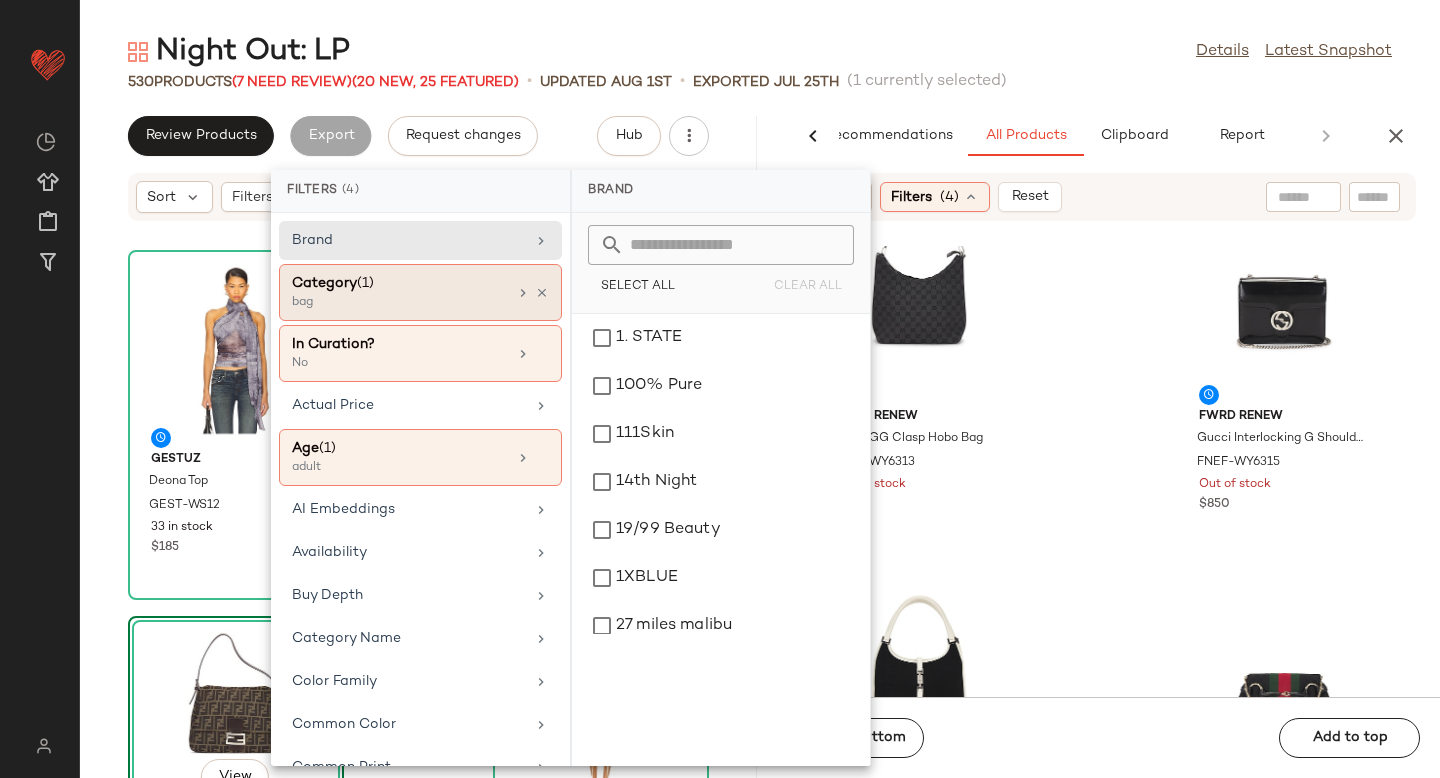 click on "bag" at bounding box center [392, 303] 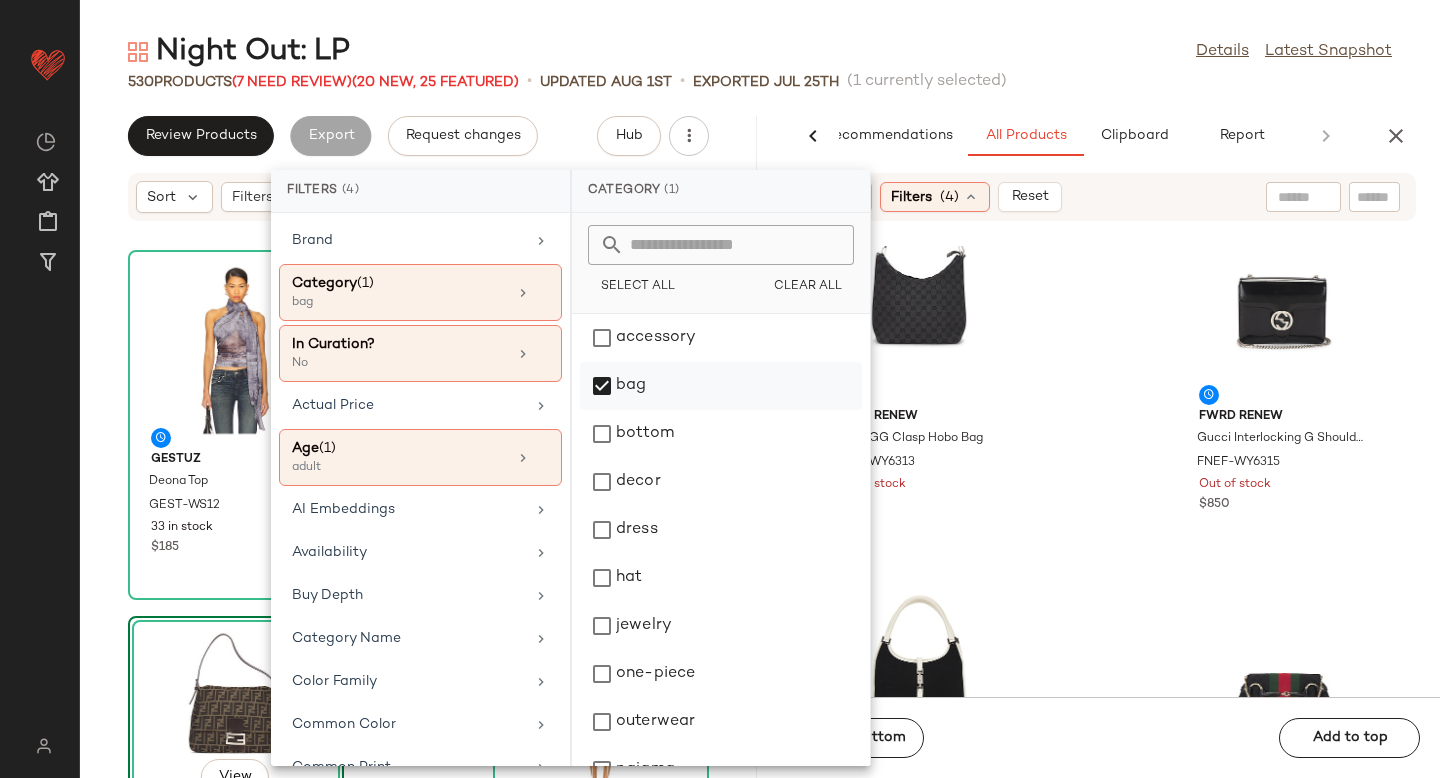 click on "bag" 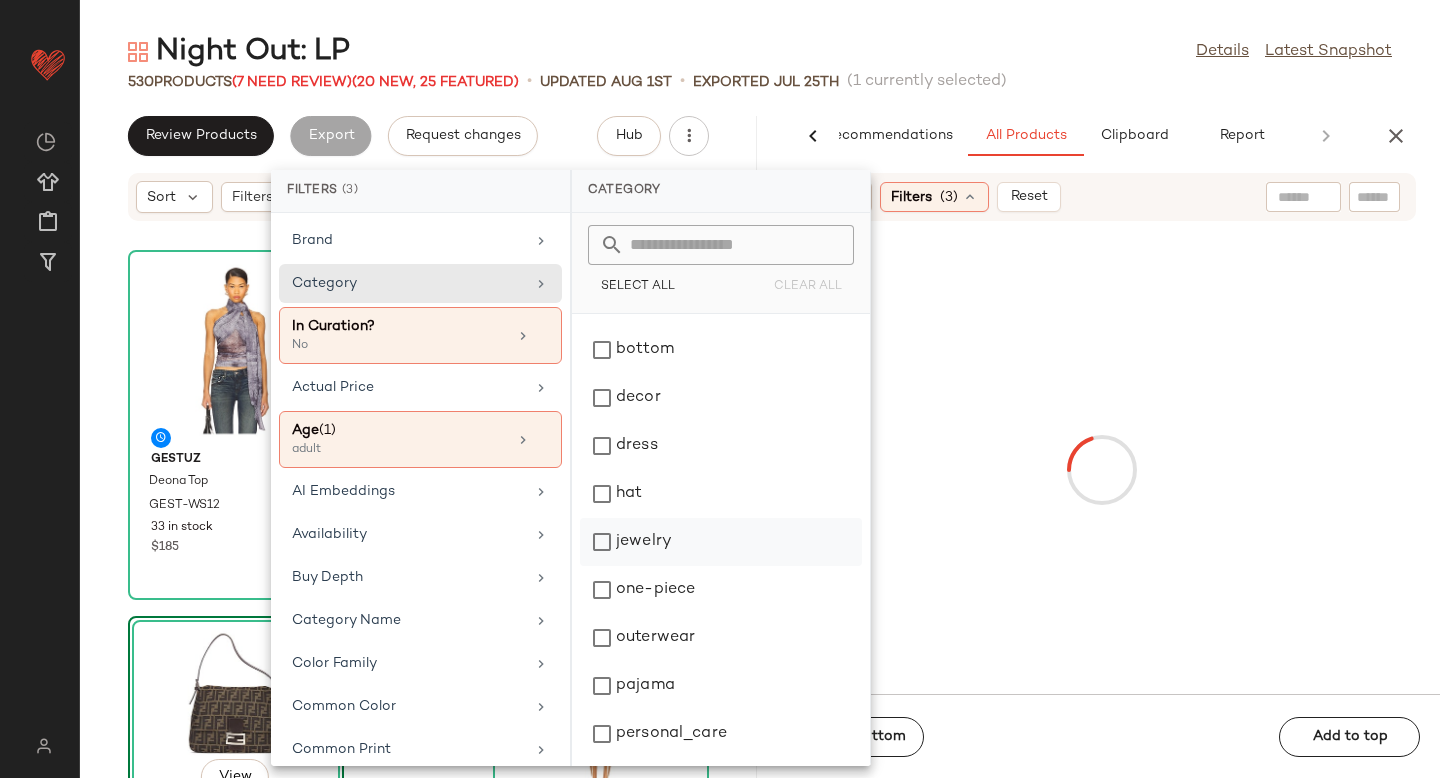 scroll, scrollTop: 276, scrollLeft: 0, axis: vertical 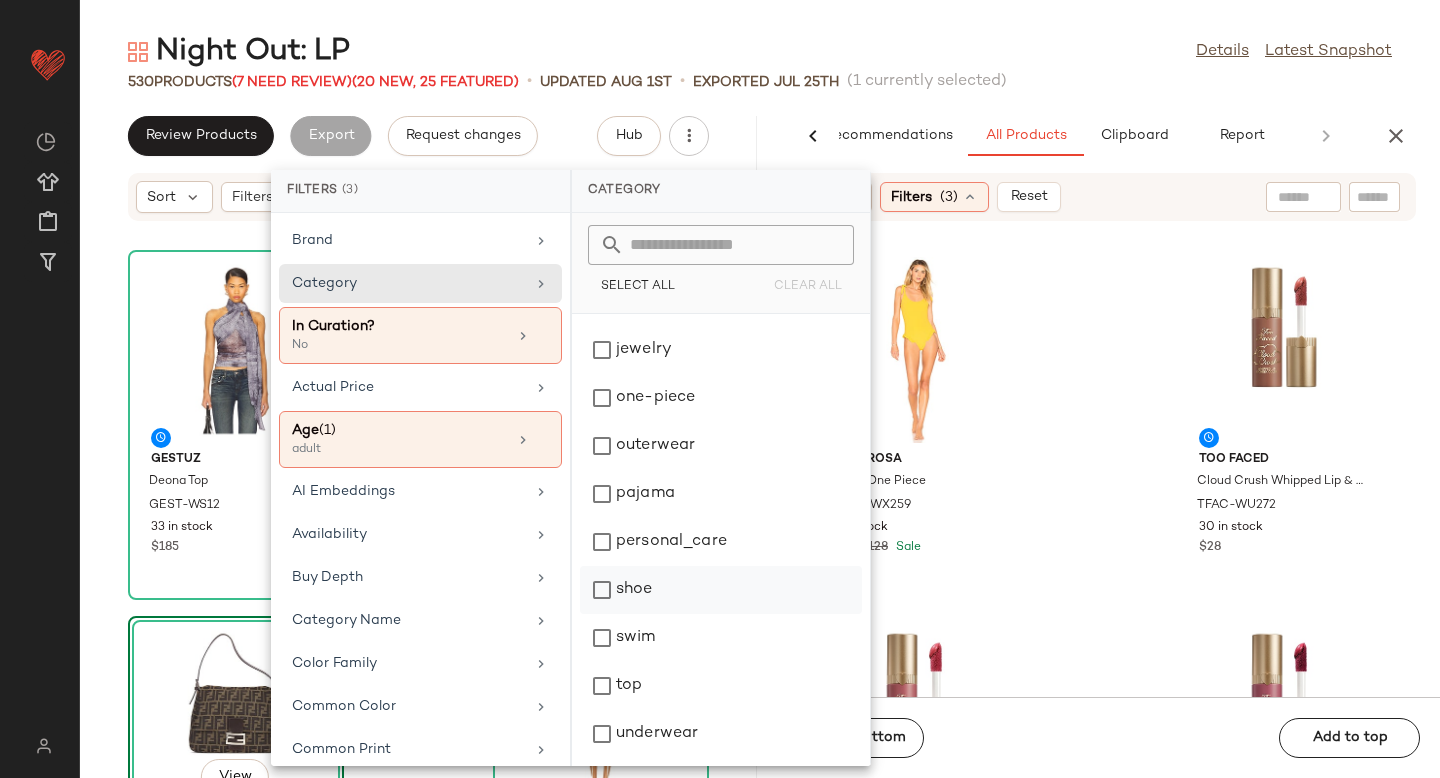 click on "shoe" 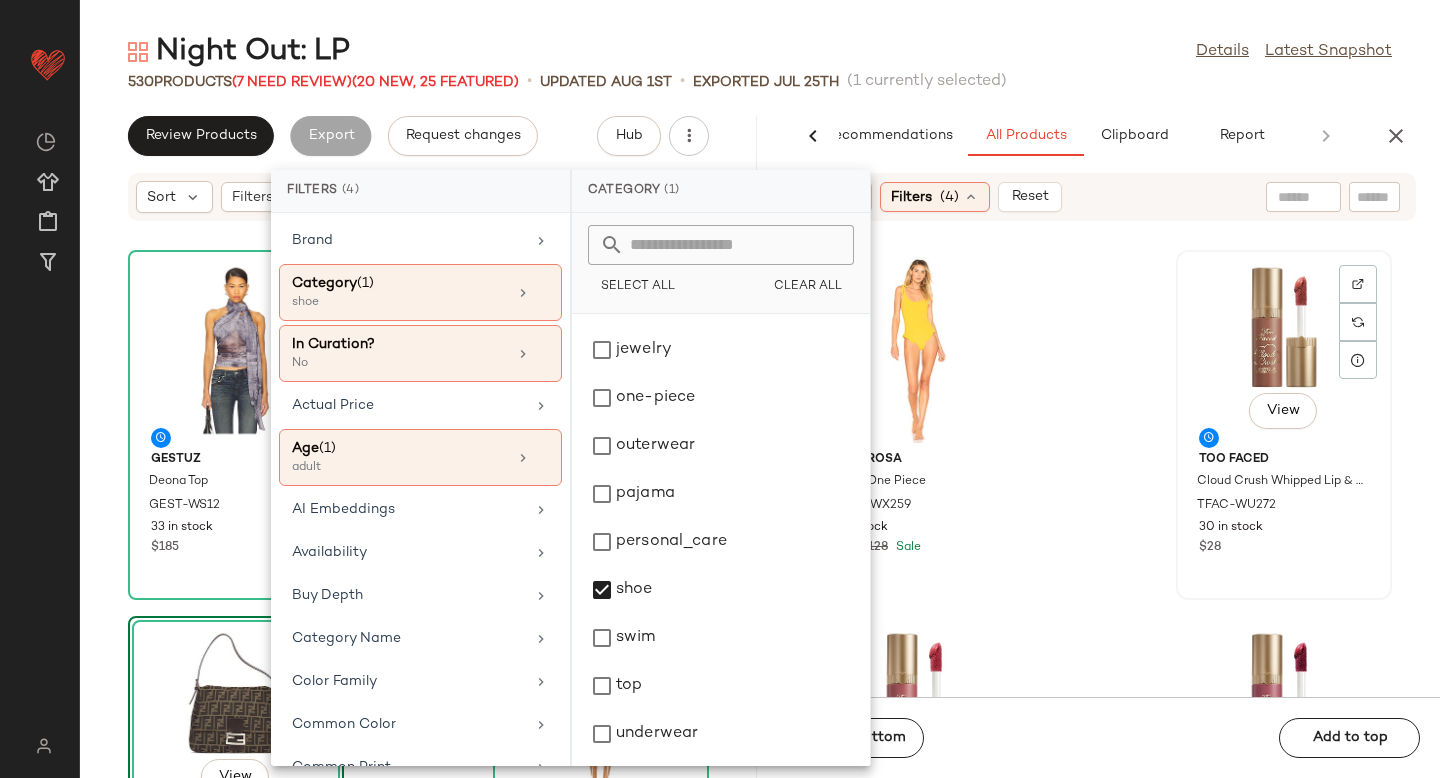 click on "View" 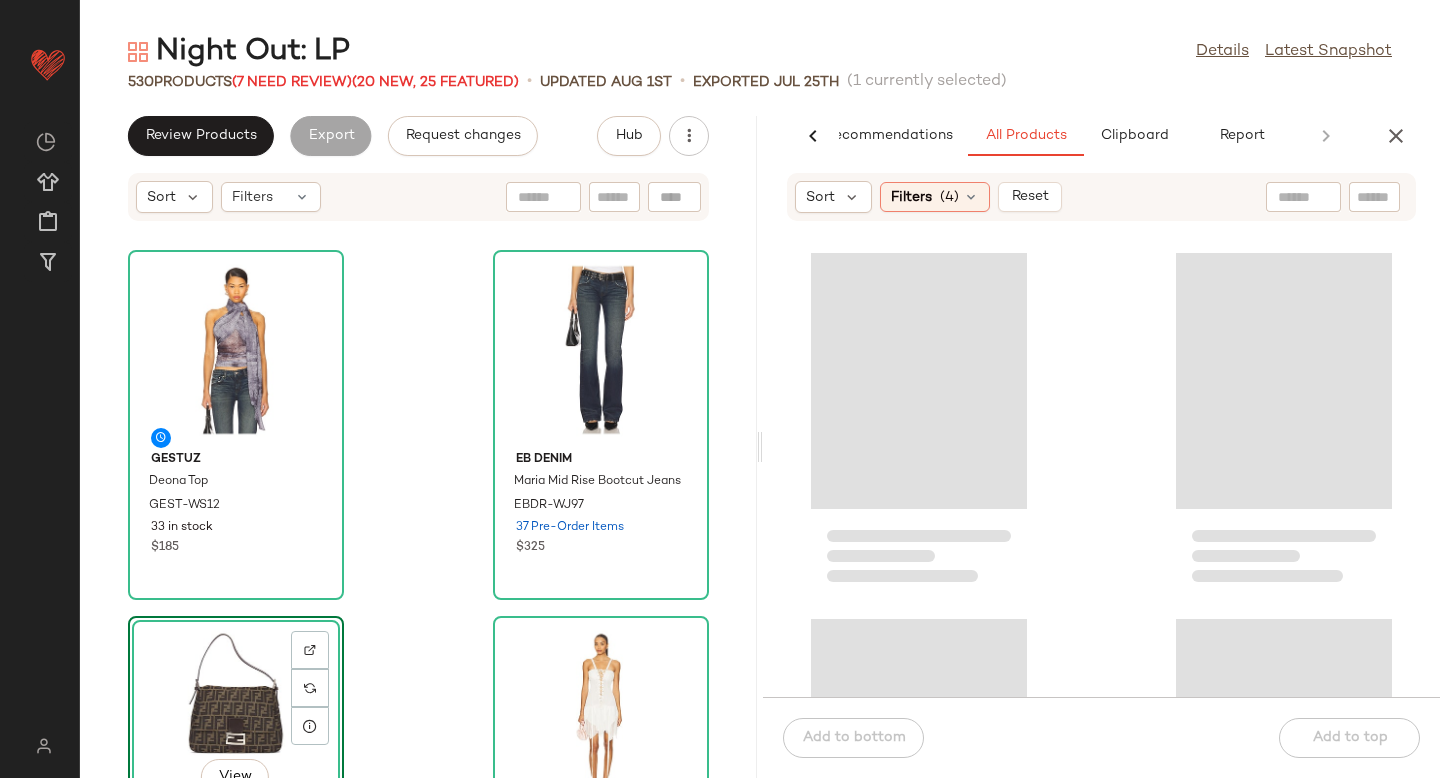 click 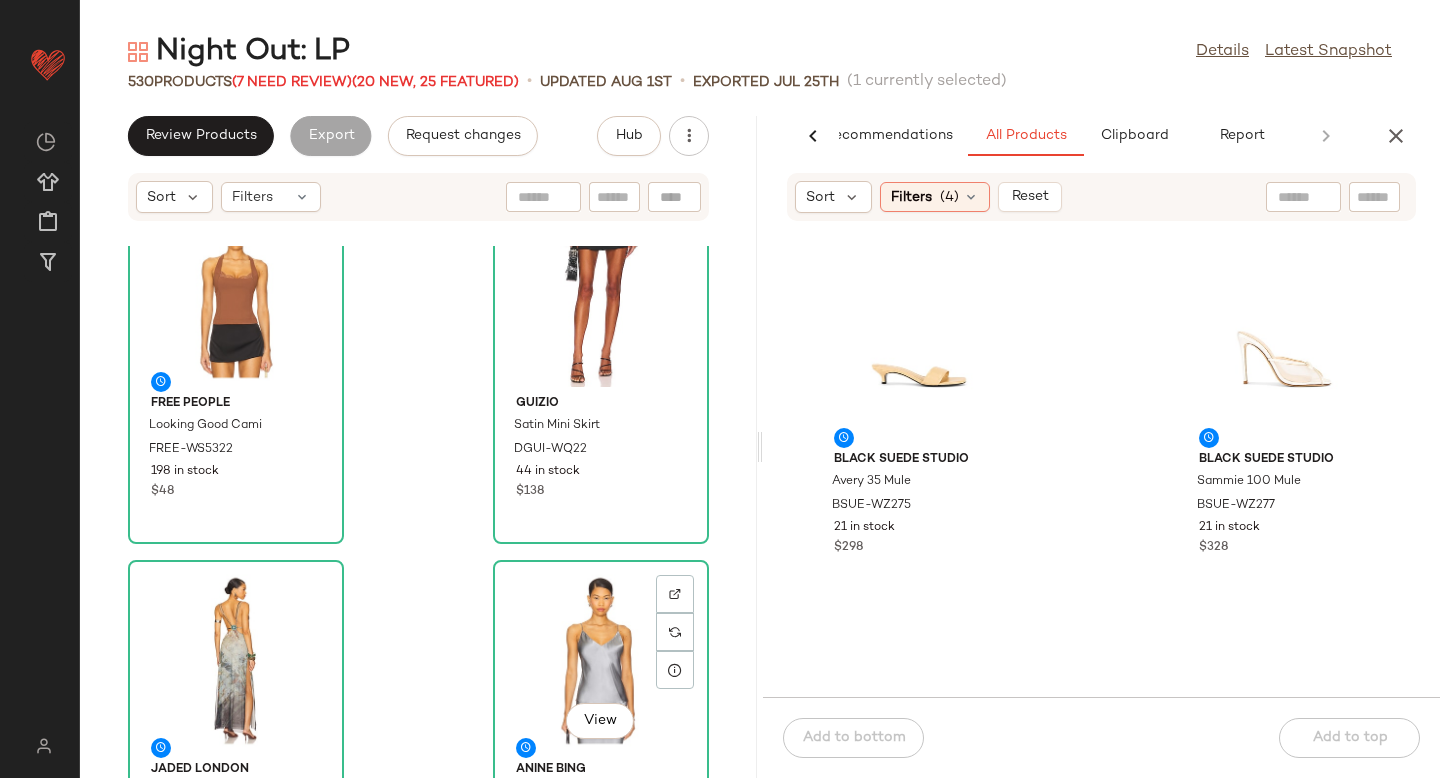 scroll, scrollTop: 769, scrollLeft: 0, axis: vertical 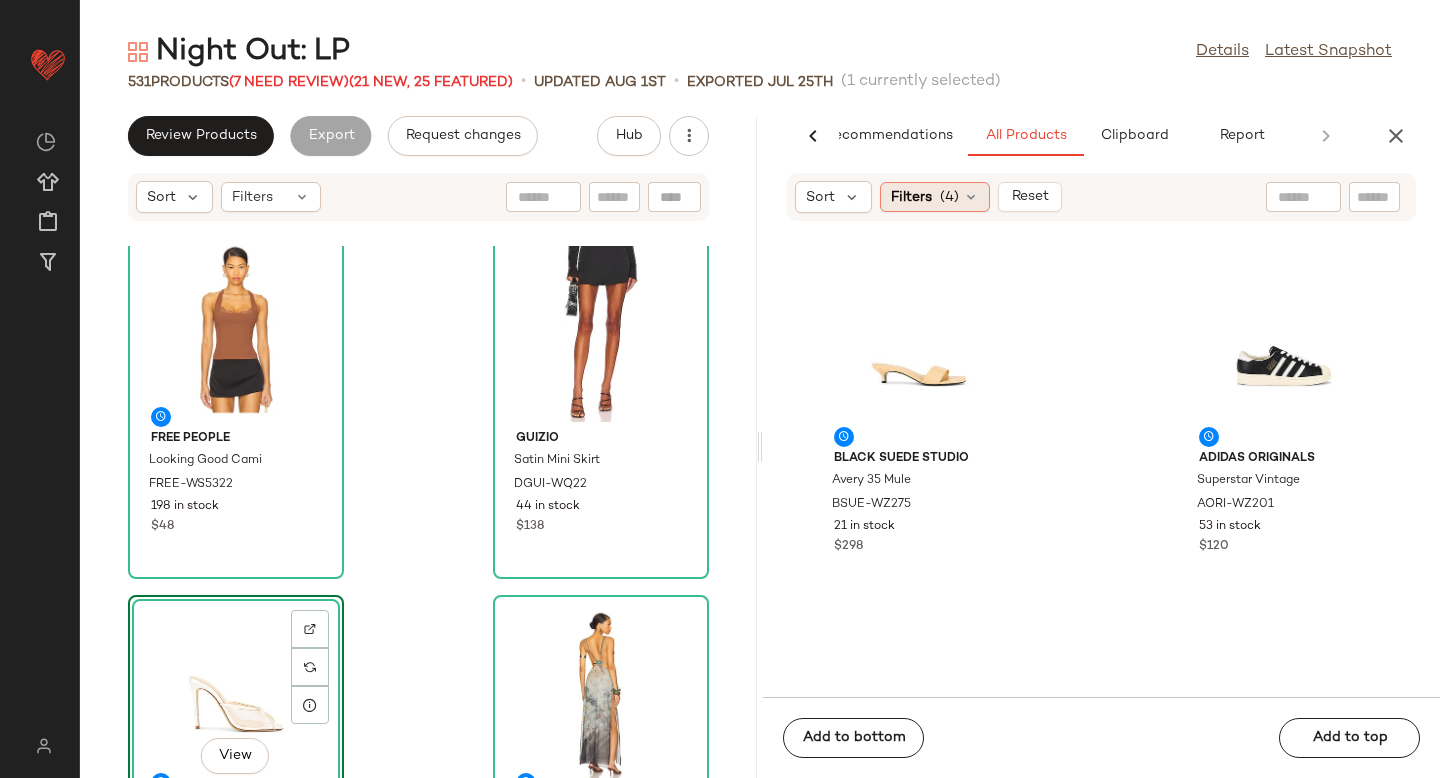 click on "Filters  (4)" 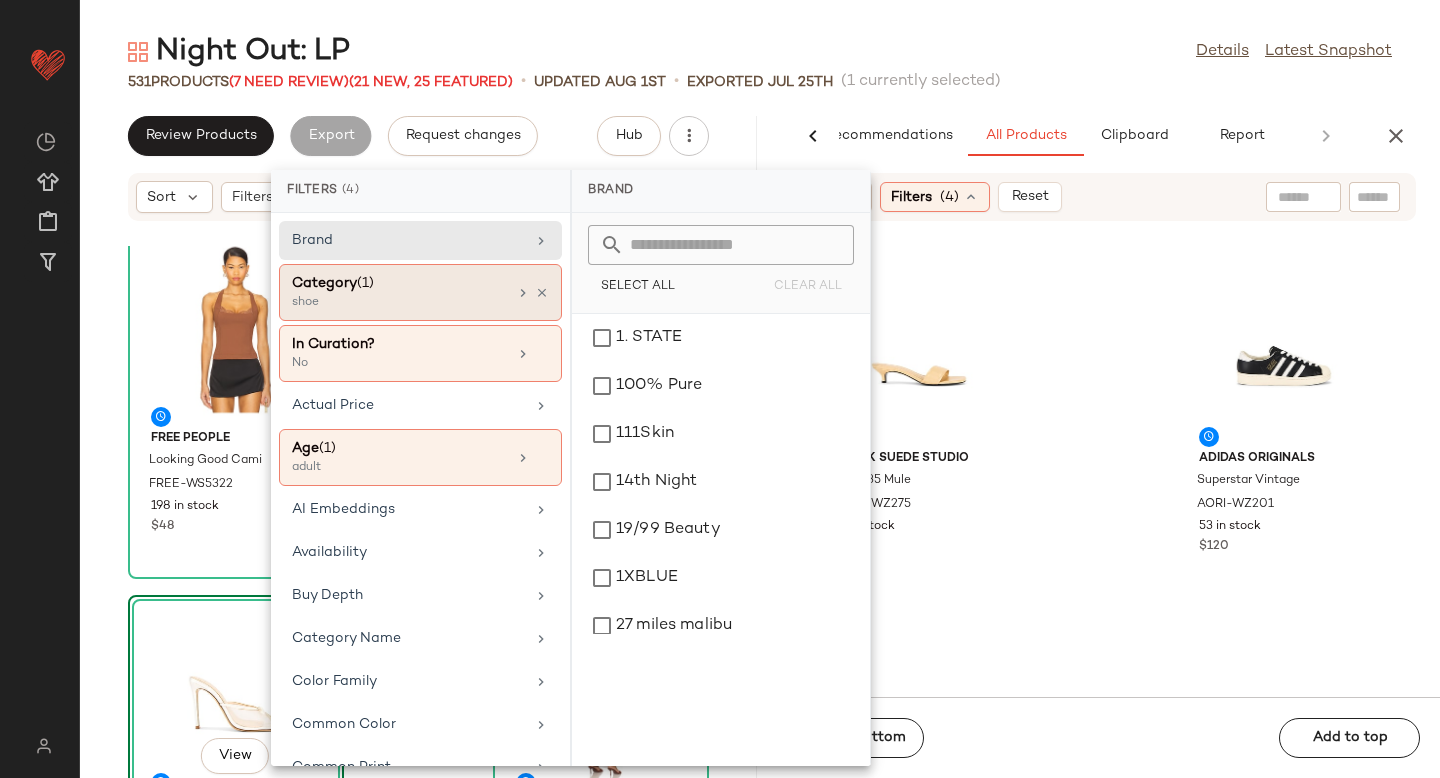 click on "Category  (1)" at bounding box center [399, 283] 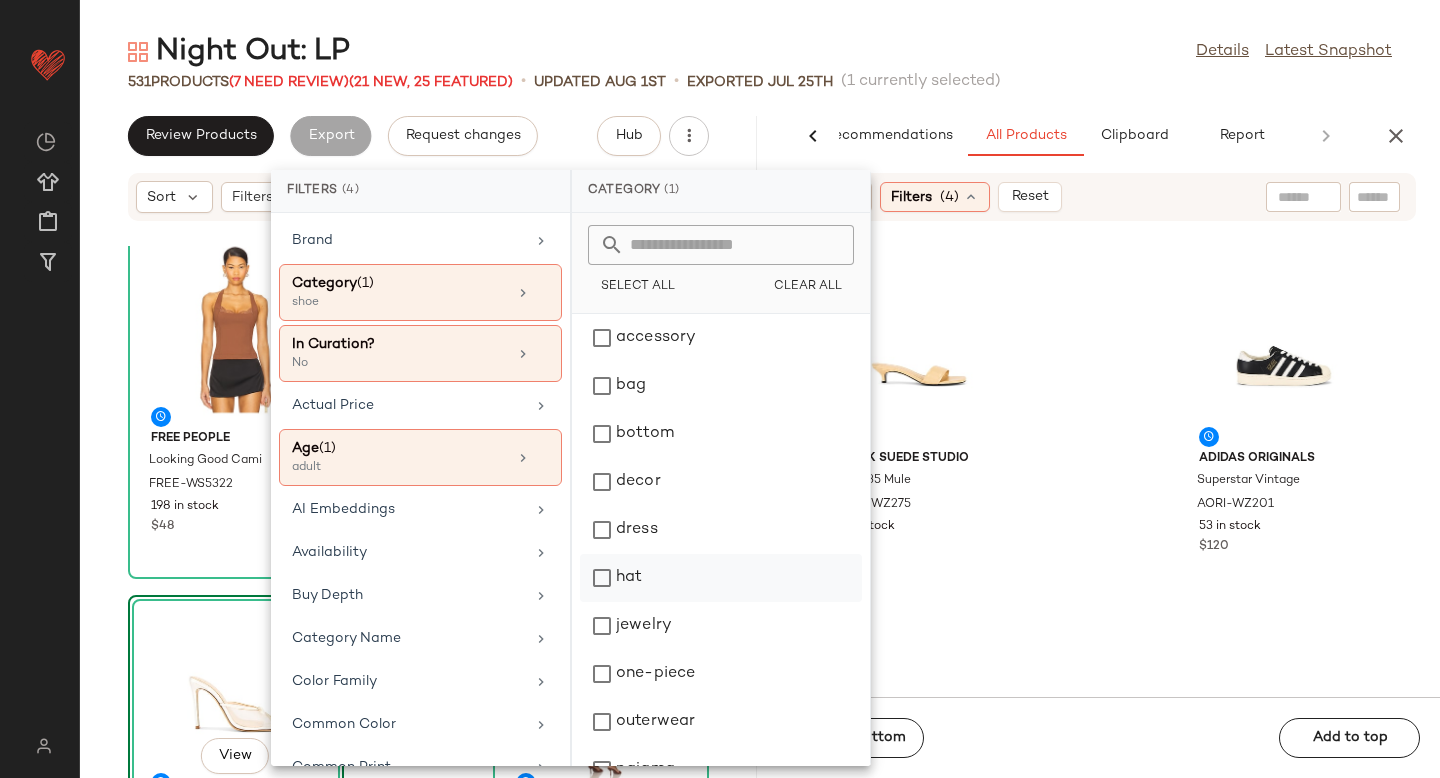 scroll, scrollTop: 276, scrollLeft: 0, axis: vertical 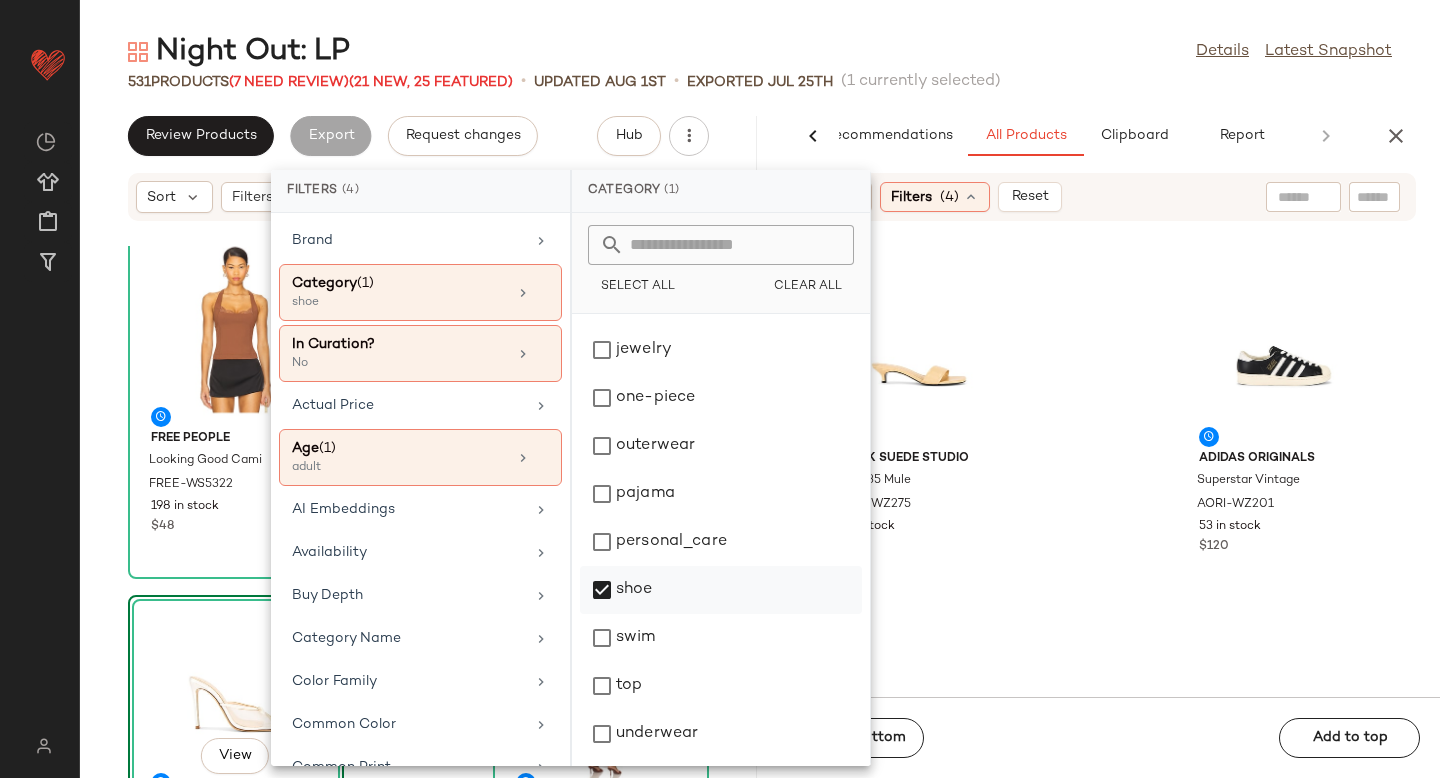 click on "shoe" 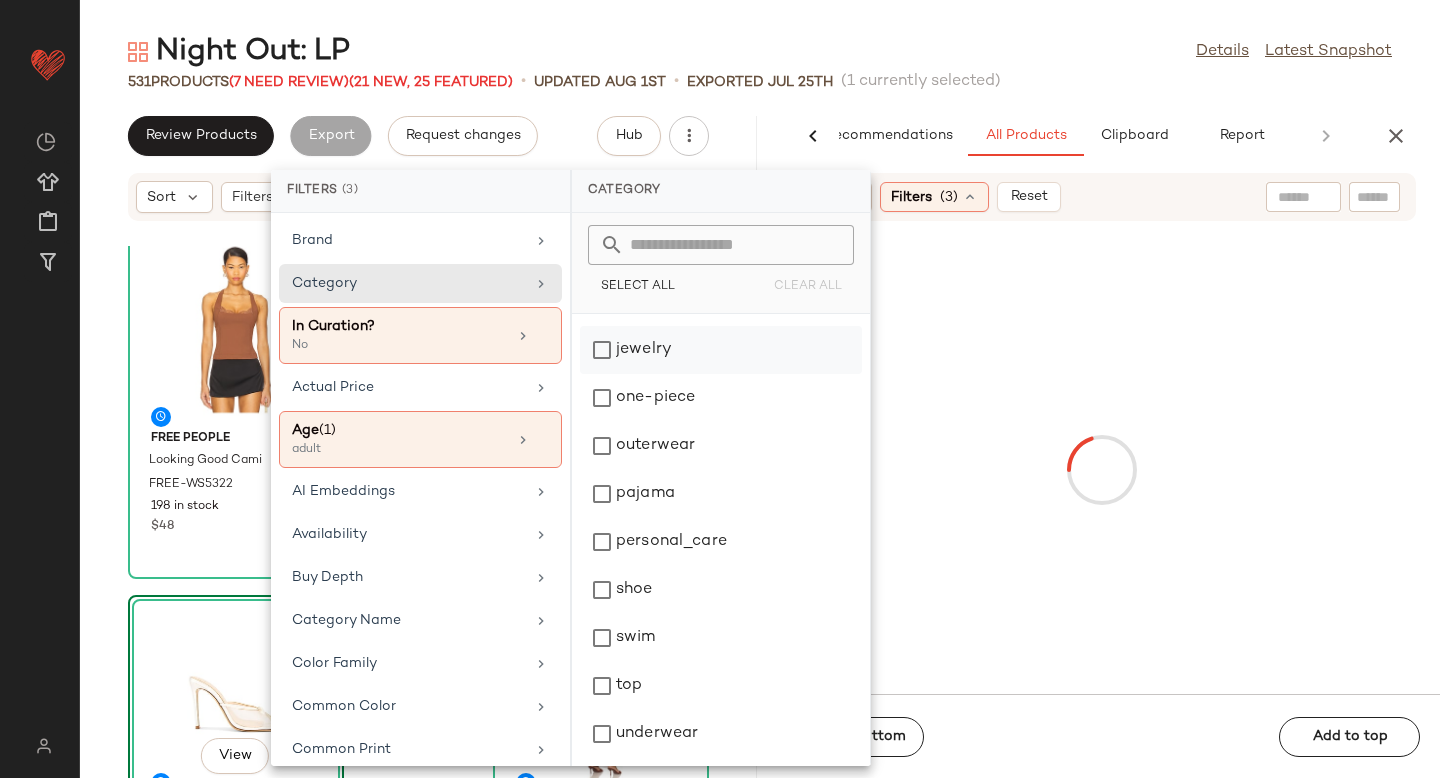 click on "jewelry" 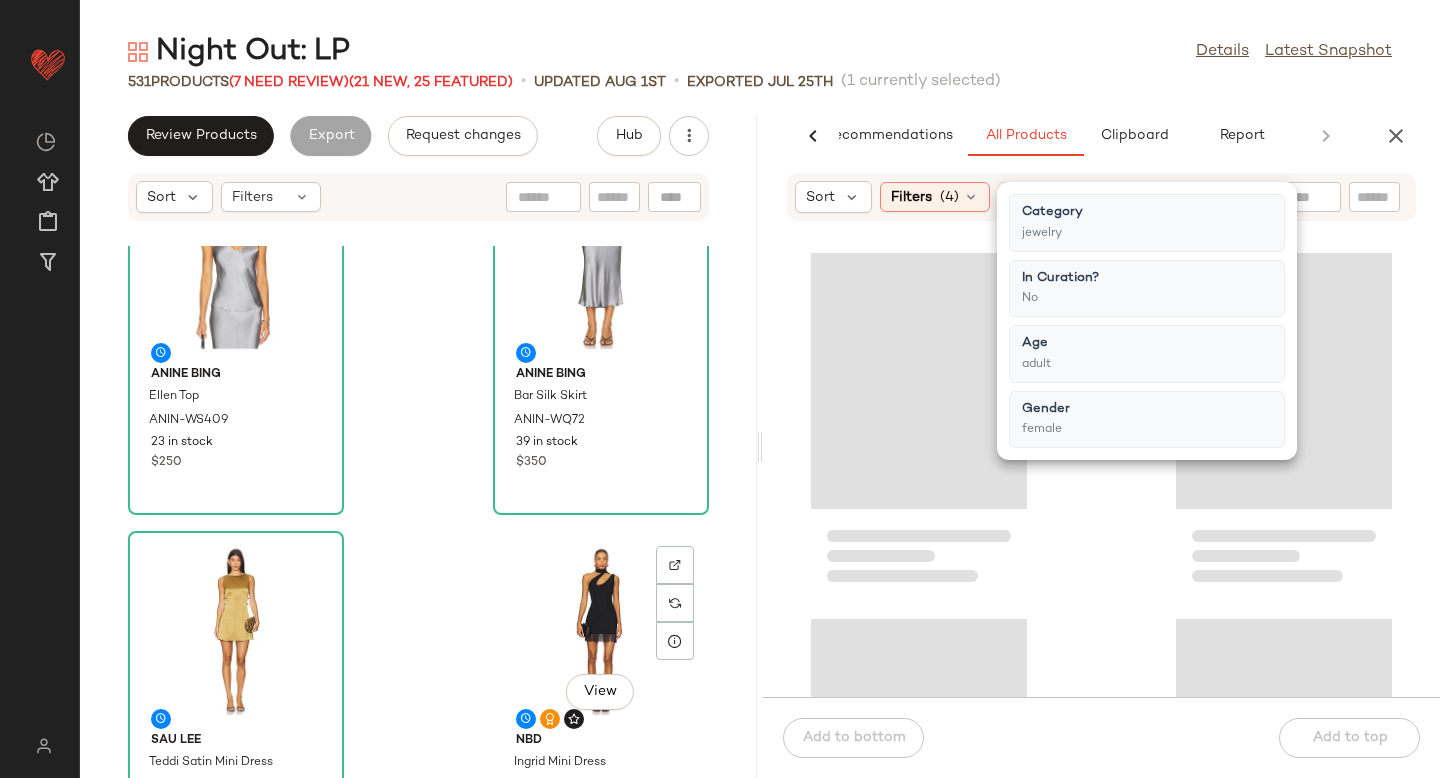 scroll, scrollTop: 1584, scrollLeft: 0, axis: vertical 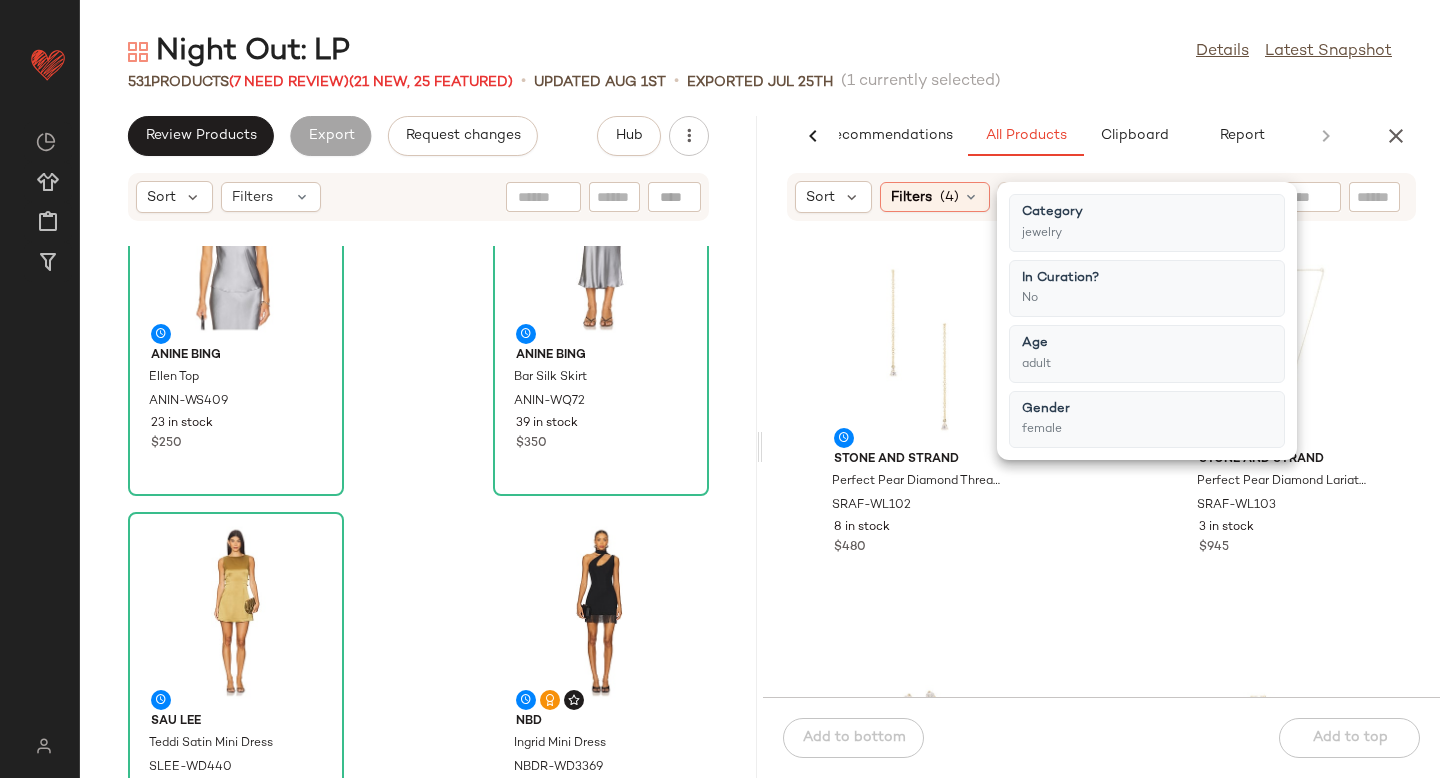 click on "ANINE BING Ellen Top ANIN-WS409 23 in stock $250 ANINE BING Bar Silk Skirt ANIN-WQ72 39 in stock $350 SAU LEE Teddi Satin Mini Dress SLEE-WD440 39 in stock $450 NBD Ingrid Mini Dress NBDR-WD3369 91 in stock $229 $1.37K  •  6 Flattered Ivy Cross Shoulder Bag FTTE-WY41 12 in stock $495 Maria Lucia Hohan Larya Top MLUC-WS3 2 Pre-Order Items $1.26K LIONESS Ford Mini Skirt LIOR-WQ49 374 in stock $69 $69  •  1 Significant Other Delphine Top SIGR-WS66 42 in stock $195 $390  •  2" 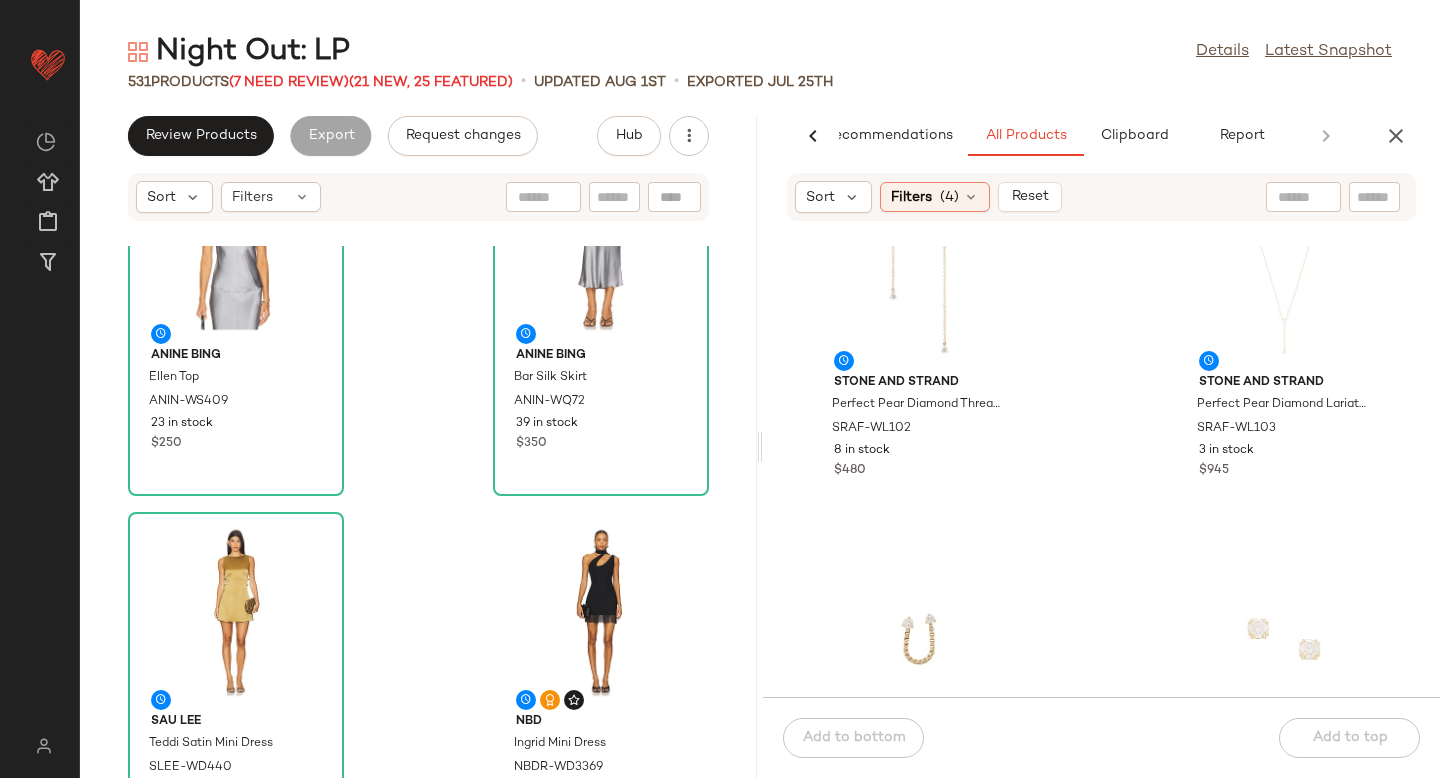 scroll, scrollTop: 226, scrollLeft: 0, axis: vertical 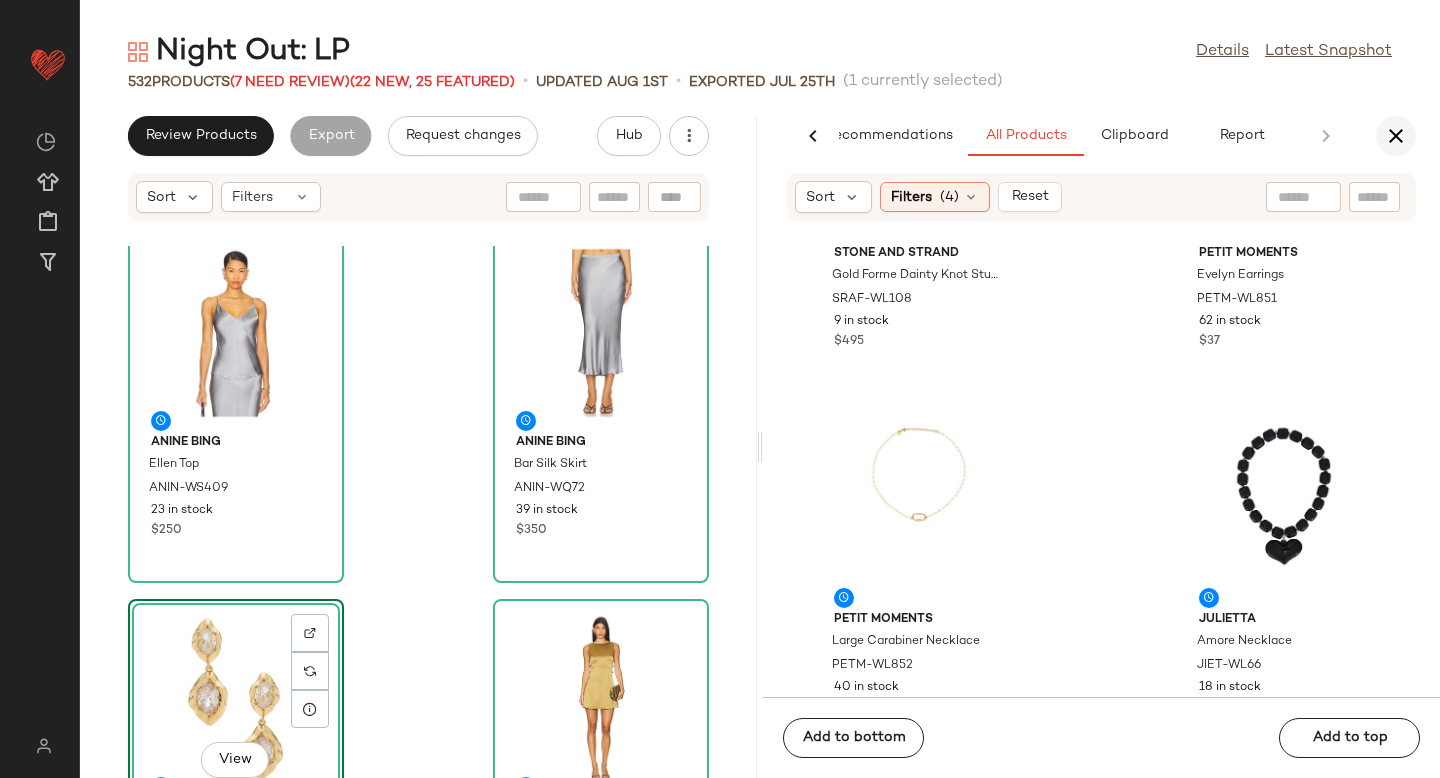 click at bounding box center (1396, 136) 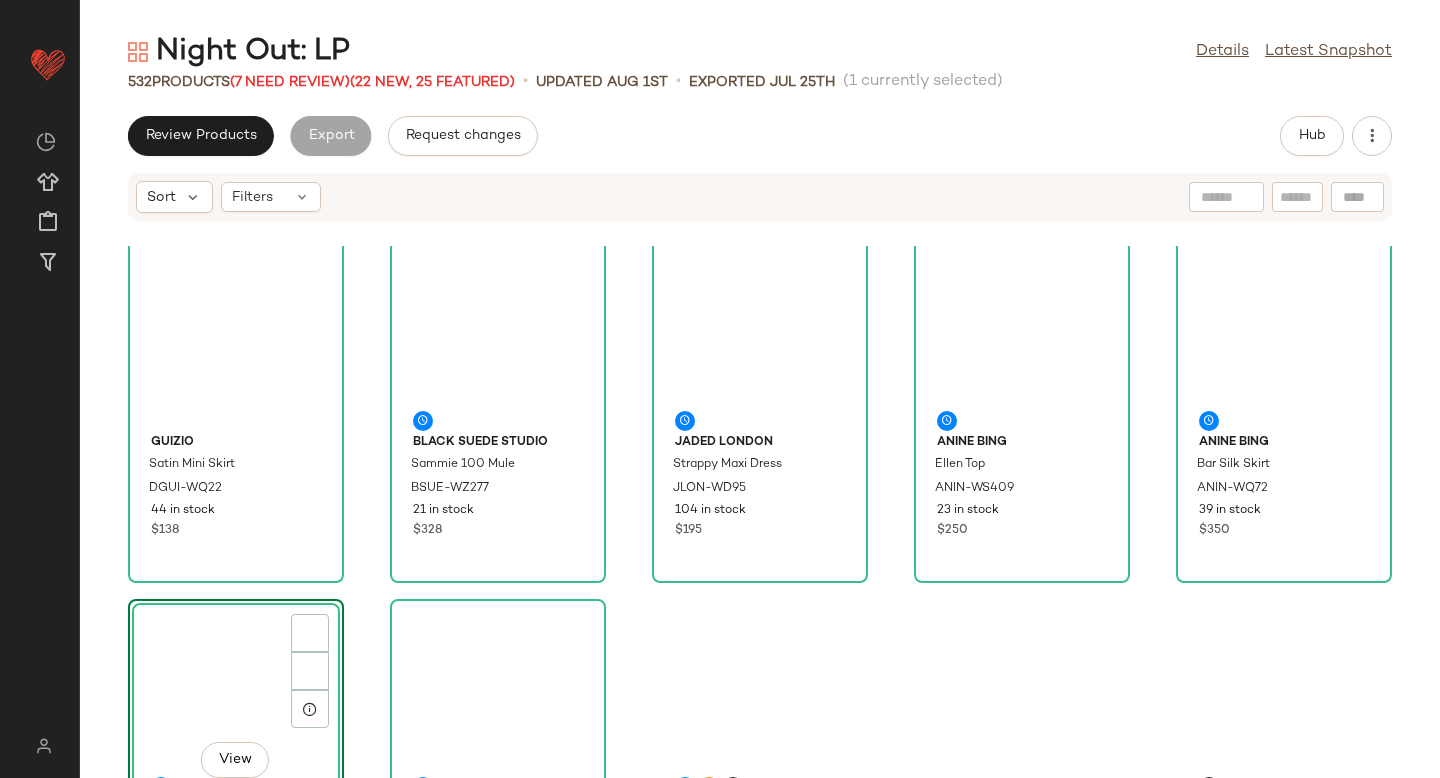 scroll, scrollTop: 366, scrollLeft: 0, axis: vertical 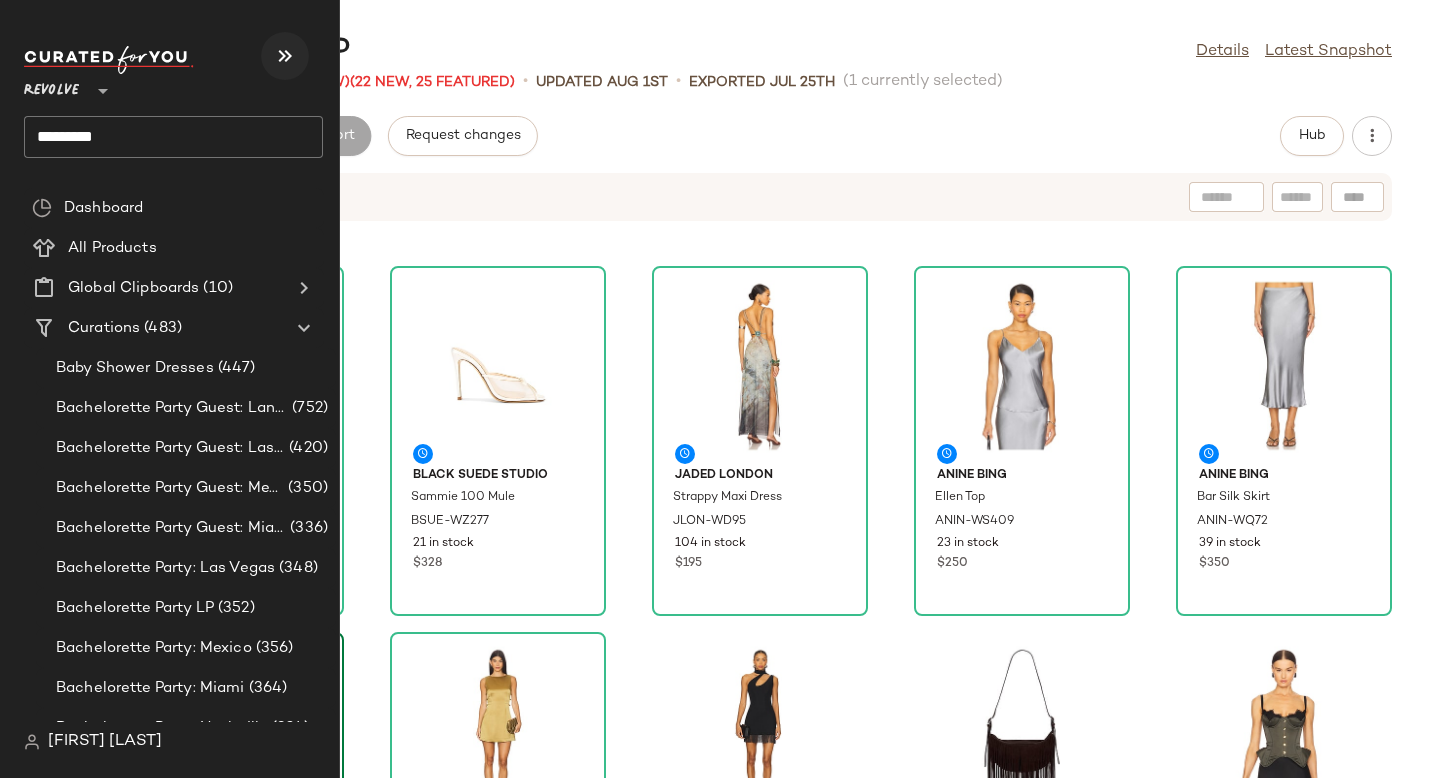 click at bounding box center [285, 56] 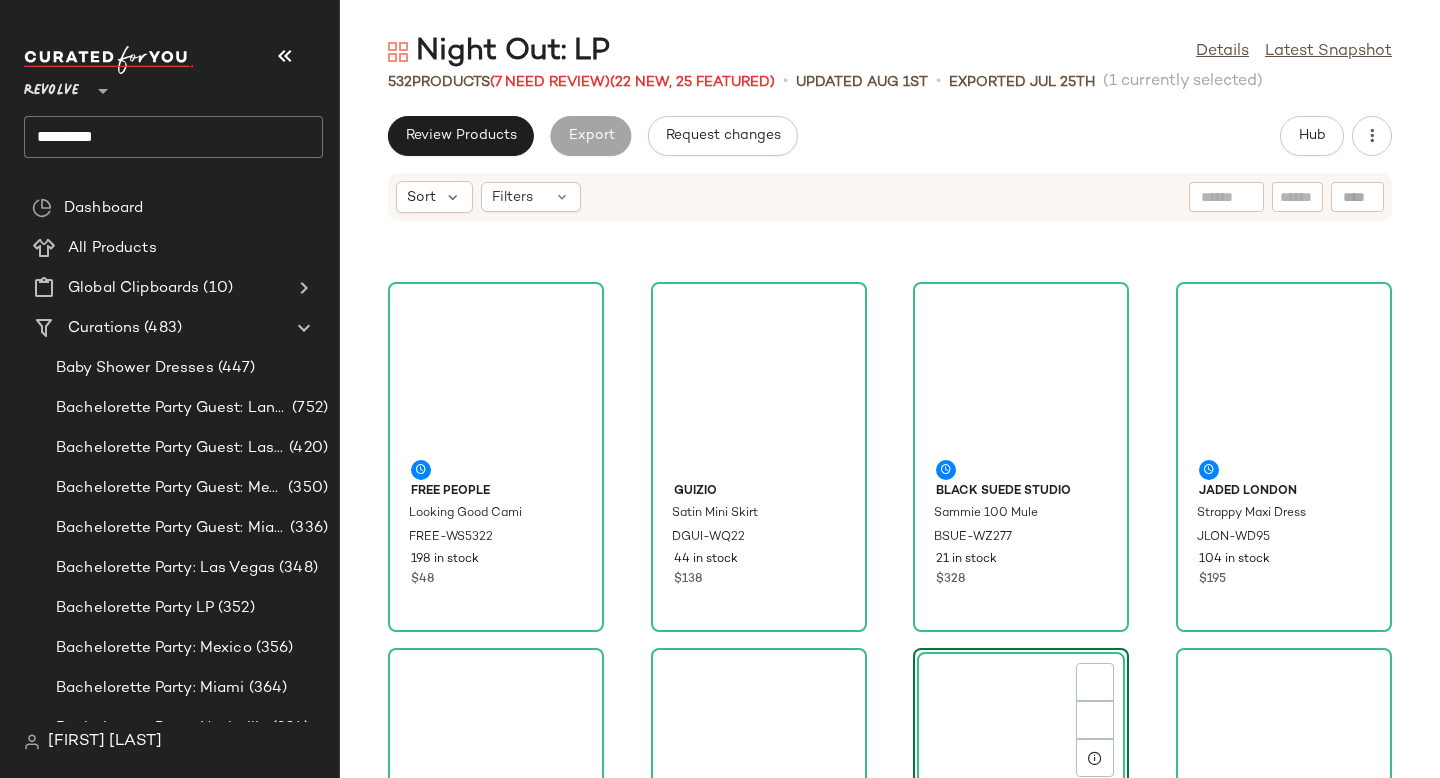 scroll, scrollTop: 382, scrollLeft: 0, axis: vertical 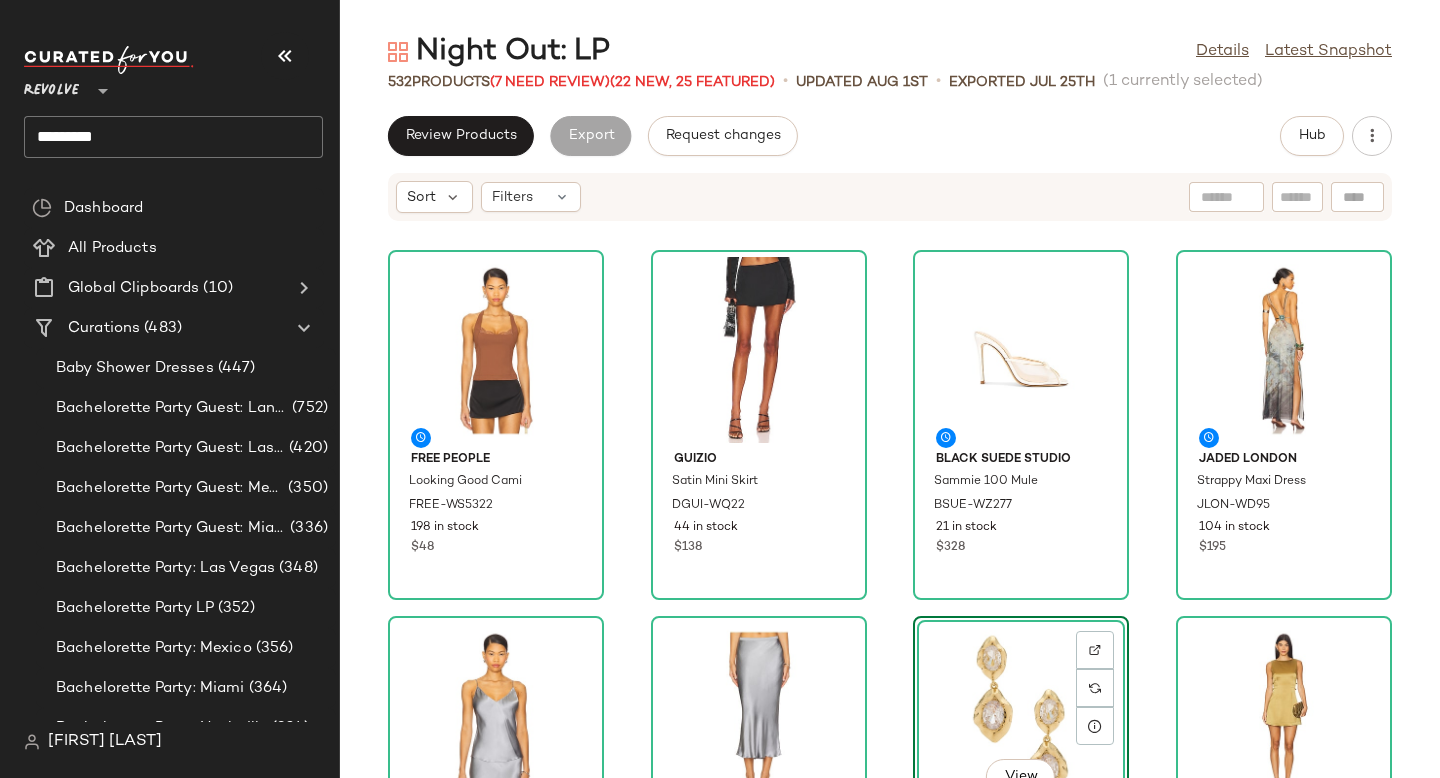 click on "Free People Looking Good Cami FREE-WS5322 198 in stock $48 GUIZIO Satin Mini Skirt DGUI-WQ22 44 in stock $138 BLACK SUEDE STUDIO Sammie 100 Mule BSUE-WZ277 21 in stock $328 Jaded London Strappy Maxi Dress JLON-WD95 104 in stock $195 ANINE BING Ellen Top ANIN-WS409 23 in stock $250 ANINE BING Bar Silk Skirt ANIN-WQ72 39 in stock $350  View  petit moments Lowell Earrings PETM-WL853 64 in stock $55 SAU LEE Teddi Satin Mini Dress SLEE-WD440 39 in stock $450 NBD Ingrid Mini Dress NBDR-WD3369 91 in stock $229 $1.37K  •  6 Flattered Ivy Cross Shoulder Bag FTTE-WY41 12 in stock $495 Maria Lucia Hohan Larya Top MLUC-WS3 2 Pre-Order Items $1.26K LIONESS Ford Mini Skirt LIOR-WQ49 374 in stock $69 $69  •  1 Significant Other Delphine Top SIGR-WS66 42 in stock $195 $390  •  2 NBD Enica Skirt NBDR-WQ401 105 in stock $168 $504  •  3 Cult Gaia Farah Sandal CULG-WZ204 11 in stock $558 Lovers and Friends Renn Mini Dress LOVF-WD4644 62 in stock $179 $179  •  1" 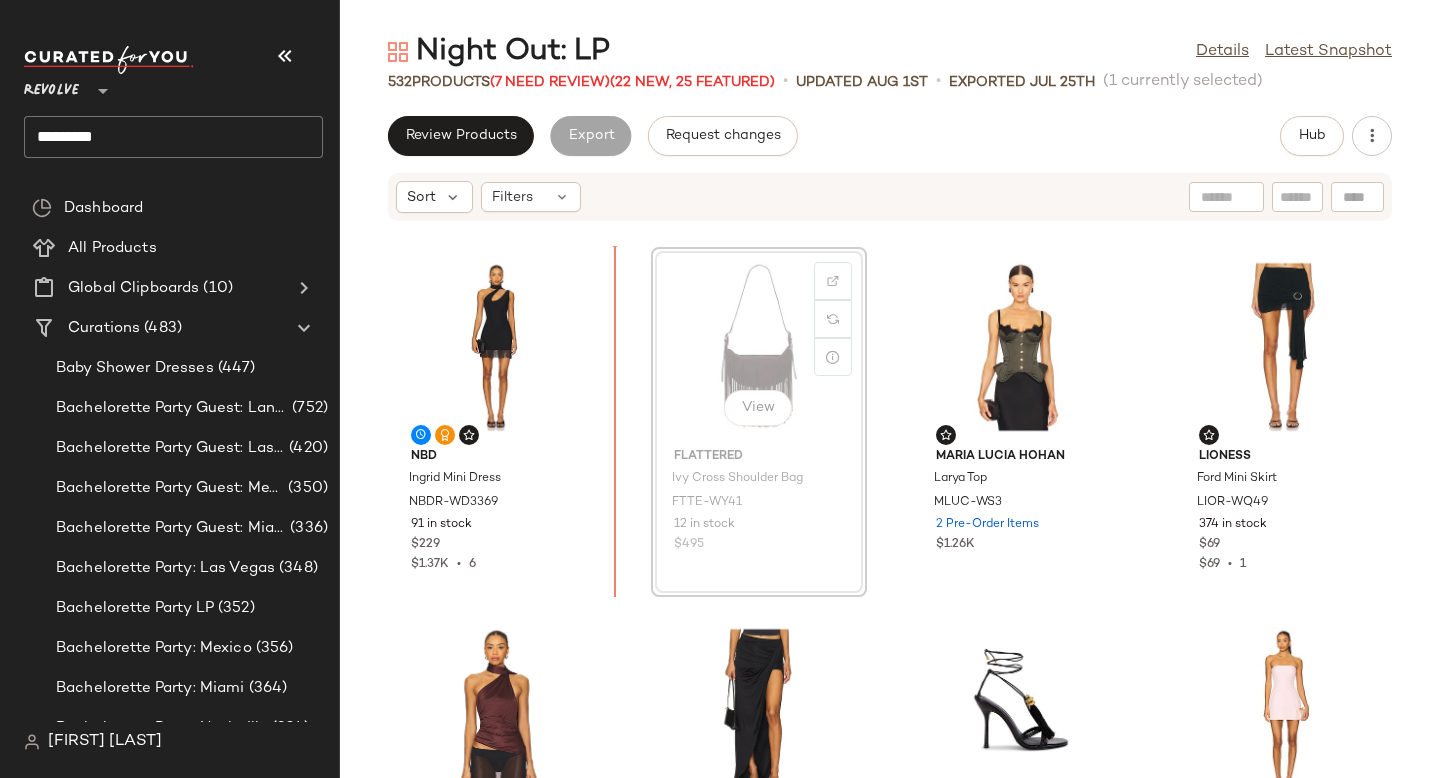 scroll, scrollTop: 1112, scrollLeft: 0, axis: vertical 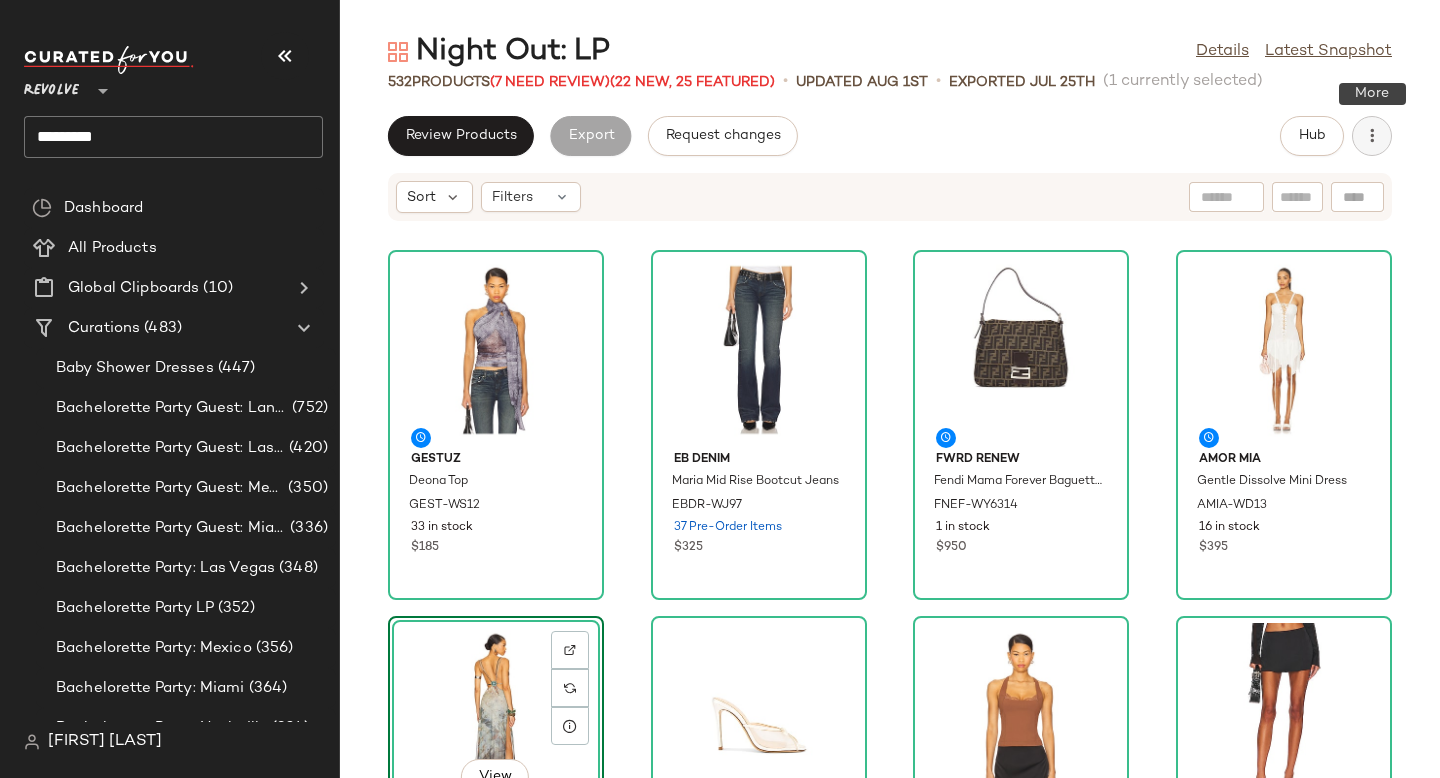 click 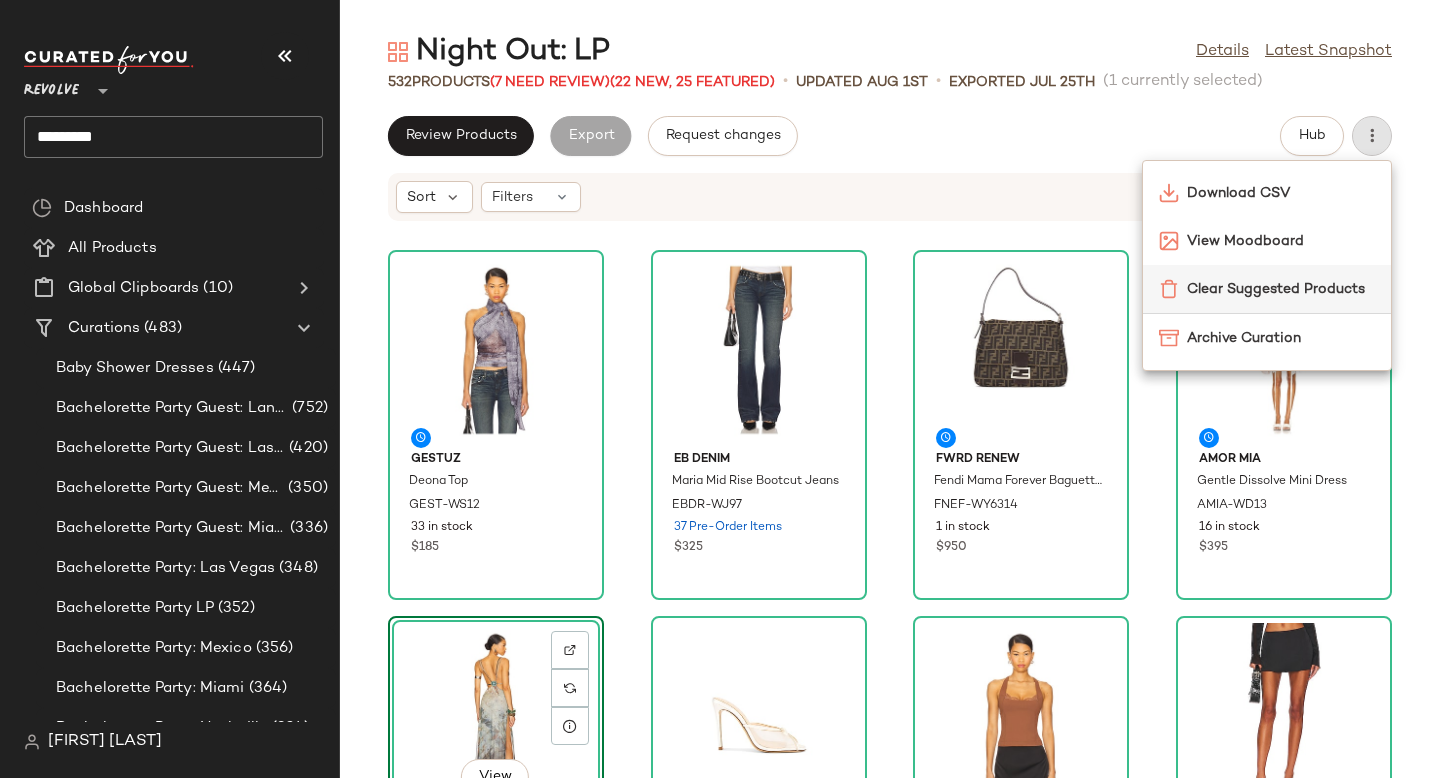 click on "Clear Suggested Products" at bounding box center [1281, 289] 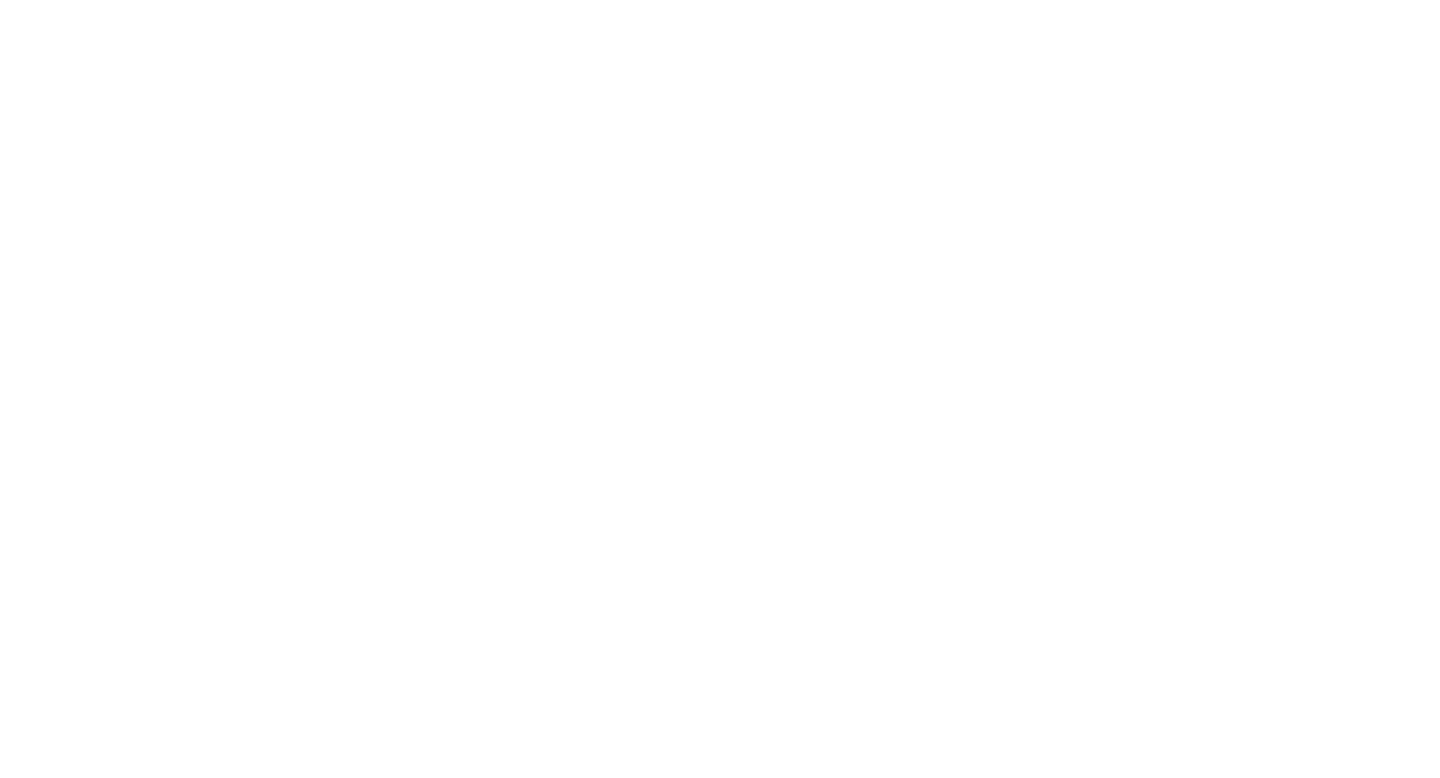 scroll, scrollTop: 0, scrollLeft: 0, axis: both 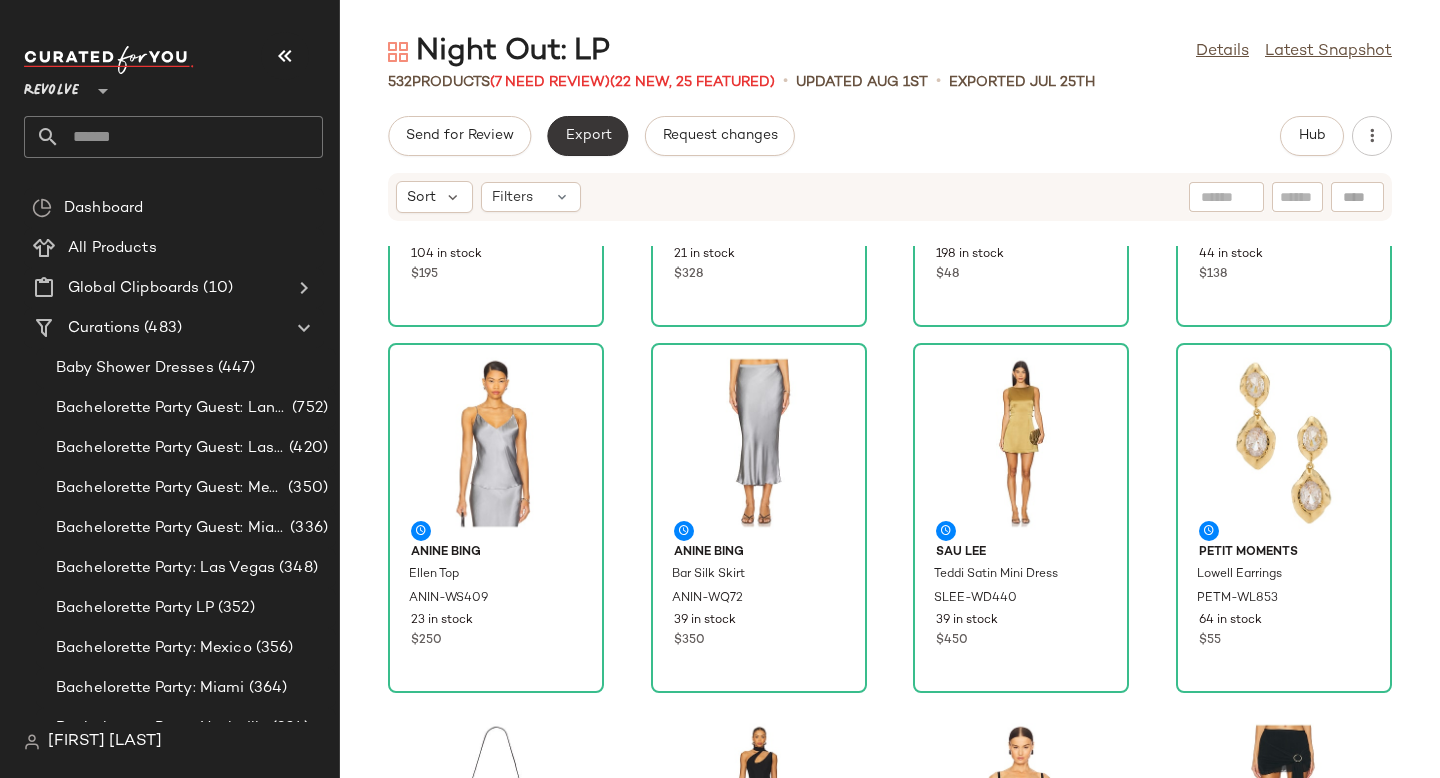 click on "Export" at bounding box center [587, 136] 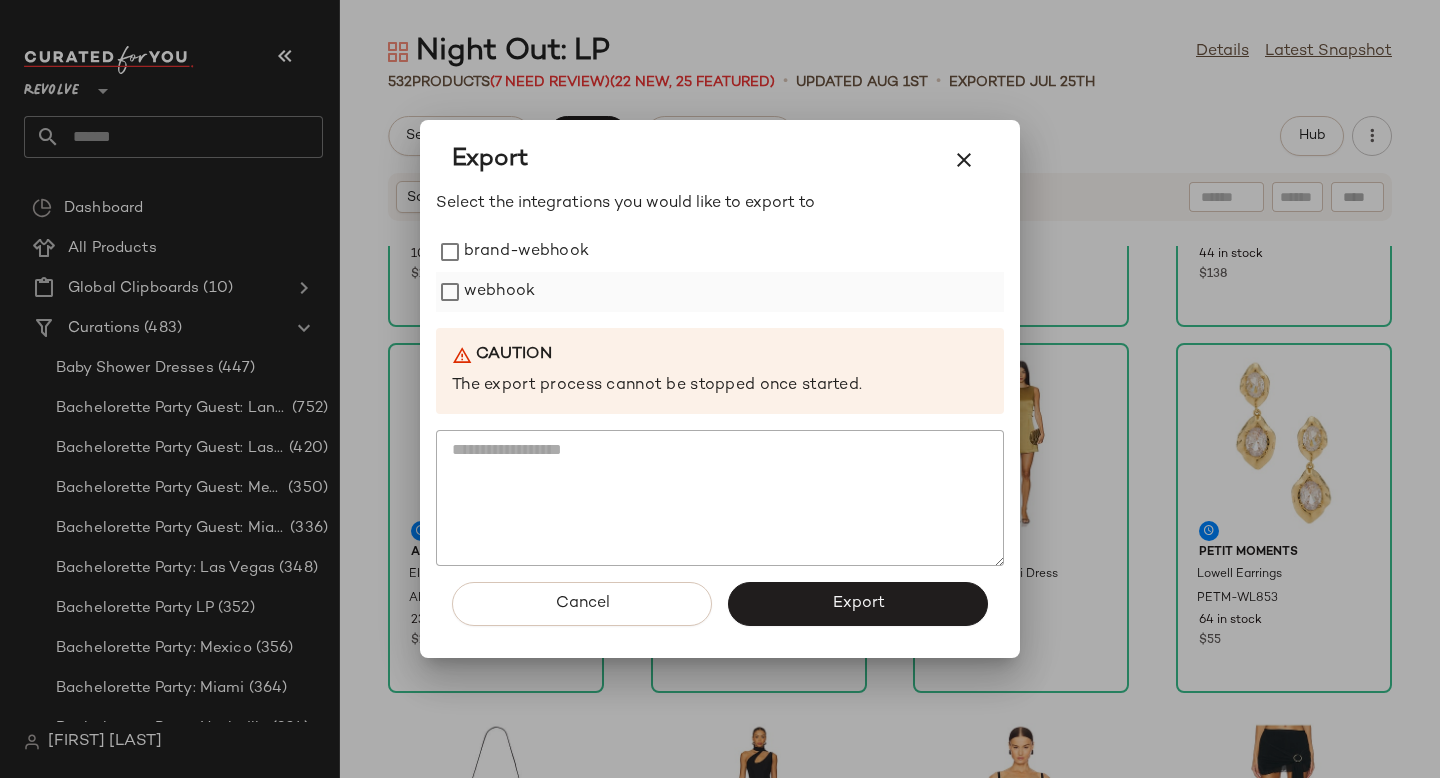 click on "webhook" at bounding box center (499, 292) 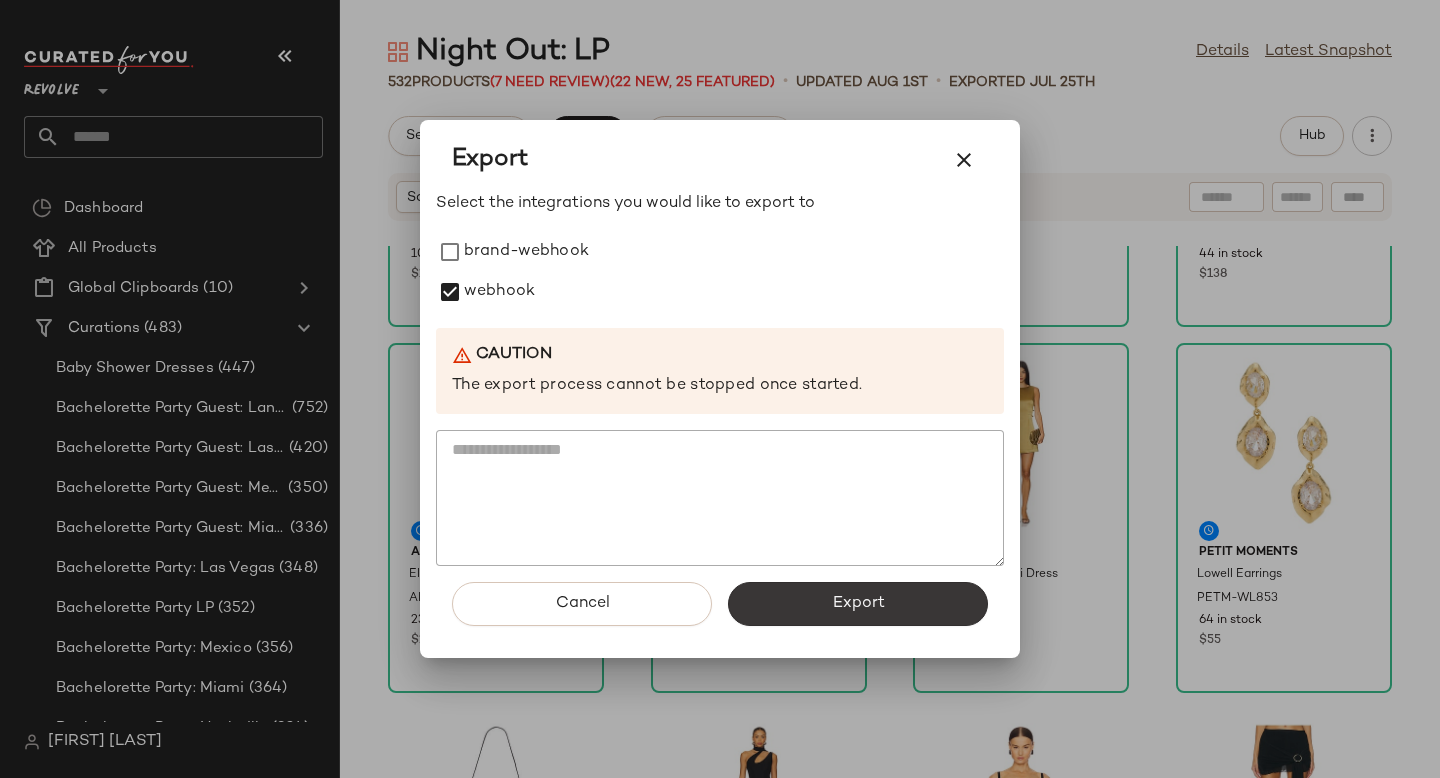 click on "Export" at bounding box center (858, 604) 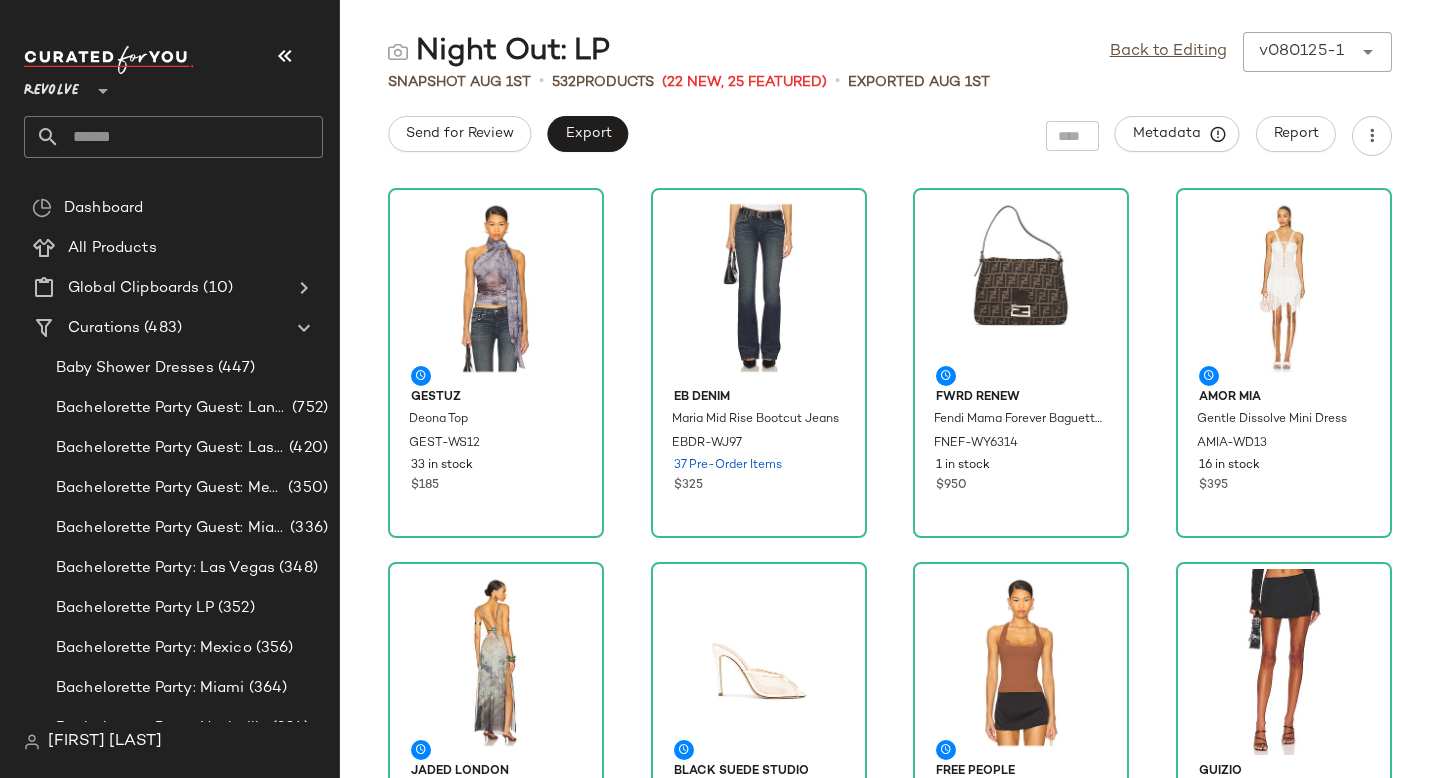 click 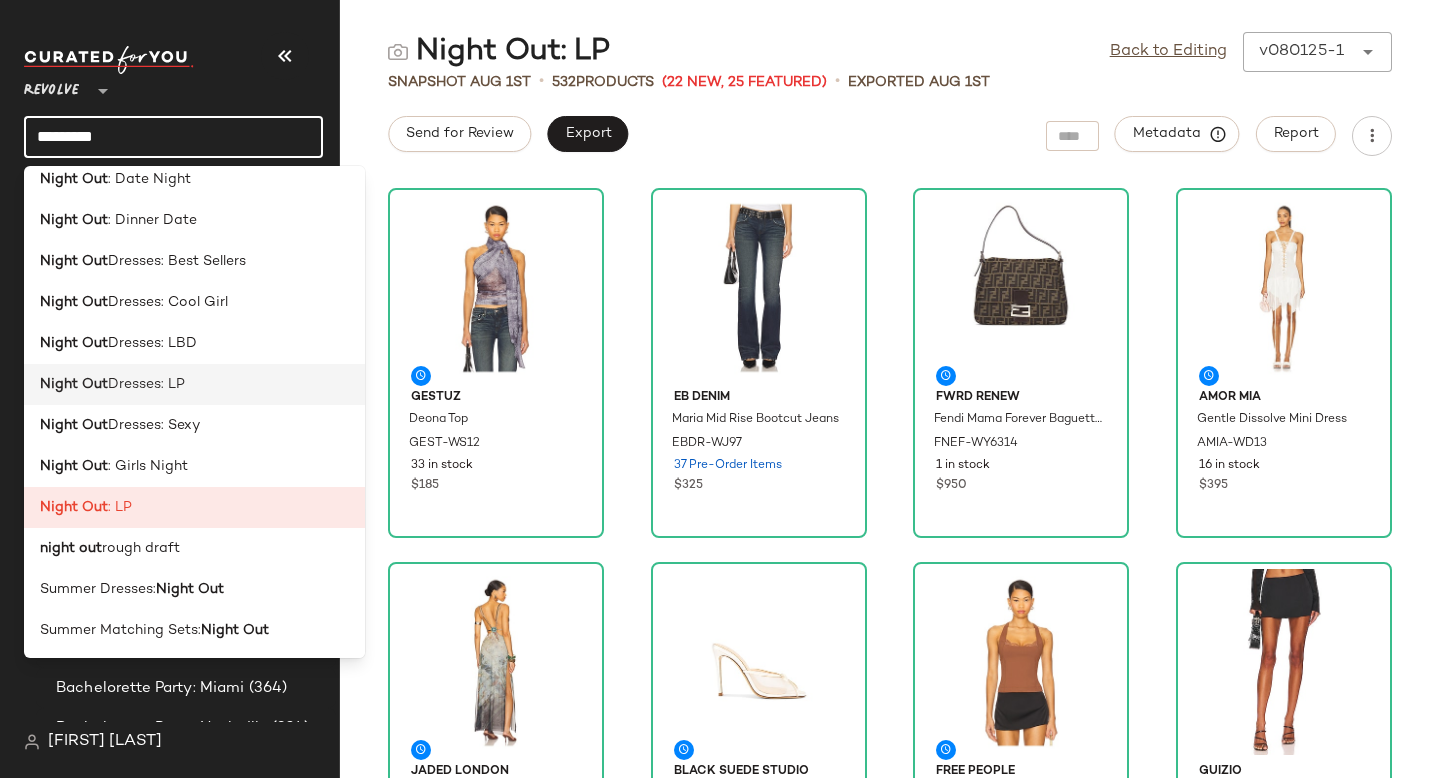 scroll, scrollTop: 382, scrollLeft: 0, axis: vertical 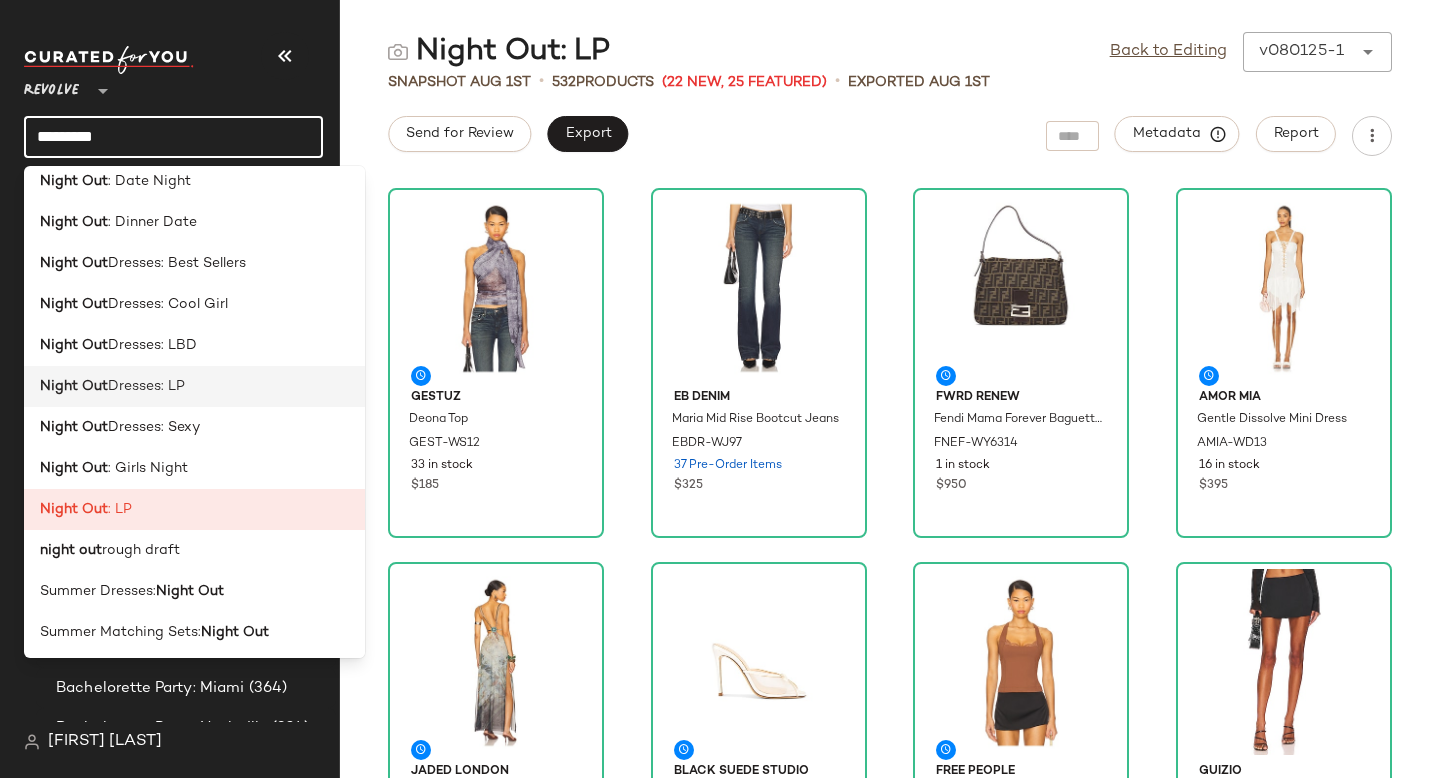 type on "*********" 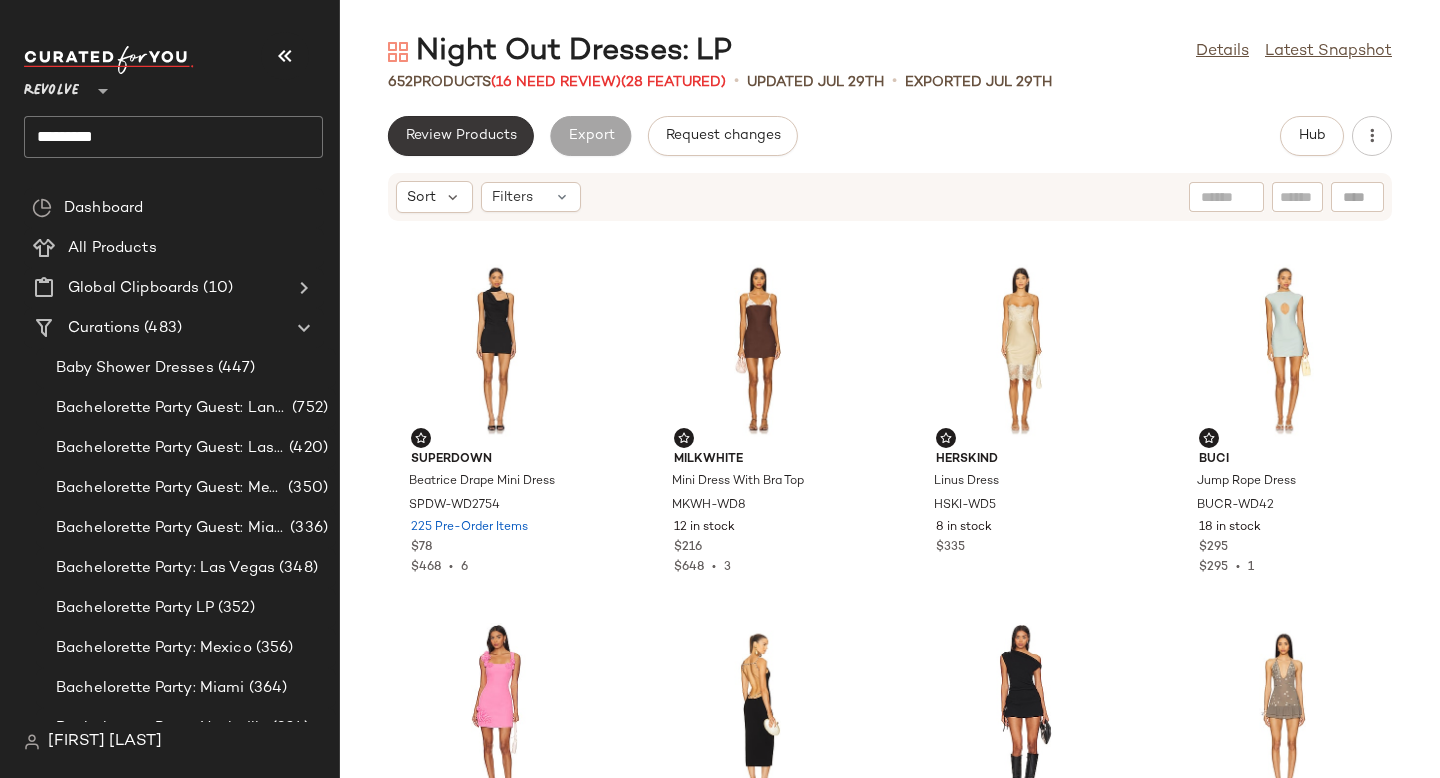 click on "Review Products" 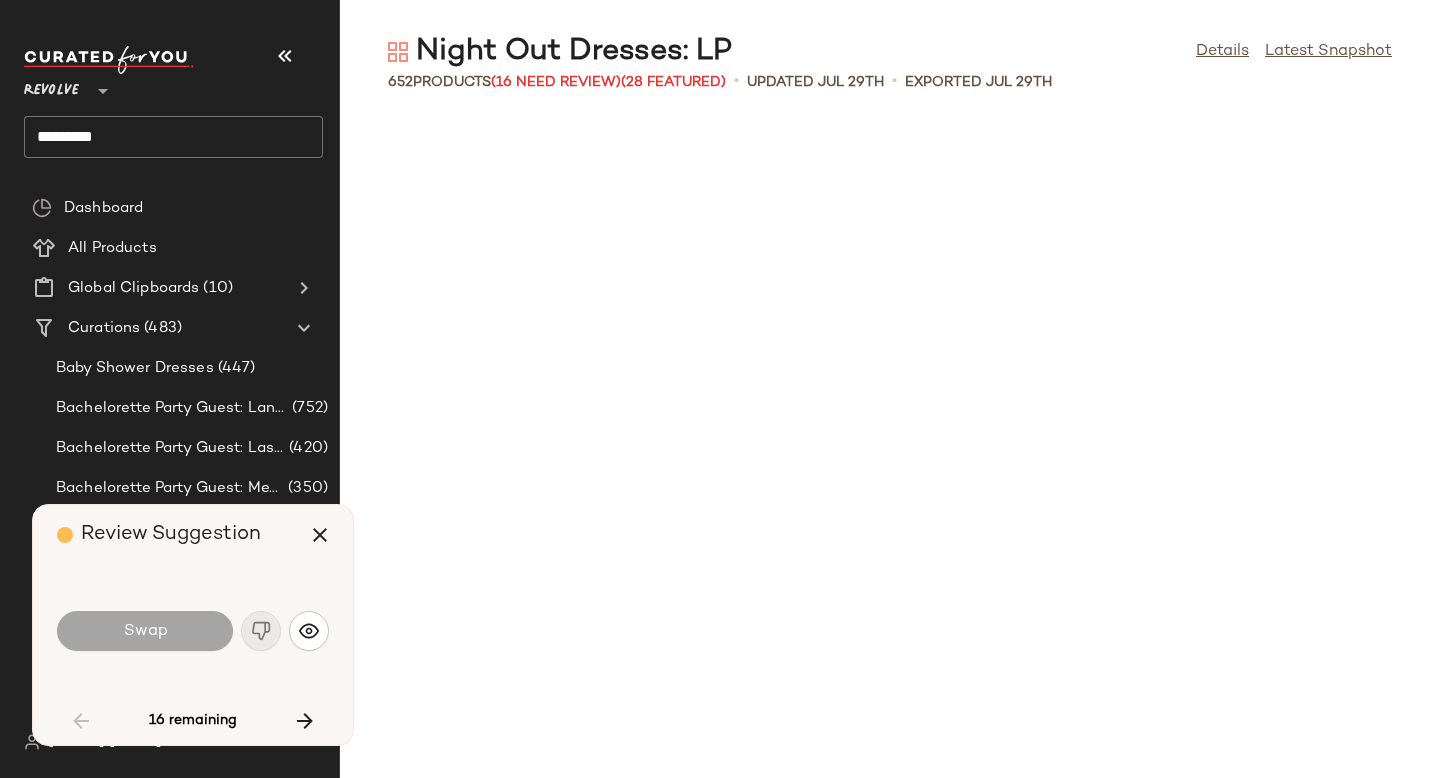 scroll, scrollTop: 2928, scrollLeft: 0, axis: vertical 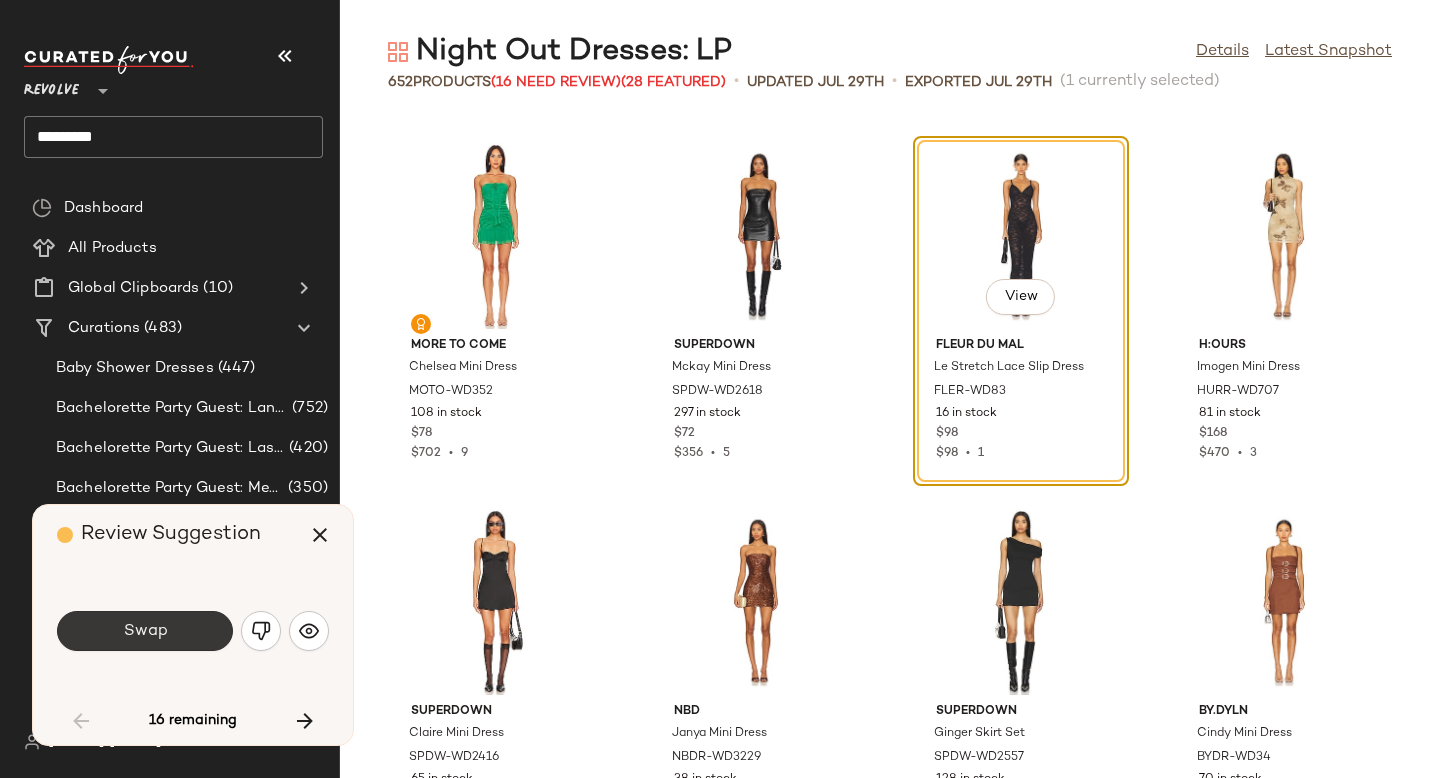 click on "Swap" 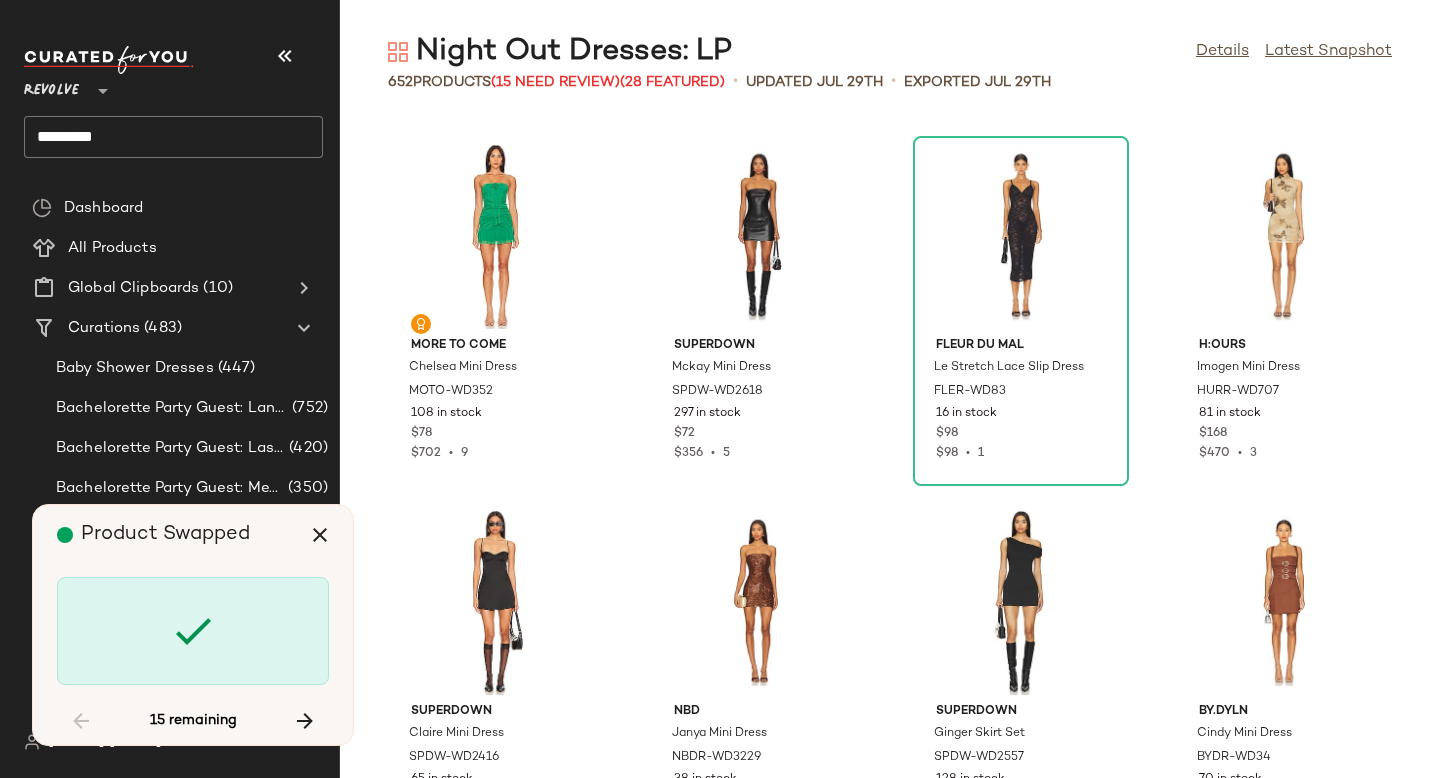 scroll, scrollTop: 4758, scrollLeft: 0, axis: vertical 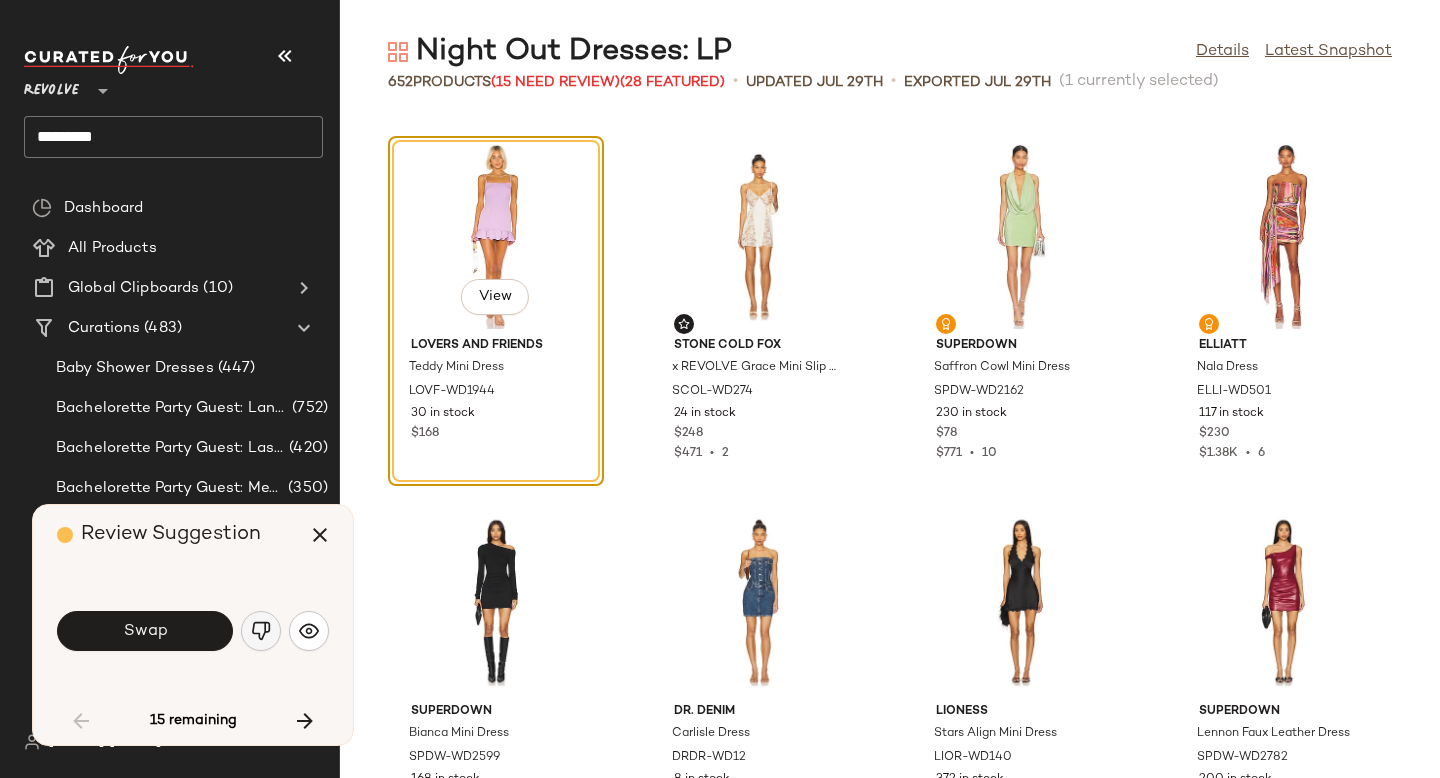 click at bounding box center [261, 631] 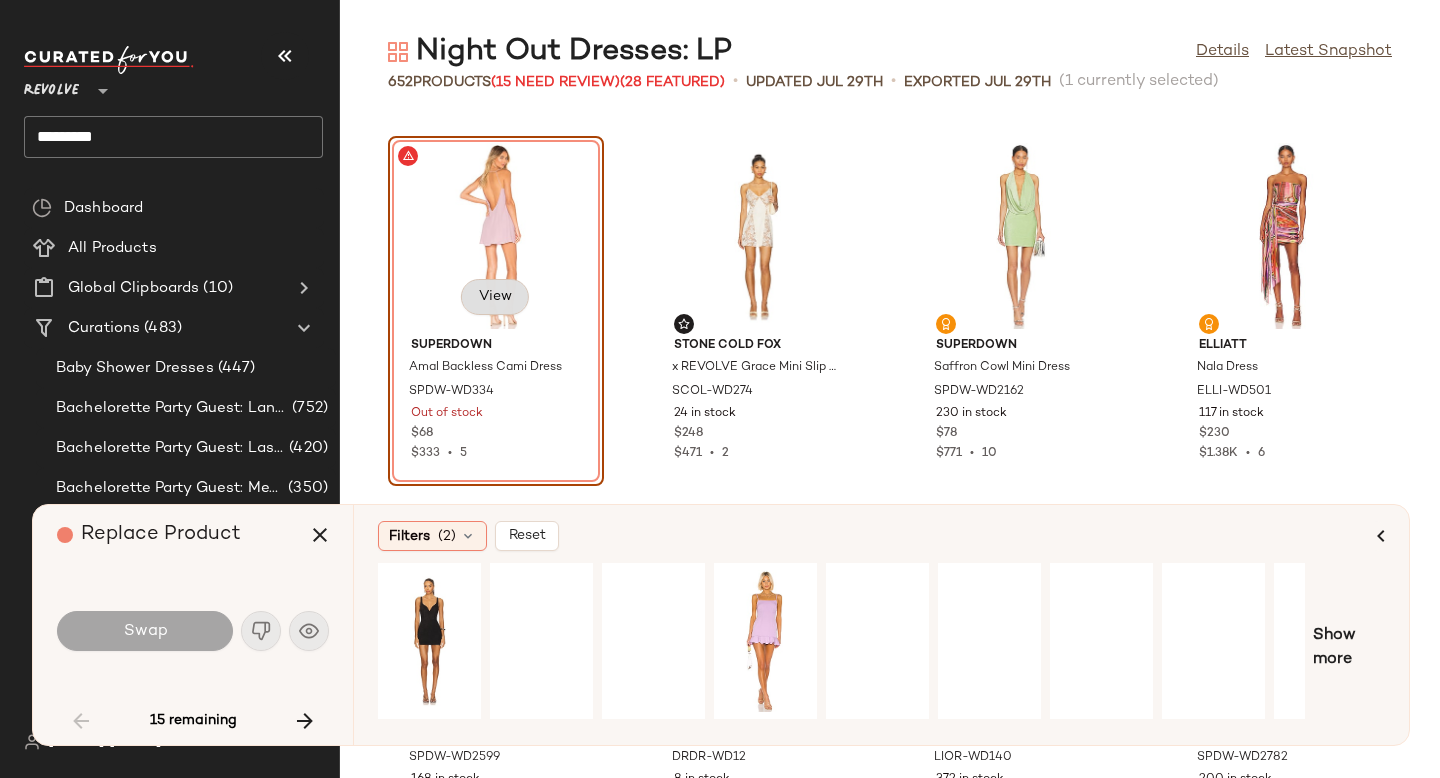 click on "View" at bounding box center [495, 297] 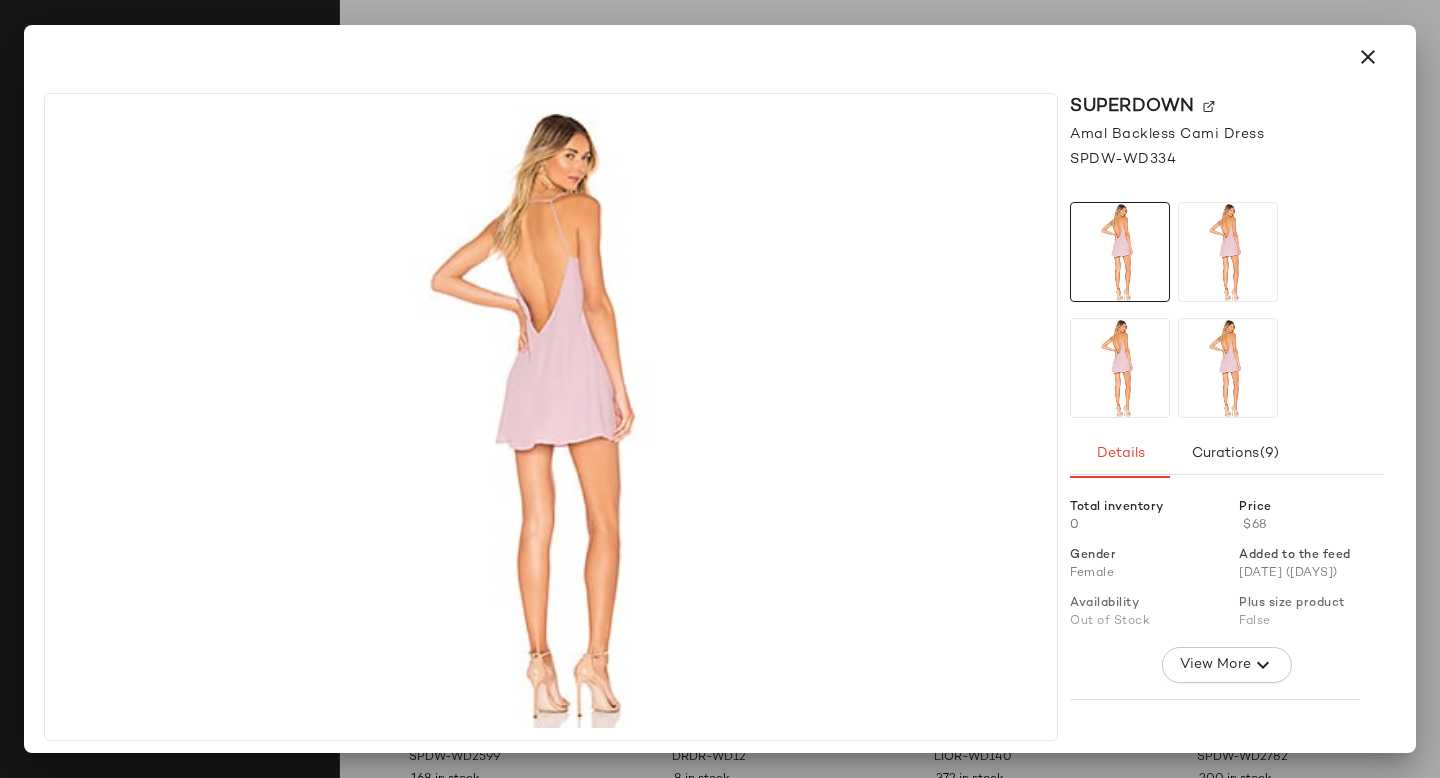 click 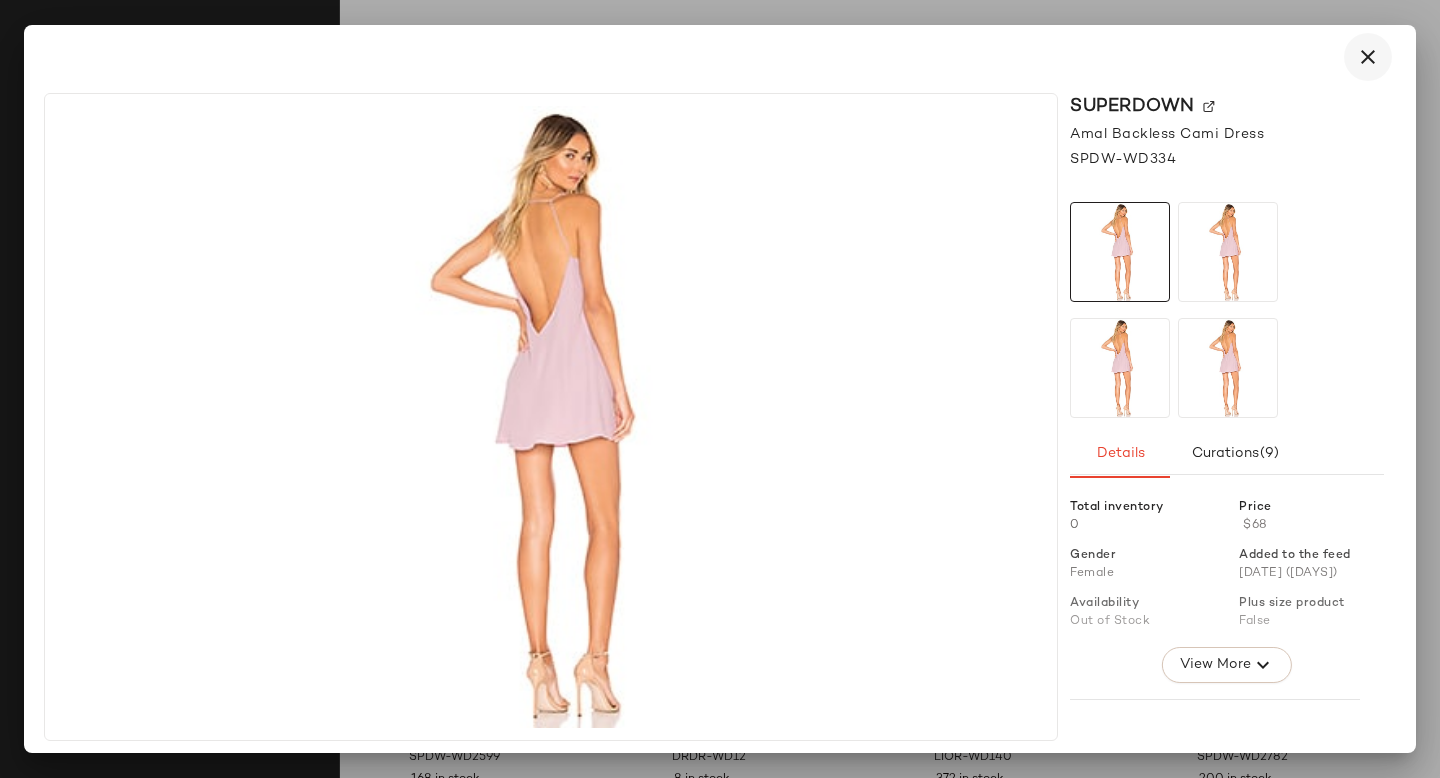 click at bounding box center (1368, 57) 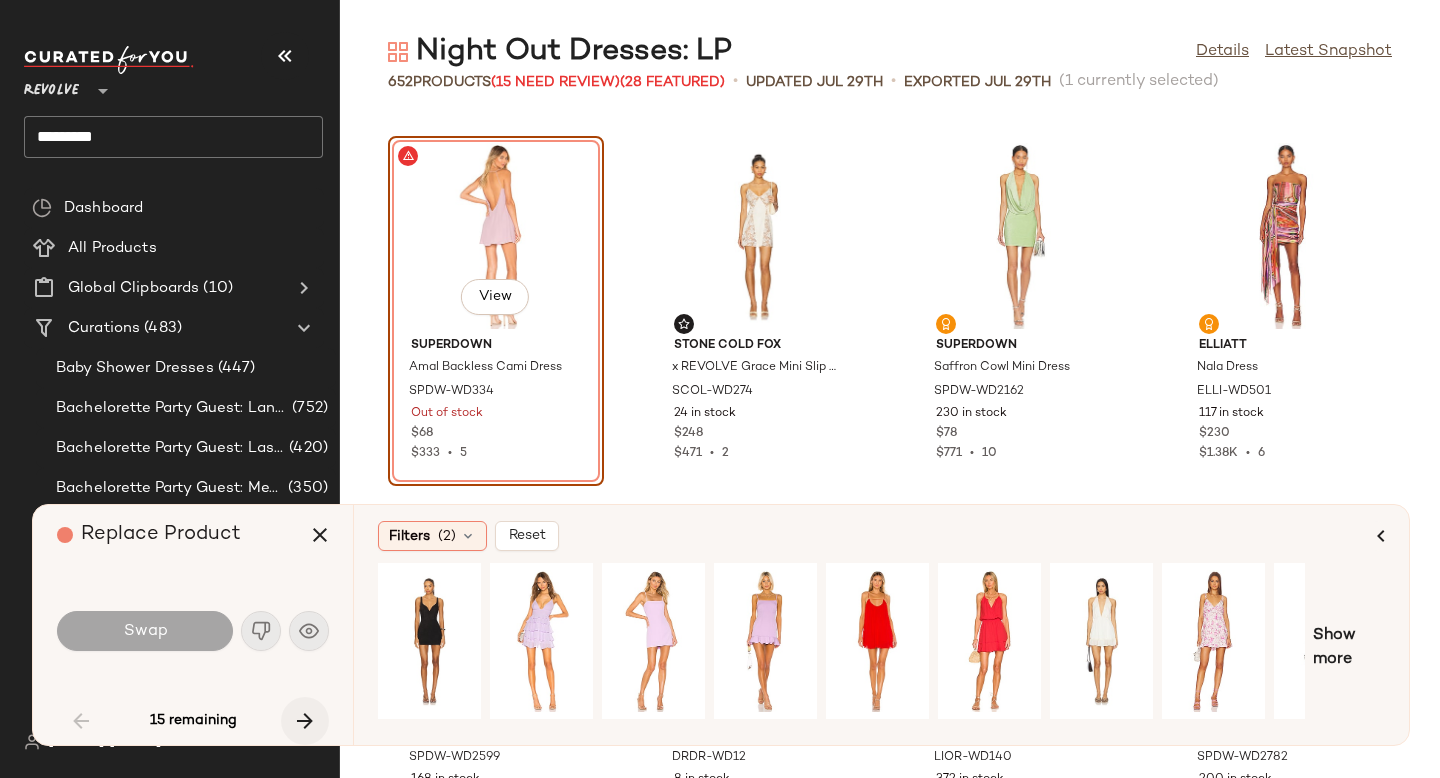 click at bounding box center [305, 721] 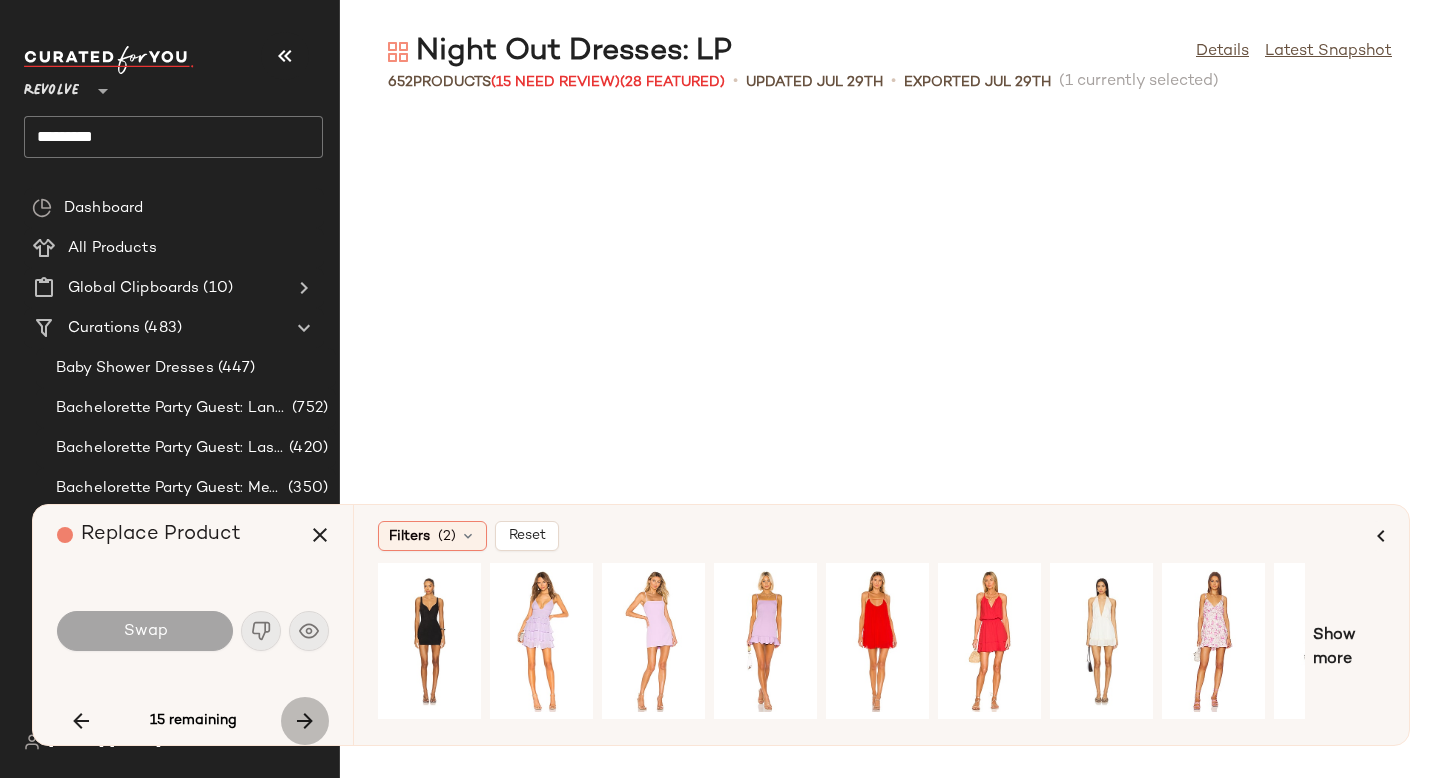 scroll, scrollTop: 8784, scrollLeft: 0, axis: vertical 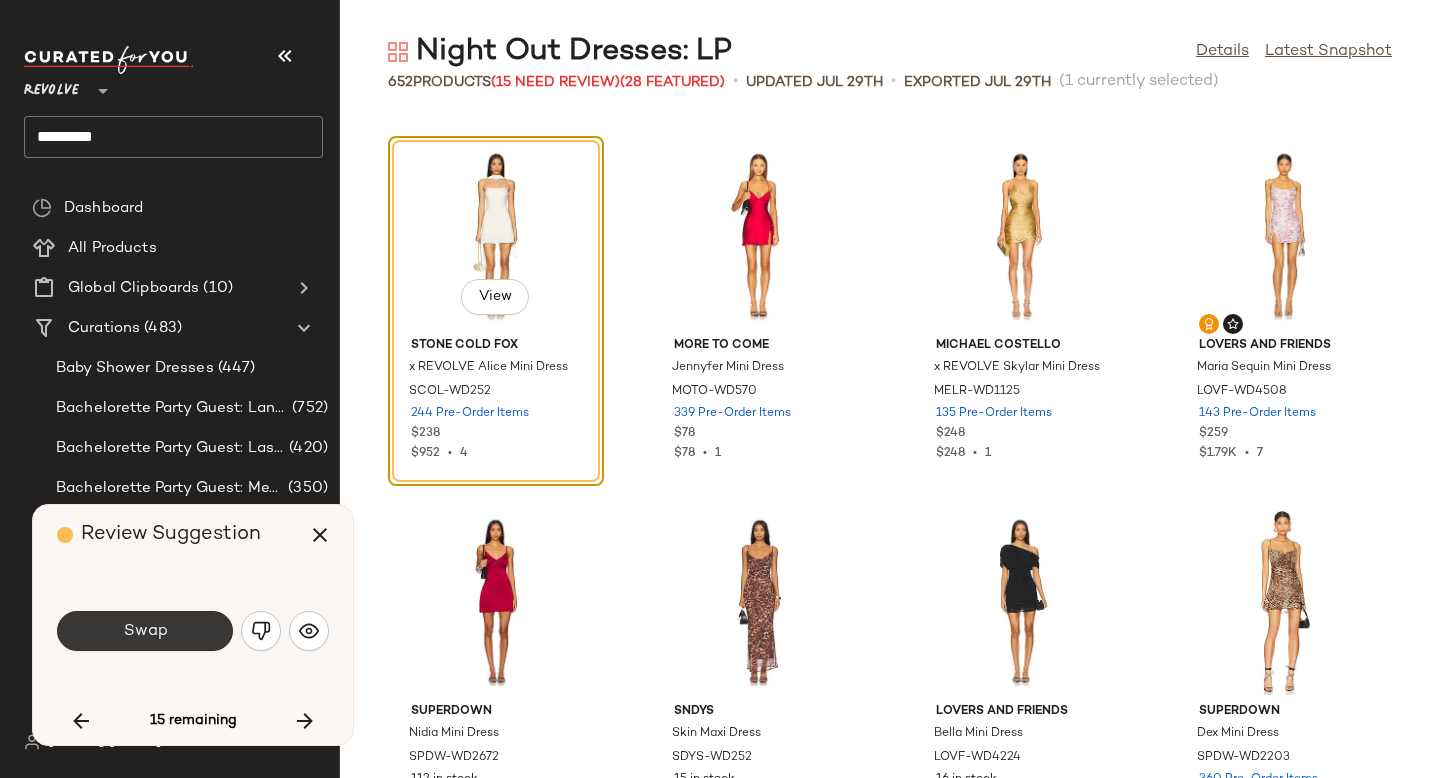 click on "Swap" at bounding box center [145, 631] 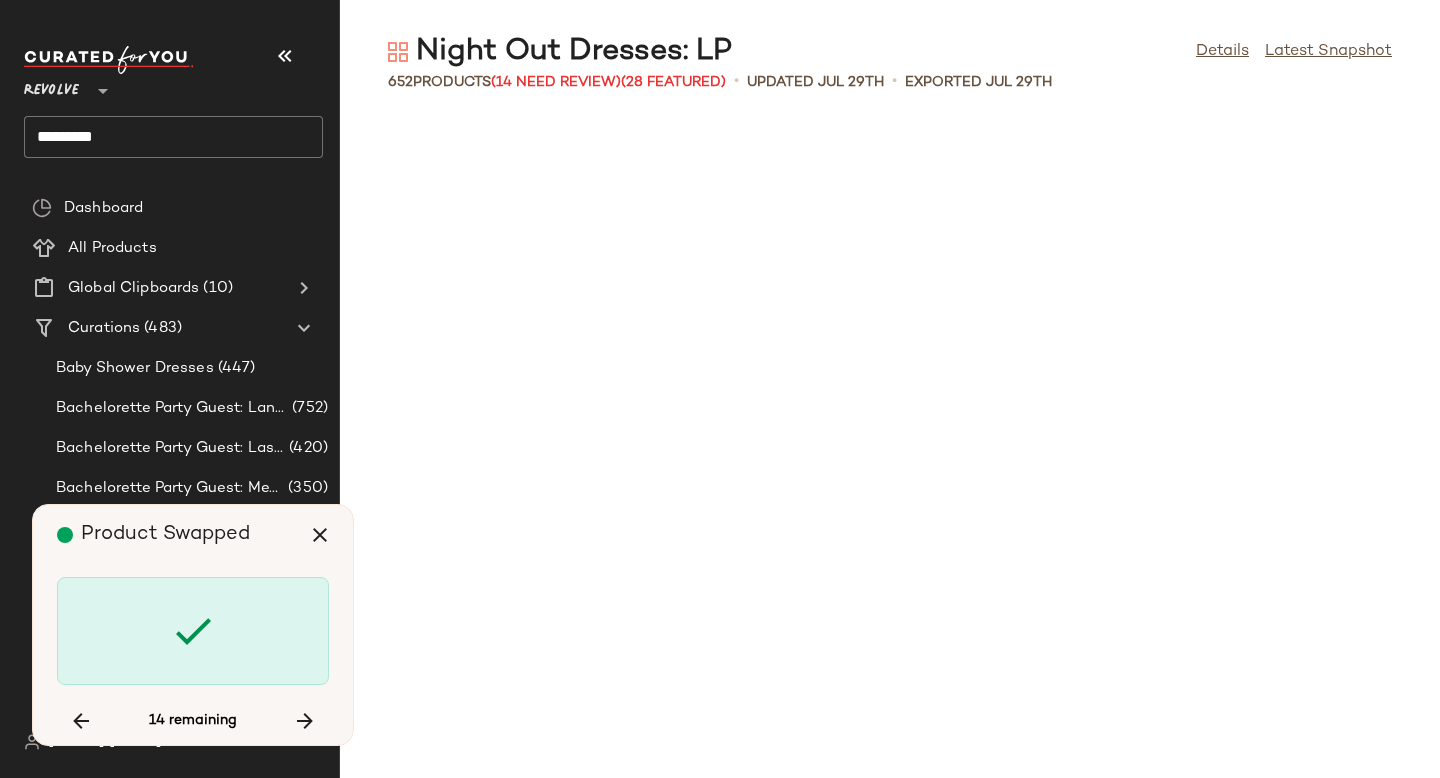 scroll, scrollTop: 10248, scrollLeft: 0, axis: vertical 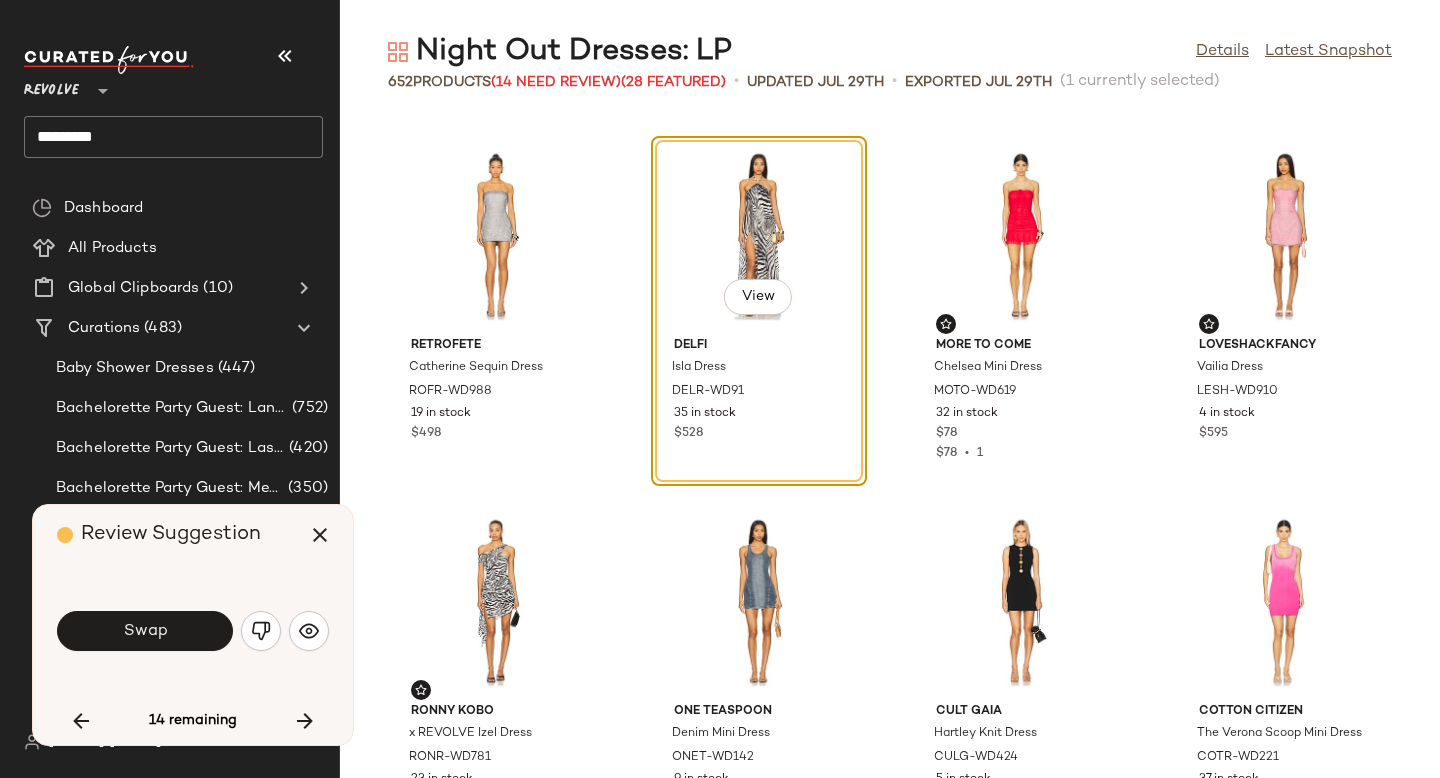 click on "Swap" at bounding box center (145, 631) 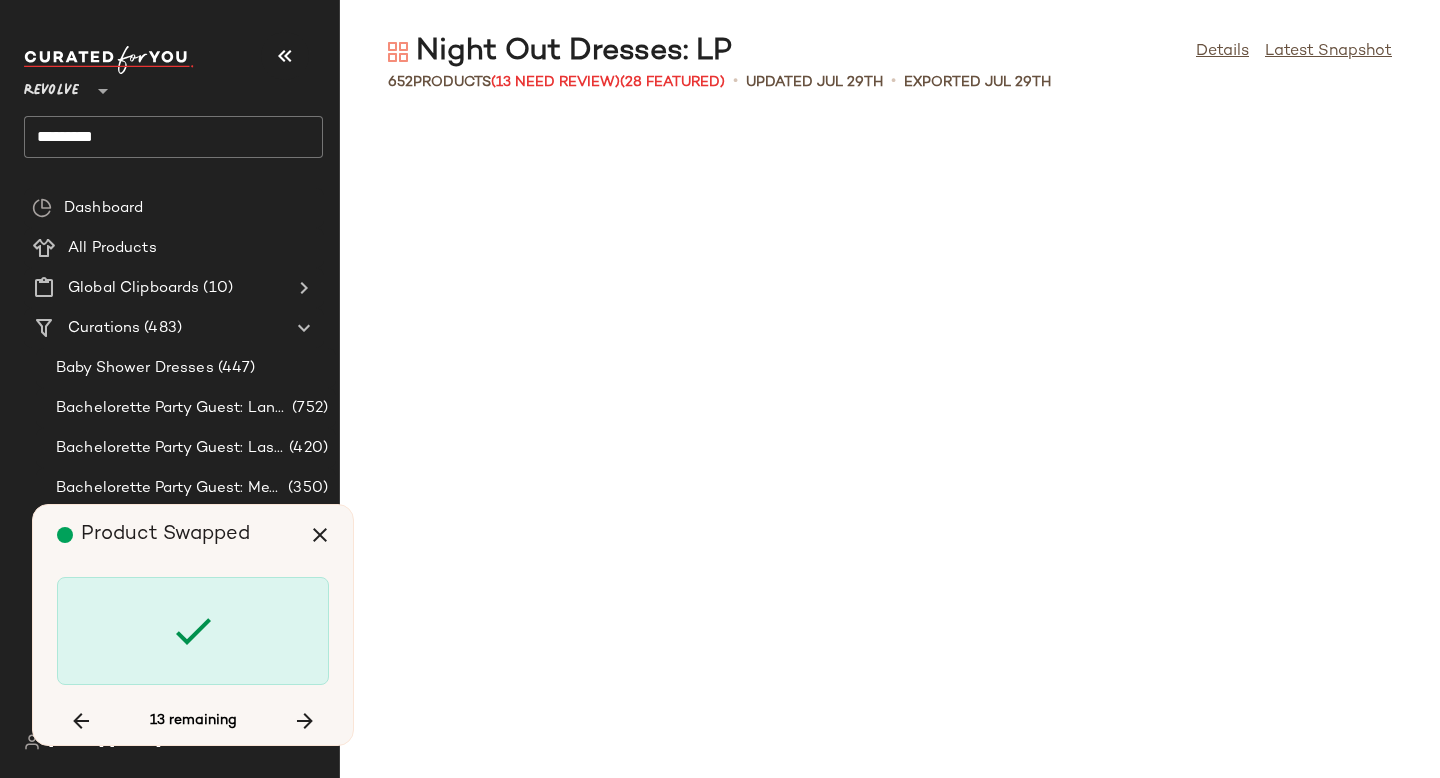 scroll, scrollTop: 13542, scrollLeft: 0, axis: vertical 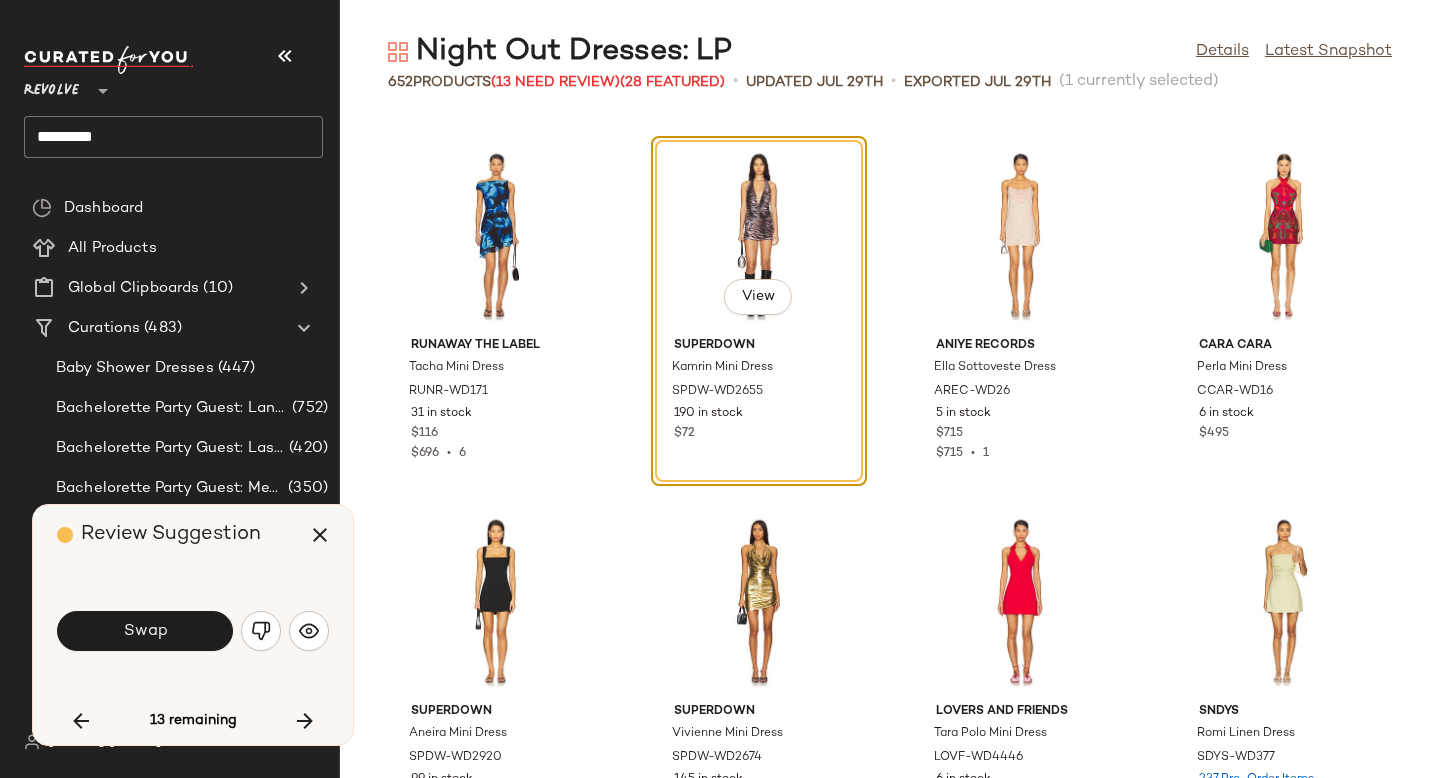 click on "Swap" at bounding box center [145, 631] 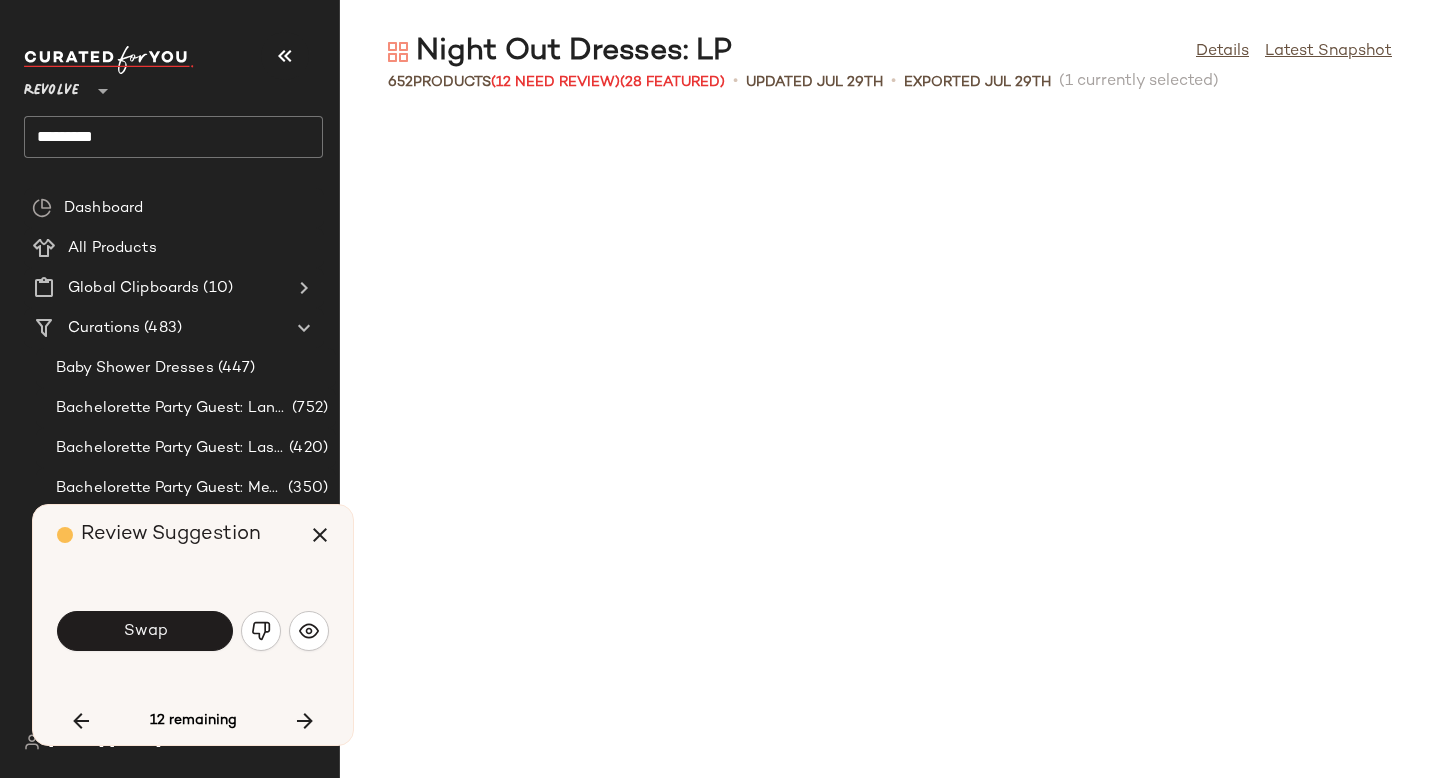 scroll, scrollTop: 14274, scrollLeft: 0, axis: vertical 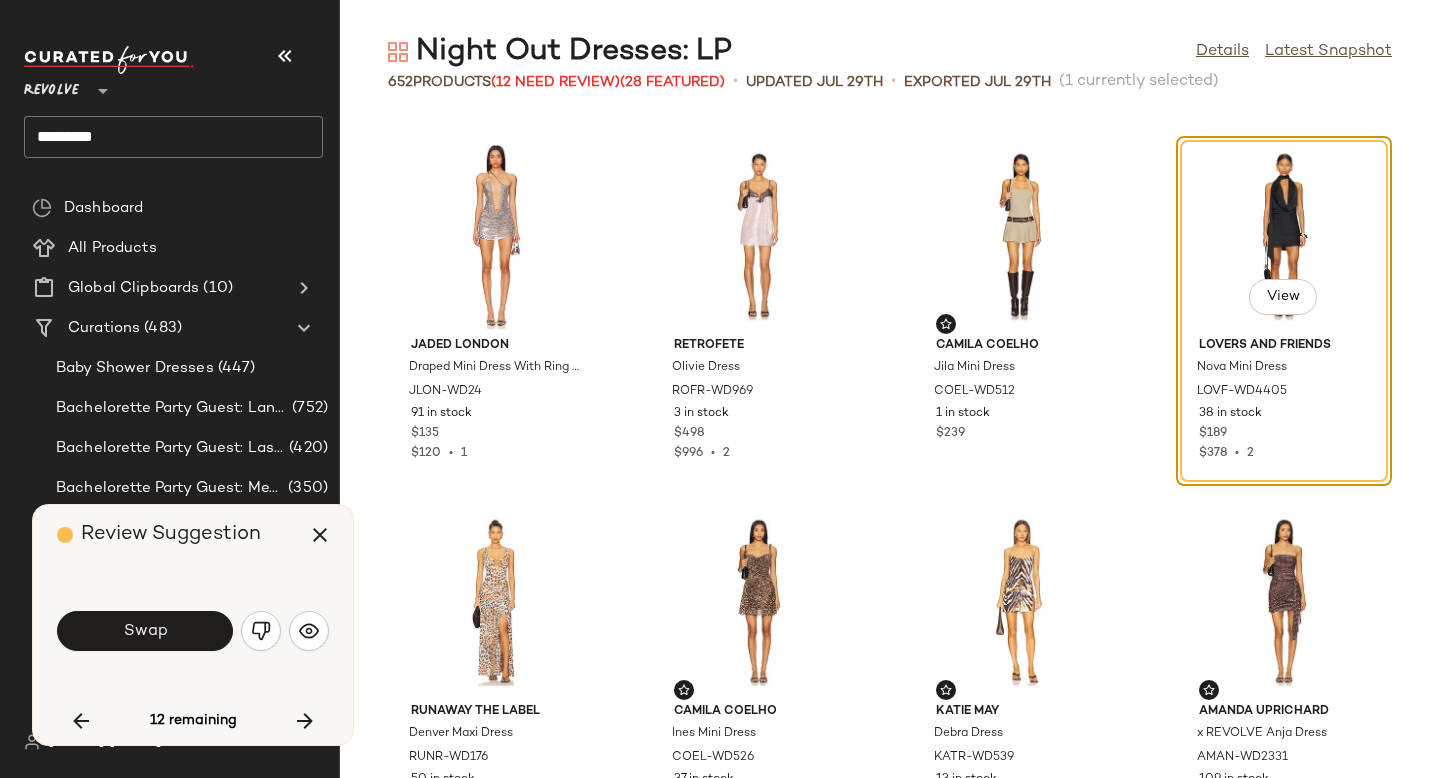 click on "Swap" at bounding box center [145, 631] 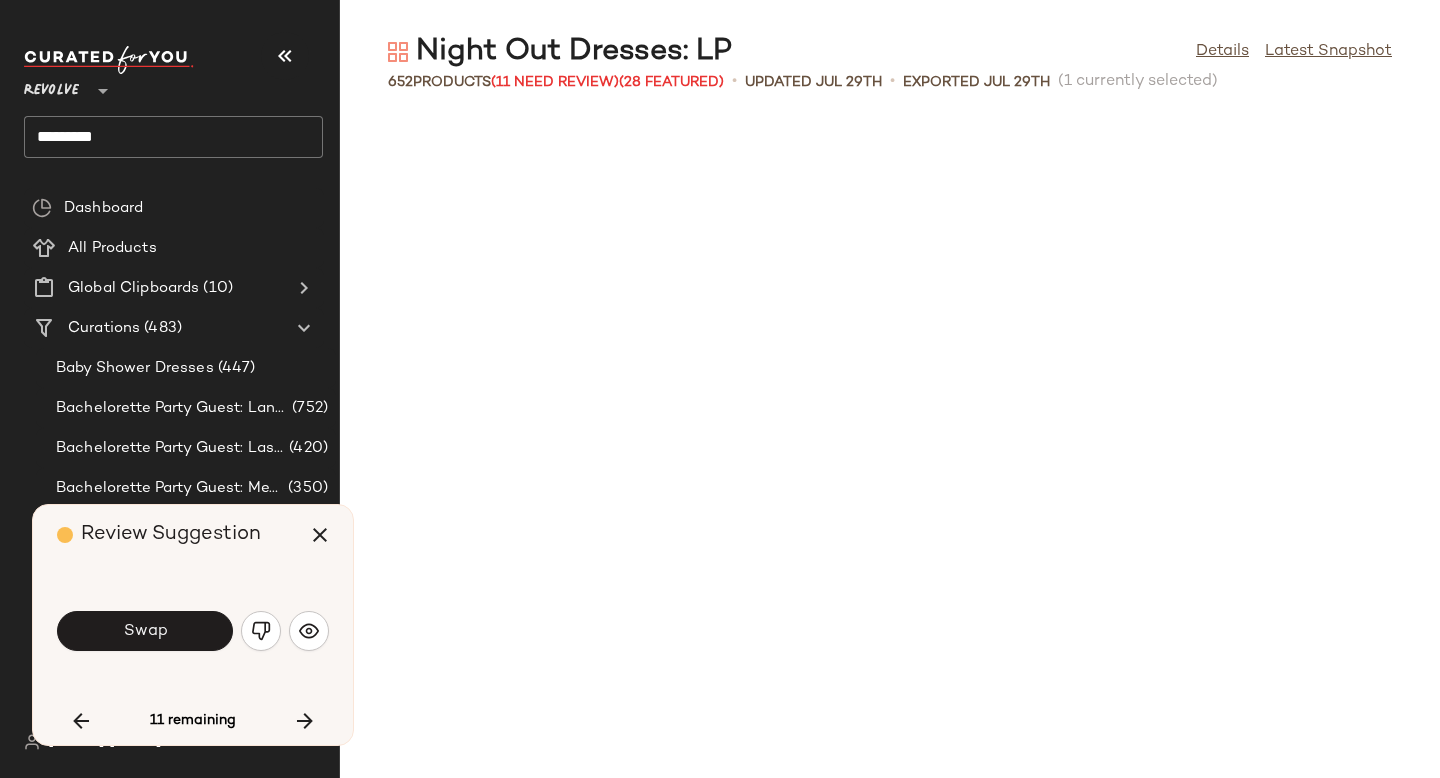 scroll, scrollTop: 15372, scrollLeft: 0, axis: vertical 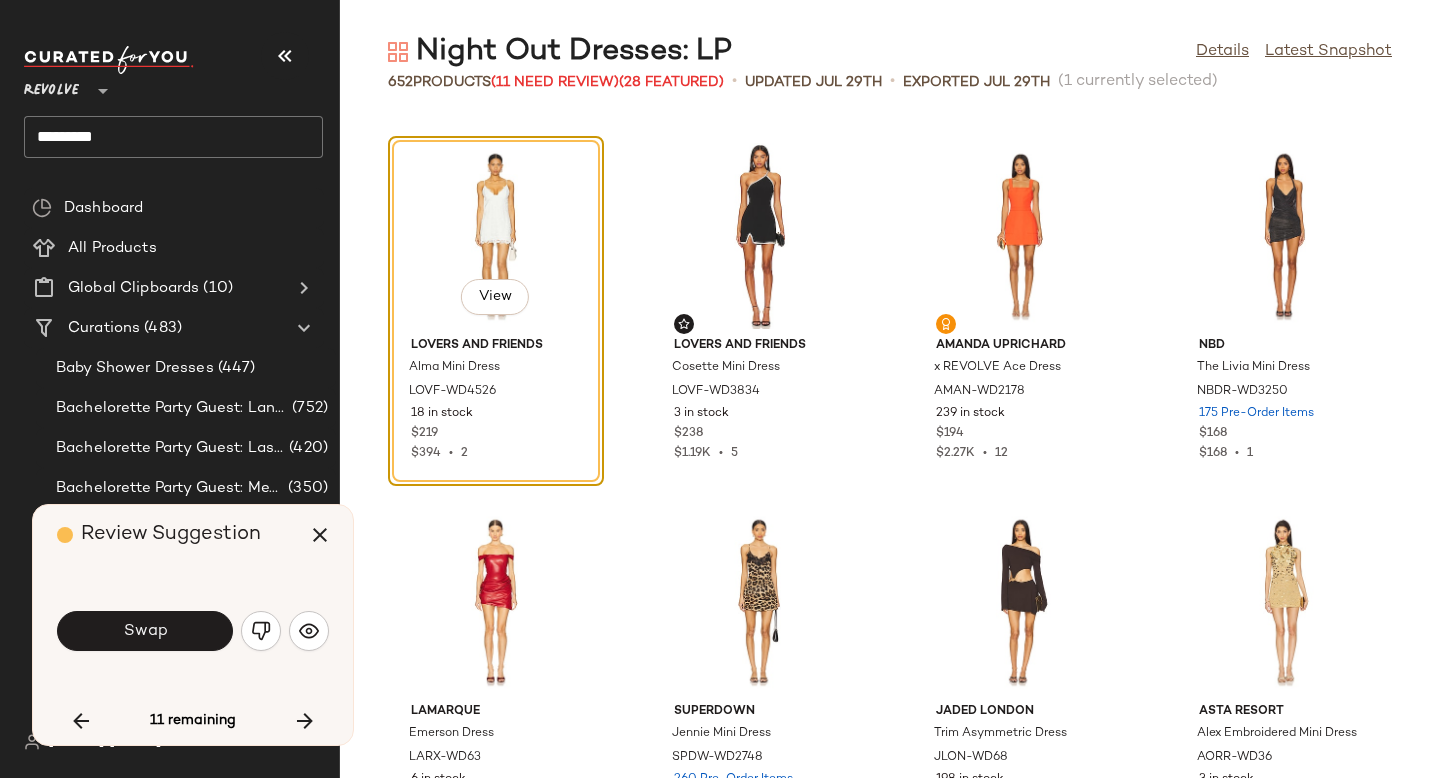 click on "Swap" at bounding box center (145, 631) 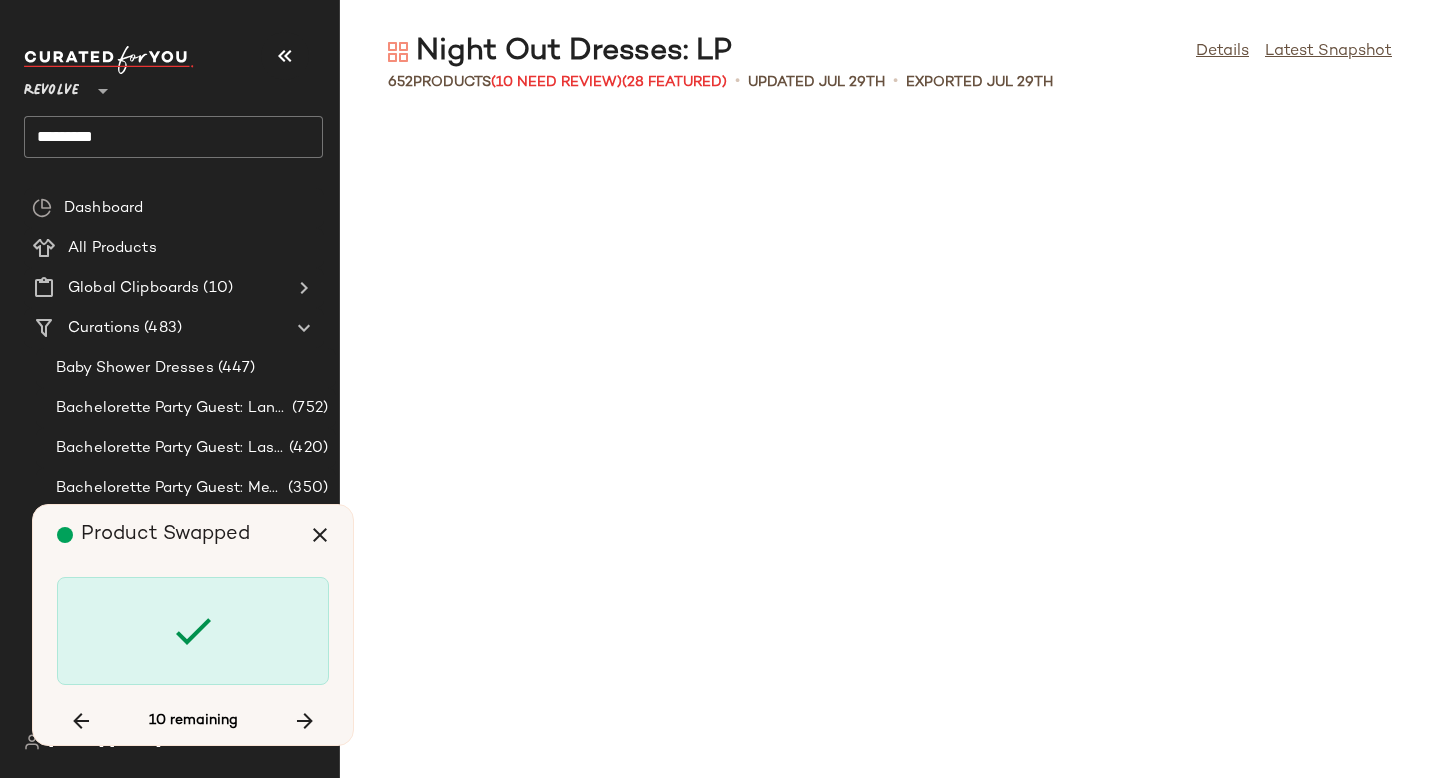 scroll, scrollTop: 19398, scrollLeft: 0, axis: vertical 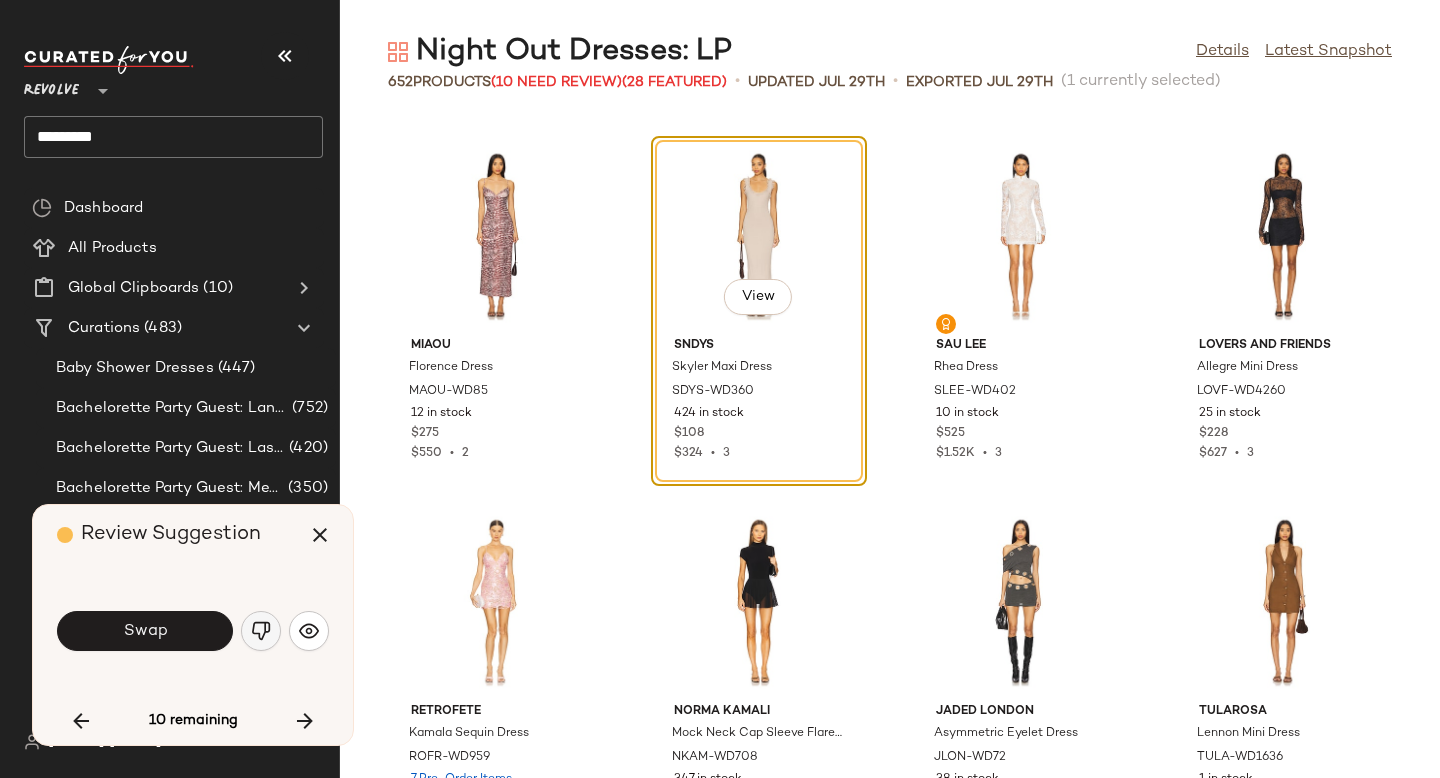 click 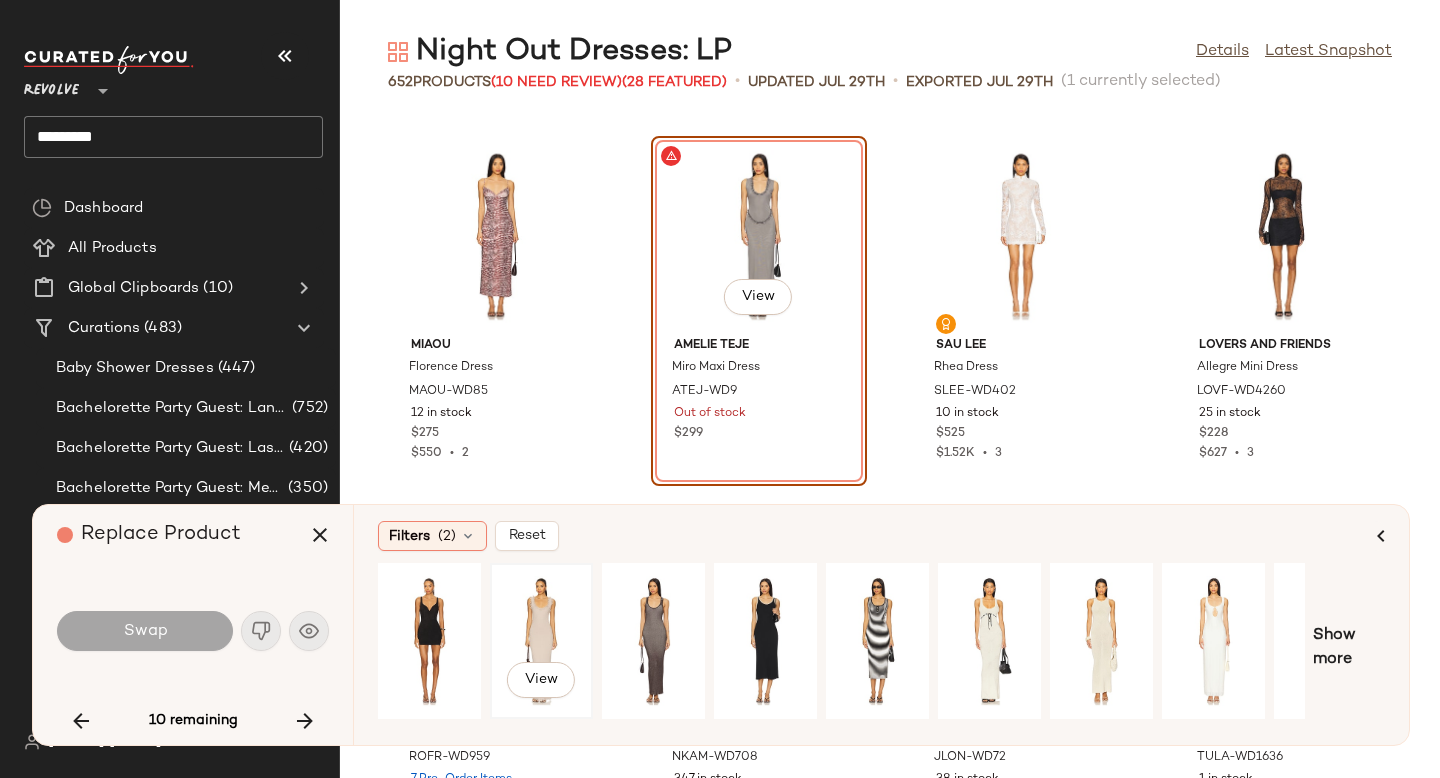 click on "View" 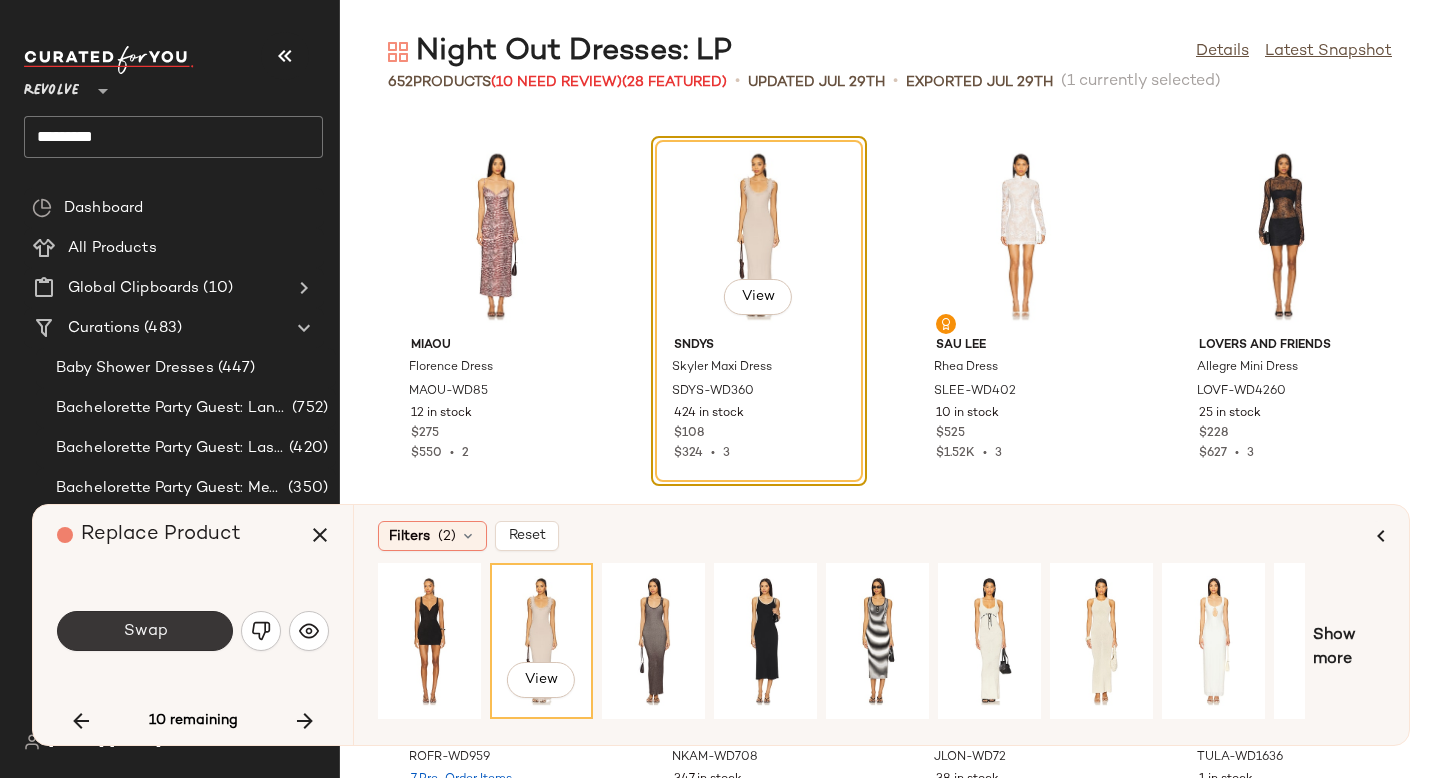 click on "Swap" 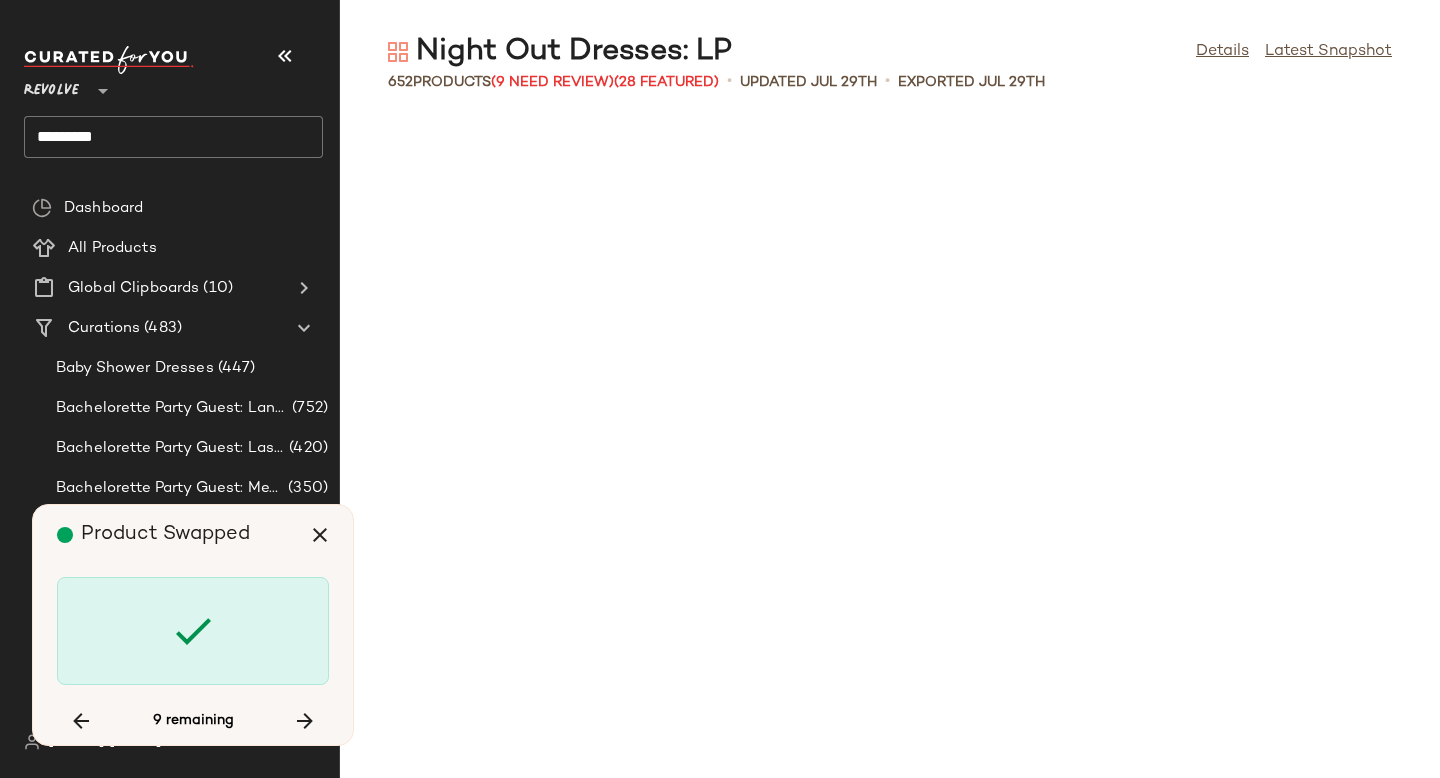 scroll, scrollTop: 23424, scrollLeft: 0, axis: vertical 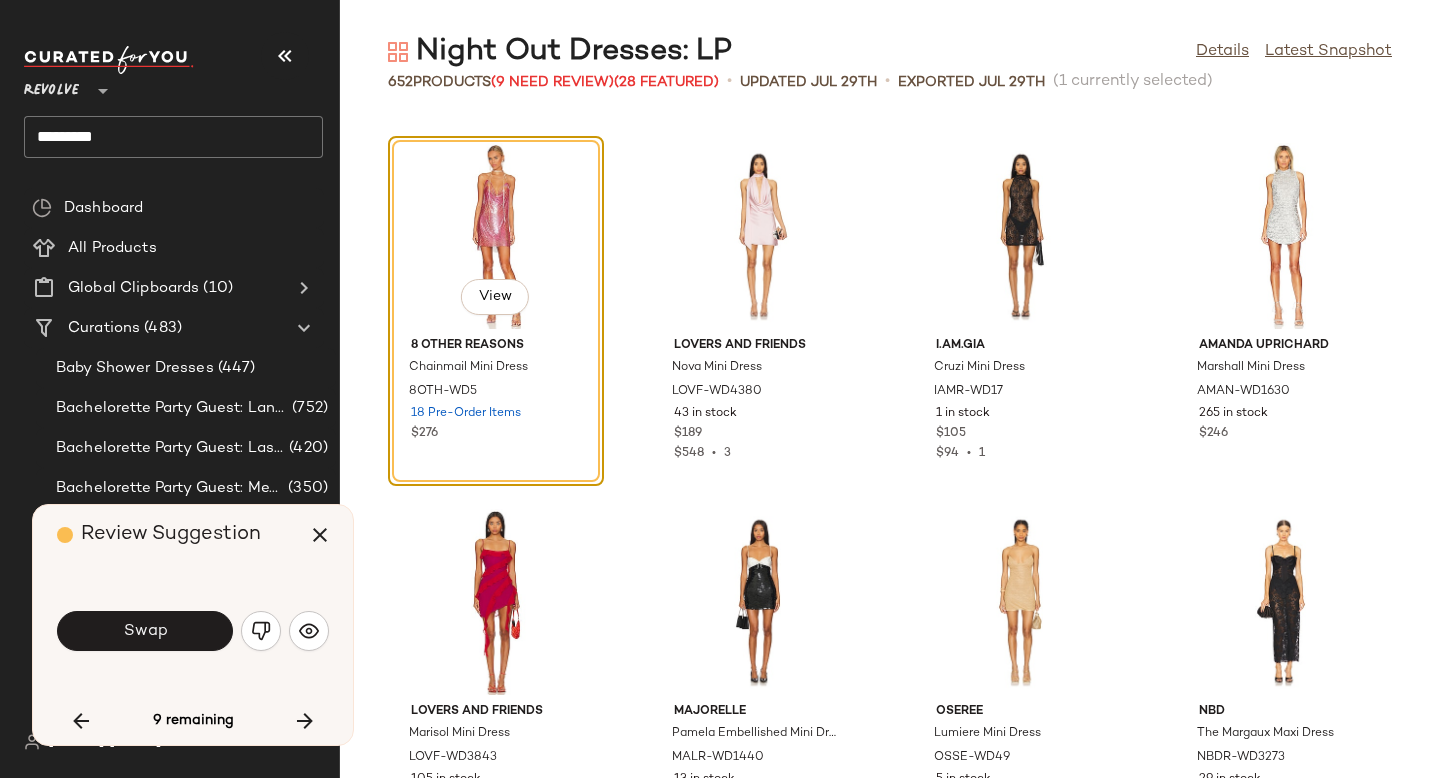 click on "Swap" 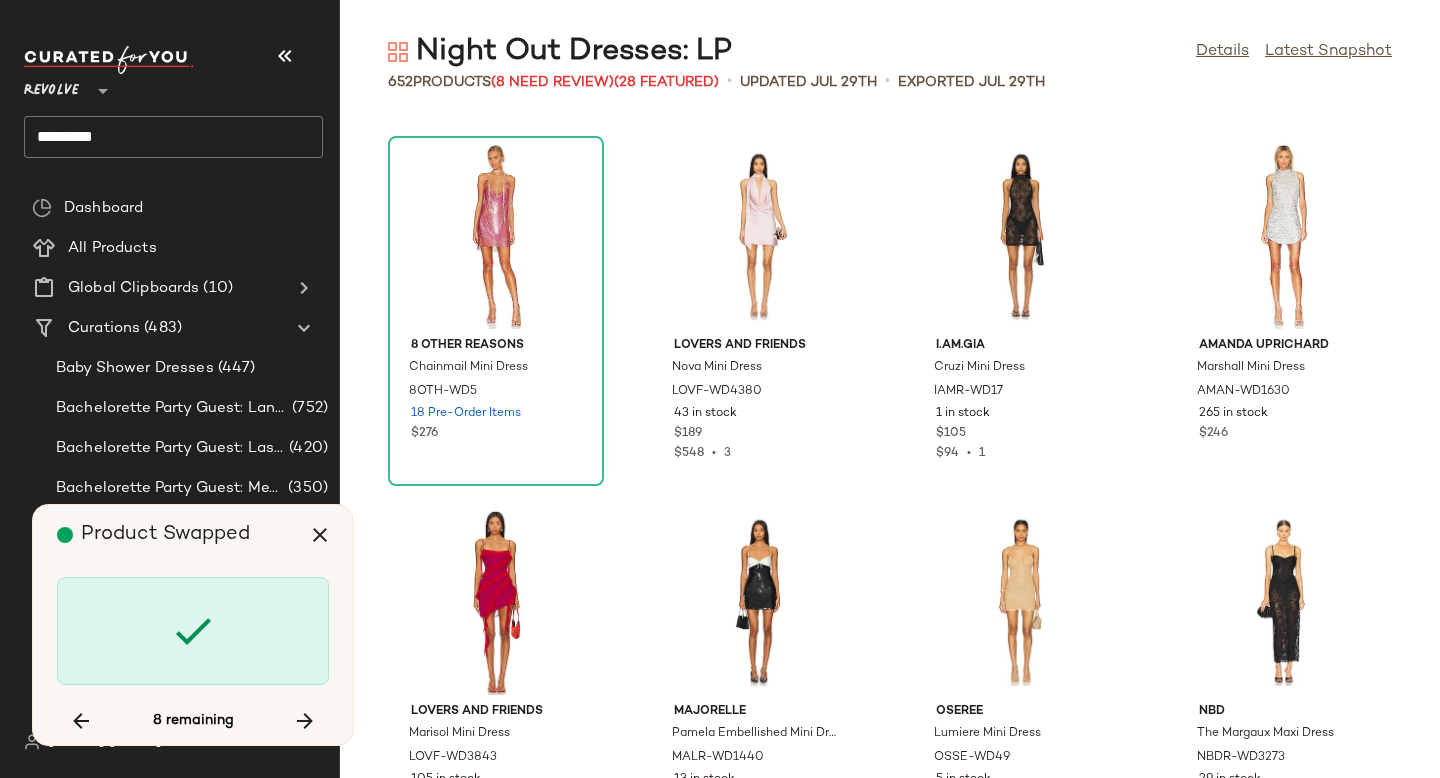 scroll, scrollTop: 30378, scrollLeft: 0, axis: vertical 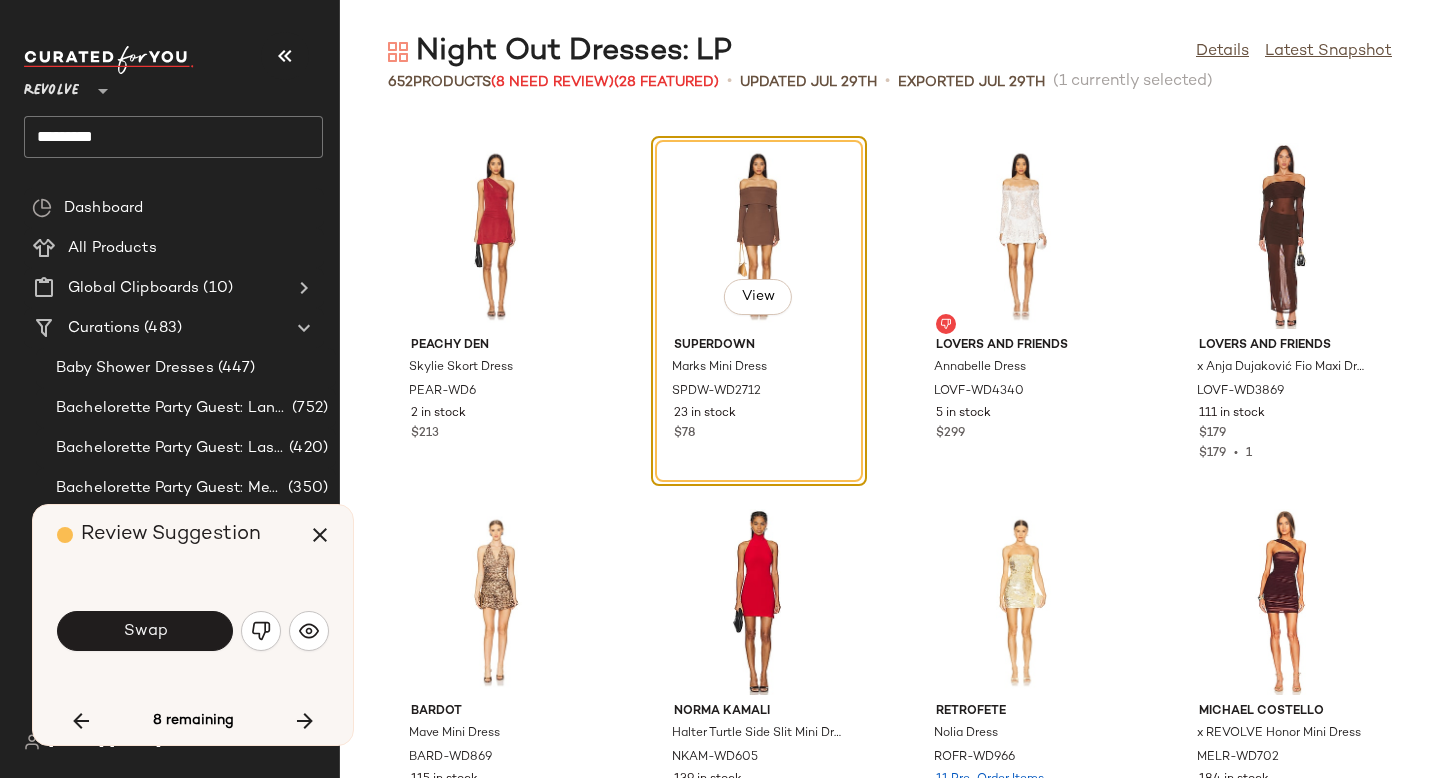 click on "Swap" 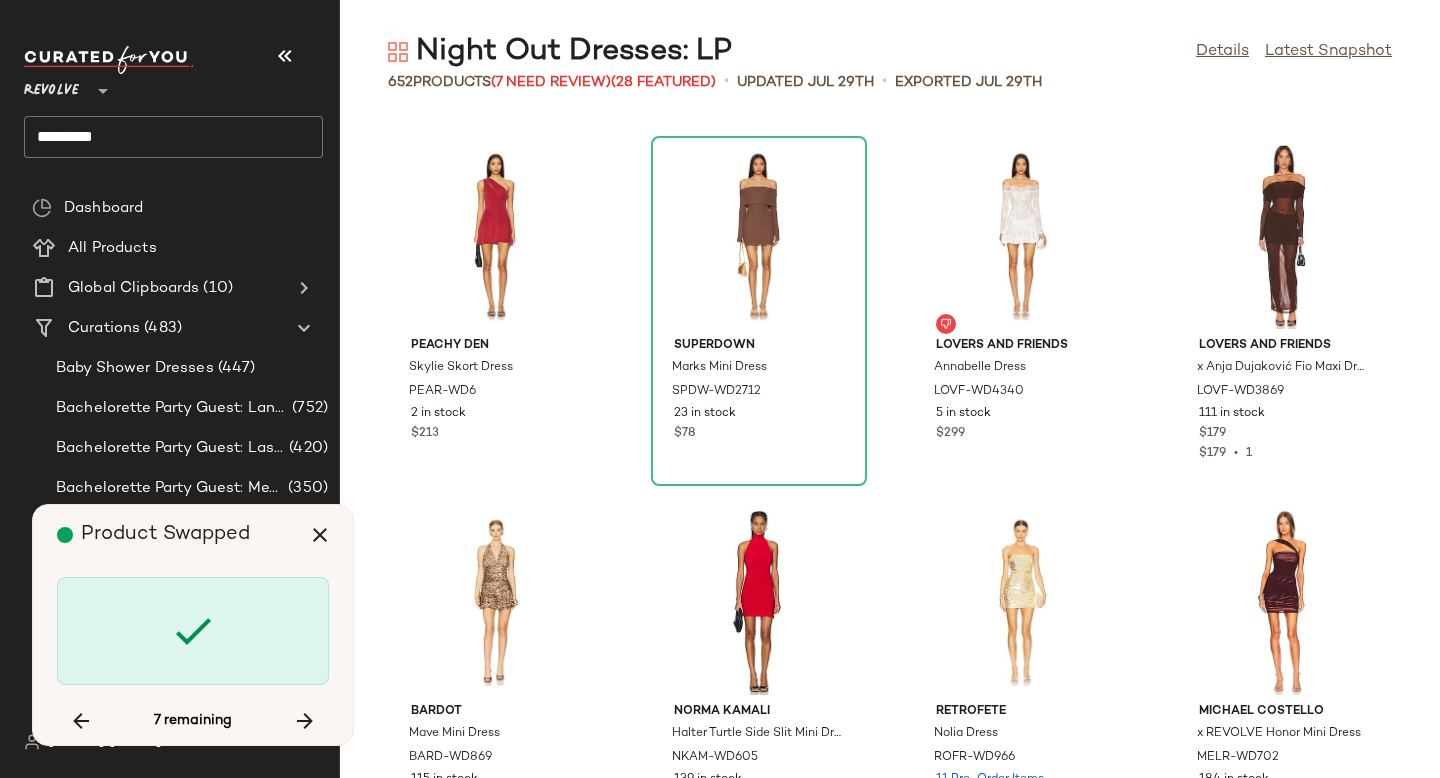 scroll, scrollTop: 40260, scrollLeft: 0, axis: vertical 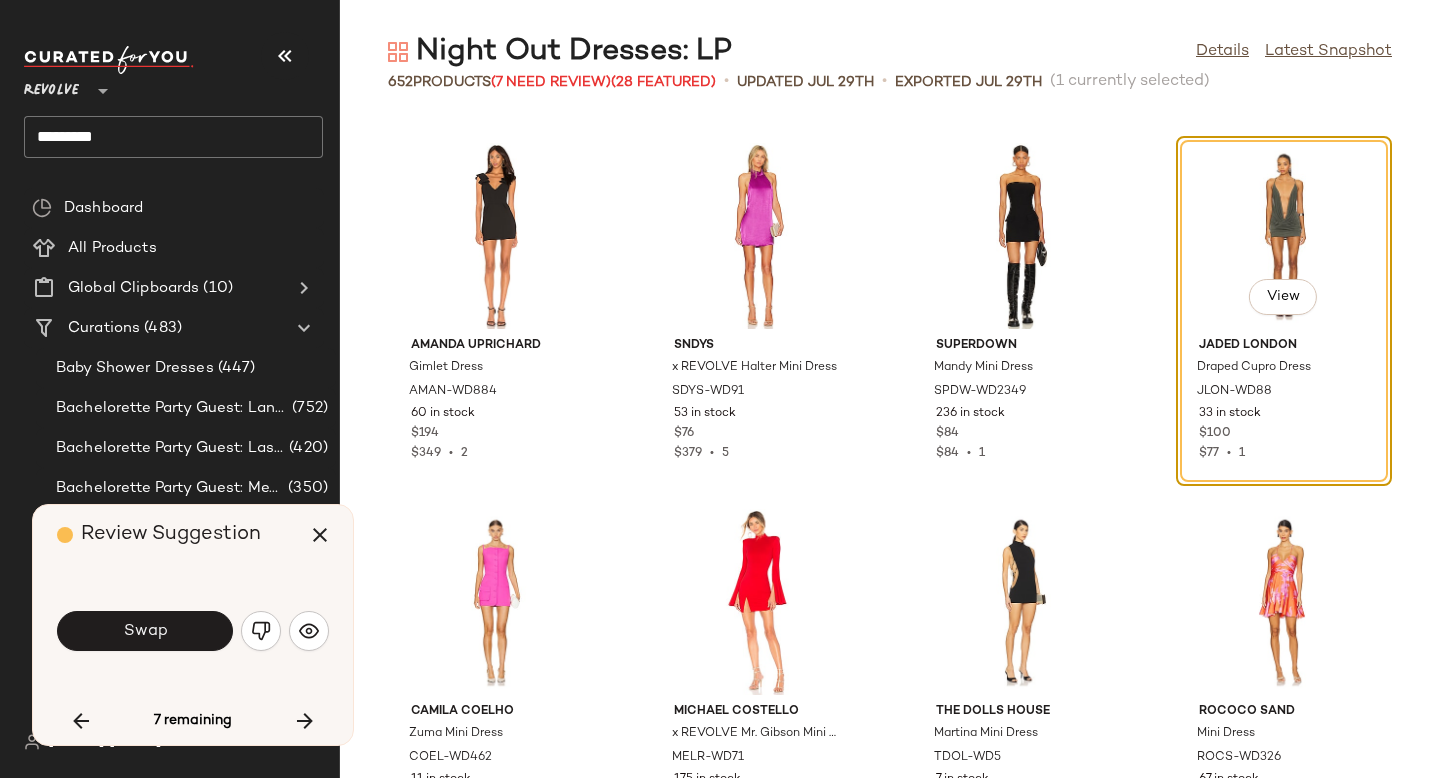 click on "Swap" 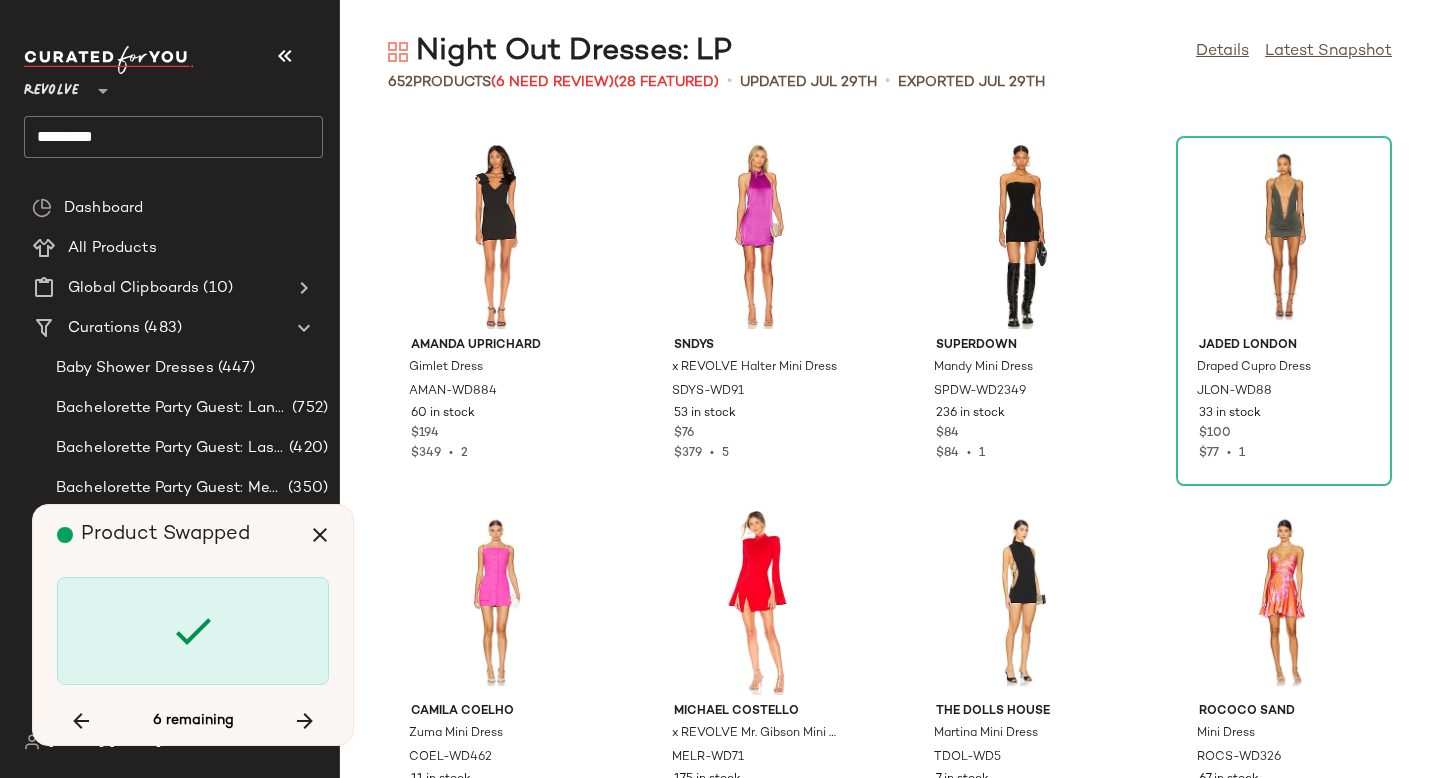 scroll, scrollTop: 49410, scrollLeft: 0, axis: vertical 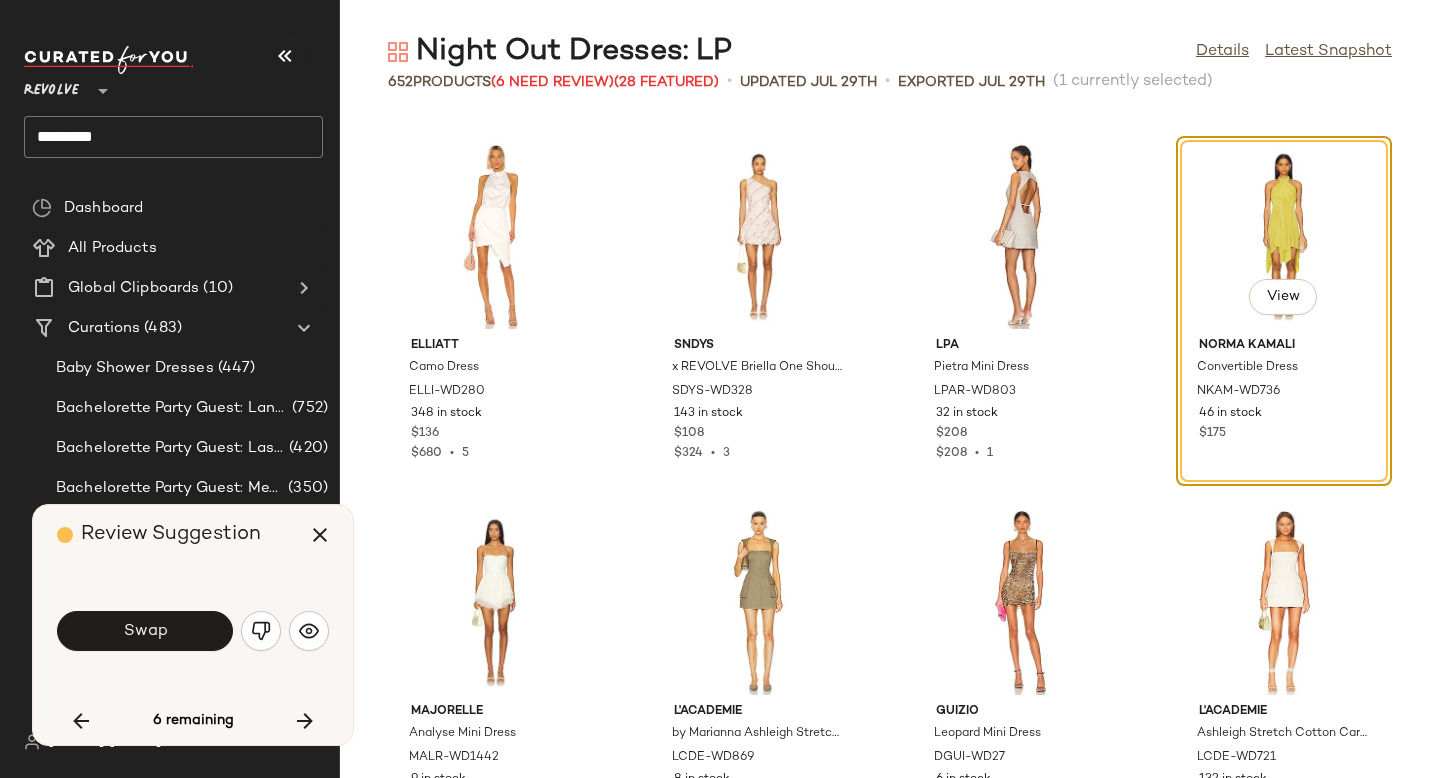 click on "Swap" 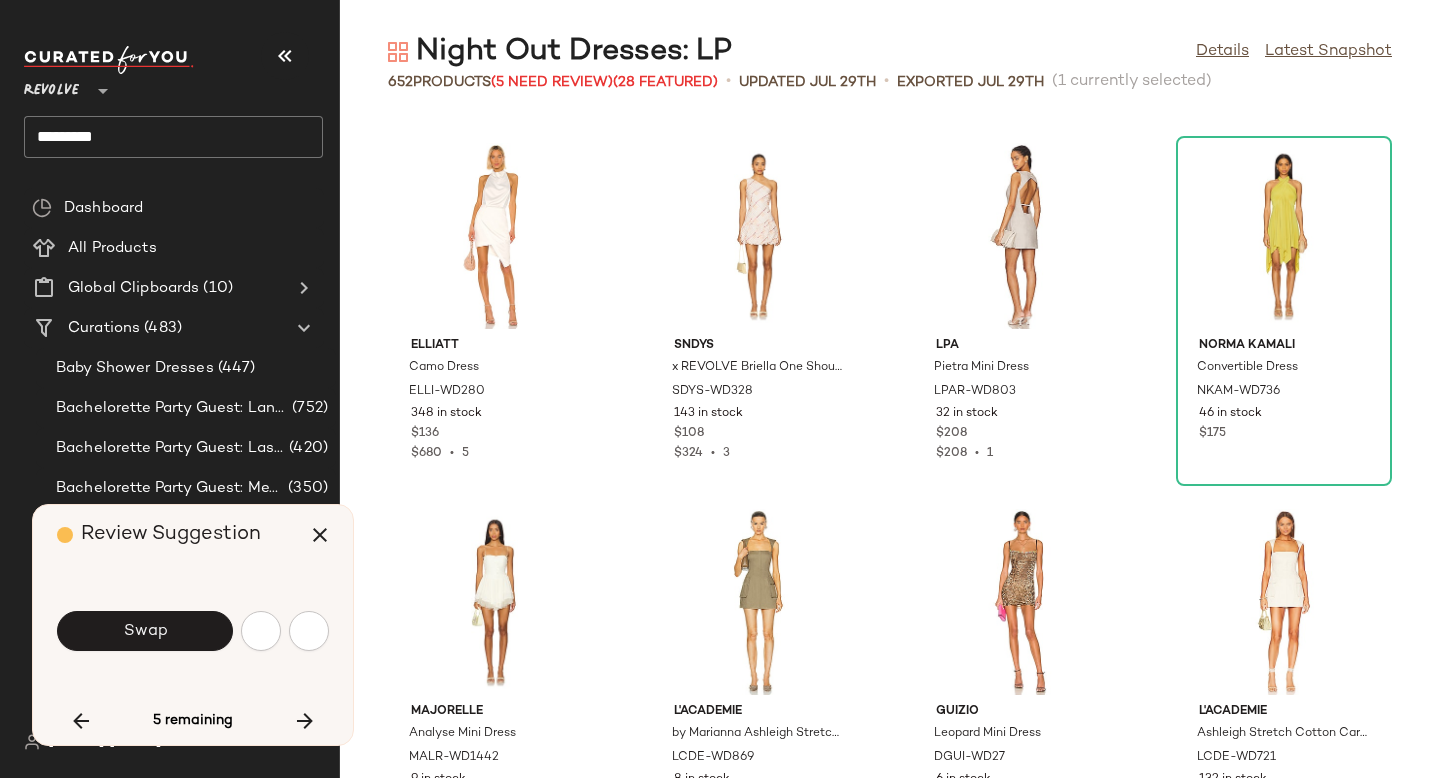 scroll, scrollTop: 50142, scrollLeft: 0, axis: vertical 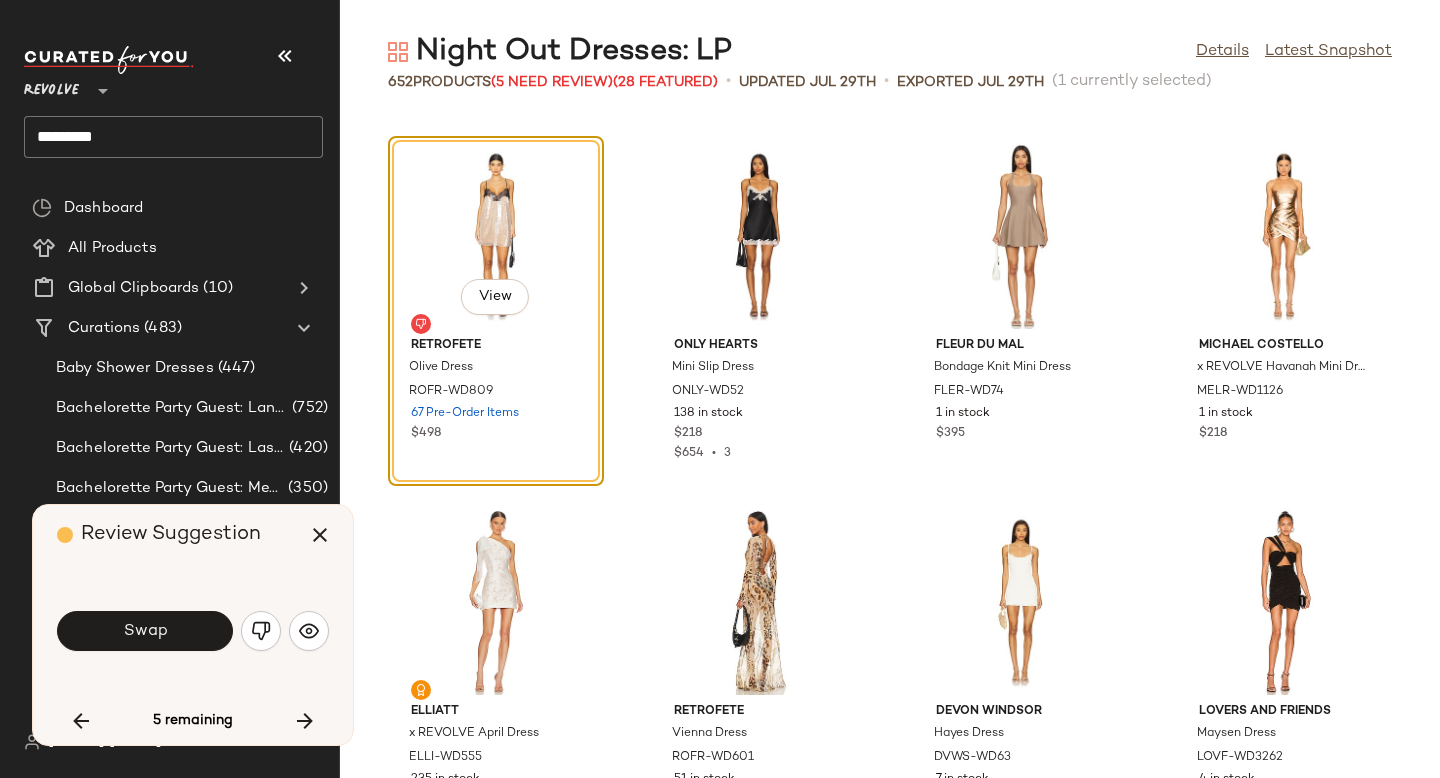 click on "Swap" 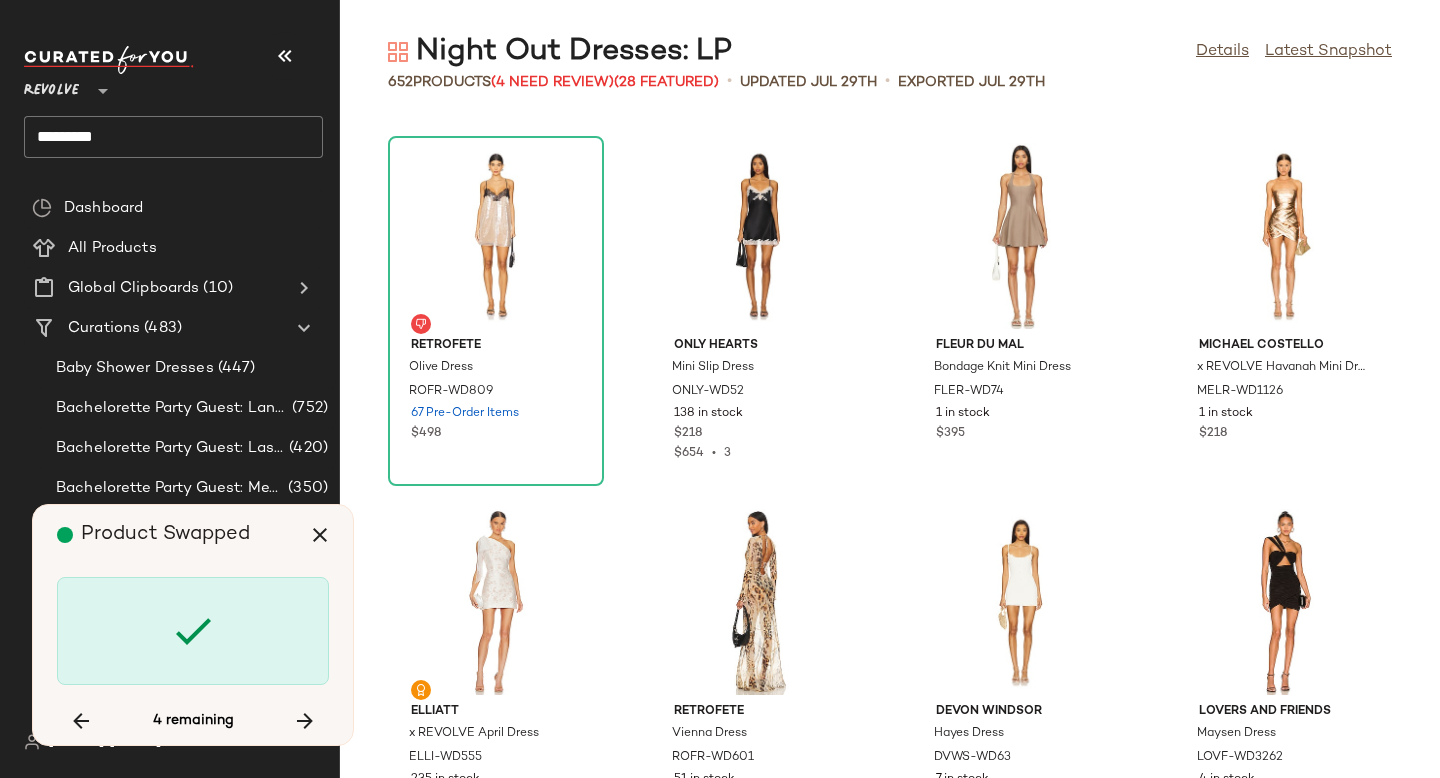 scroll, scrollTop: 53436, scrollLeft: 0, axis: vertical 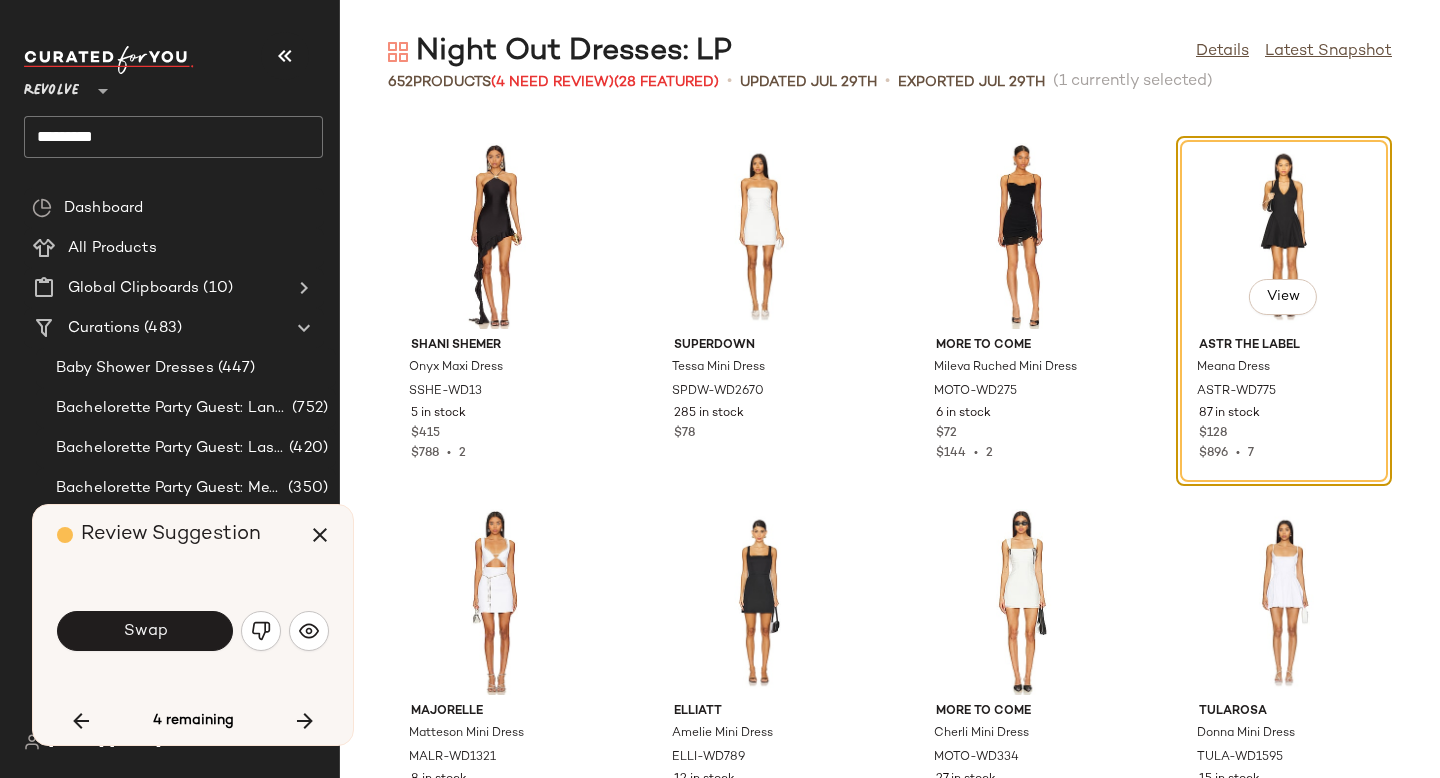 click on "Swap" 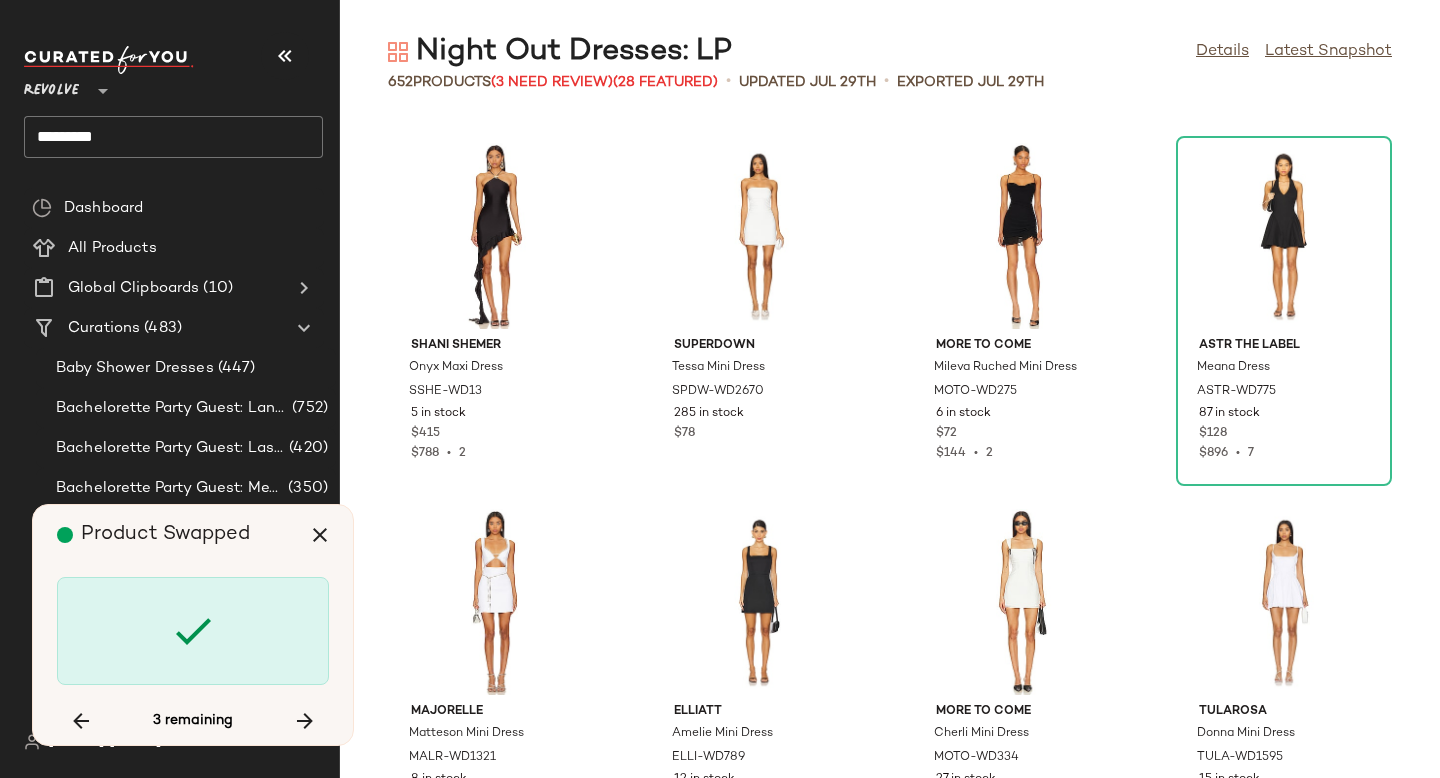 scroll, scrollTop: 56730, scrollLeft: 0, axis: vertical 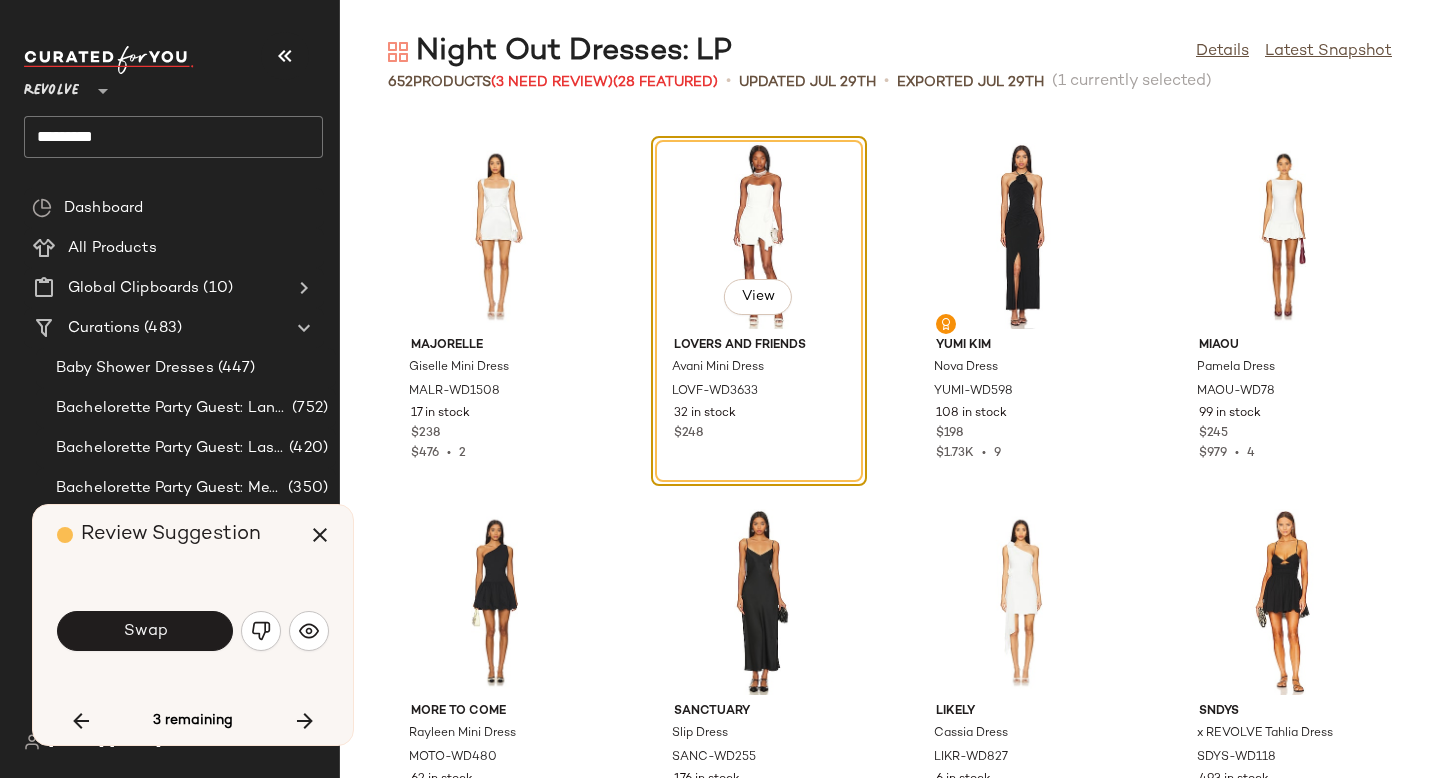 click on "Swap" 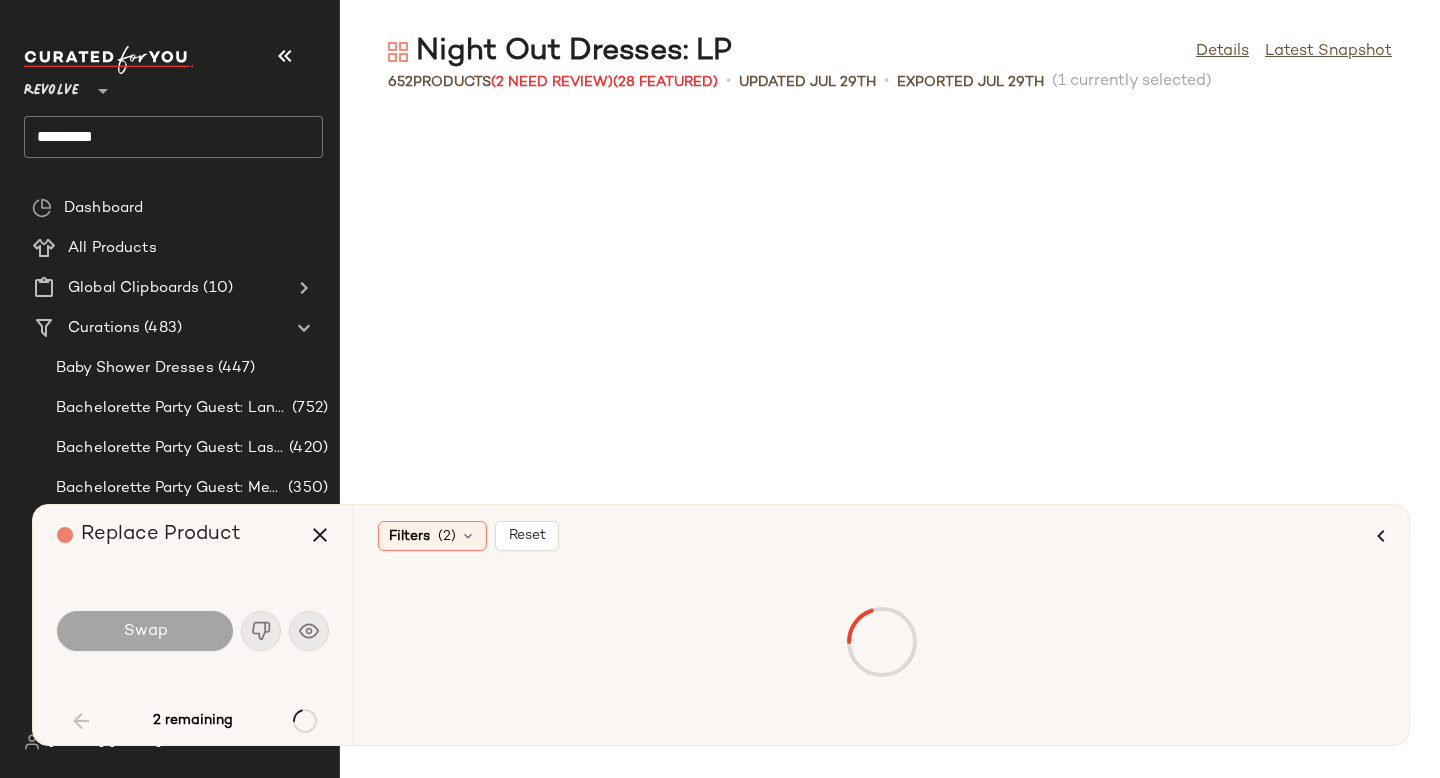 scroll, scrollTop: 4758, scrollLeft: 0, axis: vertical 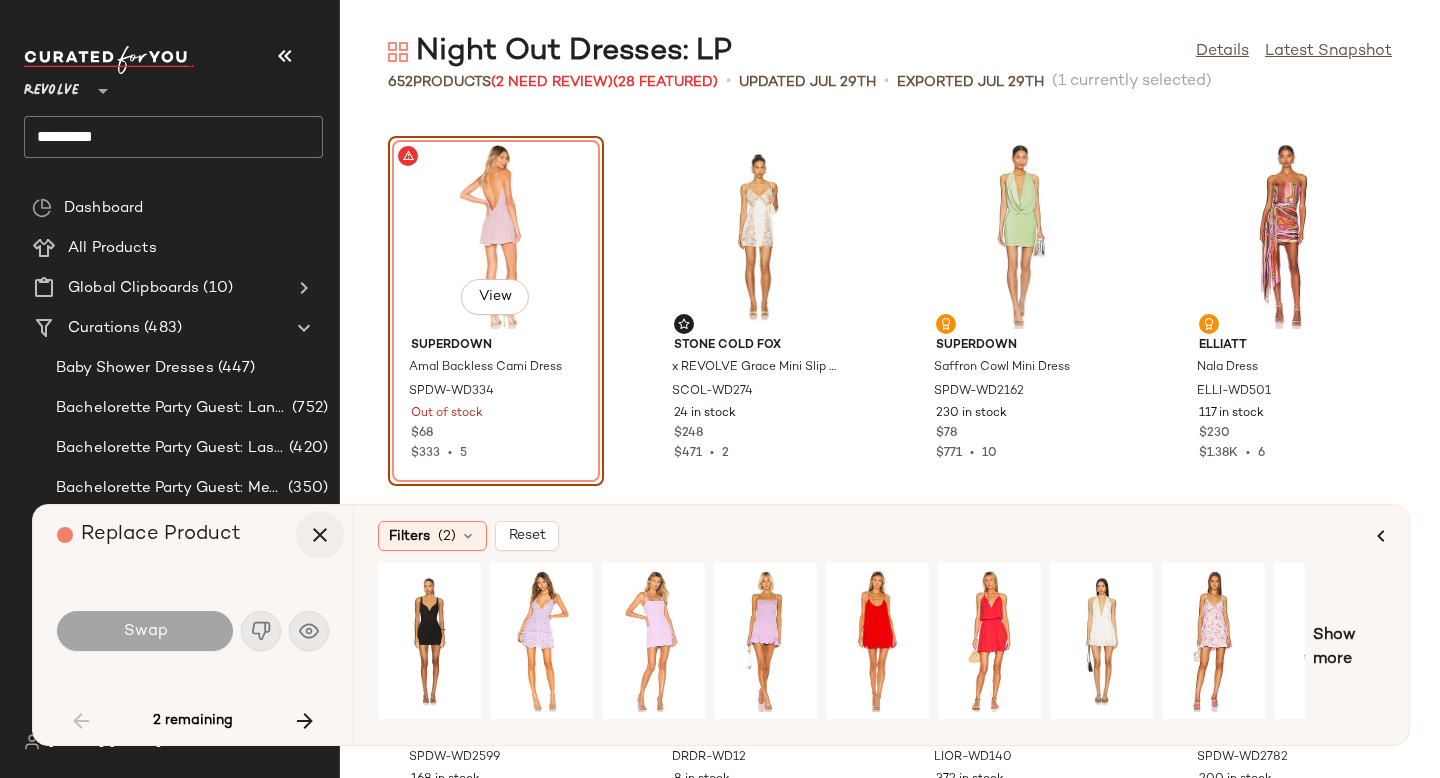 click at bounding box center (320, 535) 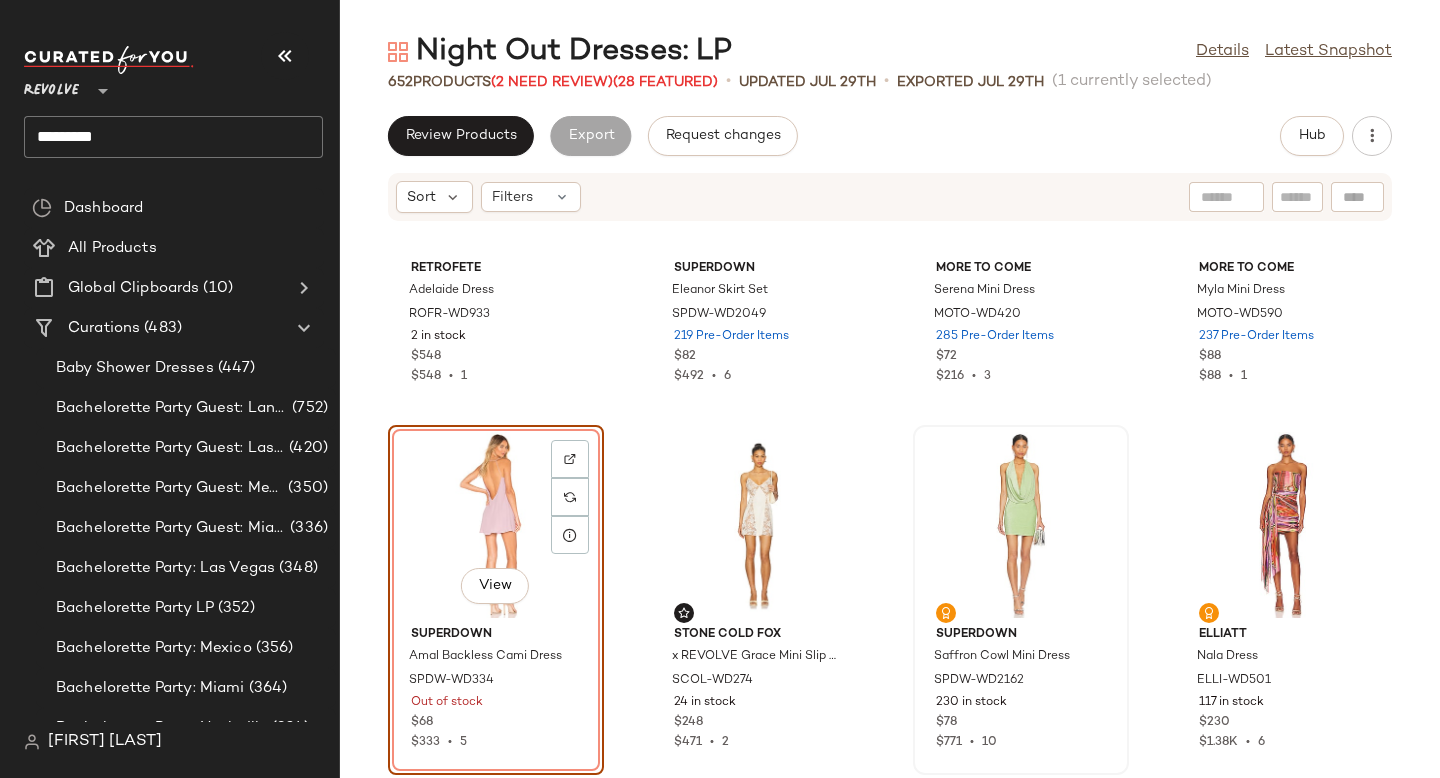 scroll, scrollTop: 4570, scrollLeft: 0, axis: vertical 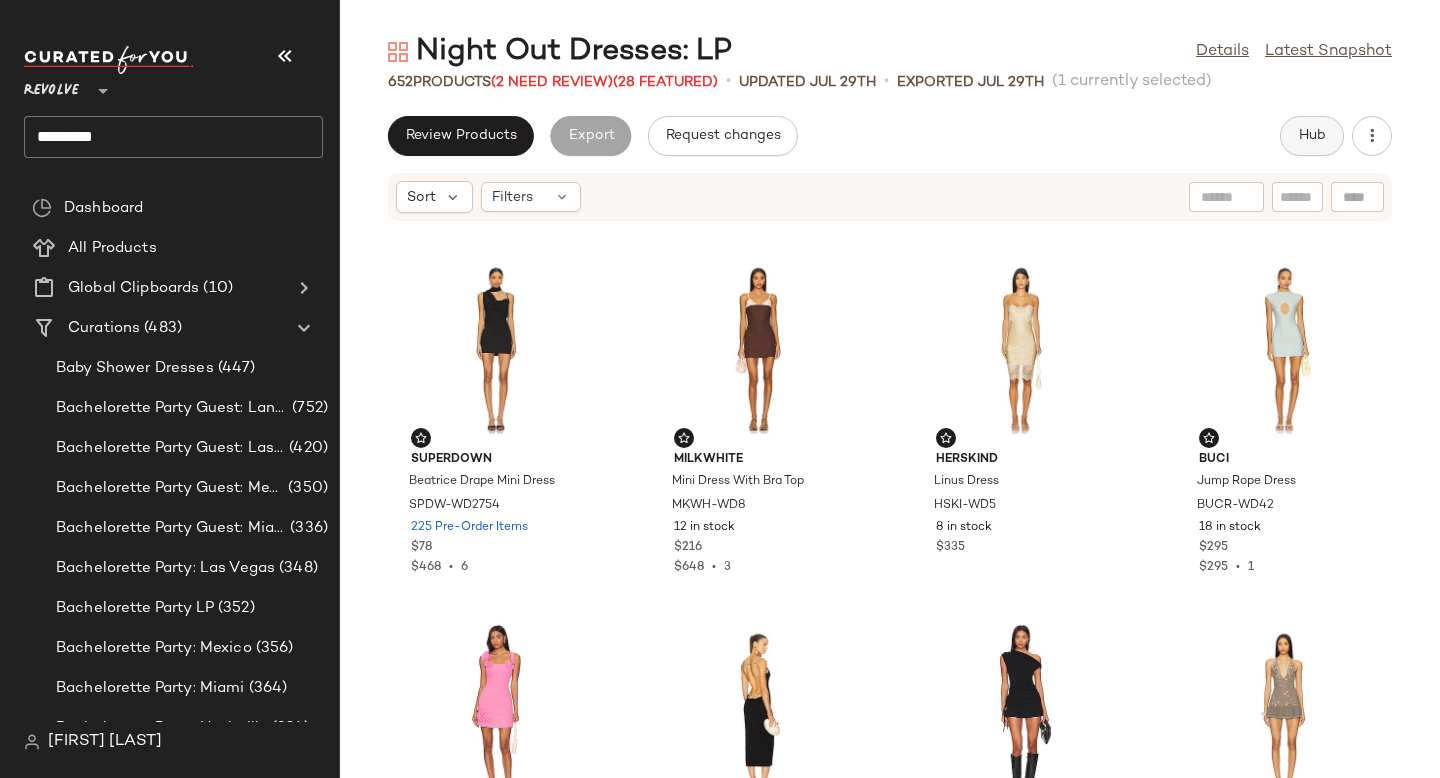 click on "Hub" 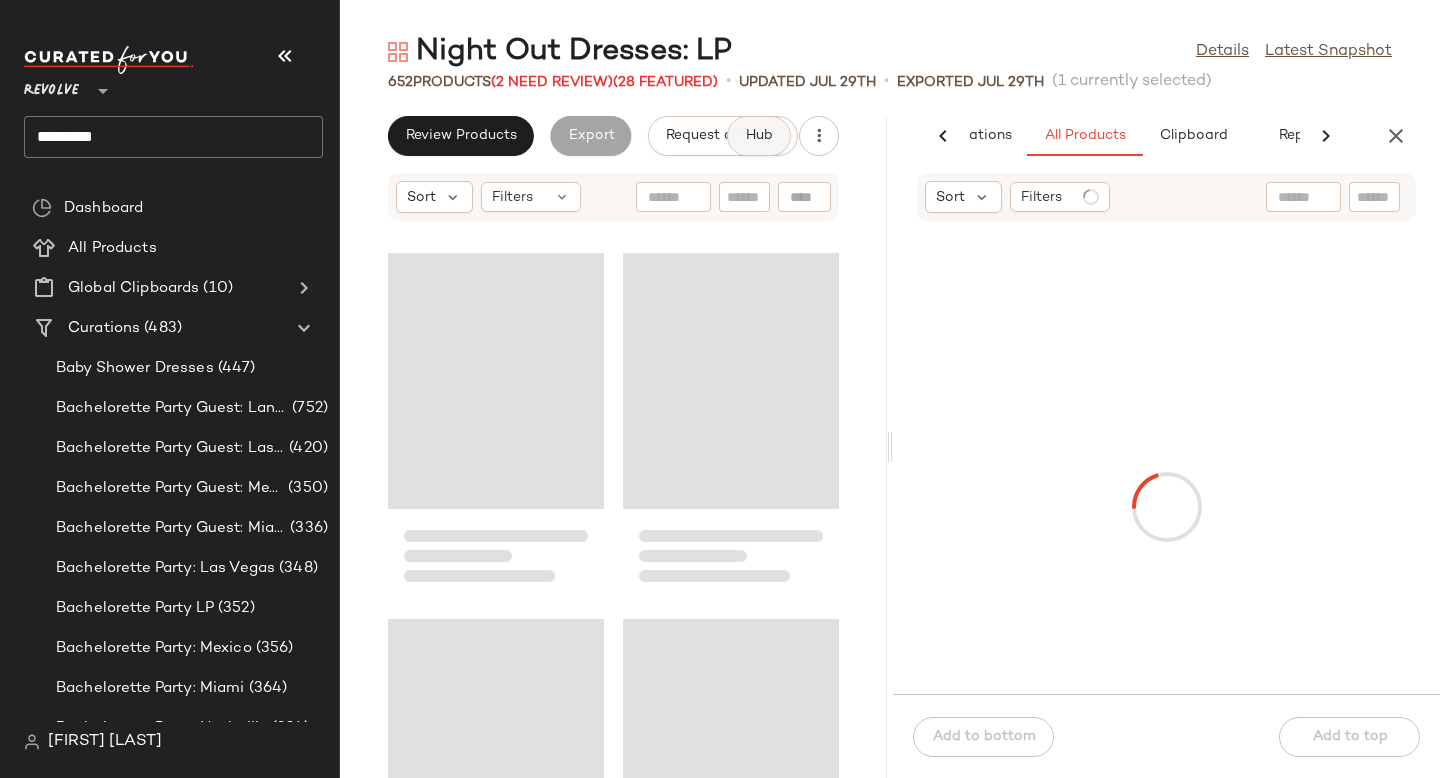 scroll, scrollTop: 0, scrollLeft: 118, axis: horizontal 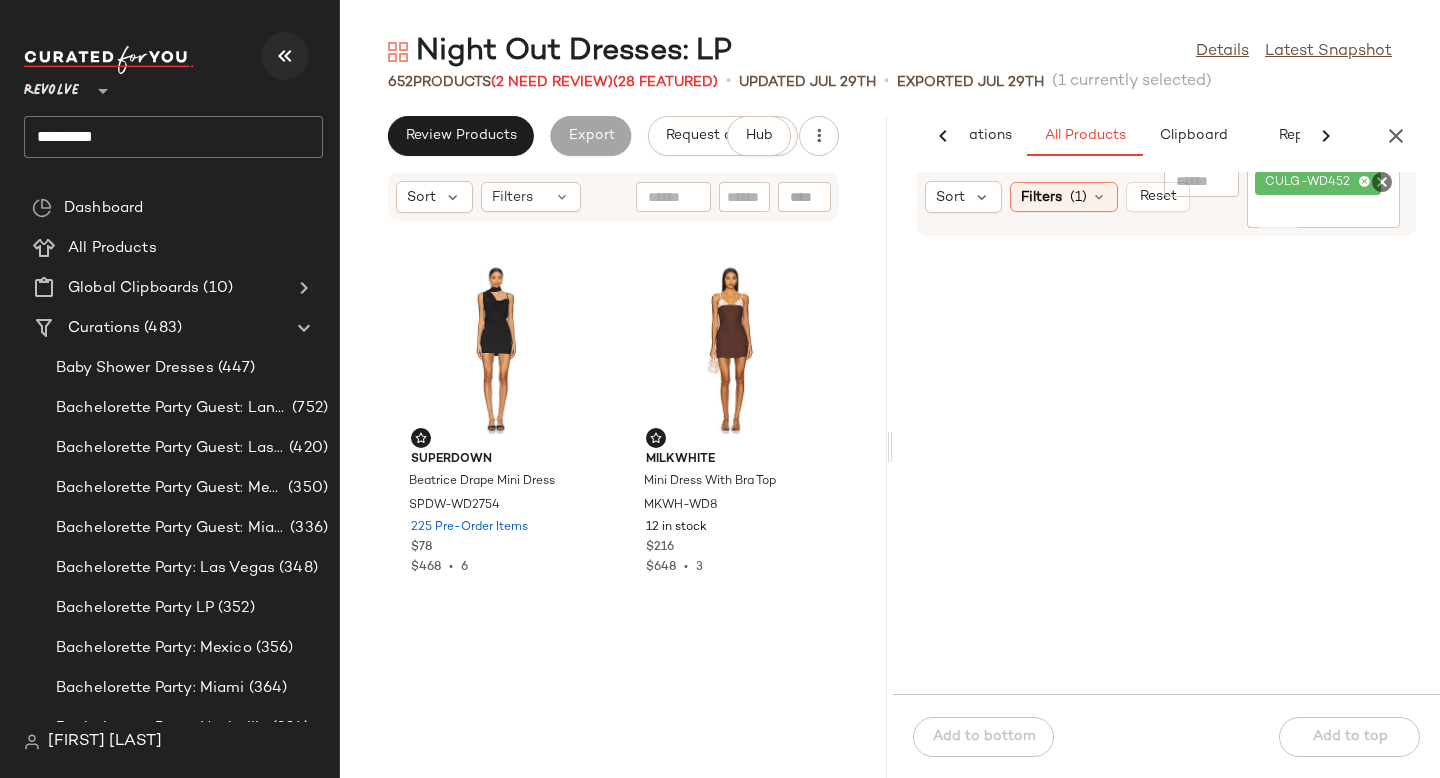 click at bounding box center (285, 56) 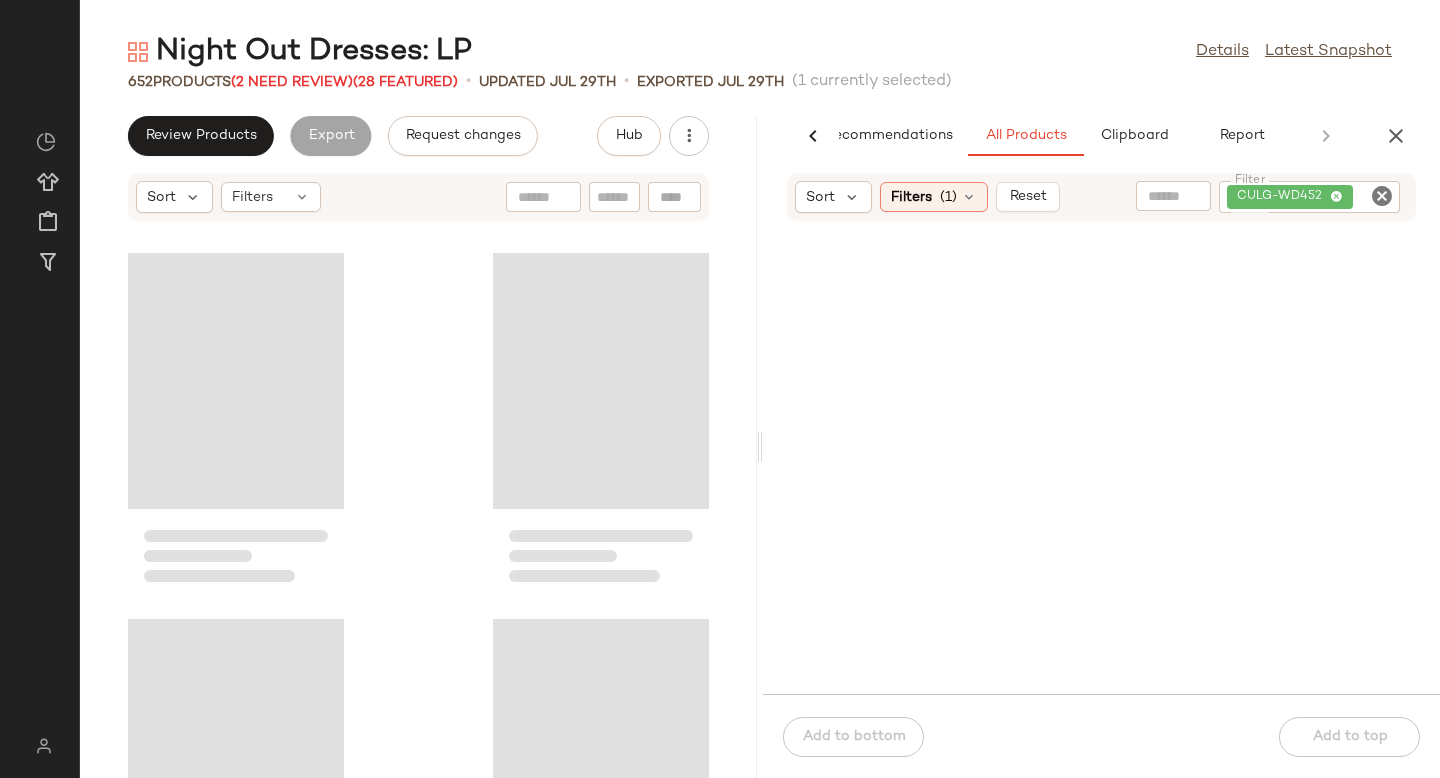 scroll, scrollTop: 0, scrollLeft: 47, axis: horizontal 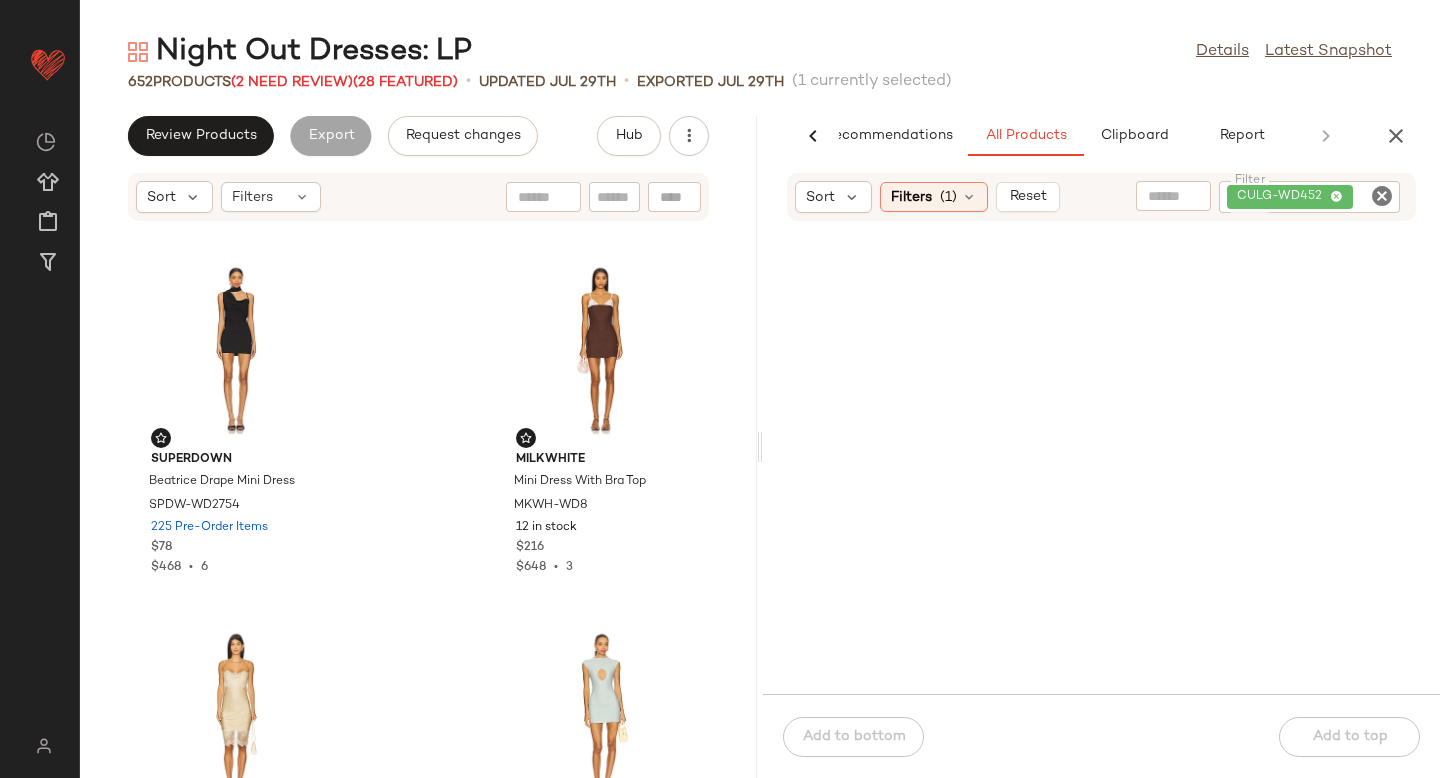 click on "CULG-WD452" 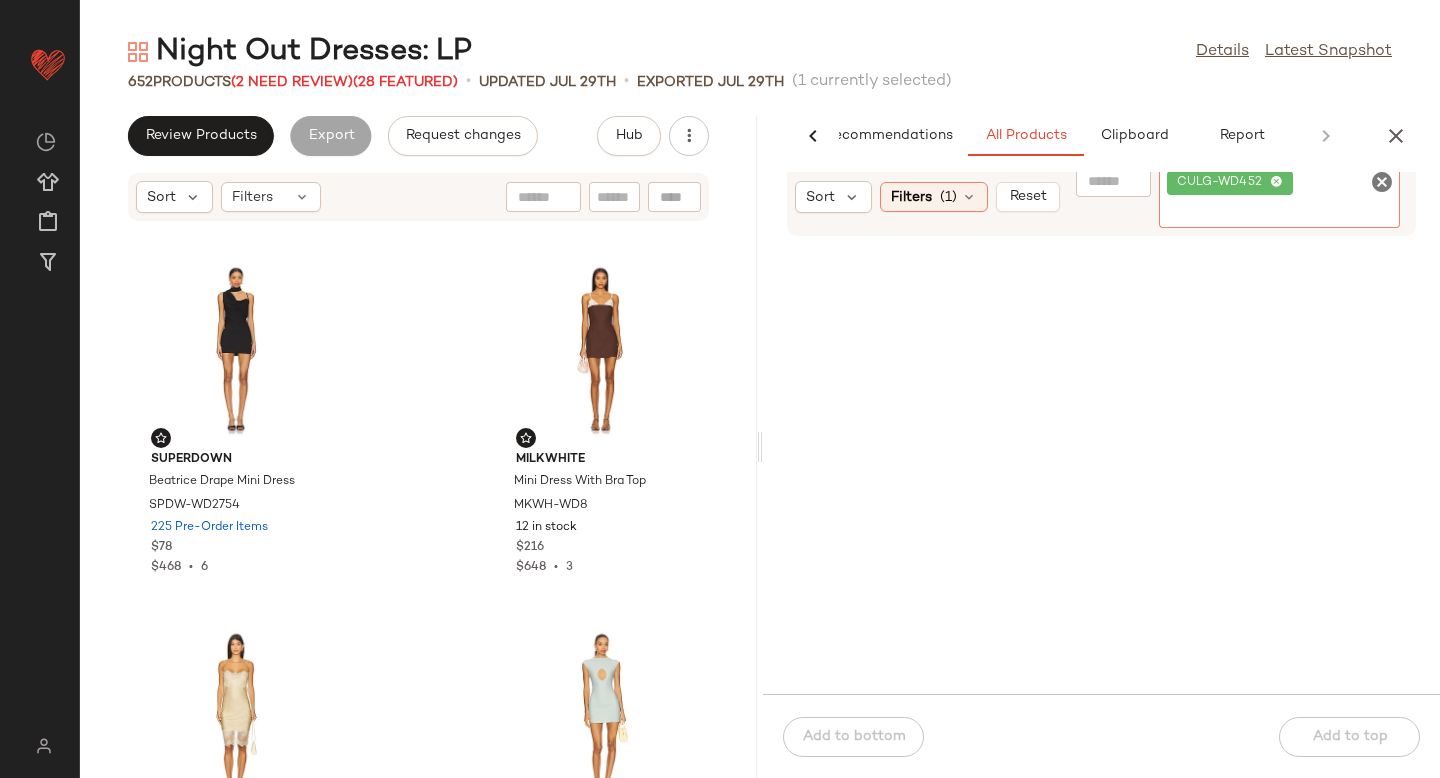 click 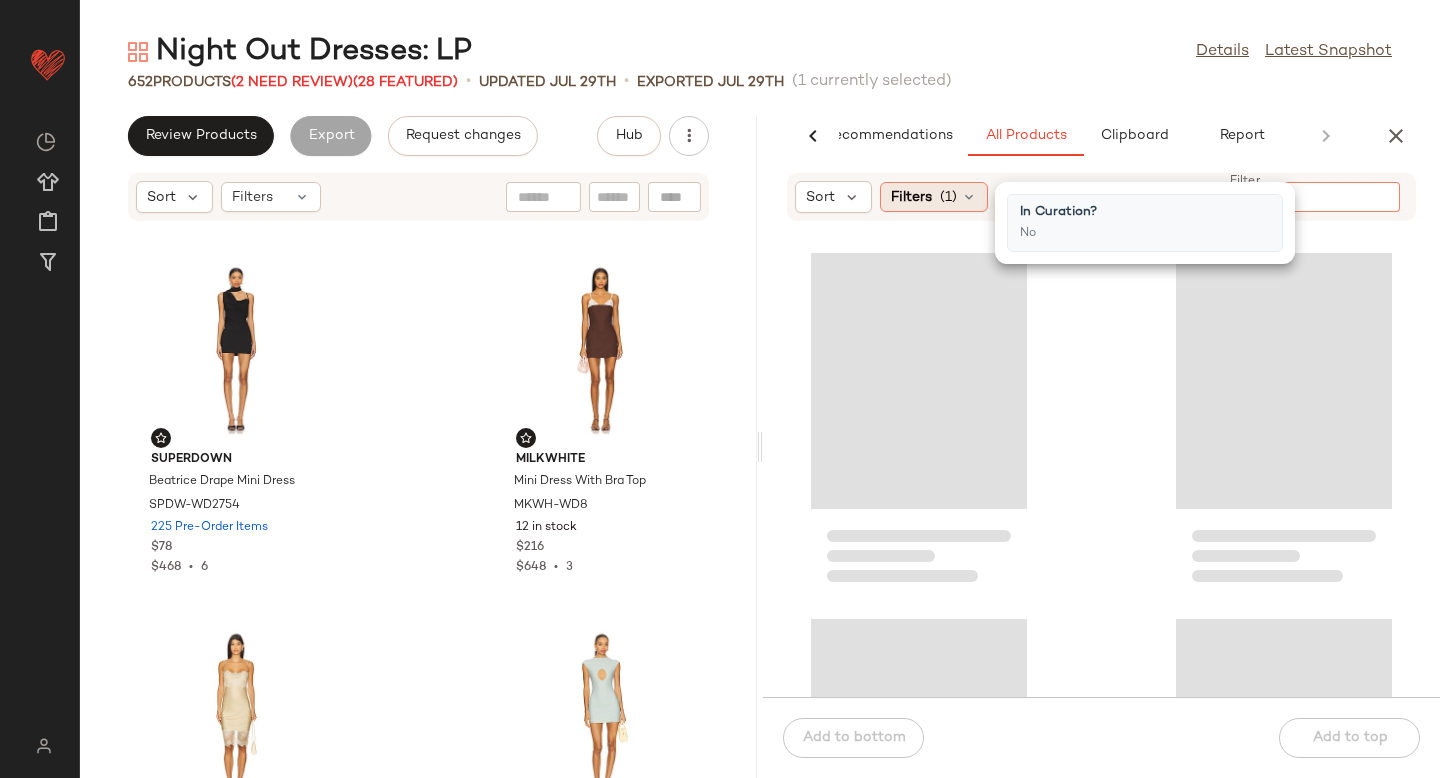 click on "(1)" at bounding box center [948, 197] 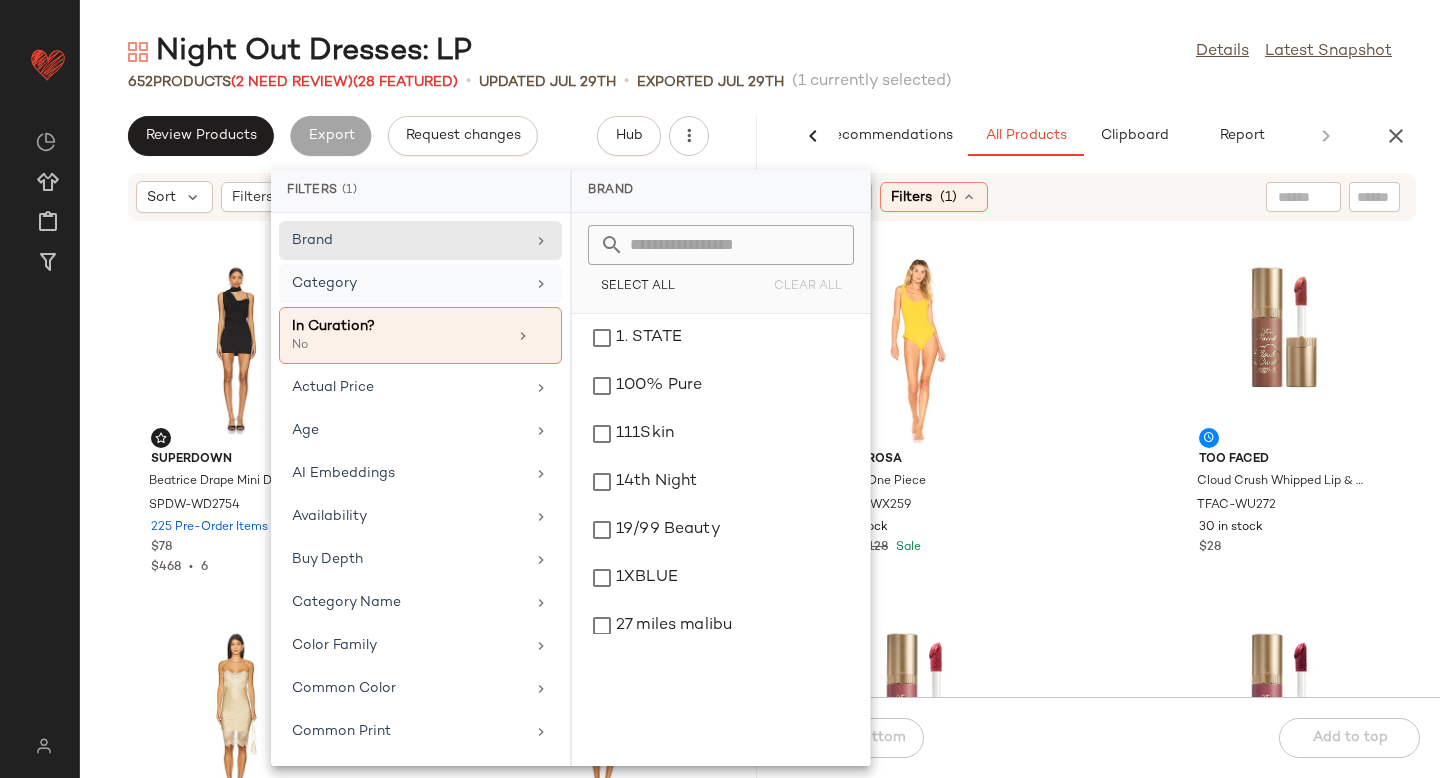 click on "Category" at bounding box center (408, 283) 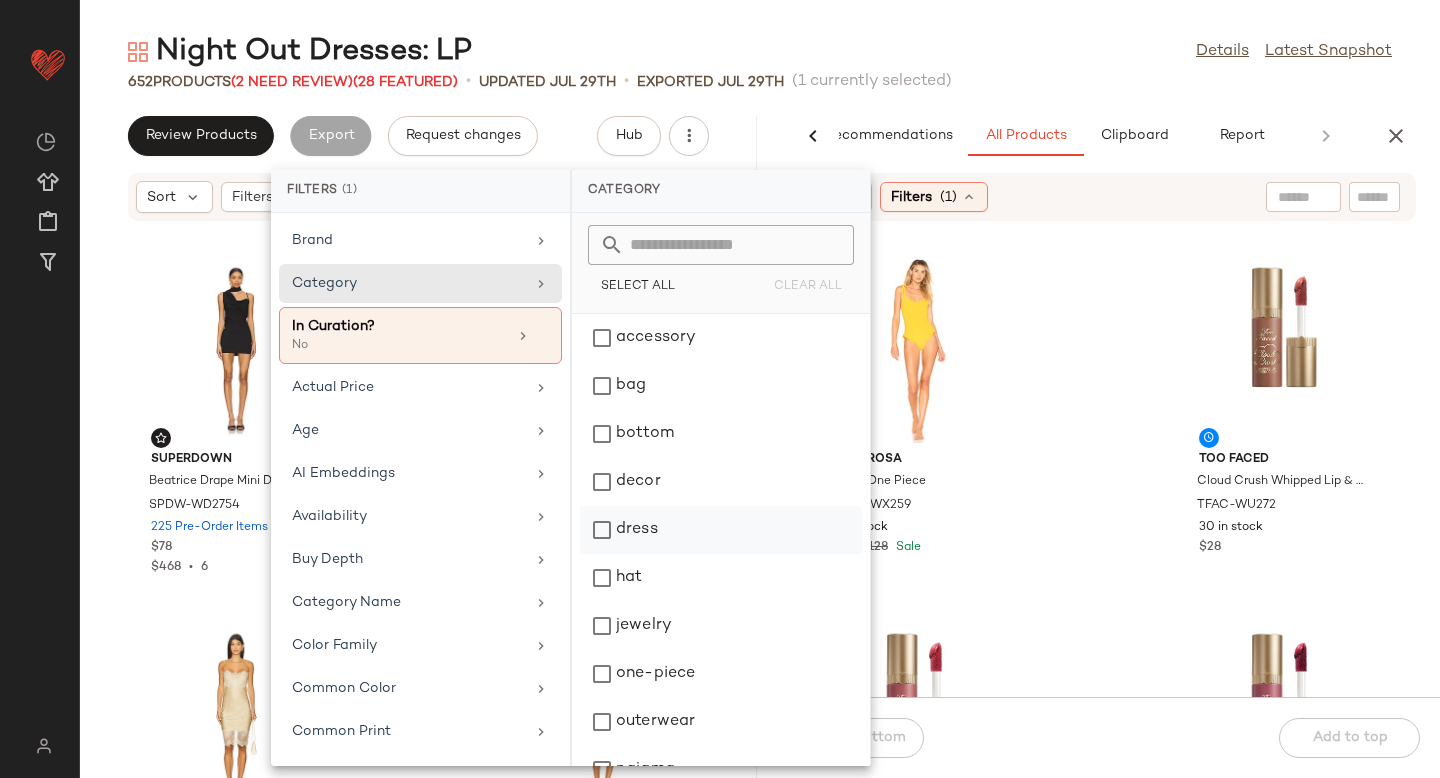 click on "dress" 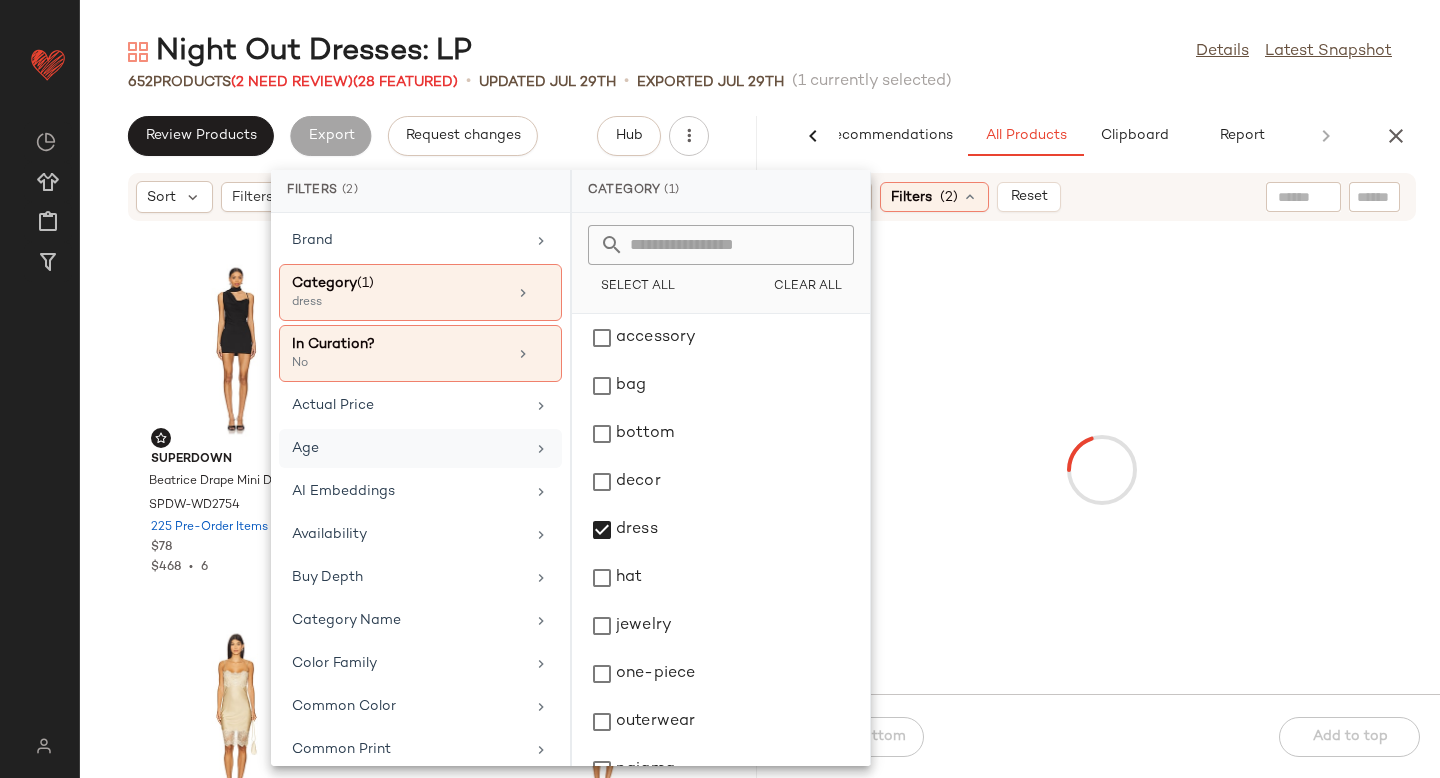 click on "Age" 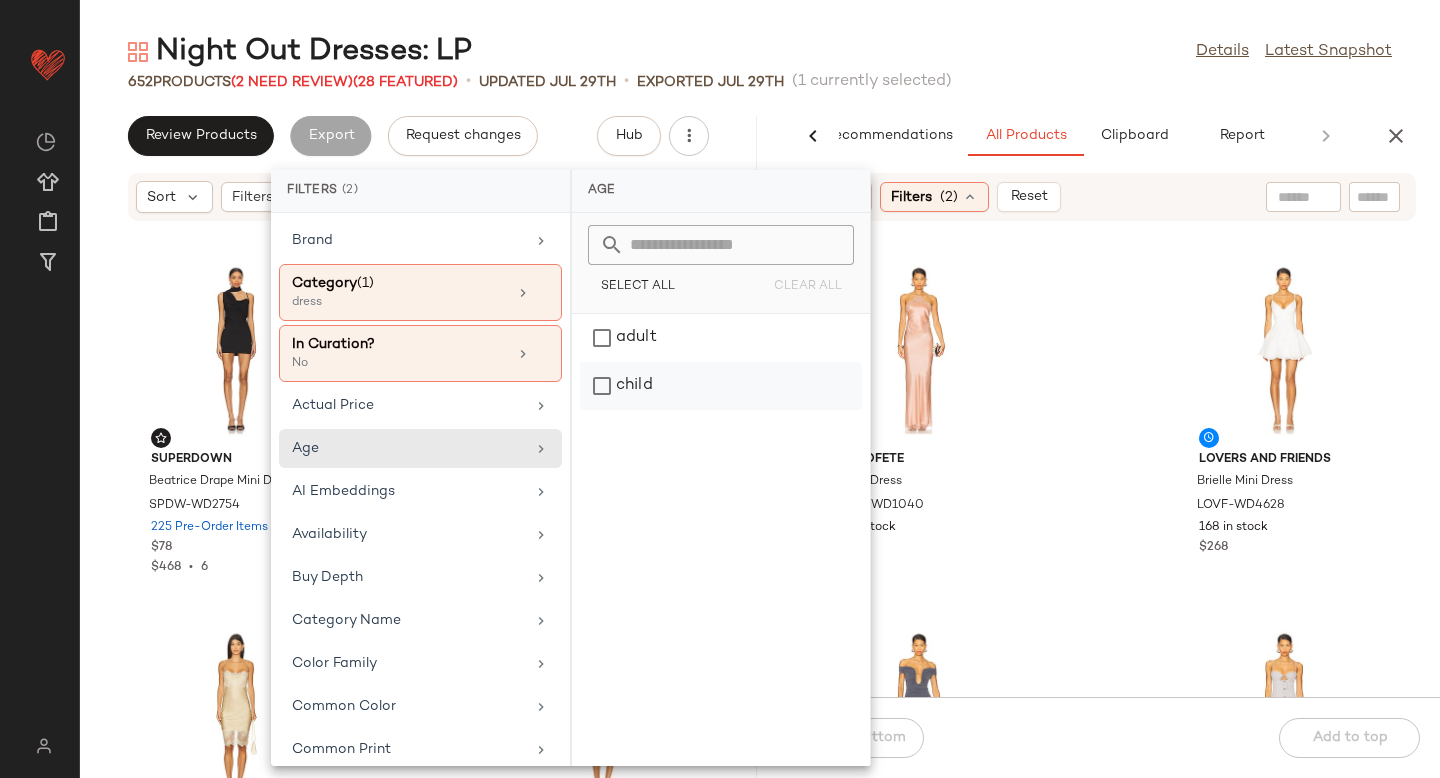 click on "child" 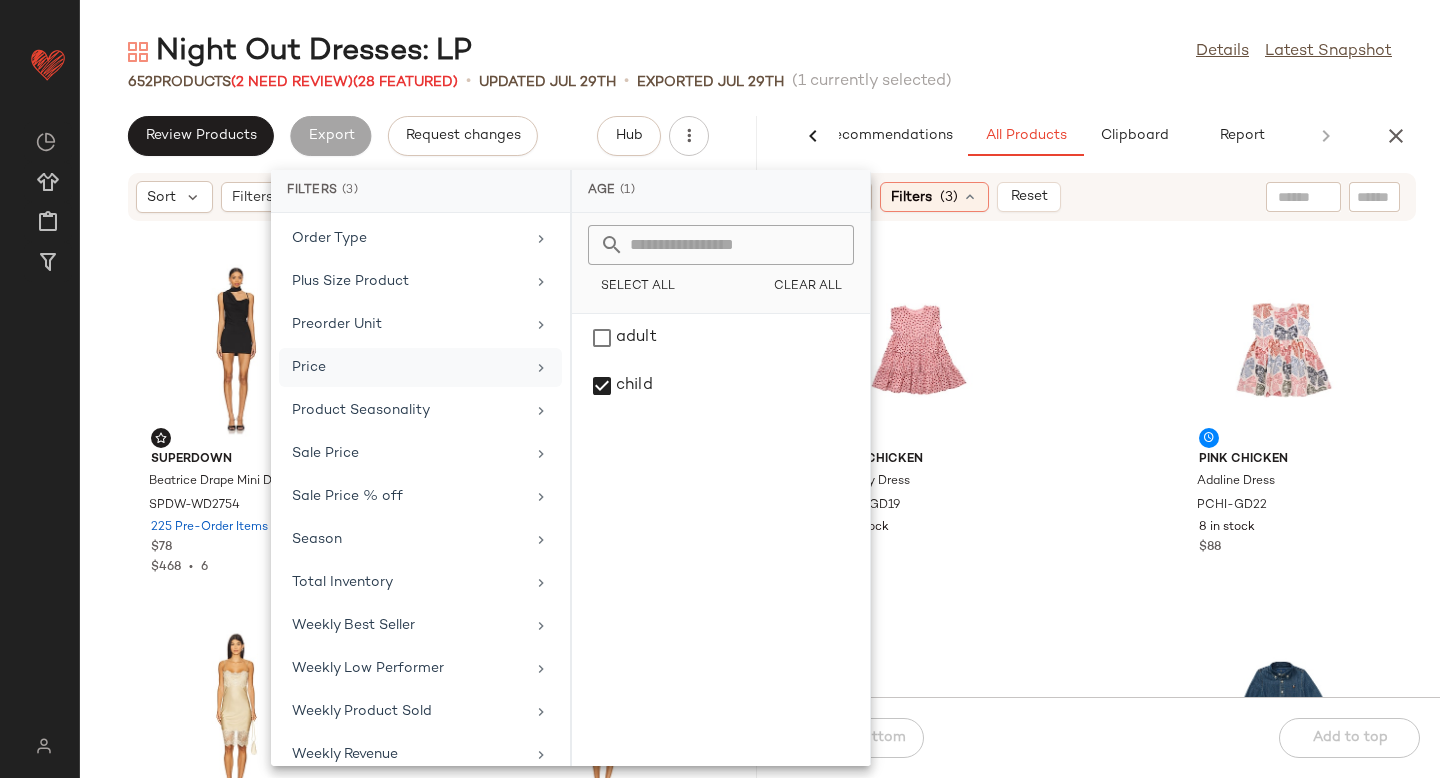 scroll, scrollTop: 952, scrollLeft: 0, axis: vertical 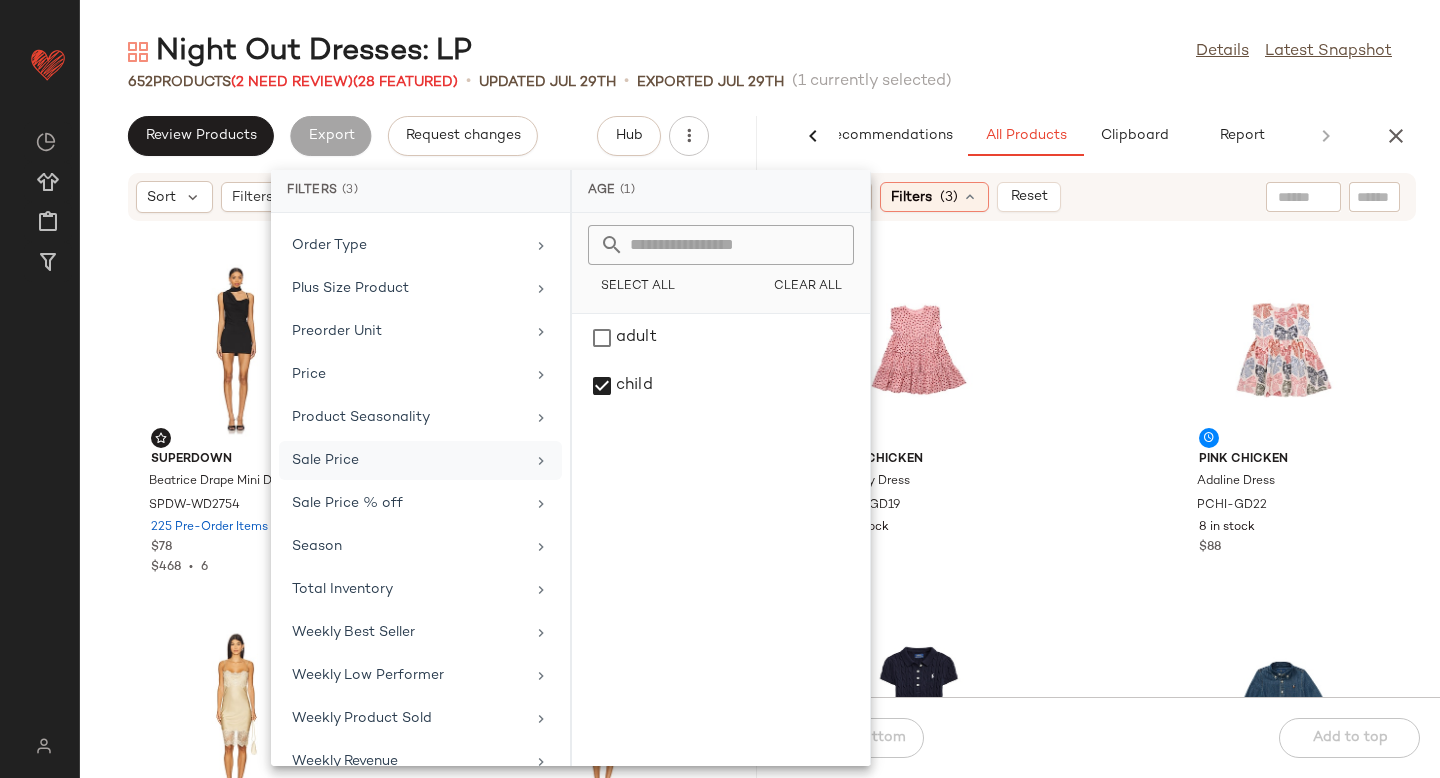 click on "Sale Price" 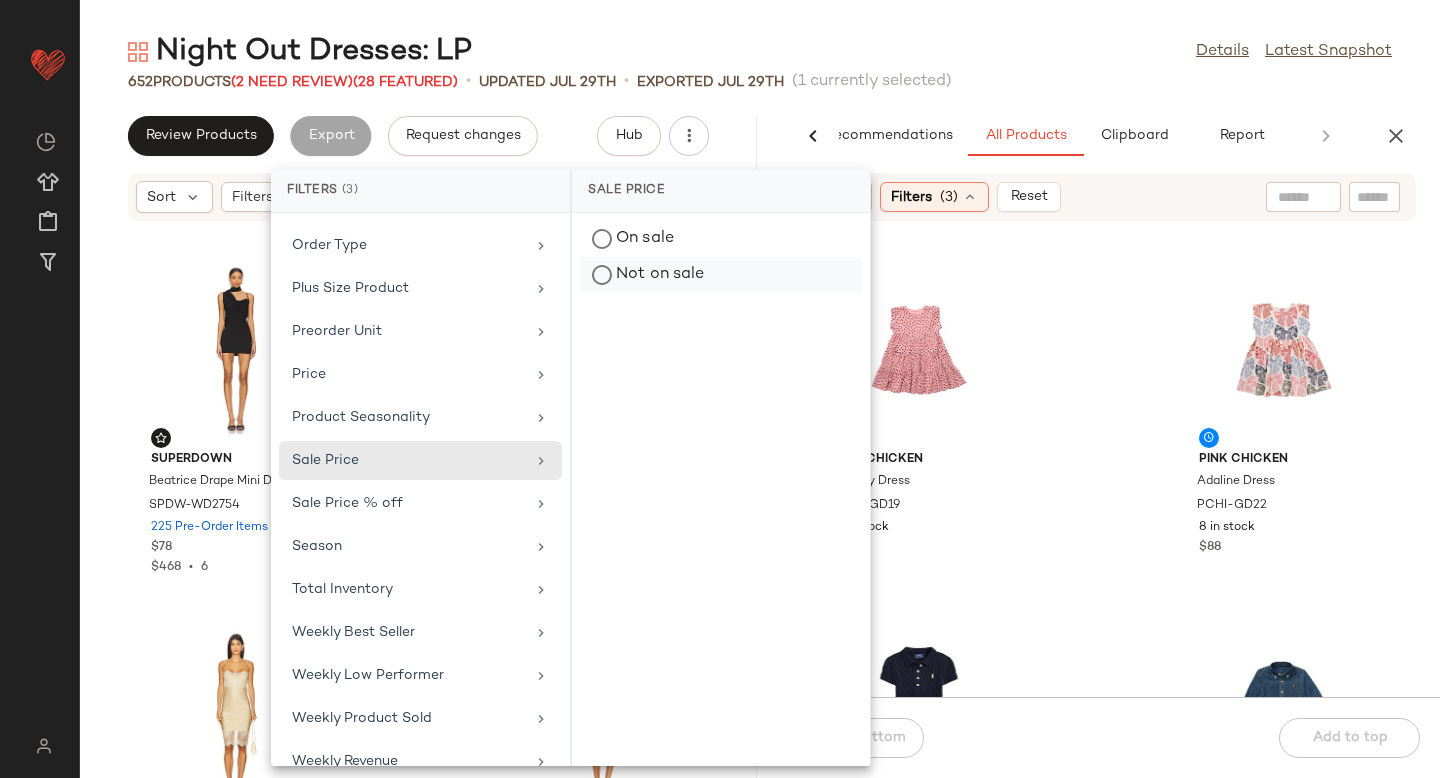 click on "Not on sale" 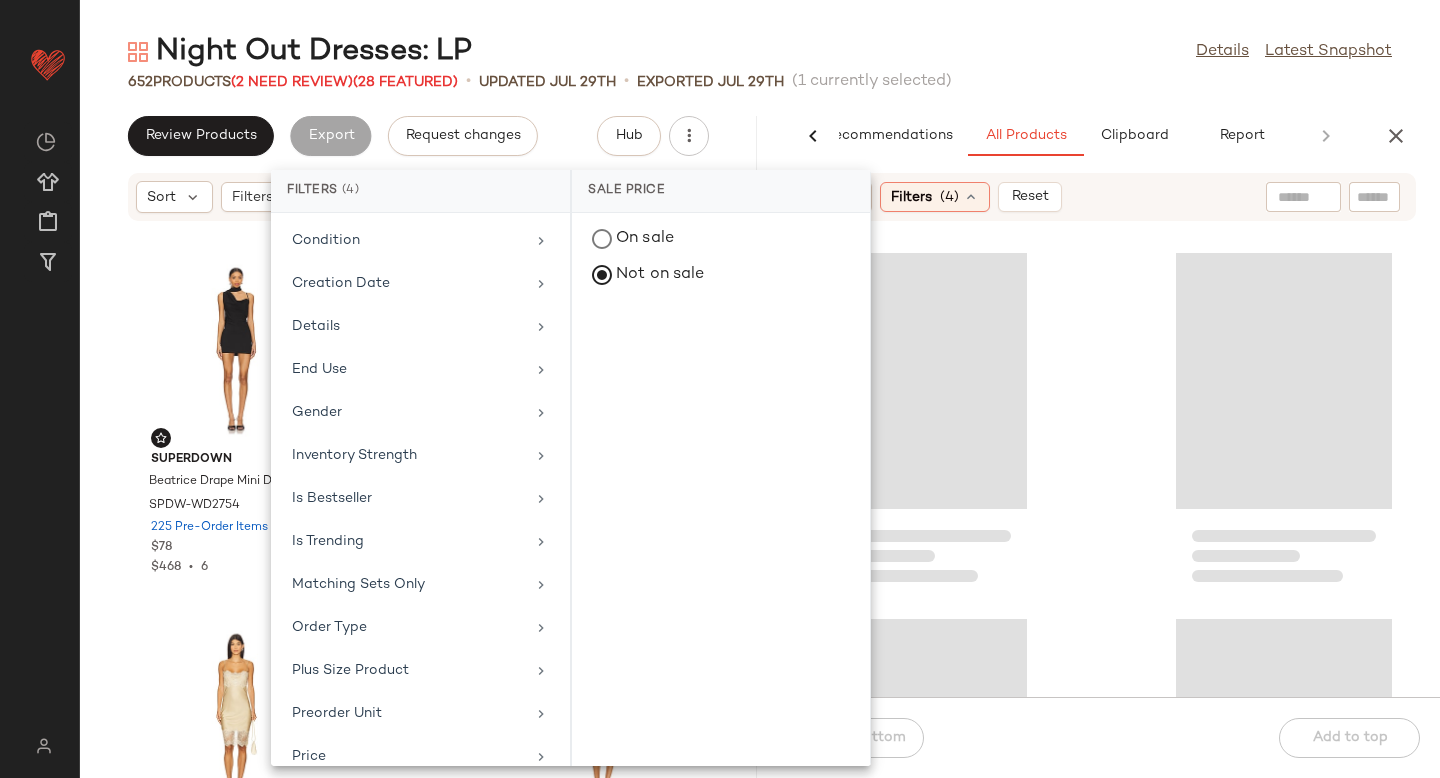scroll, scrollTop: 524, scrollLeft: 0, axis: vertical 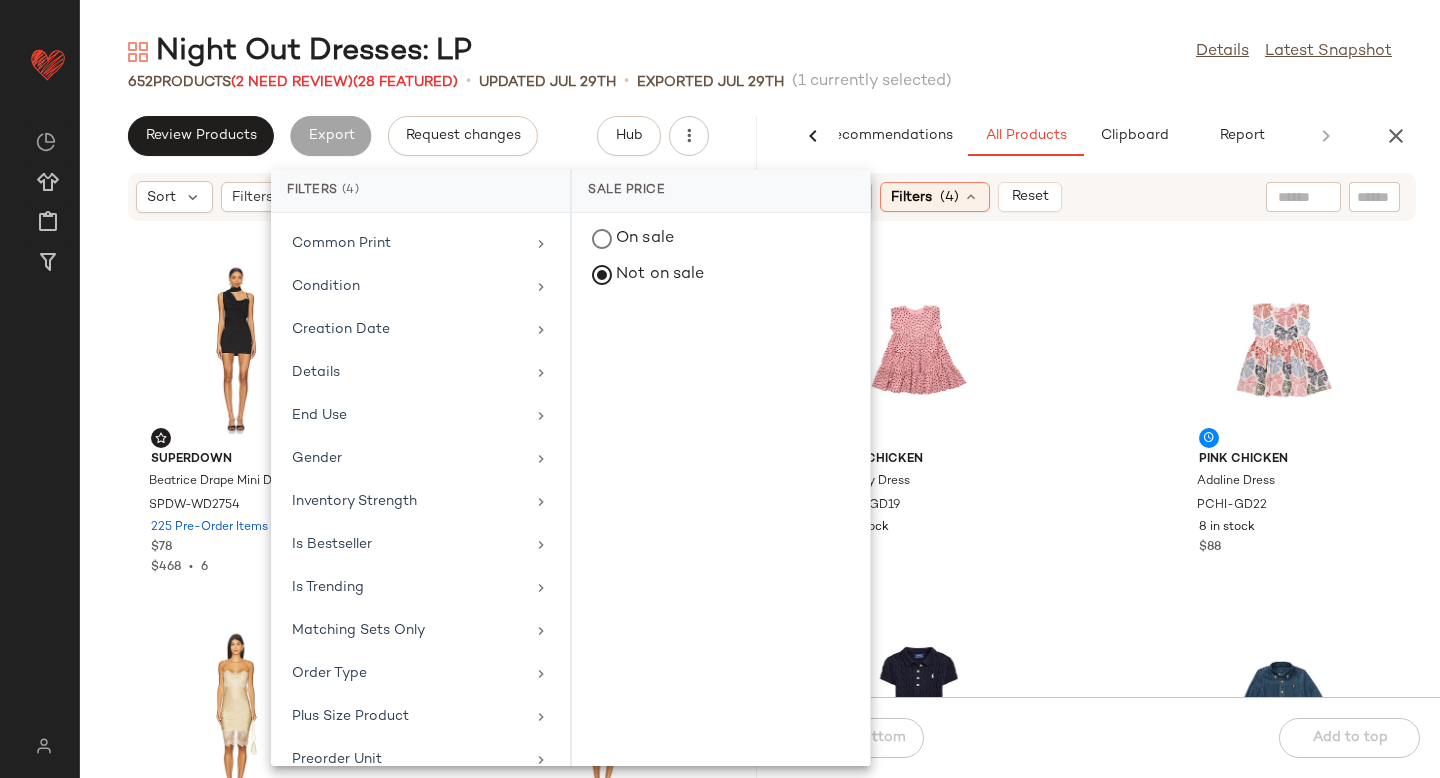 click on "Brand Category  (1)  dress In Curation? No Actual Price Age  (1)  child AI Embeddings Availability Buy Depth Category Name Color Family Common Color Common Print Condition Creation Date Details End Use Gender Inventory Strength Is Bestseller Is Trending Matching Sets Only Order Type Plus Size Product Preorder Unit Price Product Seasonality Sale Price Not on sale Sale Price % off Season Total Inventory Weekly Best Seller Weekly Low Performer Weekly Product Sold Weekly Revenue" at bounding box center (420, 489) 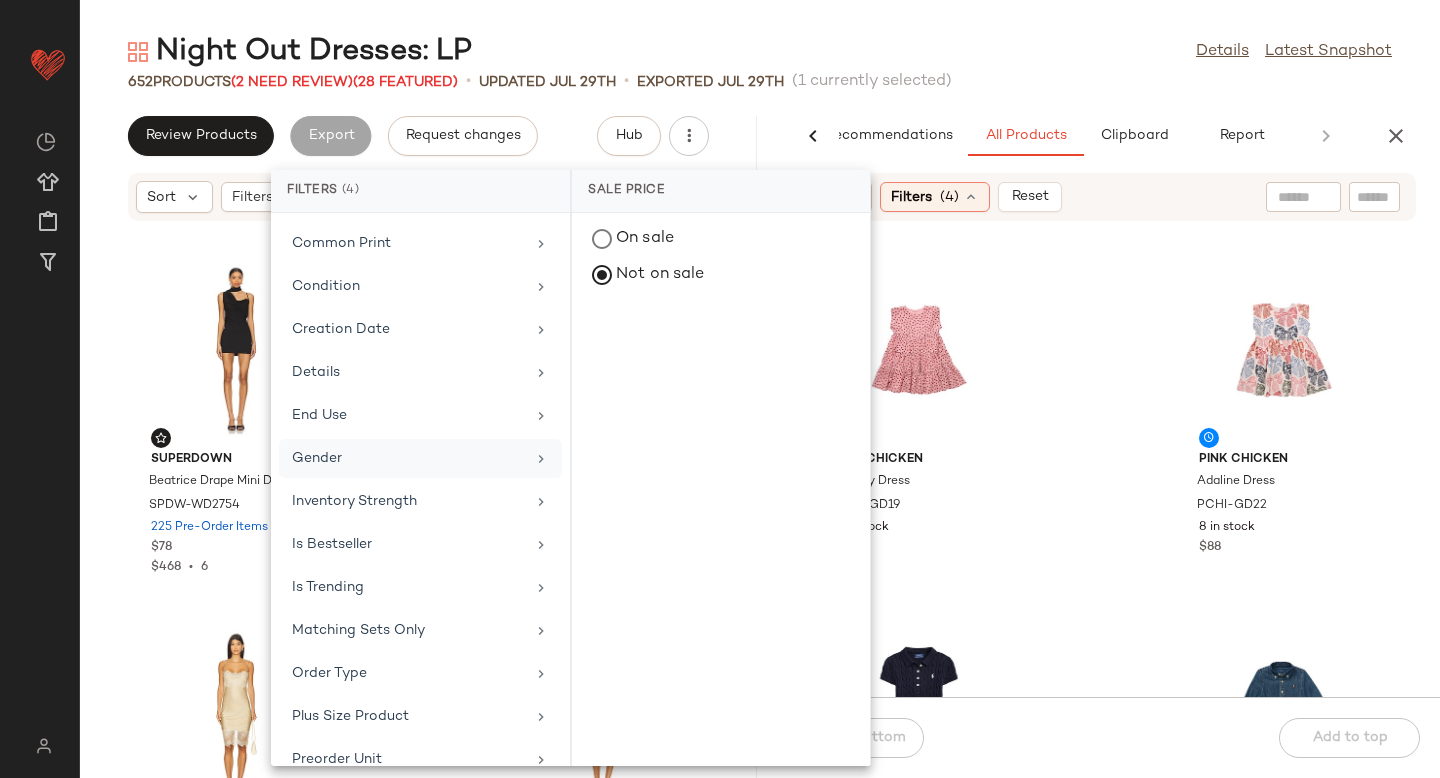 click on "Gender" 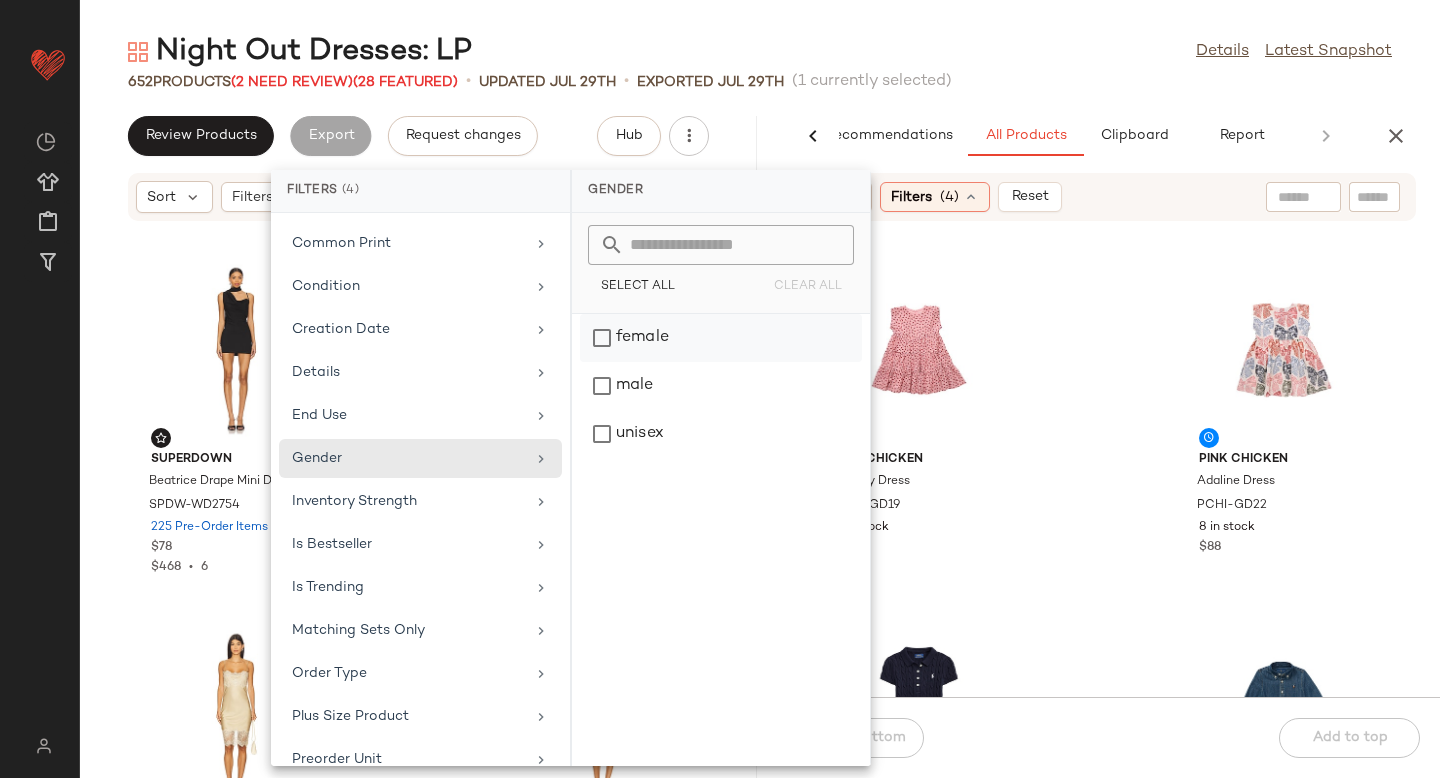 click on "female" 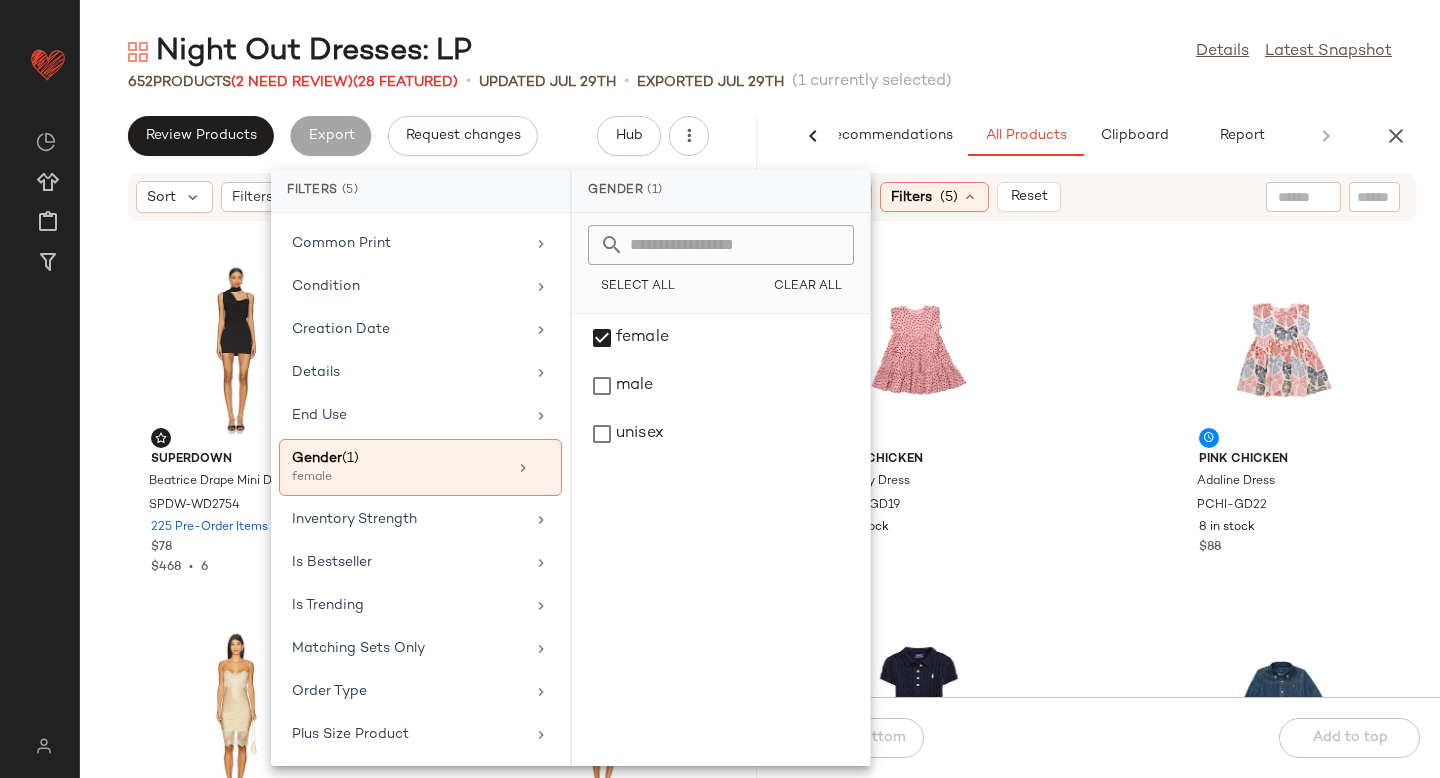 click on "Pink Chicken Peachy Dress PCHI-GD19 5 in stock $78 Pink Chicken Adaline Dress PCHI-GD22 8 in stock $88 Polo Ralph Lauren Short Sleeve Cable Knit Polo Dress PLOR-GD11 12 in stock $95 Polo Ralph Lauren Belted Denim Shirtdress PLOR-GD12 4 in stock $70 Bardot Junior Marcela Mini Dress BDOR-GD58 8 in stock $110 Bardot Junior Ellory Brioderie Mini Dress BDOR-GD59 8 in stock $120 Bardot Junior Juliet Embroidered Mini Dress BDOR-GD60 8 in stock $120 Bardot Junior Giselle Mini Dress BDOR-GD61 8 in stock $130" 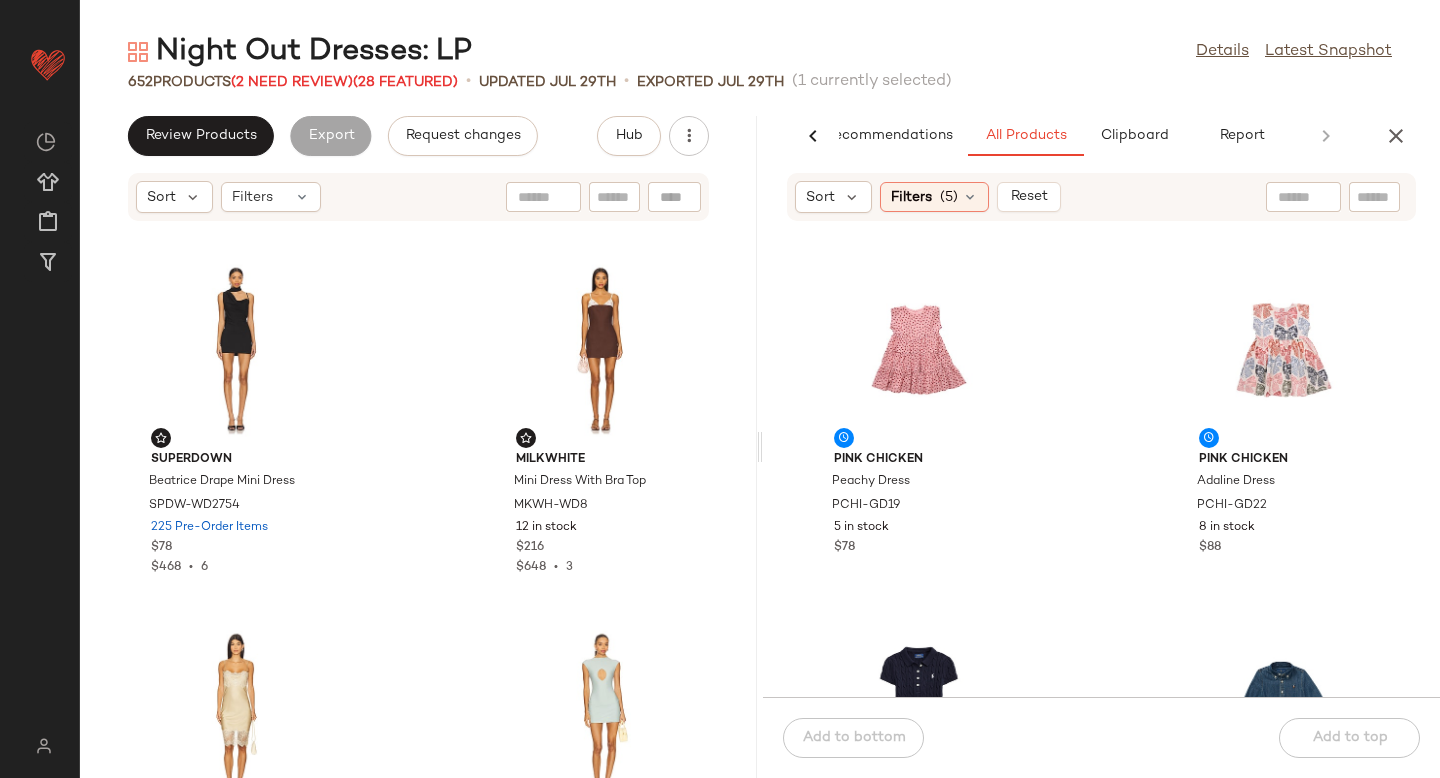 click on "Pink Chicken Peachy Dress PCHI-GD19 5 in stock $78 Pink Chicken Adaline Dress PCHI-GD22 8 in stock $88 Polo Ralph Lauren Short Sleeve Cable Knit Polo Dress PLOR-GD11 12 in stock $95 Polo Ralph Lauren Belted Denim Shirtdress PLOR-GD12 4 in stock $70 Bardot Junior Marcela Mini Dress BDOR-GD58 8 in stock $110 Bardot Junior Ellory Brioderie Mini Dress BDOR-GD59 8 in stock $120 Bardot Junior Juliet Embroidered Mini Dress BDOR-GD60 8 in stock $120 Bardot Junior Giselle Mini Dress BDOR-GD61 8 in stock $130" 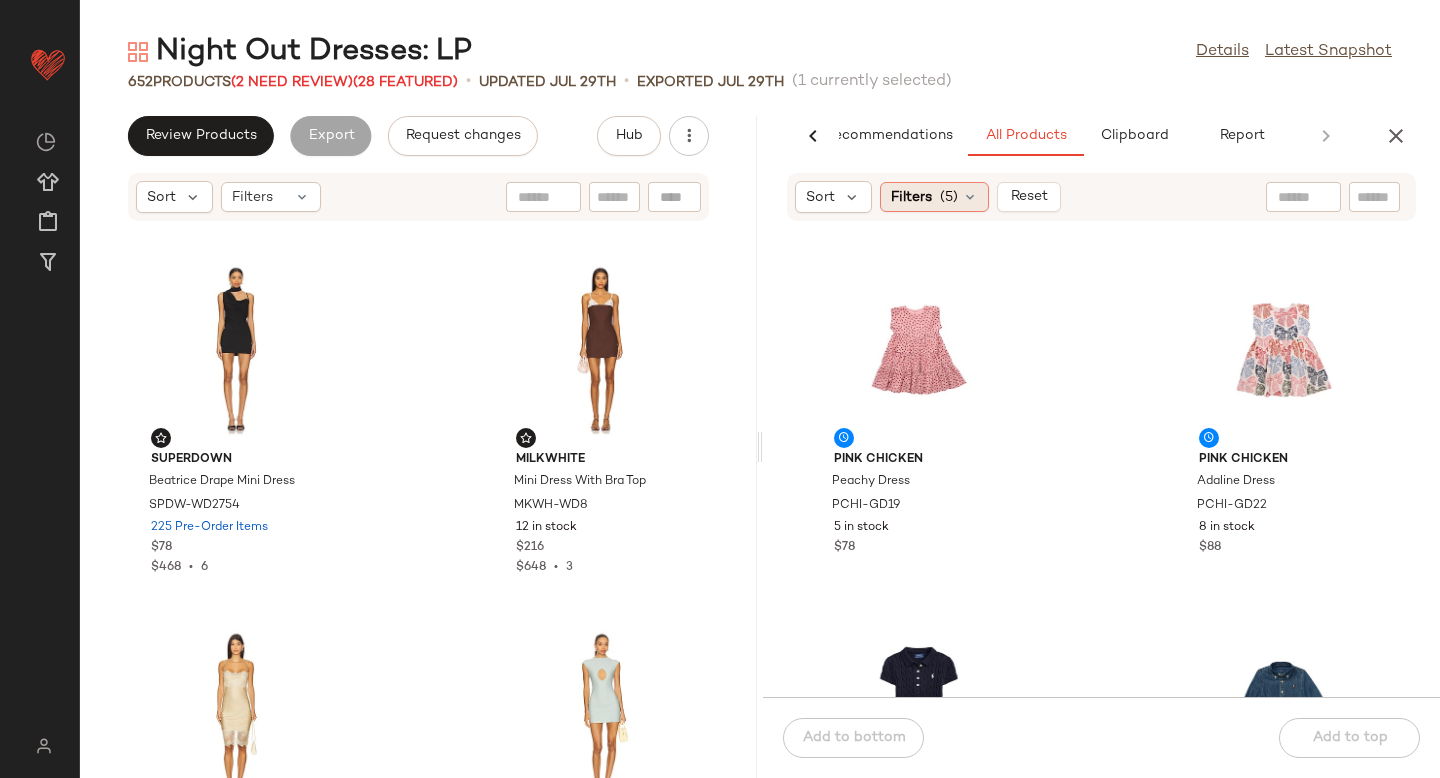 click on "(5)" at bounding box center (949, 197) 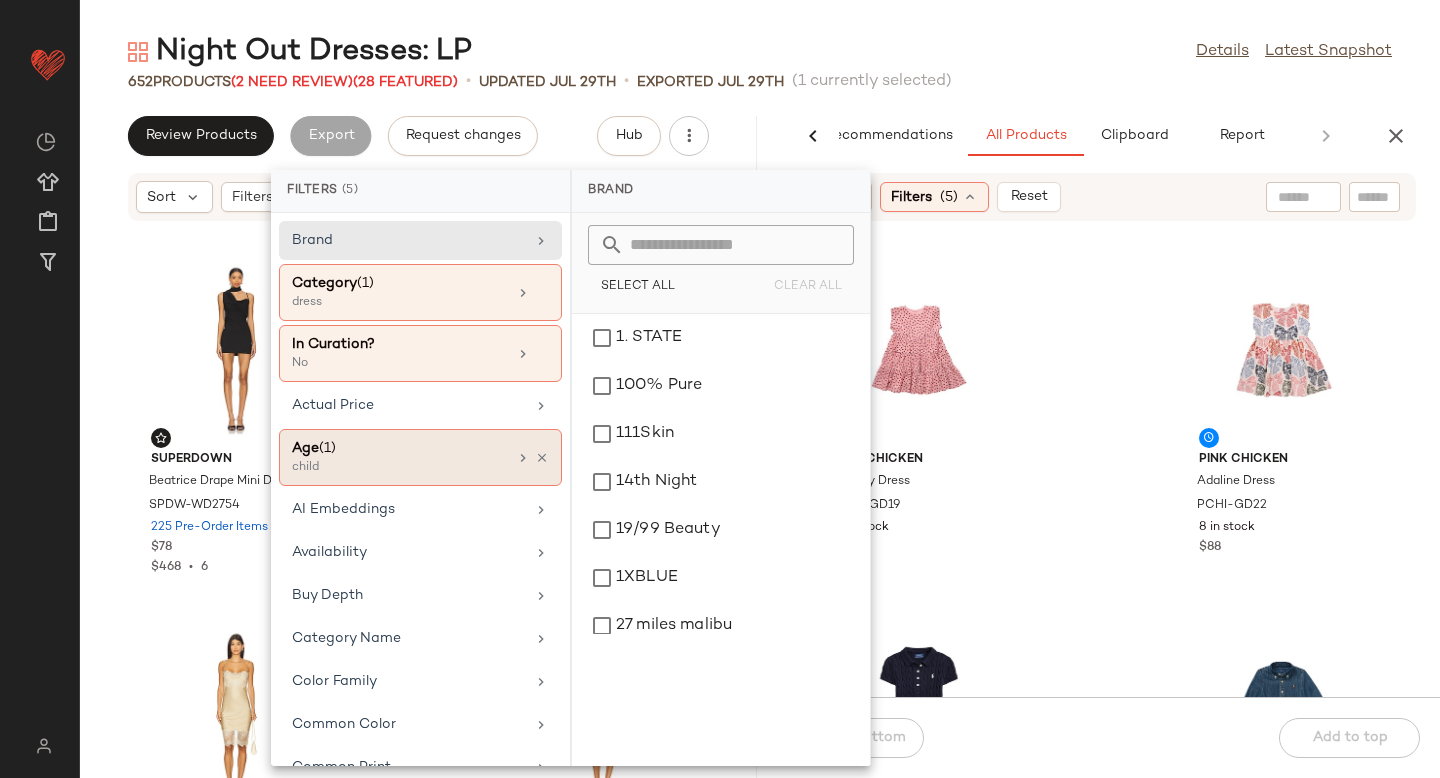 click on "Age  (1)" at bounding box center [399, 448] 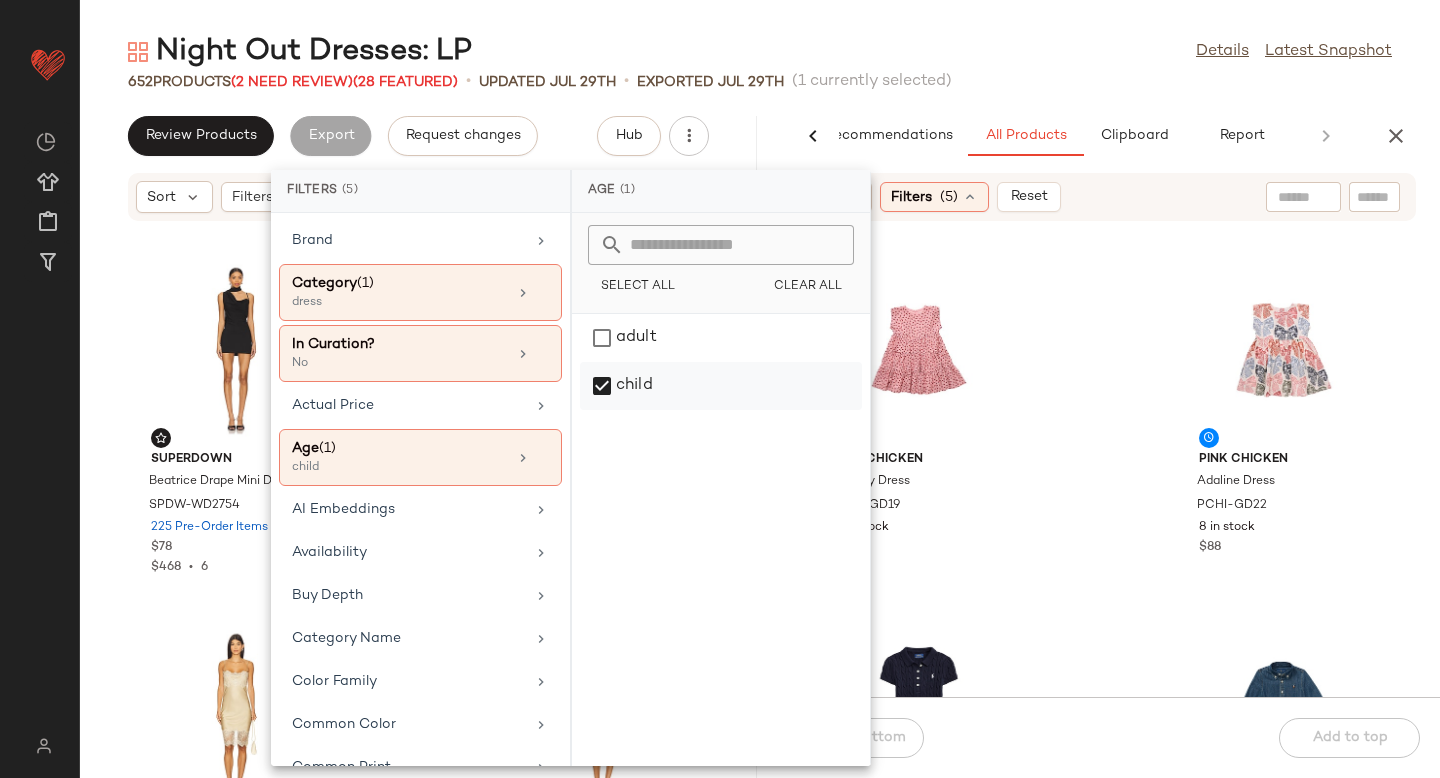 click on "child" 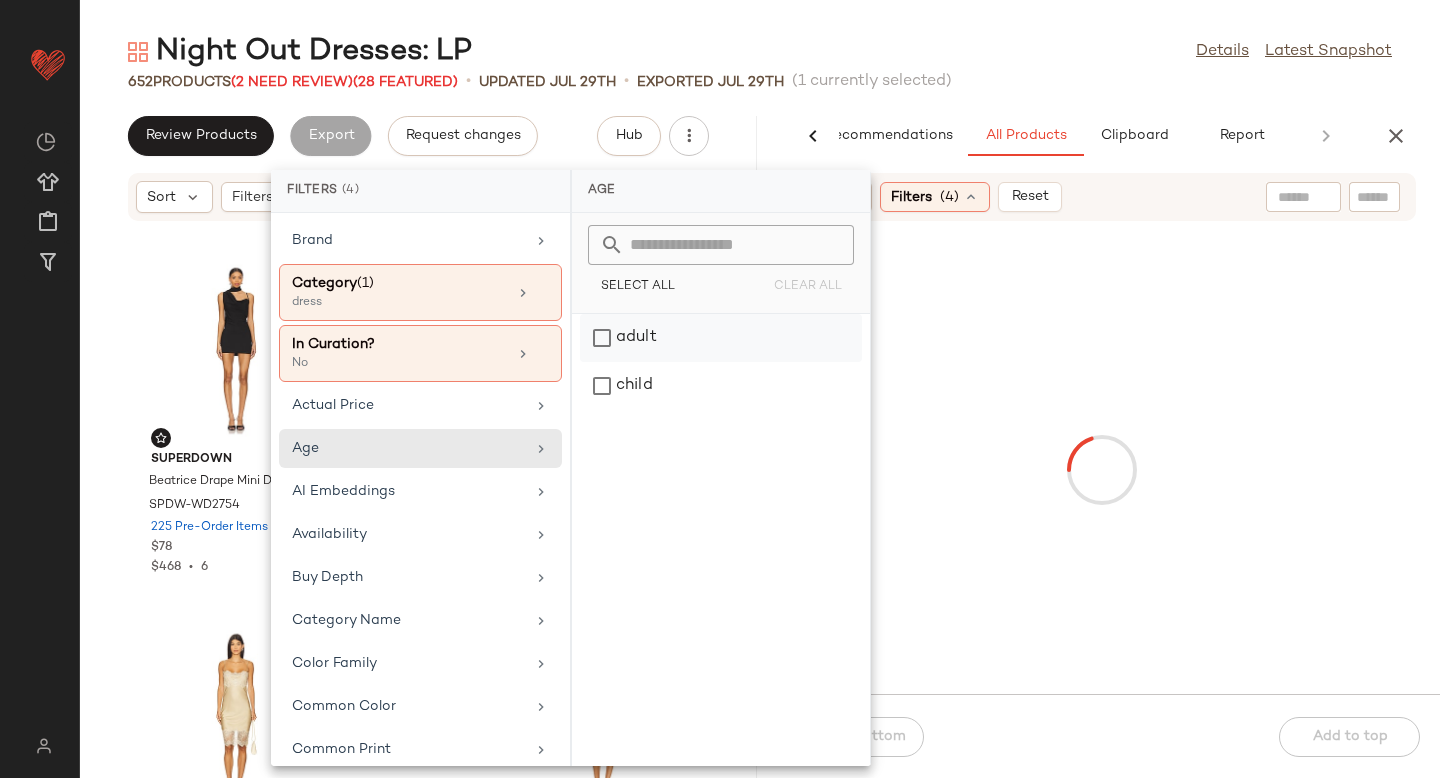 click on "adult" 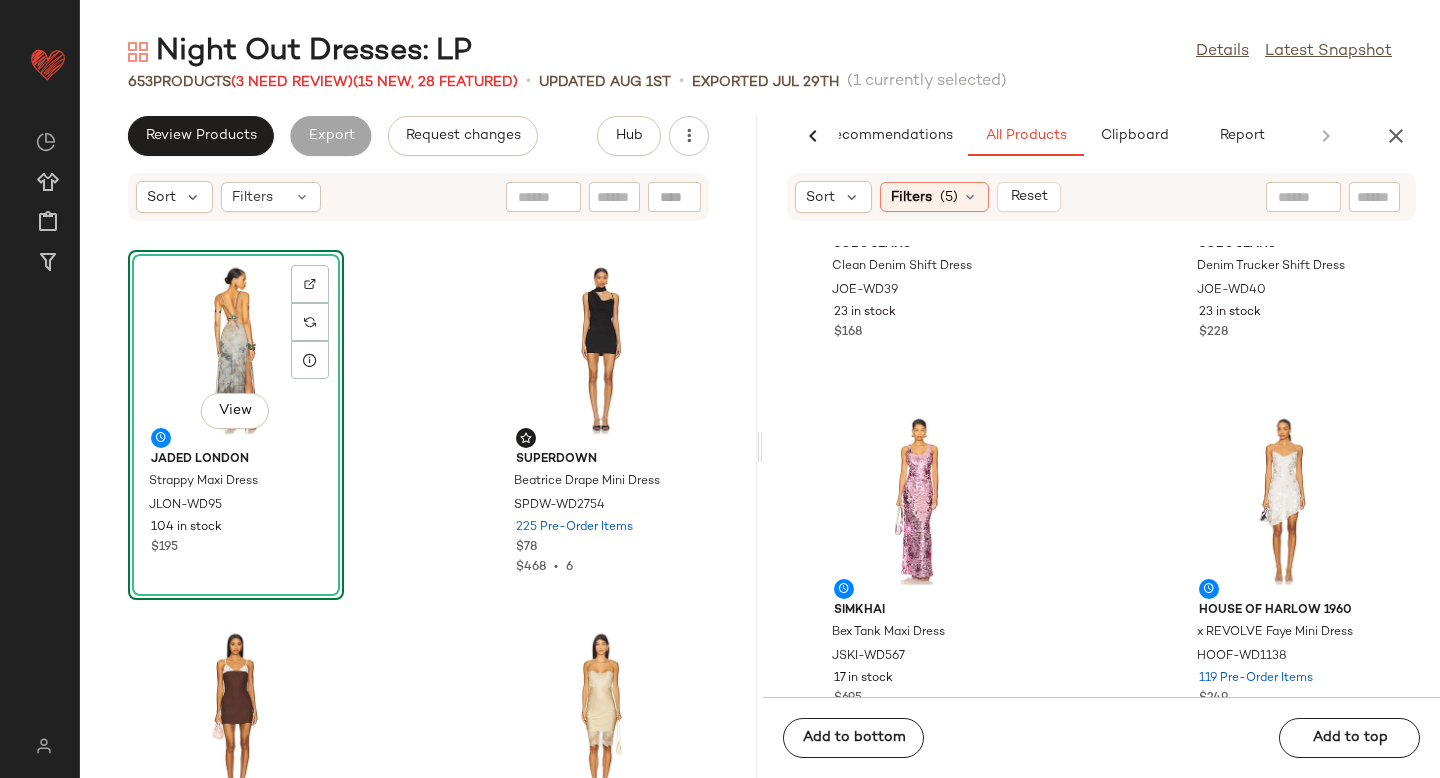 scroll, scrollTop: 1713, scrollLeft: 0, axis: vertical 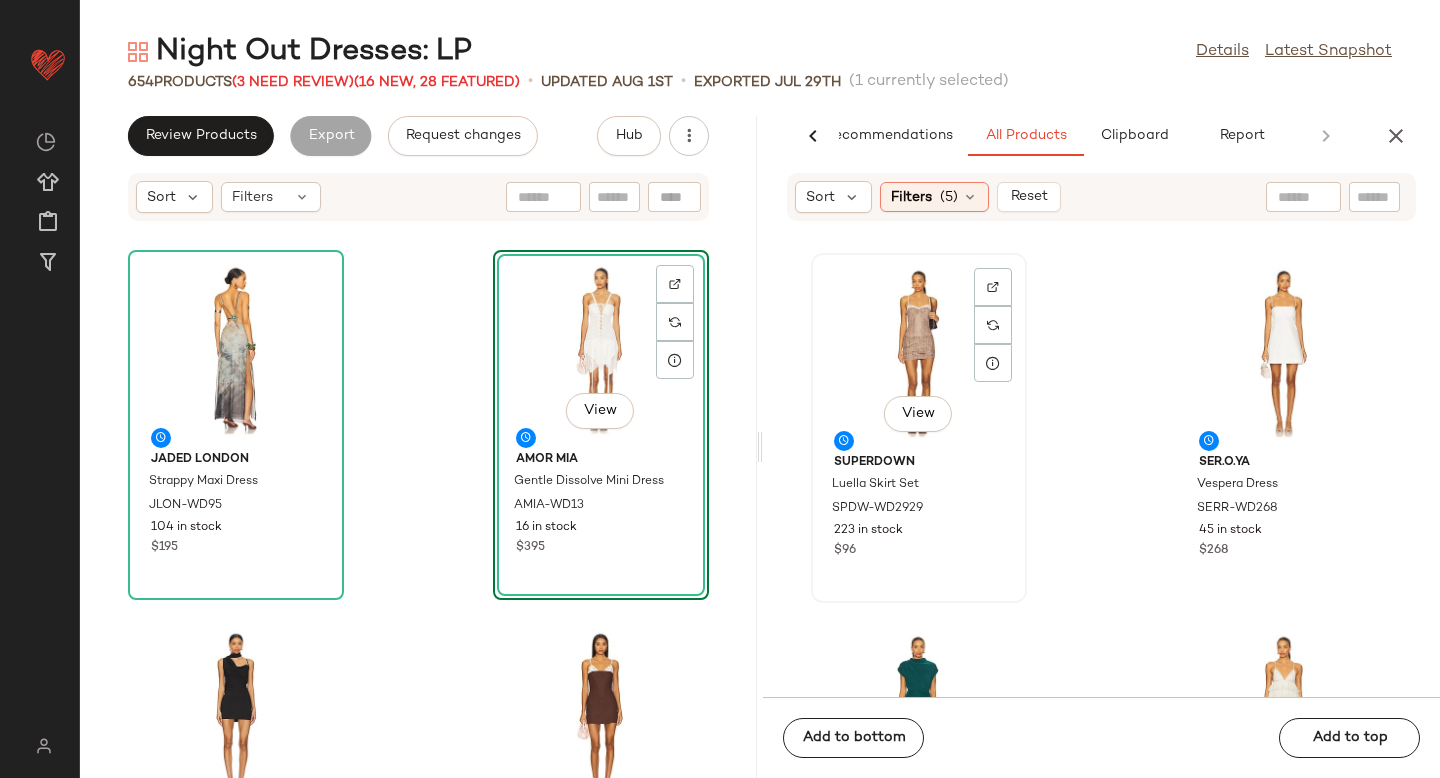 click on "View" 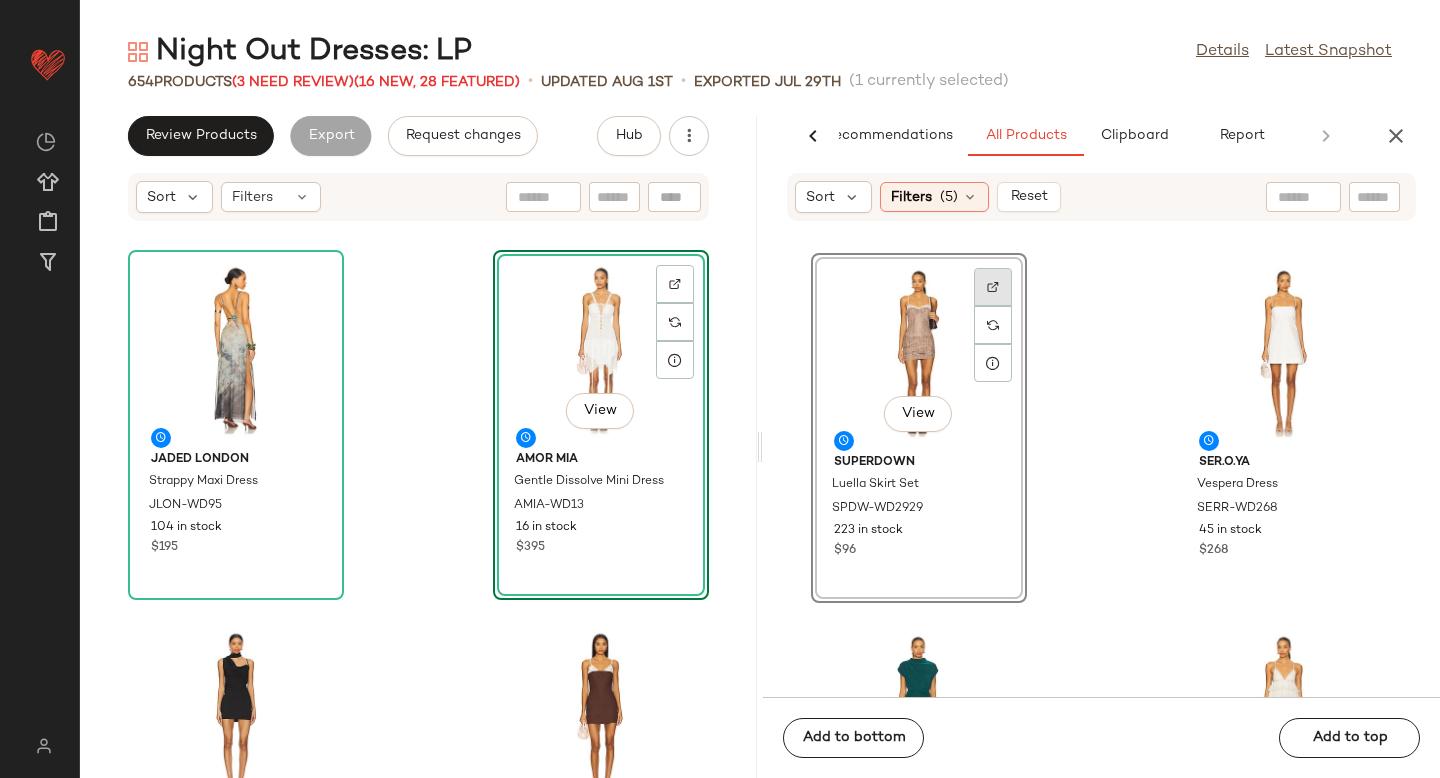 click 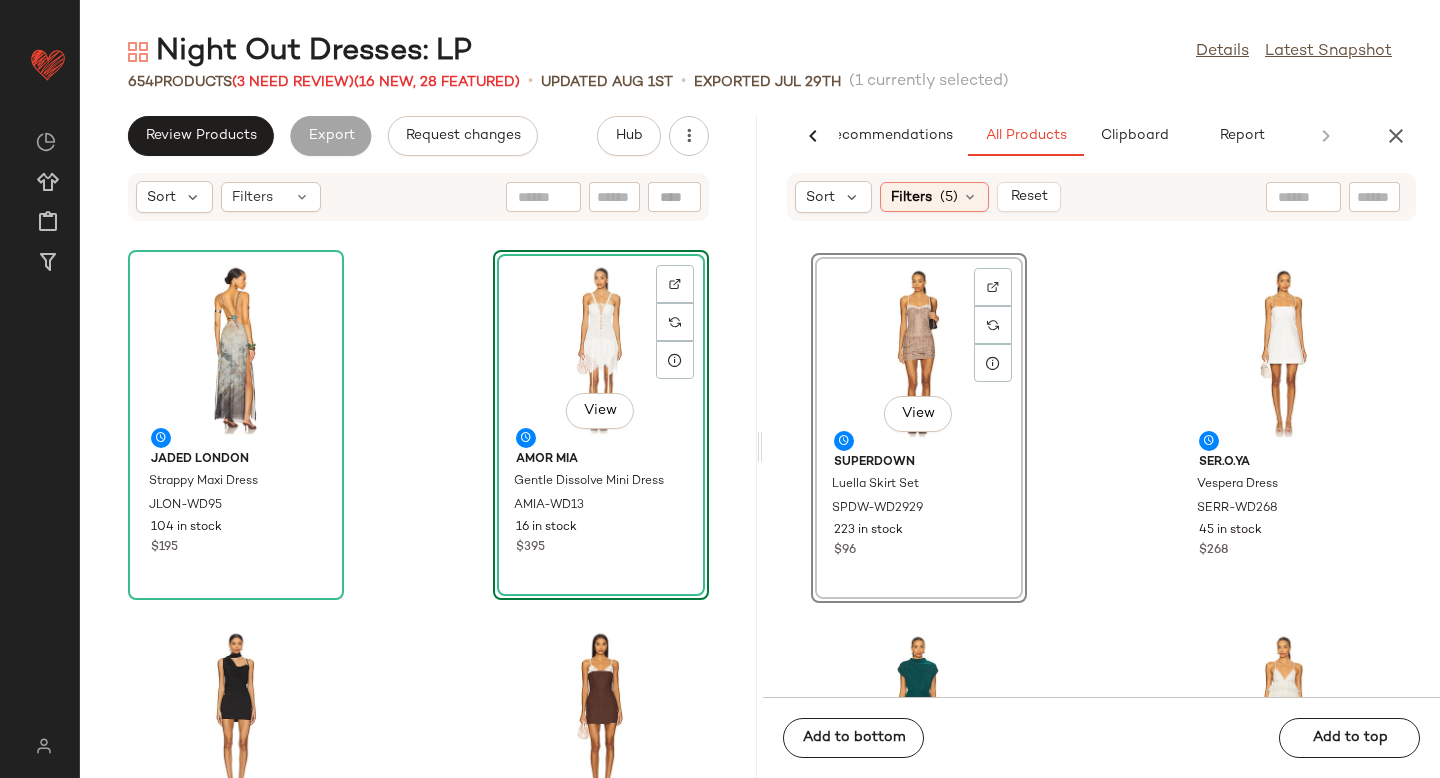 scroll, scrollTop: 7331, scrollLeft: 0, axis: vertical 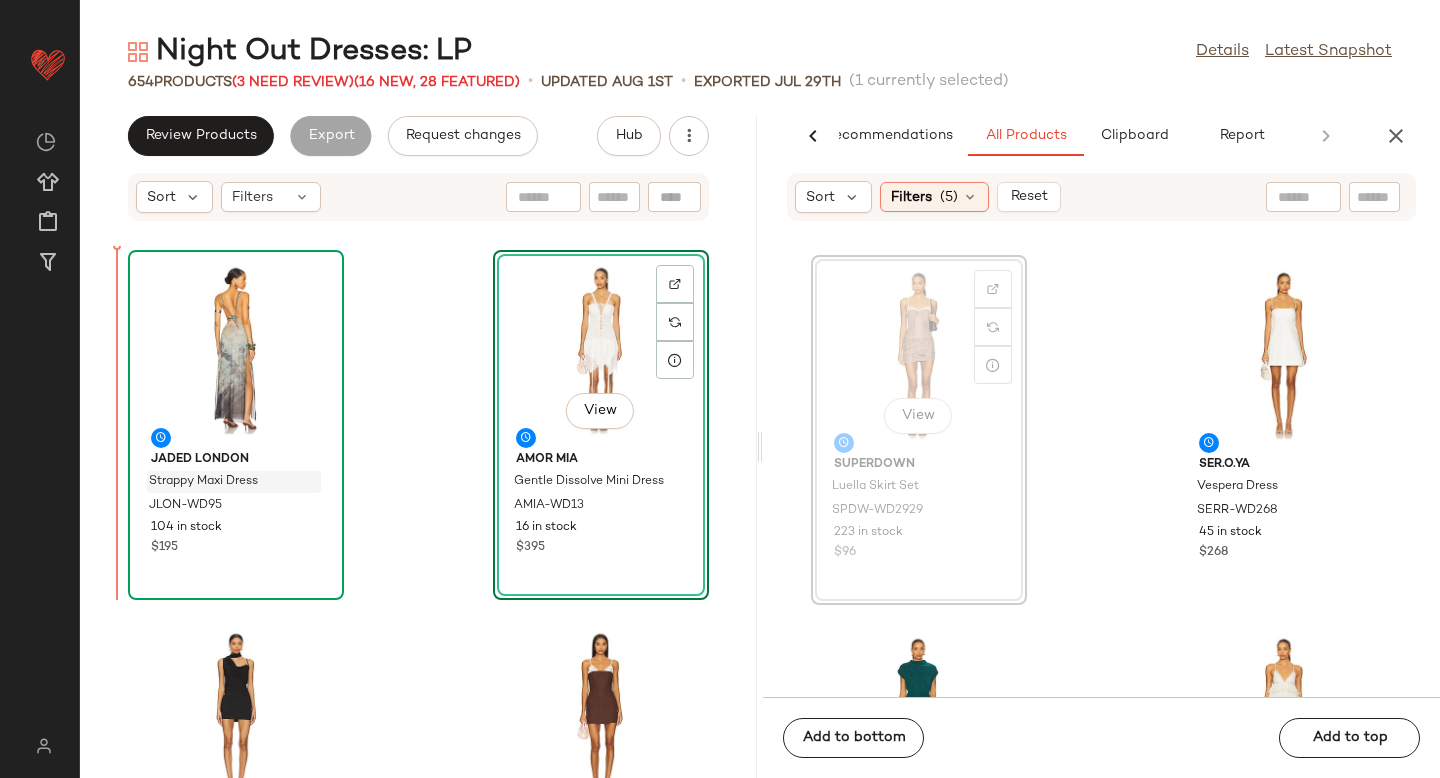 drag, startPoint x: 898, startPoint y: 288, endPoint x: 157, endPoint y: 473, distance: 763.74475 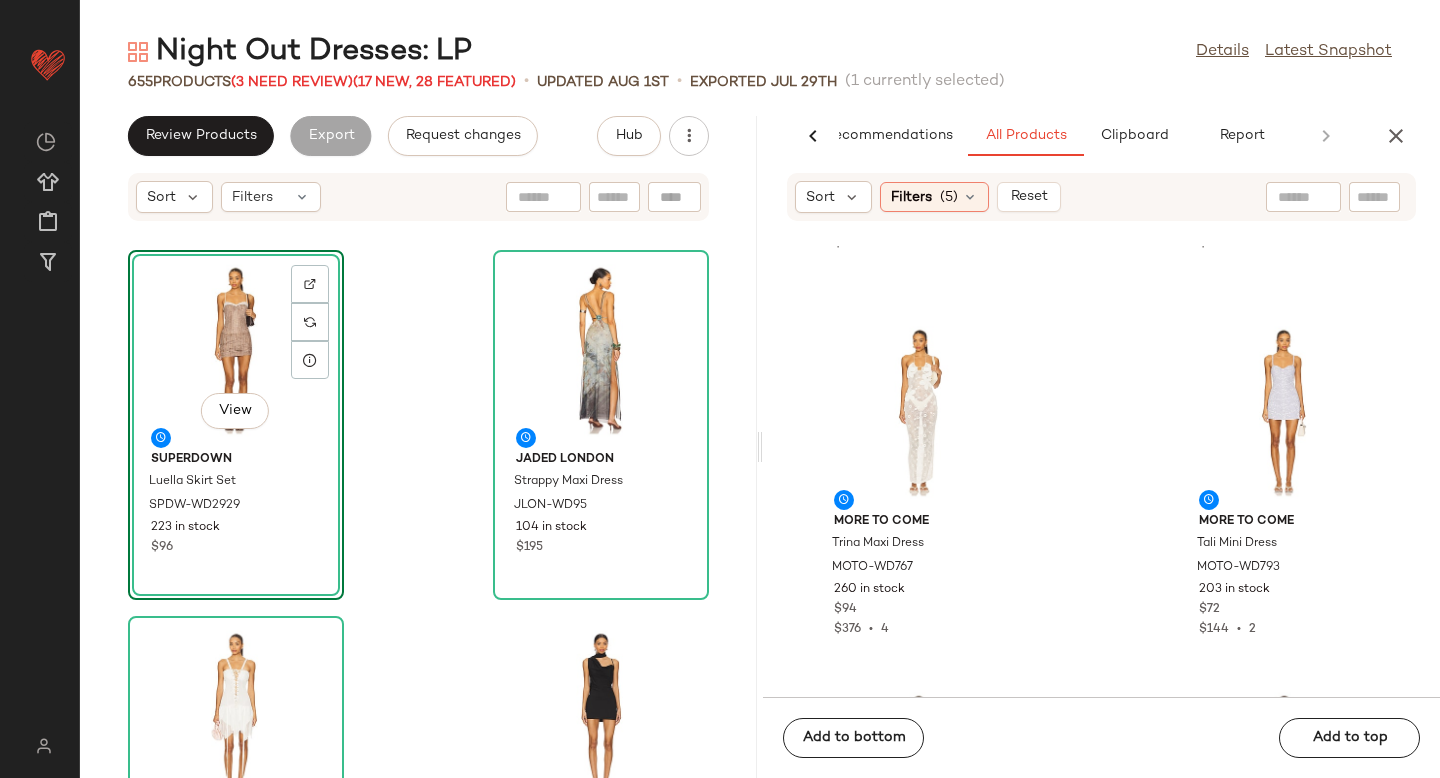 scroll, scrollTop: 9867, scrollLeft: 0, axis: vertical 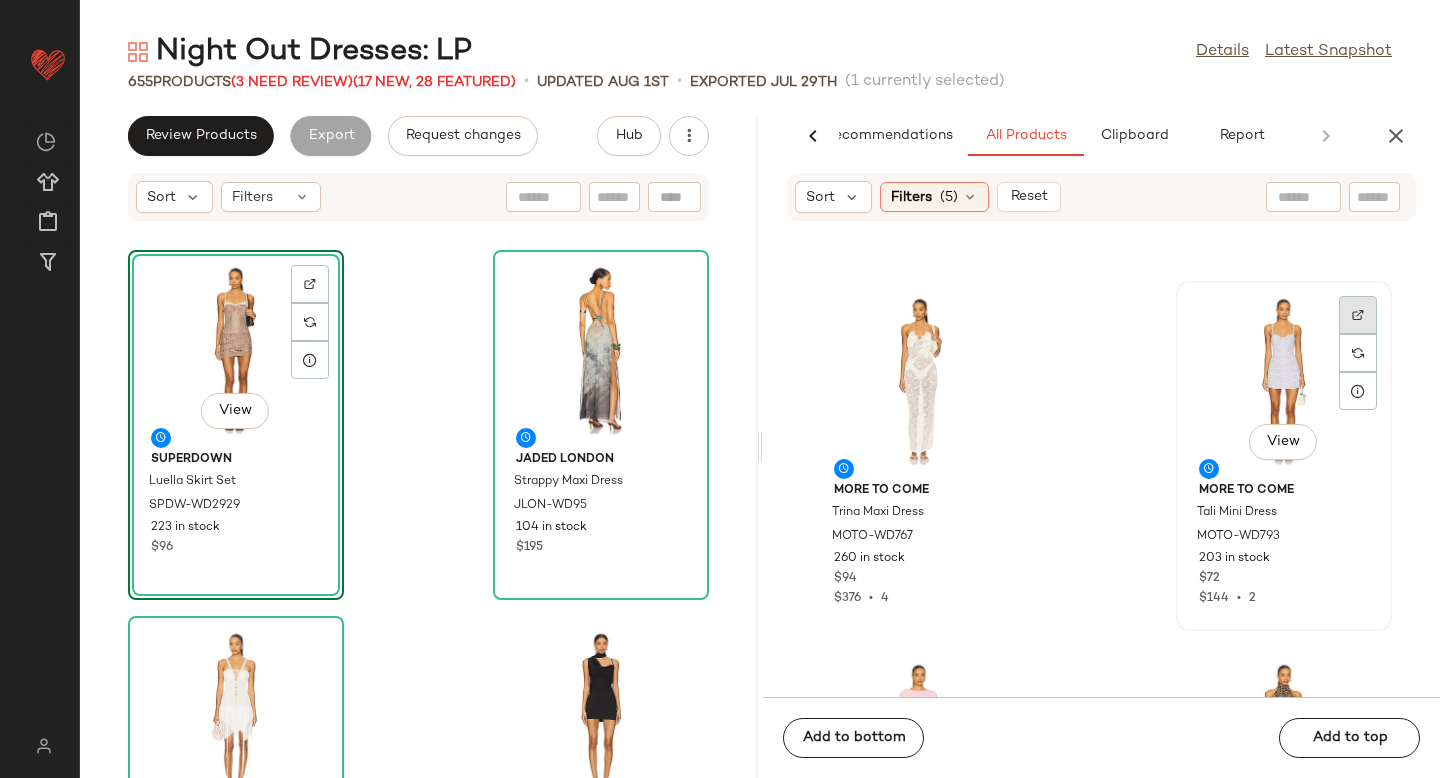 click 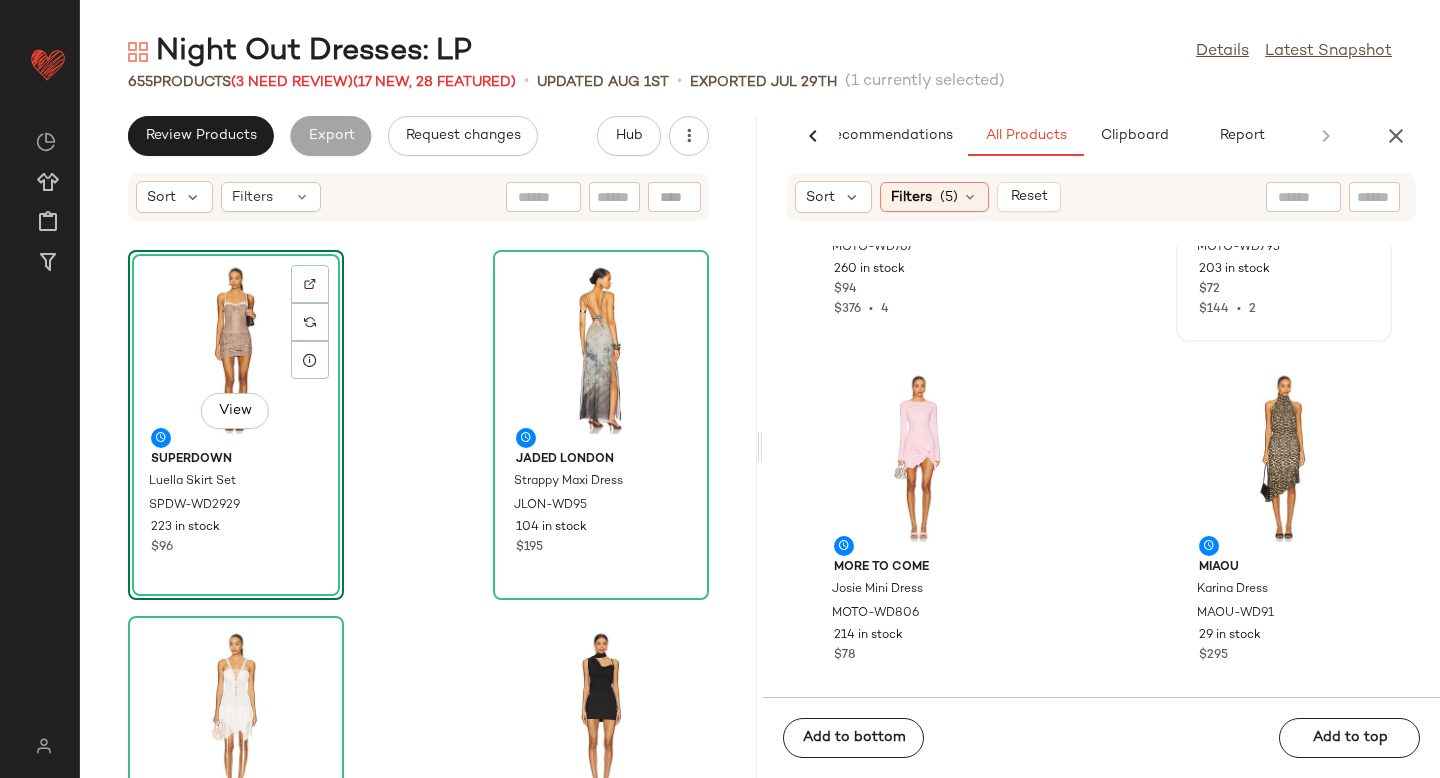 scroll, scrollTop: 10193, scrollLeft: 0, axis: vertical 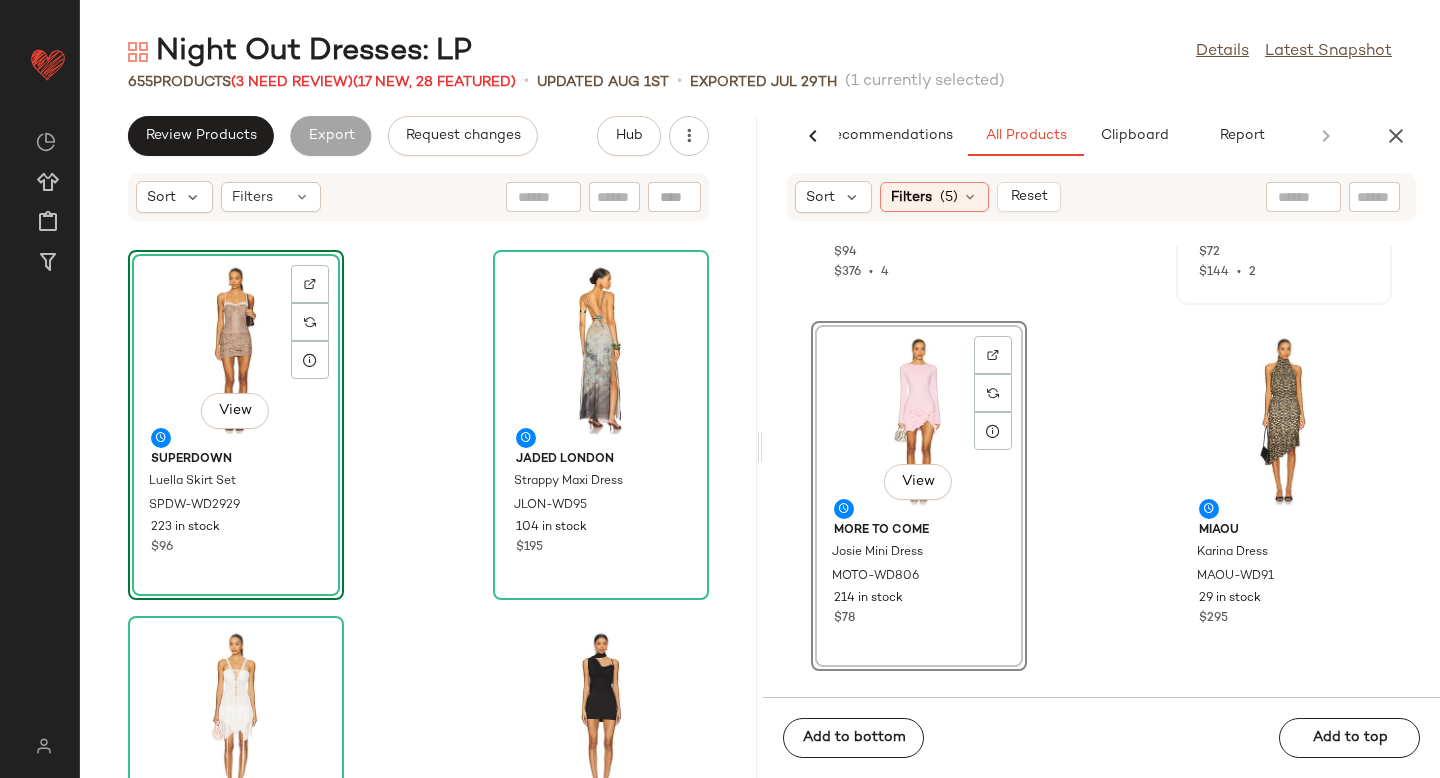 drag, startPoint x: 929, startPoint y: 401, endPoint x: 407, endPoint y: 509, distance: 533.05536 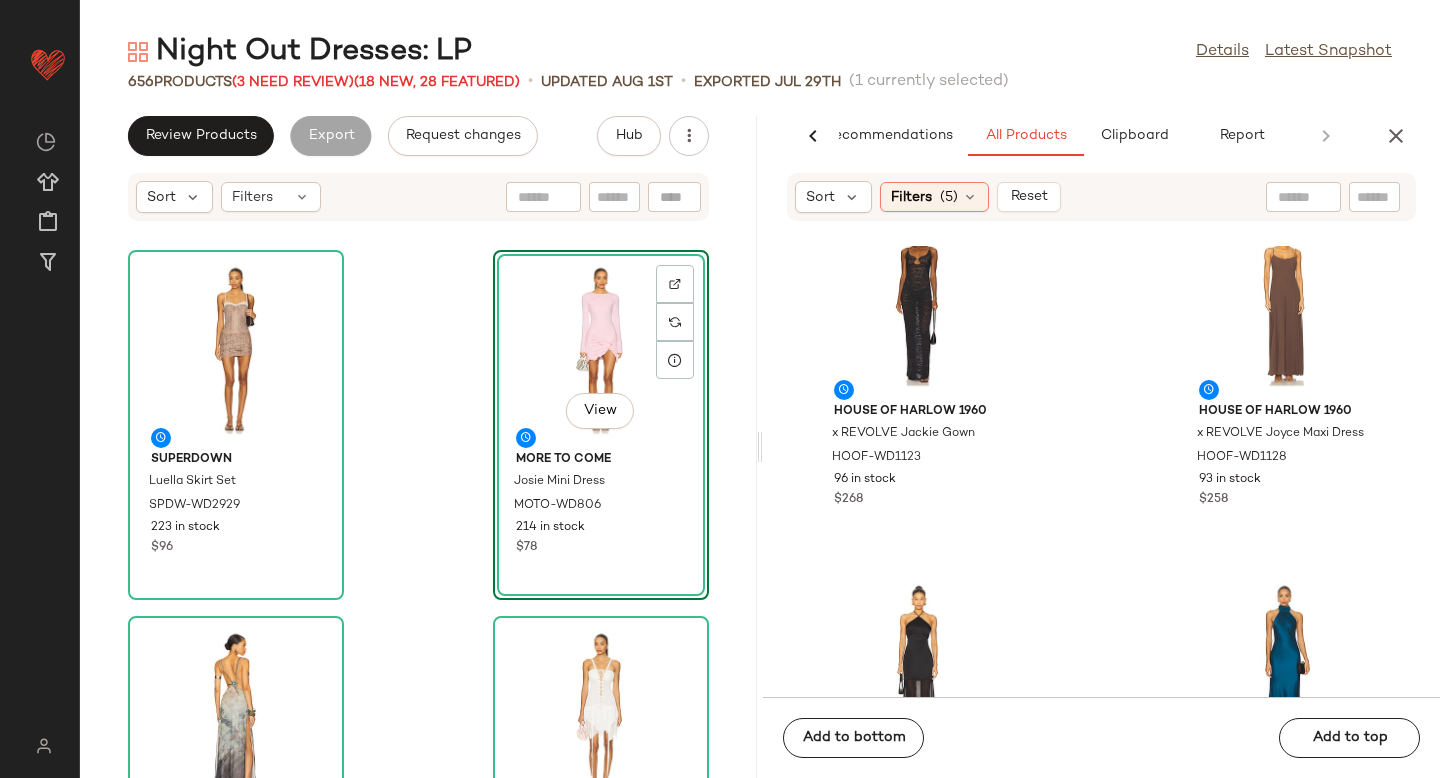 scroll, scrollTop: 11189, scrollLeft: 0, axis: vertical 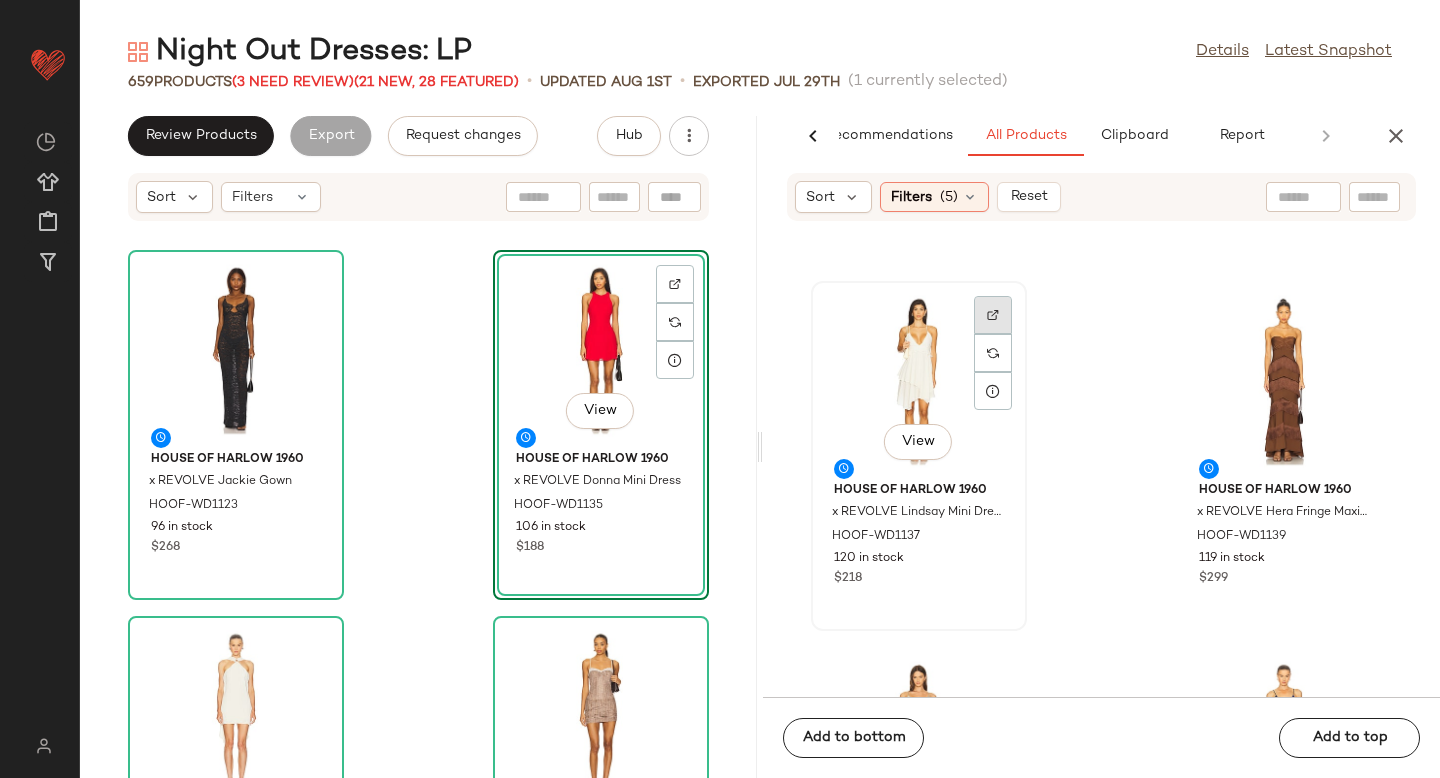 click 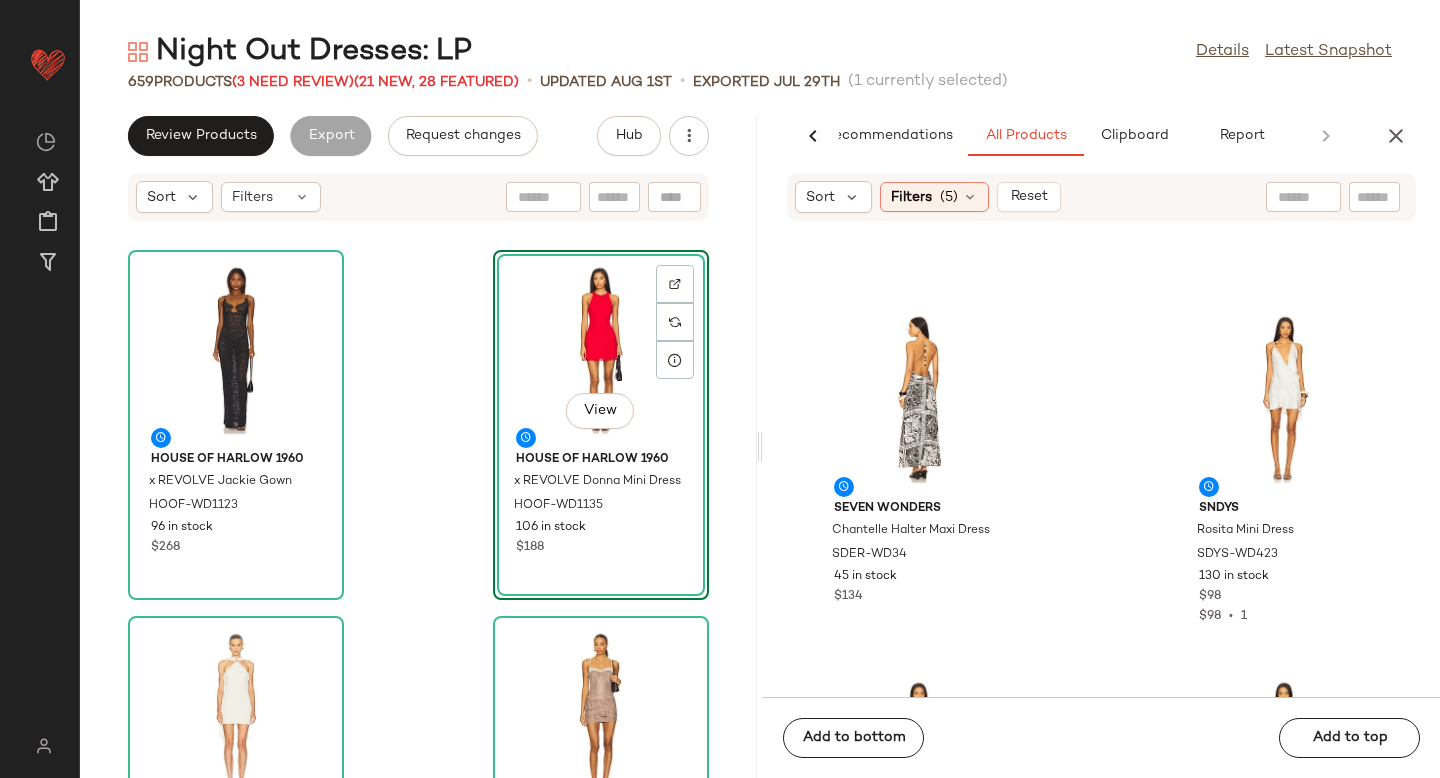 scroll, scrollTop: 20065, scrollLeft: 0, axis: vertical 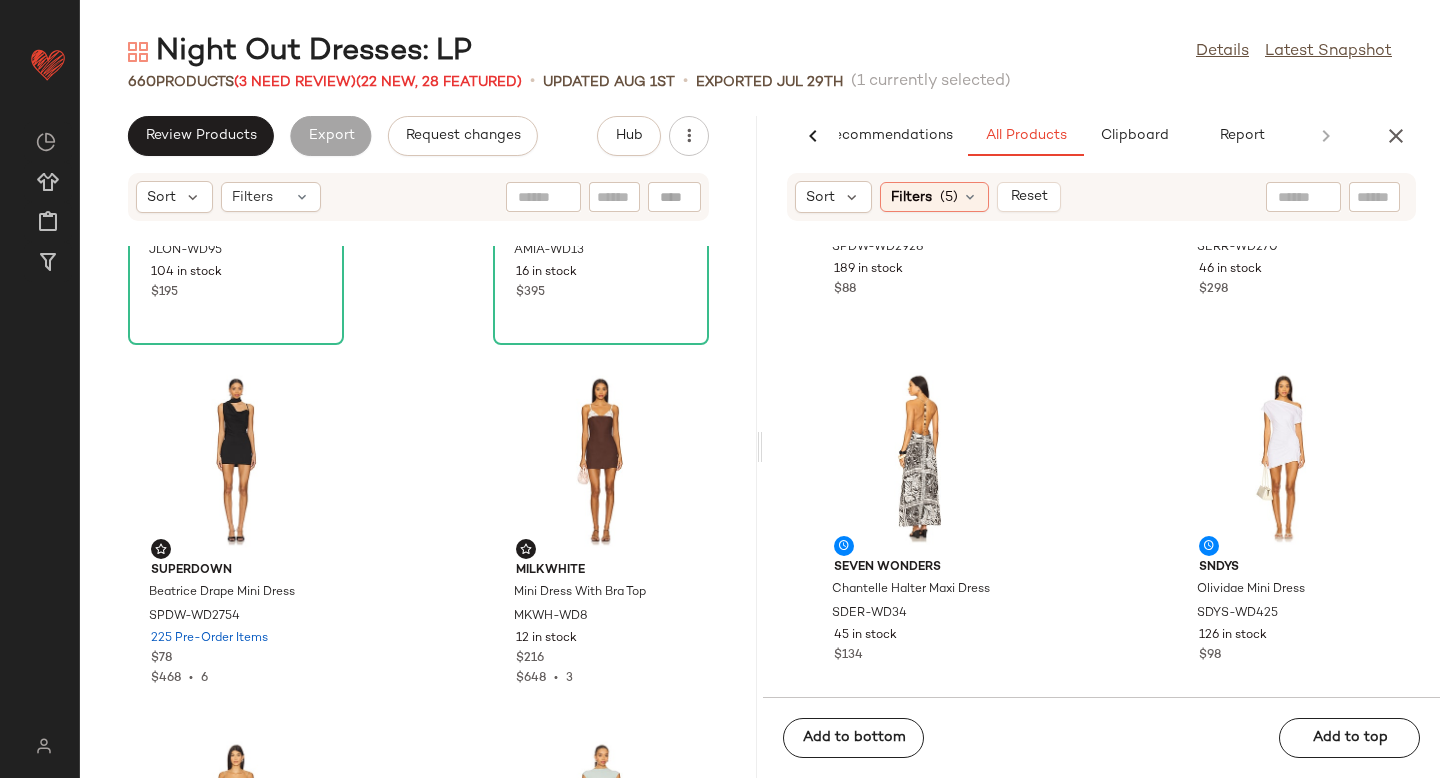 click on "superdown Marlett Strapless Maxi SPDW-WD2928 189 in stock $88 SER.O.YA Krista Linen Mini Dress SERR-WD270 46 in stock $298 SEVEN WONDERS Chantelle Halter Maxi Dress SDER-WD34 45 in stock $134 SNDYS Olividae Mini Dress SDYS-WD425 126 in stock $98 SNDYS Laia Maxi Dress SDYS-WD426 94 in stock $112 $112  •  1 St. Agni Suede Halter Plunge Dress SAGN-WD44 4 in stock $999 retrofete Aurora Lace Dress ROFR-WD1030 20 in stock $598 retrofete Laighton Knit Dress ROFR-WD1034 34 in stock $358" 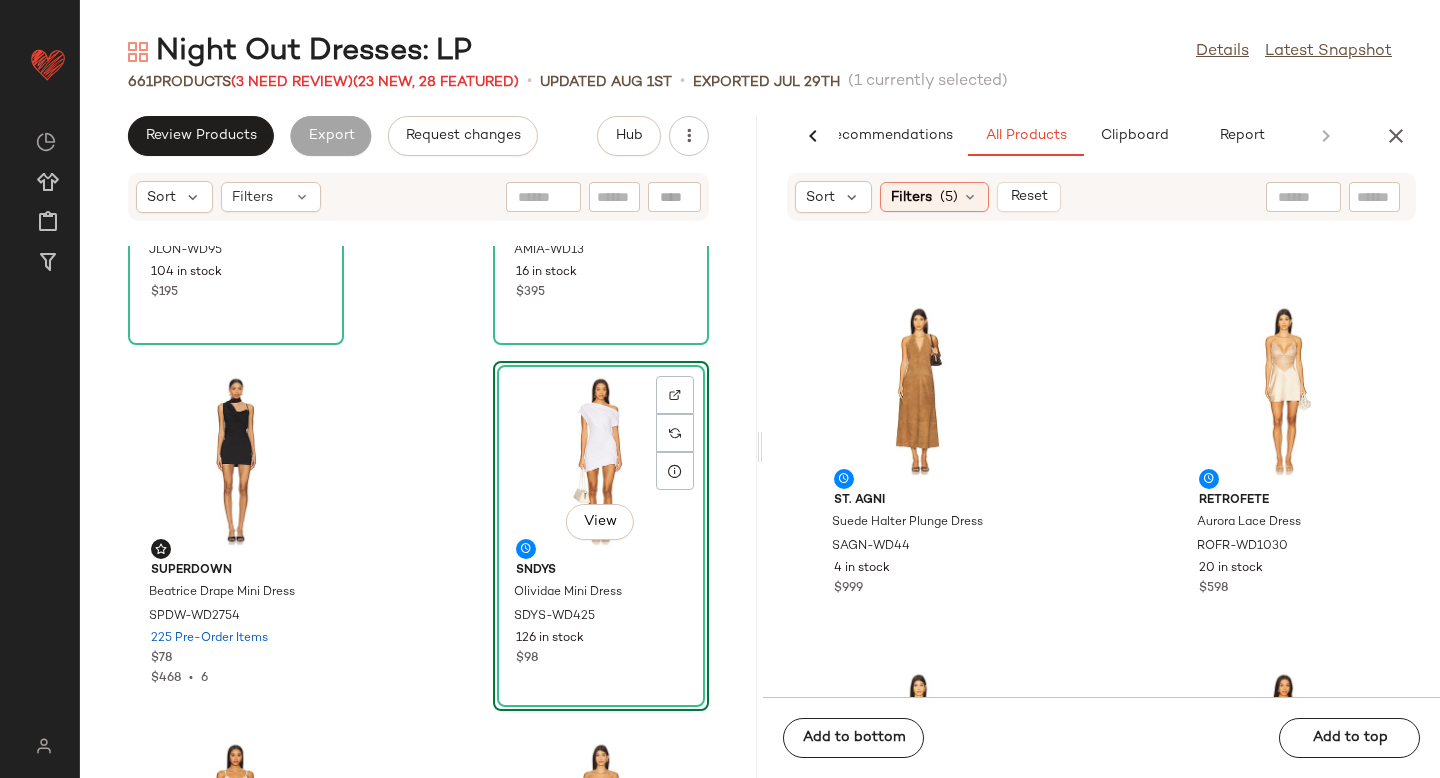 scroll, scrollTop: 20470, scrollLeft: 0, axis: vertical 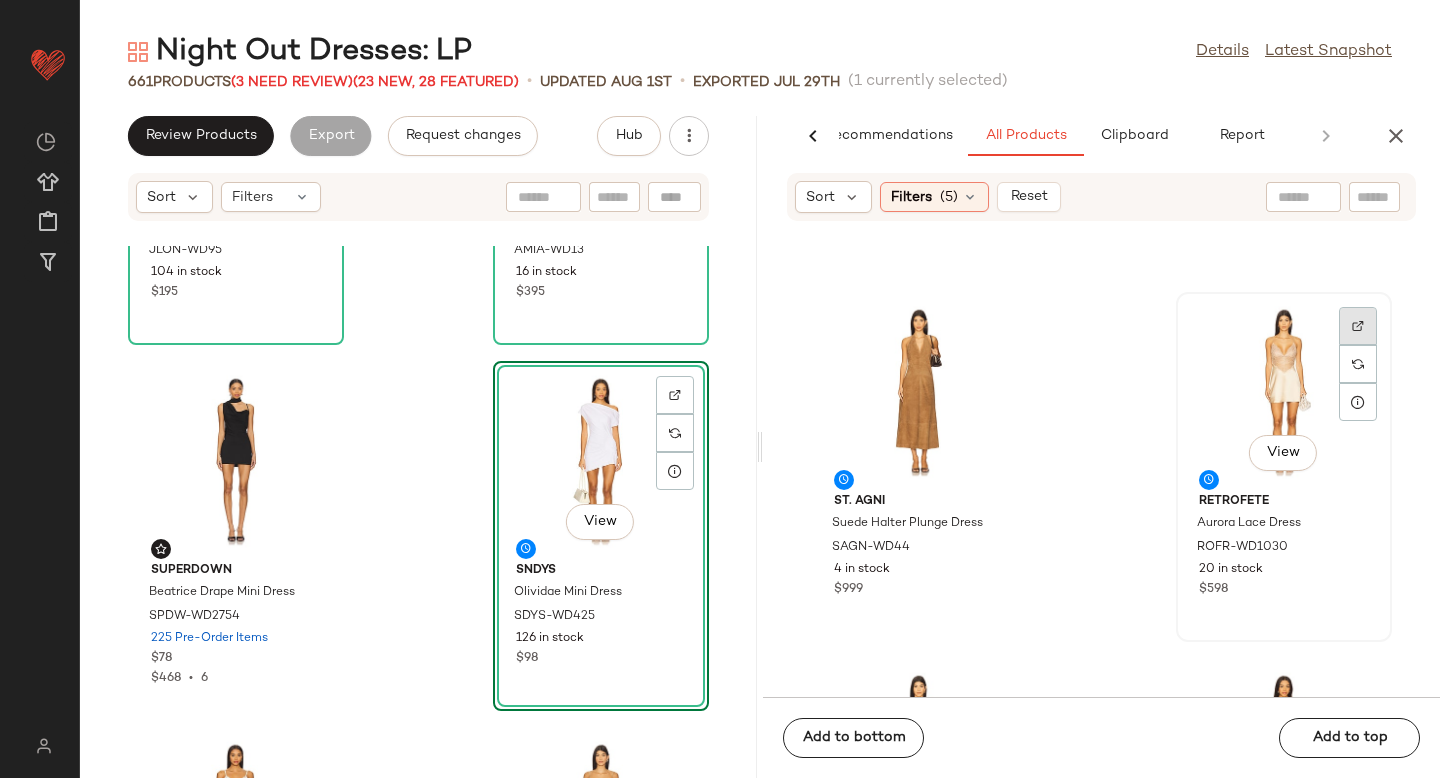 click 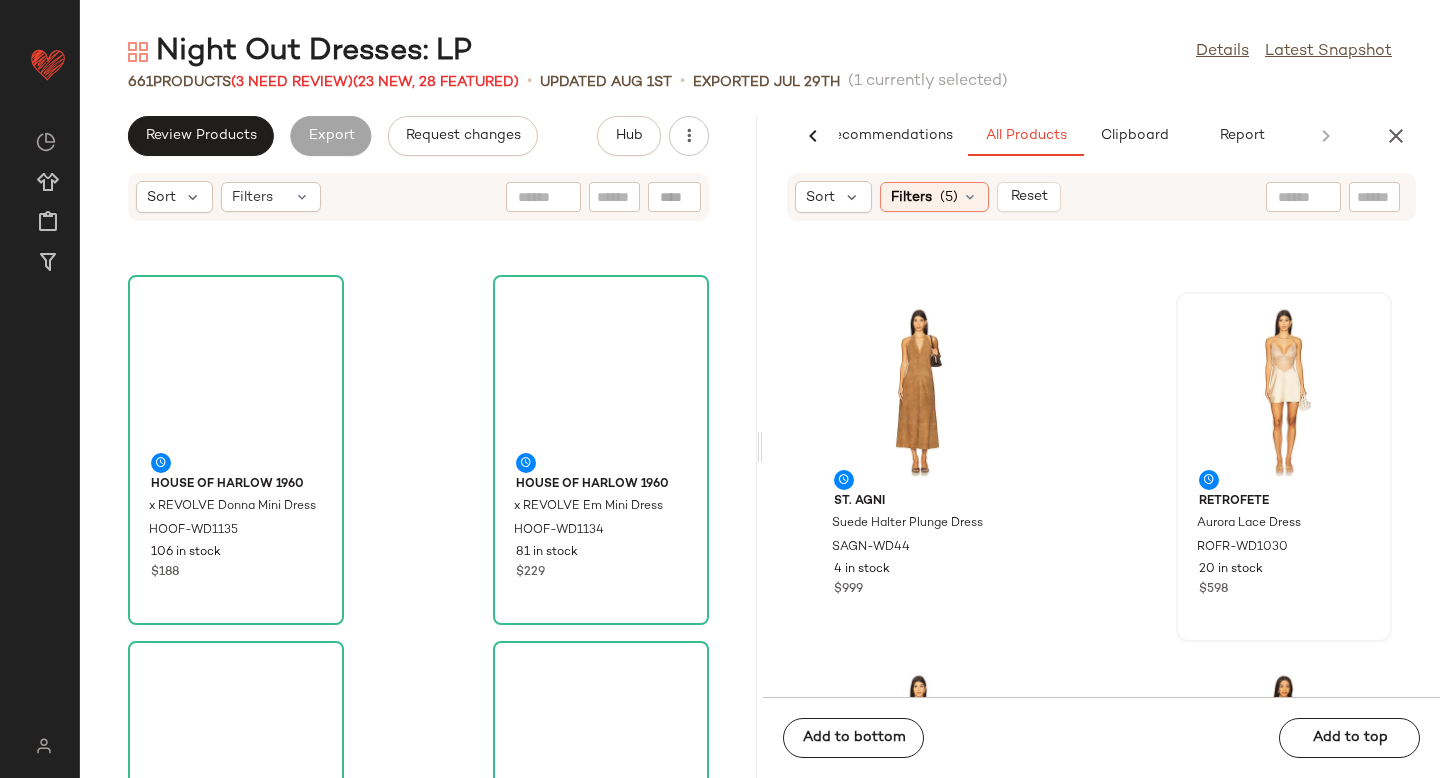 scroll, scrollTop: 0, scrollLeft: 0, axis: both 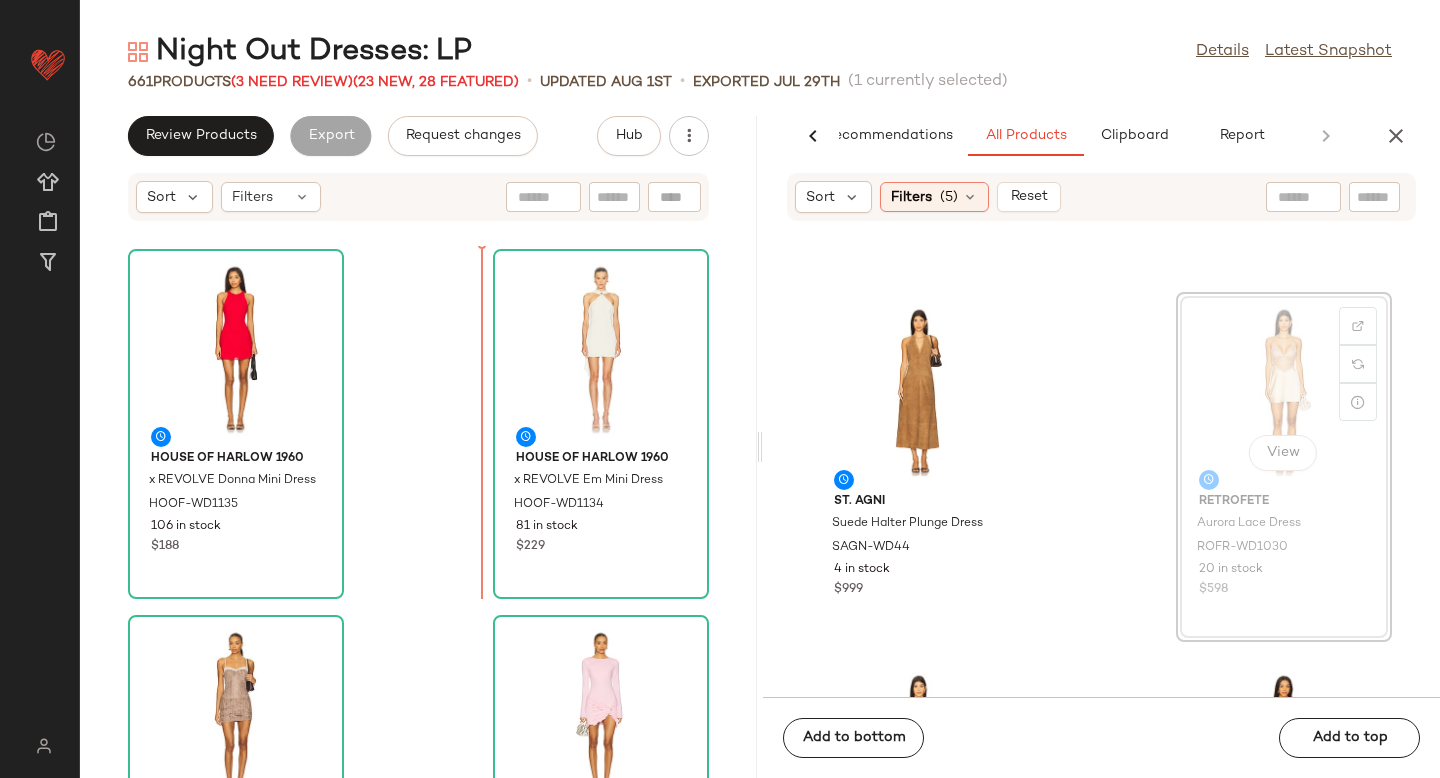 drag, startPoint x: 1250, startPoint y: 363, endPoint x: 1228, endPoint y: 363, distance: 22 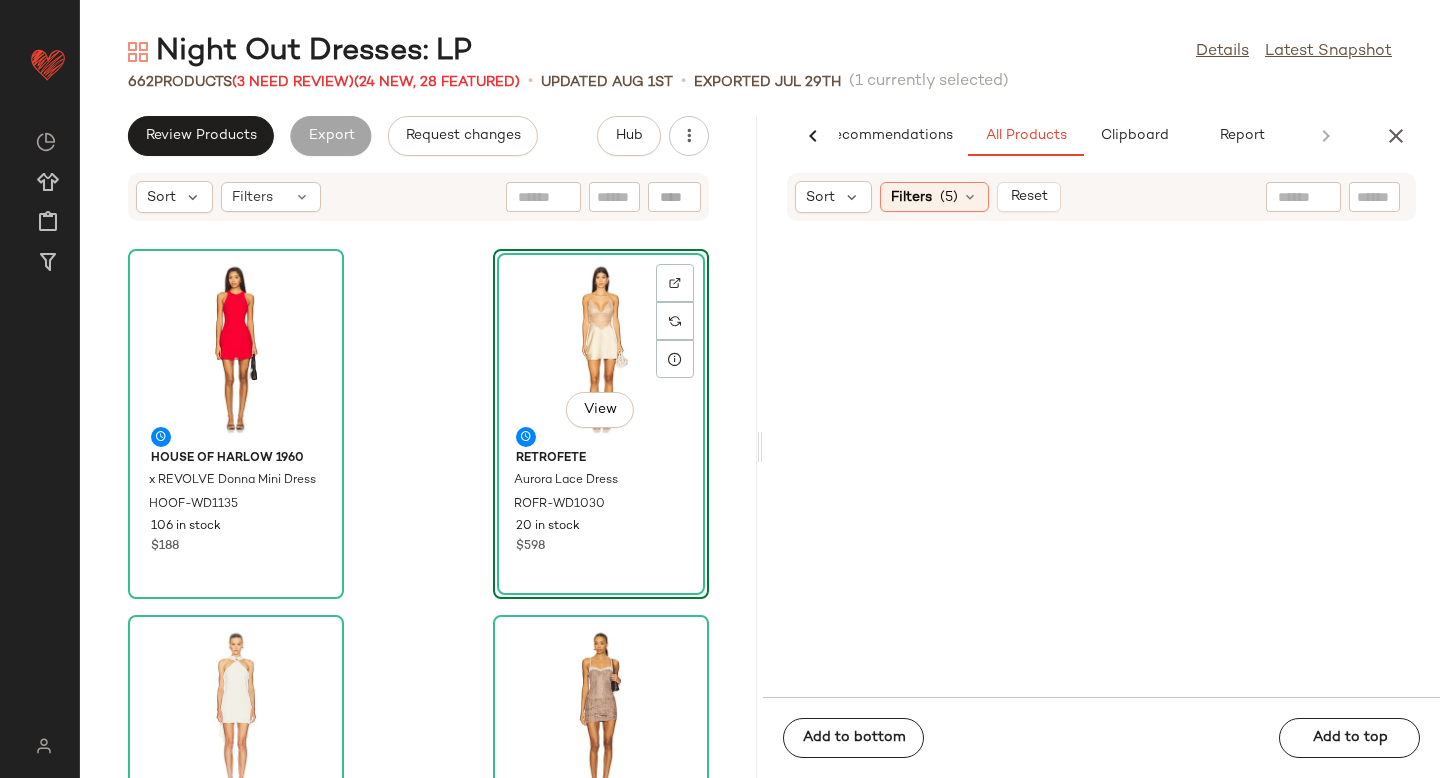 scroll, scrollTop: 24768, scrollLeft: 0, axis: vertical 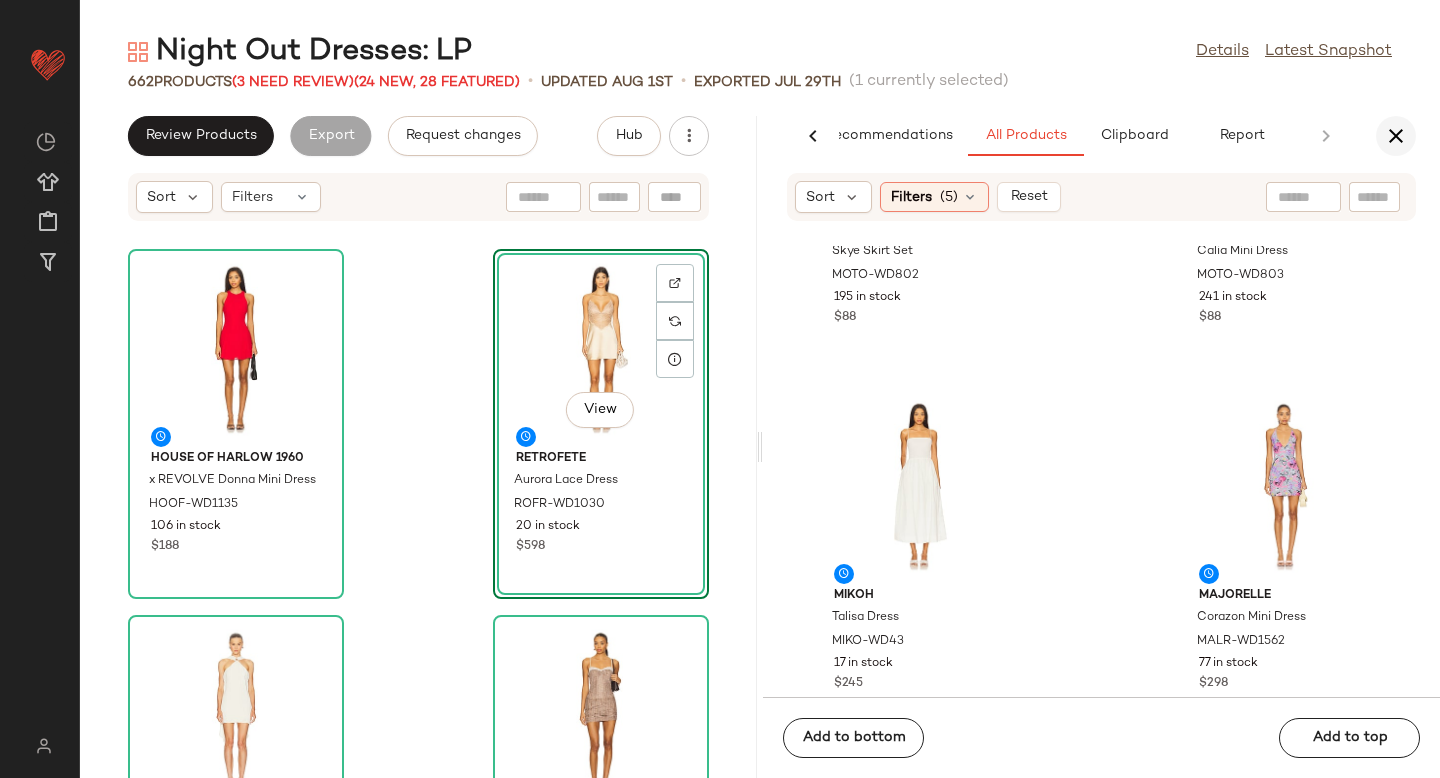 click at bounding box center (1396, 136) 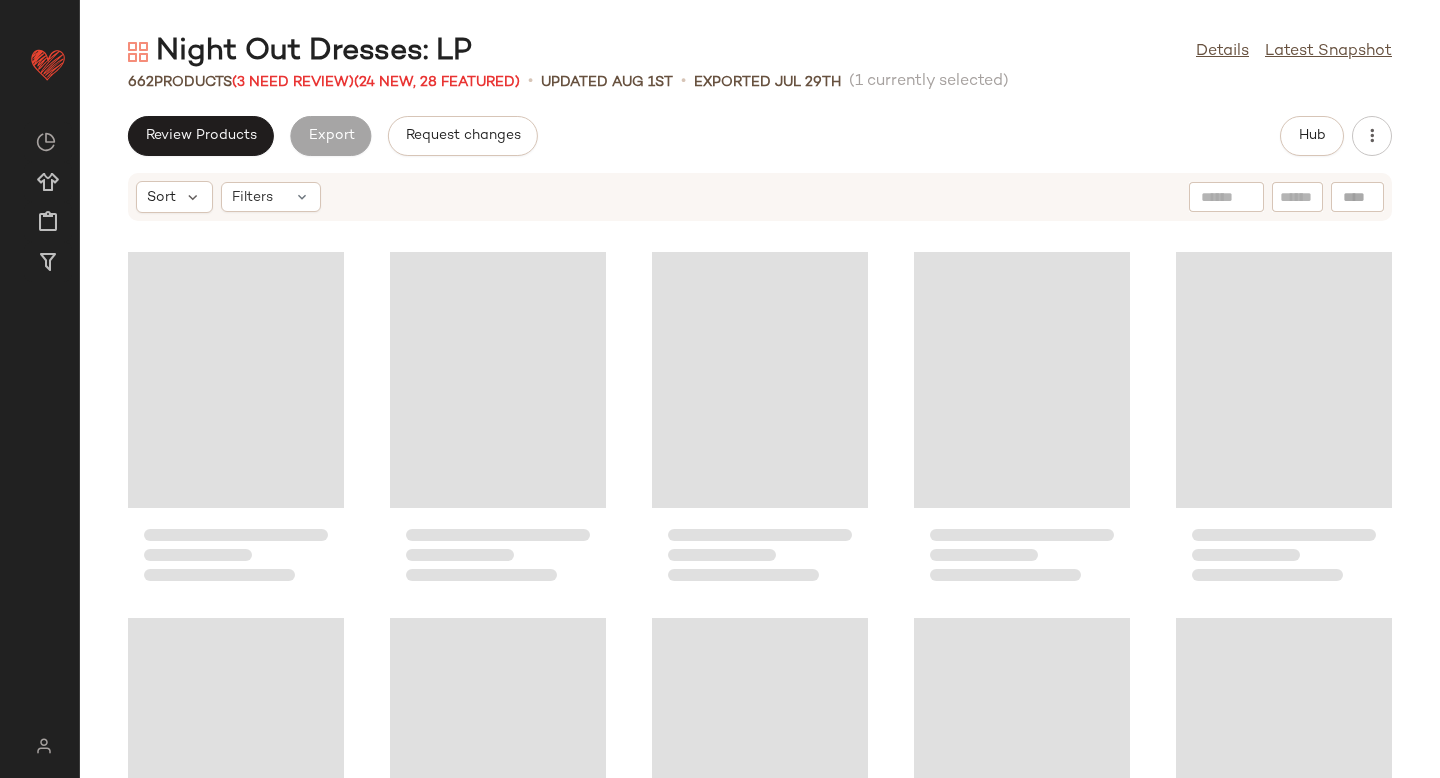 scroll, scrollTop: 0, scrollLeft: 0, axis: both 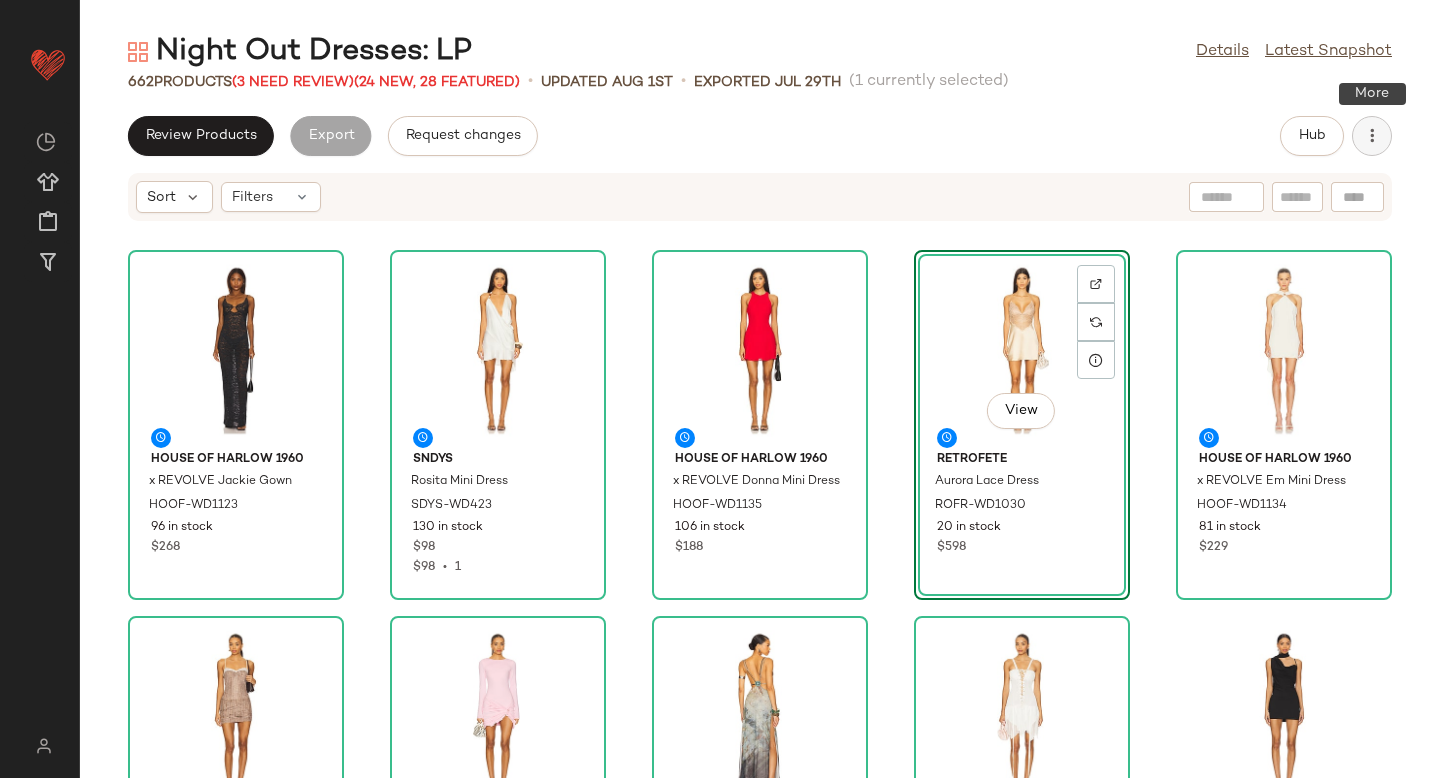 click 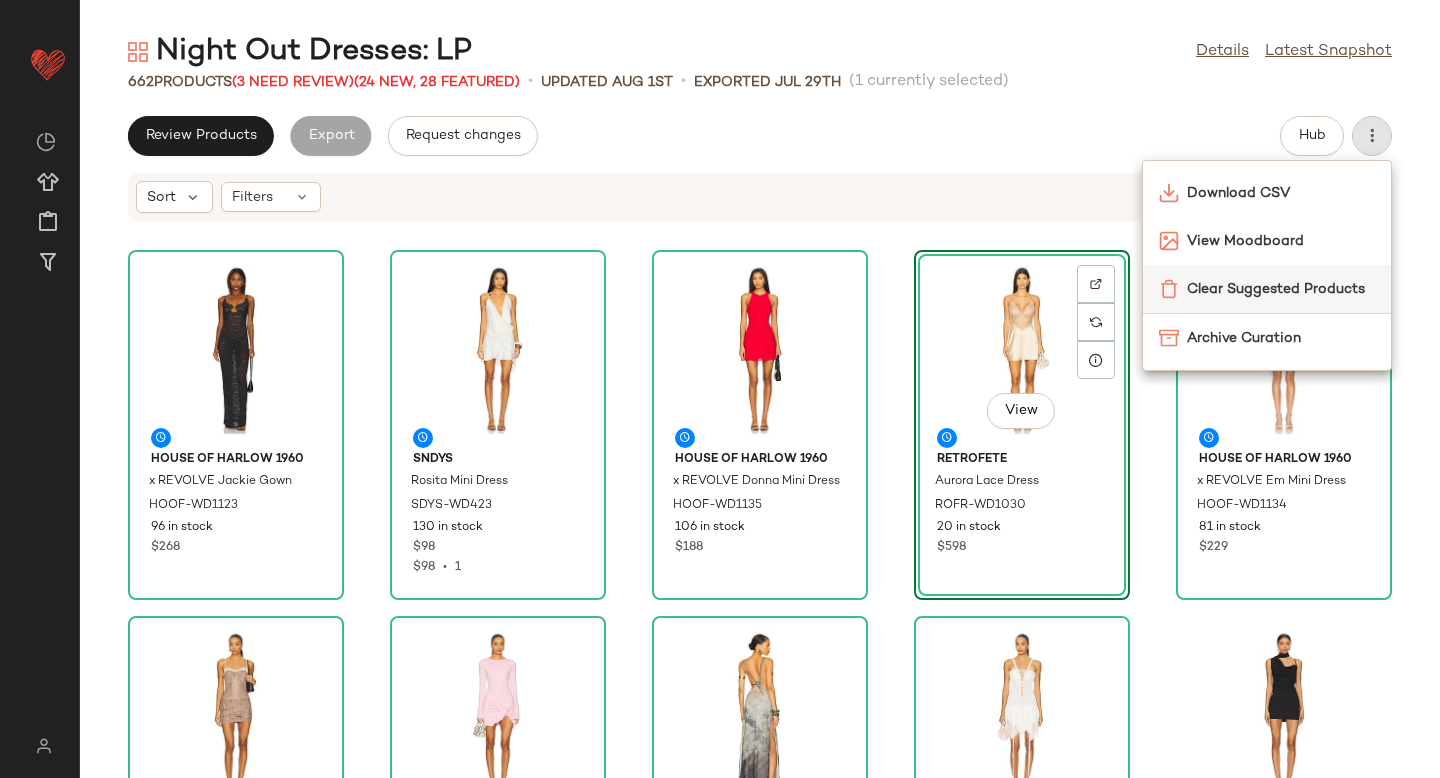 click on "Clear Suggested Products" at bounding box center [1281, 289] 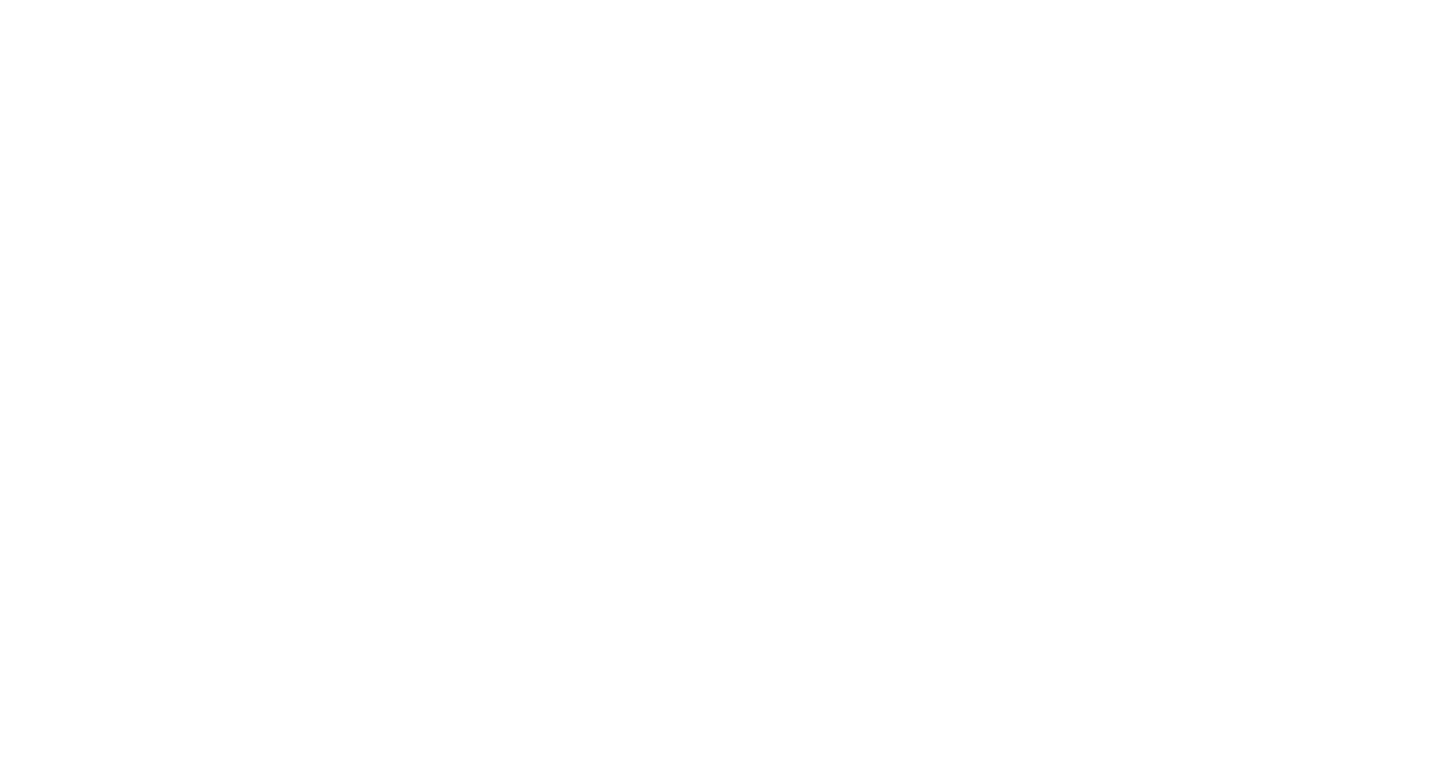 scroll, scrollTop: 0, scrollLeft: 0, axis: both 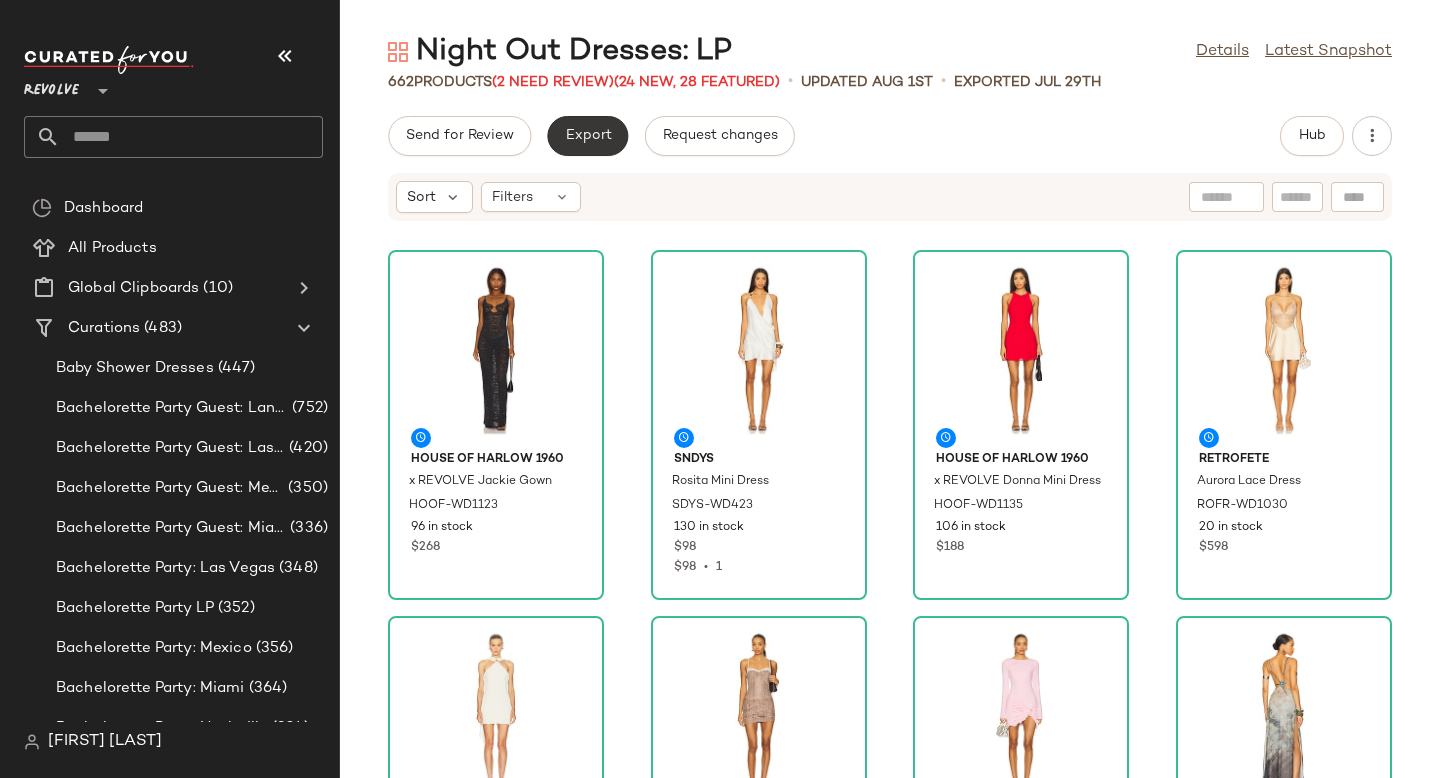 click on "Export" 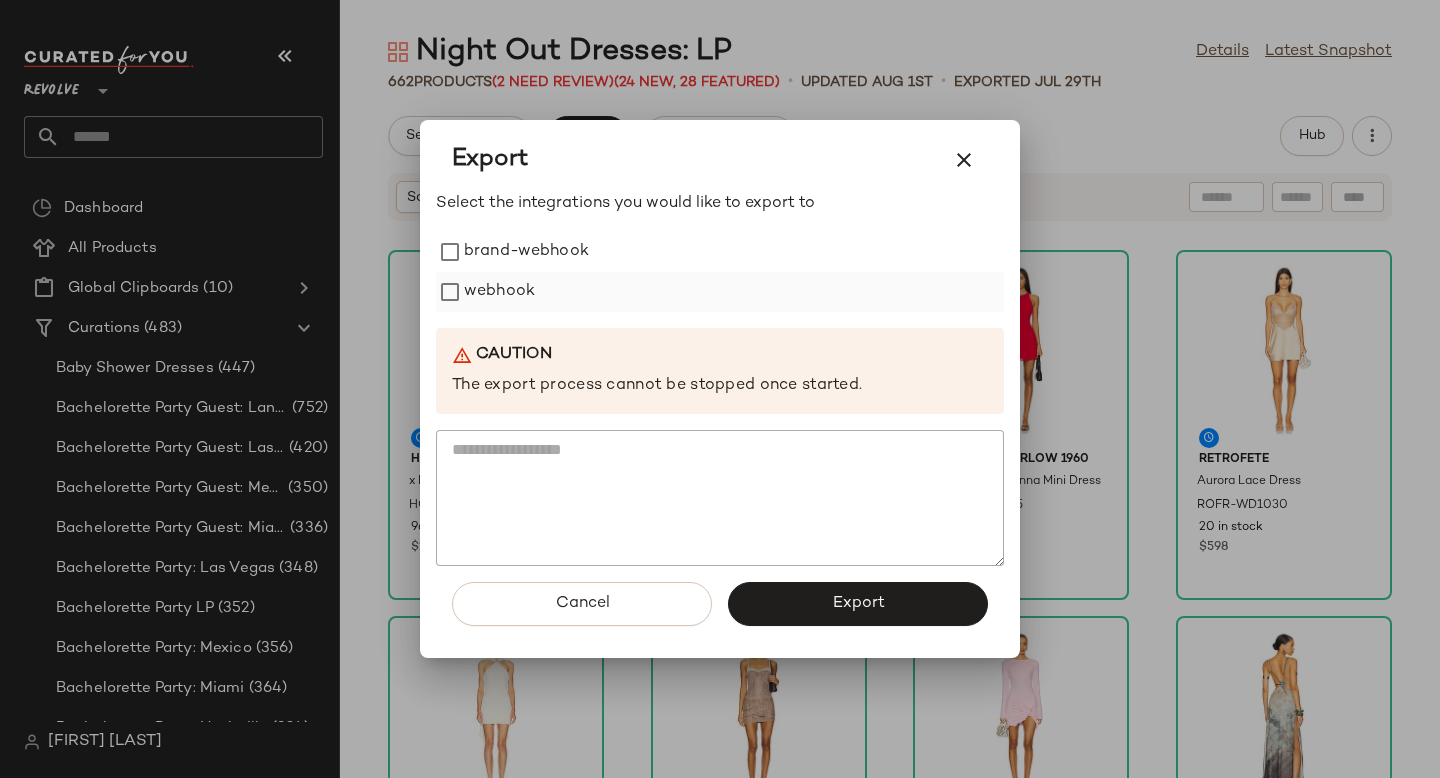 click on "webhook" at bounding box center (499, 292) 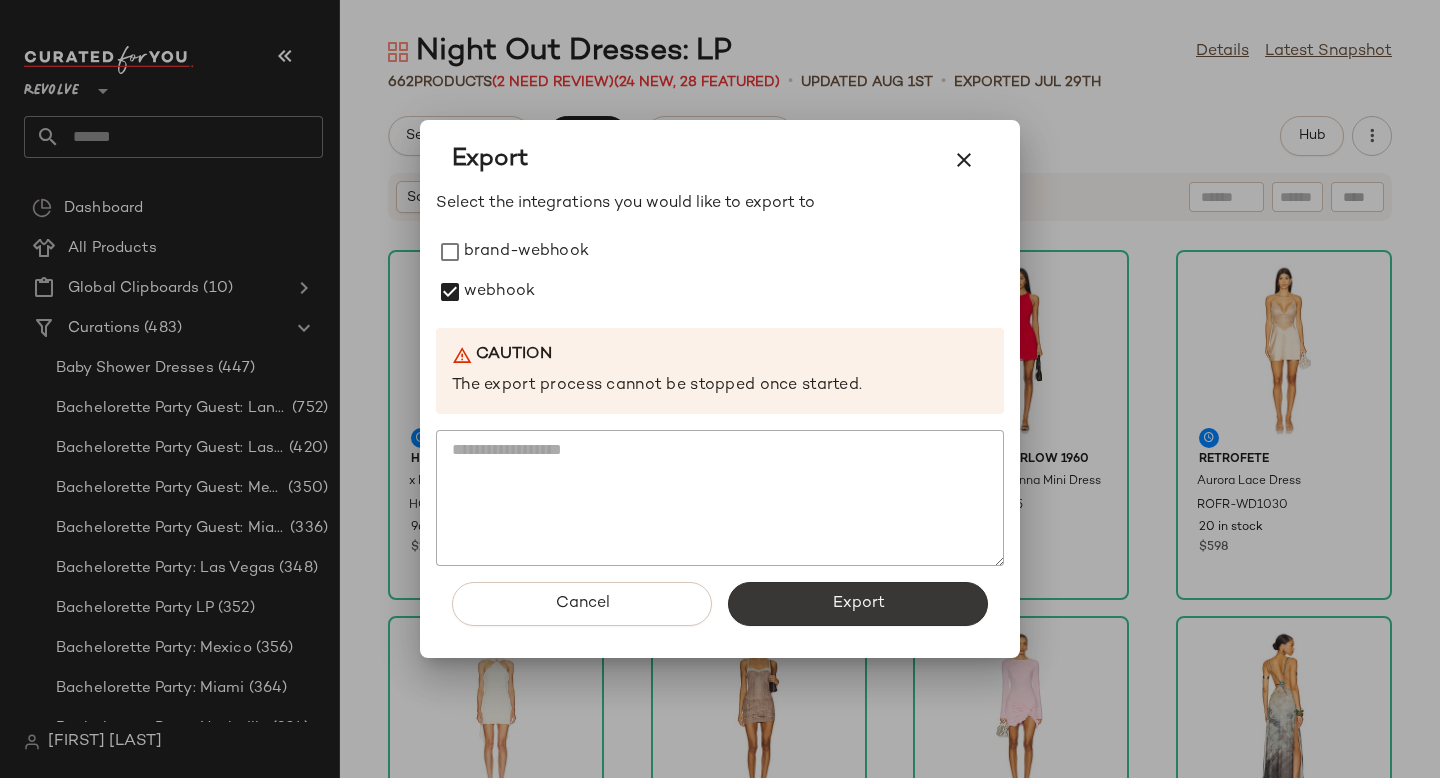 click on "Export" at bounding box center (858, 604) 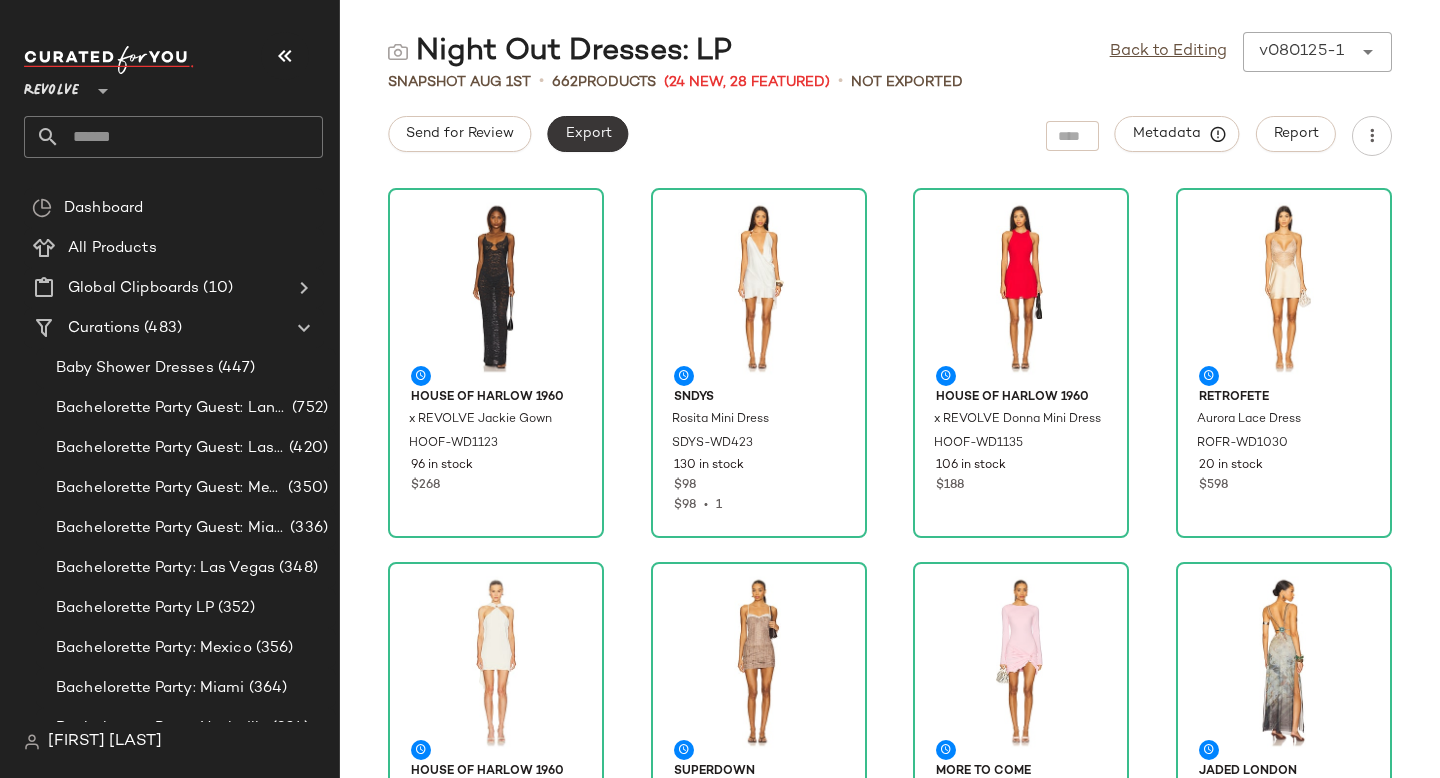 click on "Export" 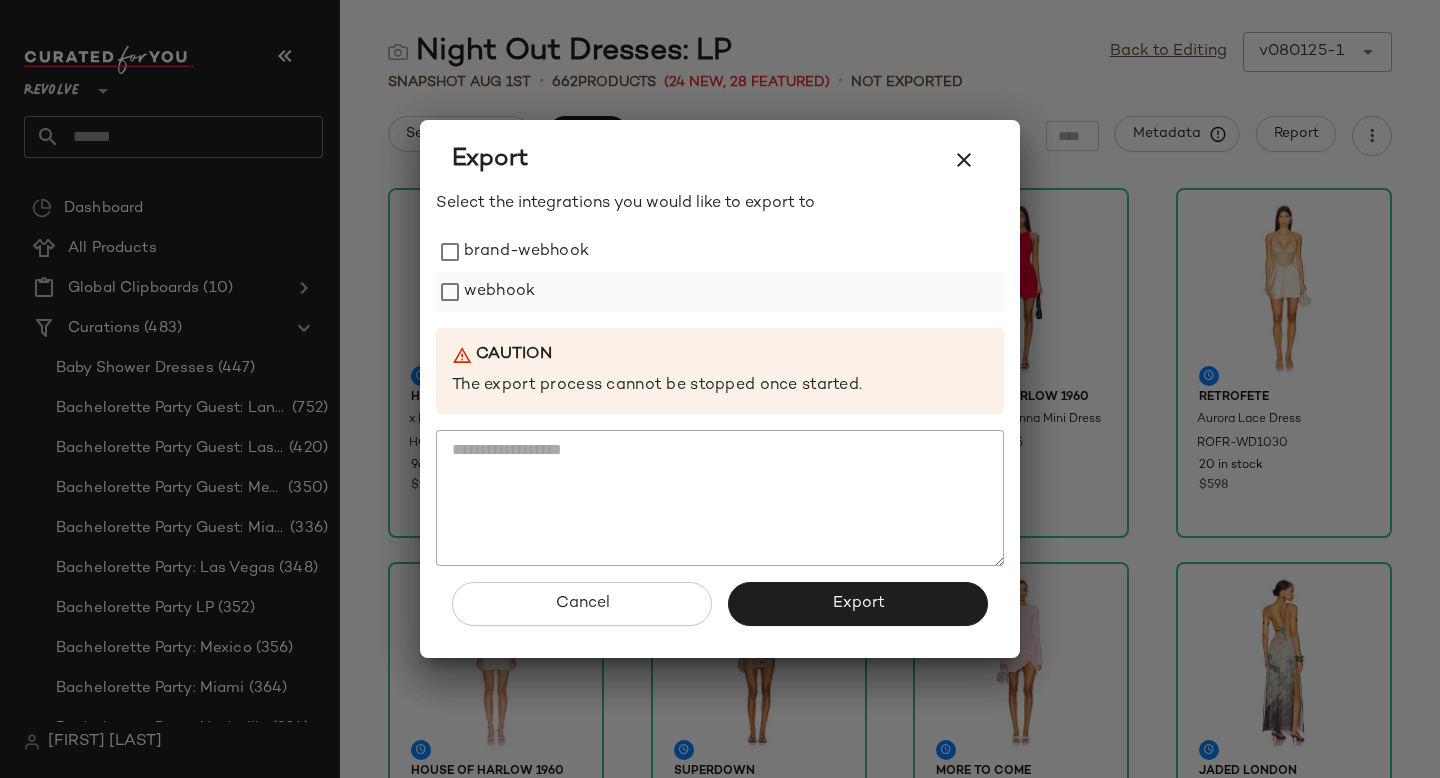 click on "webhook" at bounding box center (499, 292) 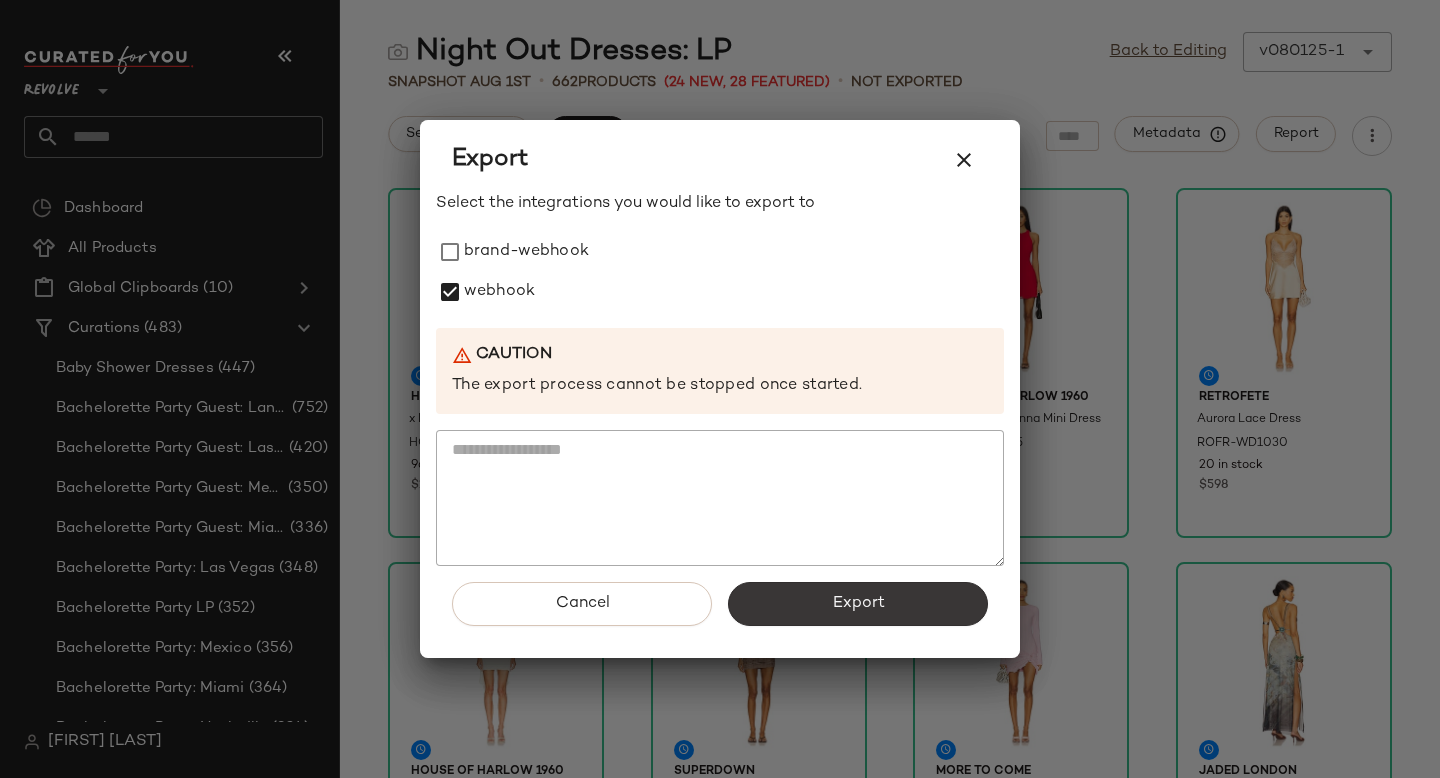 click on "Export" 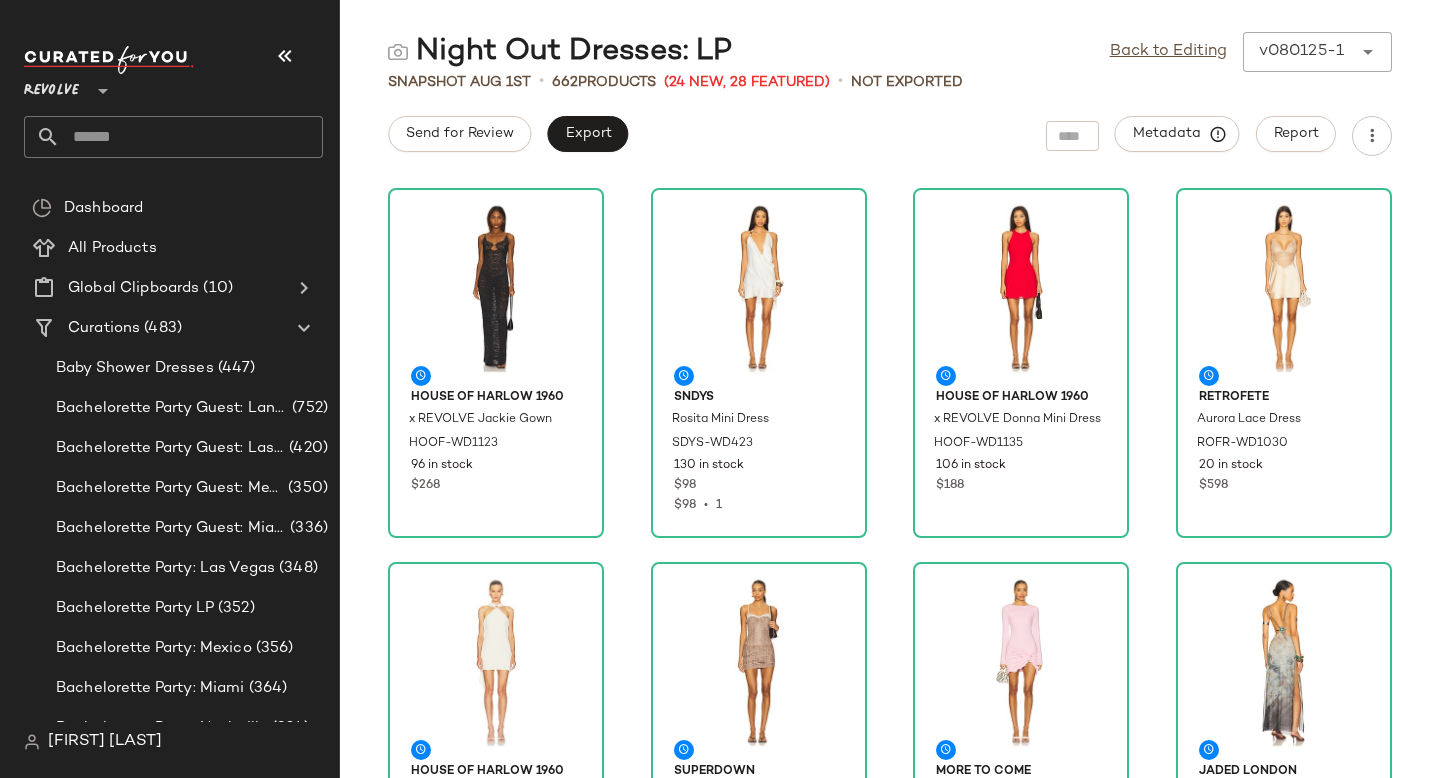 click 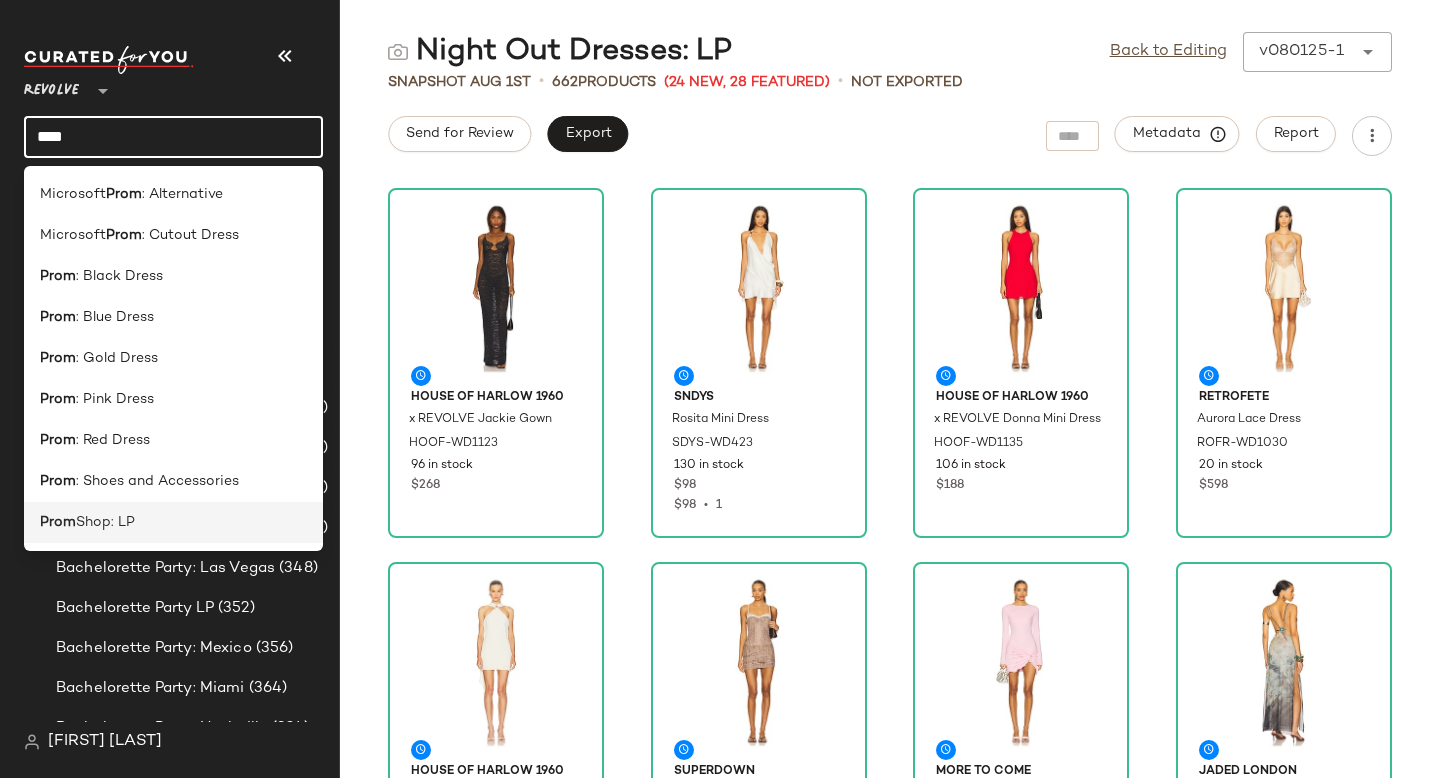 type on "****" 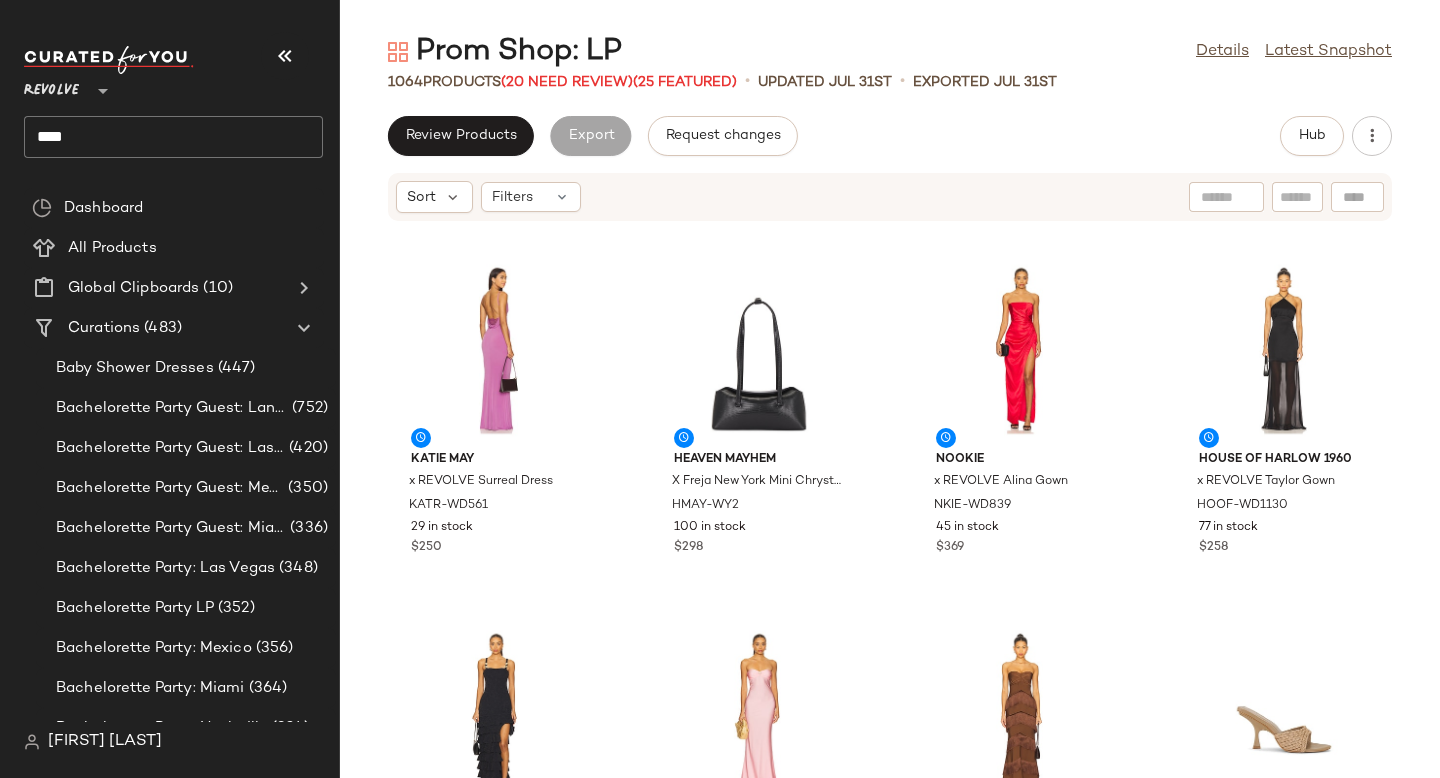 click on "Review Products   Export   Request changes   Hub" 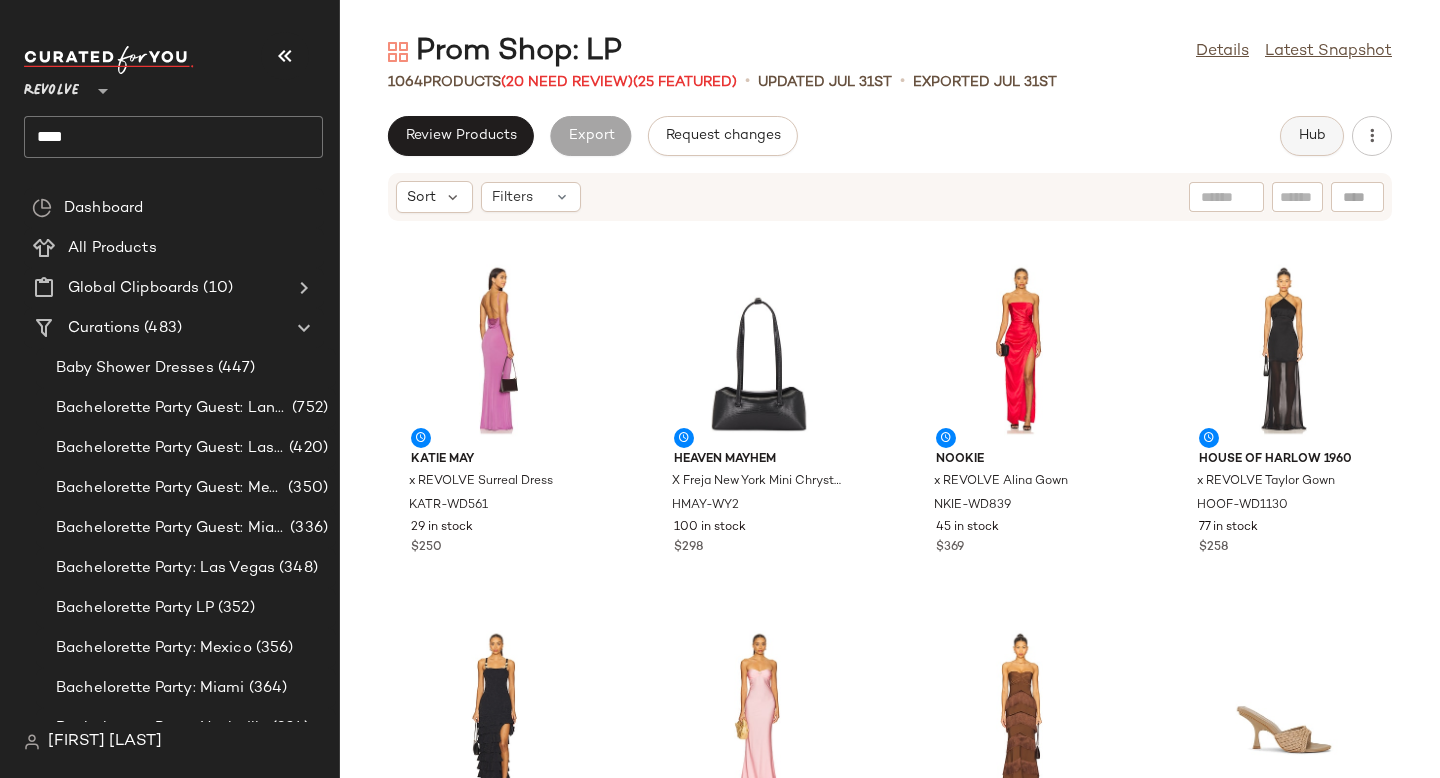 click on "Hub" 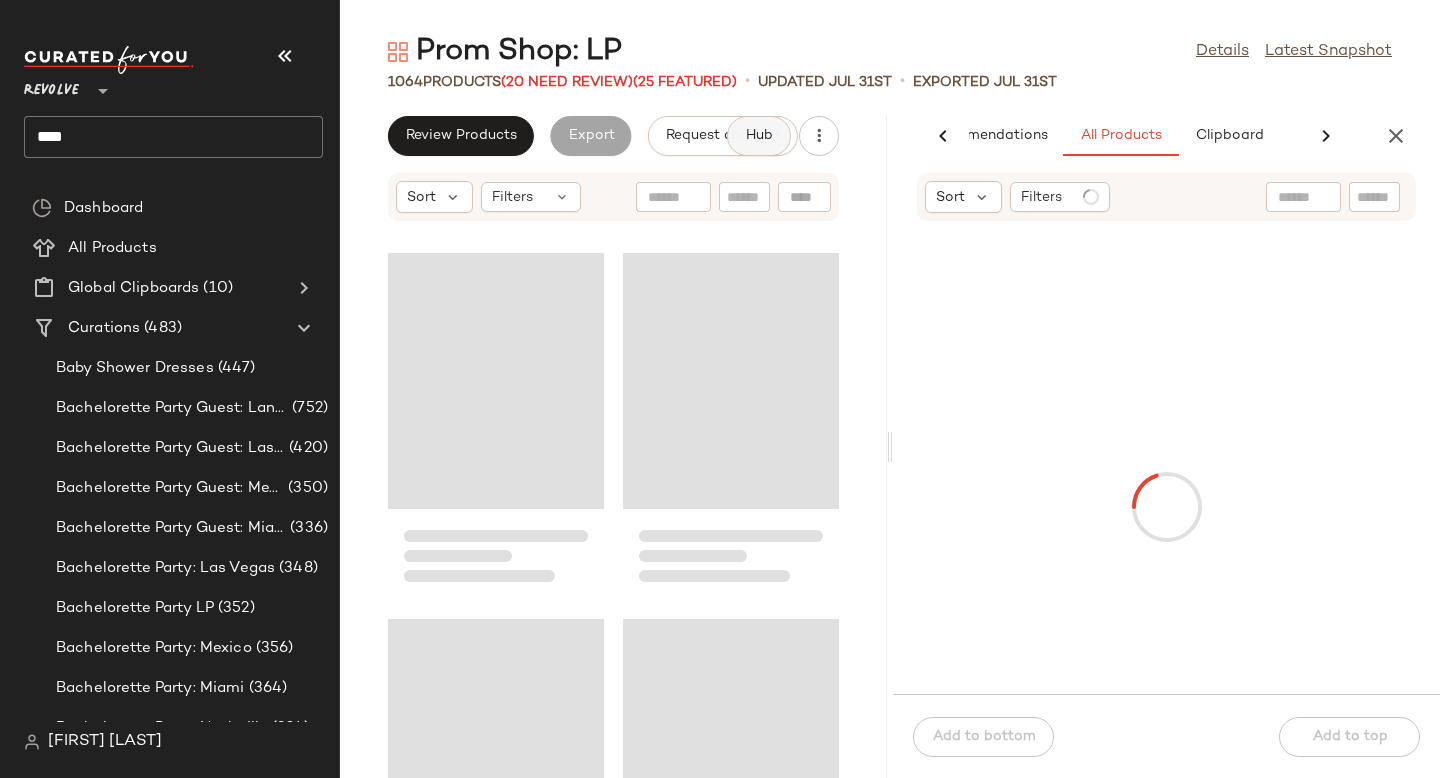 scroll, scrollTop: 0, scrollLeft: 100, axis: horizontal 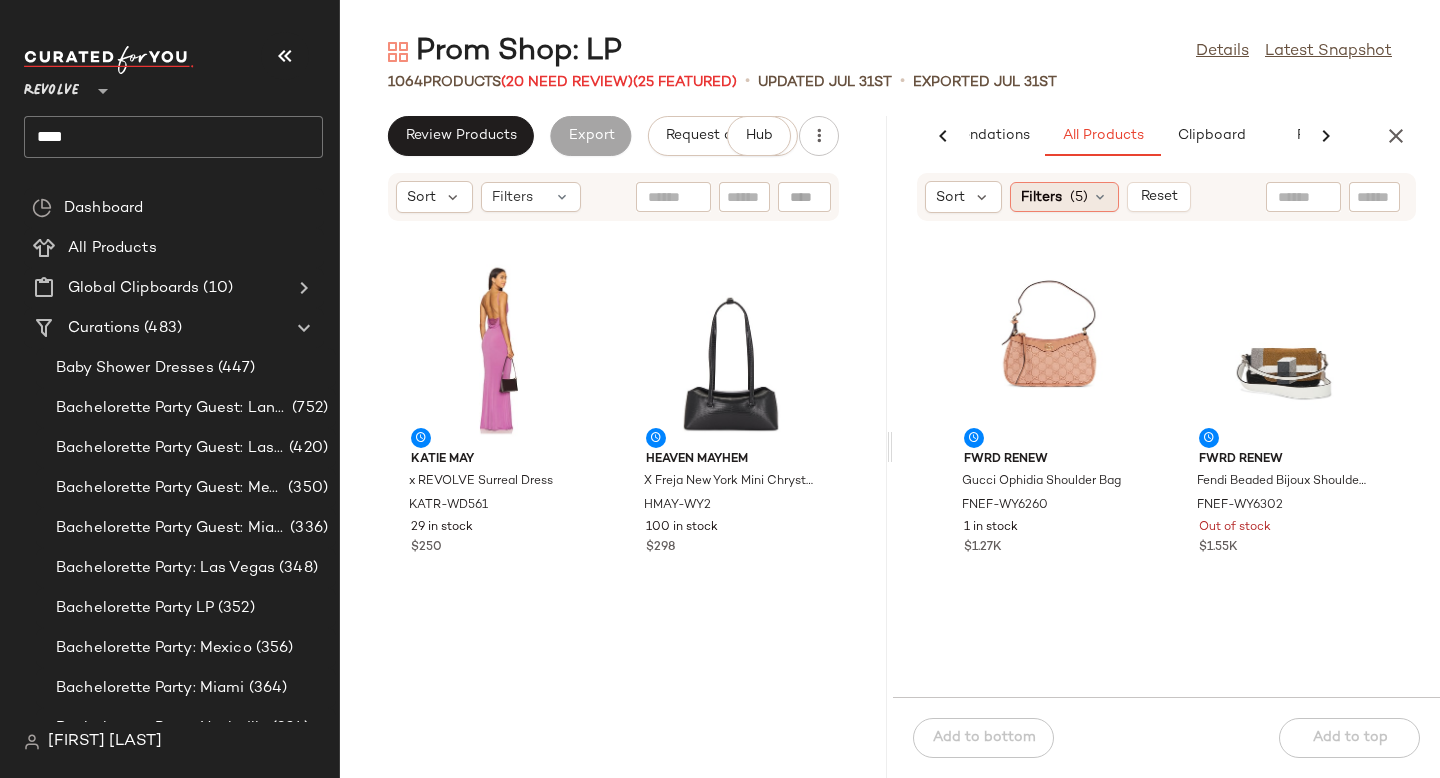 click on "(5)" at bounding box center [1079, 197] 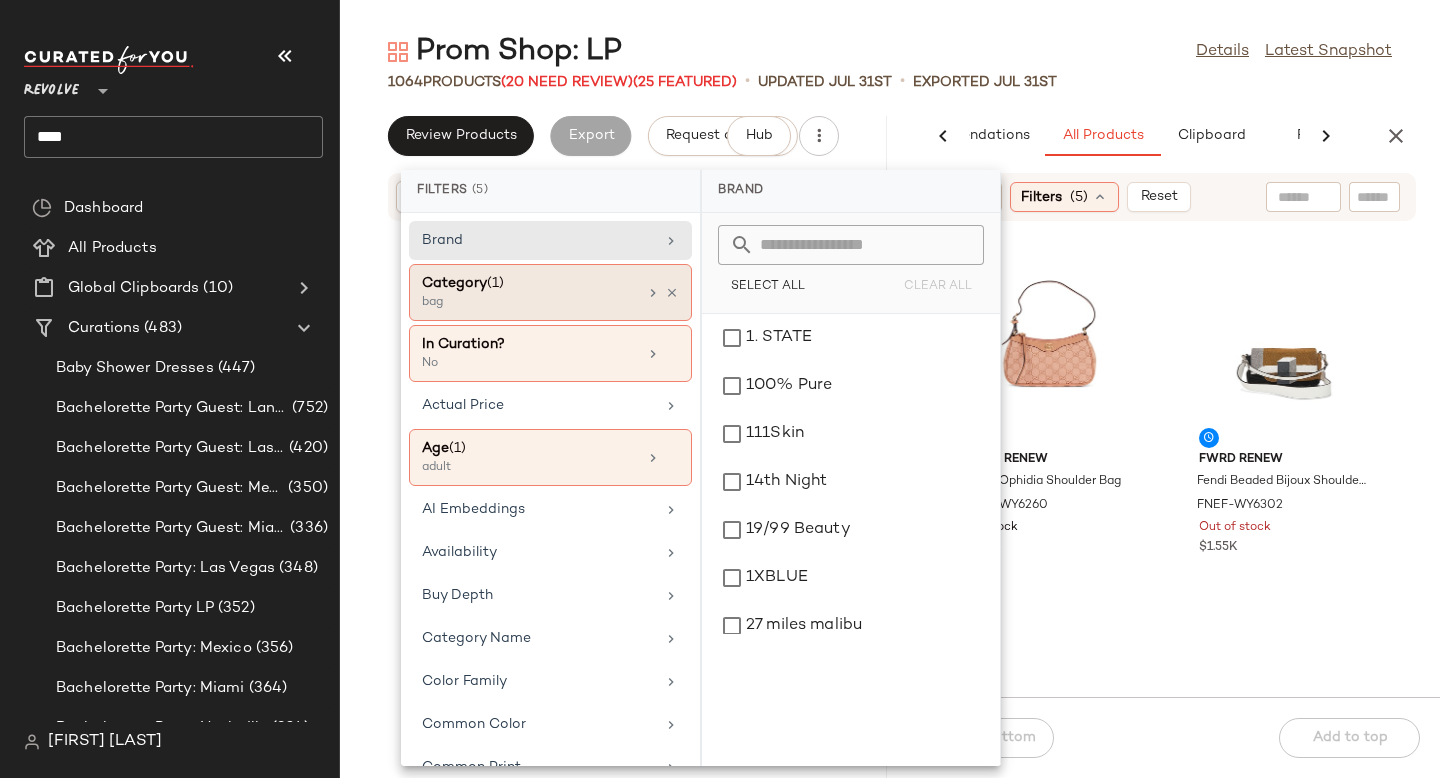 click on "Category  (1)" at bounding box center (529, 283) 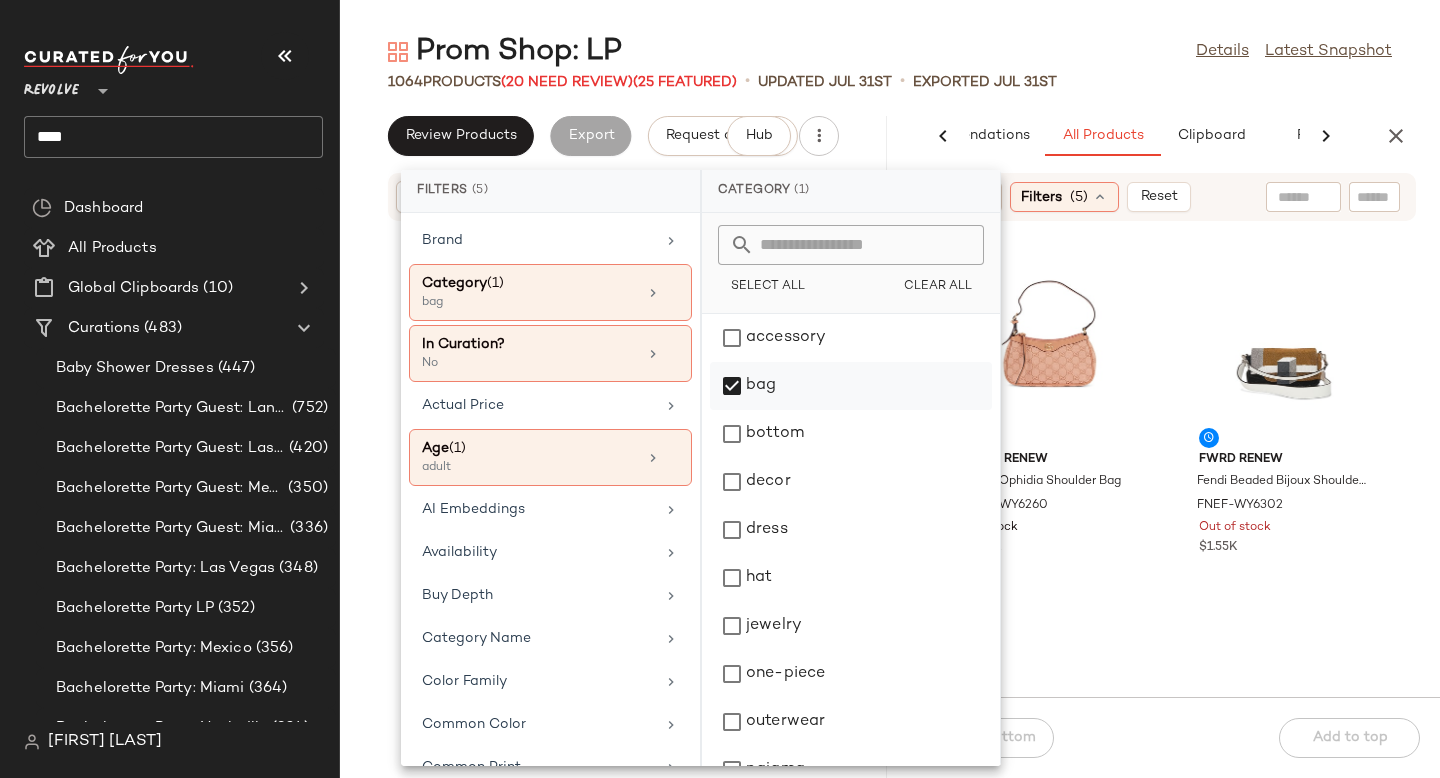 click on "bag" 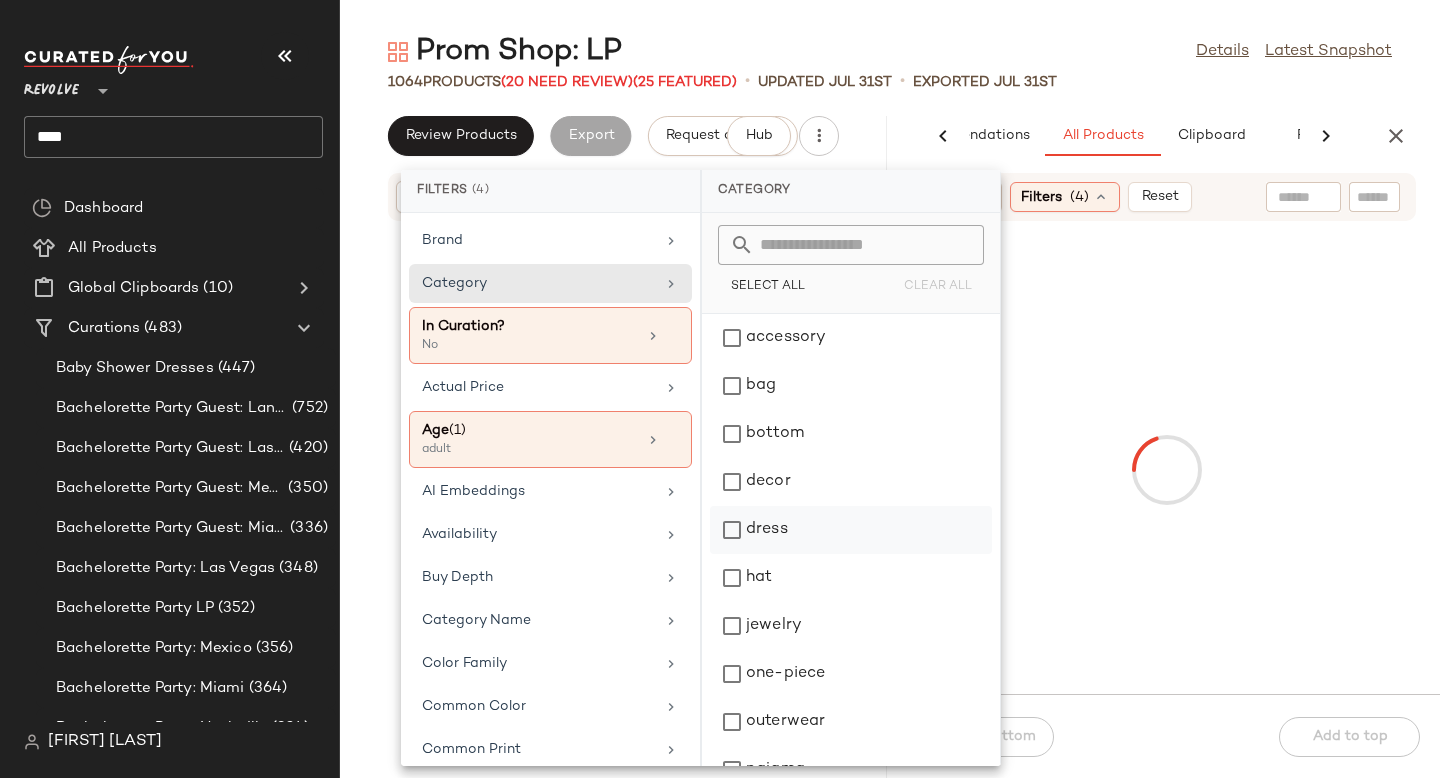 click on "dress" 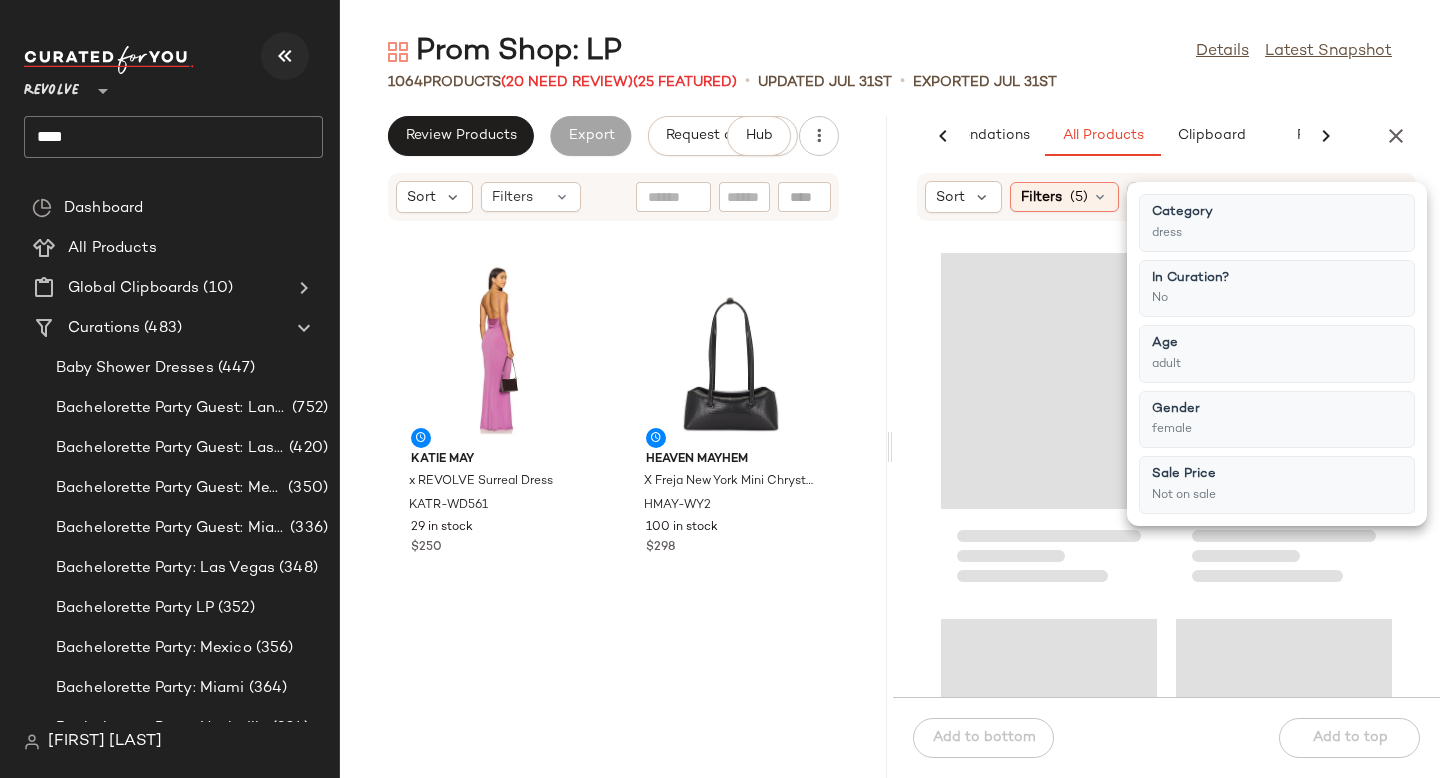 click at bounding box center [285, 56] 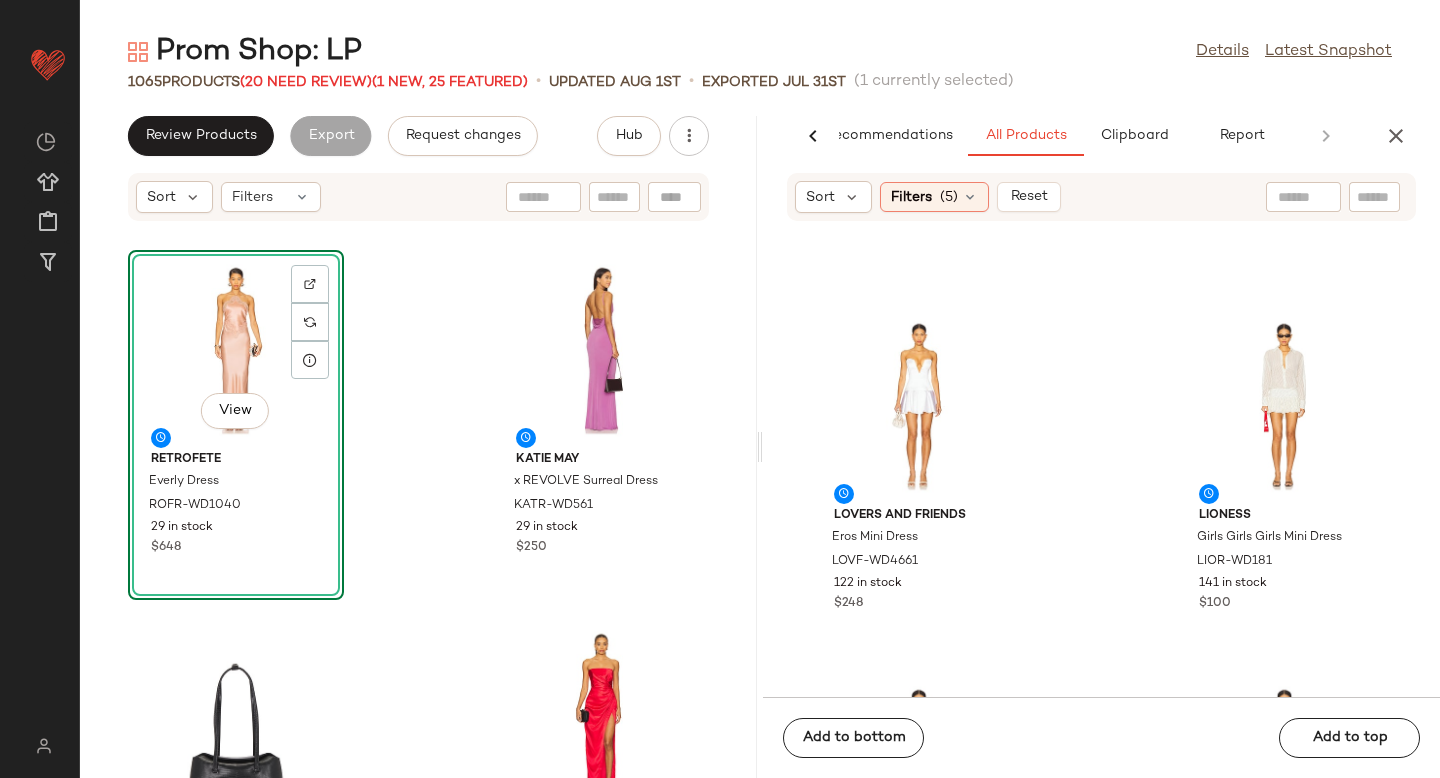 scroll, scrollTop: 5391, scrollLeft: 0, axis: vertical 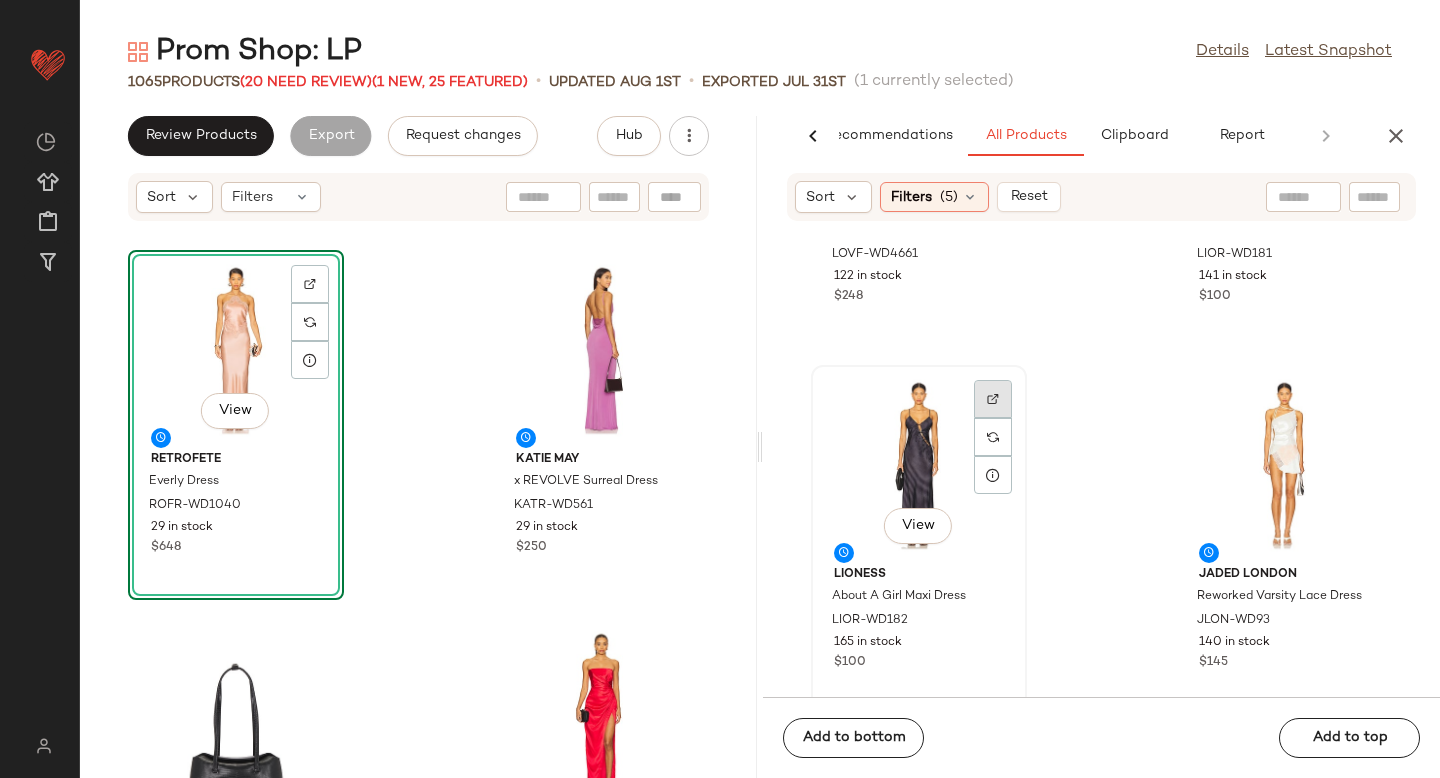 click 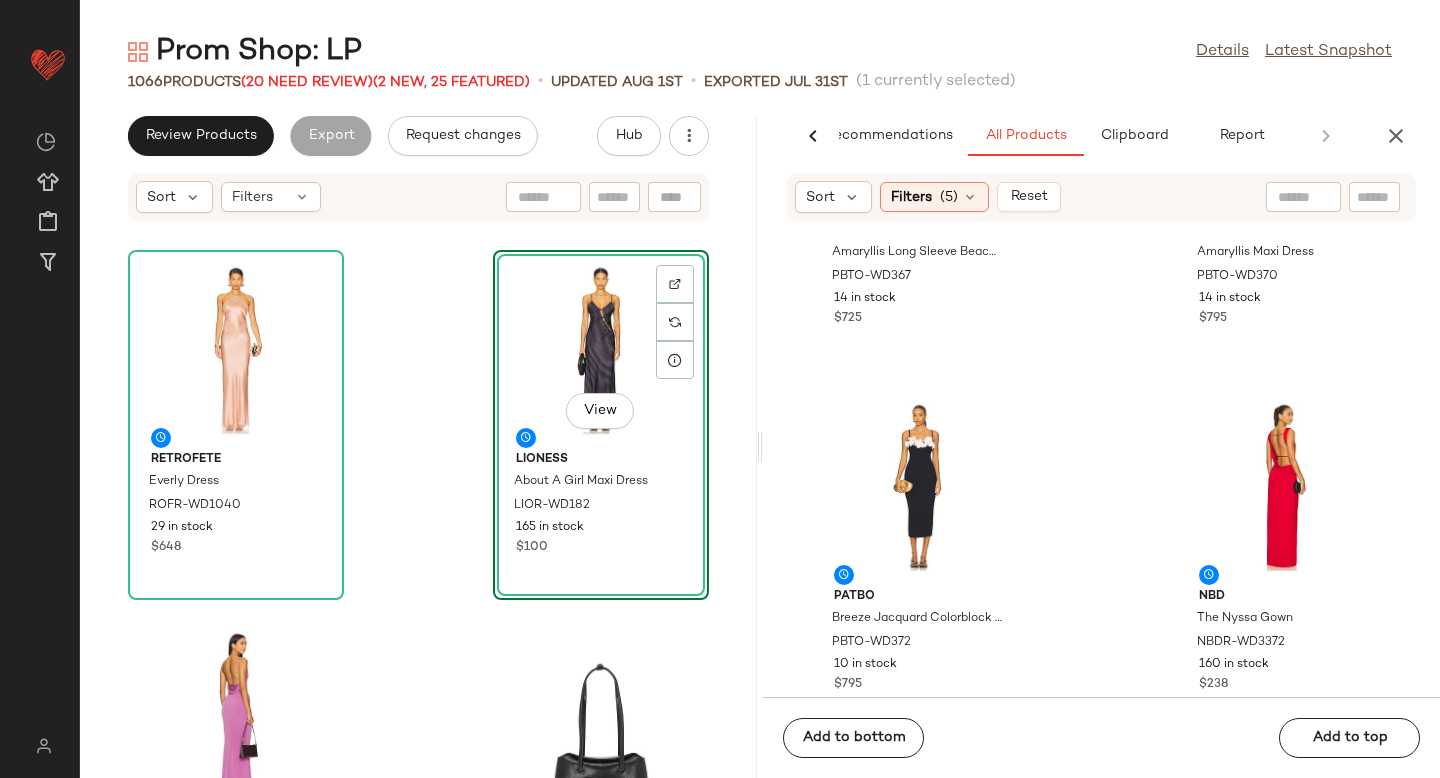 scroll, scrollTop: 7885, scrollLeft: 0, axis: vertical 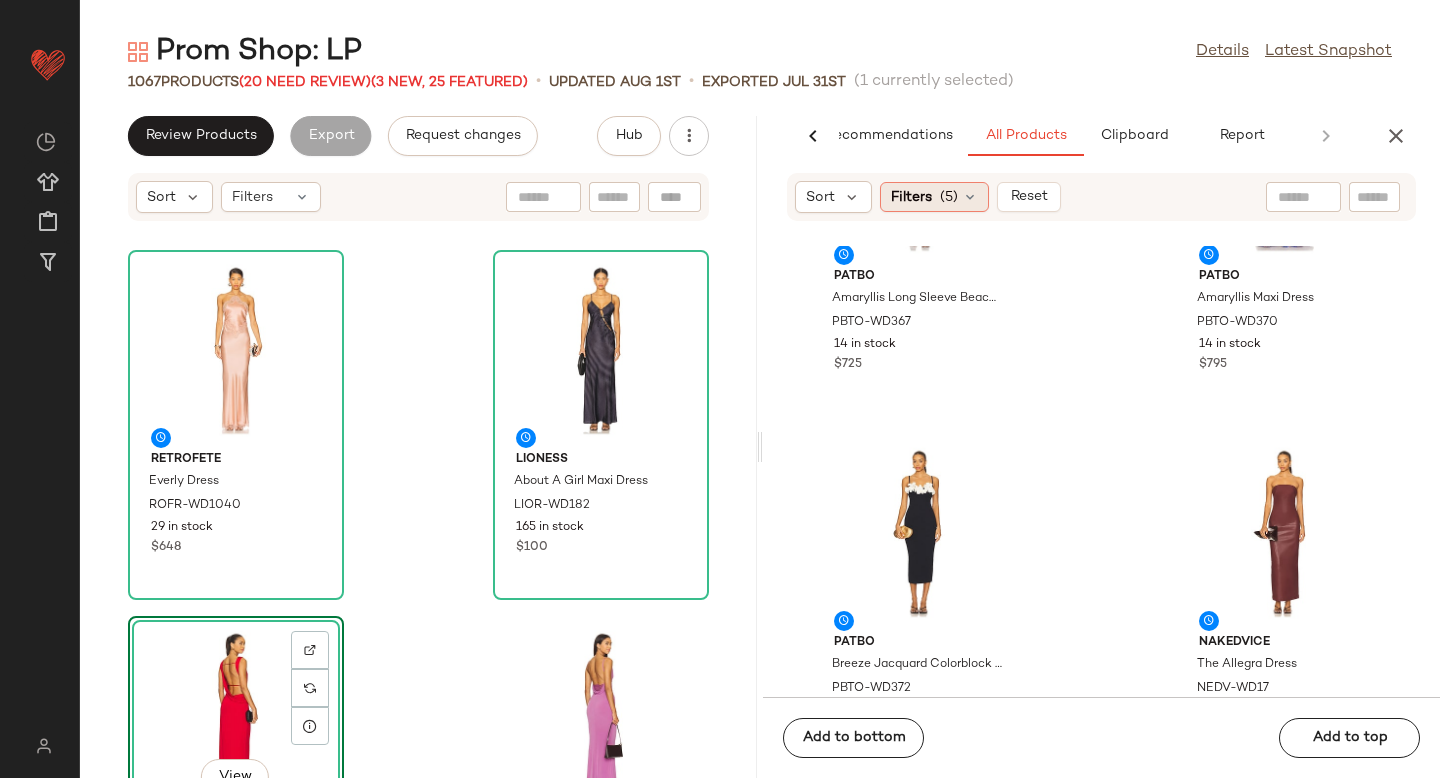 click on "Filters  (5)" 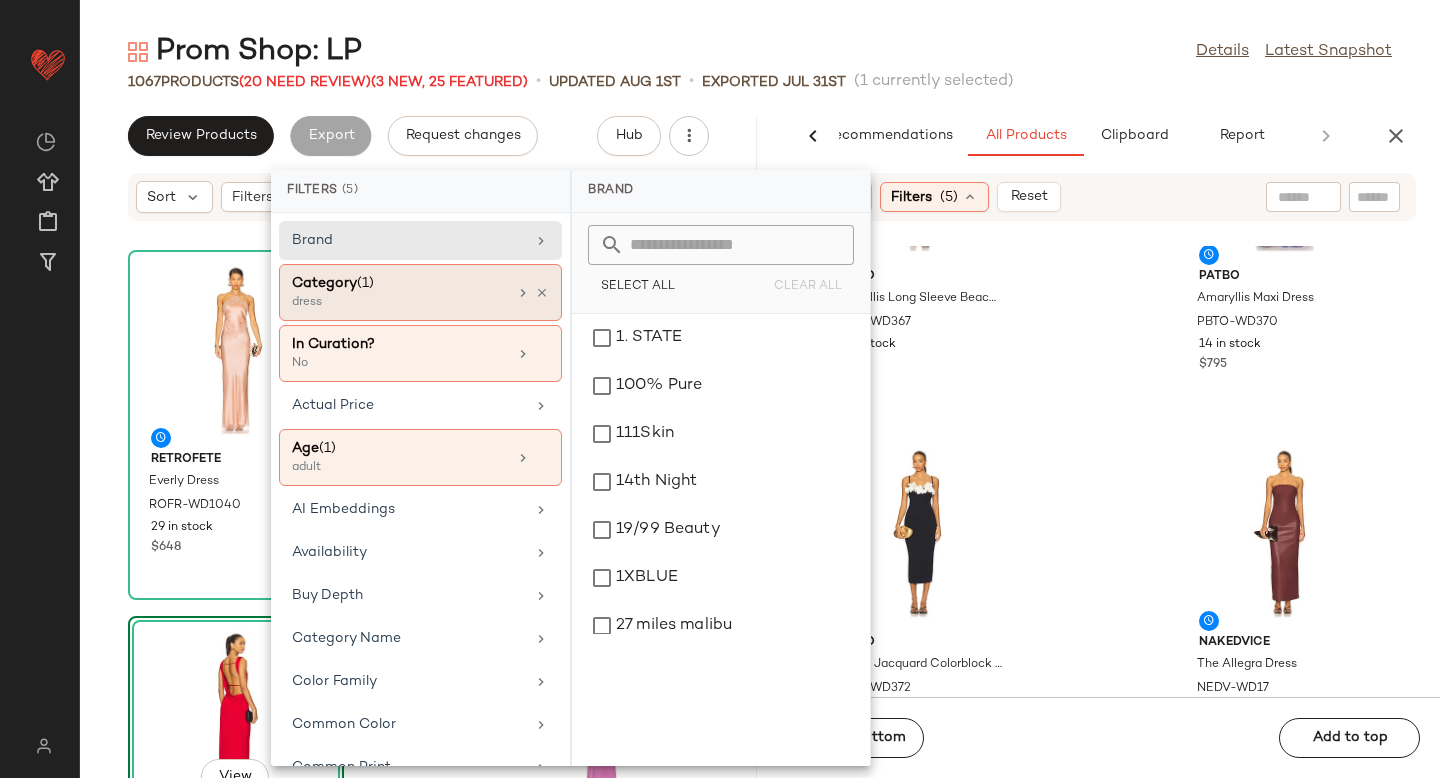 click on "dress" at bounding box center [392, 303] 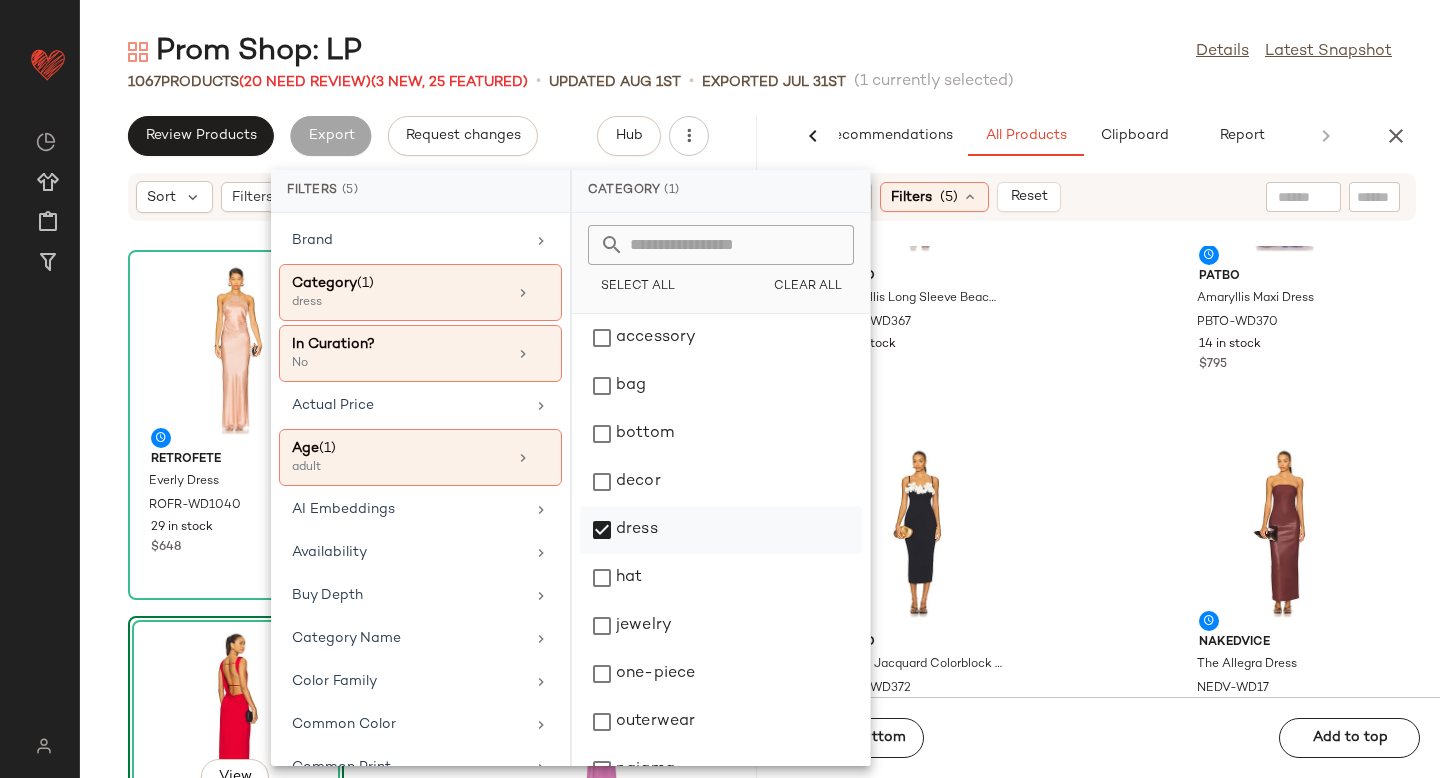 click on "dress" 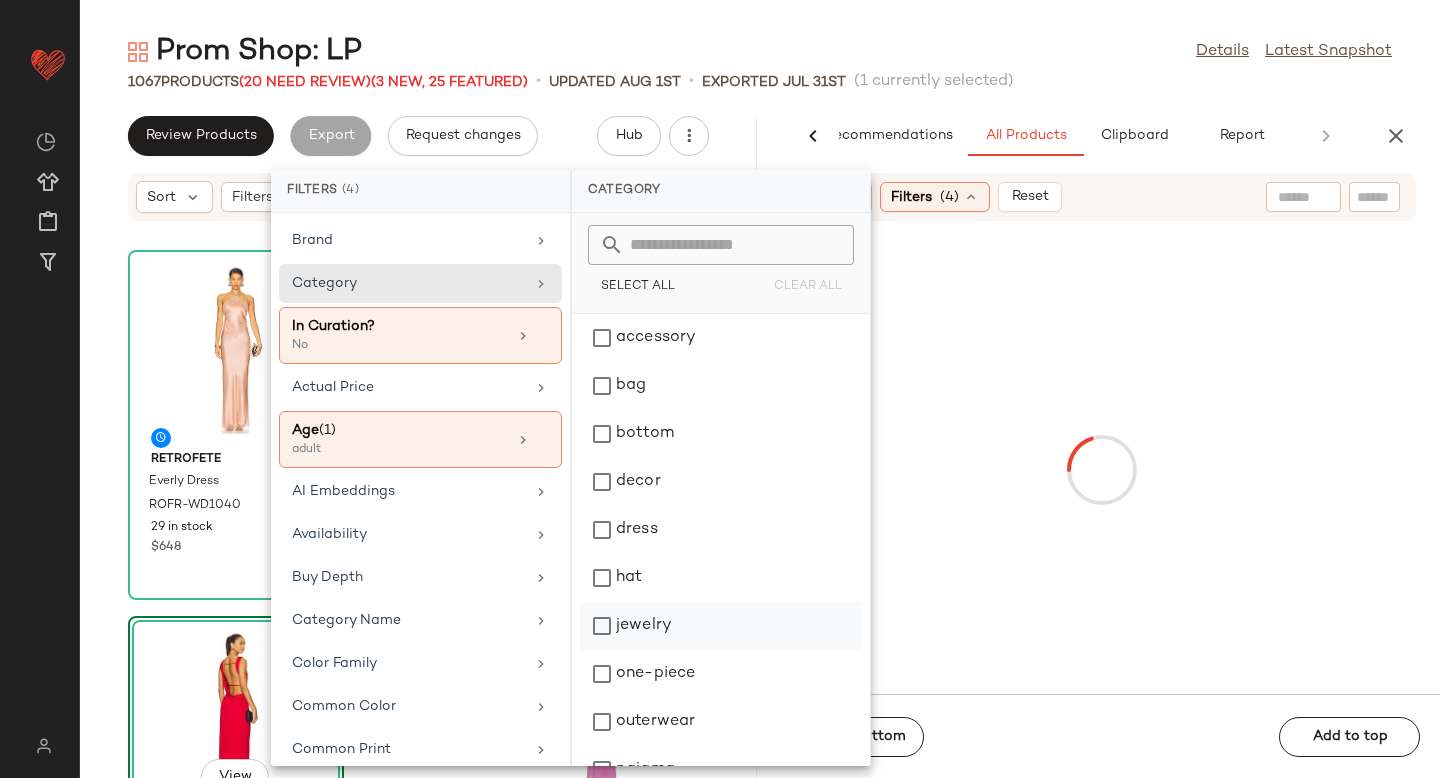 click on "jewelry" 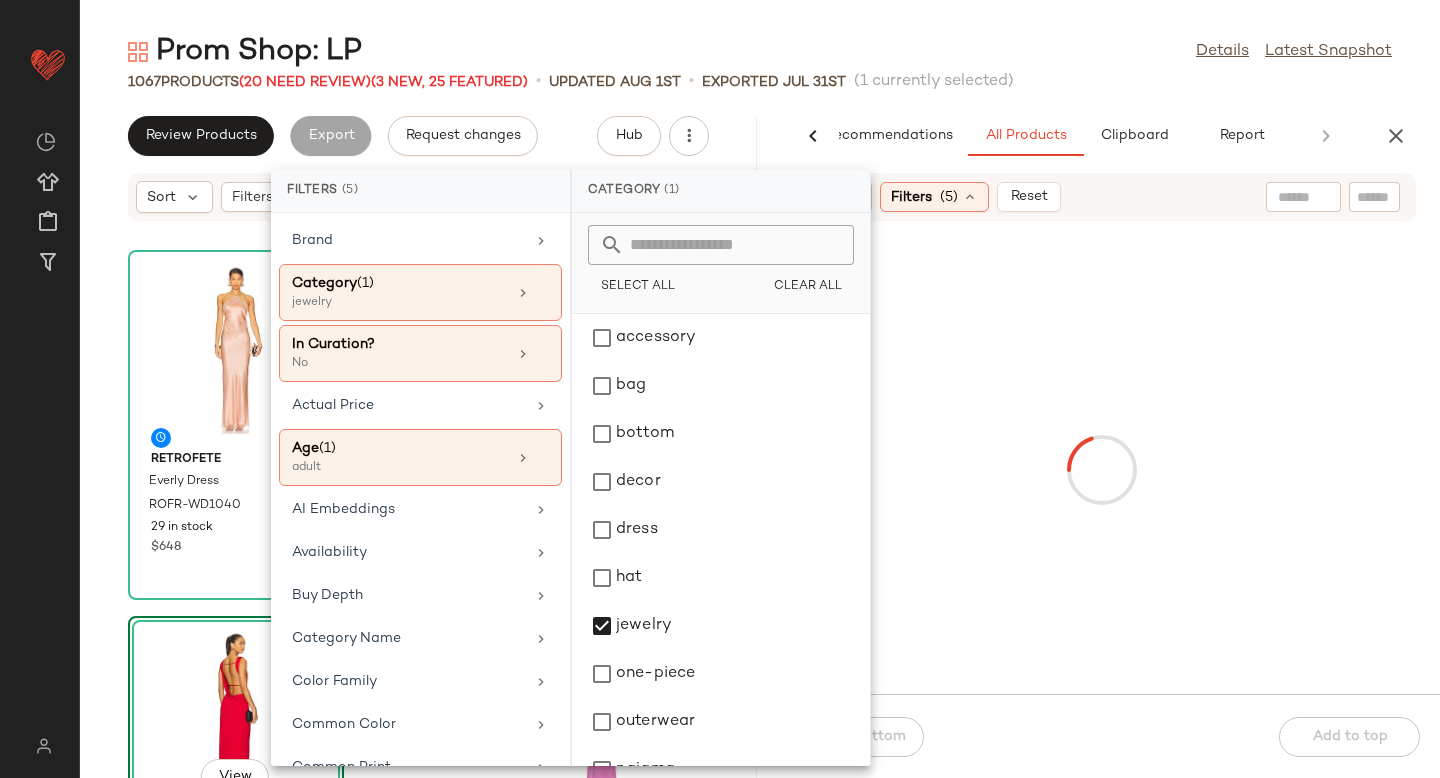 click at bounding box center [1101, 470] 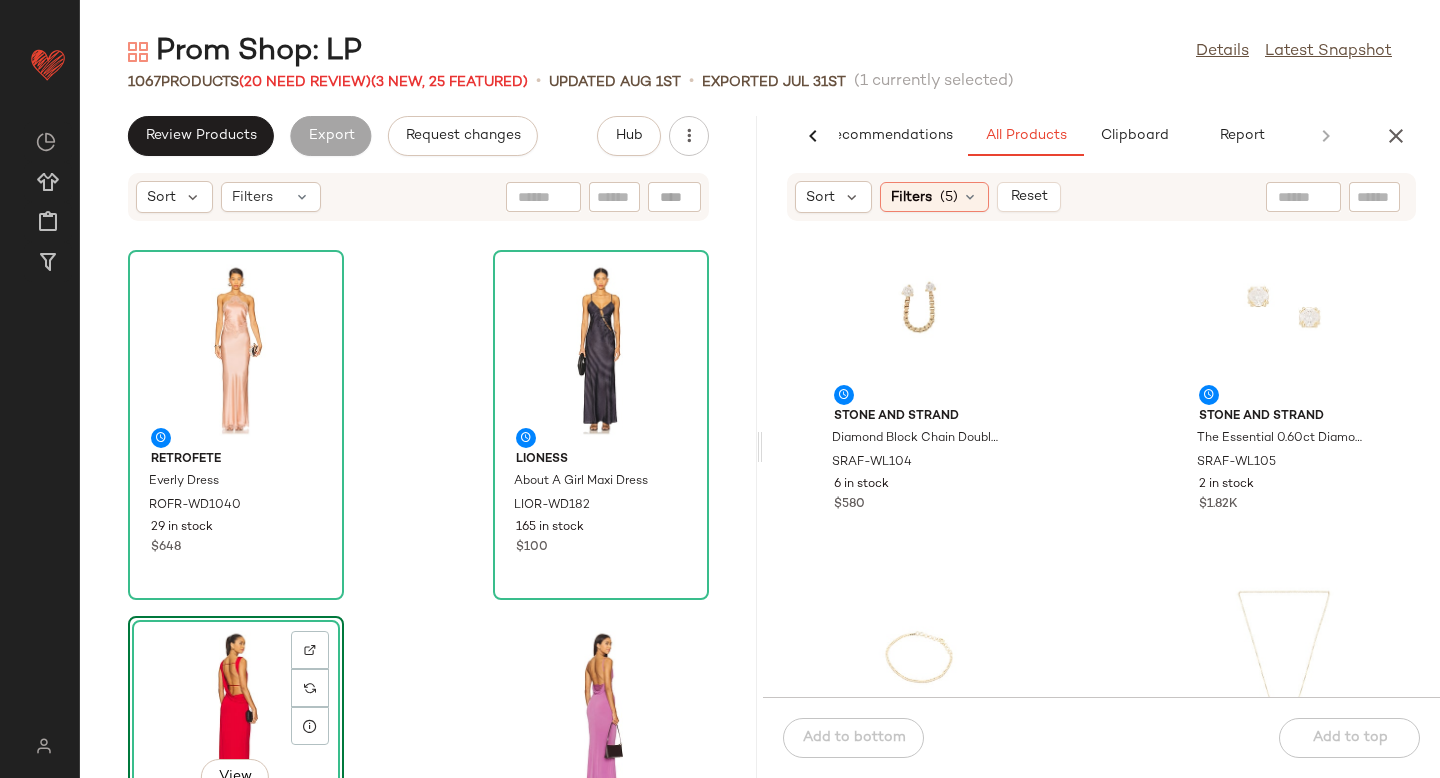 scroll, scrollTop: 586, scrollLeft: 0, axis: vertical 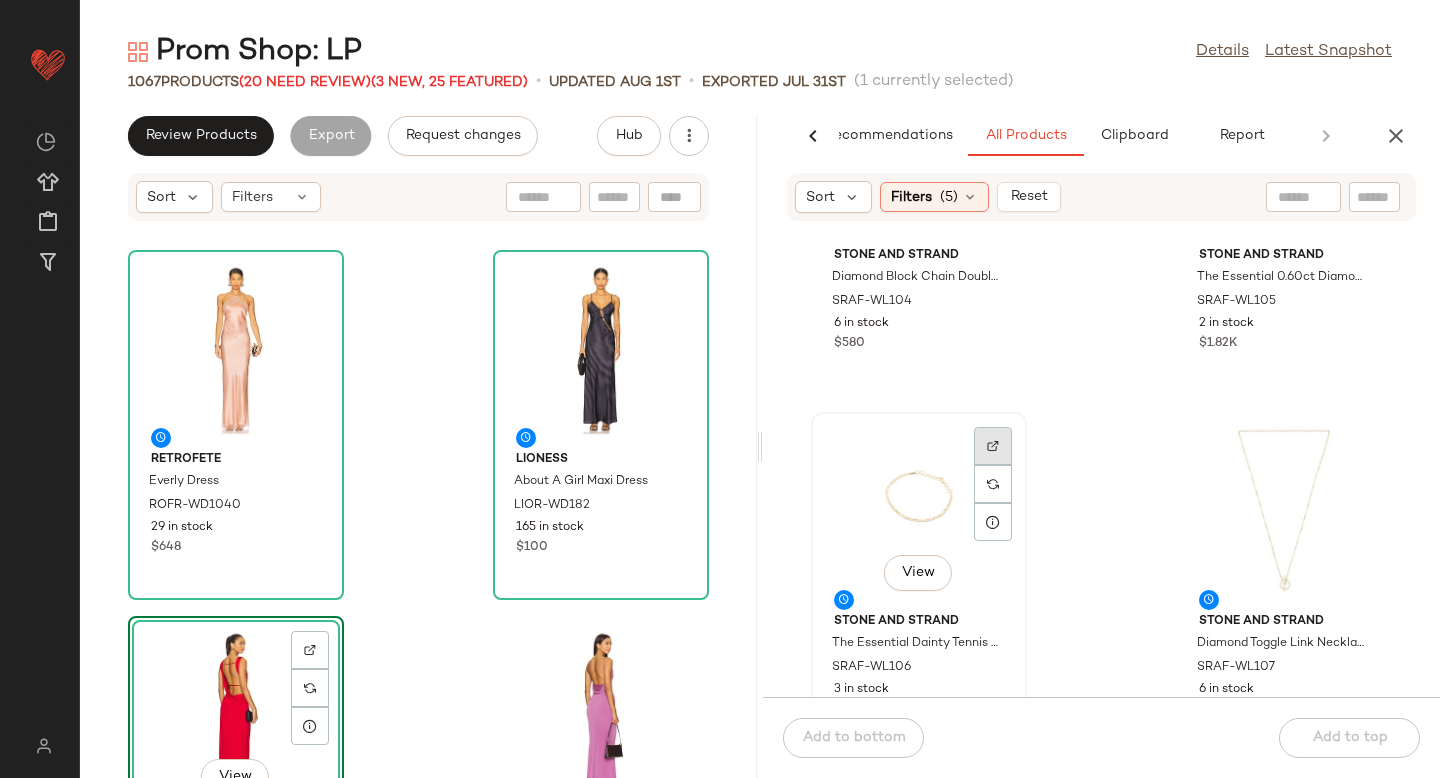 click 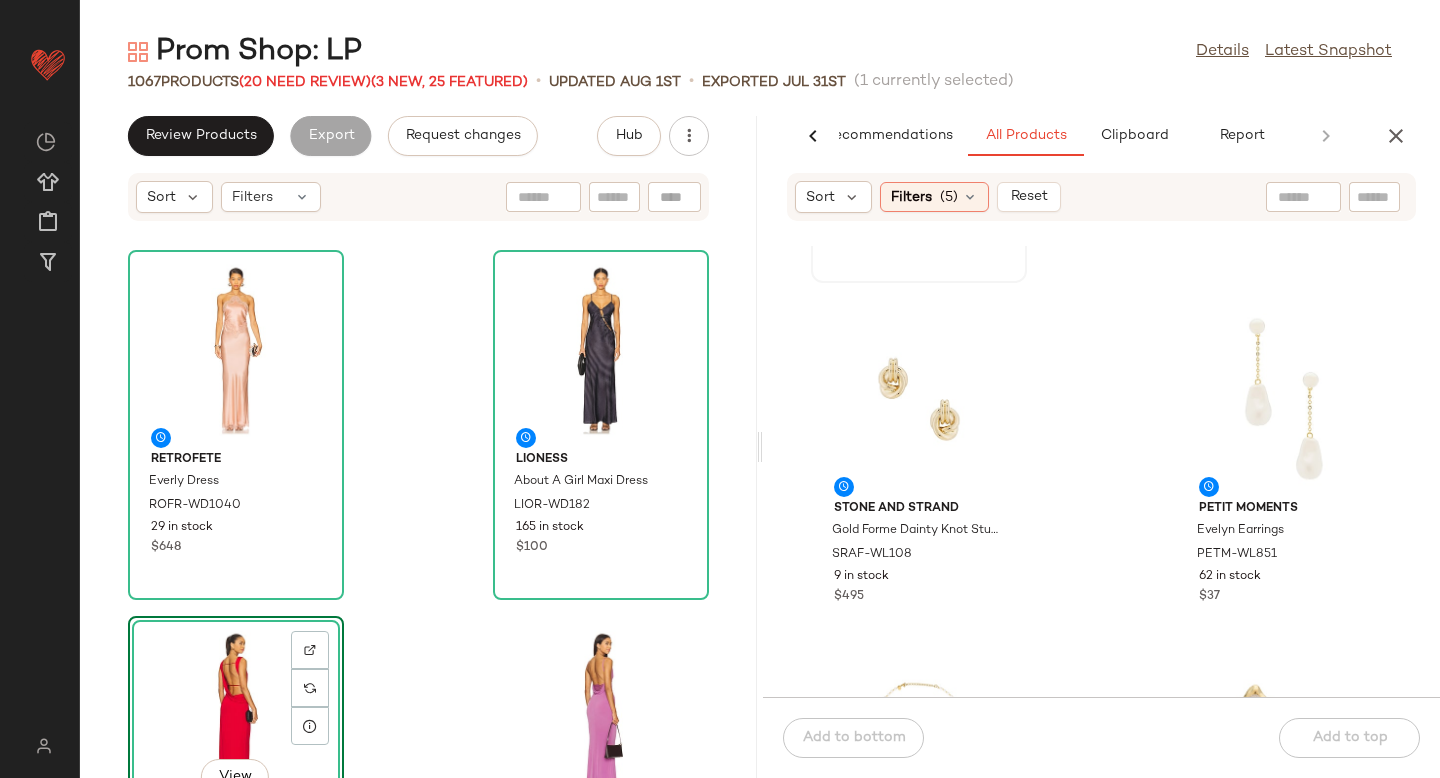 scroll, scrollTop: 1061, scrollLeft: 0, axis: vertical 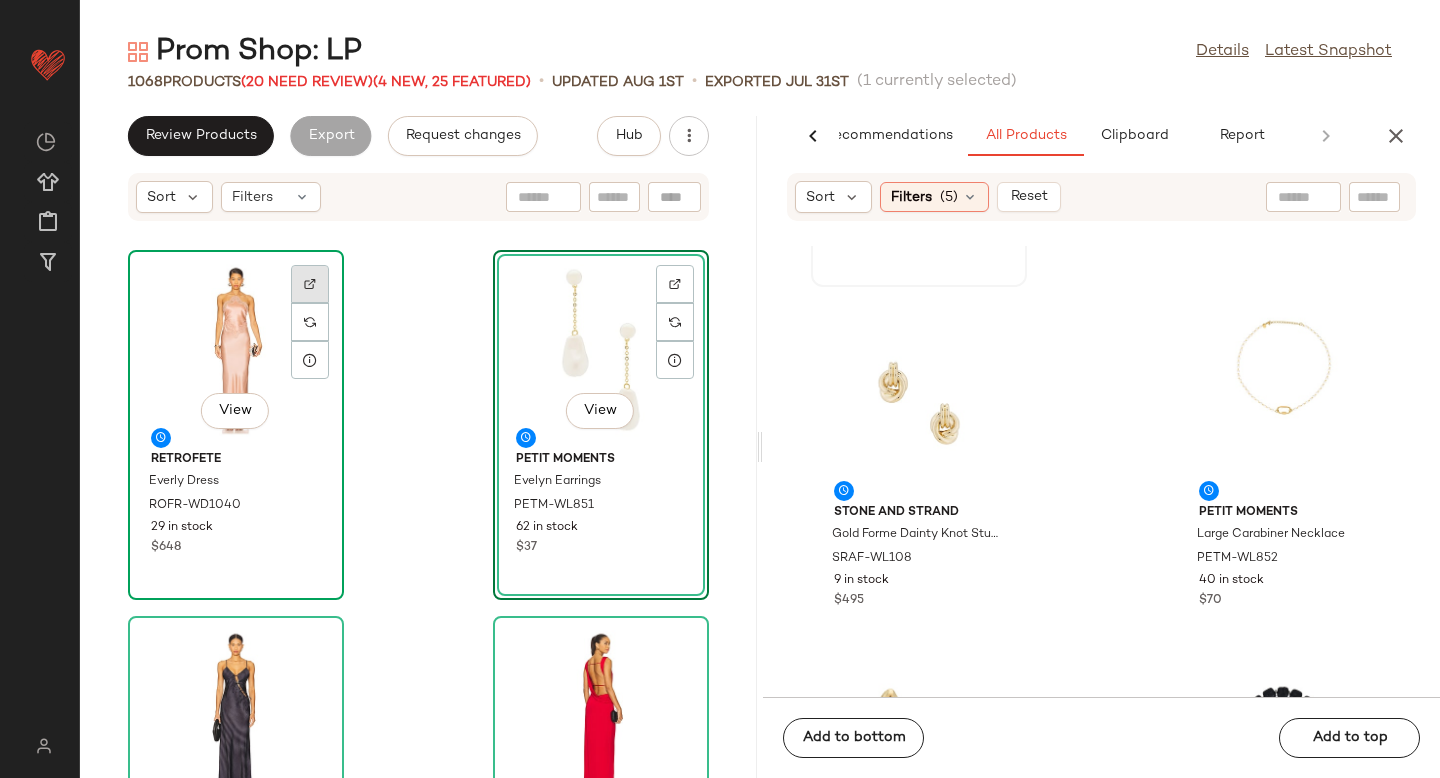 click 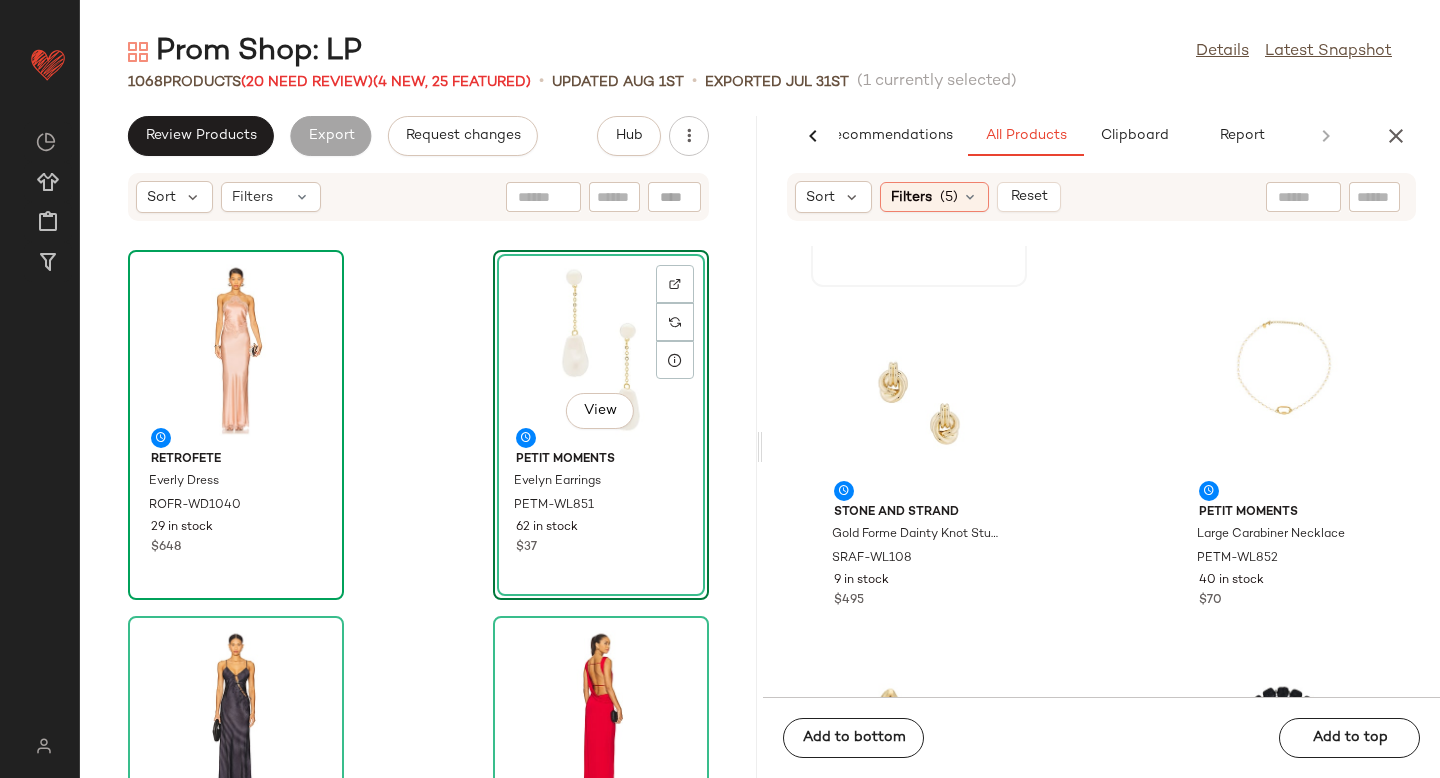 click on "AI Recommendations   All Products   Clipboard   Report" at bounding box center [1101, 136] 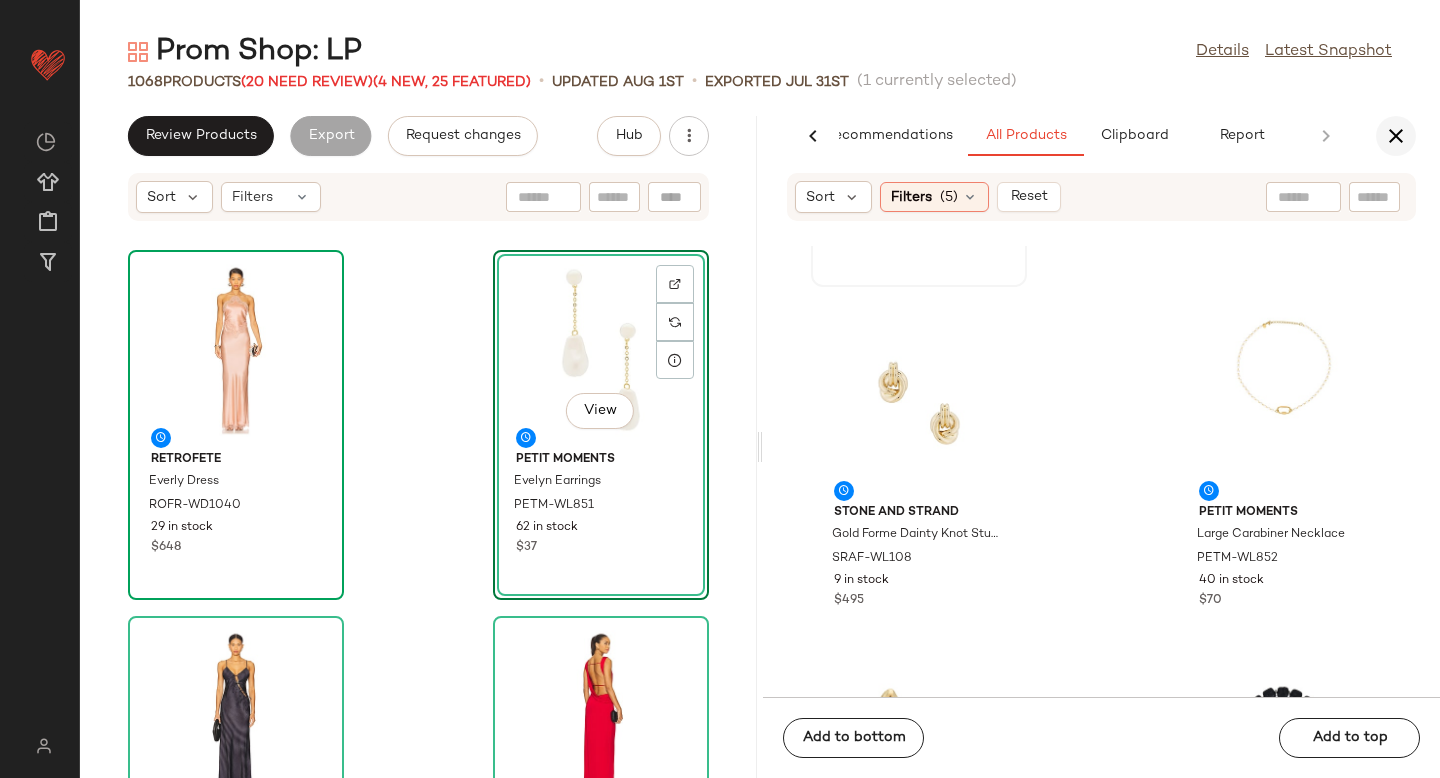 click 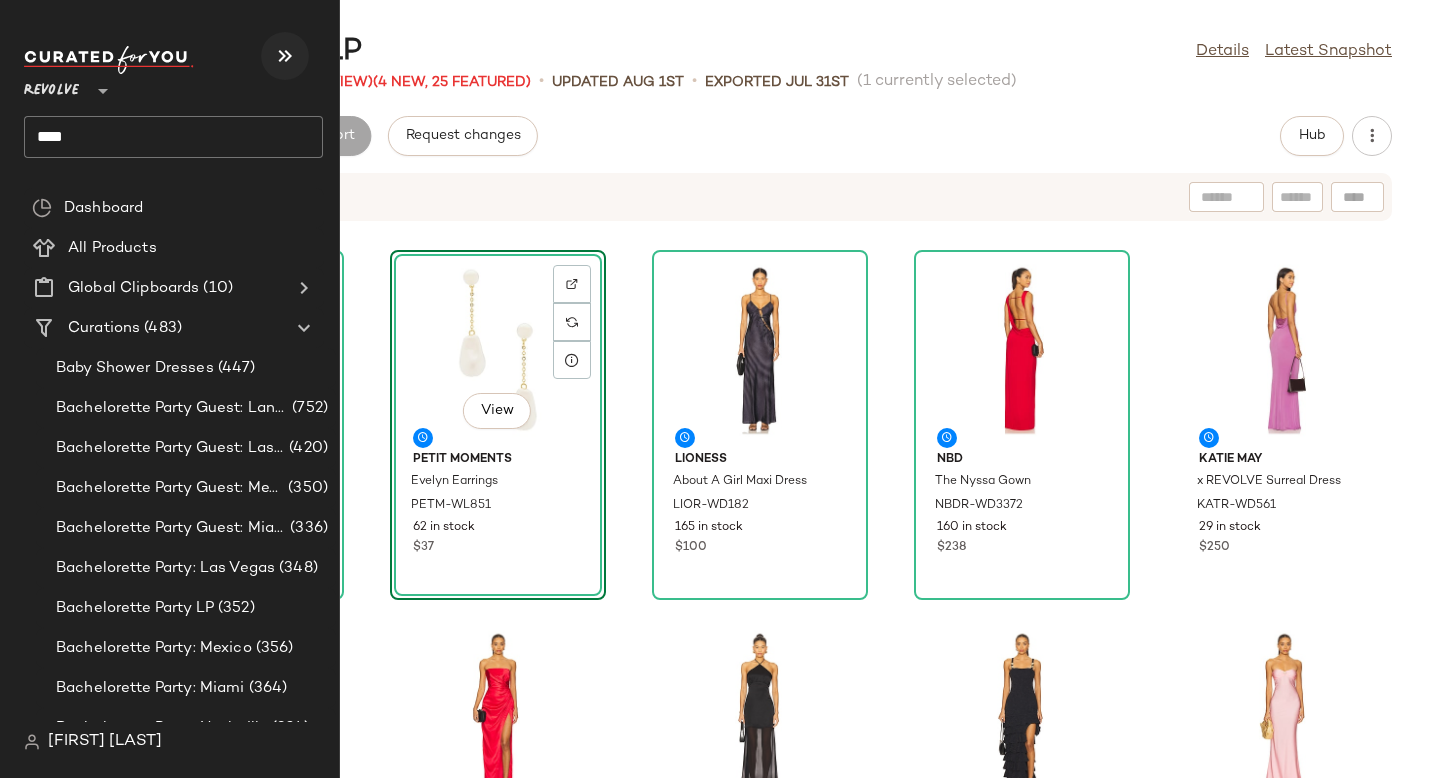 click at bounding box center [285, 56] 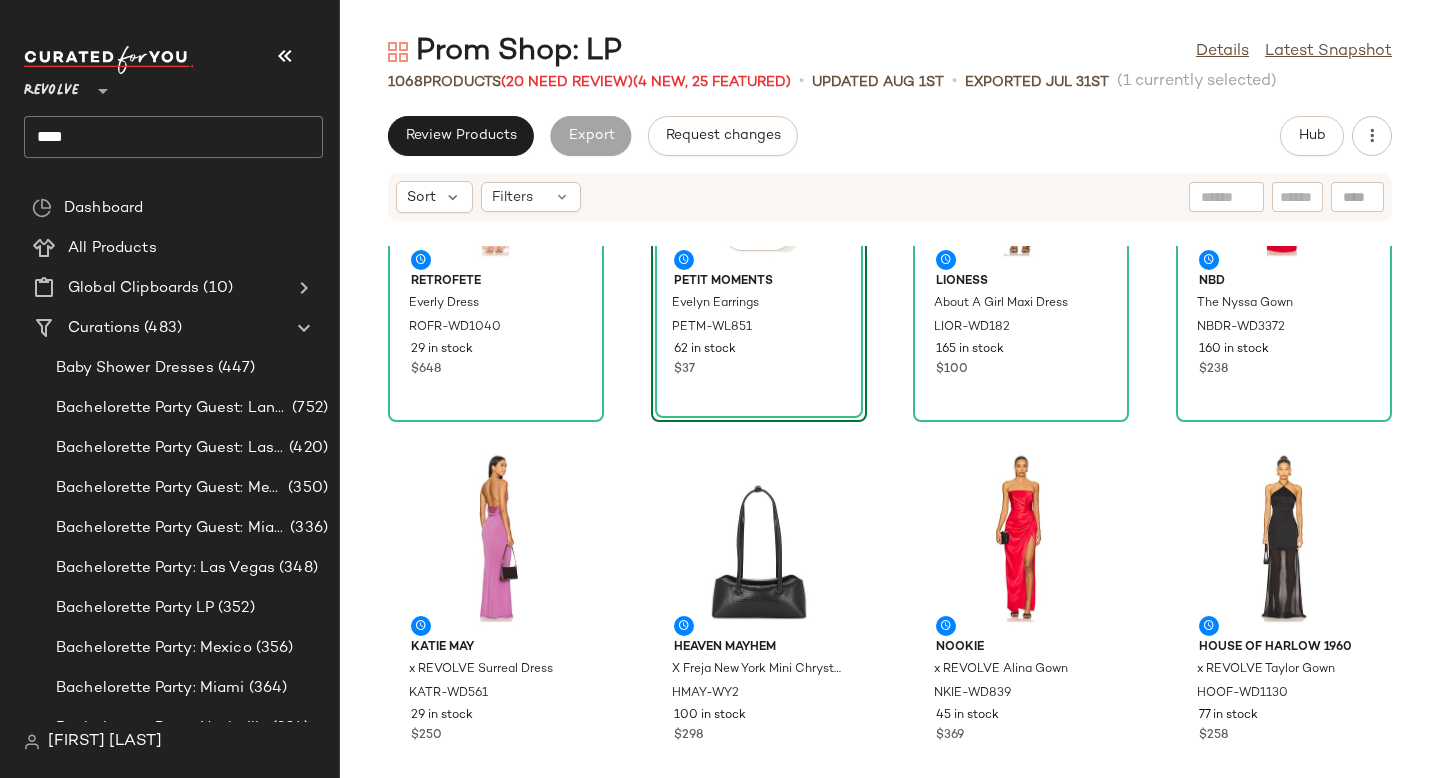 scroll, scrollTop: 0, scrollLeft: 0, axis: both 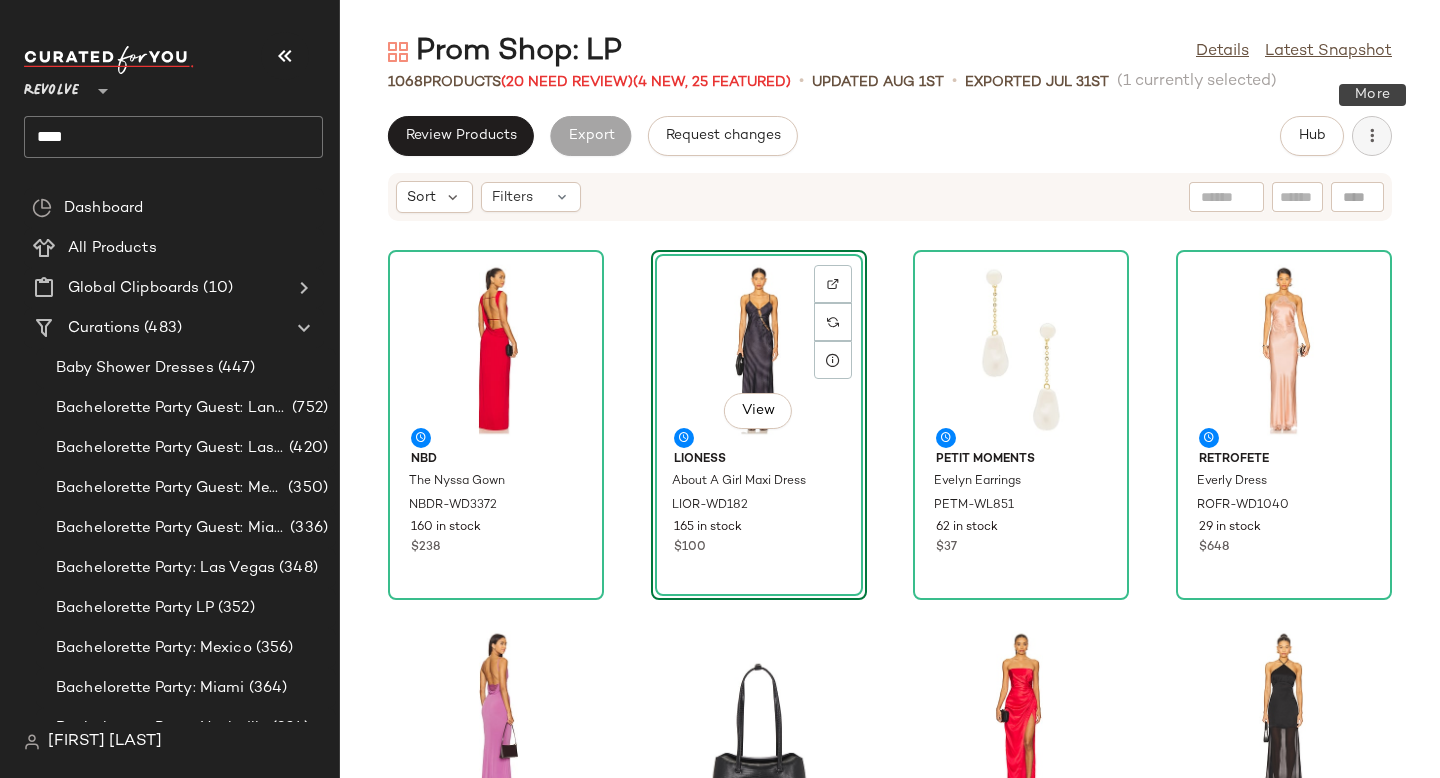 click 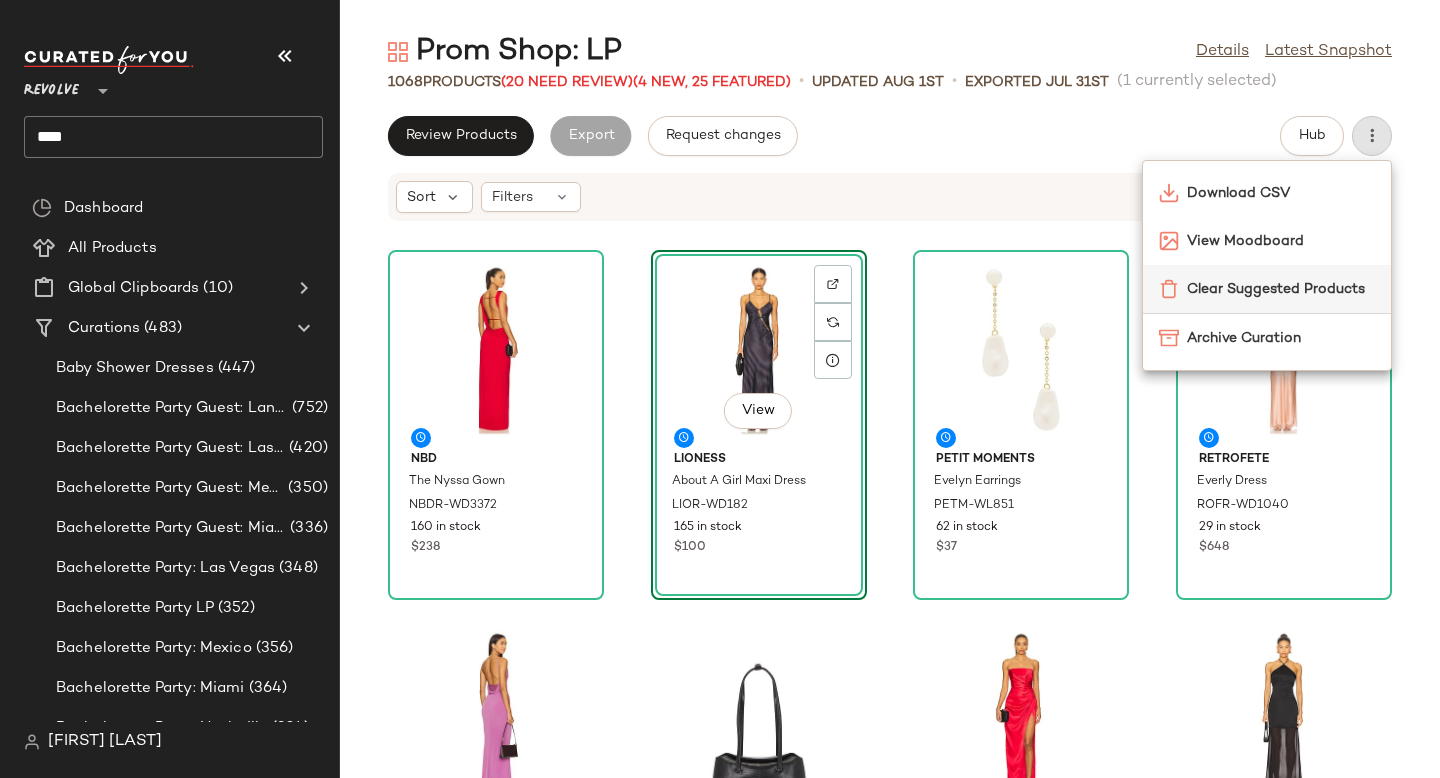 click on "Clear Suggested Products" at bounding box center (1281, 289) 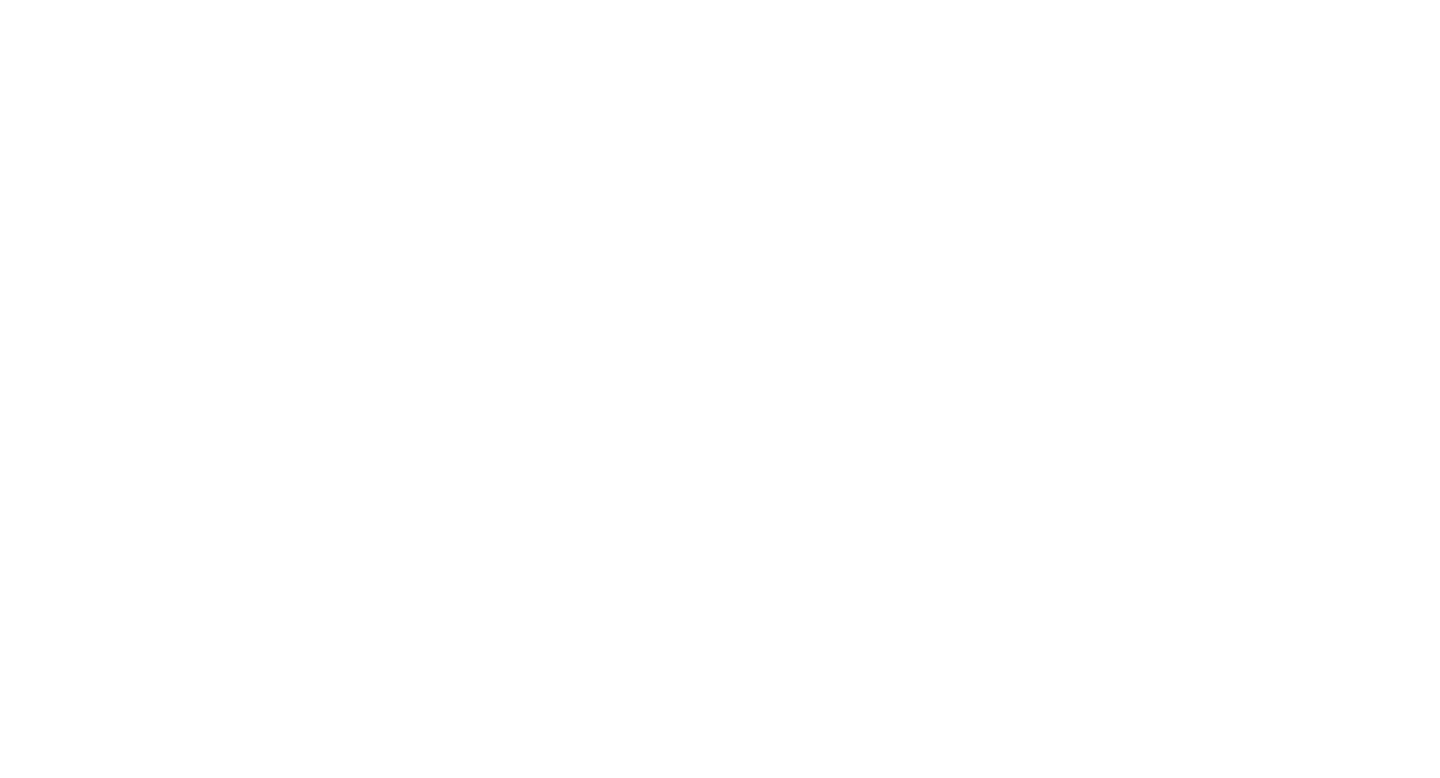 scroll, scrollTop: 0, scrollLeft: 0, axis: both 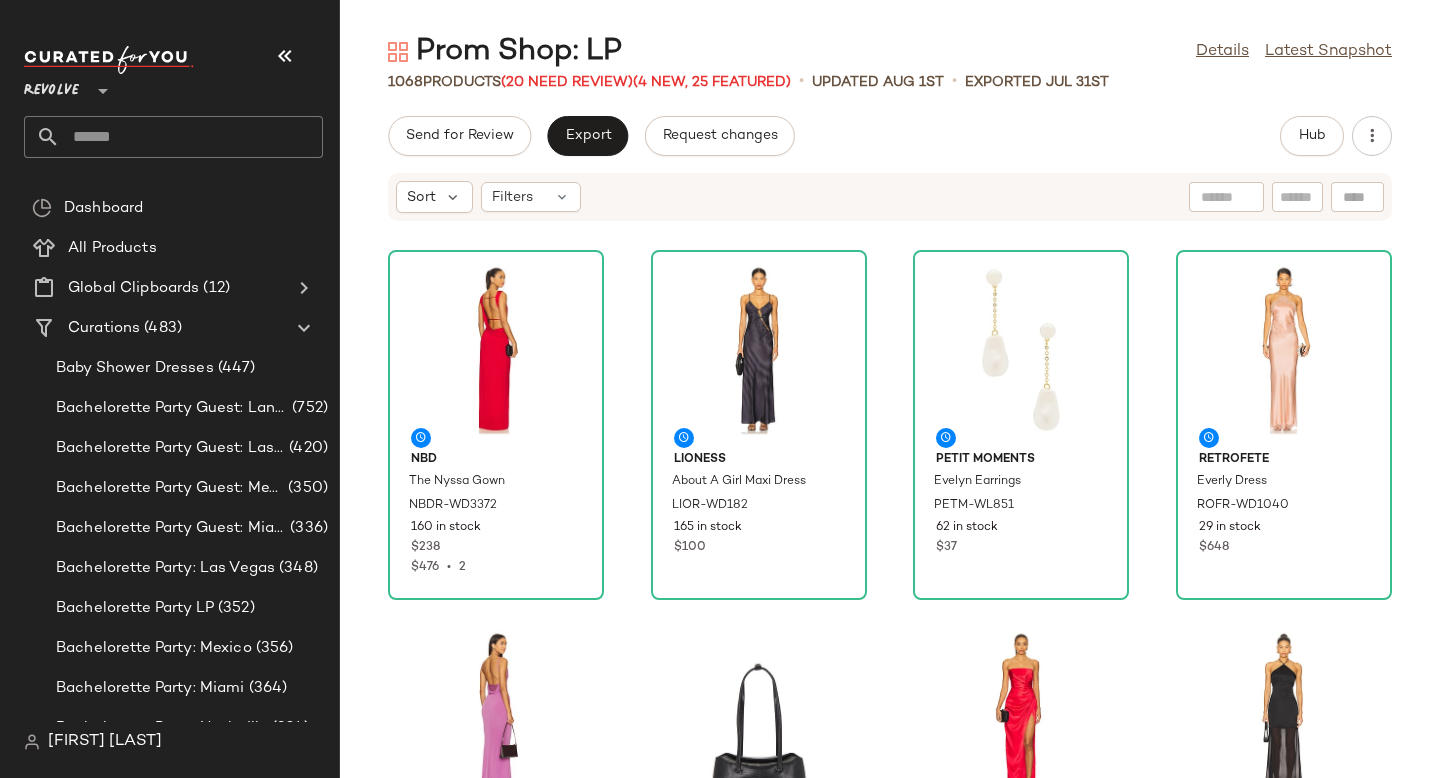 click on "Export" 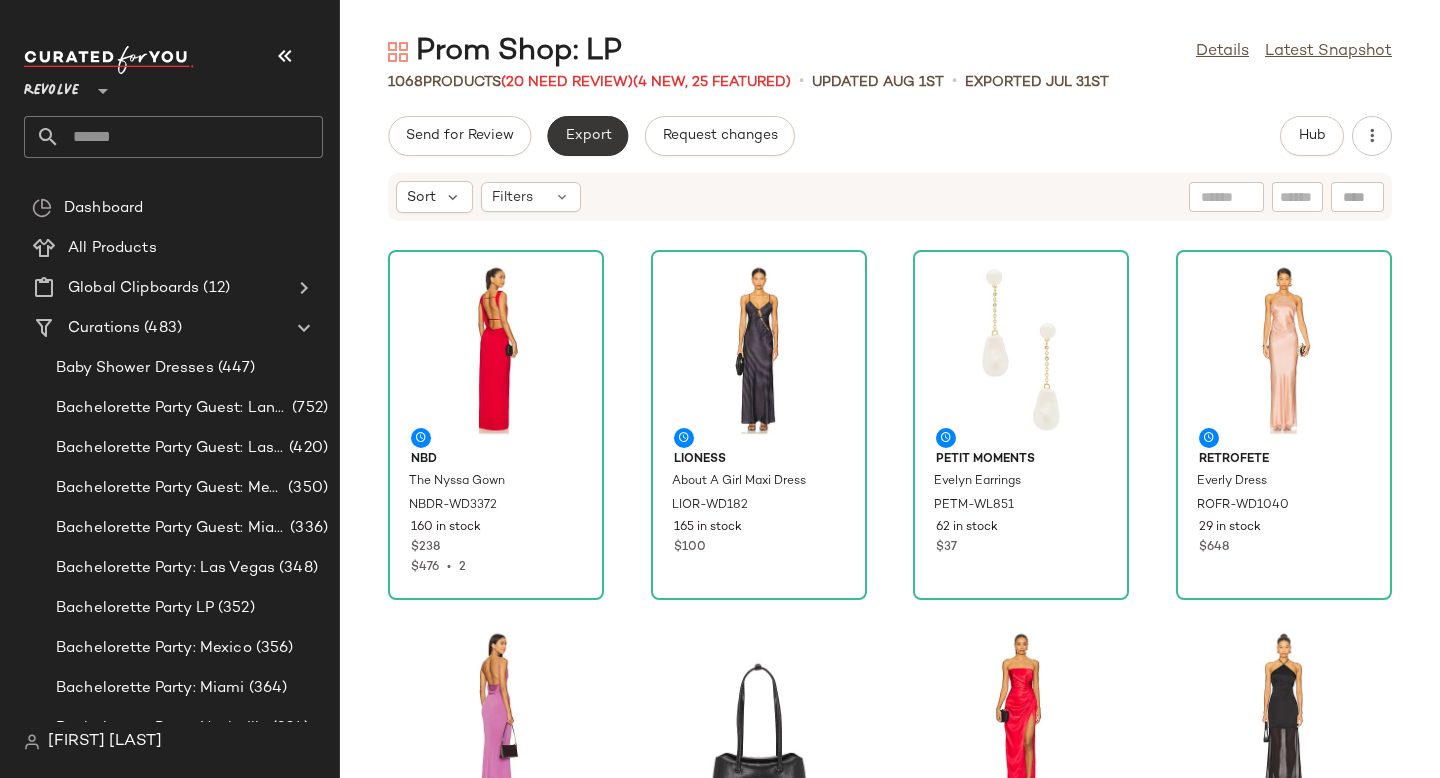 click on "Export" at bounding box center (587, 136) 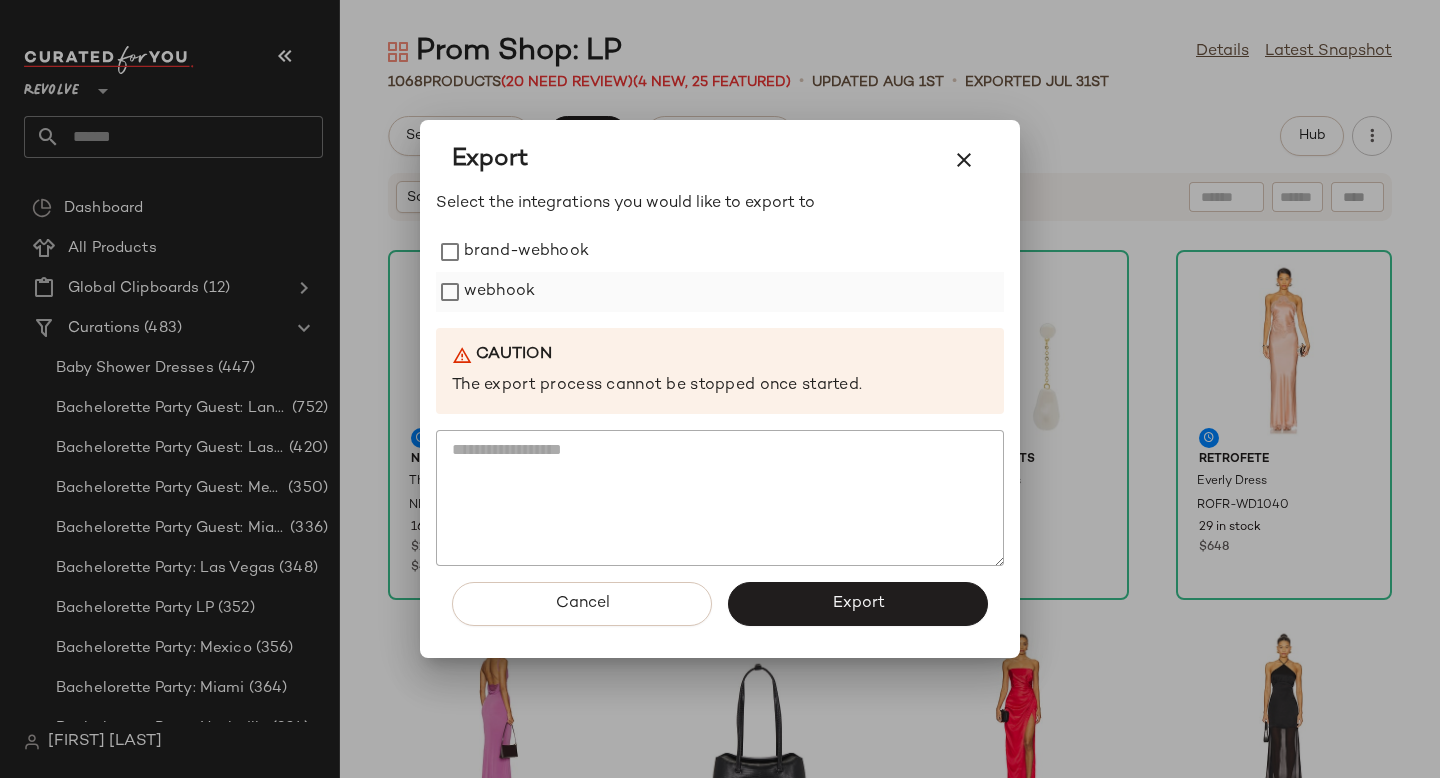 click on "webhook" at bounding box center [499, 292] 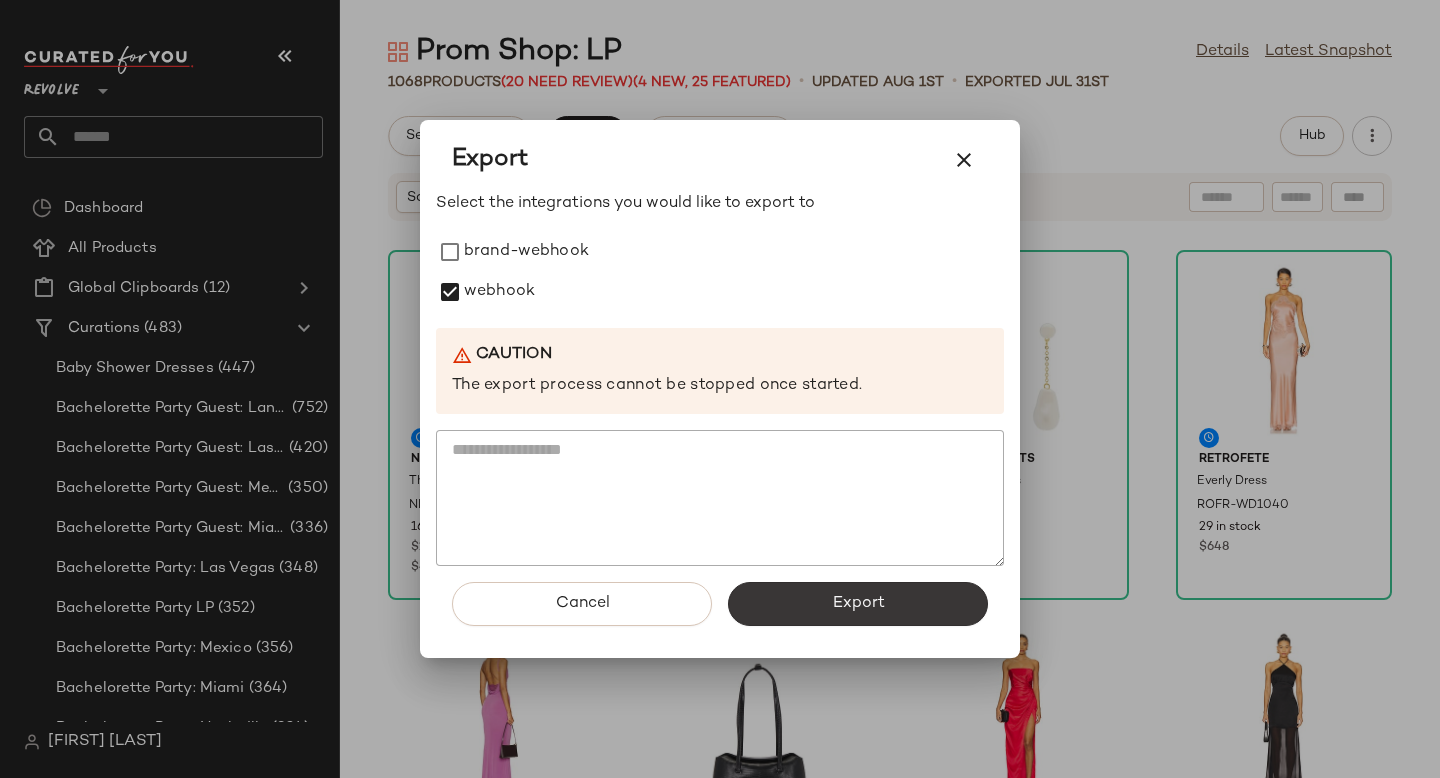 click on "Export" at bounding box center [858, 604] 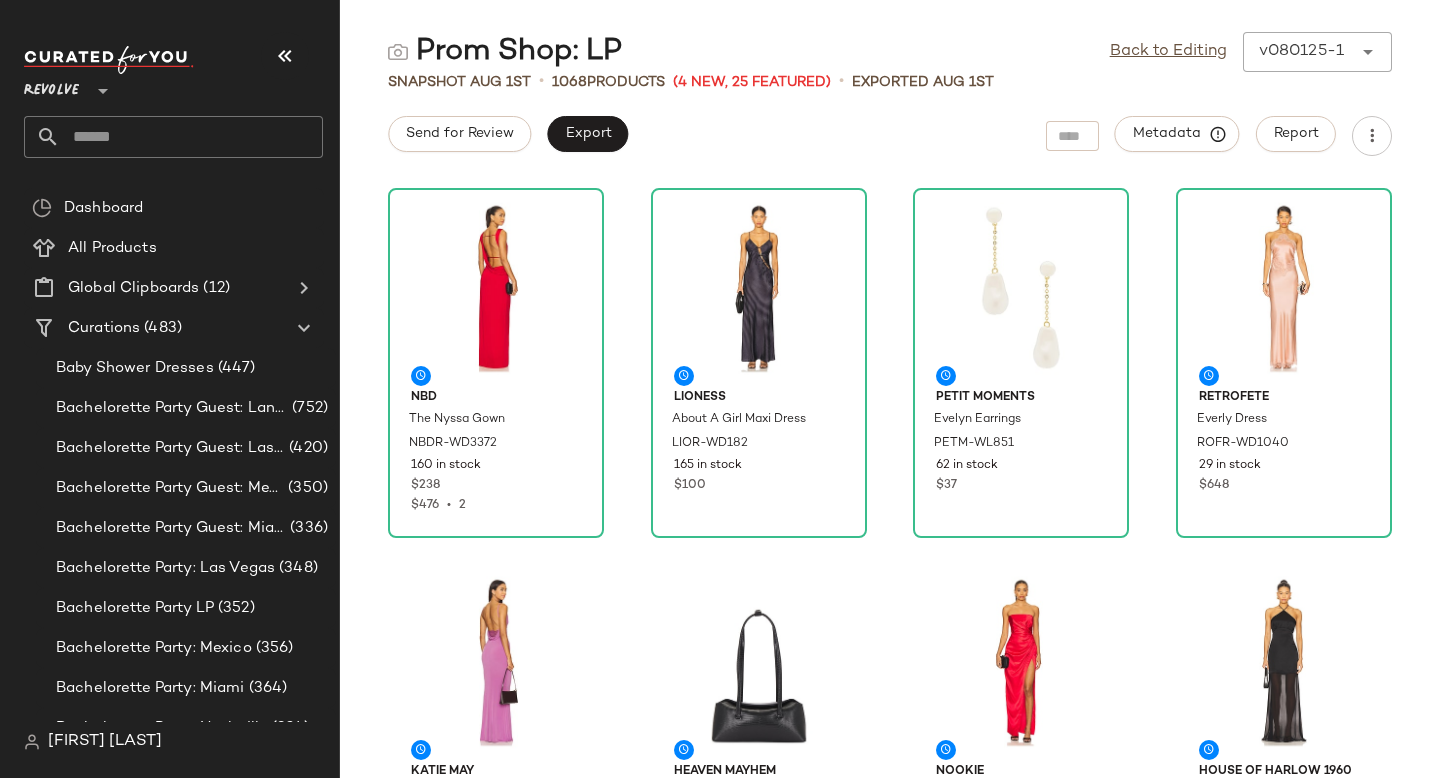 click 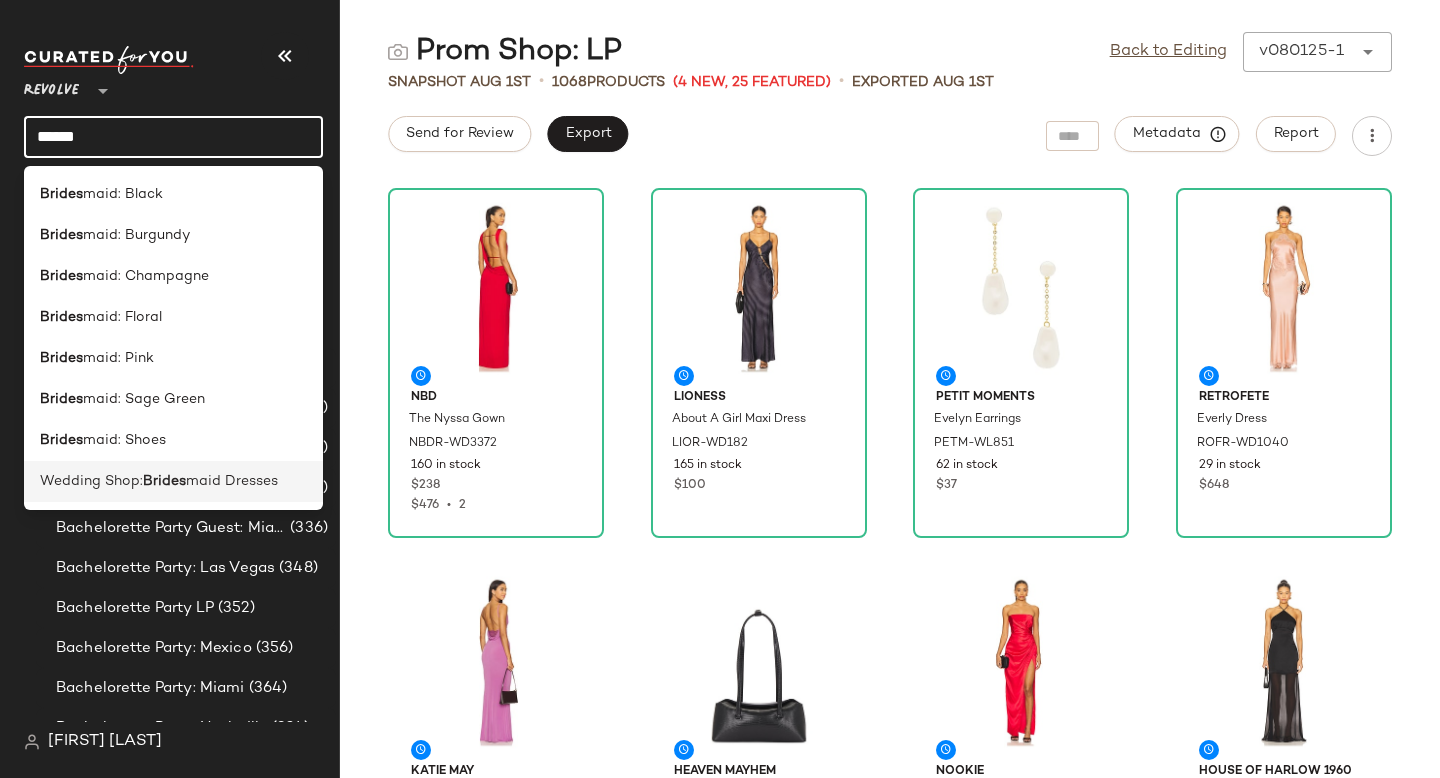 type on "******" 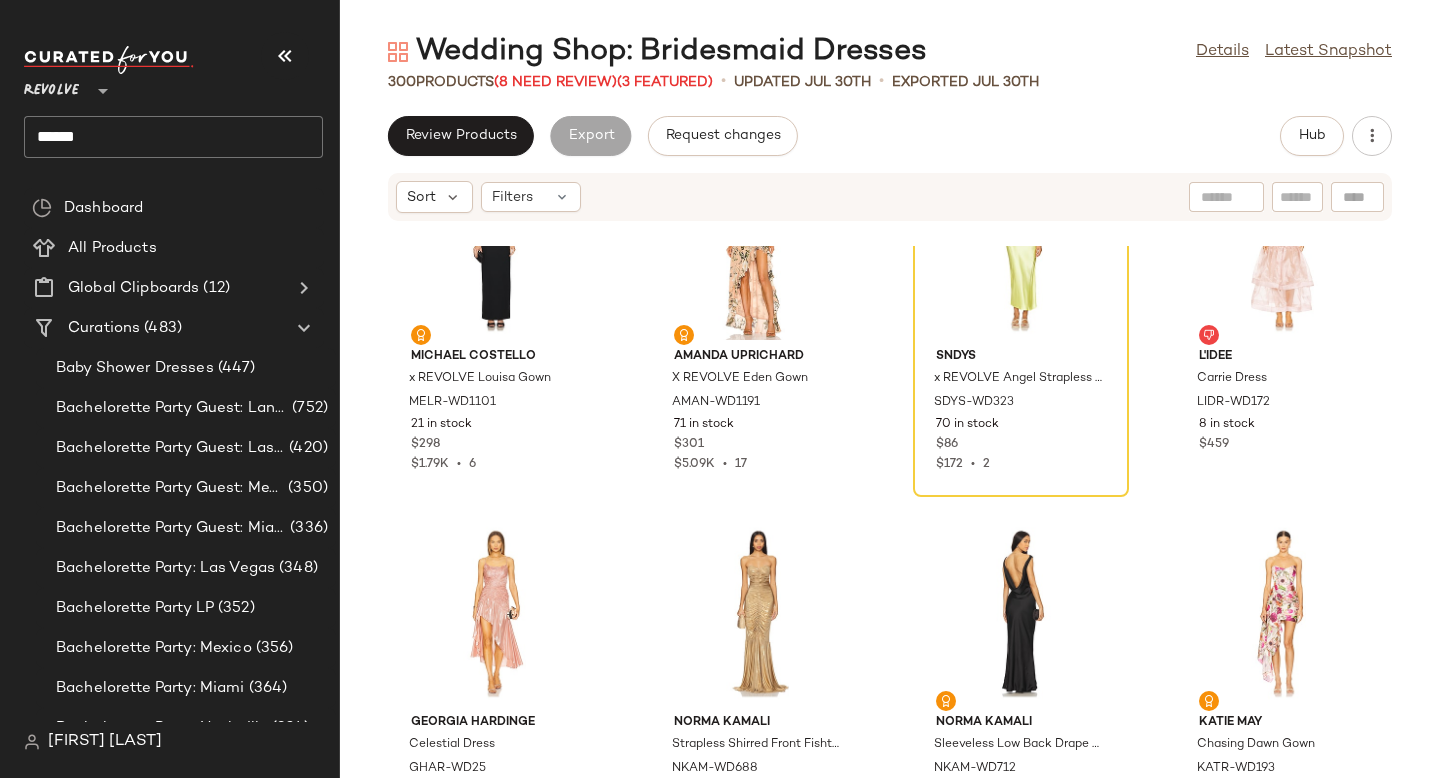 scroll, scrollTop: 103, scrollLeft: 0, axis: vertical 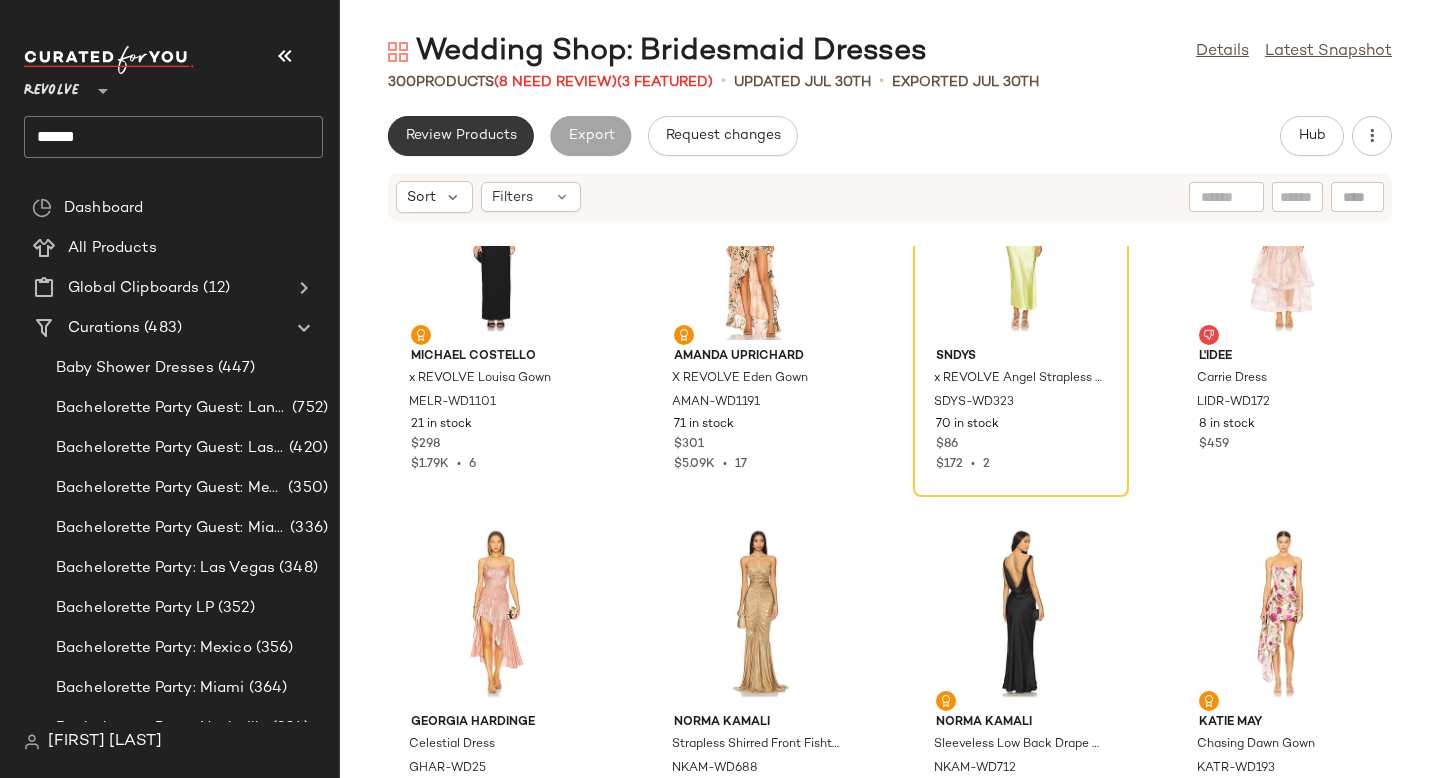 click on "Review Products" at bounding box center (461, 136) 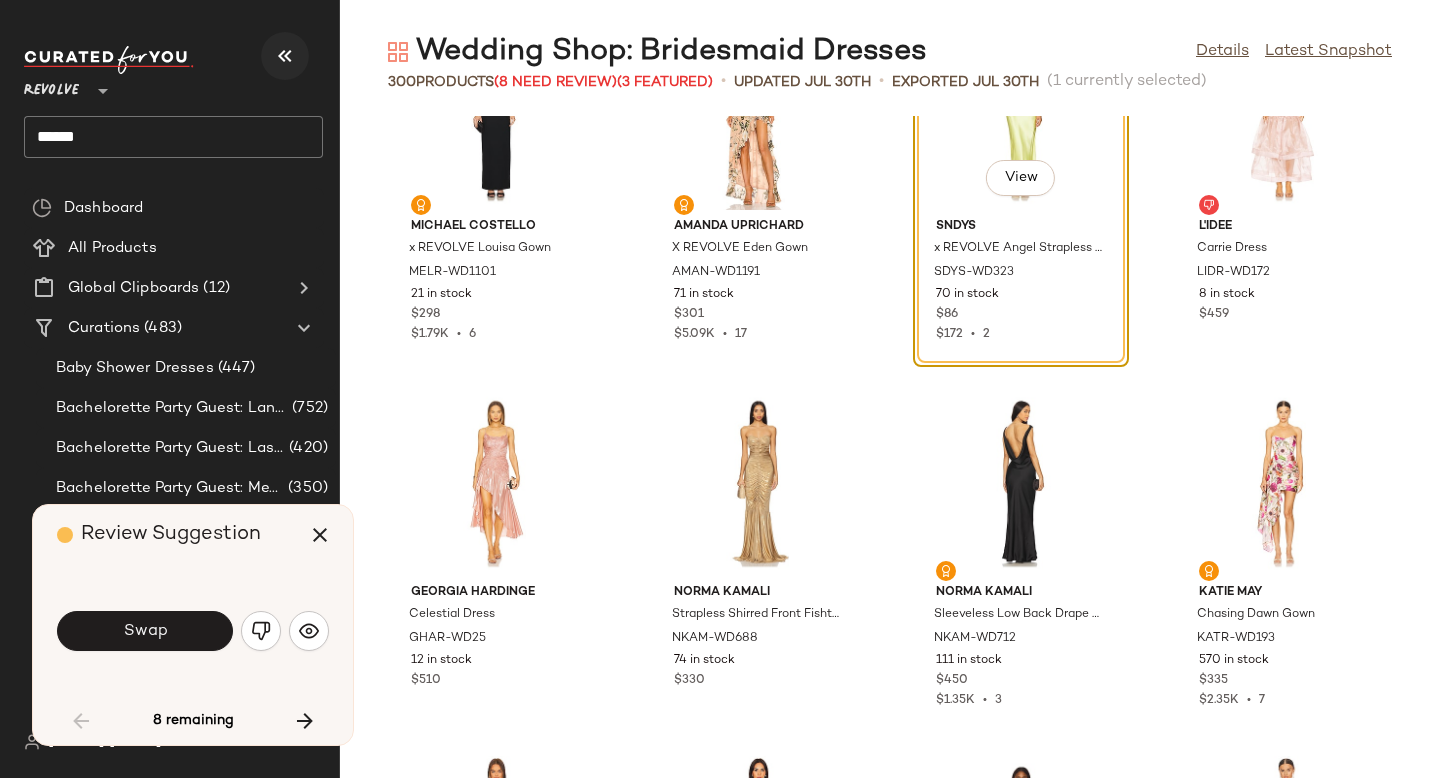 scroll, scrollTop: 0, scrollLeft: 0, axis: both 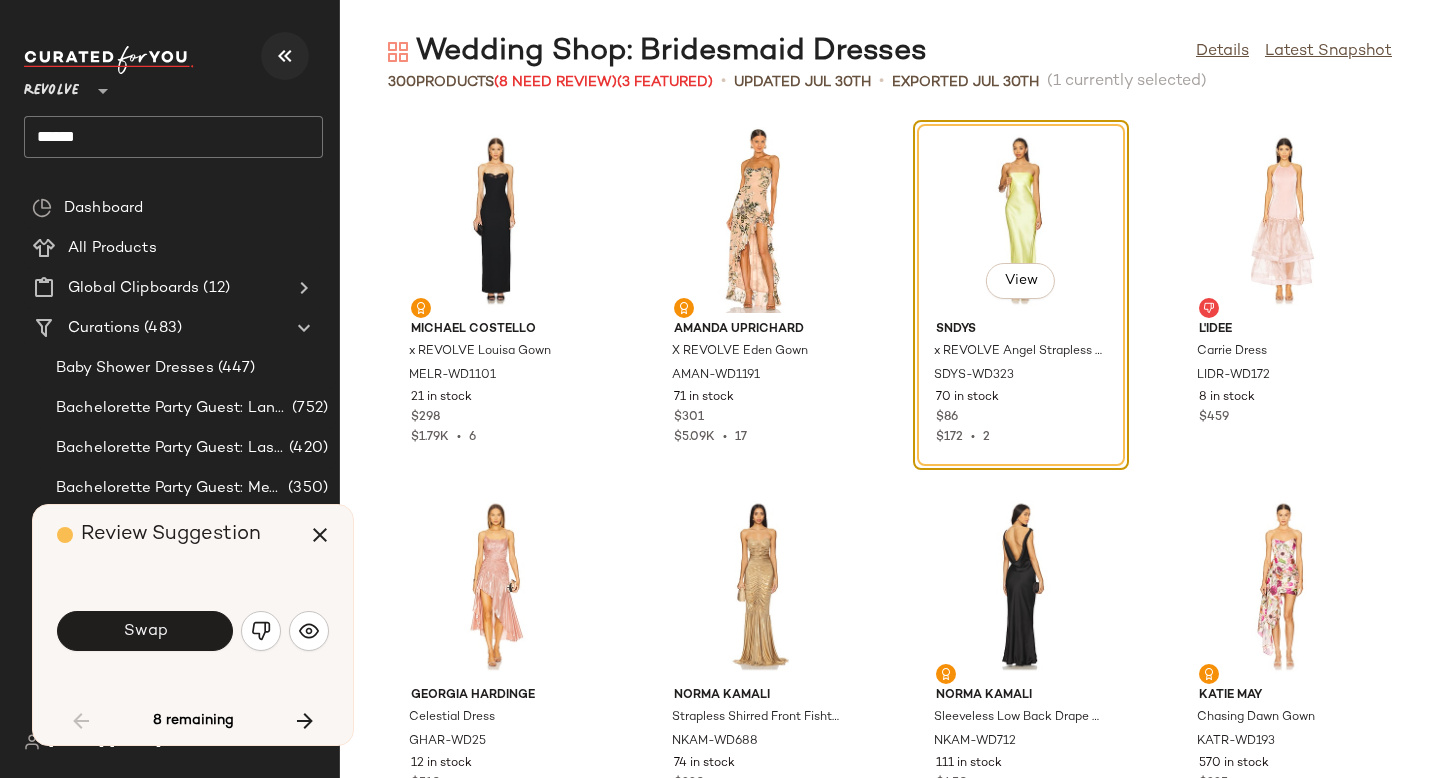 click at bounding box center (285, 56) 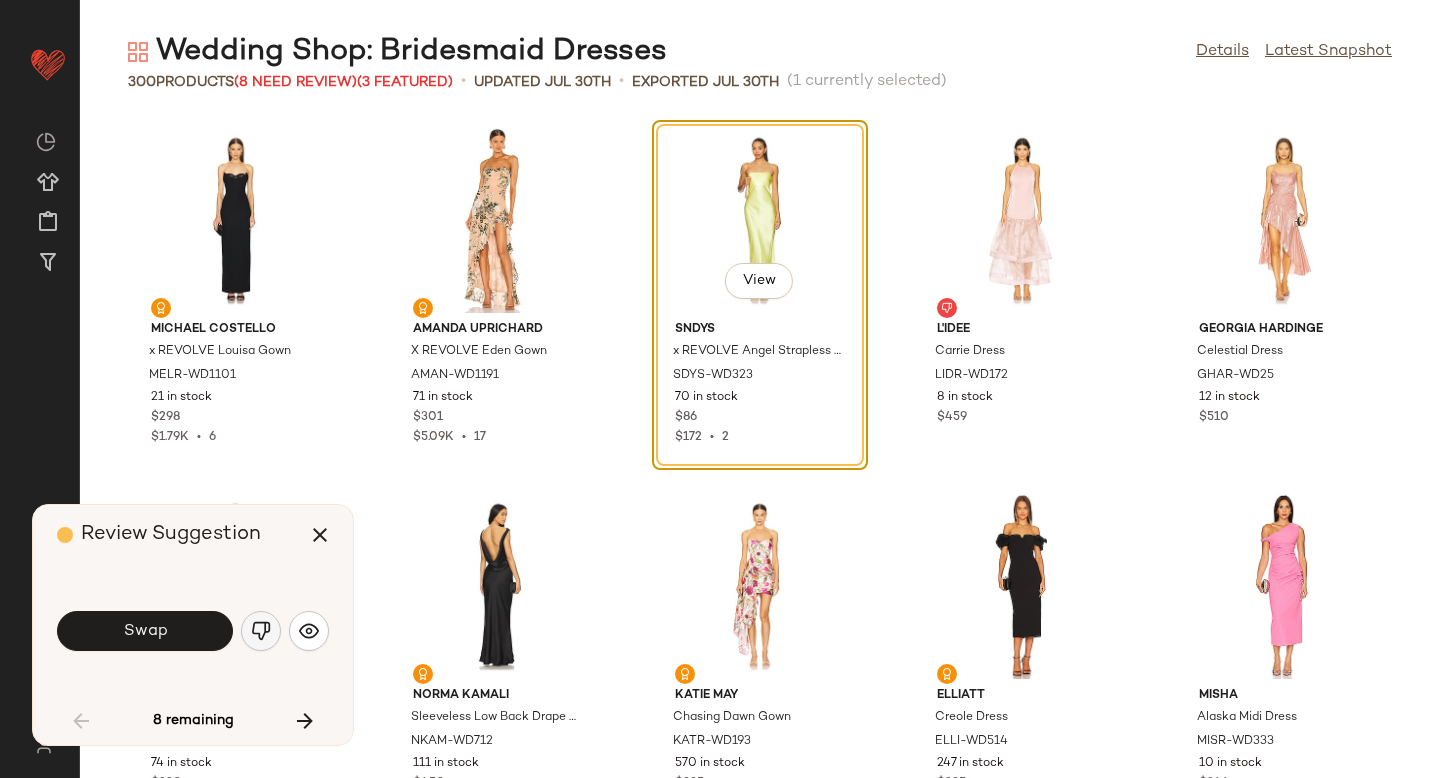 click 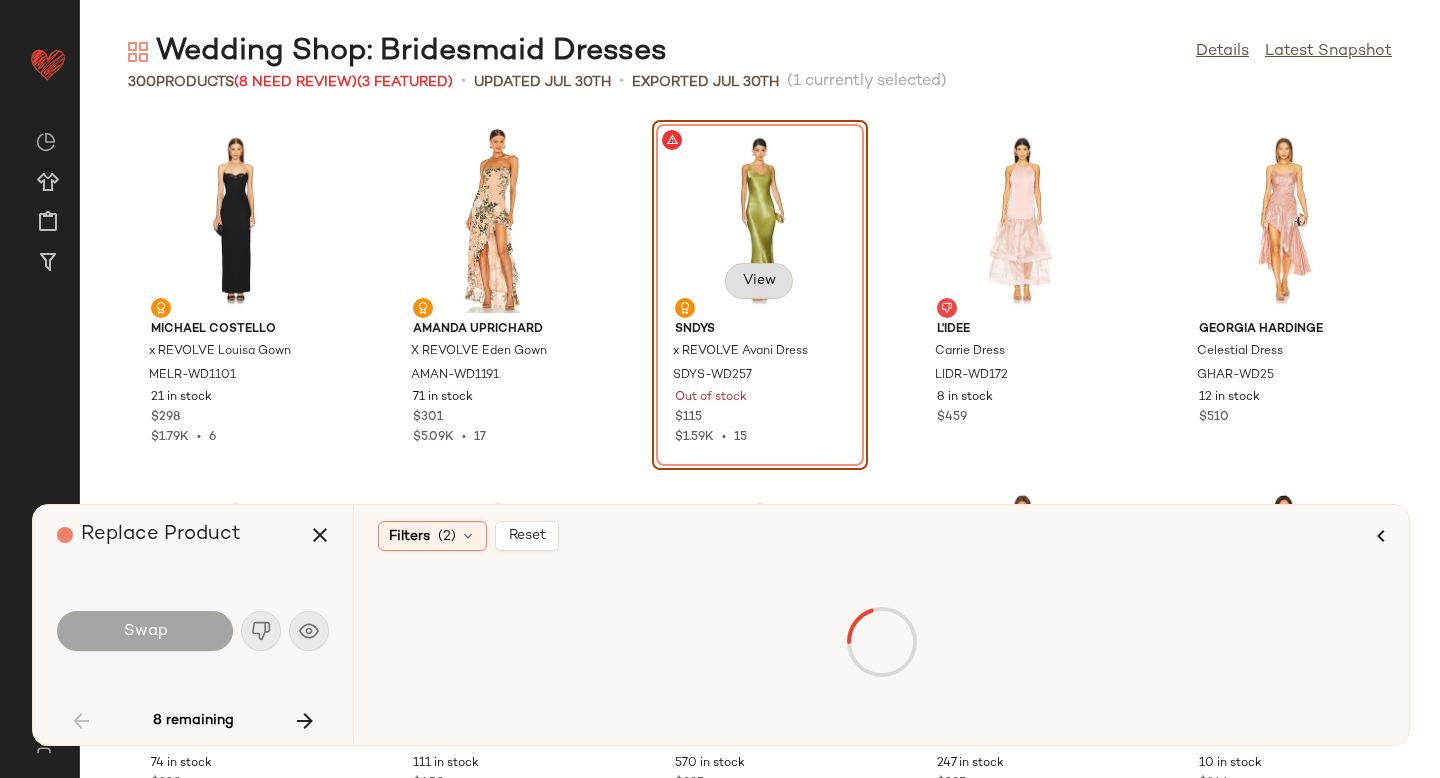 click on "View" 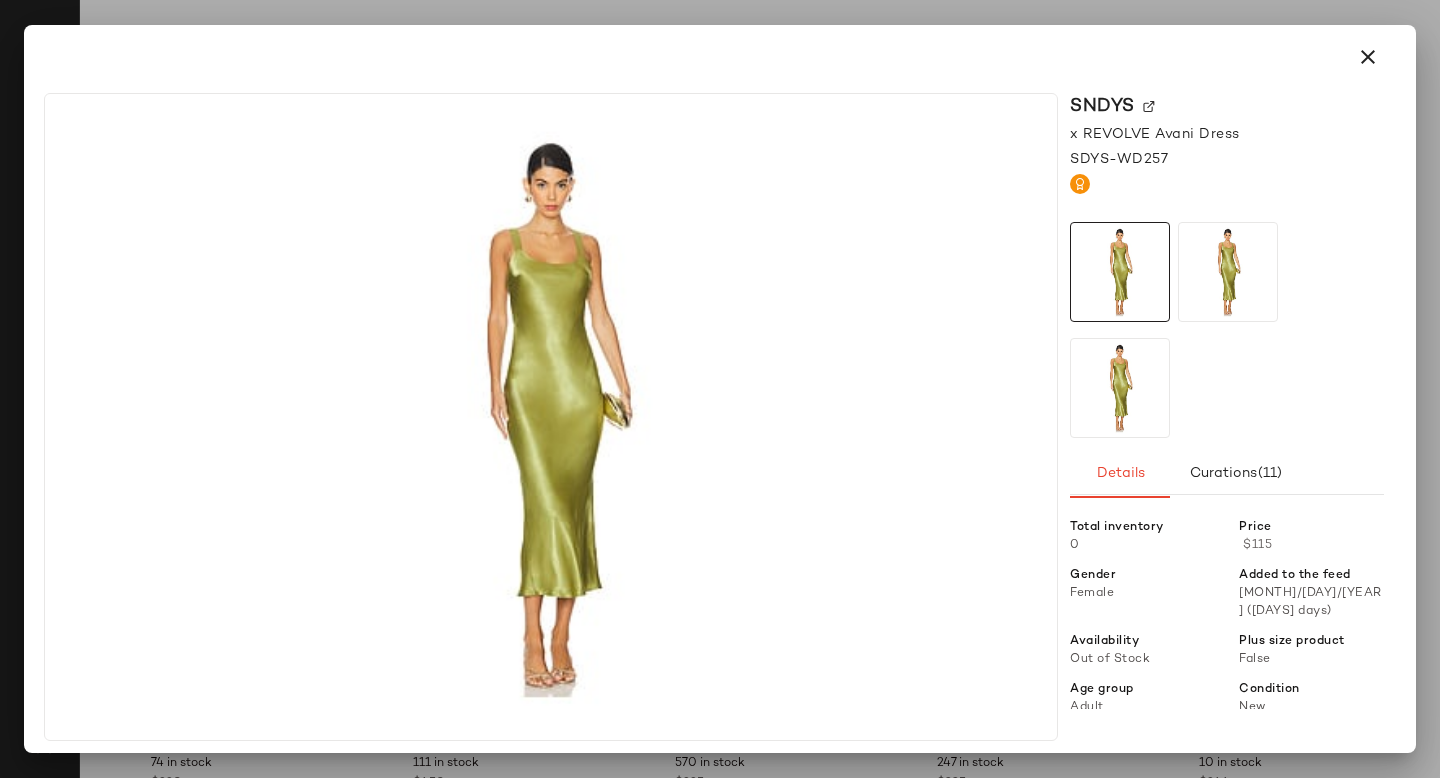 click 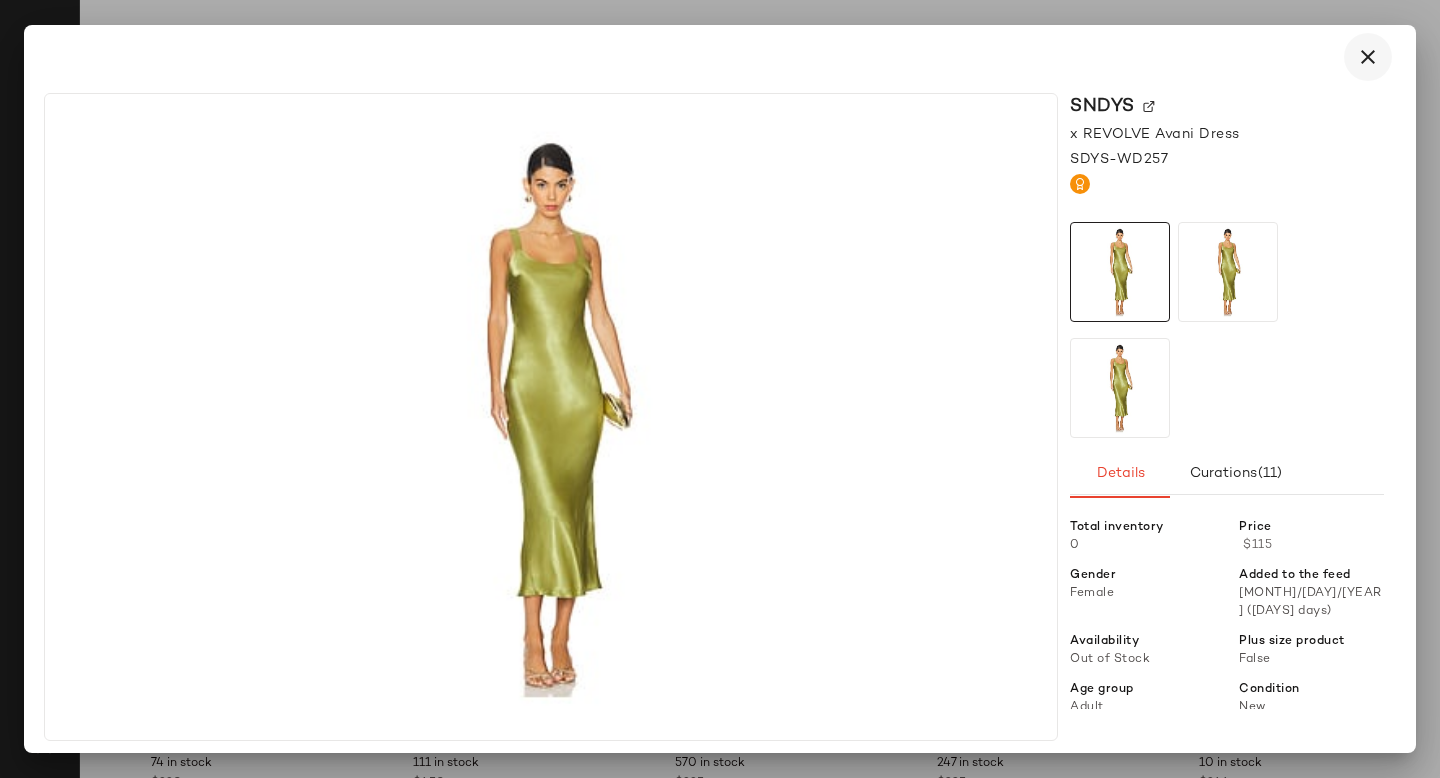click at bounding box center [1368, 57] 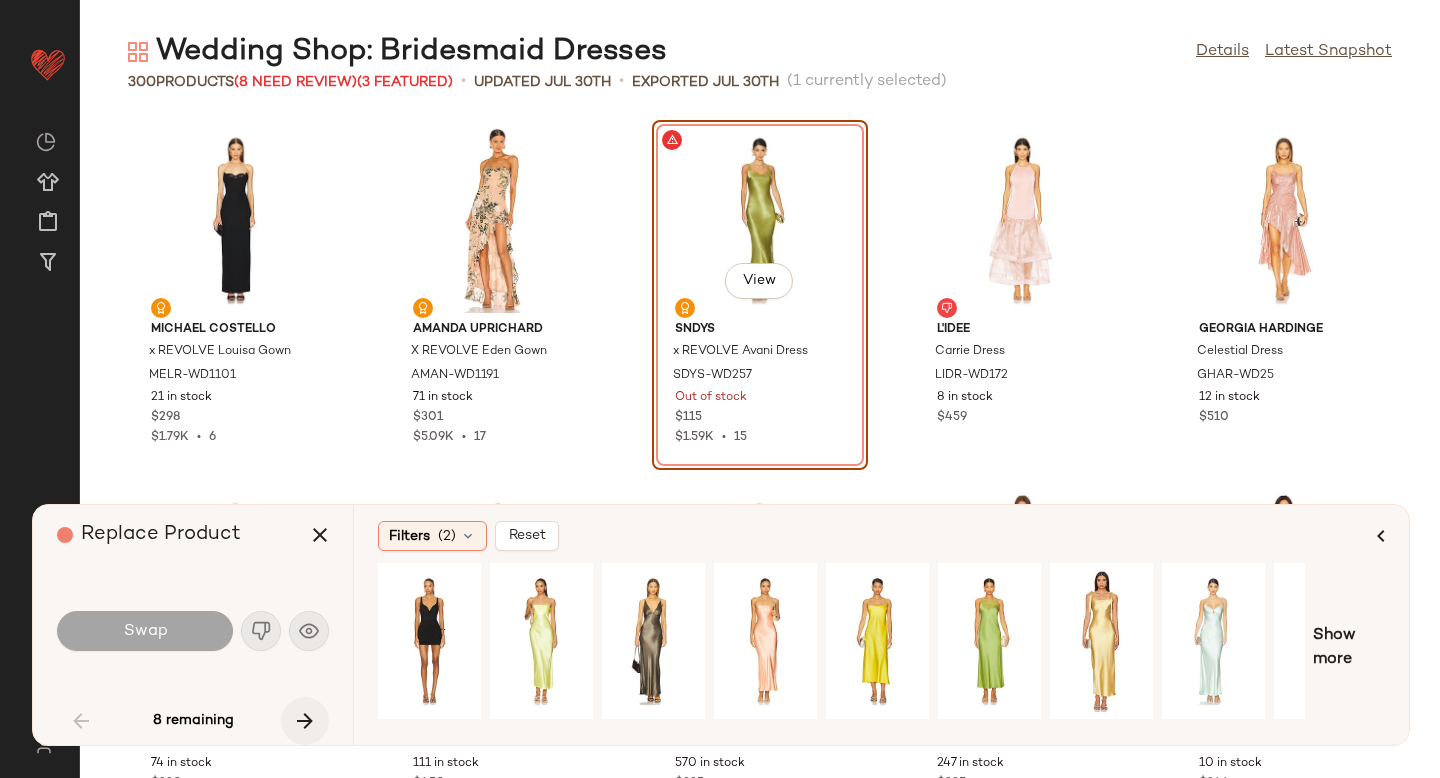 click at bounding box center [305, 721] 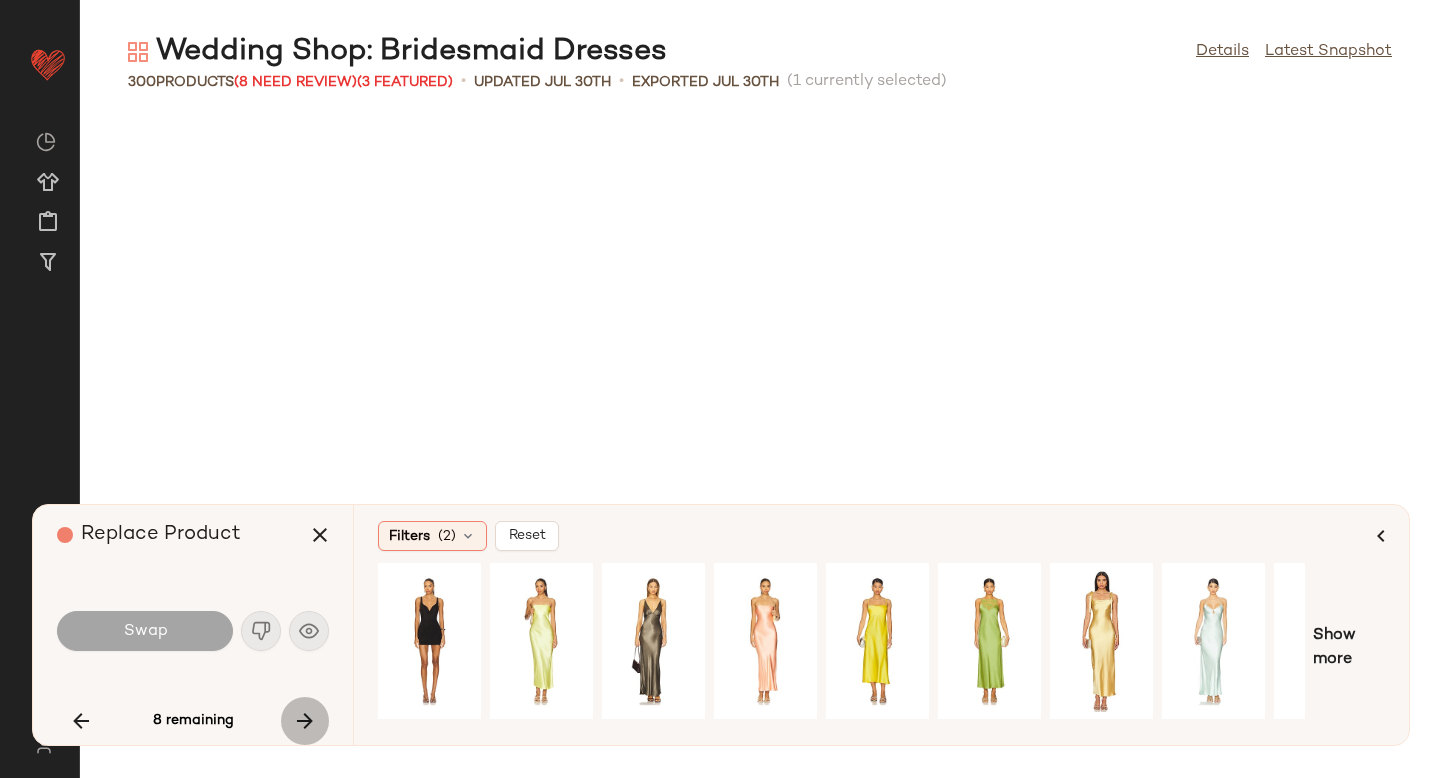 scroll, scrollTop: 1464, scrollLeft: 0, axis: vertical 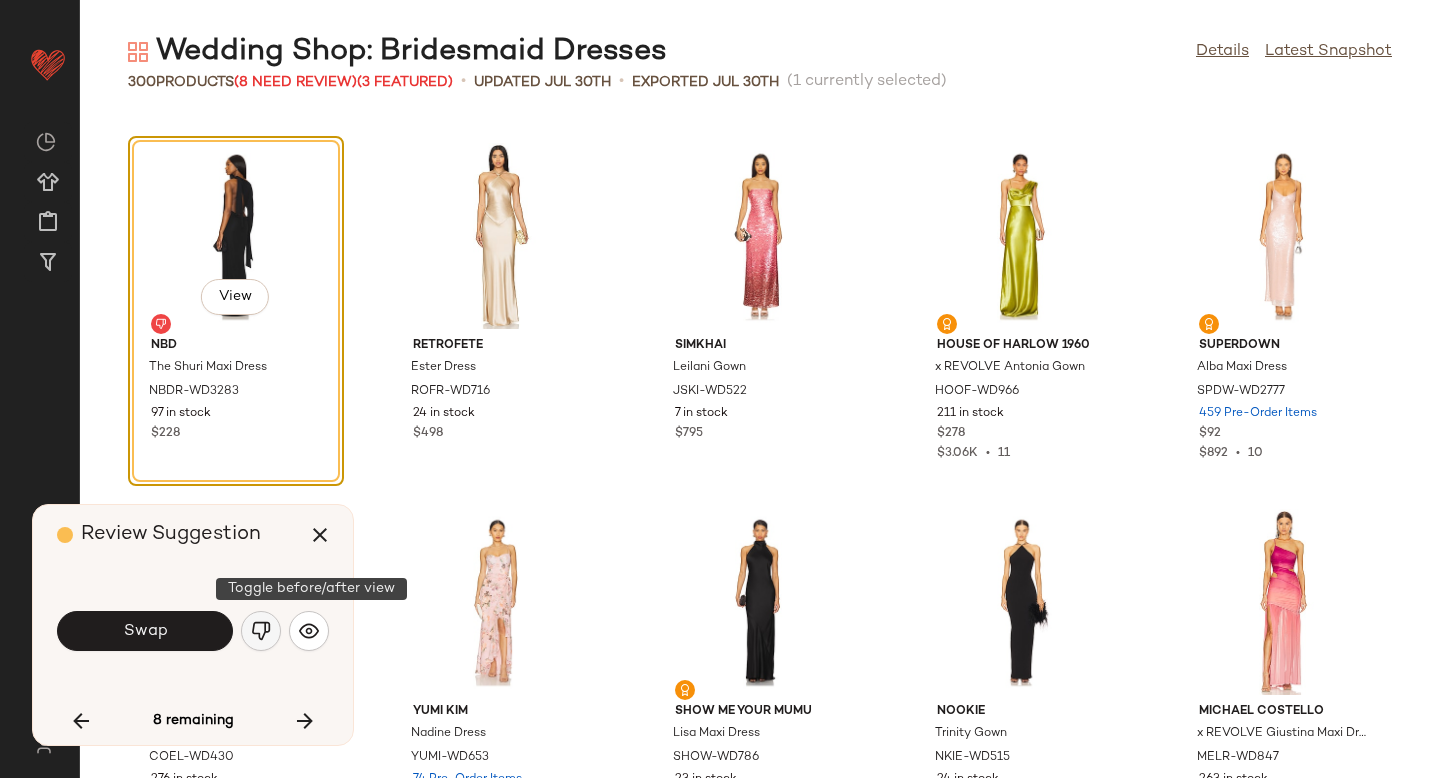 click 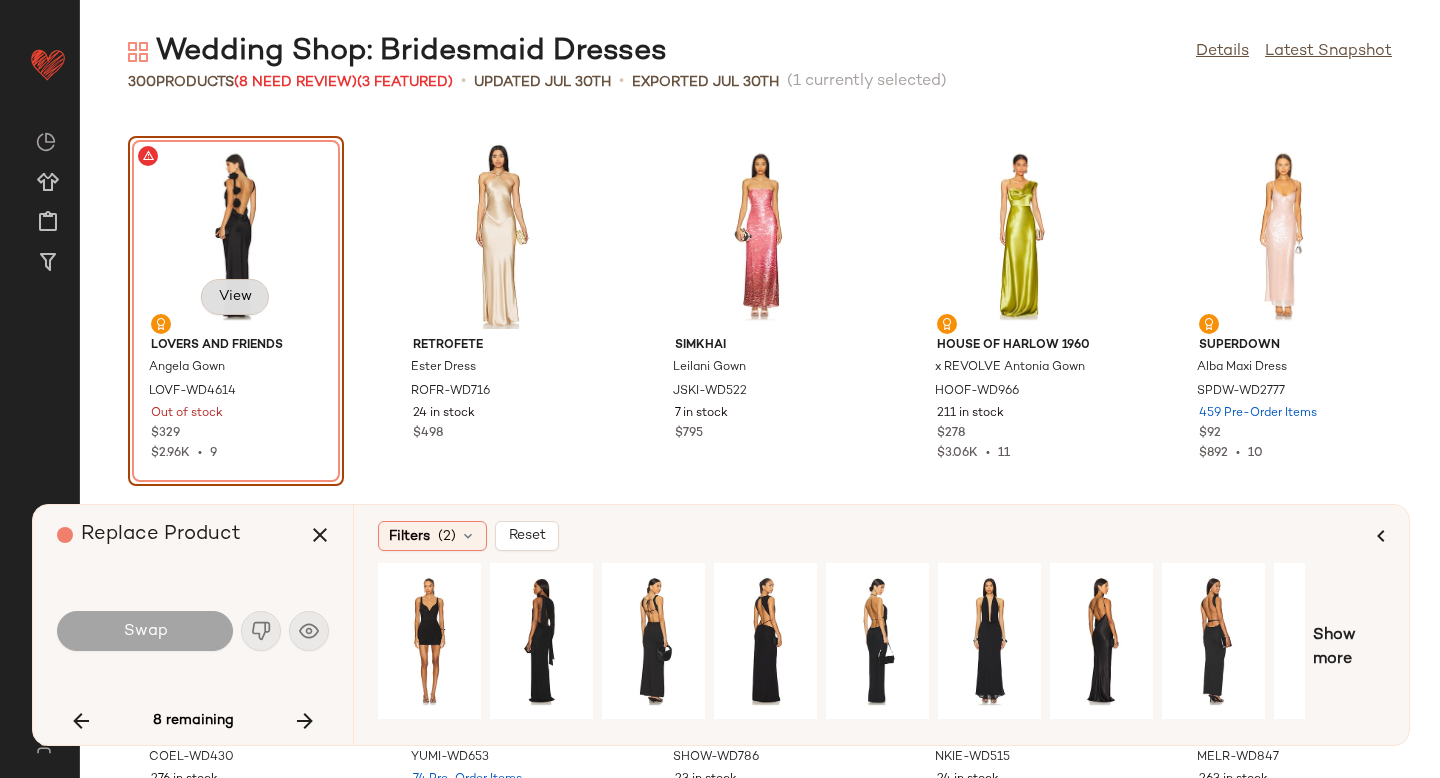 click on "View" 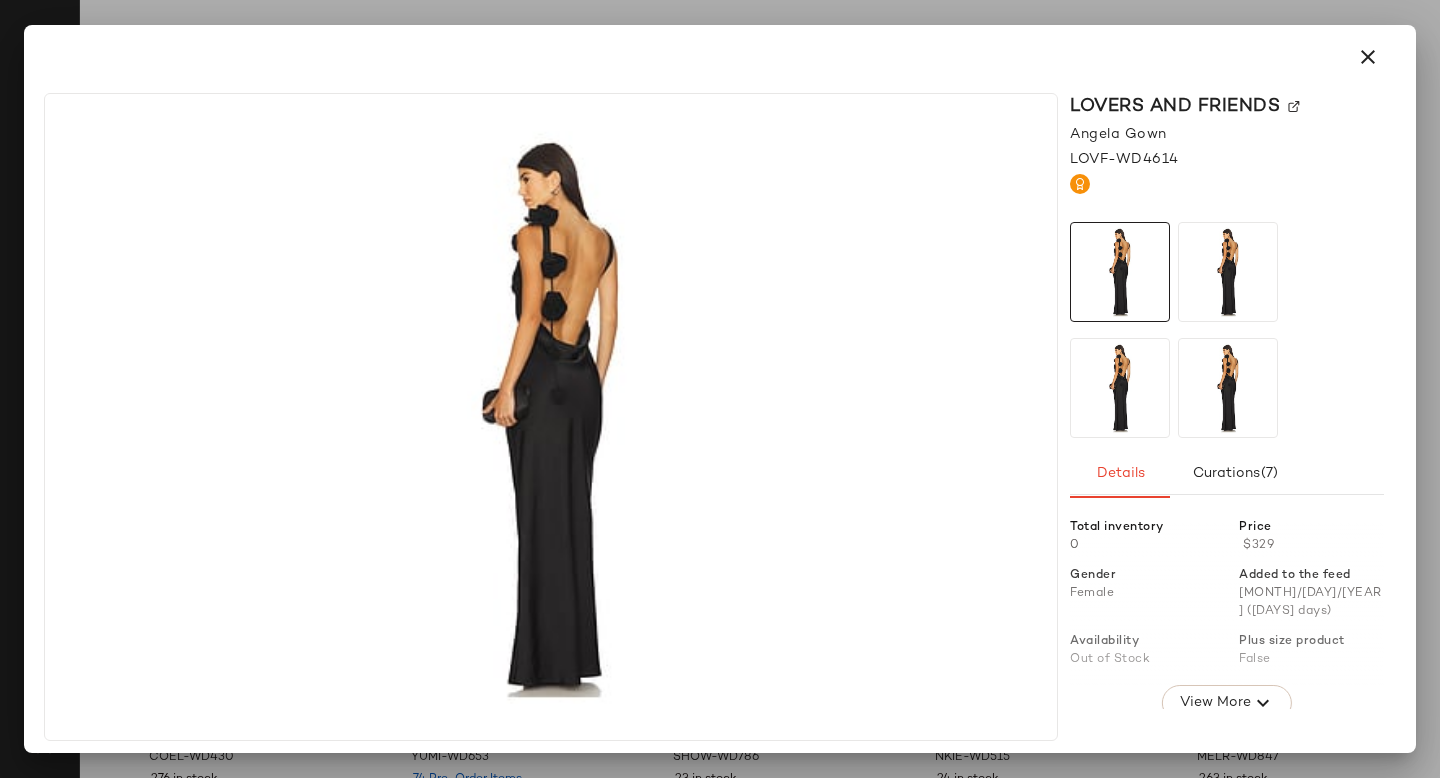 click 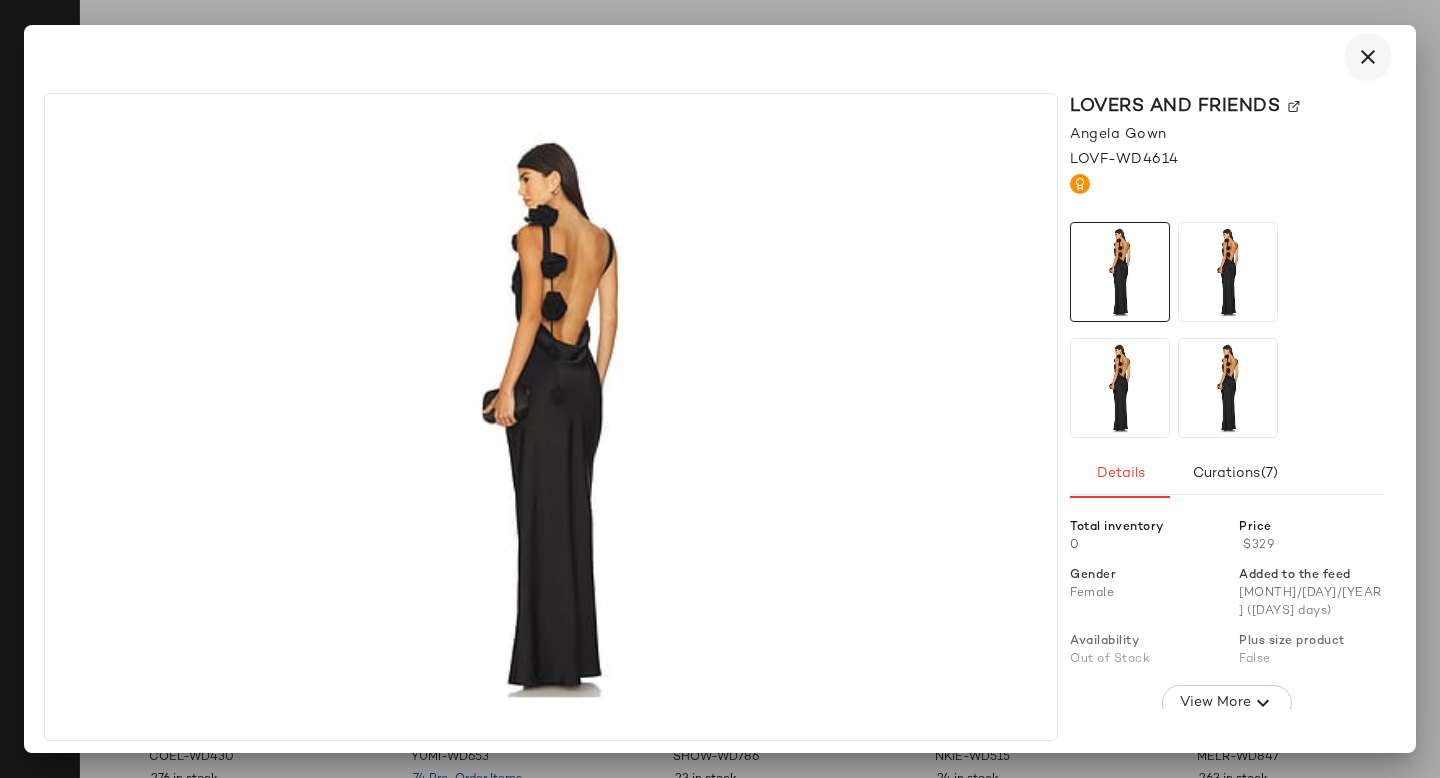 click at bounding box center (1368, 57) 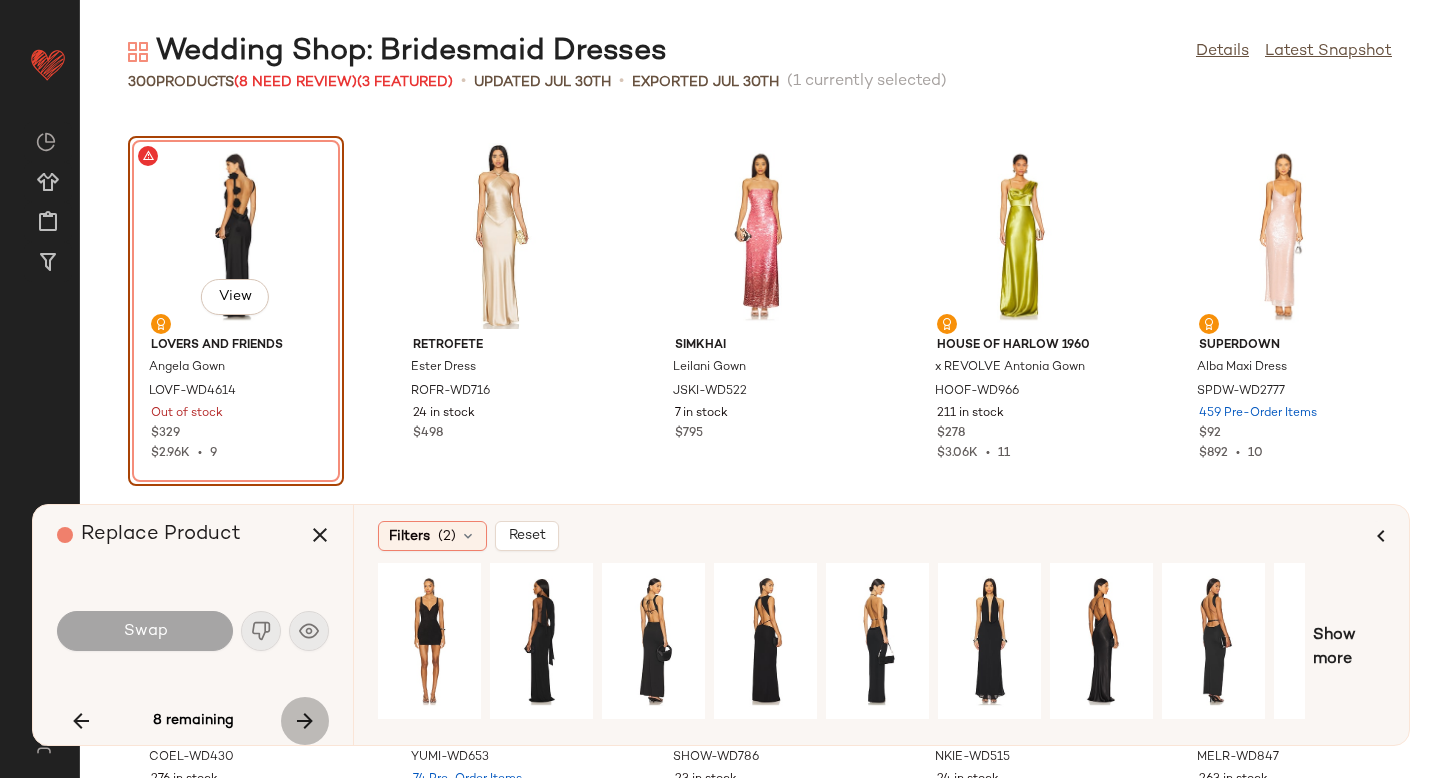 click at bounding box center (305, 721) 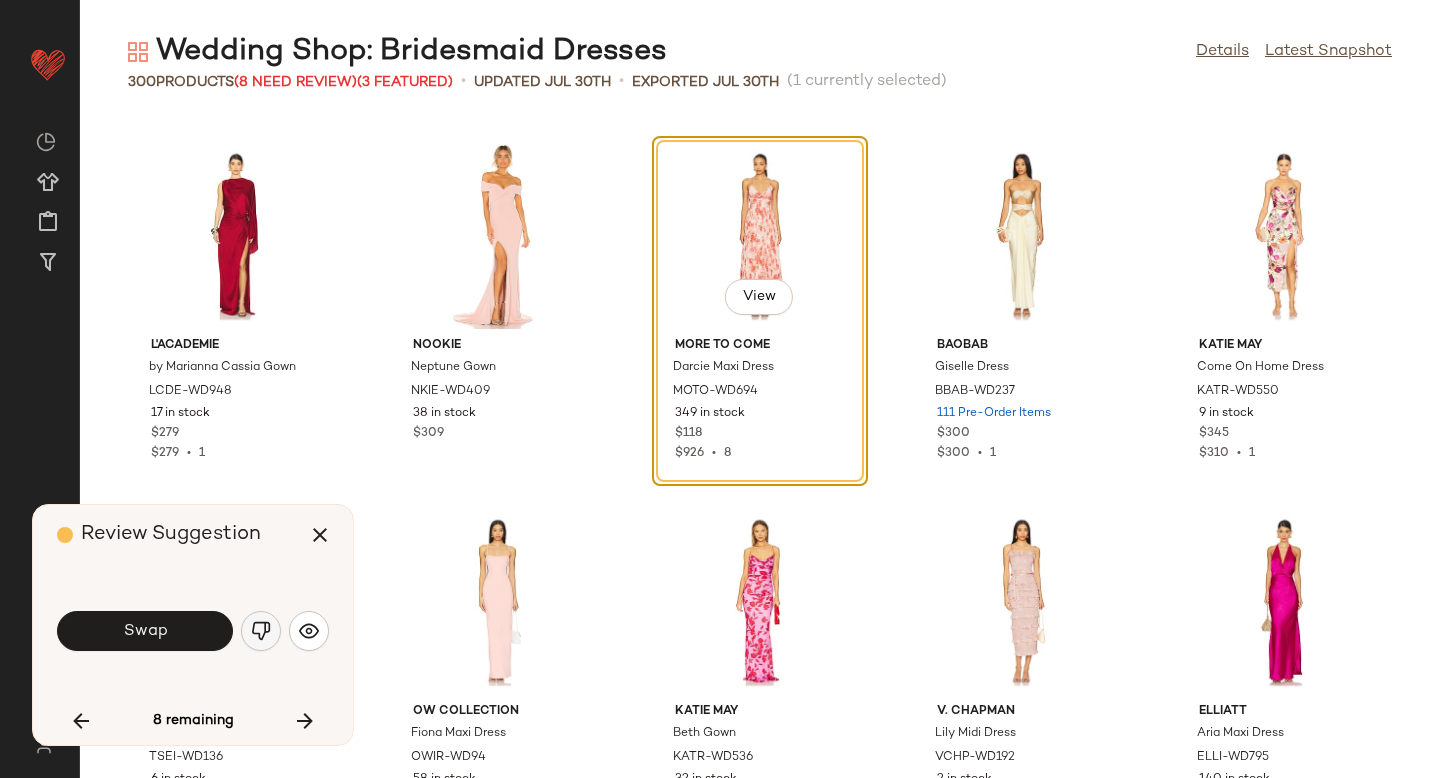 click 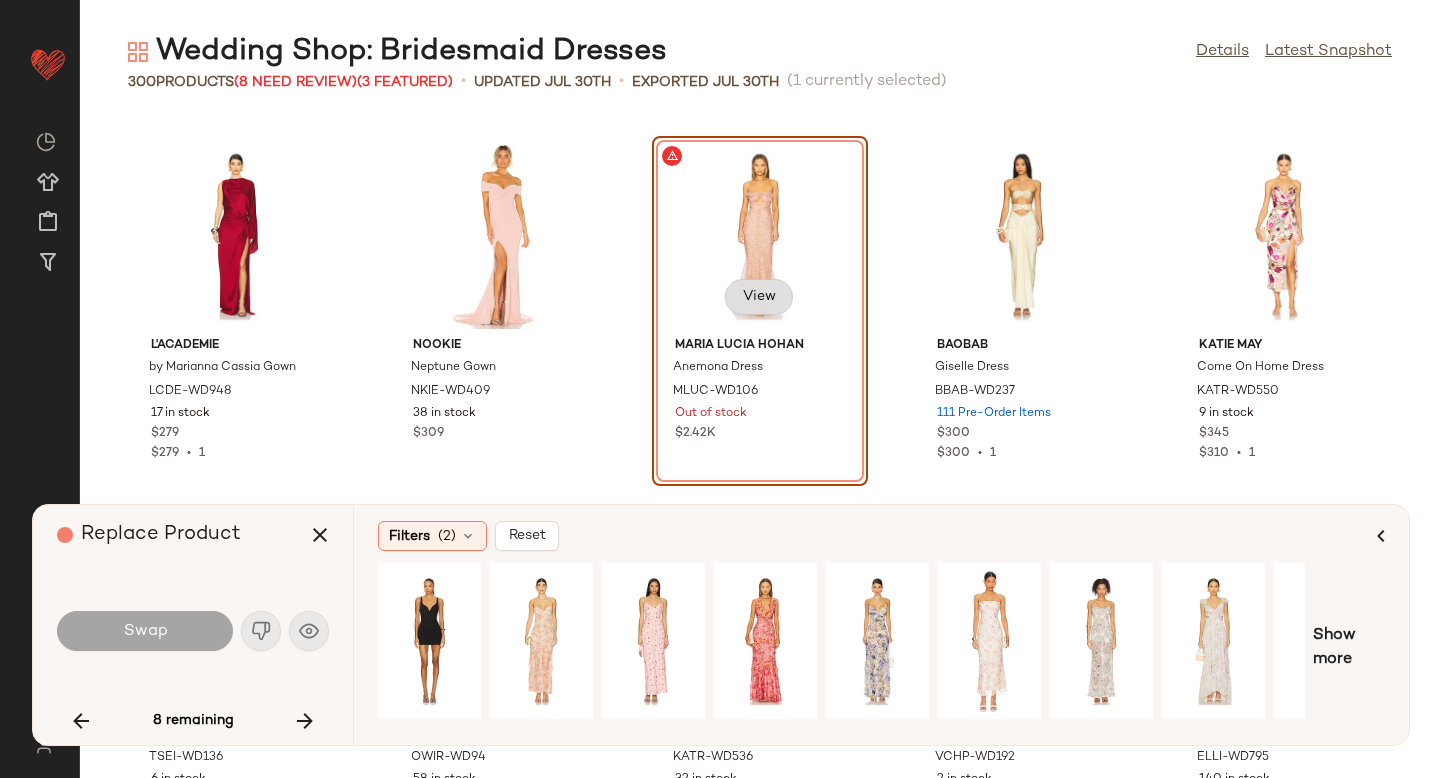 click on "View" at bounding box center (759, 297) 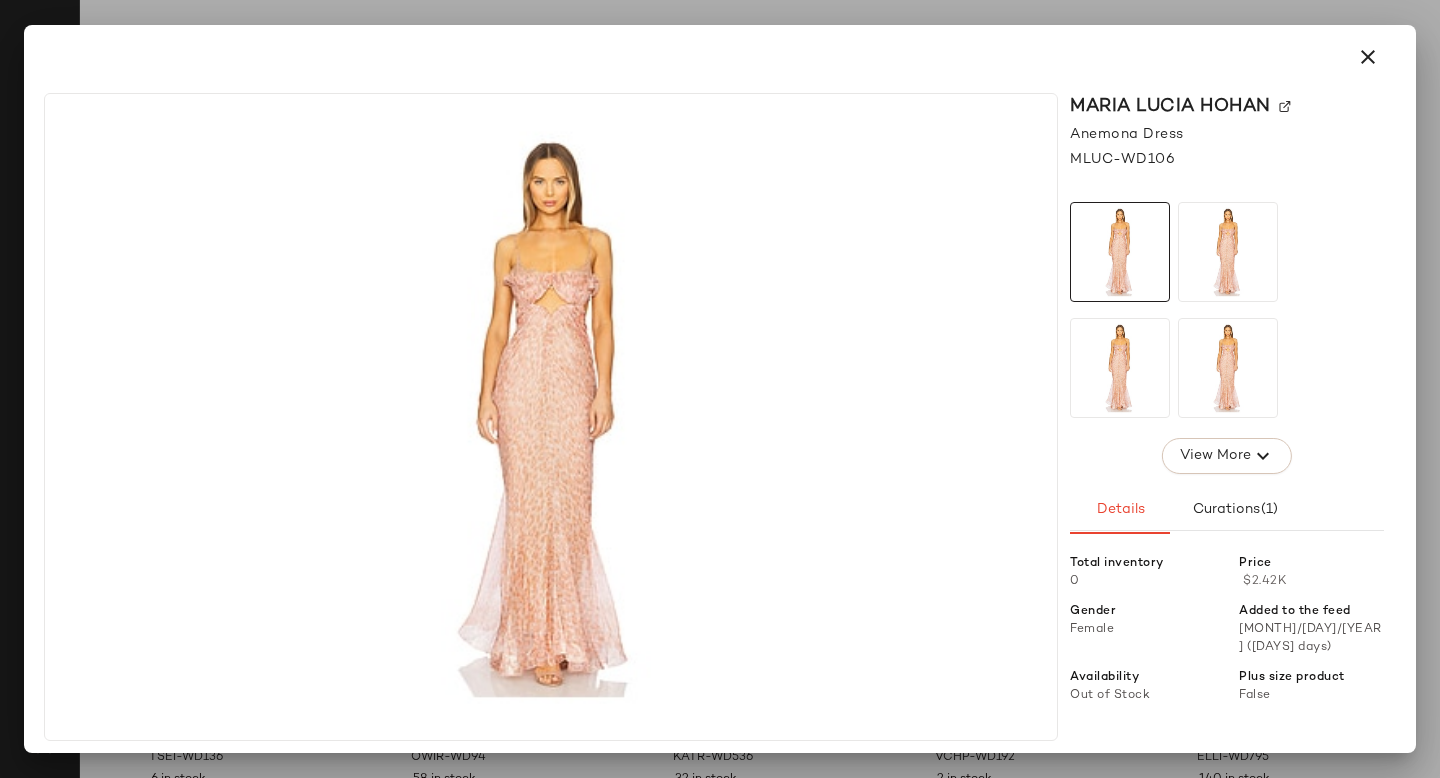 click 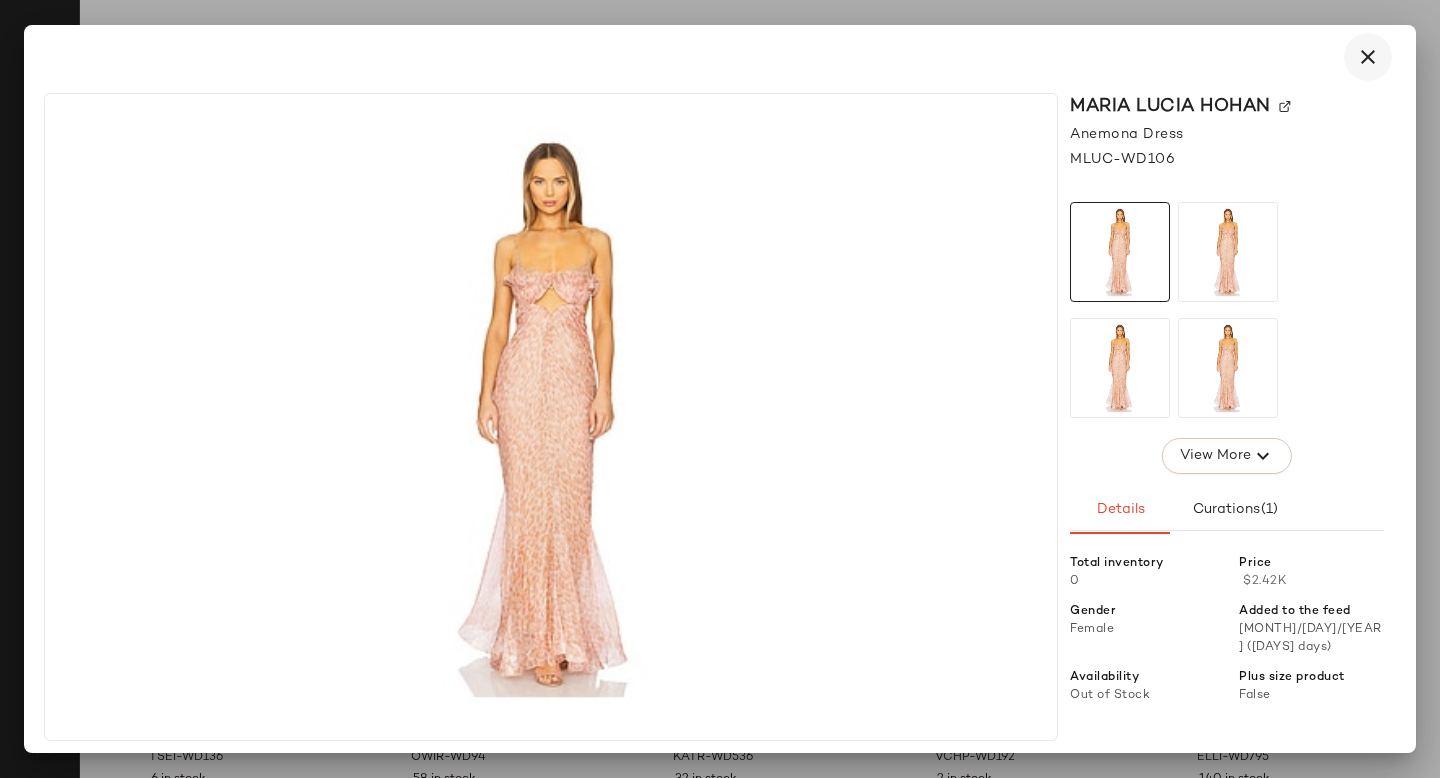 click at bounding box center [1368, 57] 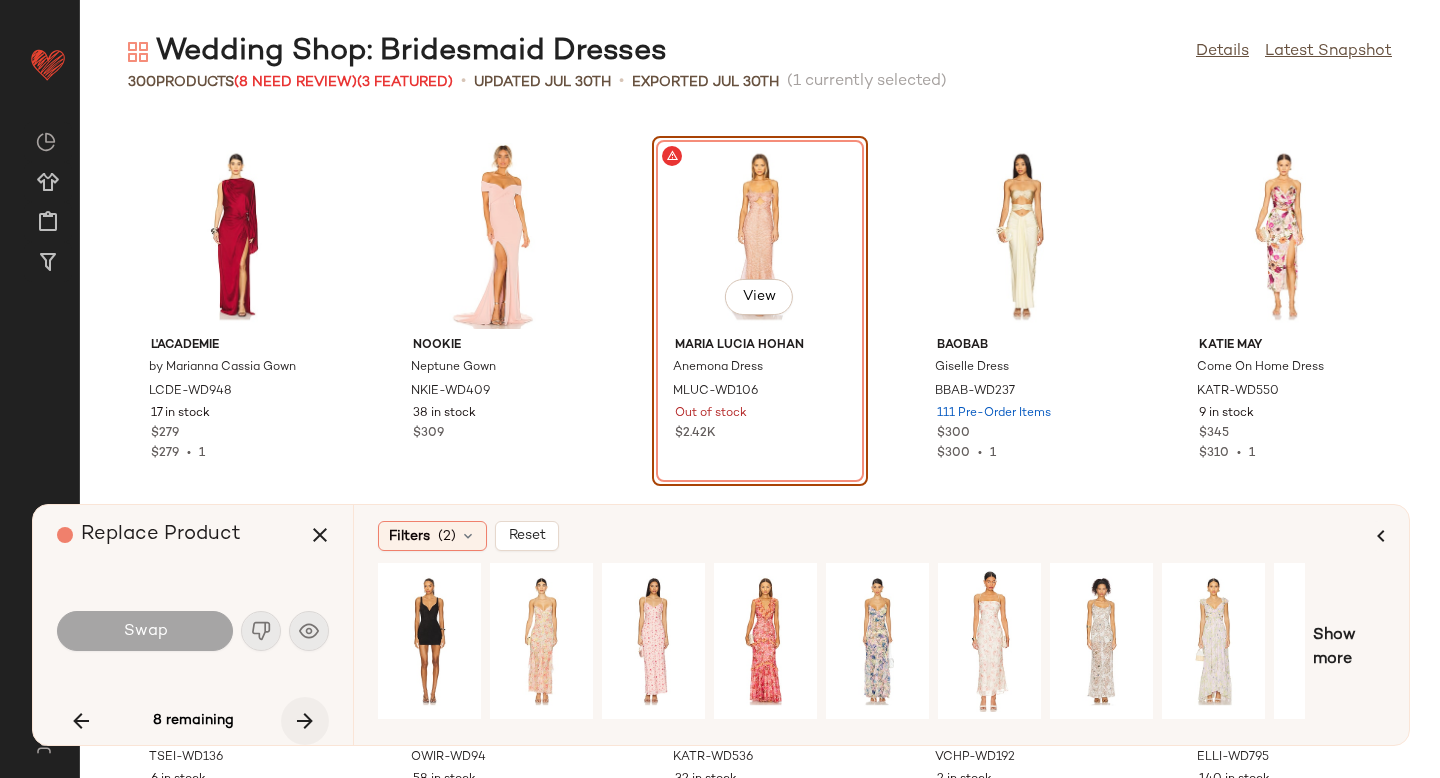 click at bounding box center (305, 721) 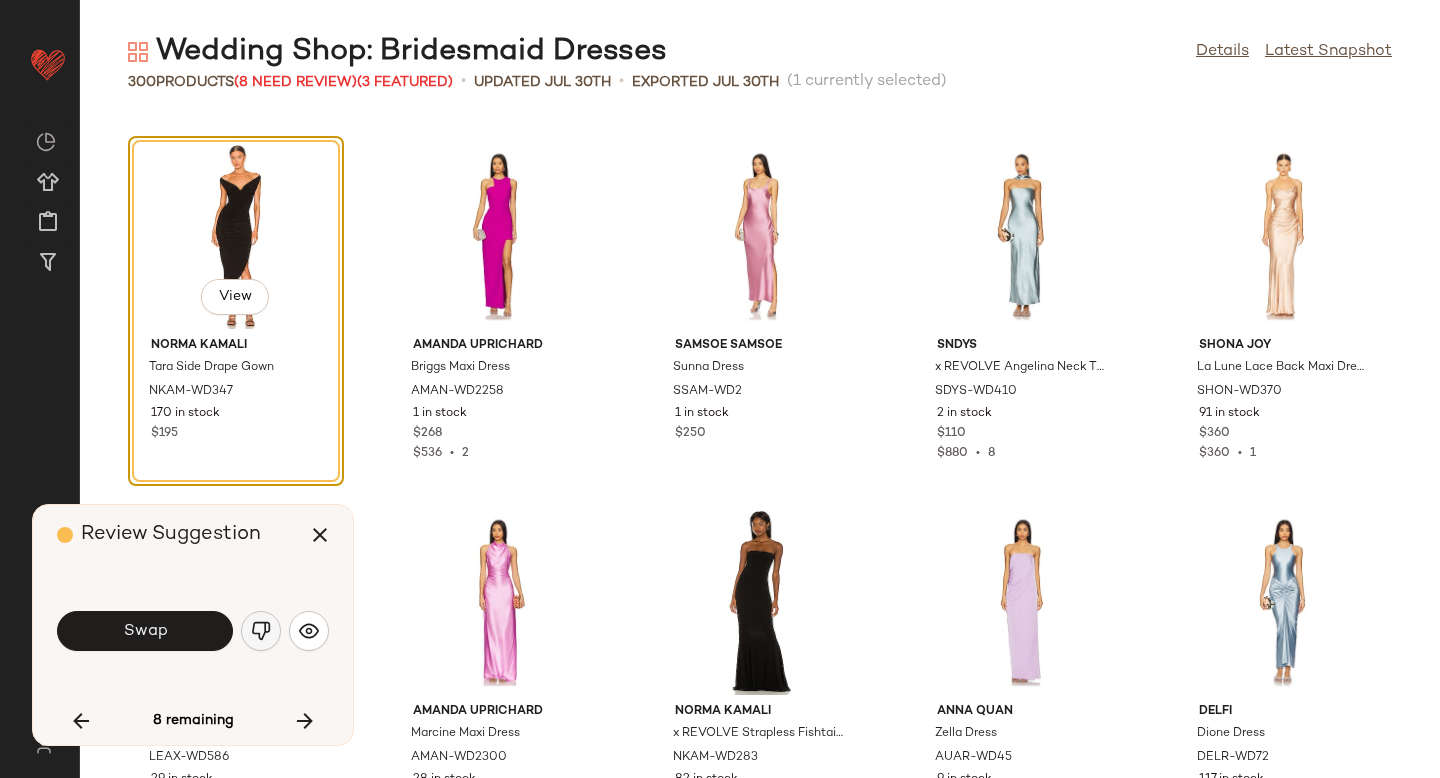 click 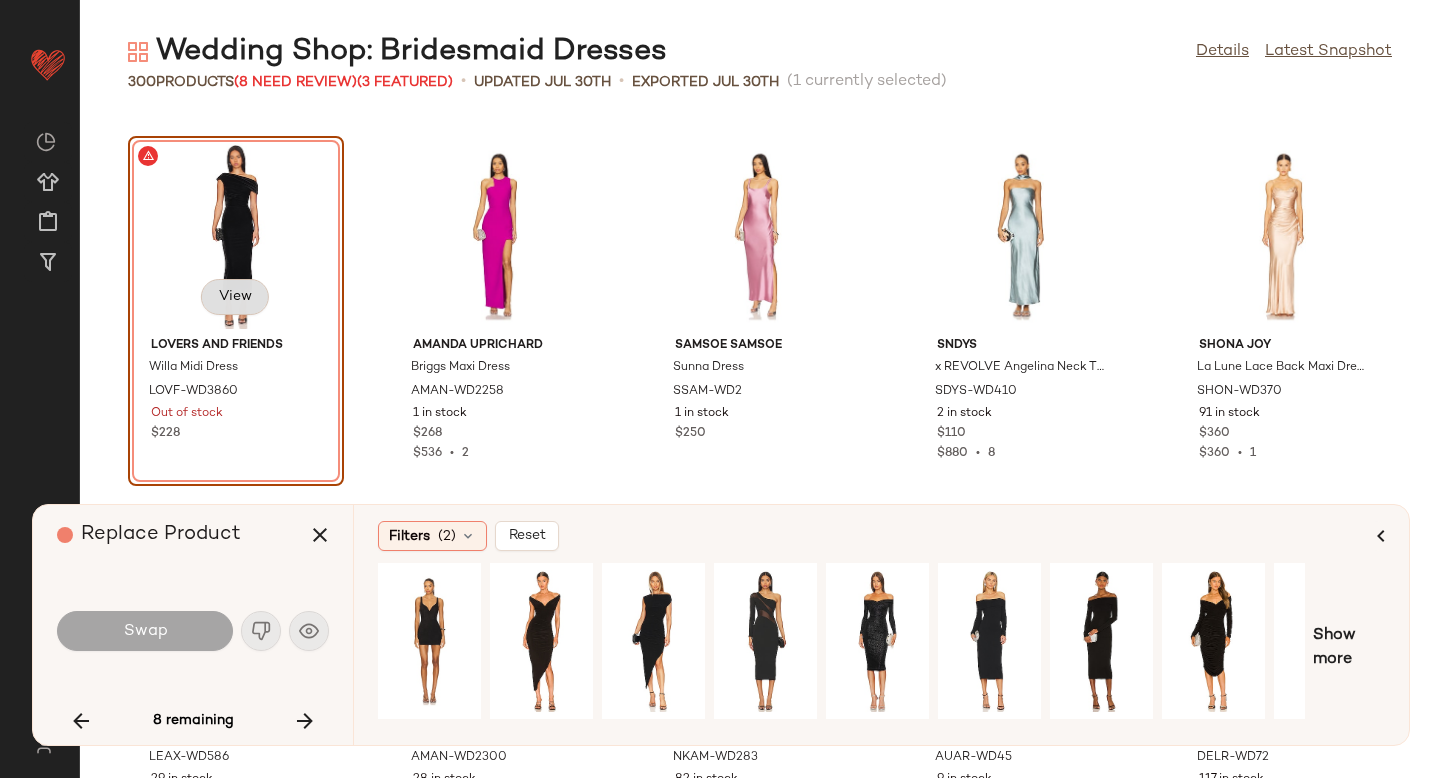 click on "View" 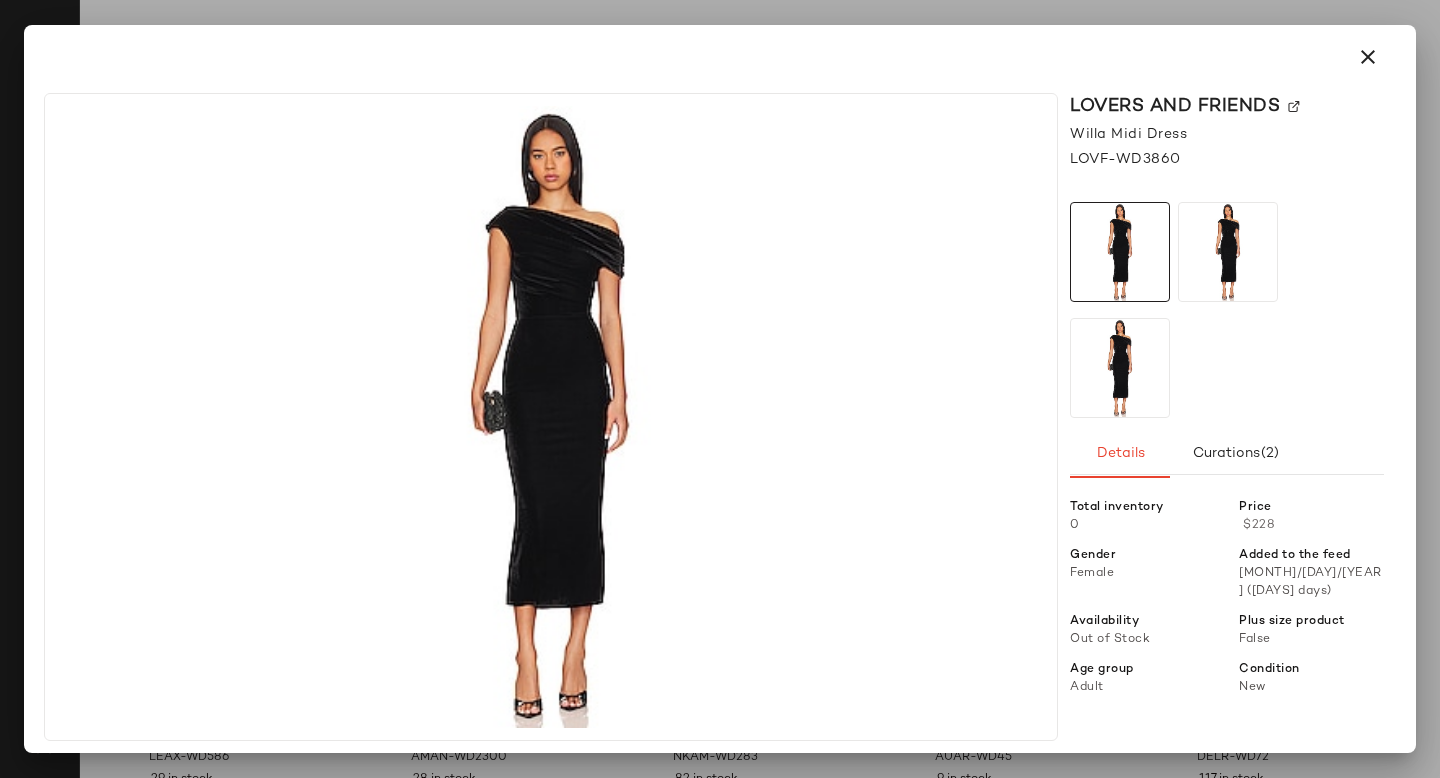 click 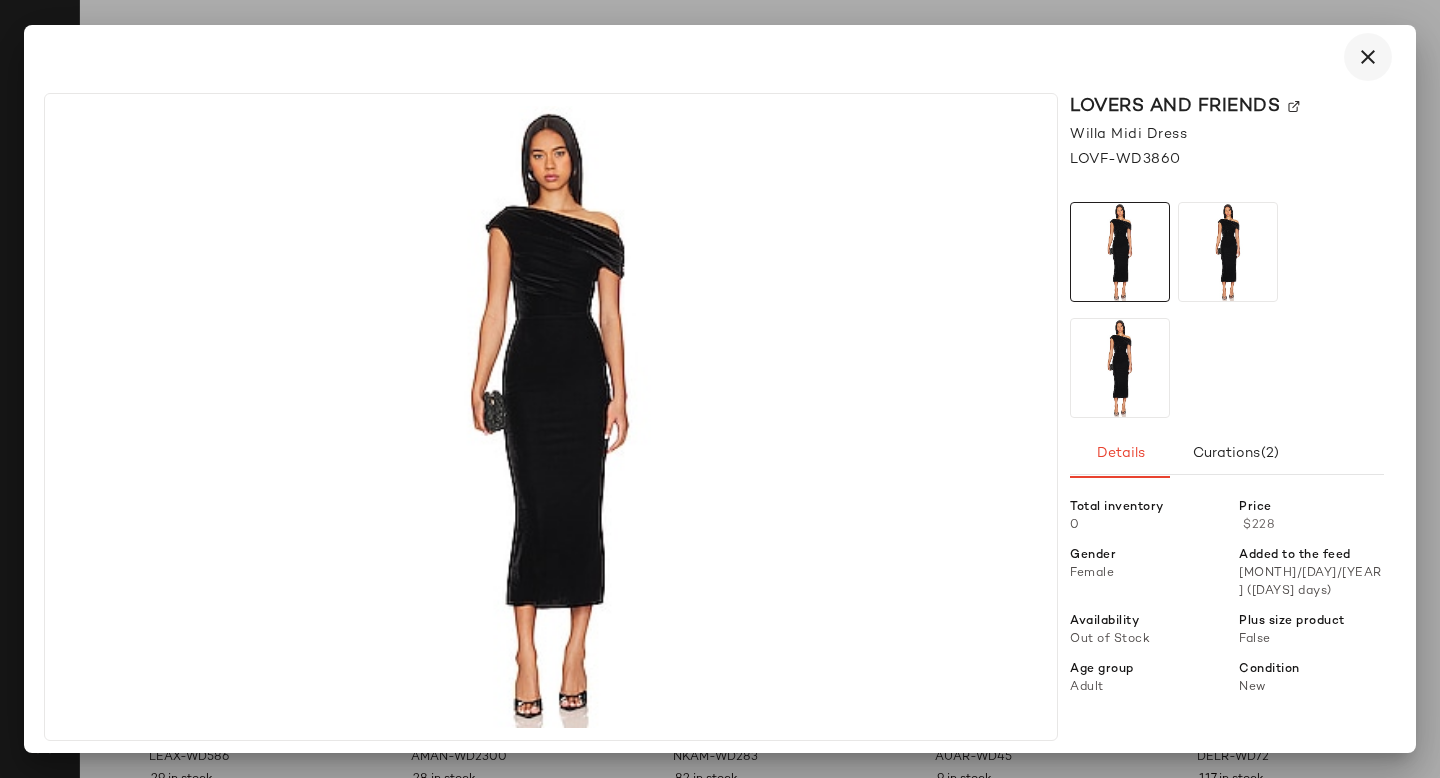 click at bounding box center [1368, 57] 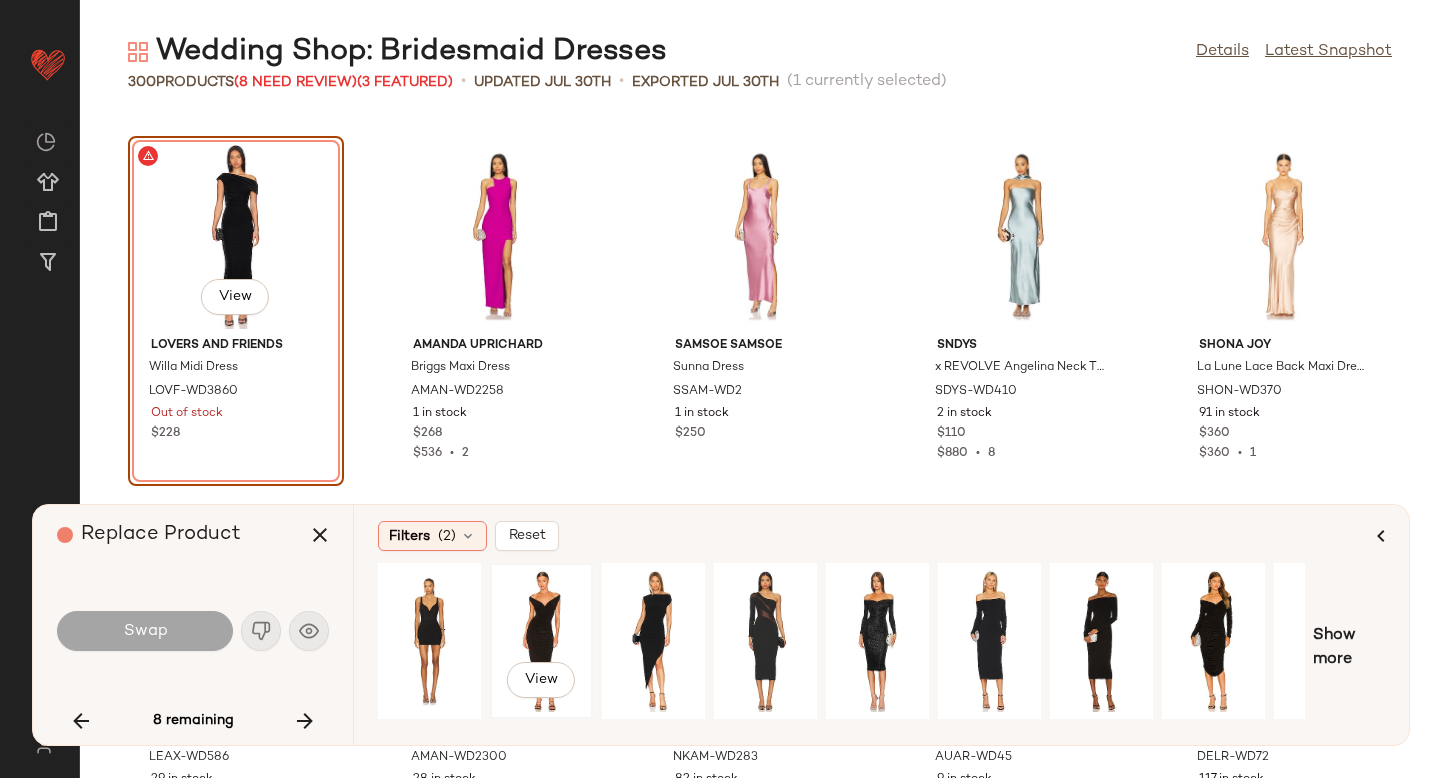 click on "View" 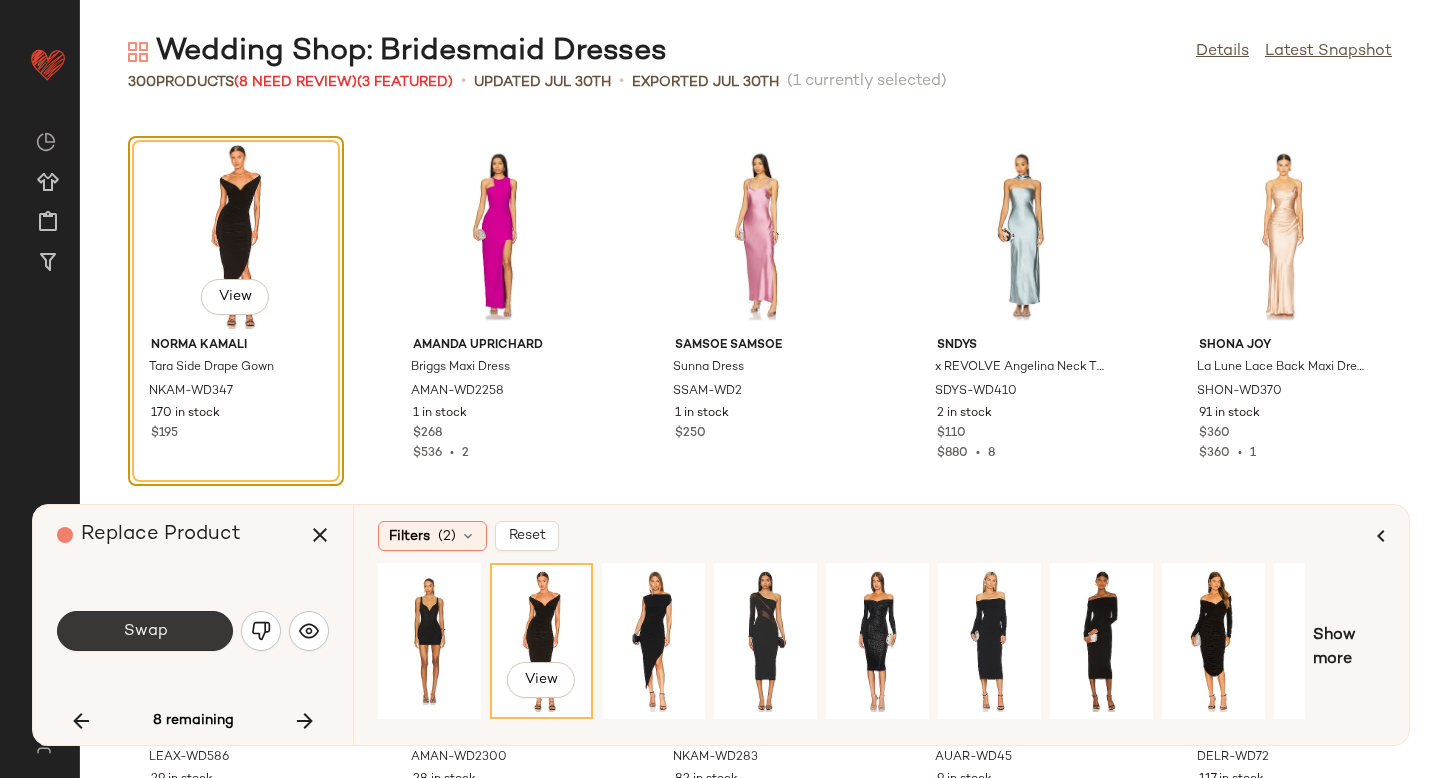 click on "Swap" at bounding box center [145, 631] 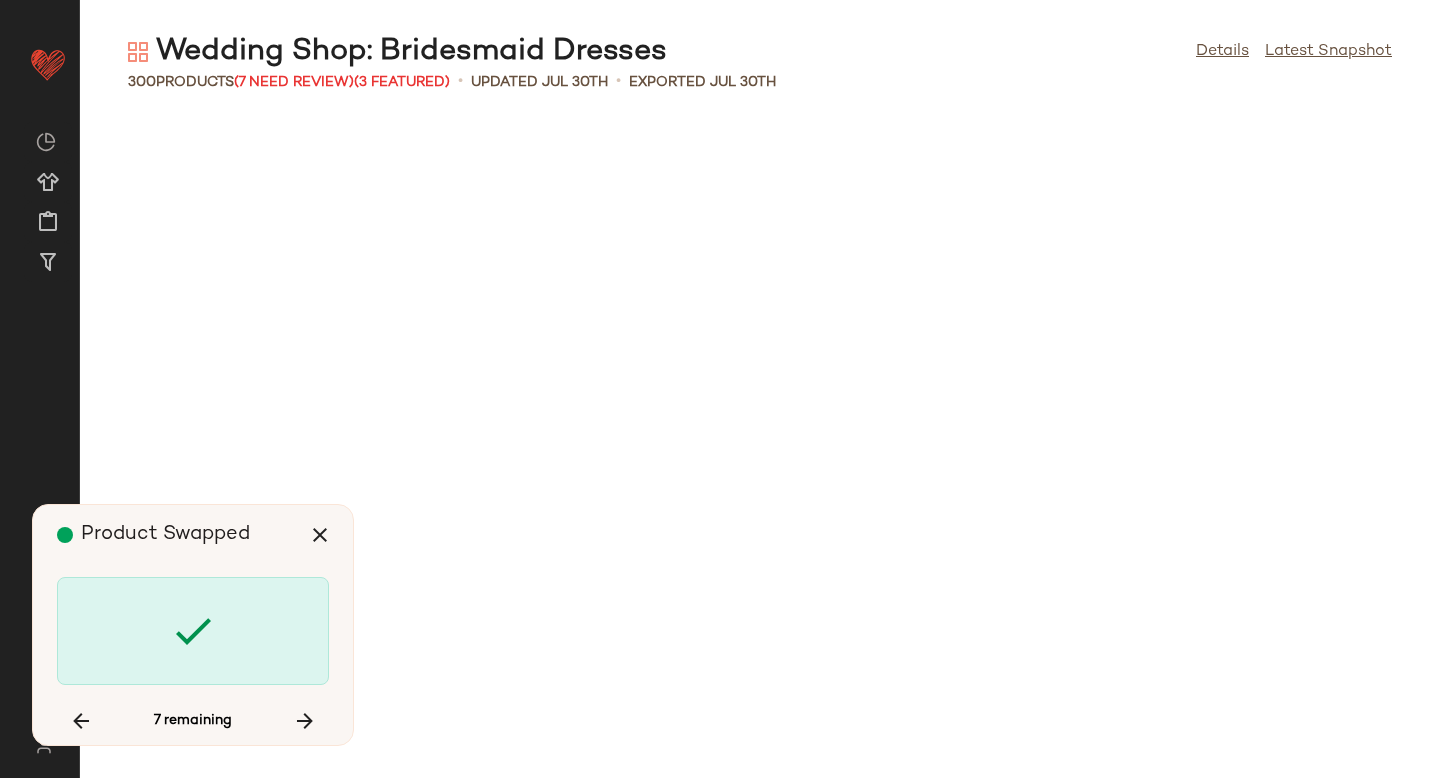 scroll, scrollTop: 11346, scrollLeft: 0, axis: vertical 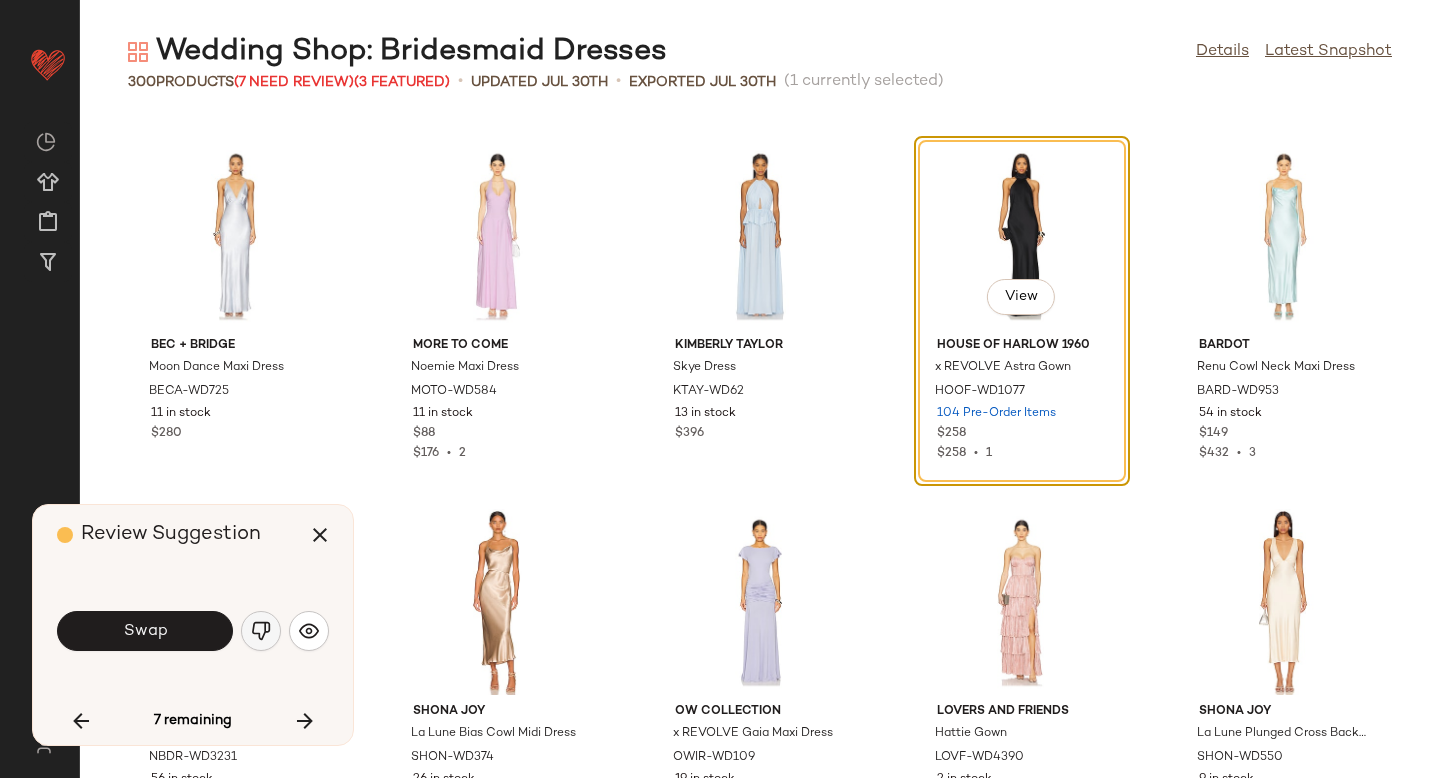 click at bounding box center (261, 631) 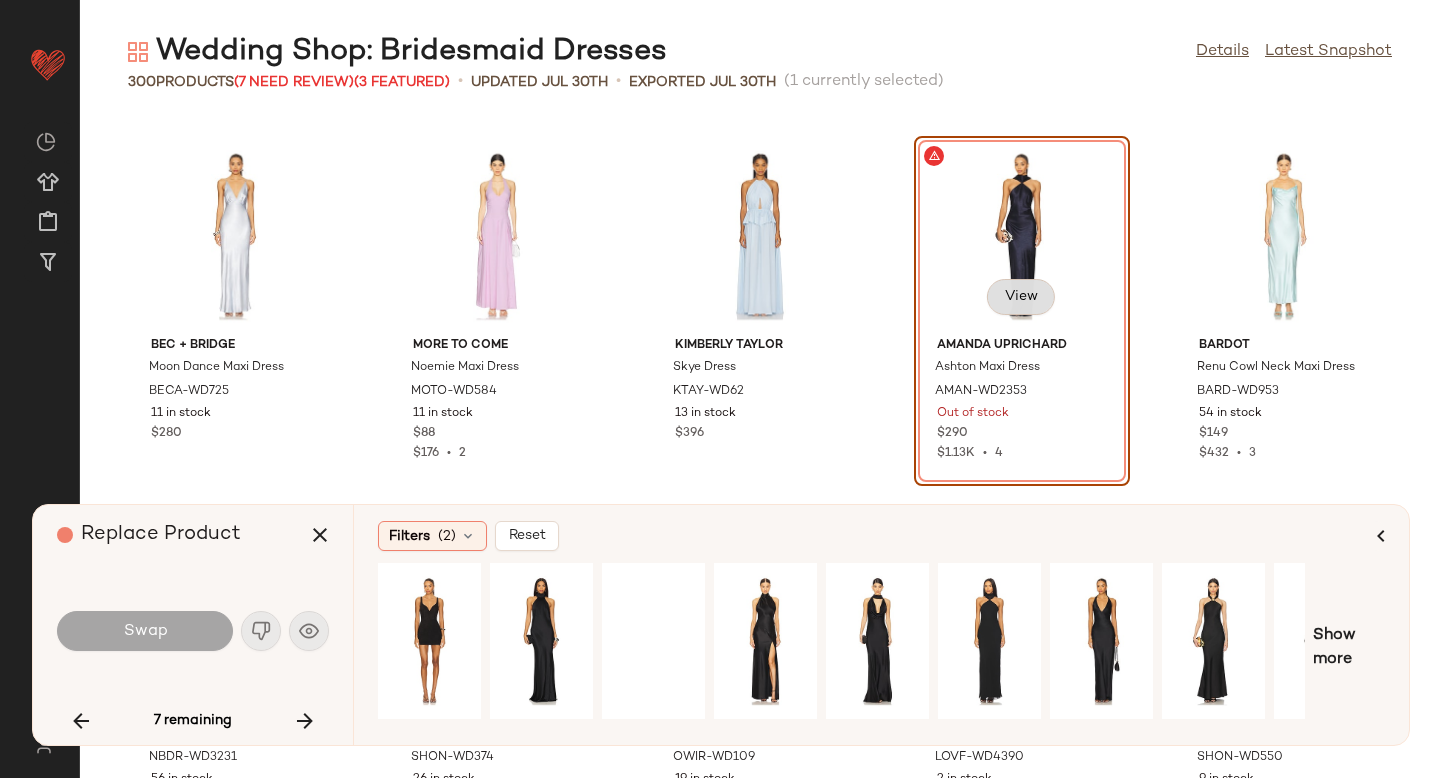click on "View" 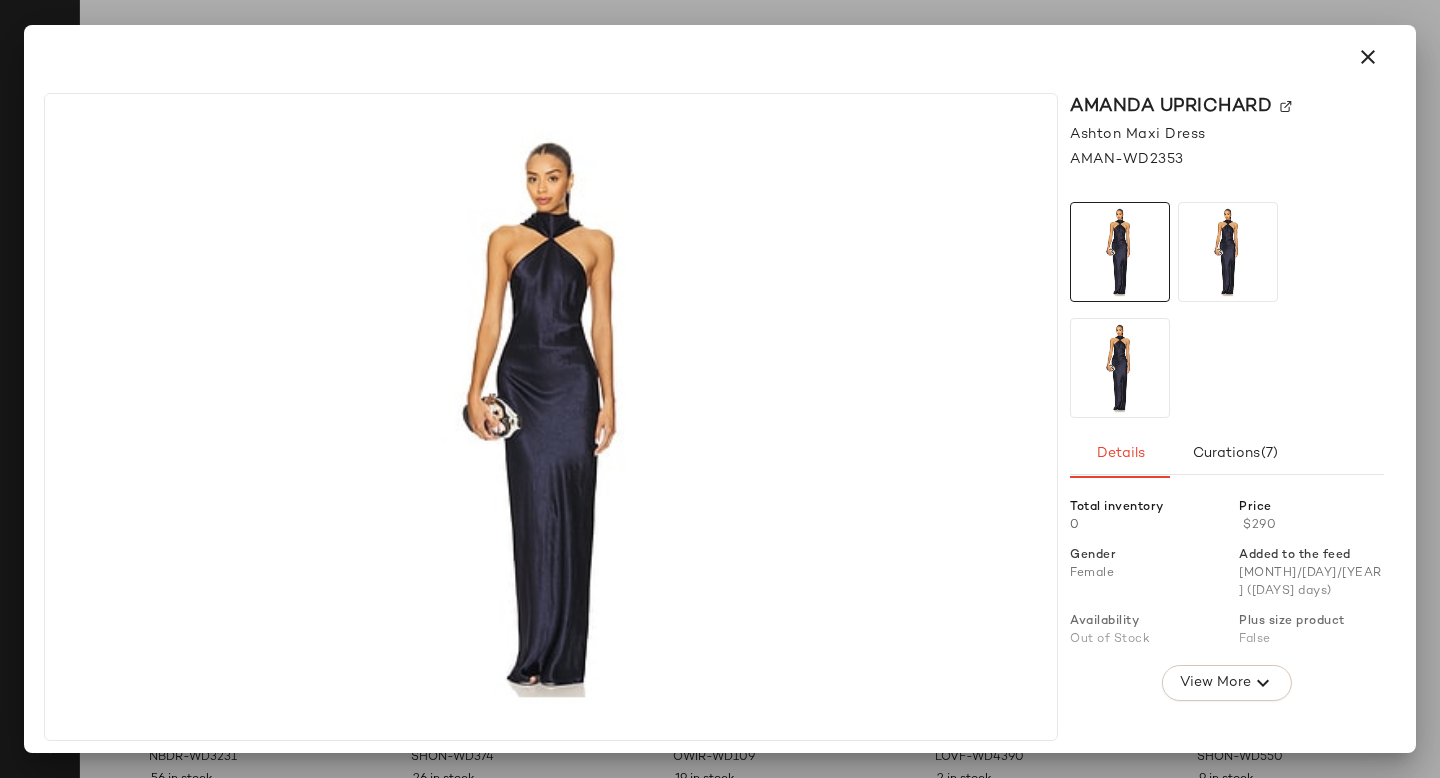 click 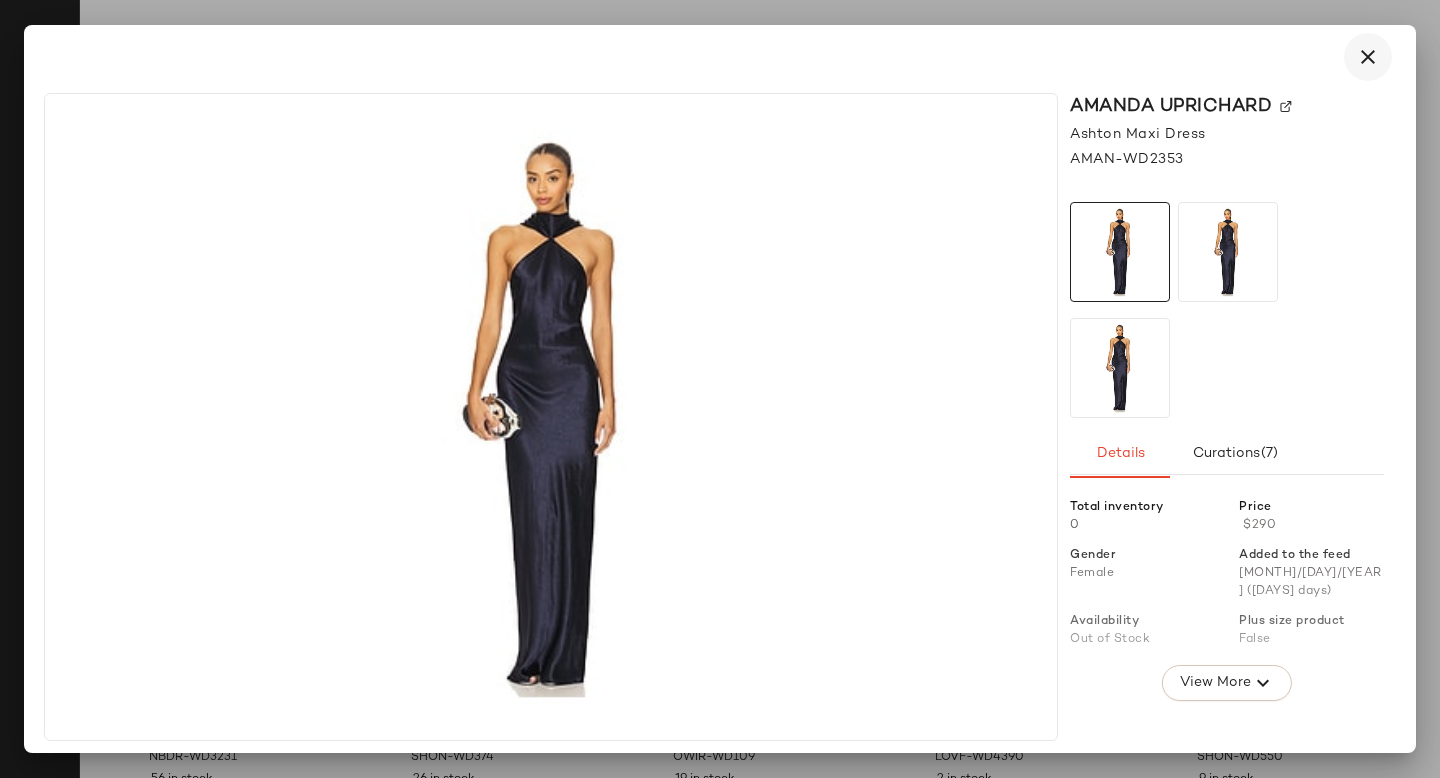 click at bounding box center (1368, 57) 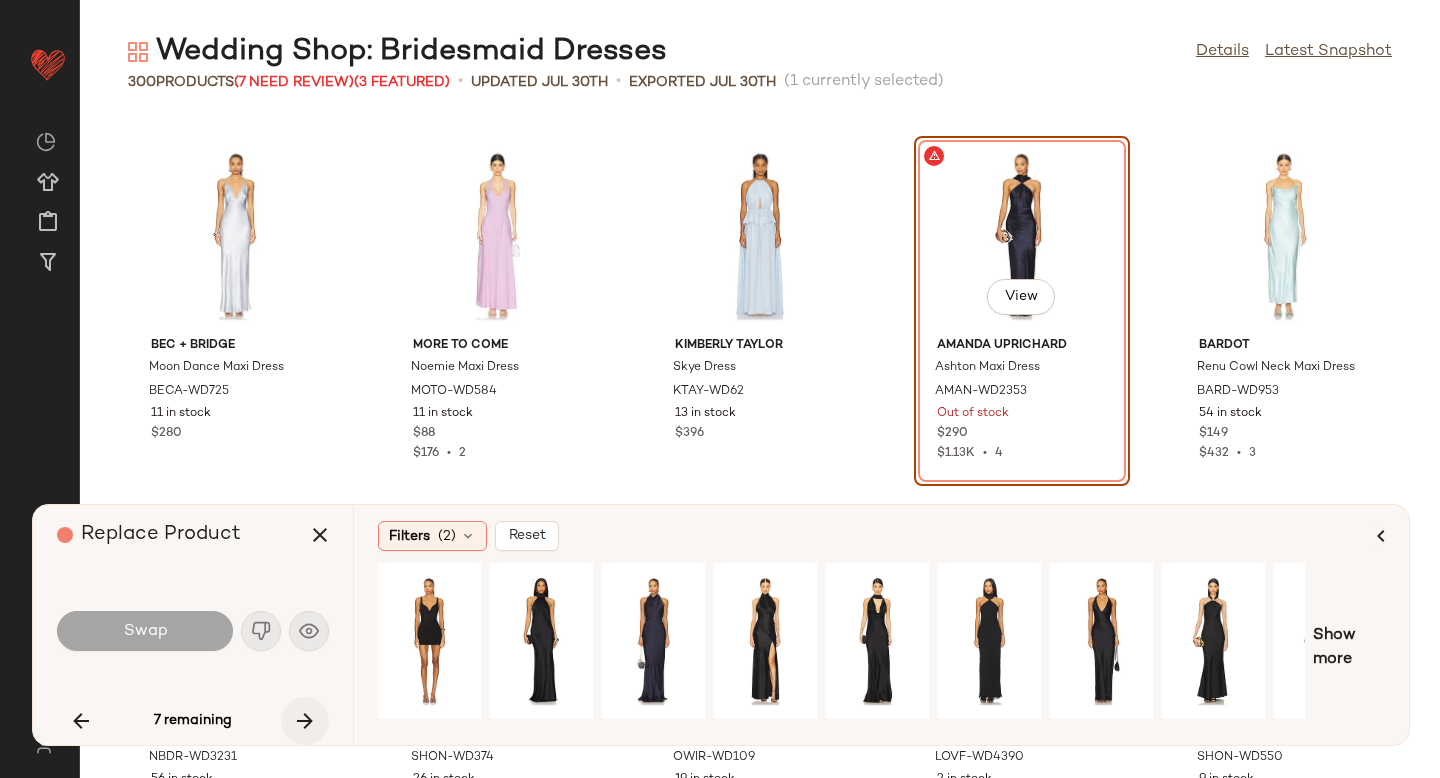 click at bounding box center [305, 721] 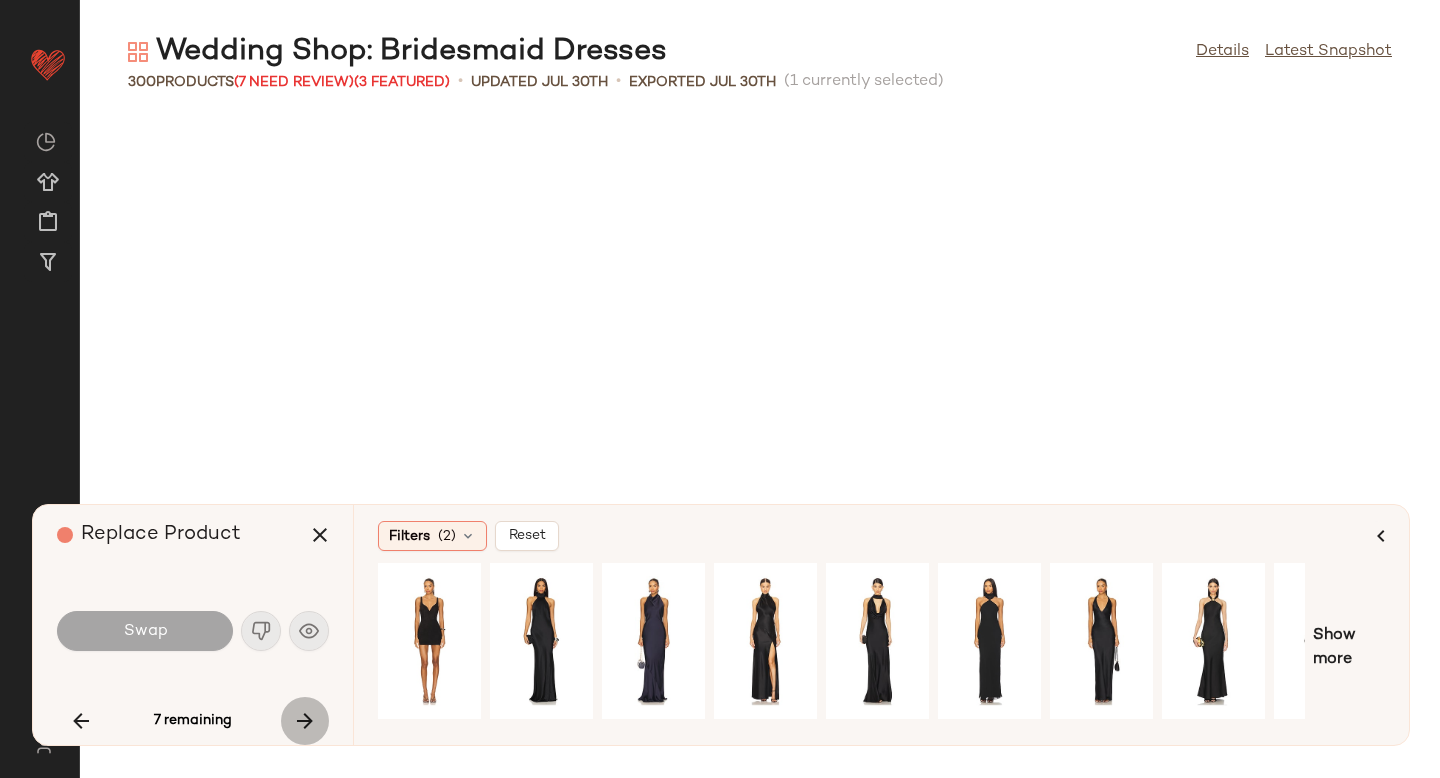 scroll, scrollTop: 13176, scrollLeft: 0, axis: vertical 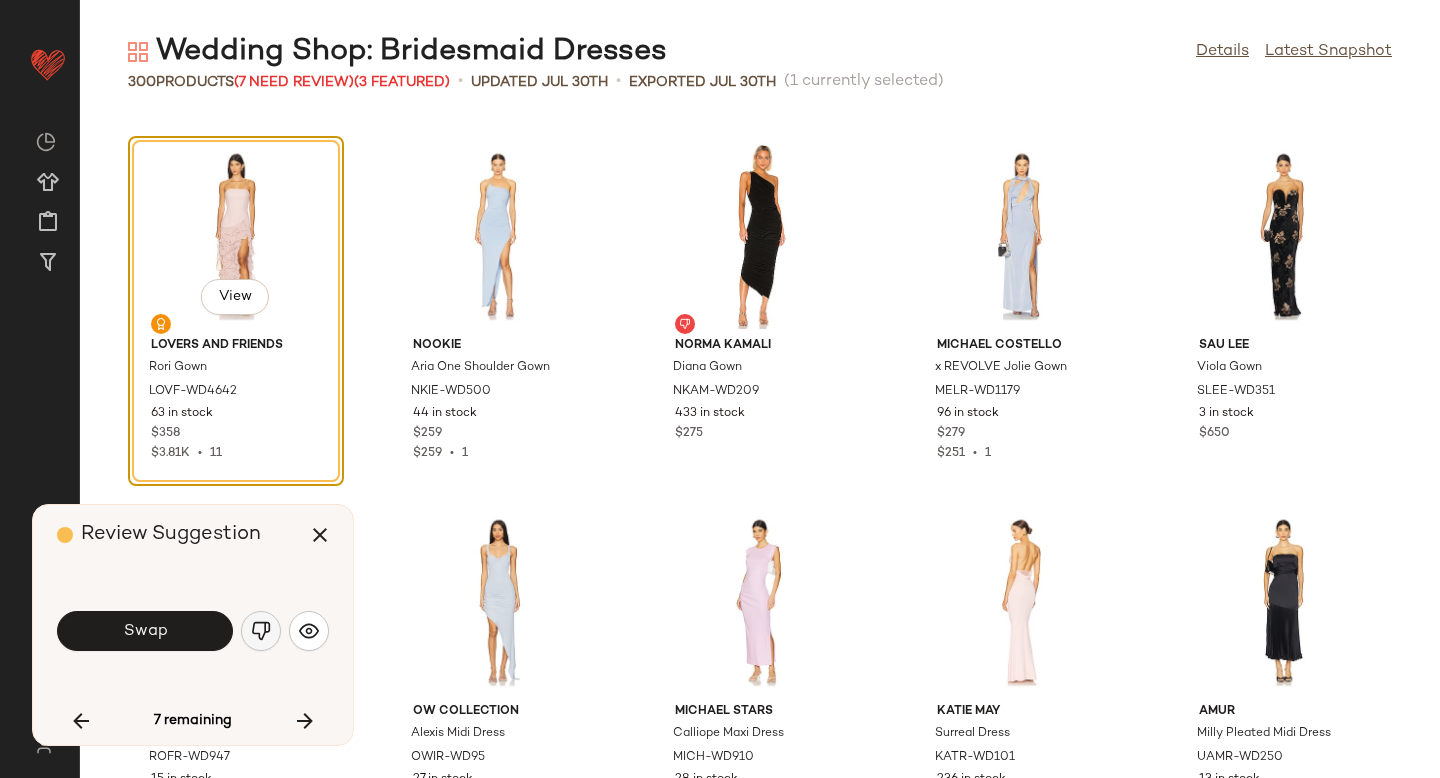 click 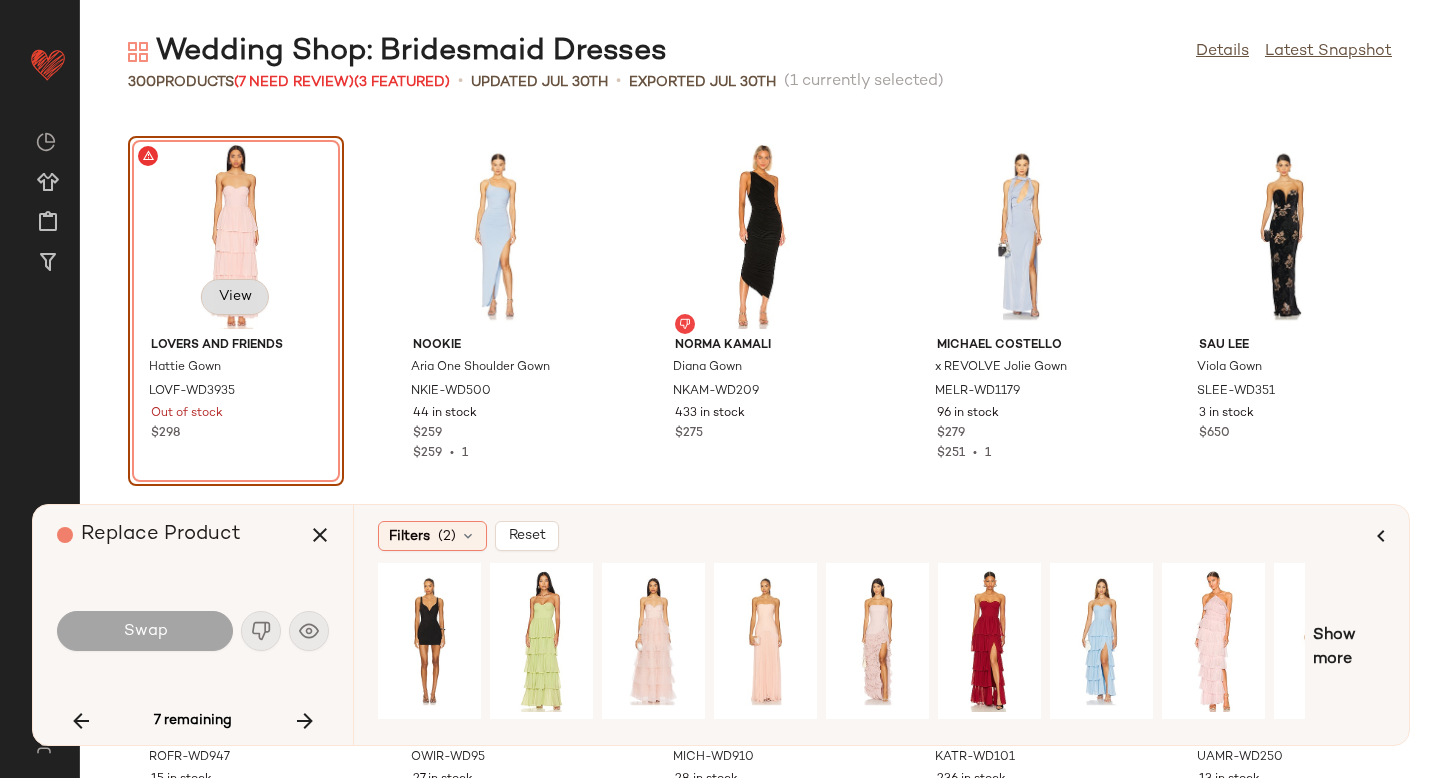 click on "View" 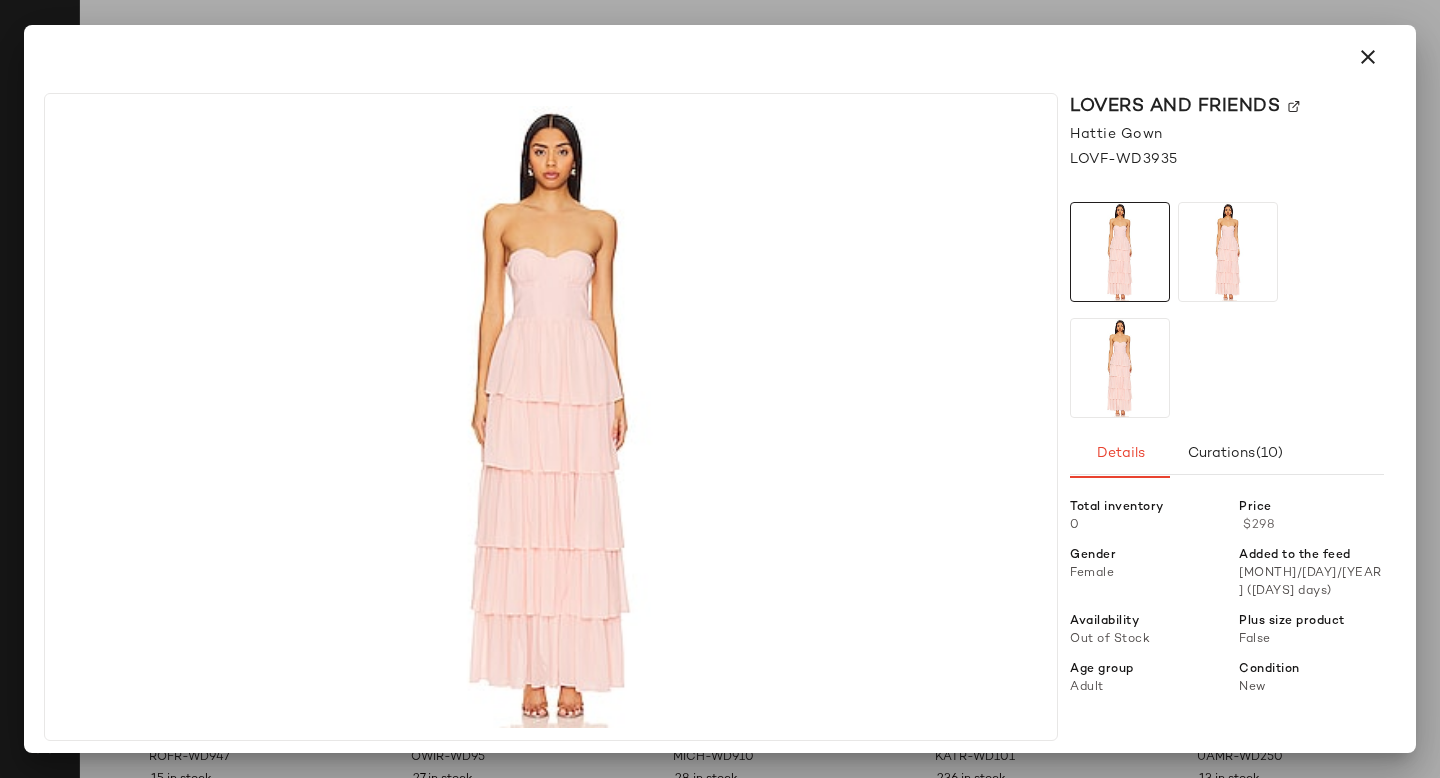 click on "Lovers and Friends" at bounding box center [1227, 106] 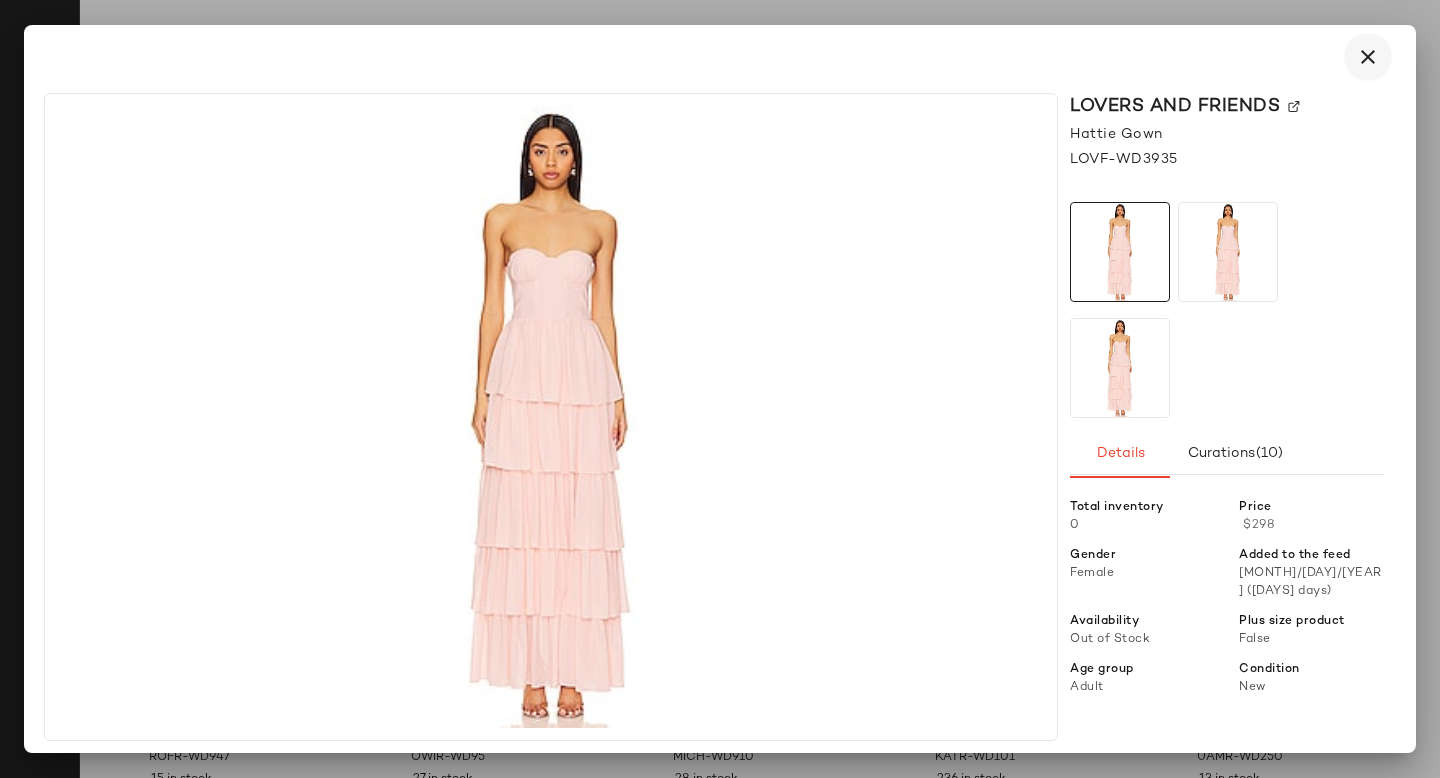 click at bounding box center [1368, 57] 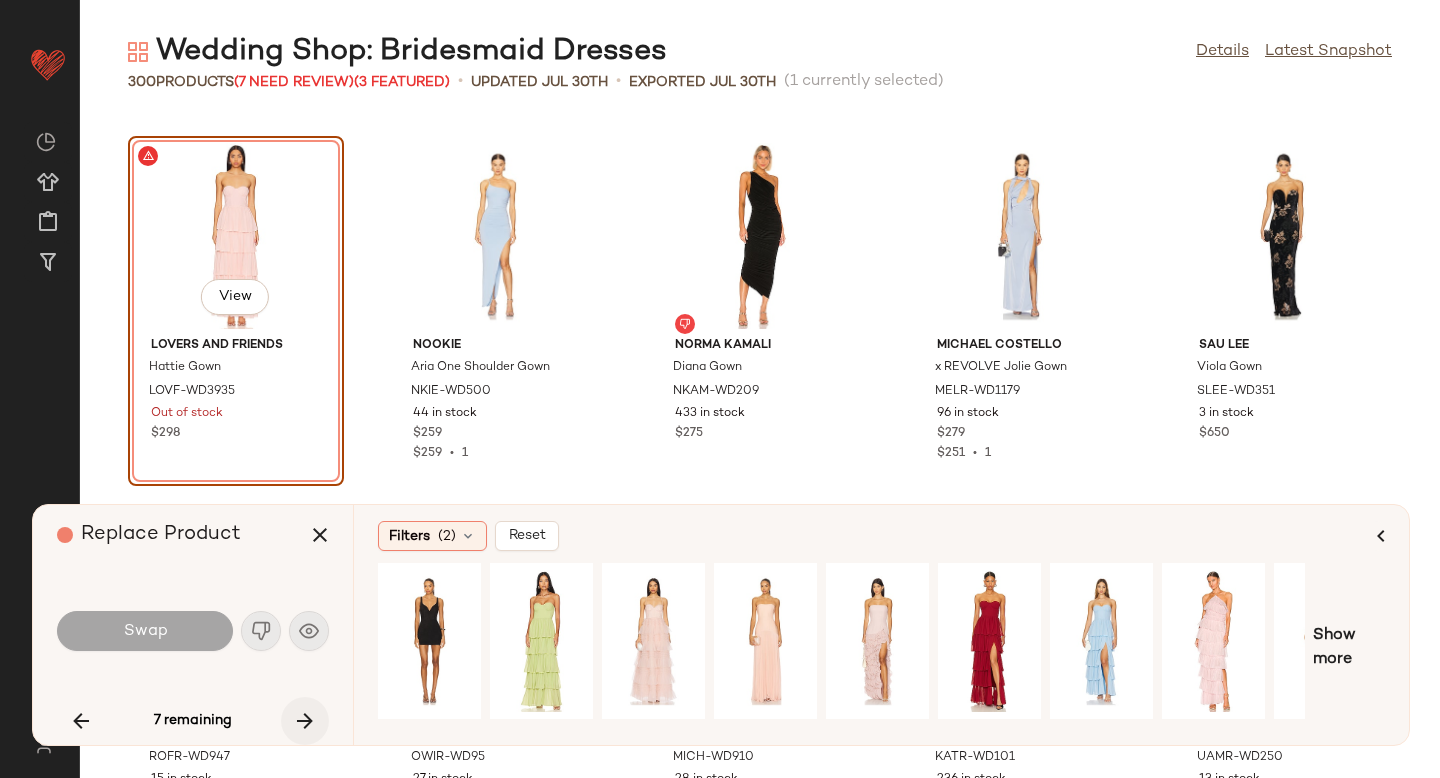 click at bounding box center [305, 721] 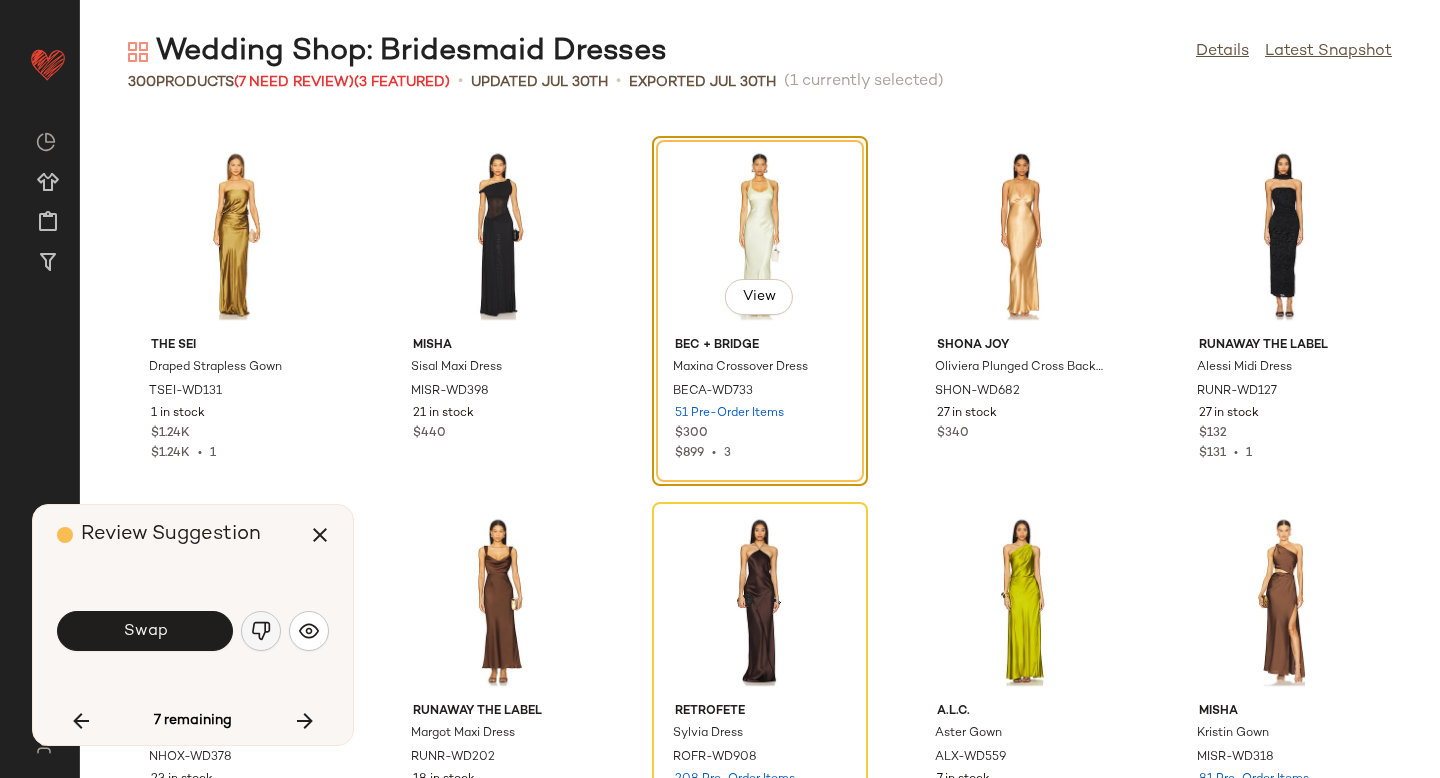 click 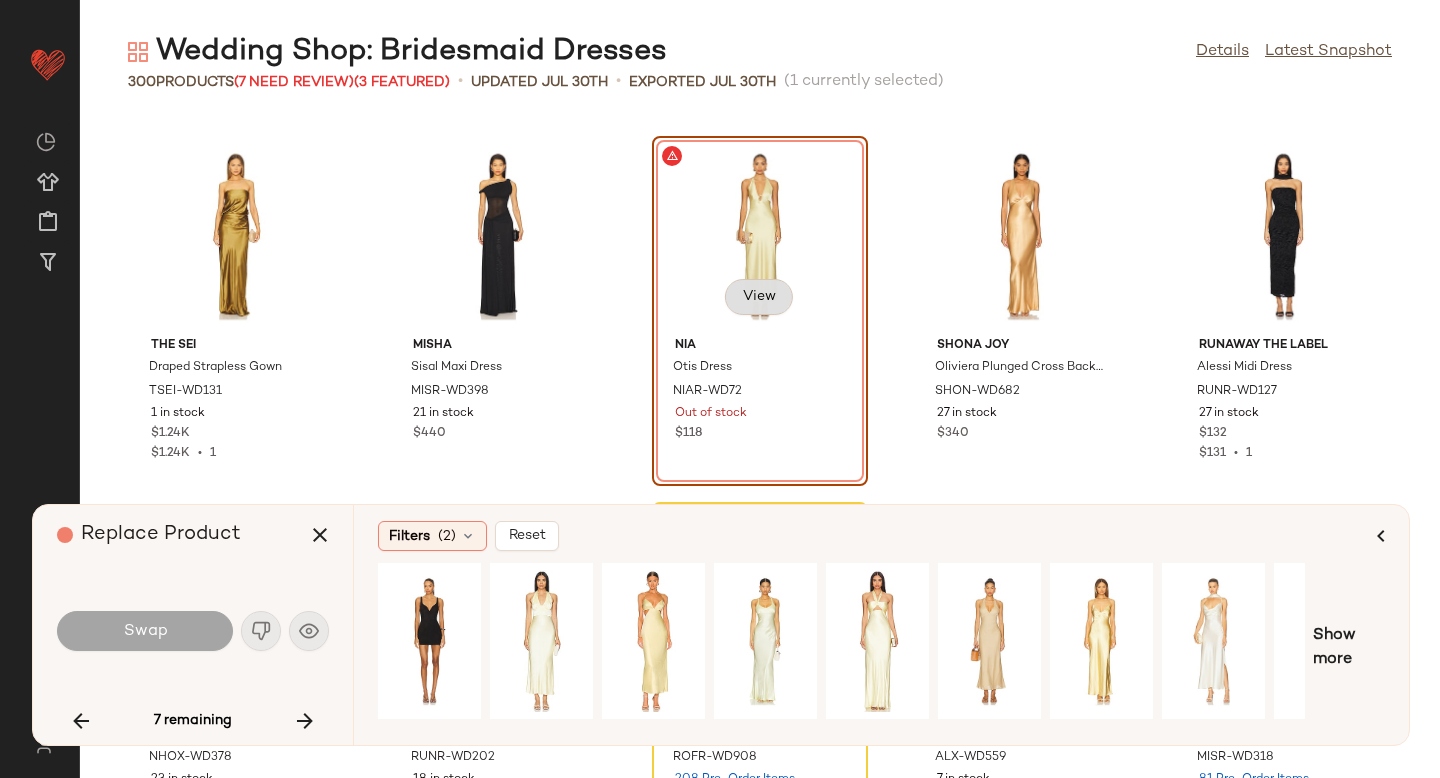 click on "View" 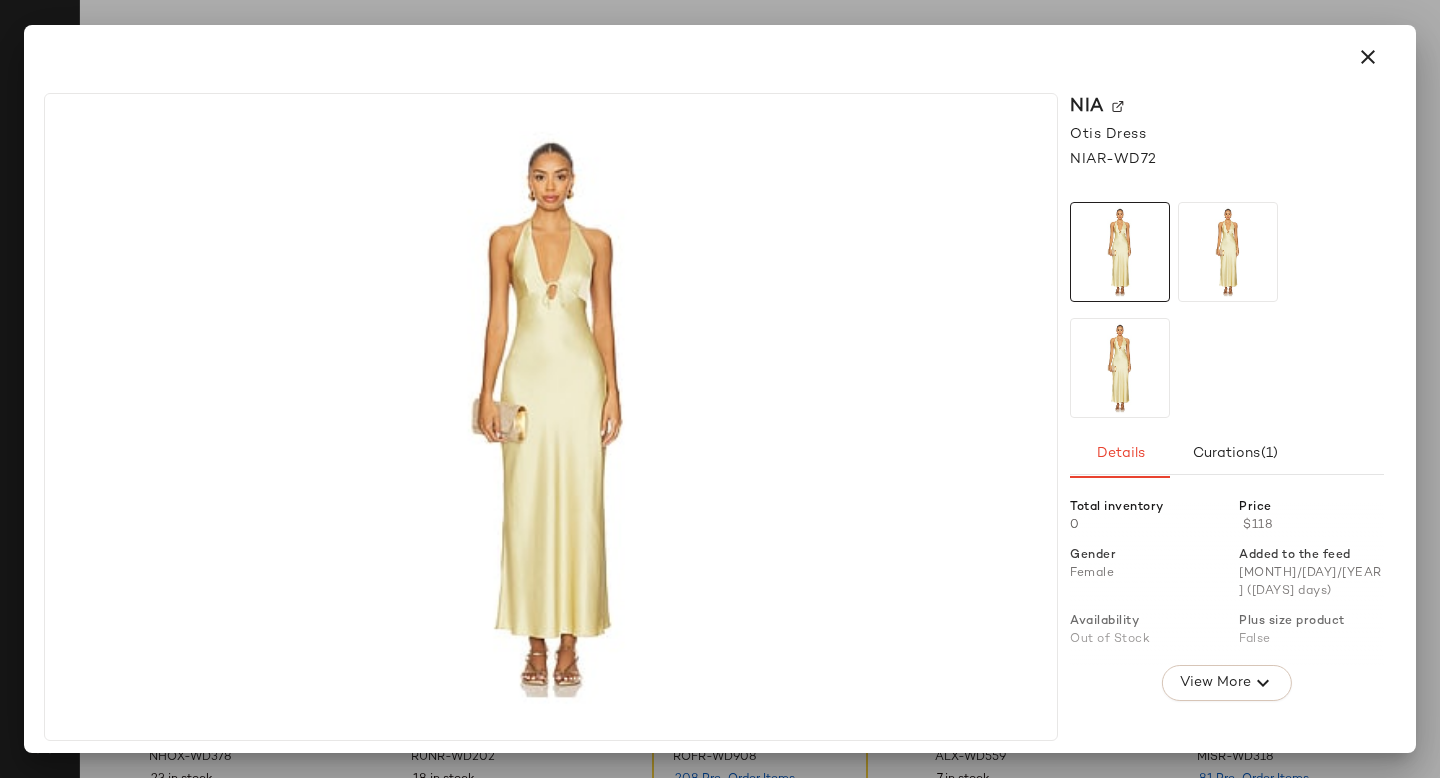 click 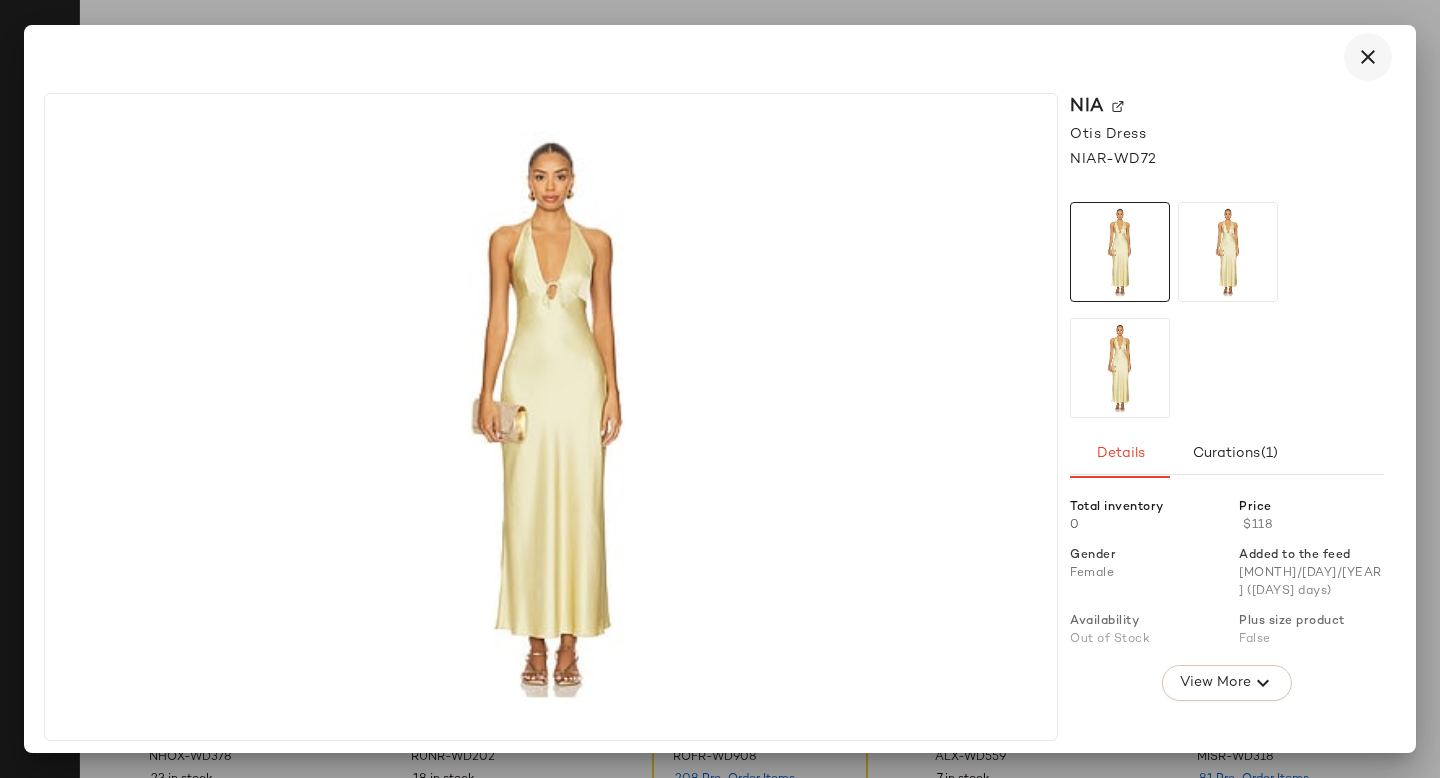 click at bounding box center (1368, 57) 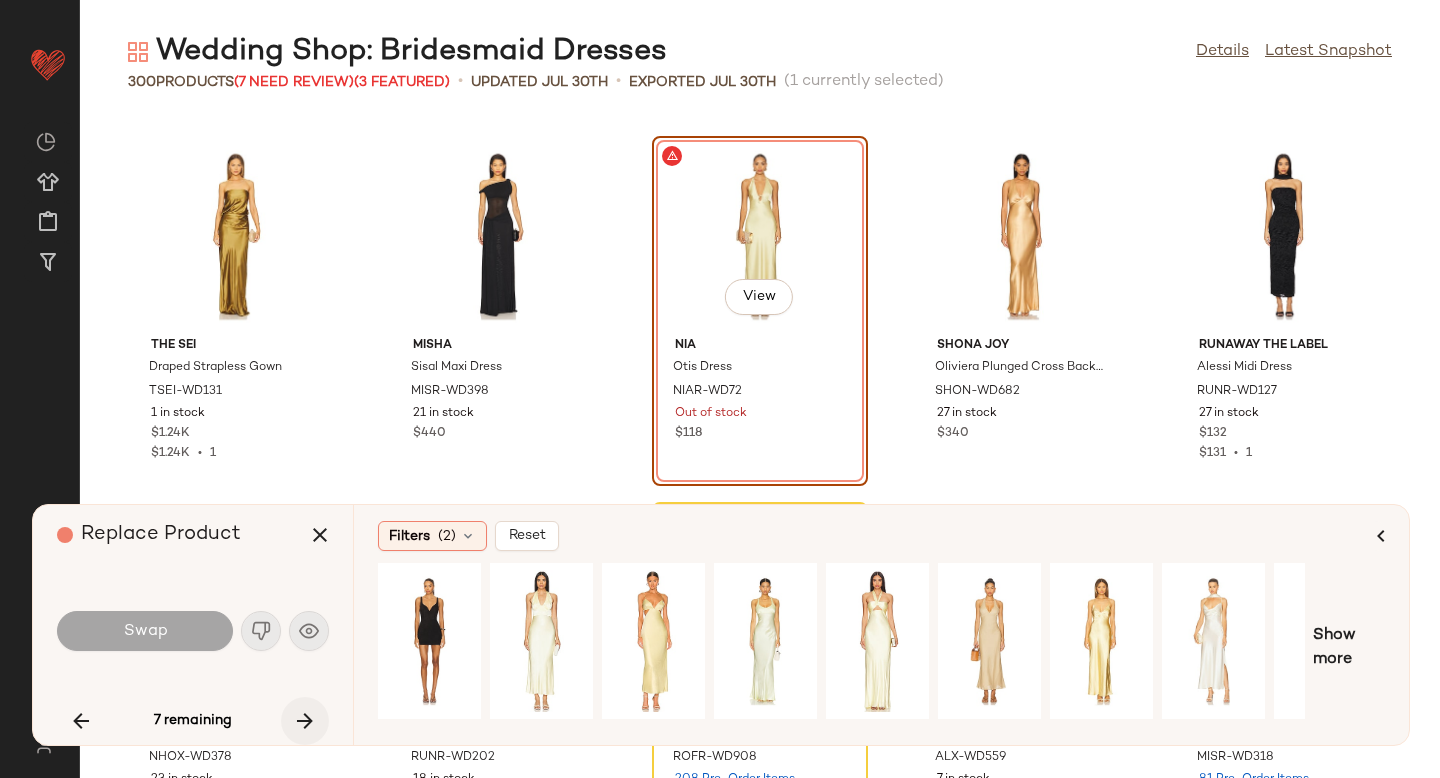 click at bounding box center (305, 721) 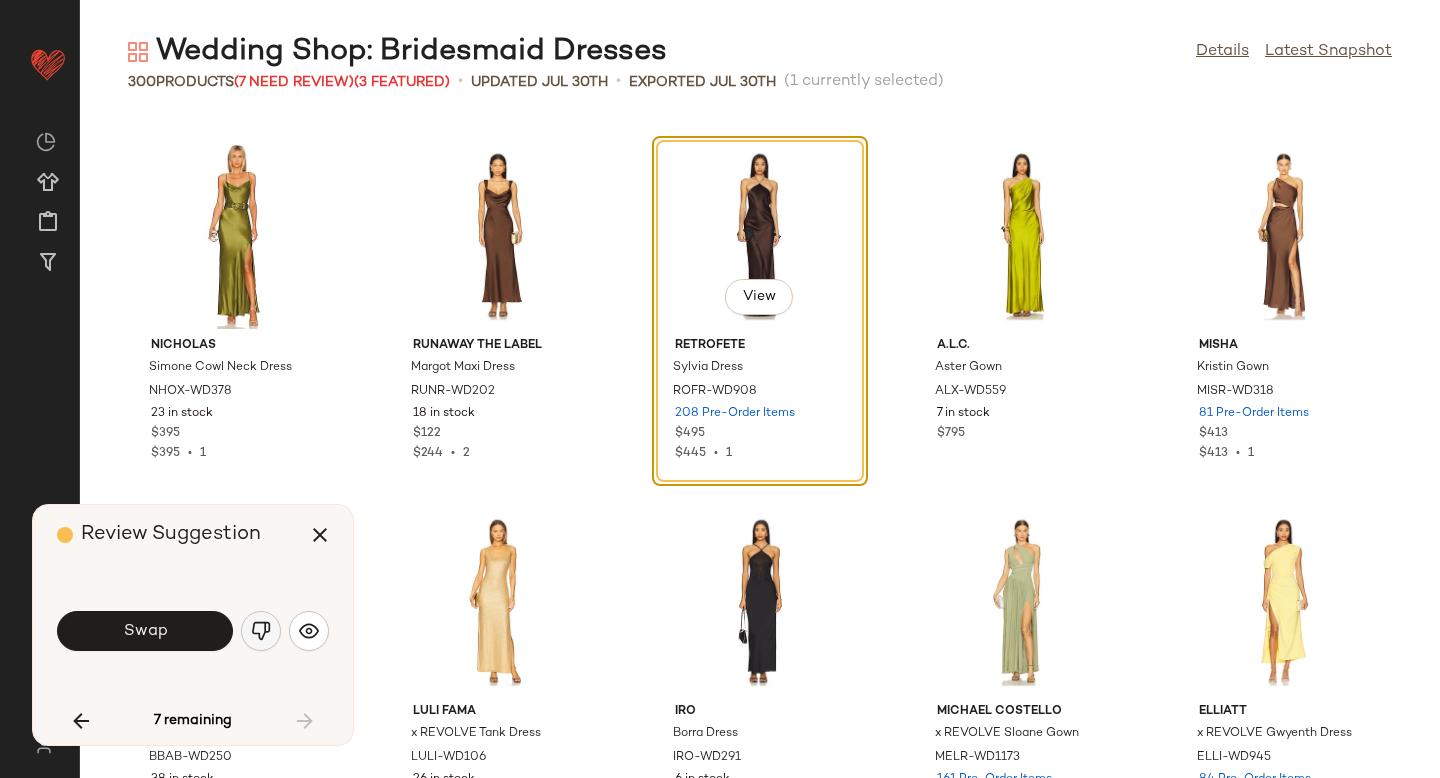 click 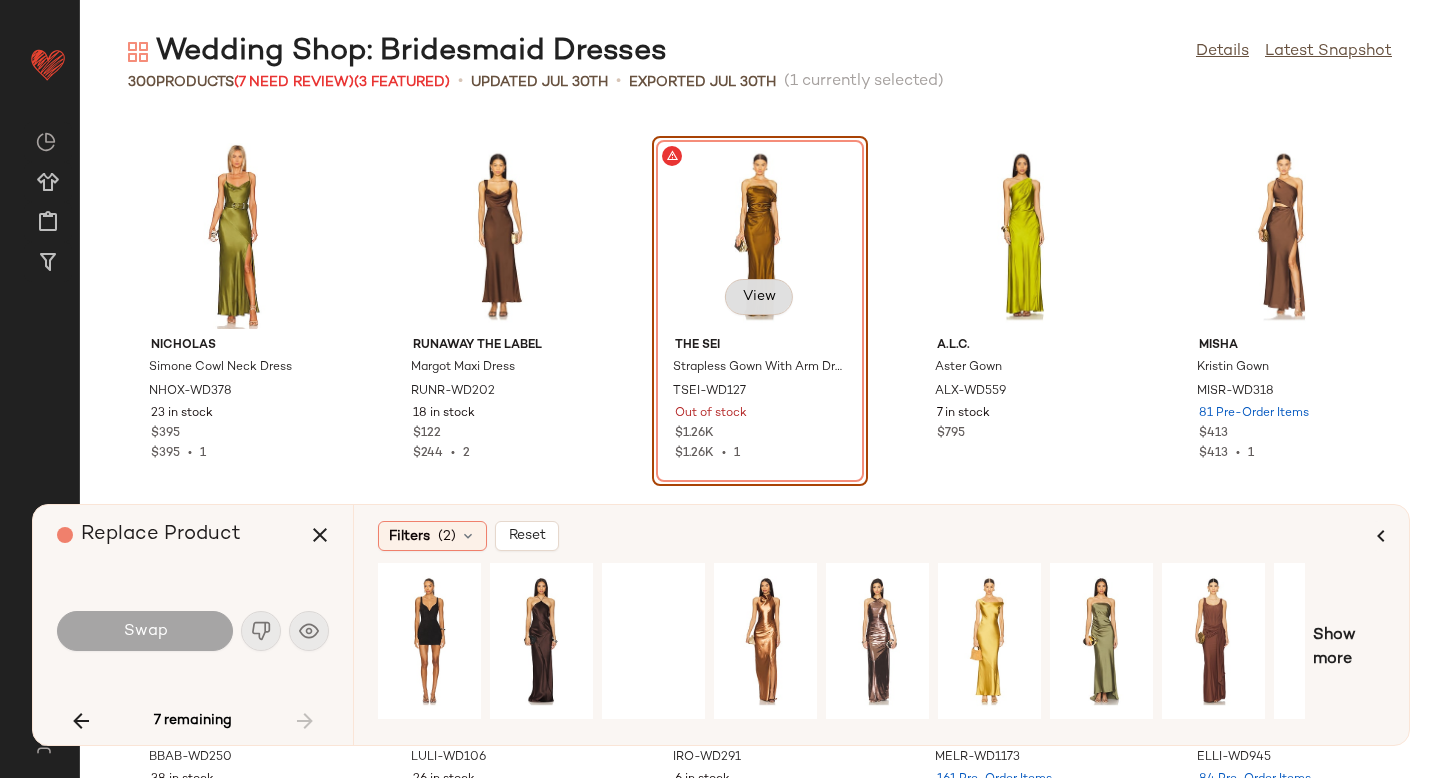 click on "View" at bounding box center (759, 297) 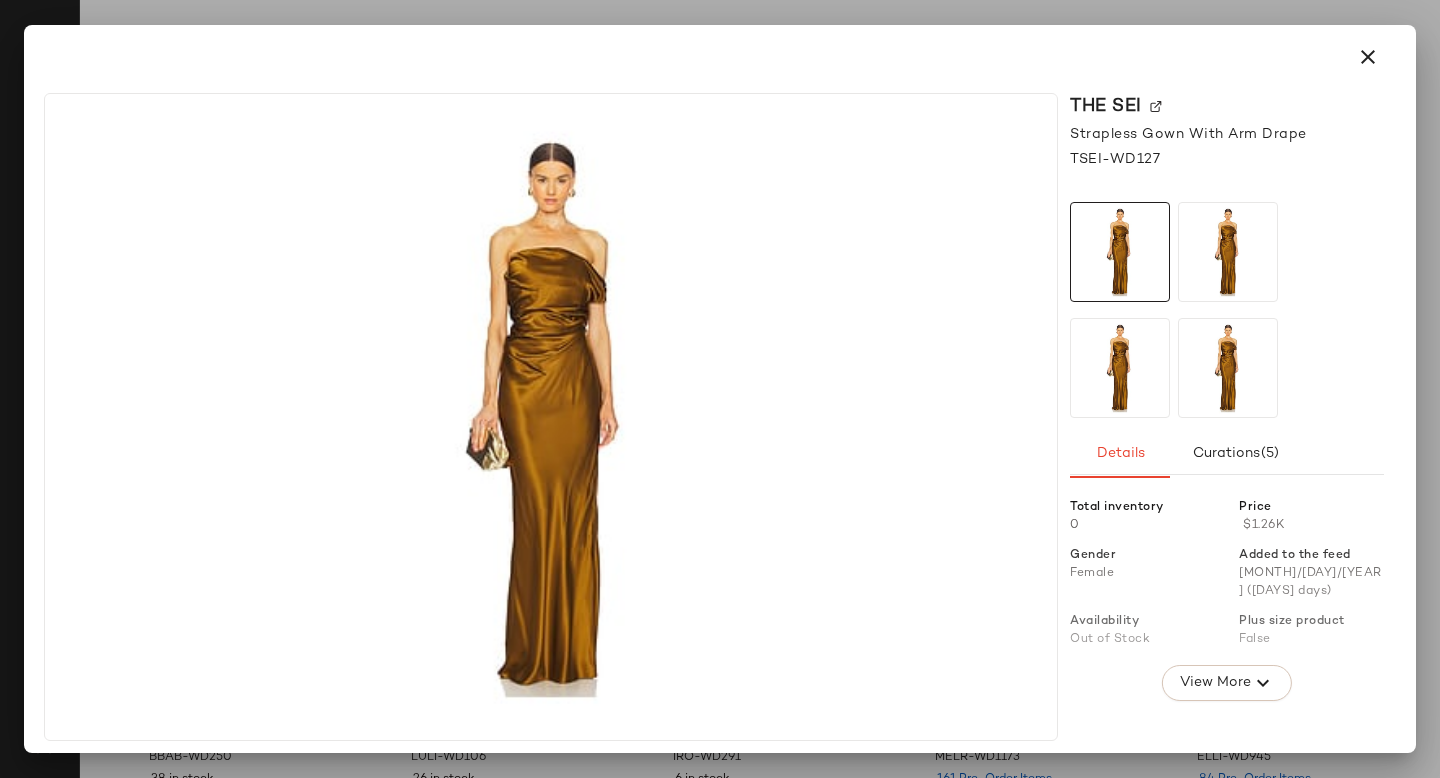 click 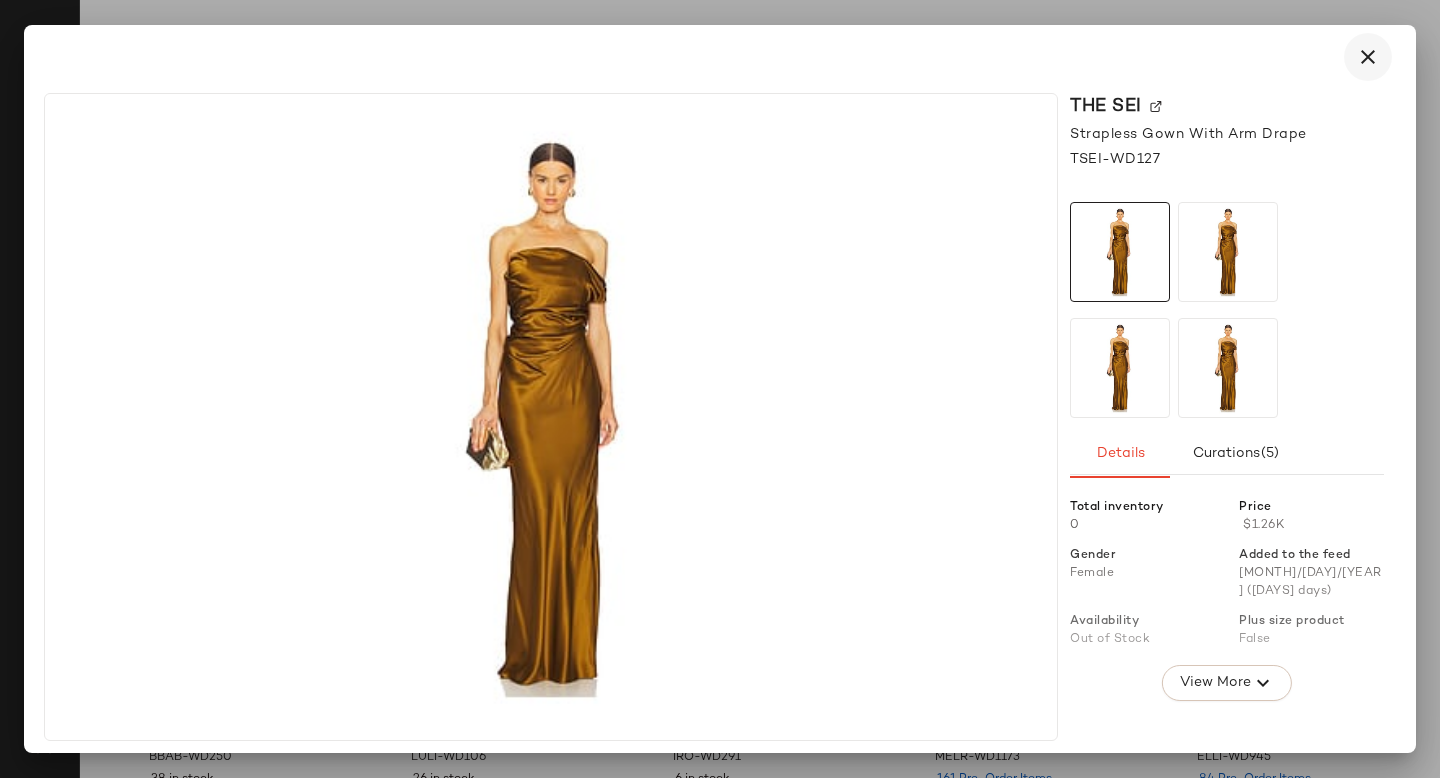 click at bounding box center [1368, 57] 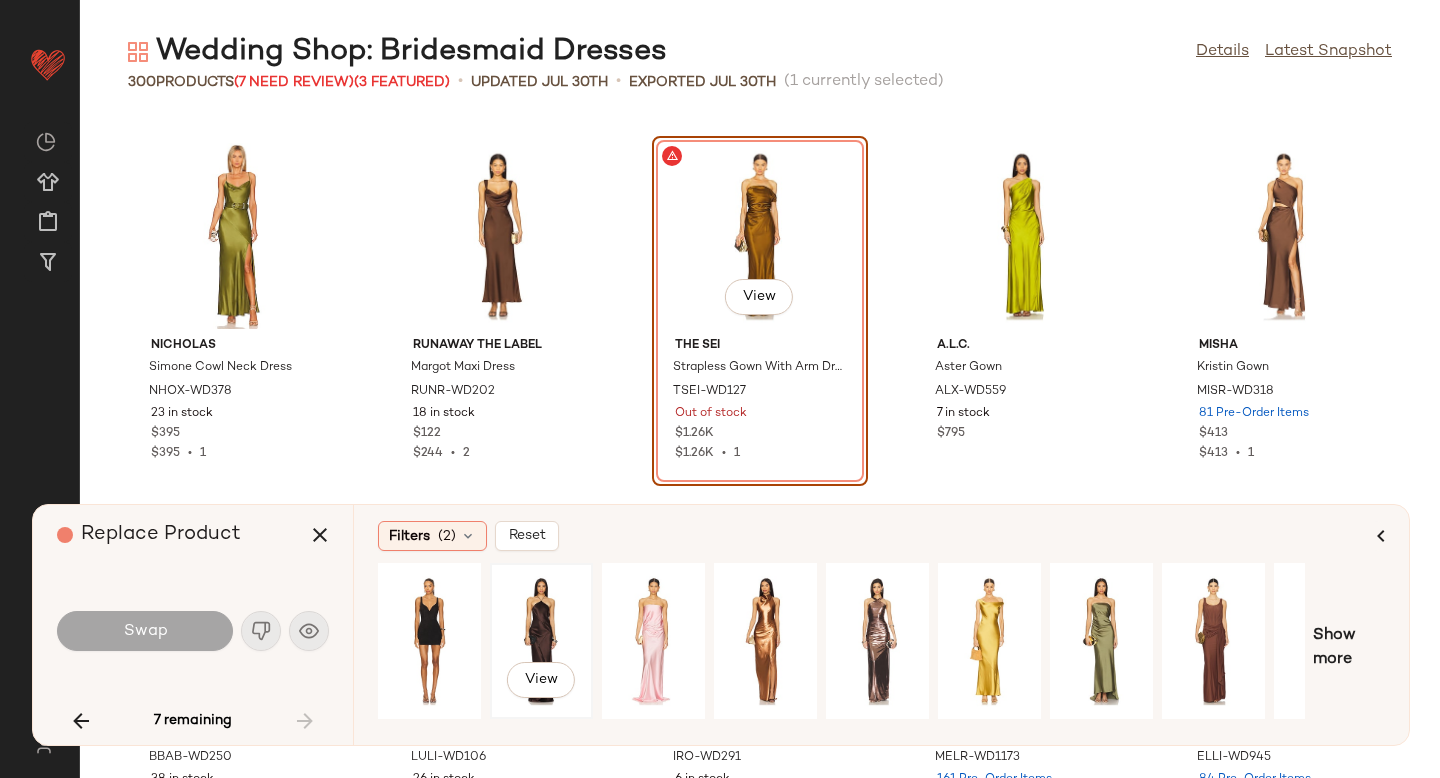 click on "View" 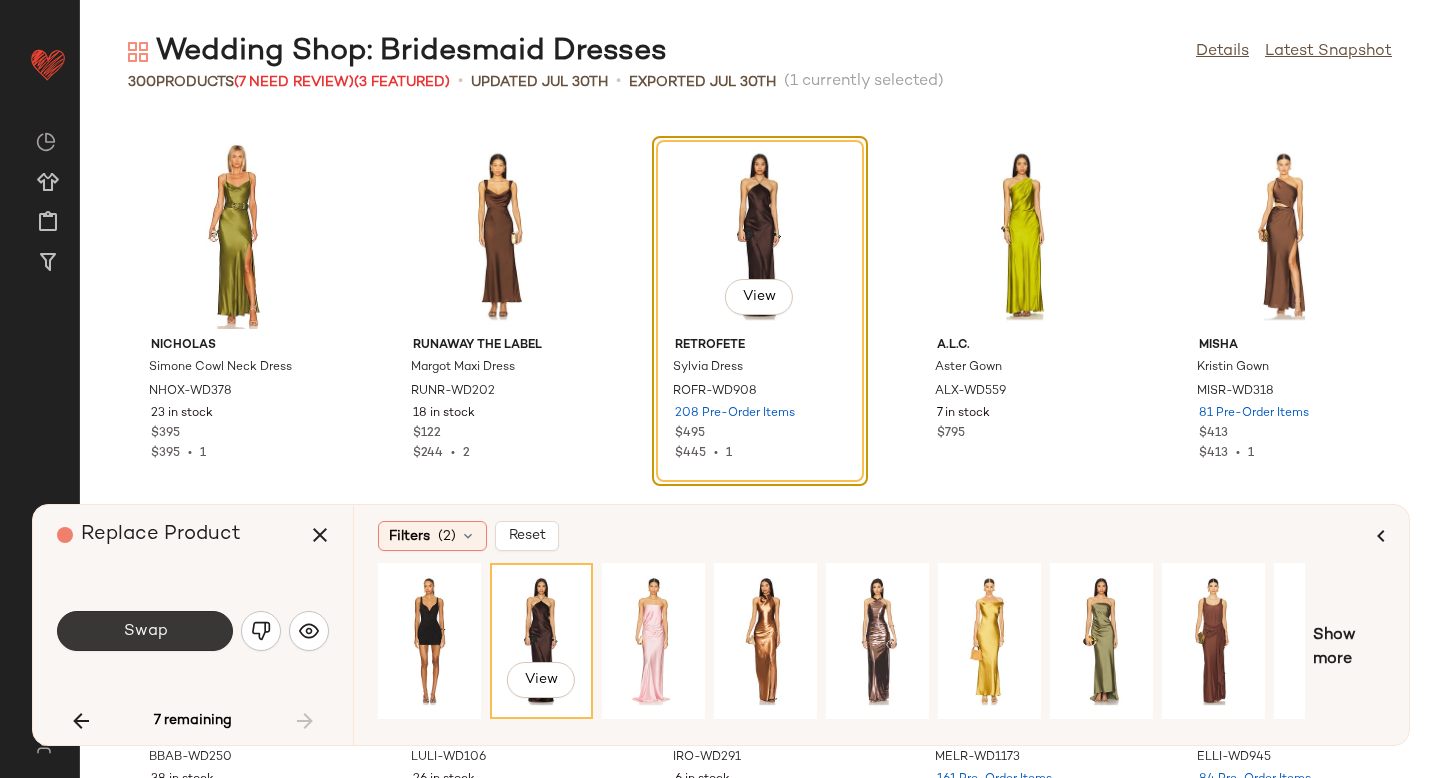 click on "Swap" 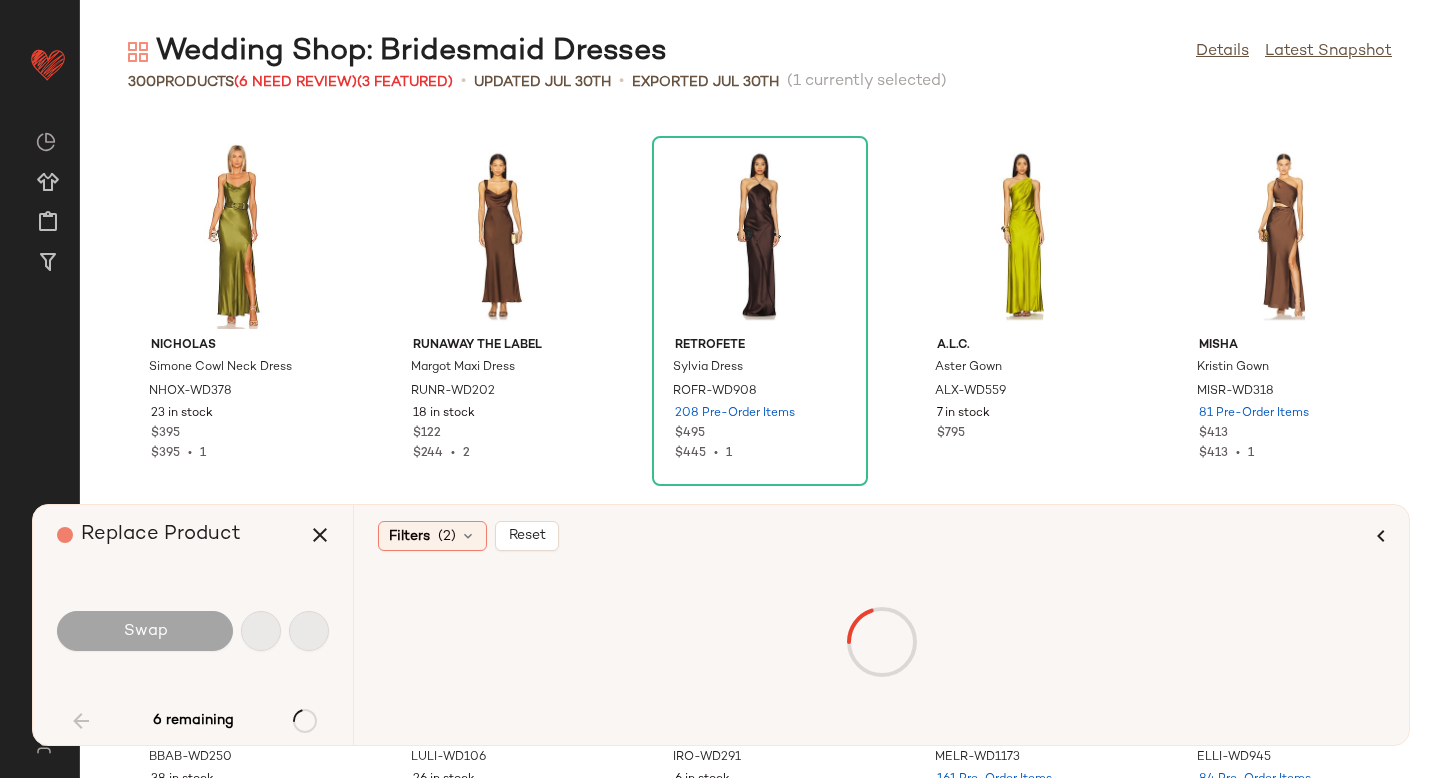 scroll, scrollTop: 0, scrollLeft: 0, axis: both 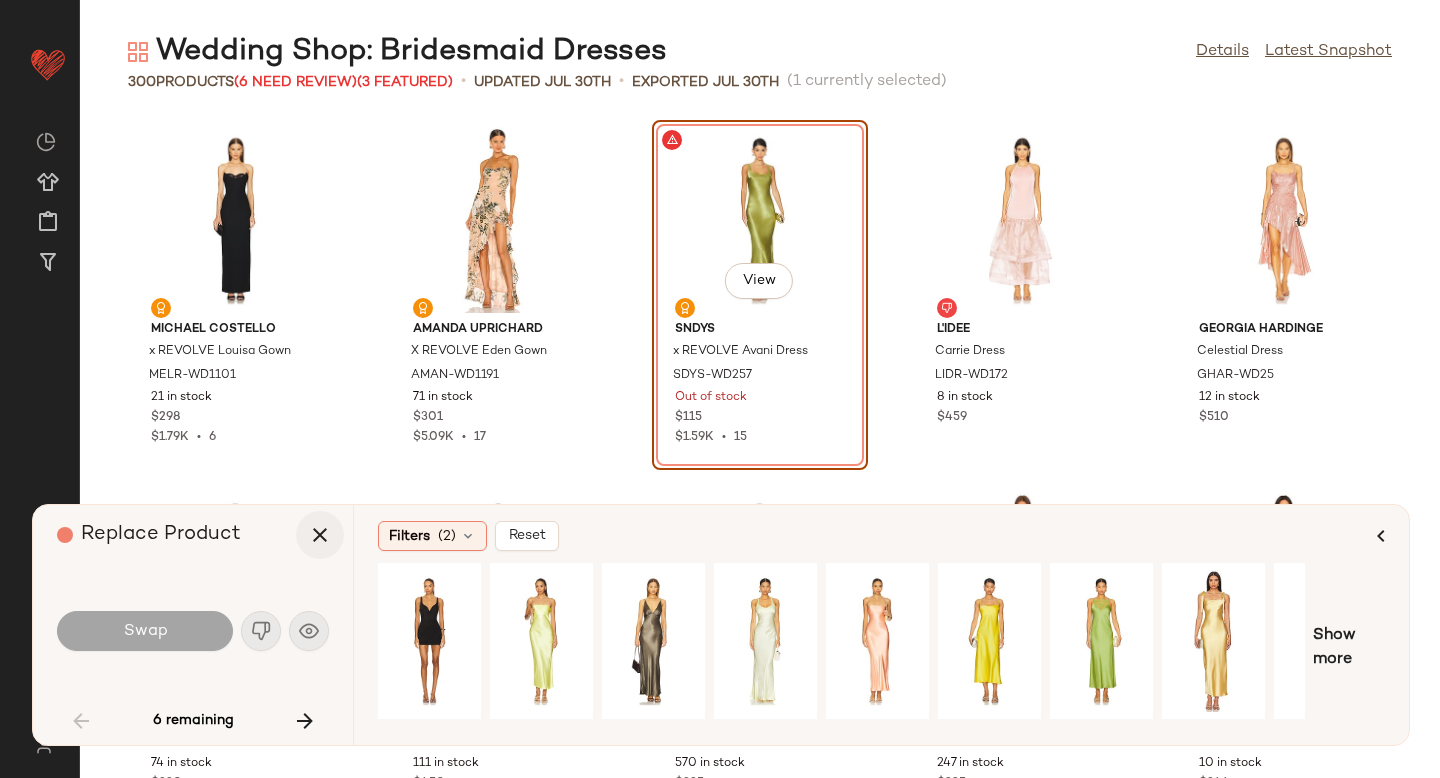 click at bounding box center [320, 535] 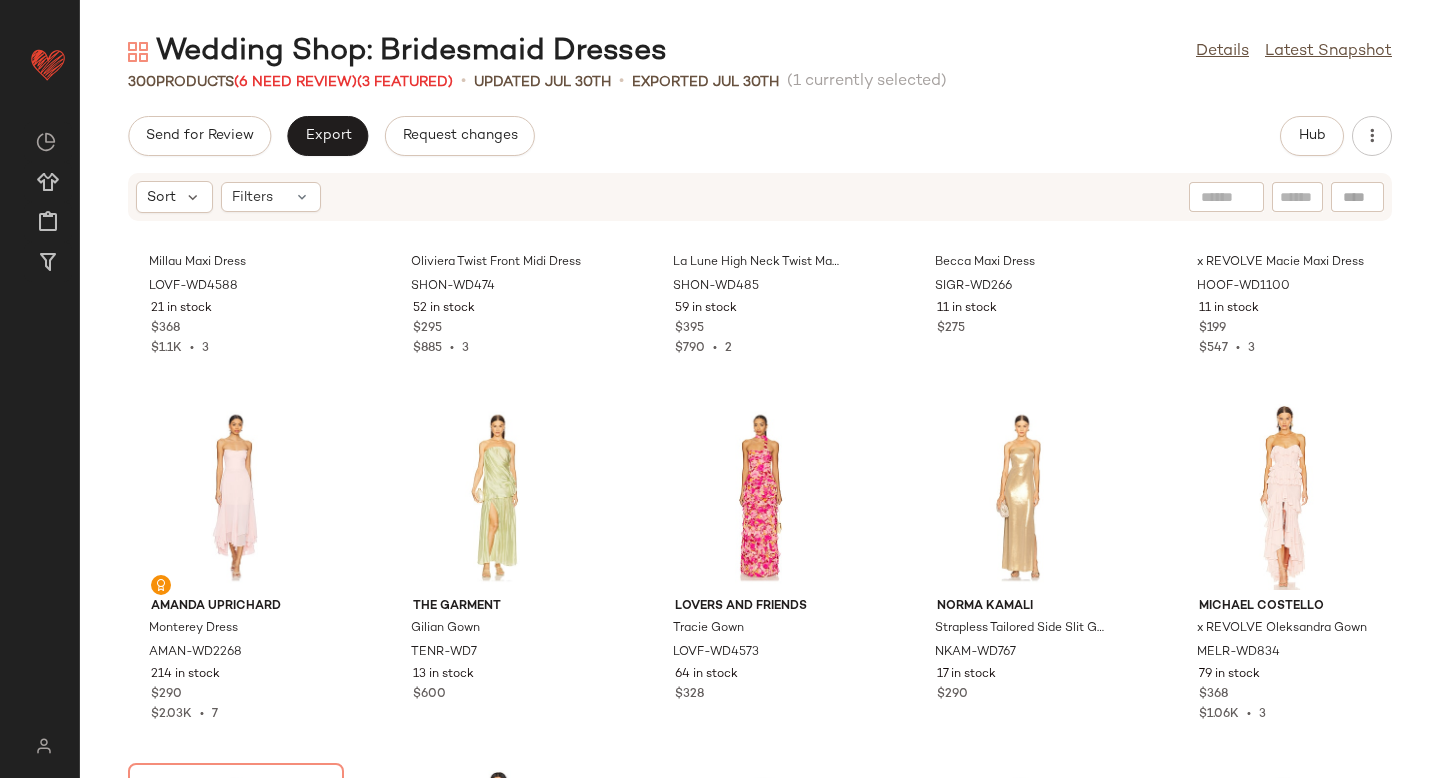 scroll, scrollTop: 0, scrollLeft: 0, axis: both 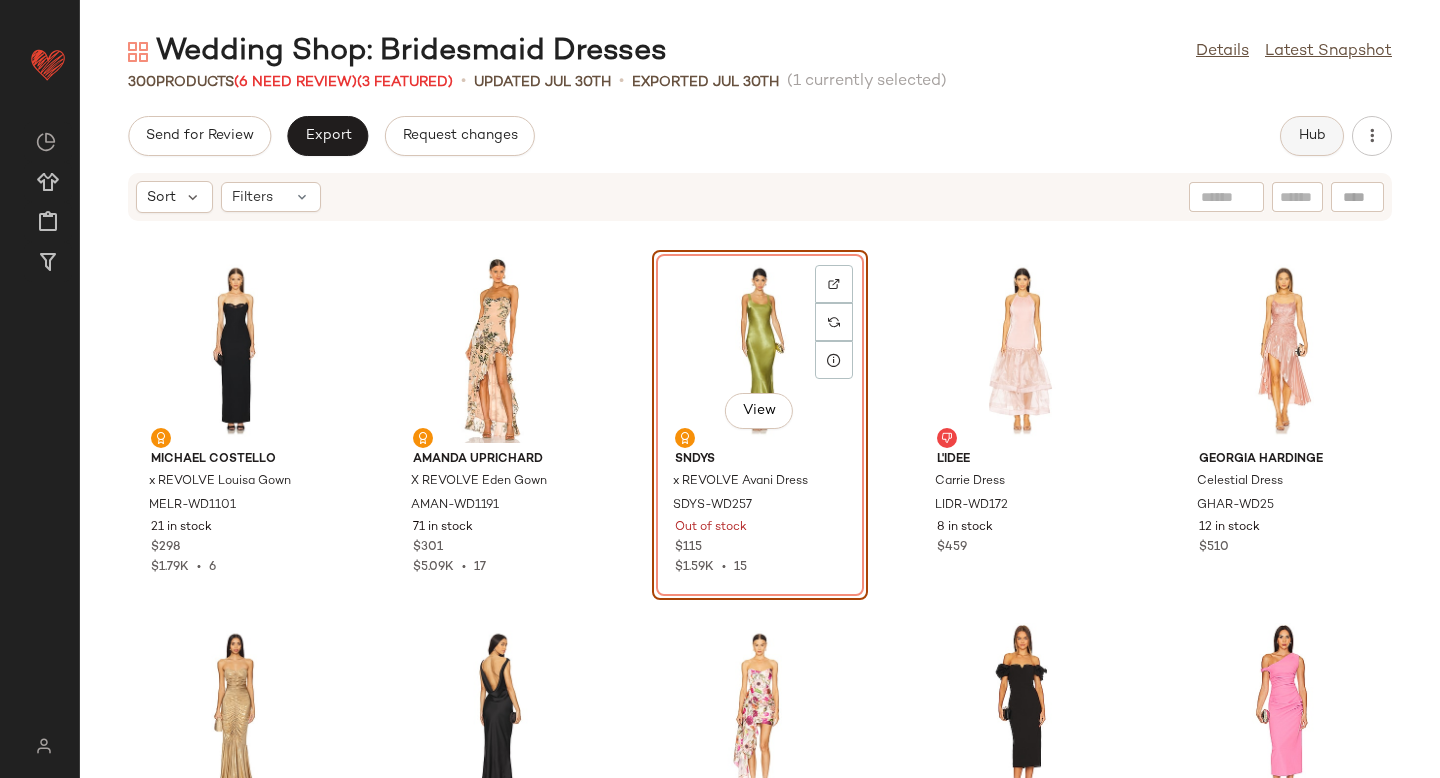 click on "Hub" 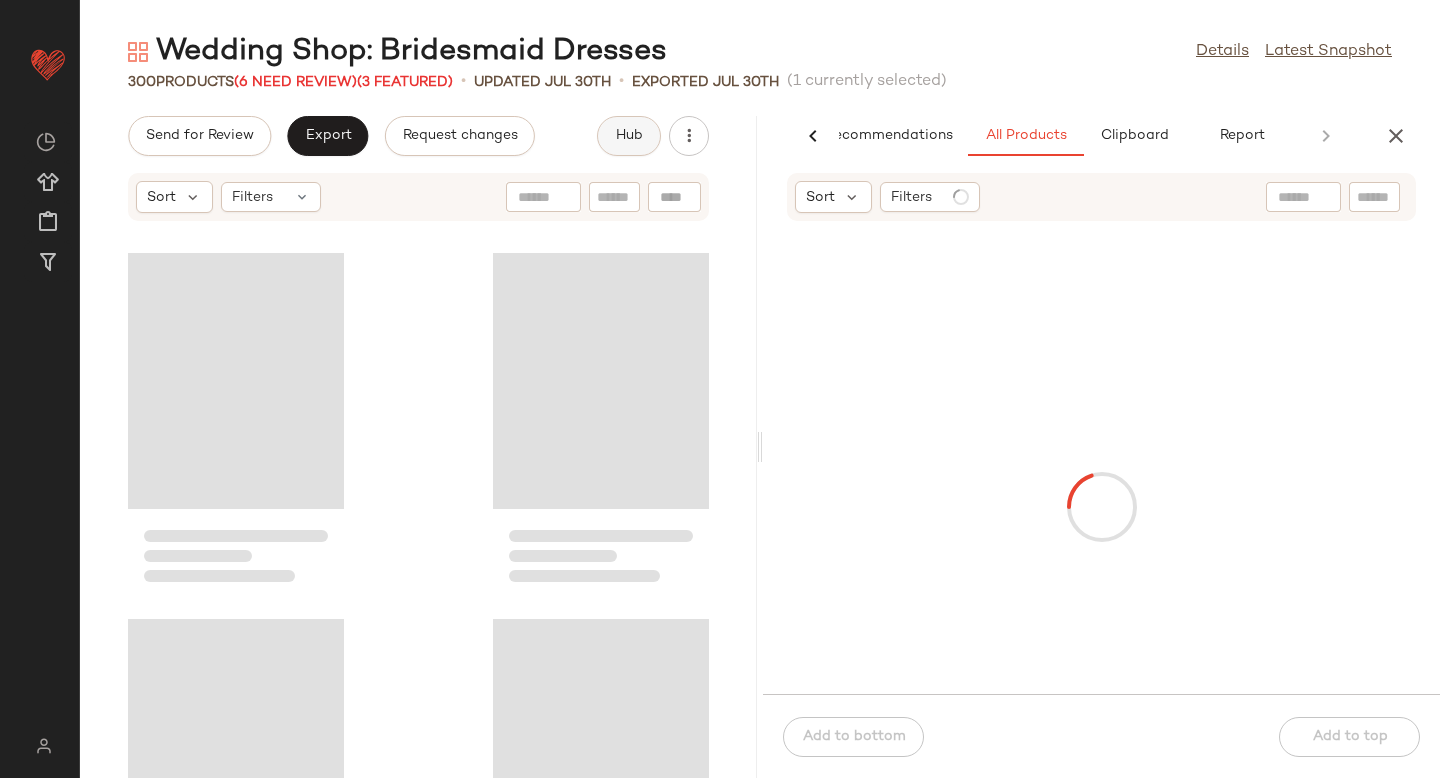 scroll, scrollTop: 0, scrollLeft: 47, axis: horizontal 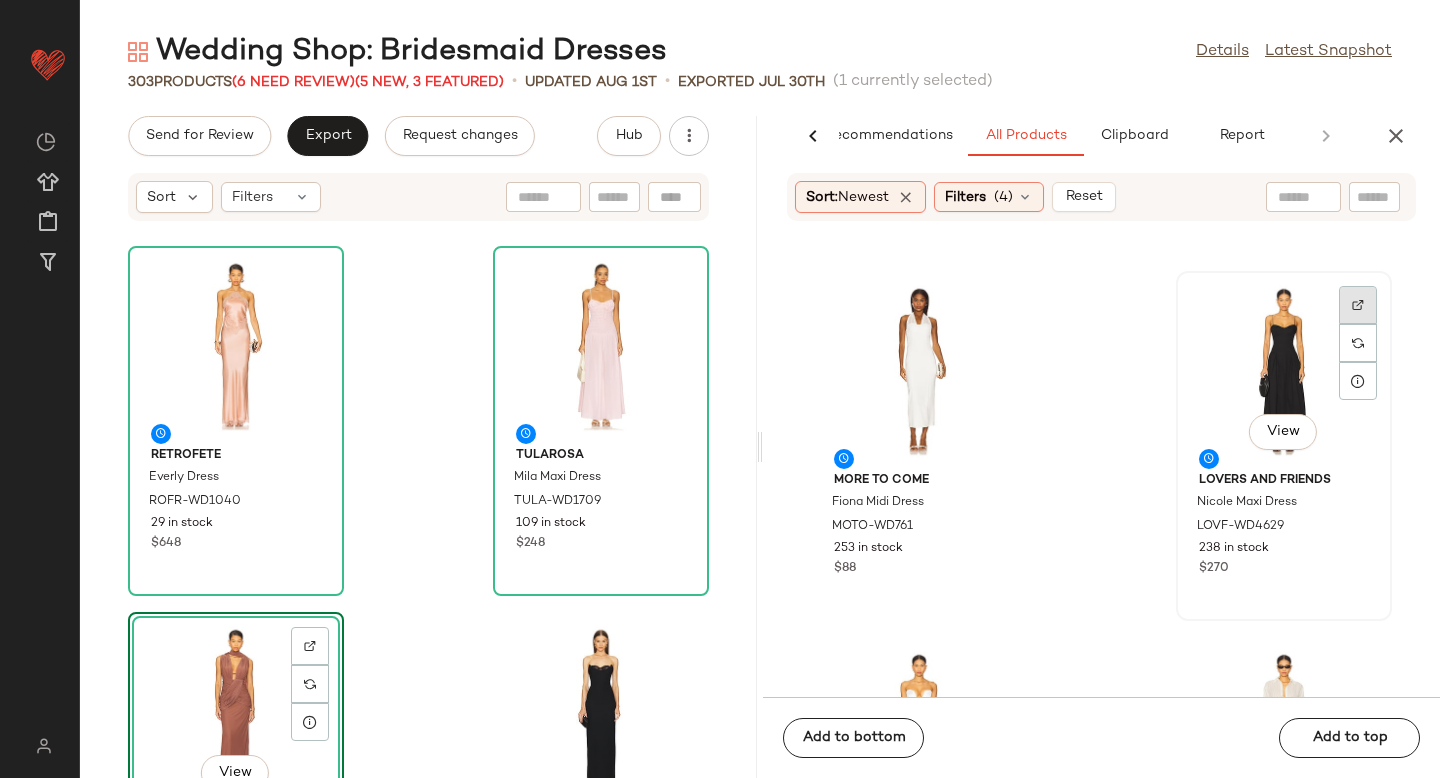 click 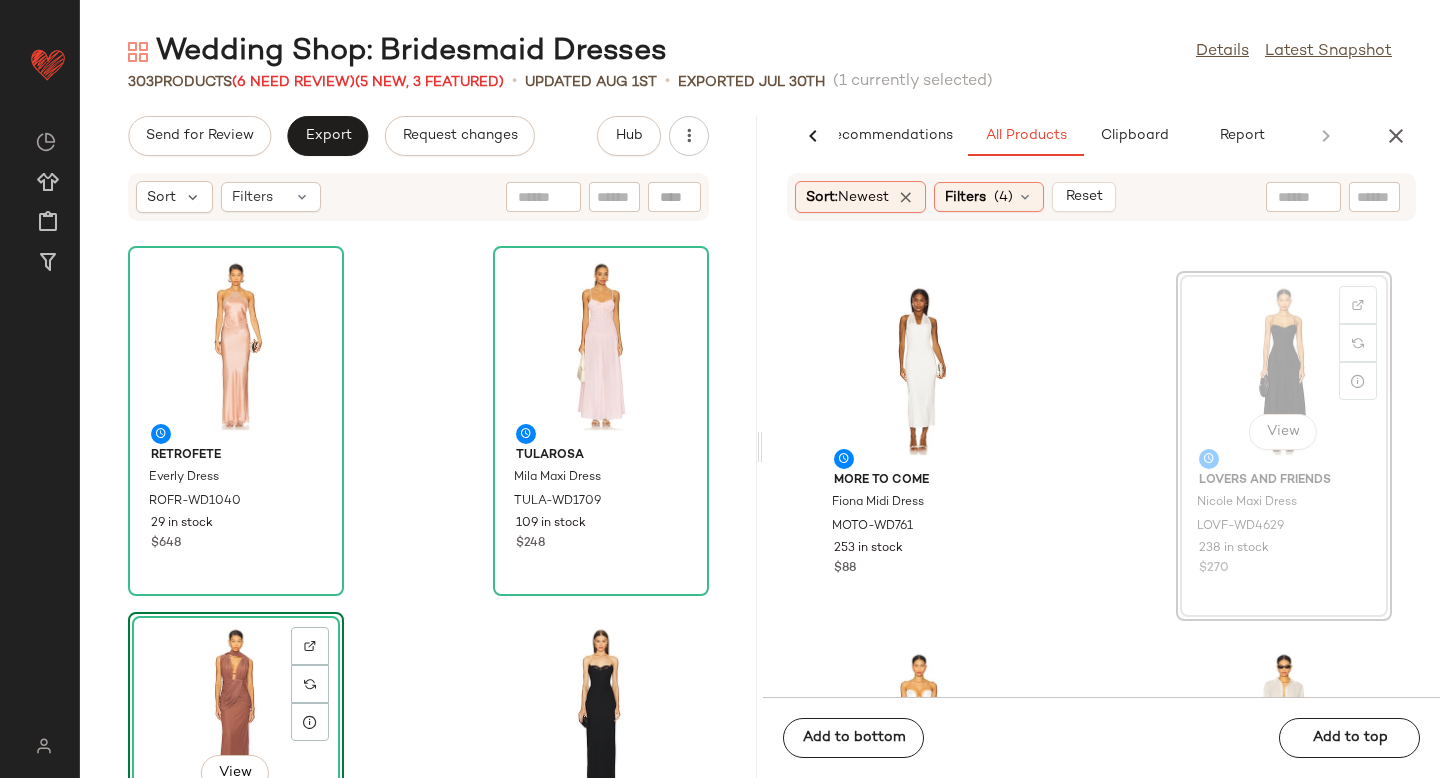 scroll, scrollTop: 4382, scrollLeft: 0, axis: vertical 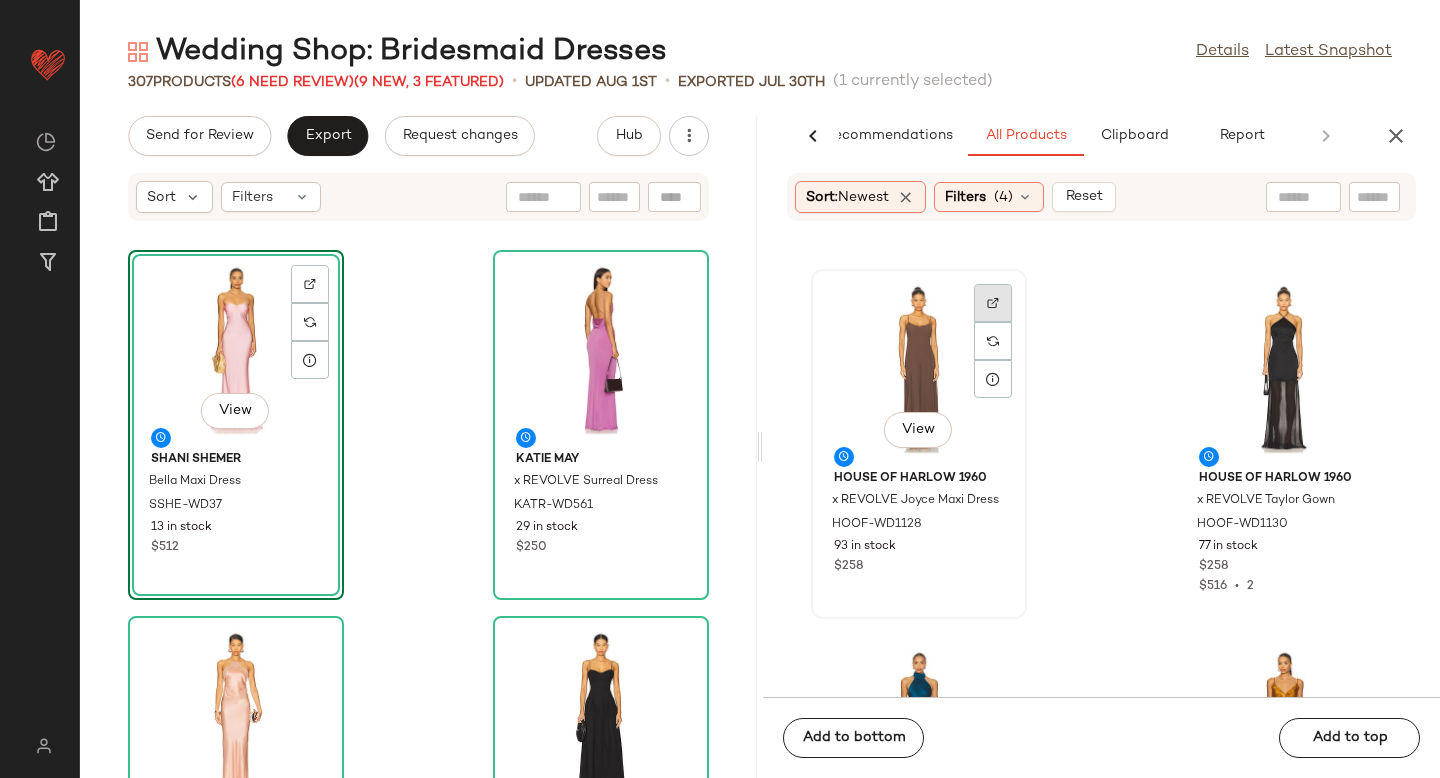 click 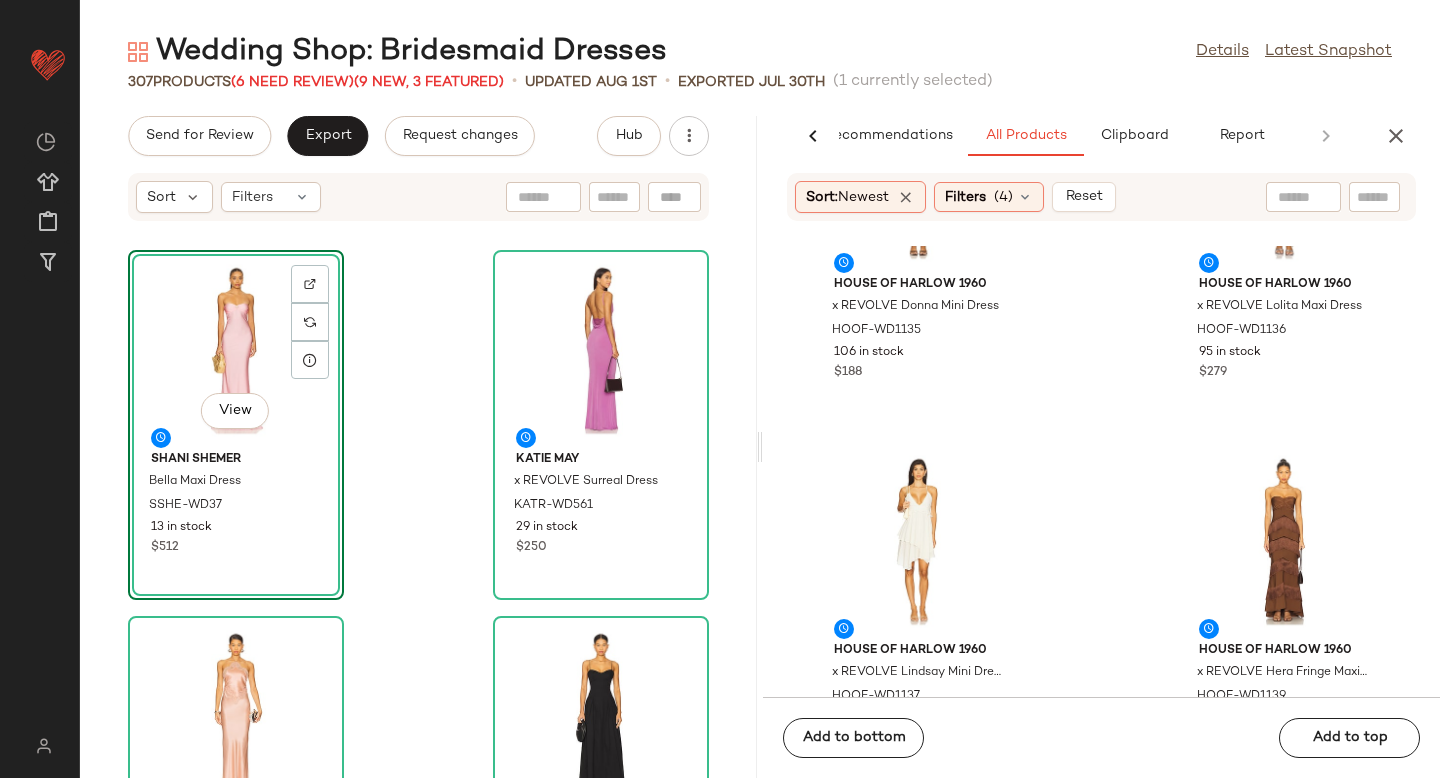 scroll, scrollTop: 12346, scrollLeft: 0, axis: vertical 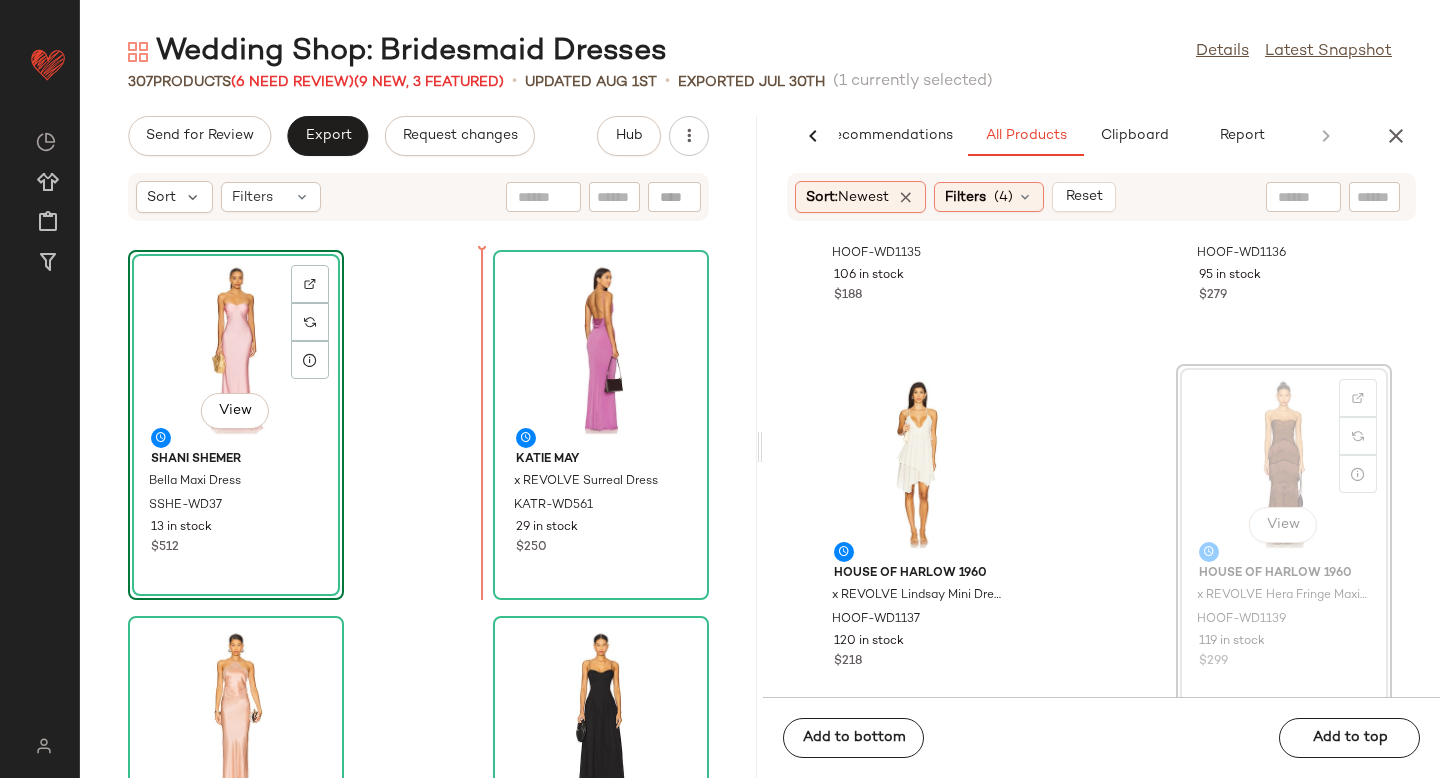 drag, startPoint x: 1277, startPoint y: 440, endPoint x: 1258, endPoint y: 444, distance: 19.416489 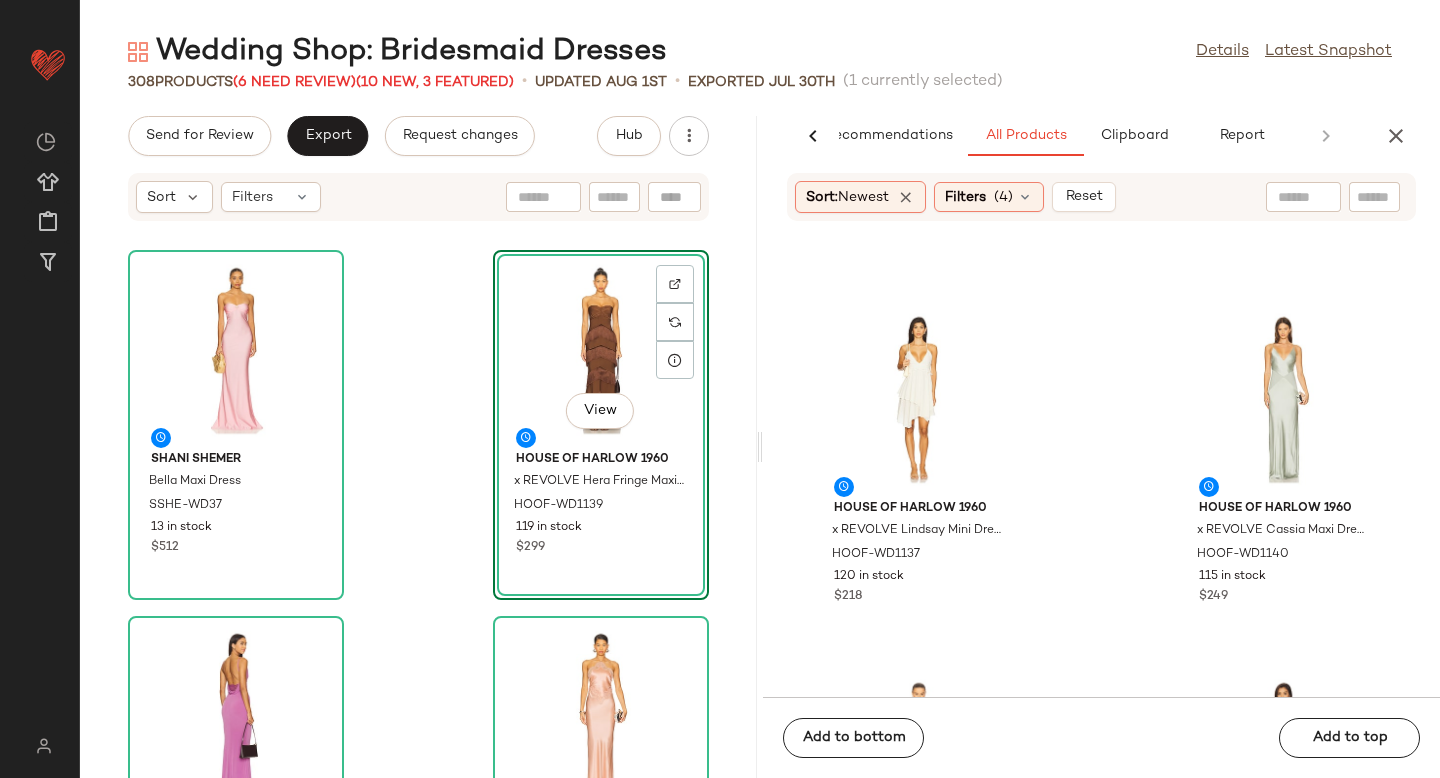 scroll, scrollTop: 12344, scrollLeft: 0, axis: vertical 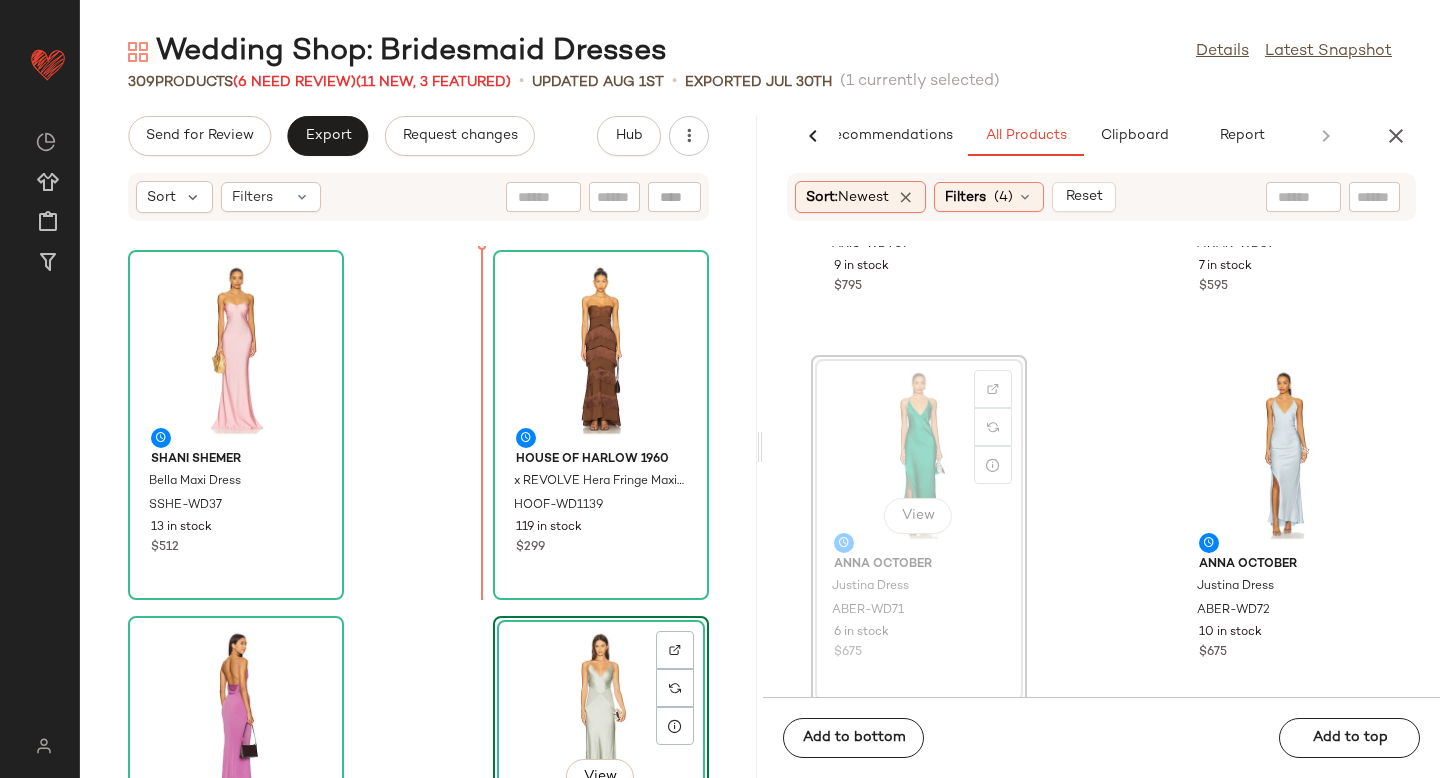 drag, startPoint x: 917, startPoint y: 443, endPoint x: 905, endPoint y: 444, distance: 12.0415945 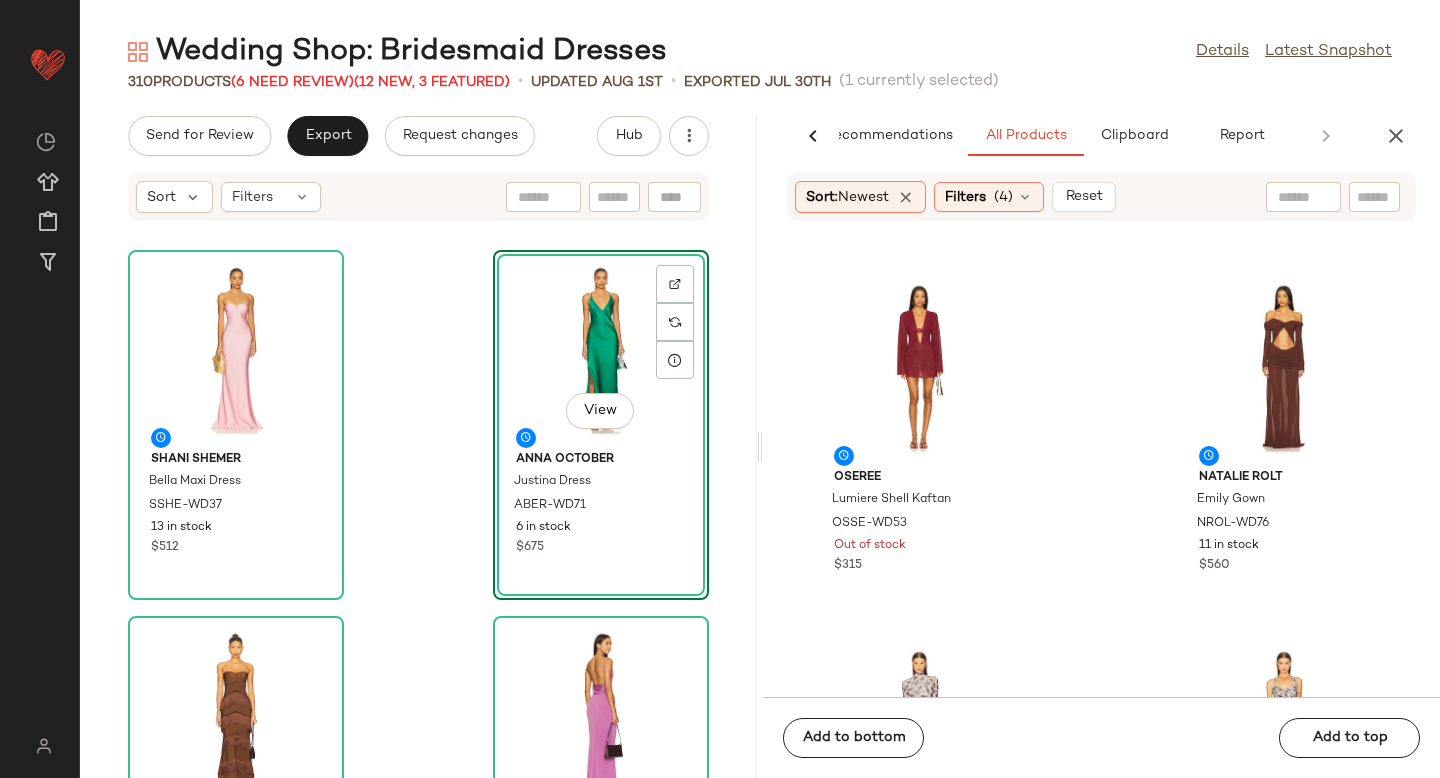 scroll, scrollTop: 22078, scrollLeft: 0, axis: vertical 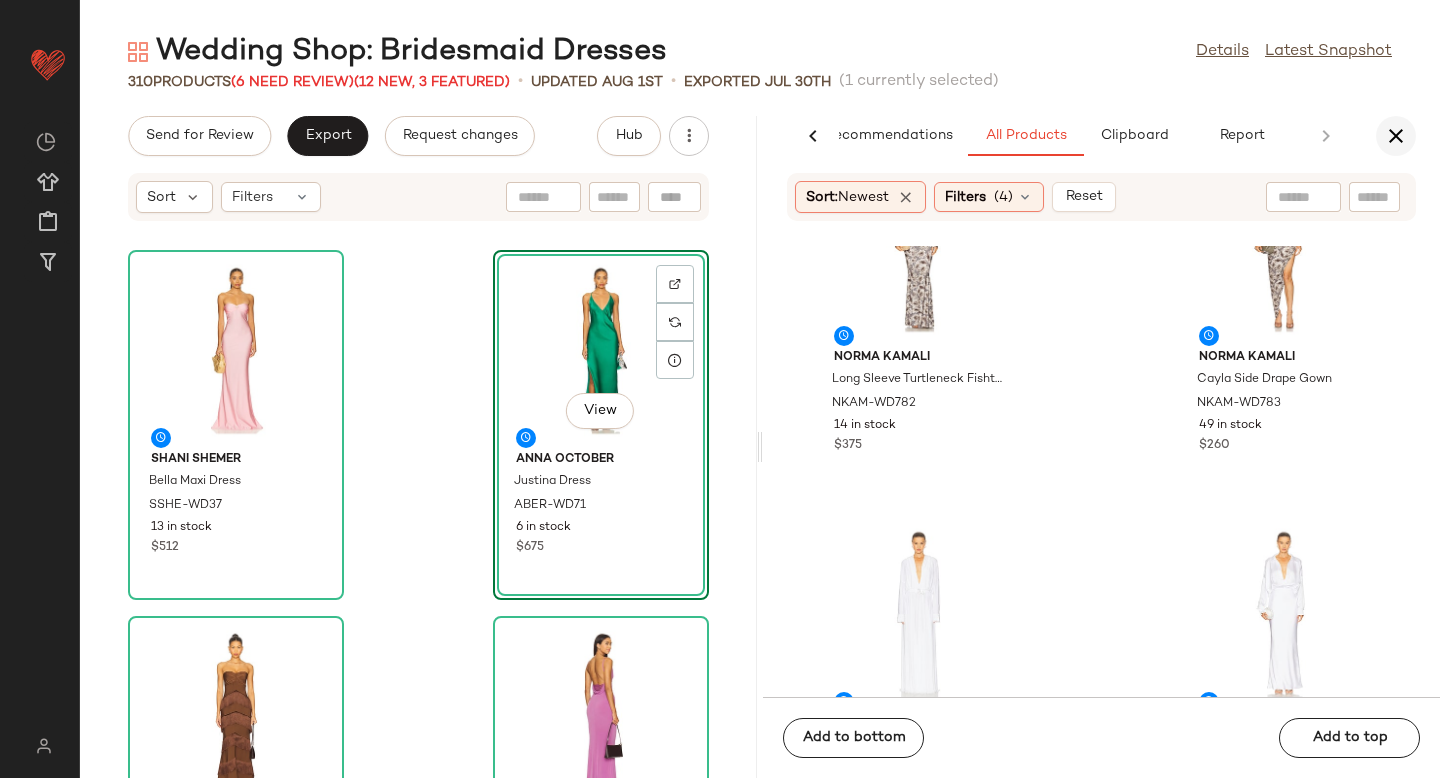 click at bounding box center [1396, 136] 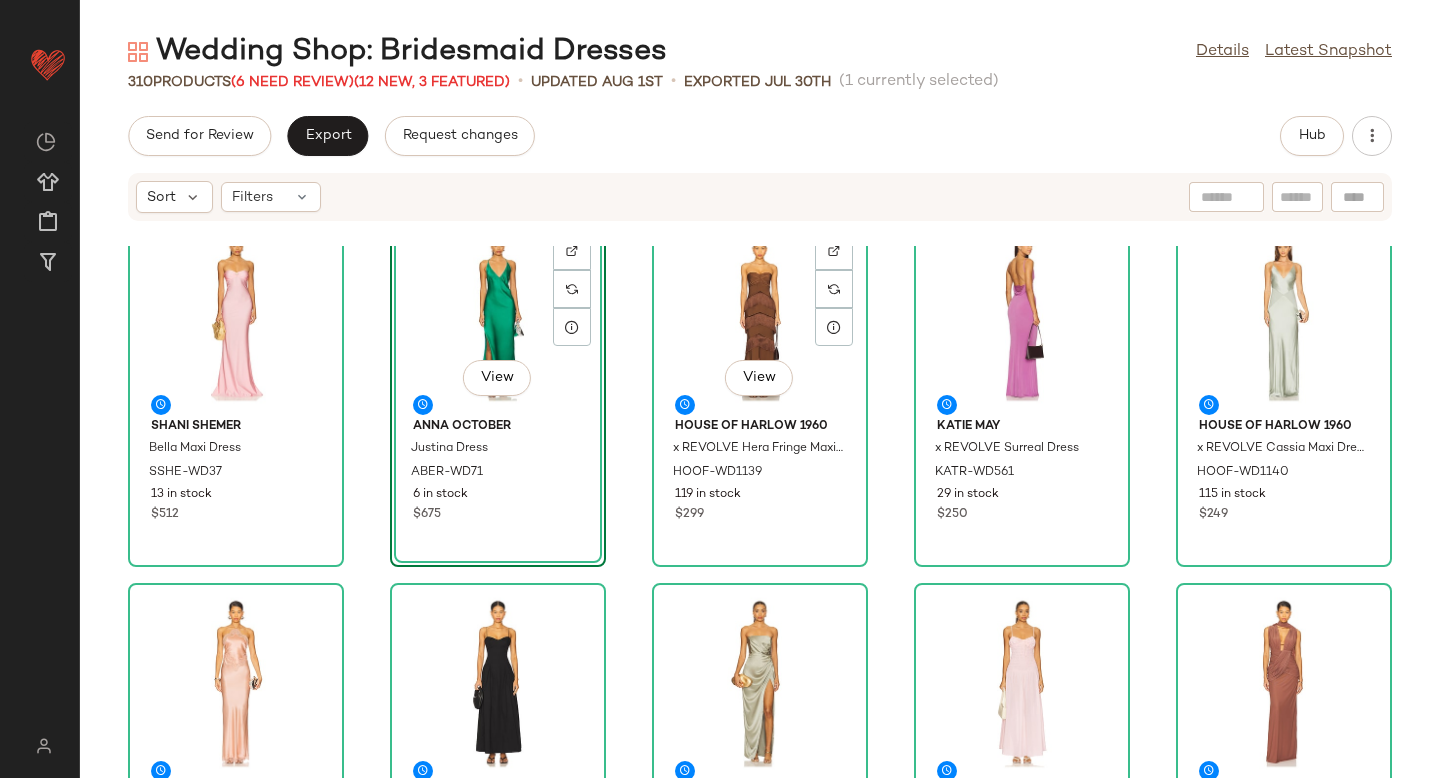 scroll, scrollTop: 0, scrollLeft: 0, axis: both 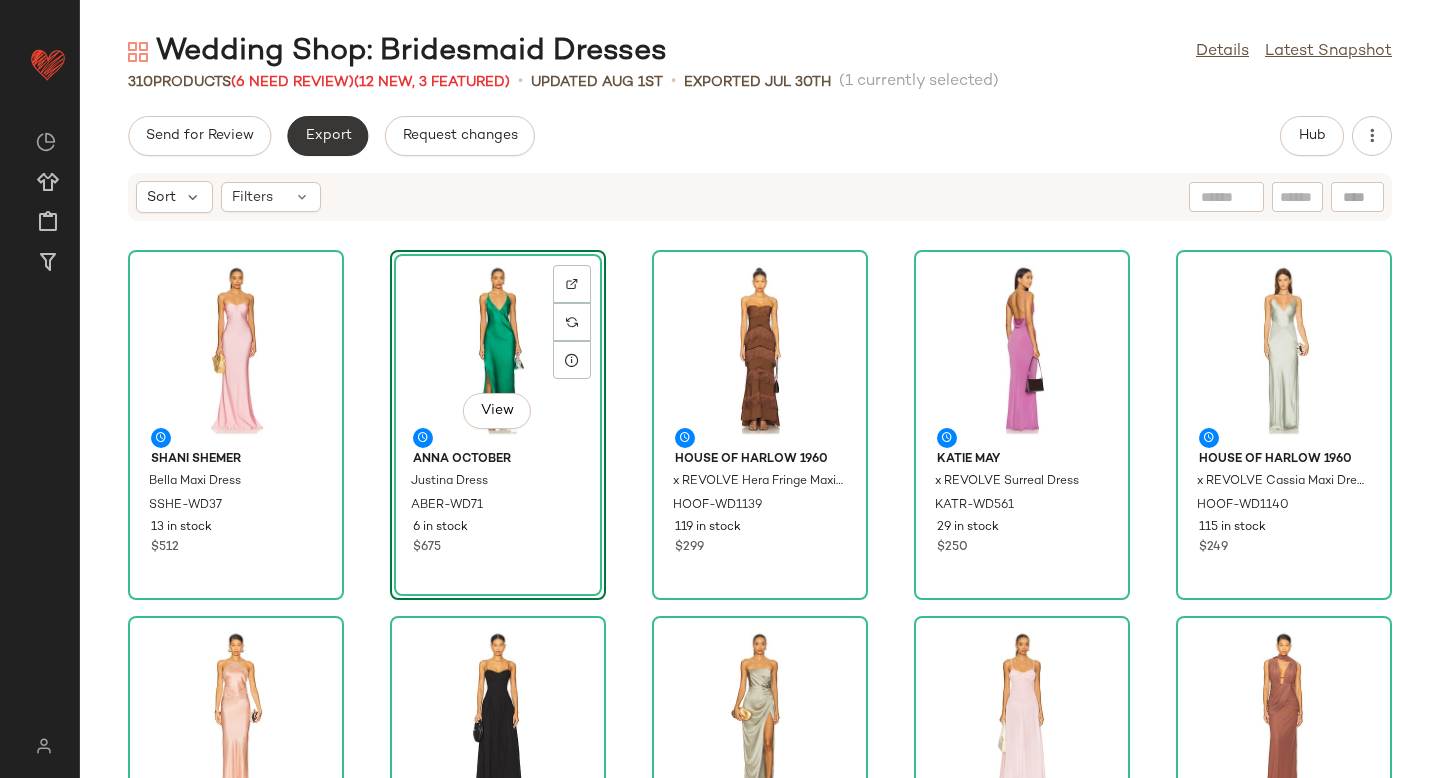 click on "Export" at bounding box center (327, 136) 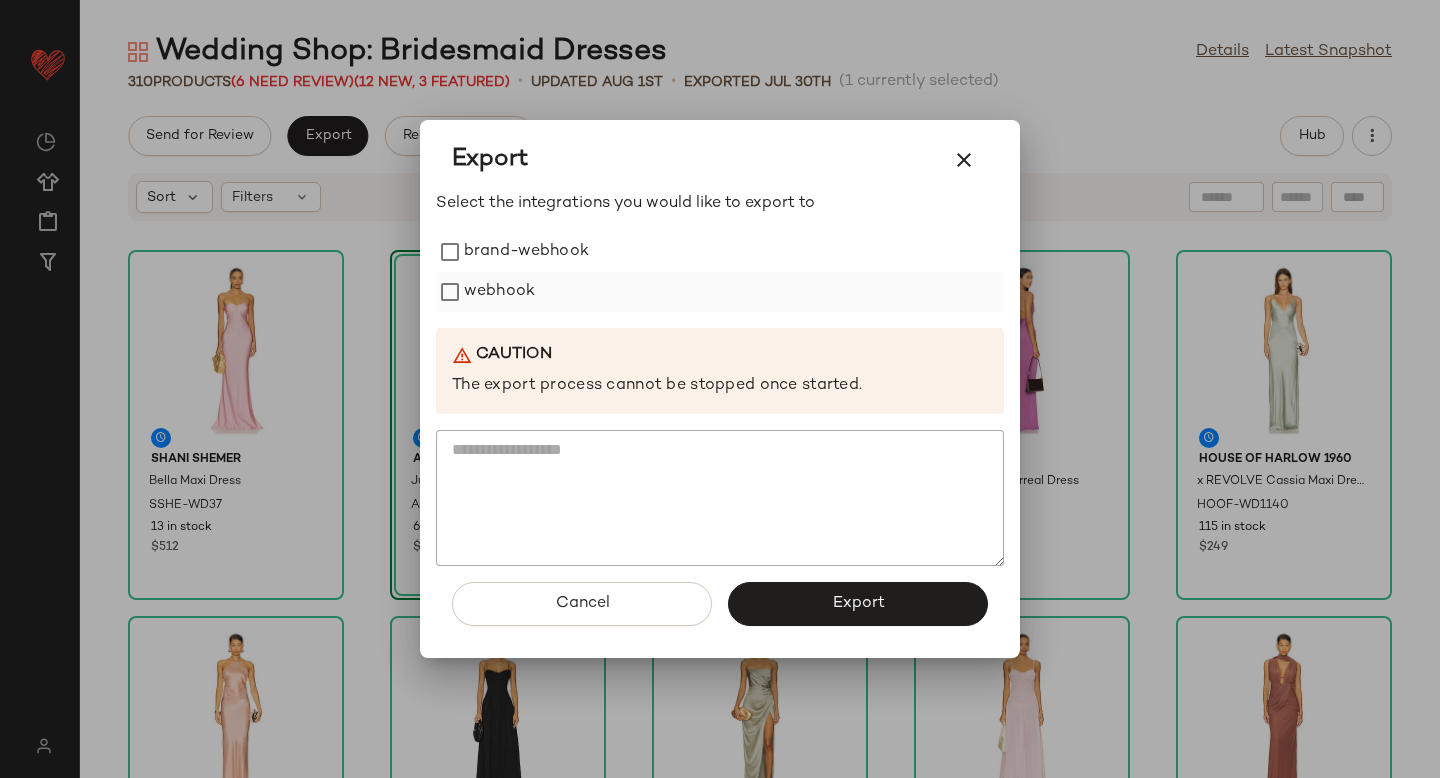 click on "webhook" at bounding box center [499, 292] 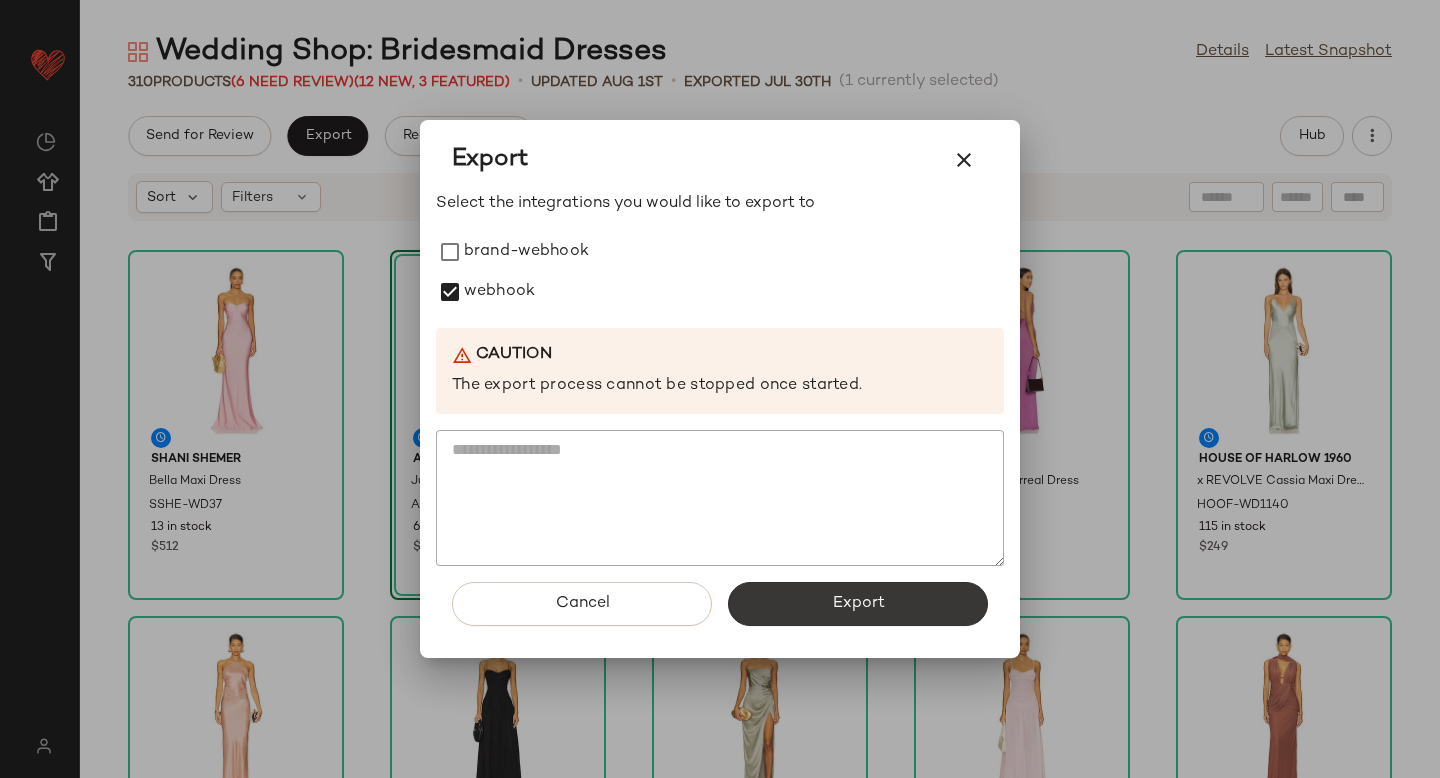 click on "Export" at bounding box center [858, 604] 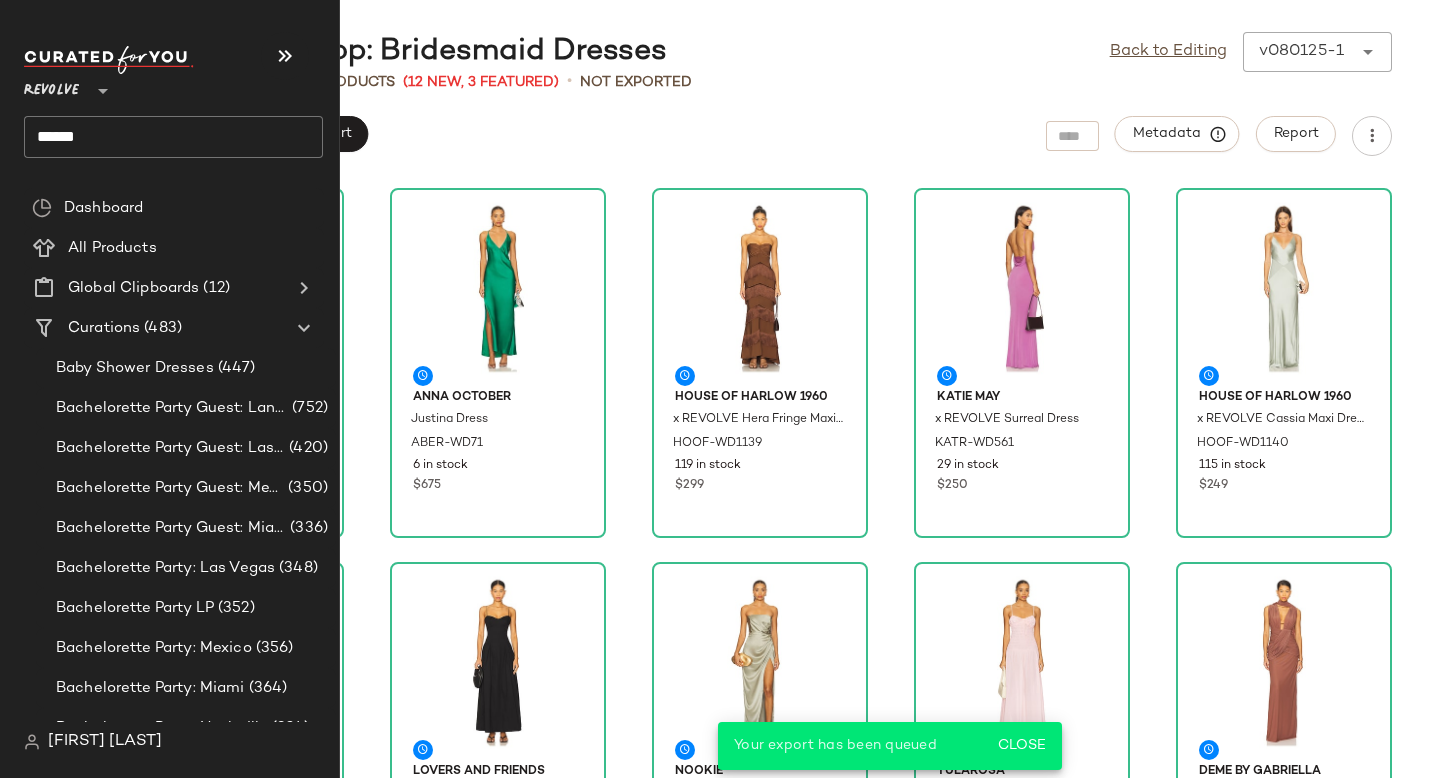 click on "******" 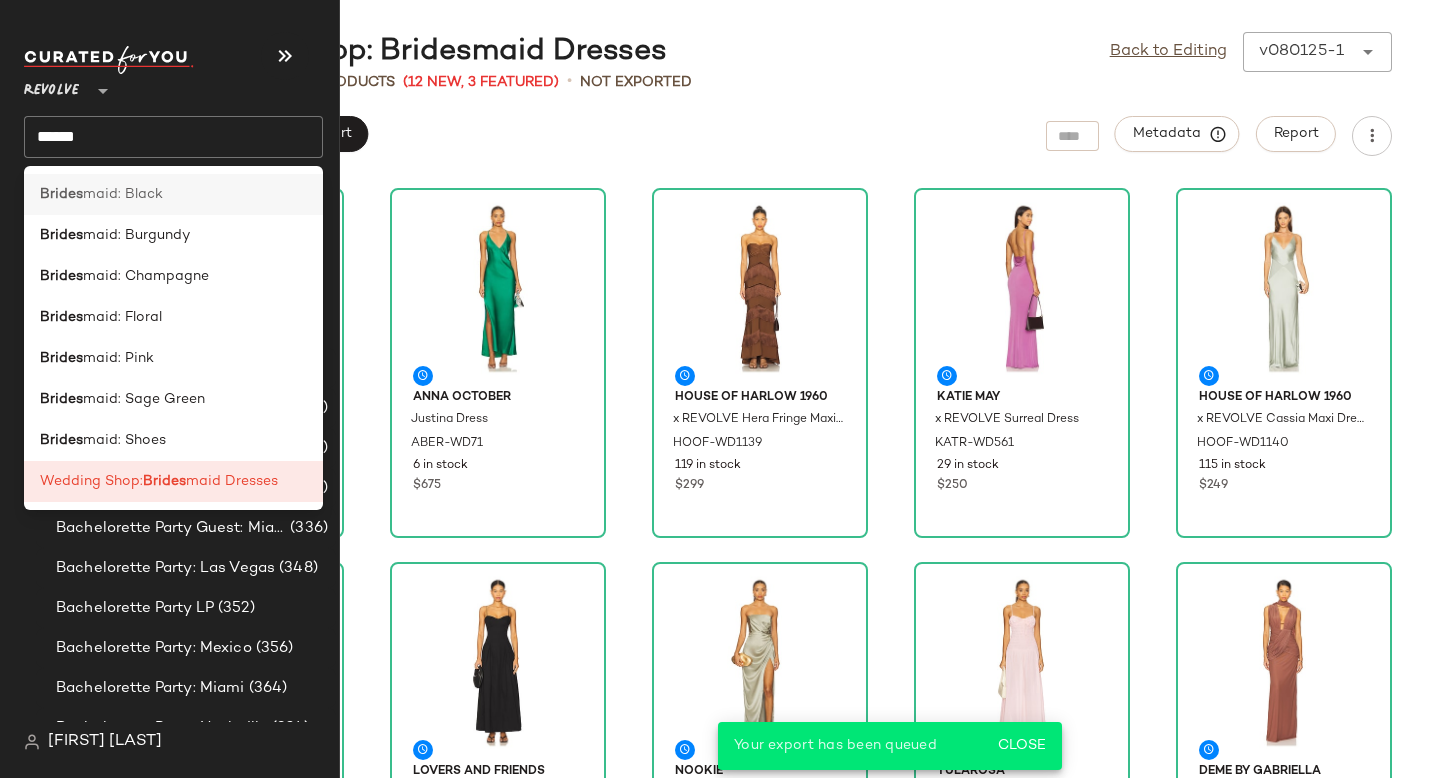 click on "maid: Black" at bounding box center (123, 194) 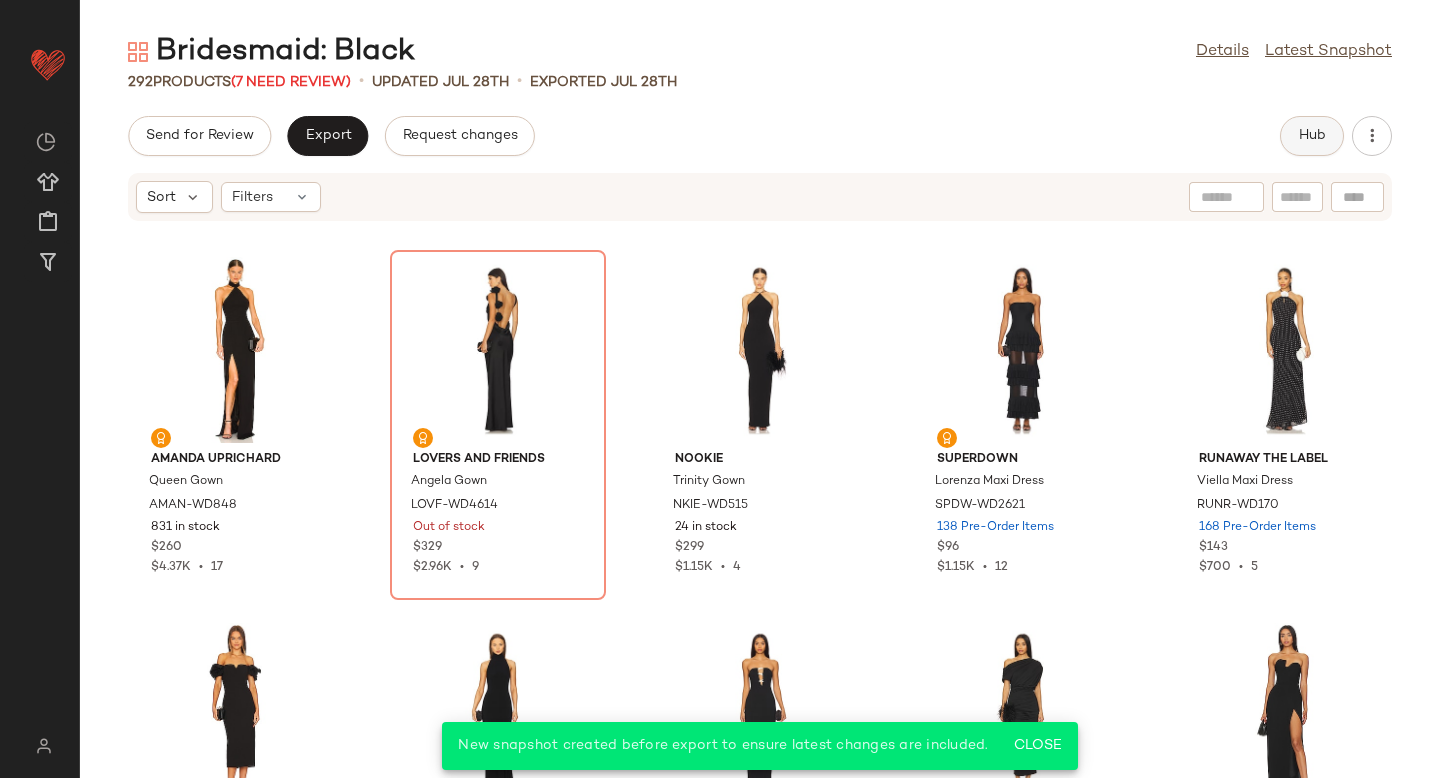 click on "Hub" 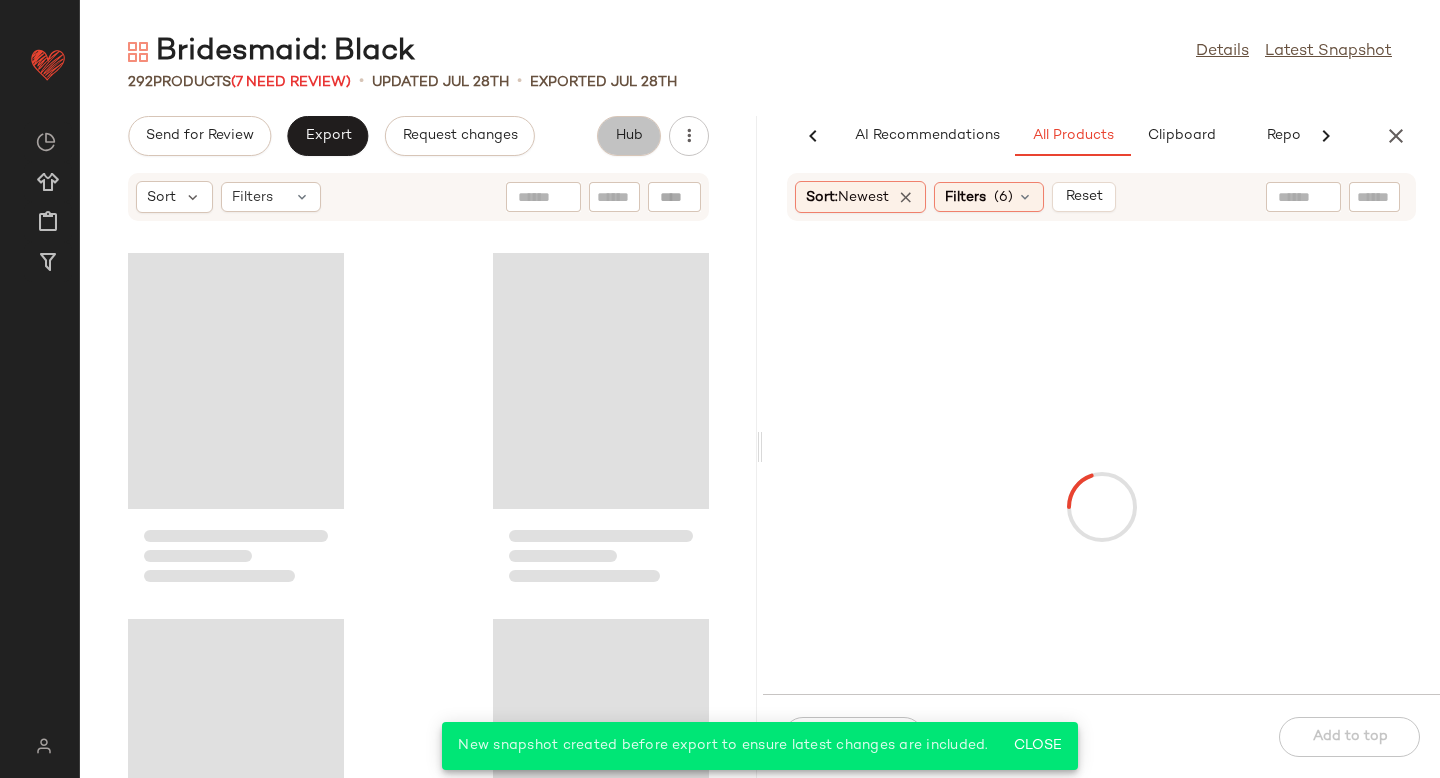 scroll, scrollTop: 0, scrollLeft: 47, axis: horizontal 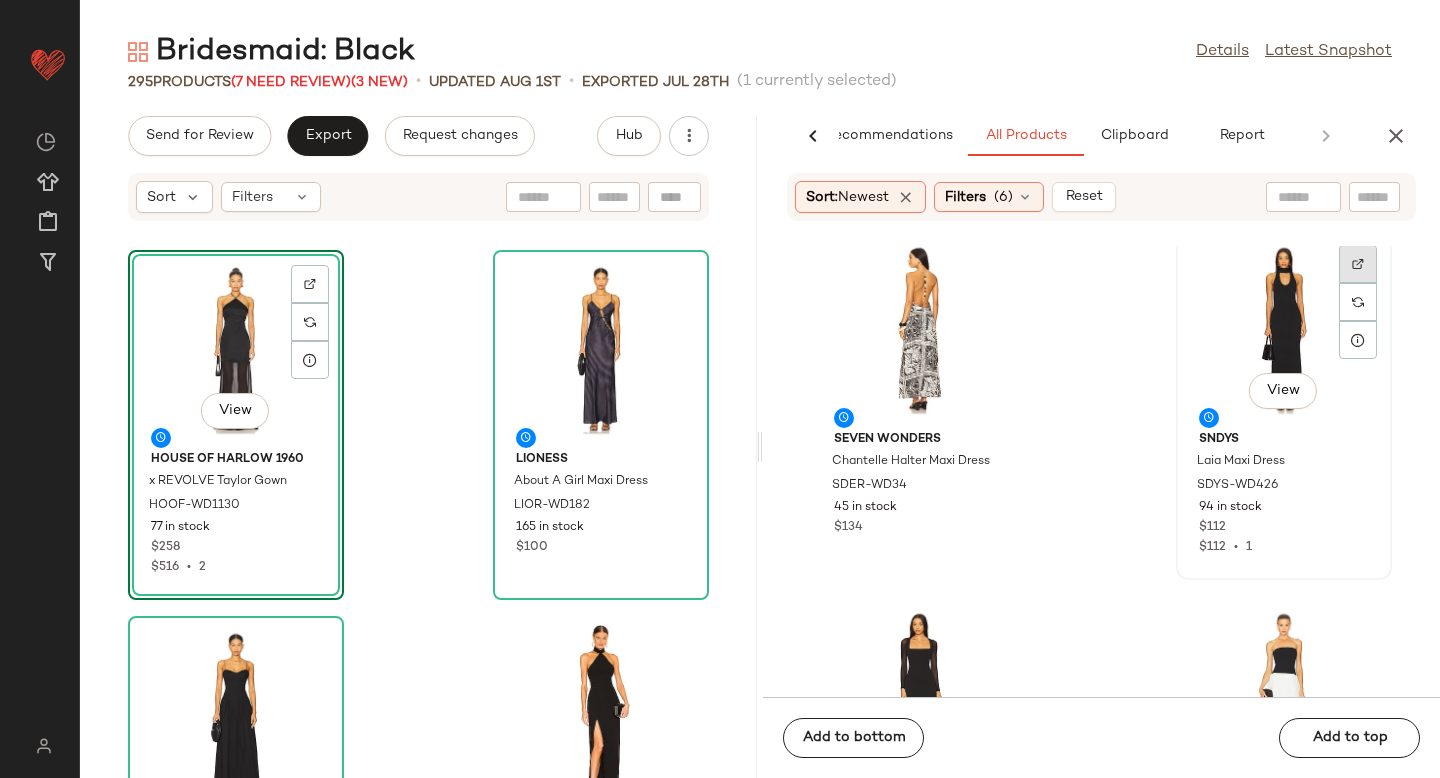 click 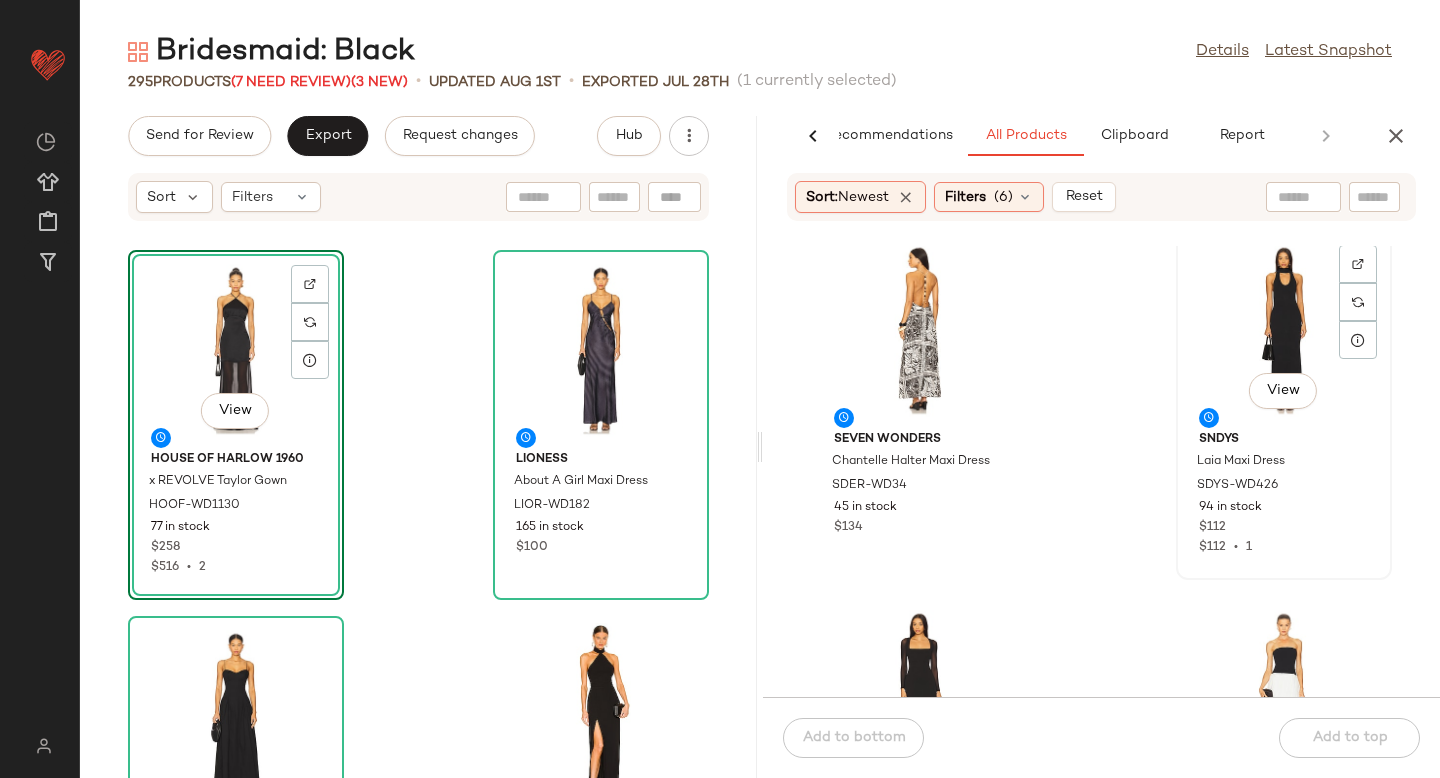 scroll, scrollTop: 3329, scrollLeft: 0, axis: vertical 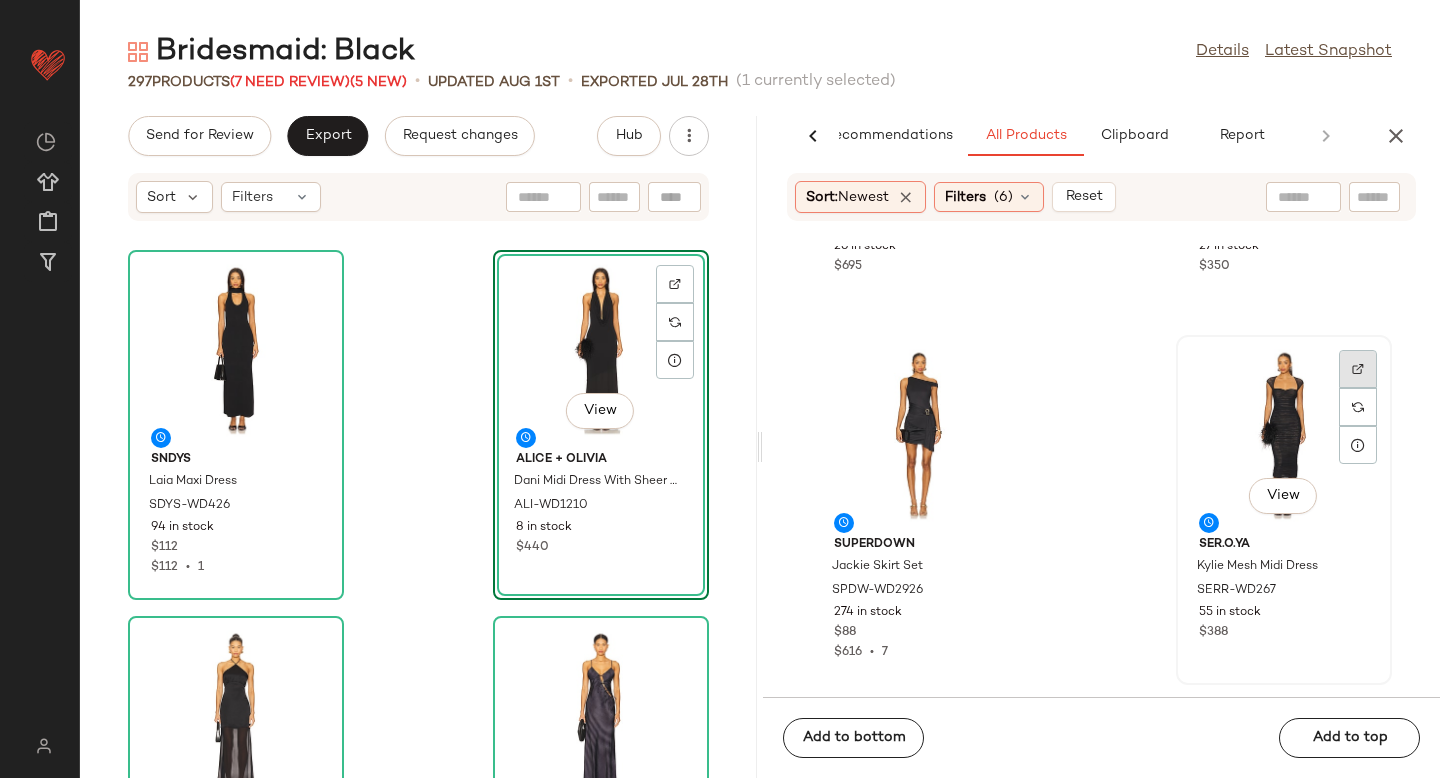 click 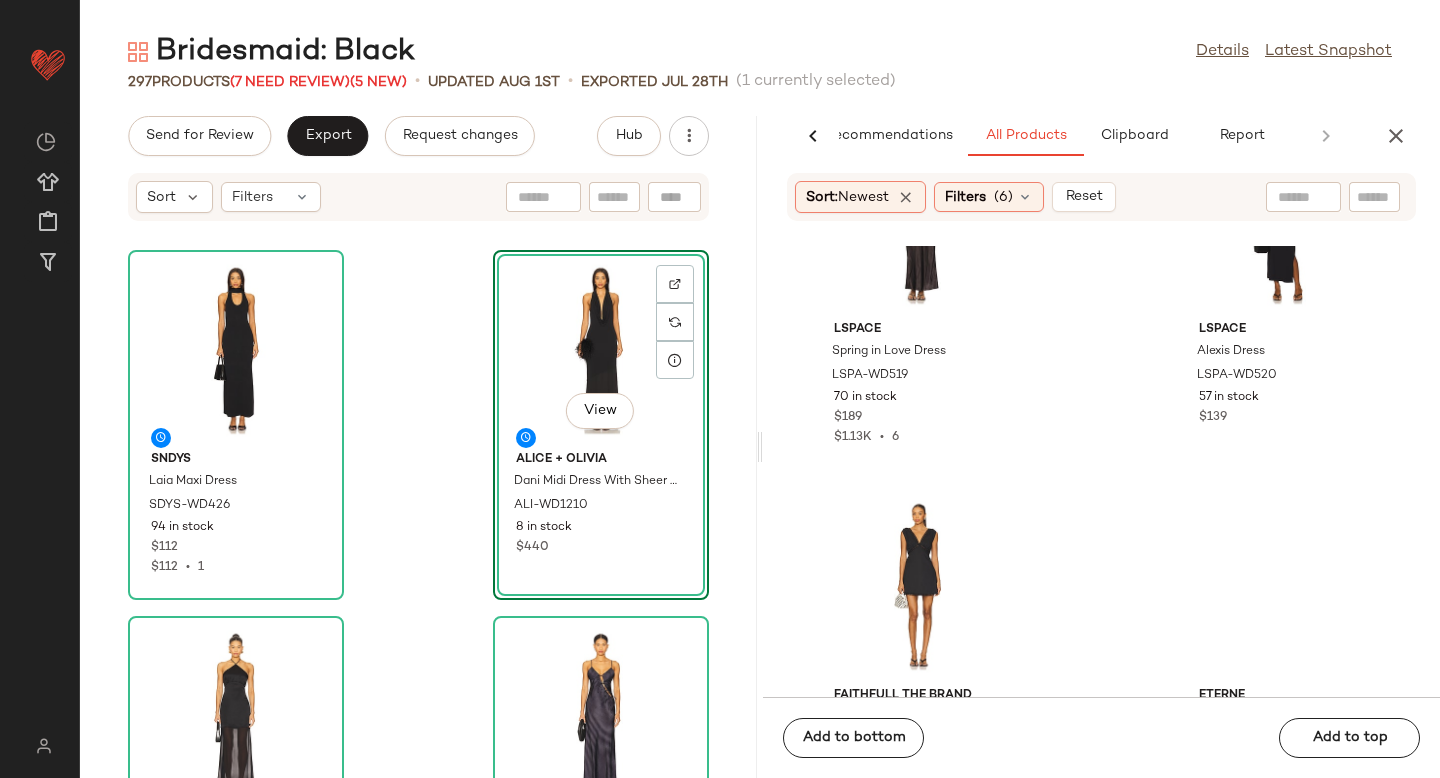 scroll, scrollTop: 5514, scrollLeft: 0, axis: vertical 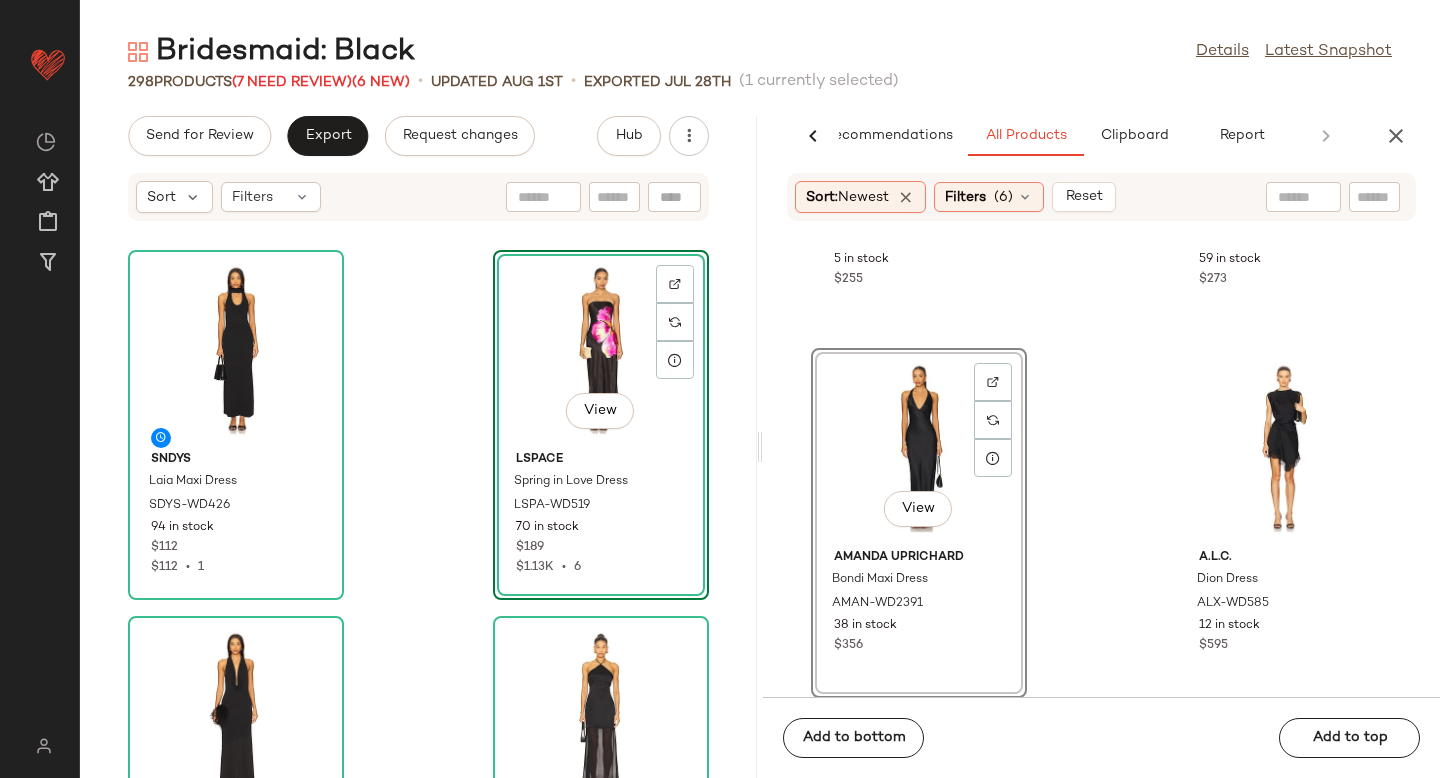 click on "Eterne [LAST] Maxi Dress [CODE] [NUMBER] in stock $[PRICE] Amanda Uprichard x REVOLVE [LAST] Dress [CODE] [NUMBER] in stock $[PRICE] View Amanda Uprichard [LAST] Maxi Dress [CODE] [NUMBER] in stock $[PRICE] A.L.C. [LAST] Dress [CODE] [NUMBER] $[PRICE] A.L.C. [LAST] Dress [CODE] [NUMBER] $[PRICE] [FIRST] [LAST] [LAST] Maxi Dress With [LAST] [CODE] [NUMBER] in stock $[PRICE] Flook The Label [LAST] Dress [CODE] [NUMBER] in stock $[PRICE] [FIRST] [LAST] [LAST] Noir Maxi Dress [CODE] [NUMBER] $[PRICE]" 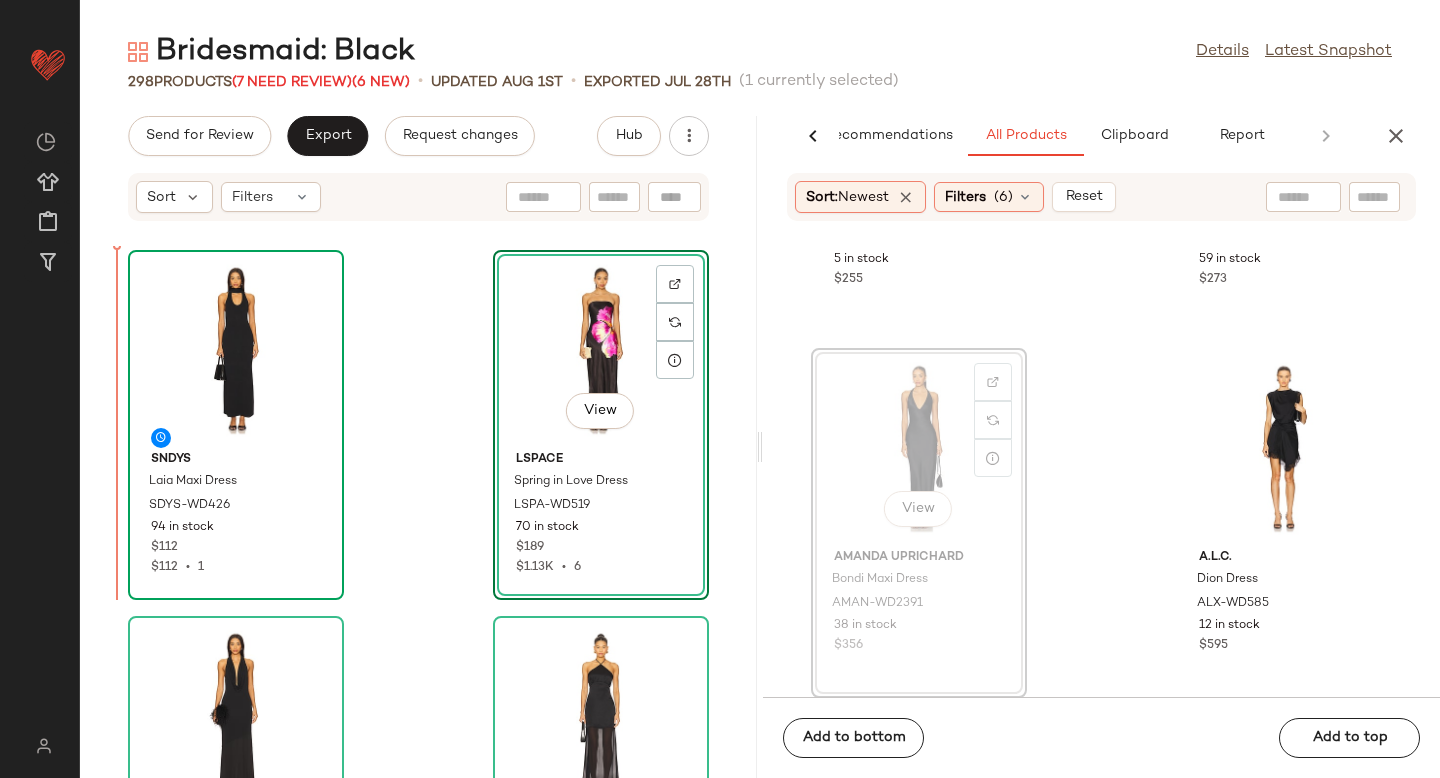 drag, startPoint x: 924, startPoint y: 415, endPoint x: 193, endPoint y: 433, distance: 731.22156 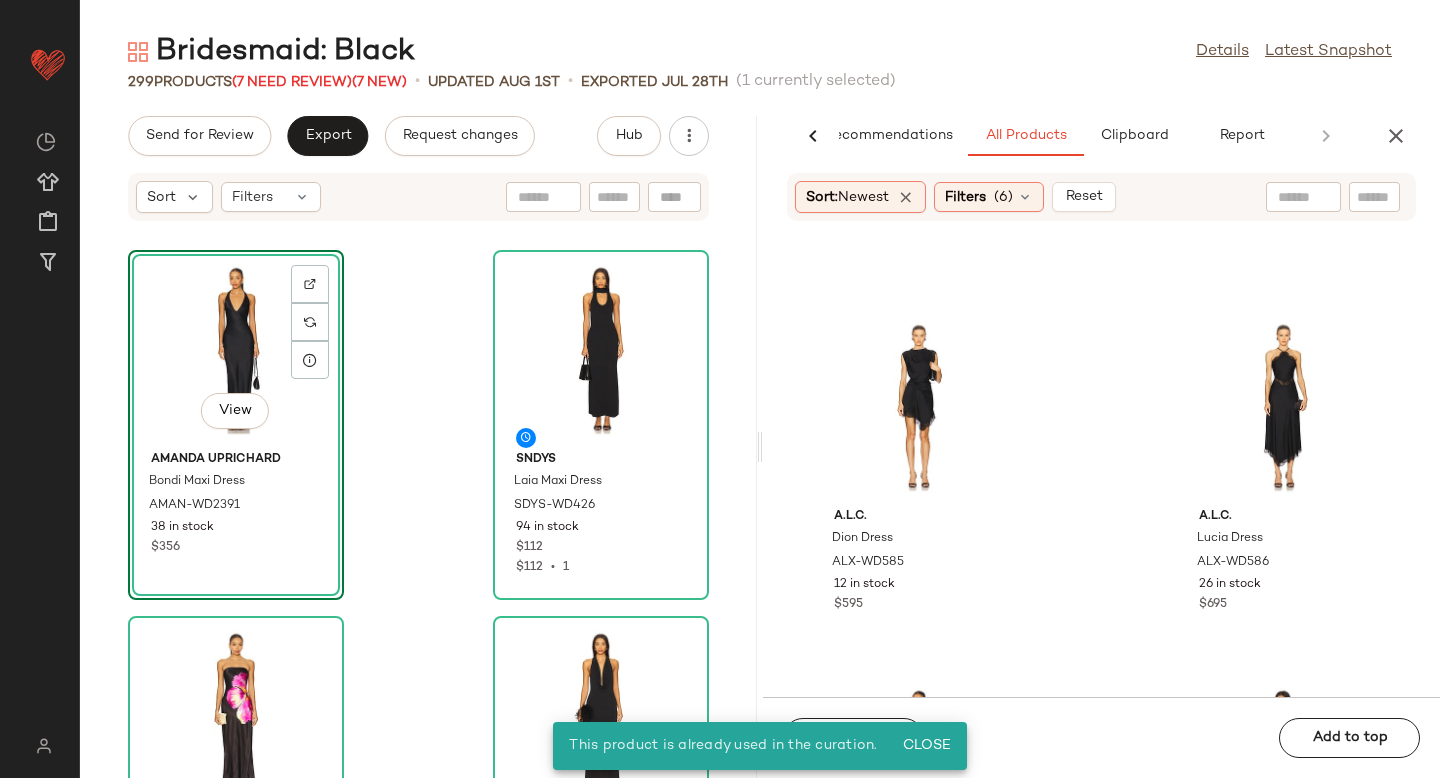 scroll, scrollTop: 6159, scrollLeft: 0, axis: vertical 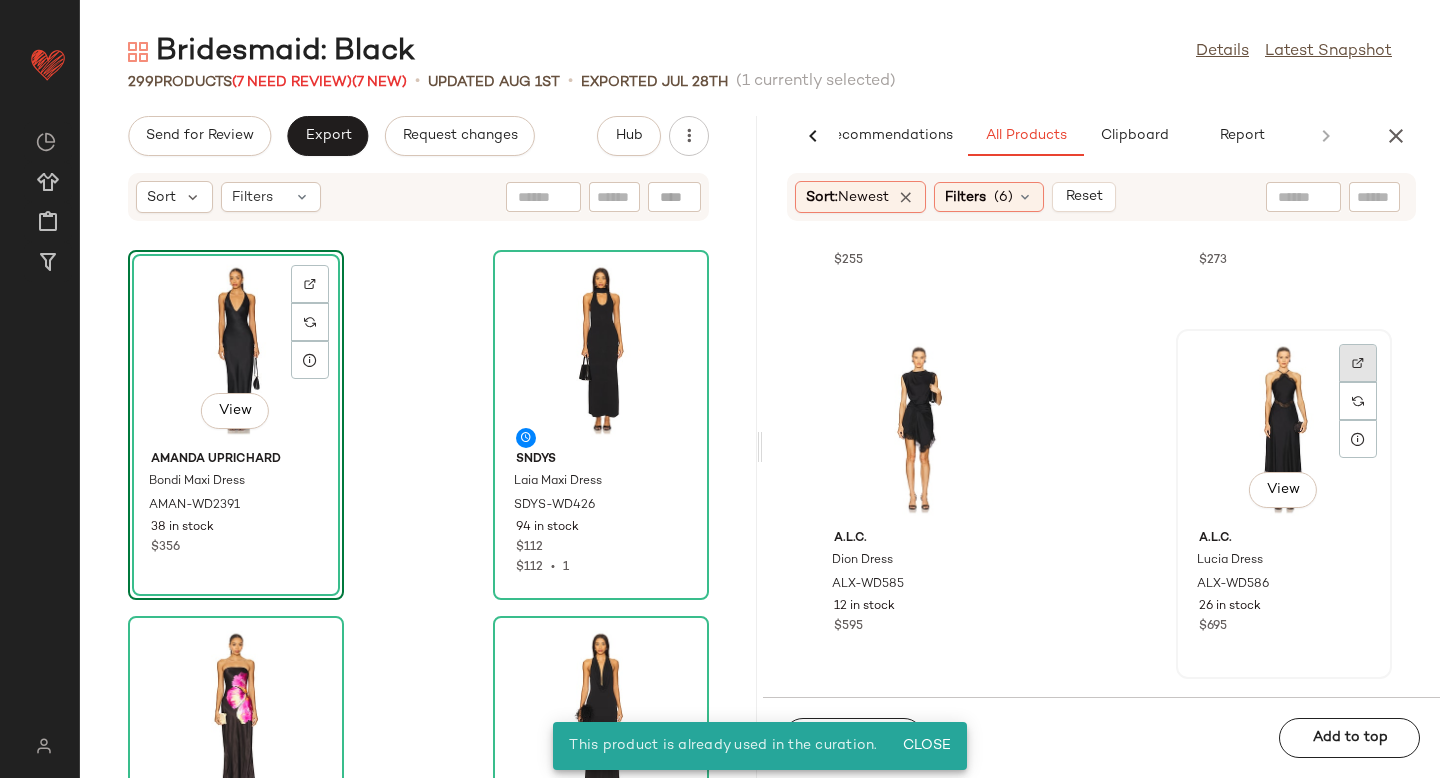 click 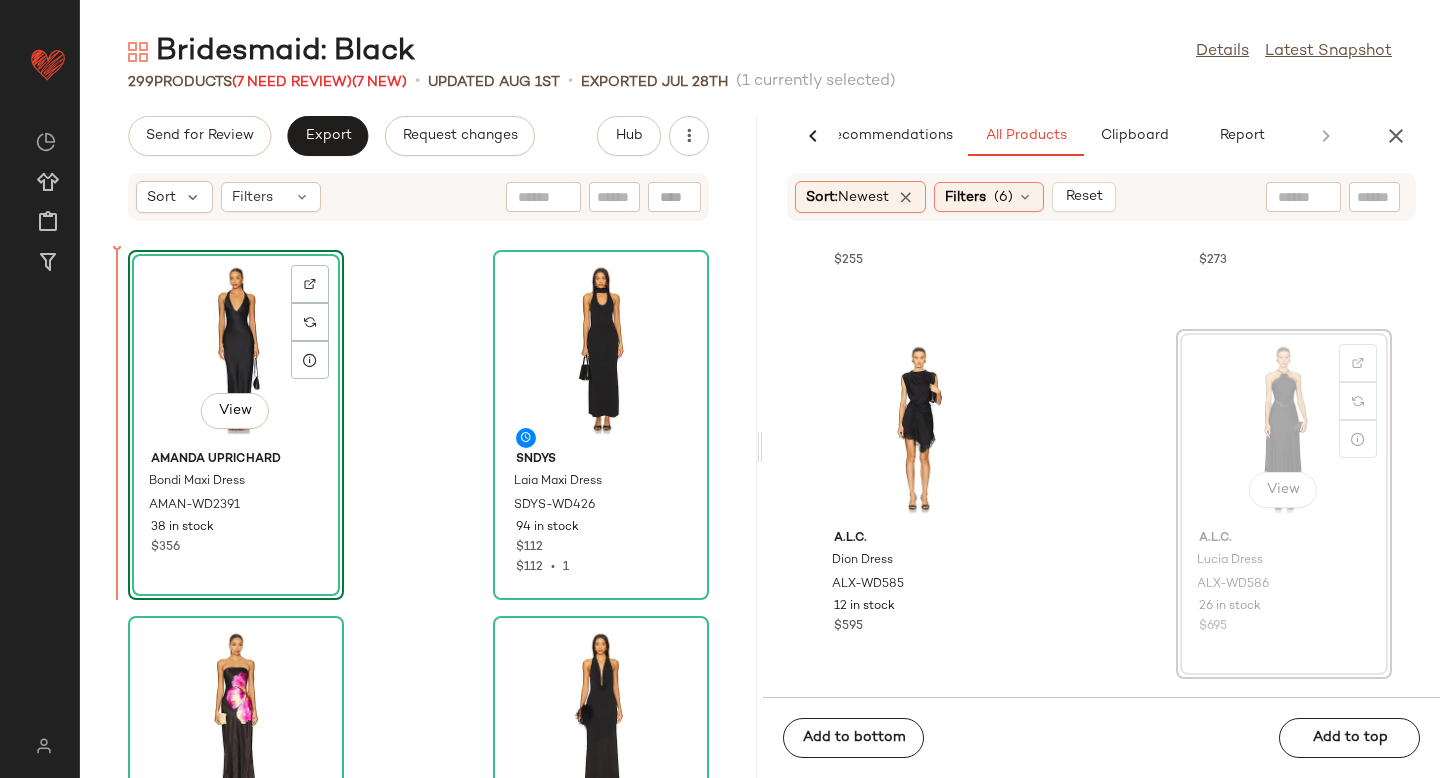 drag, startPoint x: 1302, startPoint y: 405, endPoint x: 1292, endPoint y: 408, distance: 10.440307 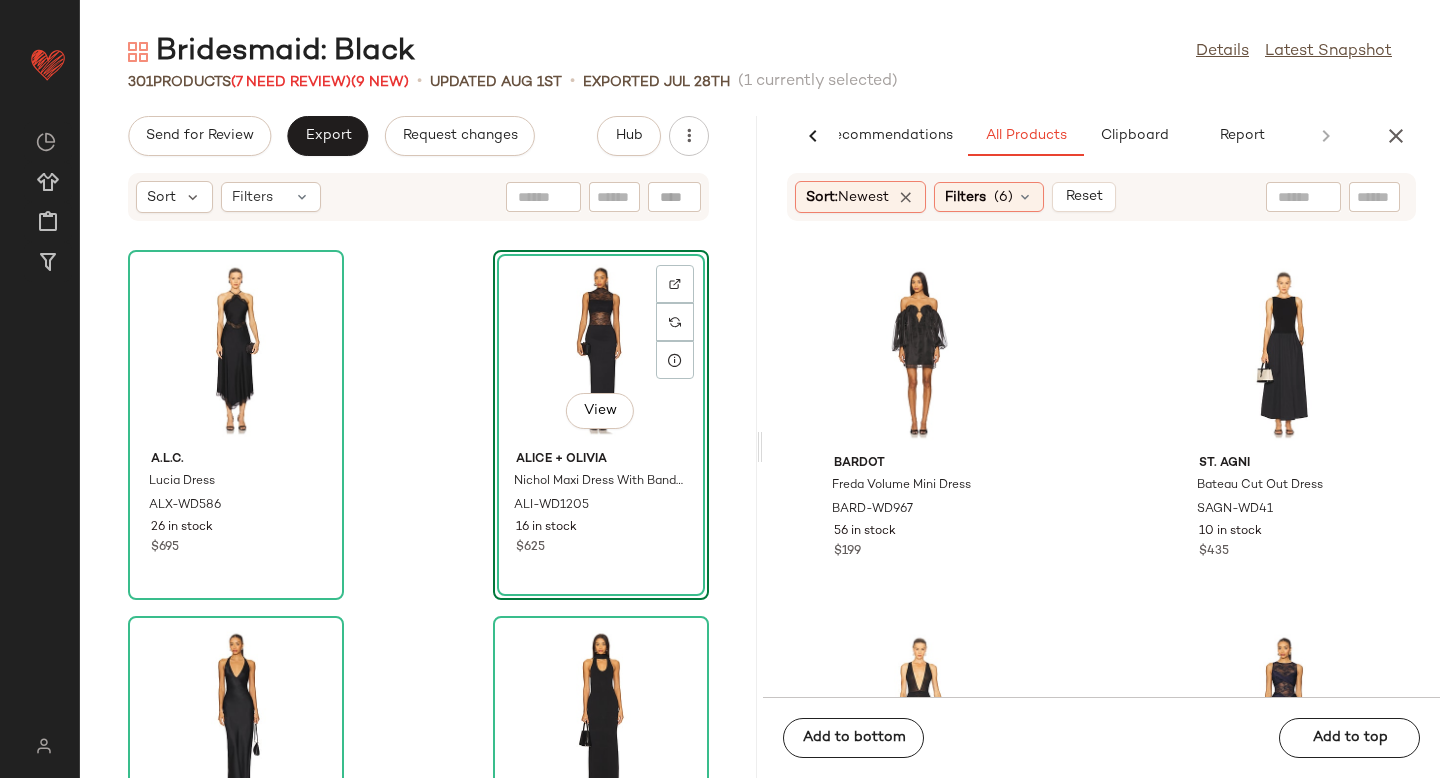 scroll, scrollTop: 7237, scrollLeft: 0, axis: vertical 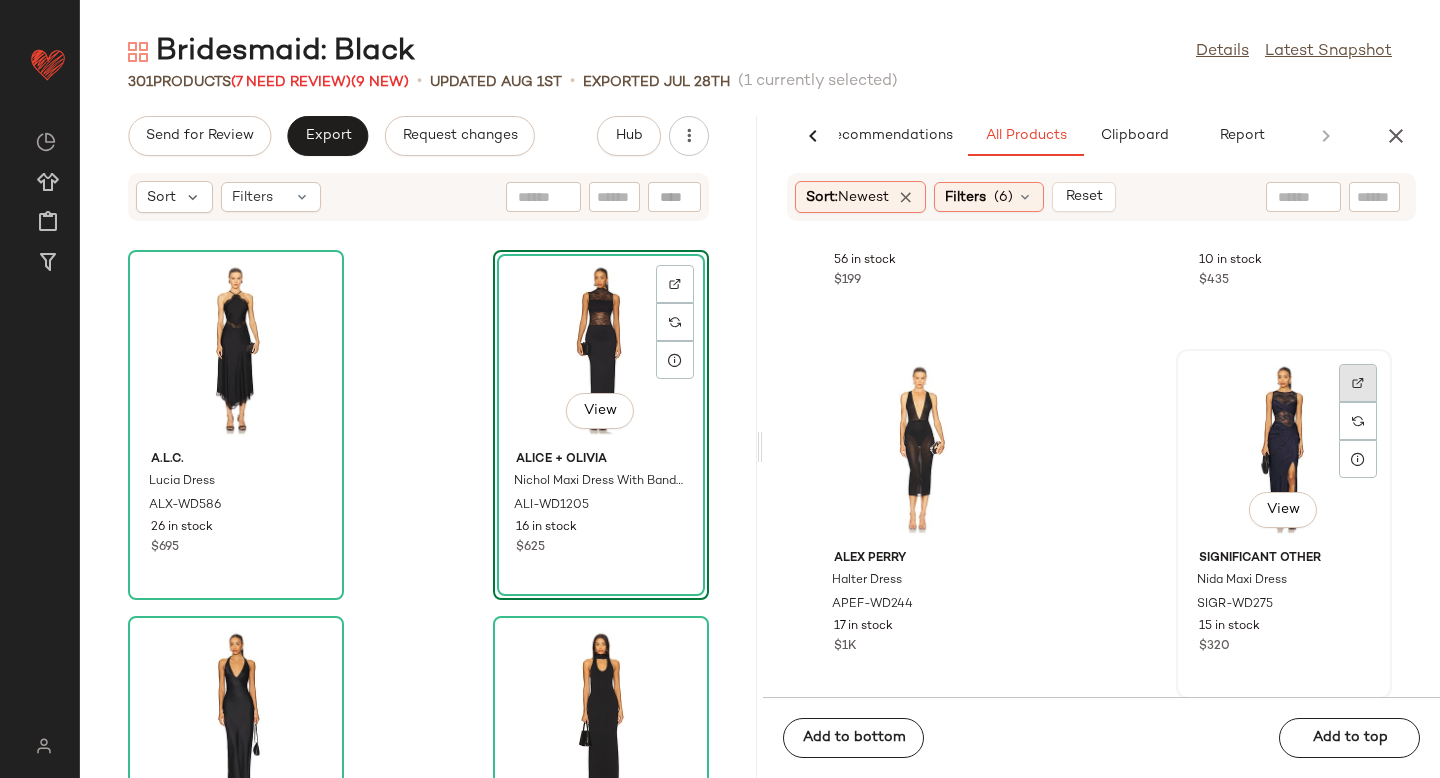click 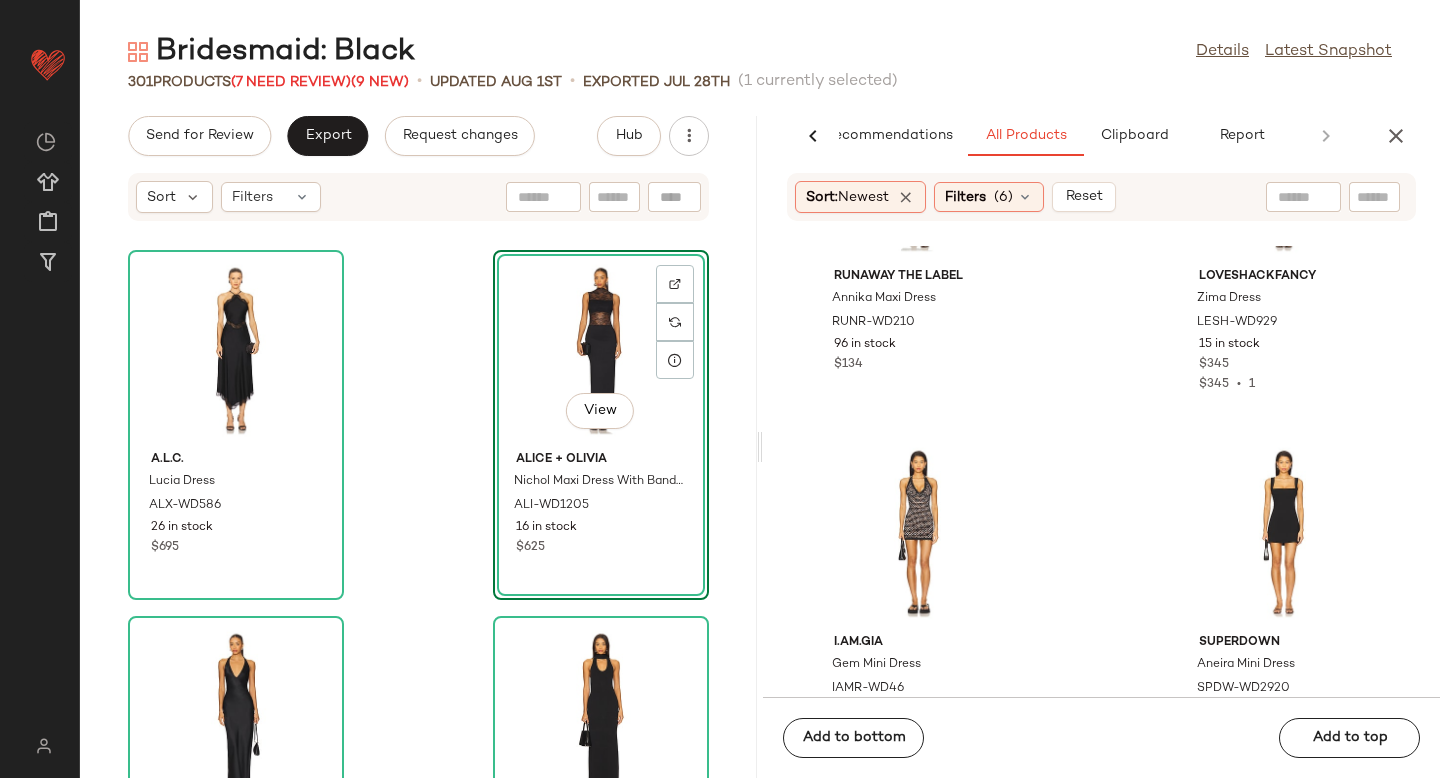 scroll, scrollTop: 18542, scrollLeft: 0, axis: vertical 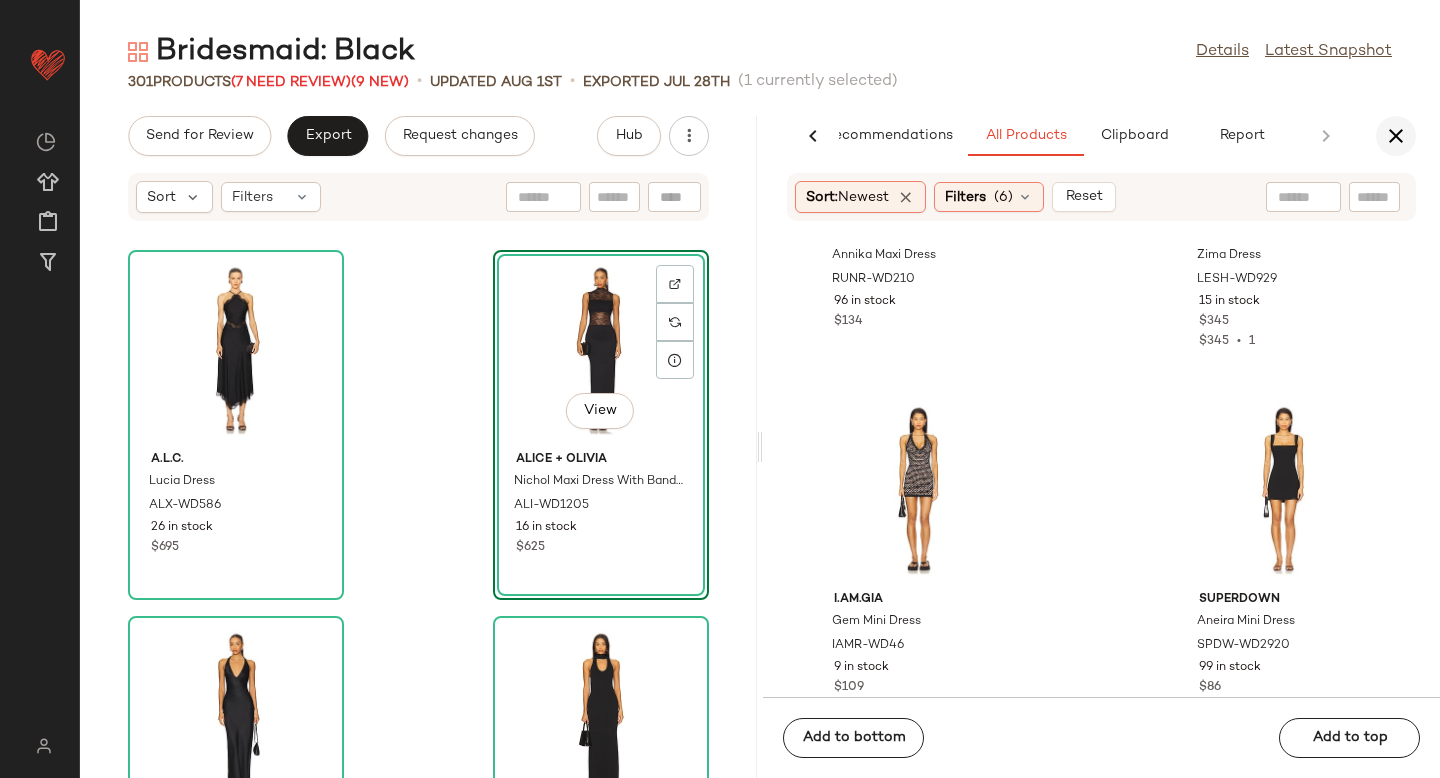 click 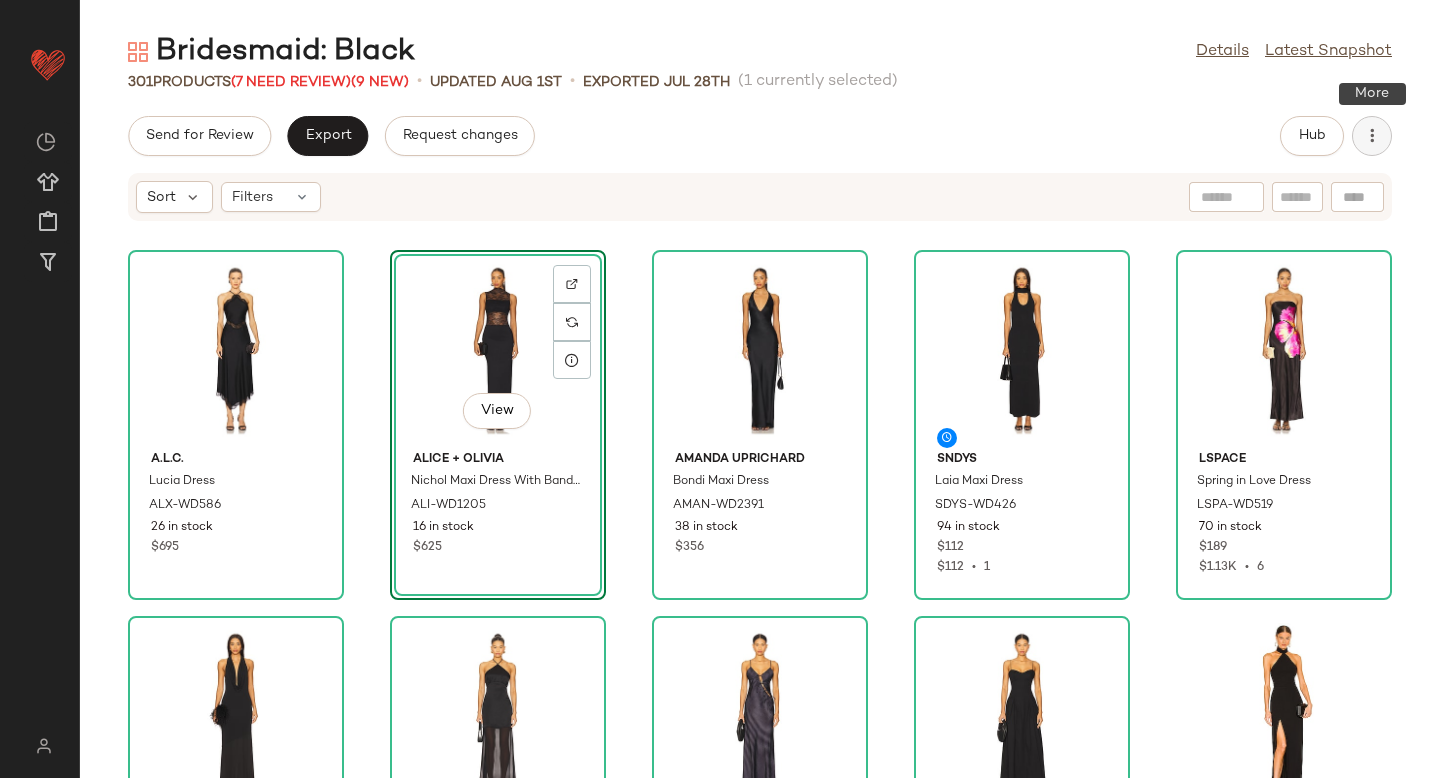 click 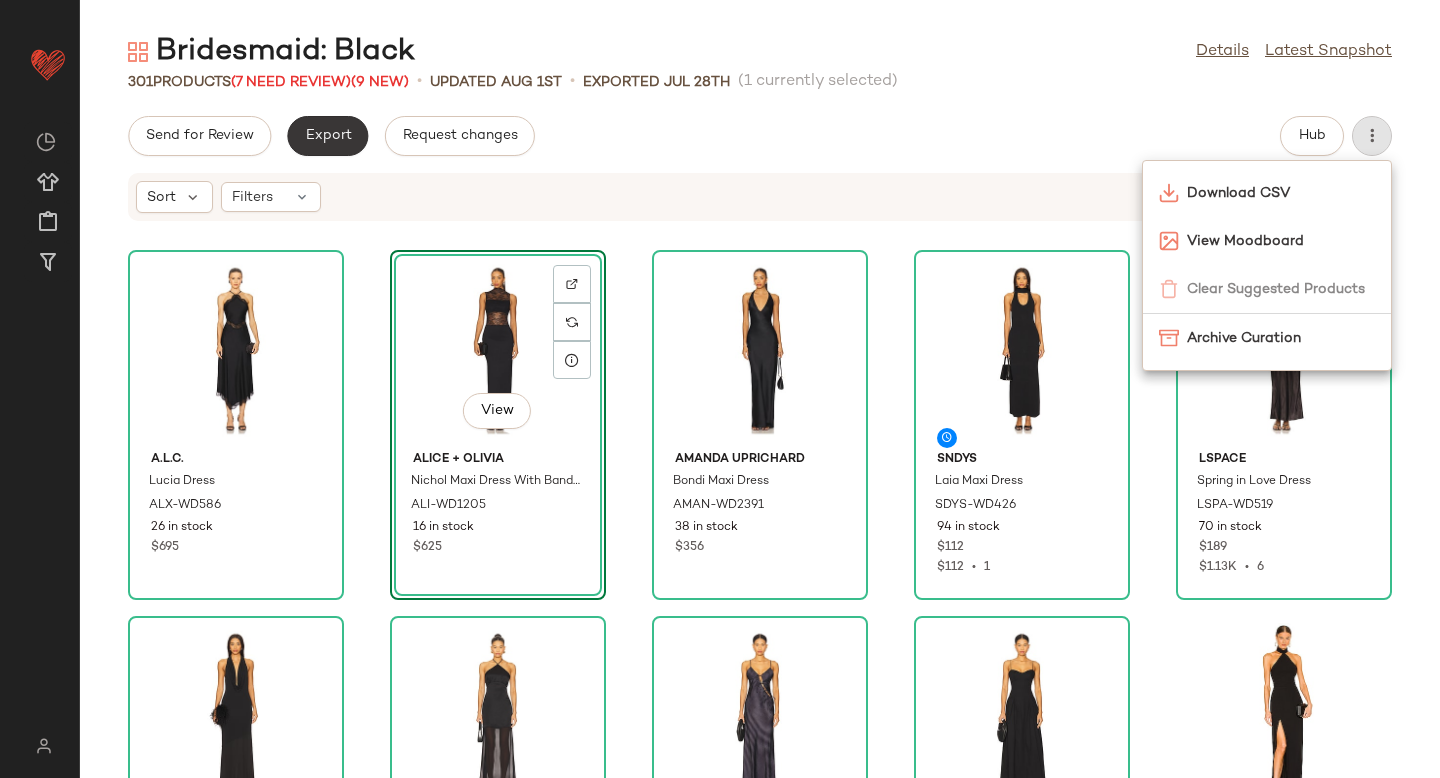 click on "Export" at bounding box center [327, 136] 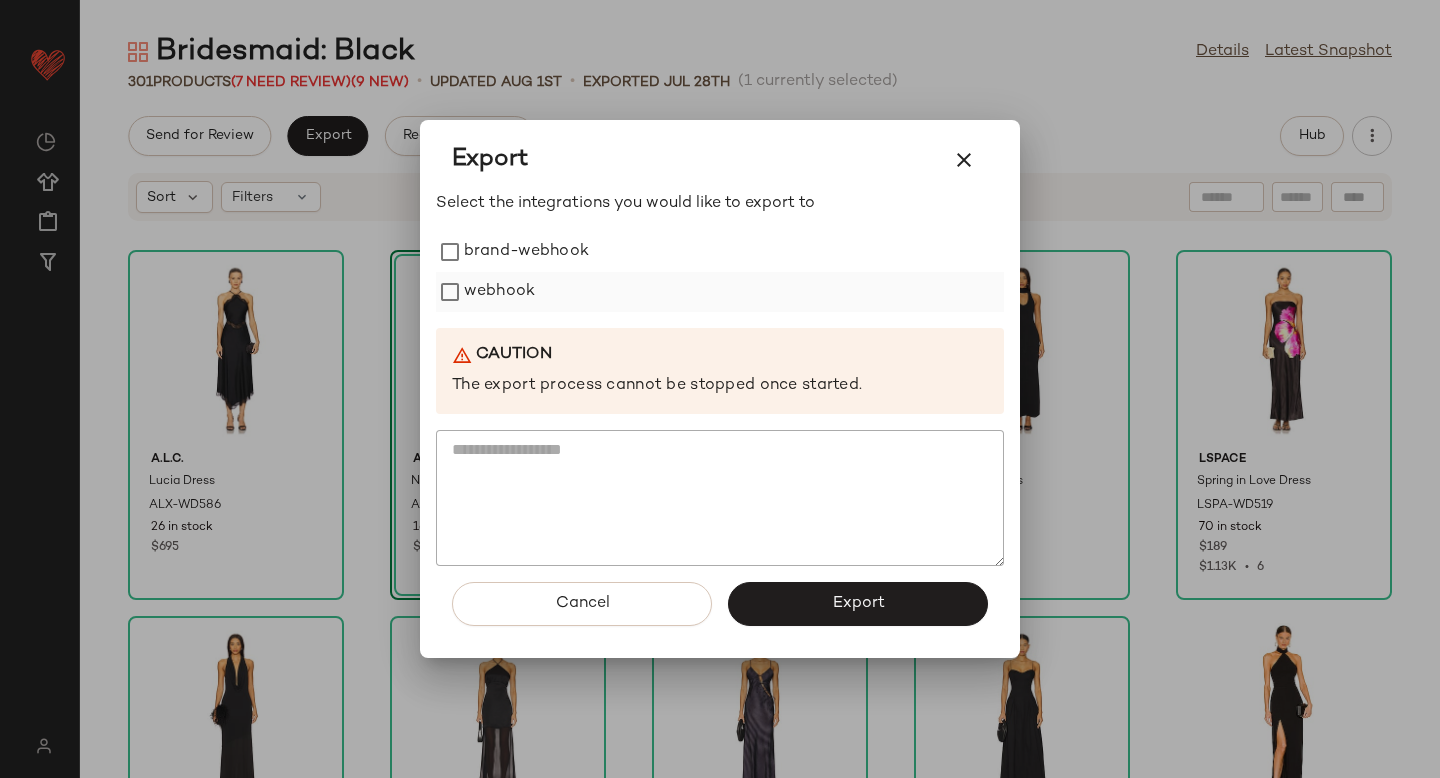 click on "webhook" at bounding box center [499, 292] 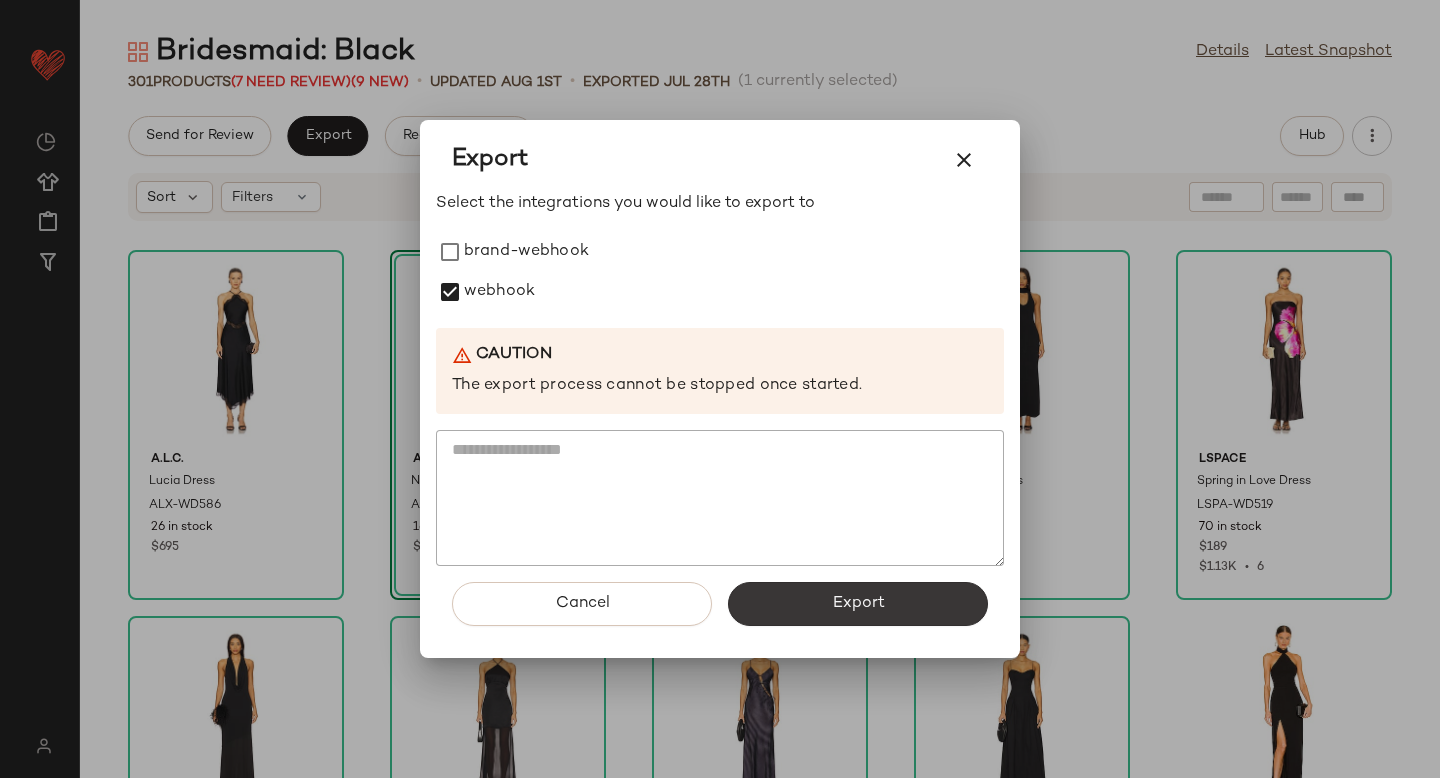 click on "Export" at bounding box center (858, 604) 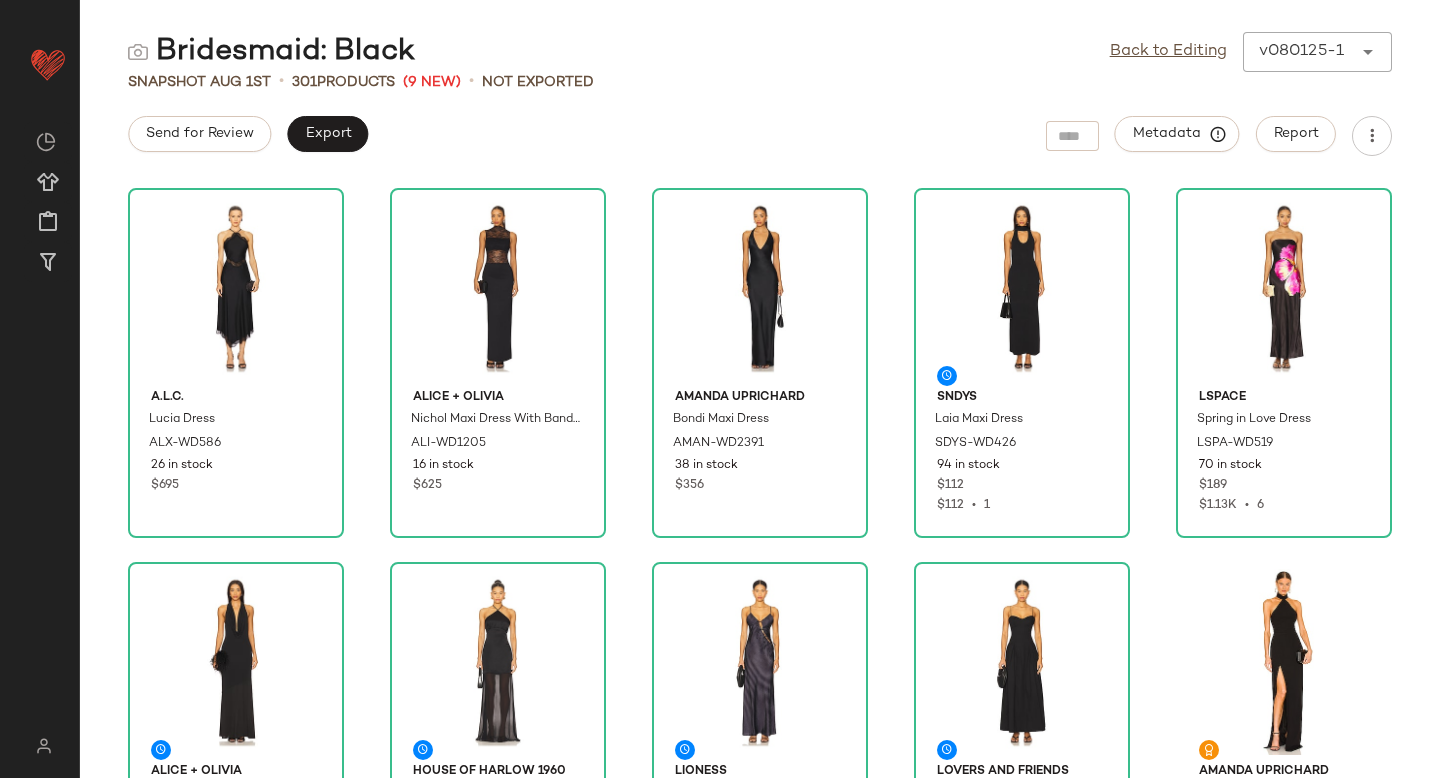click on "Bridesmaid: [COLOR] Back to Editing v[NUMBER] ****** Snapshot [MONTH] [DAY] • [NUMBER] Products ([NUMBER] New) • Not Exported Send for Review Export Metadata Report A.L.C. [LAST] Dress [CODE] [NUMBER] in stock $[PRICE] [FIRST] [LAST] [LAST] Maxi Dress With [LAST] [CODE] [NUMBER] in stock $[PRICE] Amanda Uprichard [LAST] Maxi Dress [CODE] [NUMBER] in stock $[PRICE] SNDYS [LAST] Maxi Dress [CODE] [NUMBER] $[PRICE] $[PRICE] • [NUMBER] LSPACE [LAST] in [LAST] Dress [CODE] [NUMBER] in stock $[PRICE] $[PRICE] • [NUMBER] [FIRST] [LAST] [LAST] Midi Dress With [LAST] [CODE] [NUMBER] in stock $[PRICE] House of Harlow 1960 x REVOLVE [LAST] Gown [CODE] [NUMBER] in stock $[PRICE] $[PRICE] • [NUMBER] LIONESS [LAST] About [LAST] Maxi Dress [CODE] [NUMBER] in stock $[PRICE] Lovers and Friends [LAST] Maxi Dress [CODE] [NUMBER] in stock $[PRICE] Amanda Uprichard [LAST] Gown [CODE] [NUMBER] in stock $[PRICE] $[PRICE] • [NUMBER] Lovers and Friends [LAST] Gown [CODE] Out of stock $[PRICE] $[PRICE] • [NUMBER] Nookie [LAST] Gown [CODE] [NUMBER] in stock $[PRICE] $[PRICE] • [NUMBER] superdown [LAST] Maxi Dress $[PRICE] [NUMBER]" at bounding box center (760, 405) 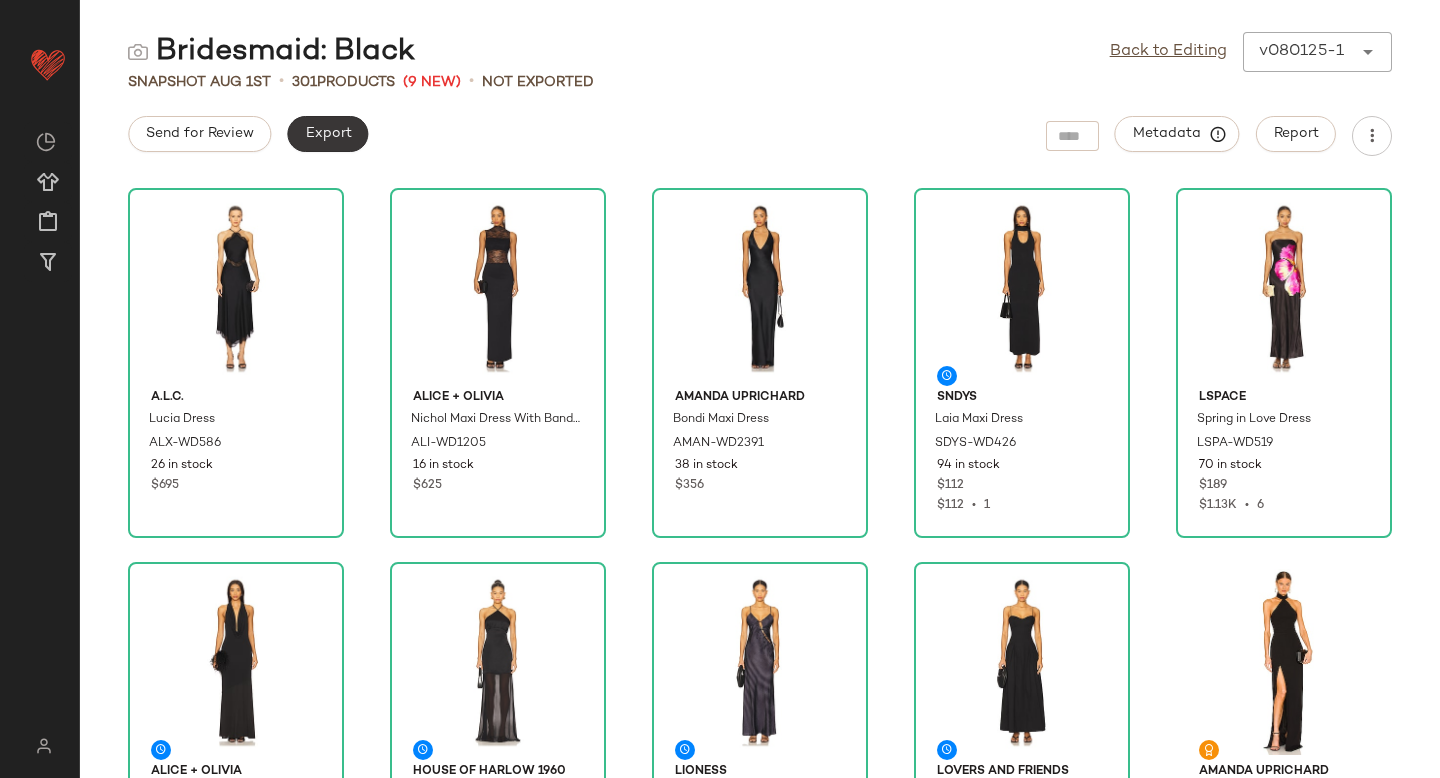 click on "Export" 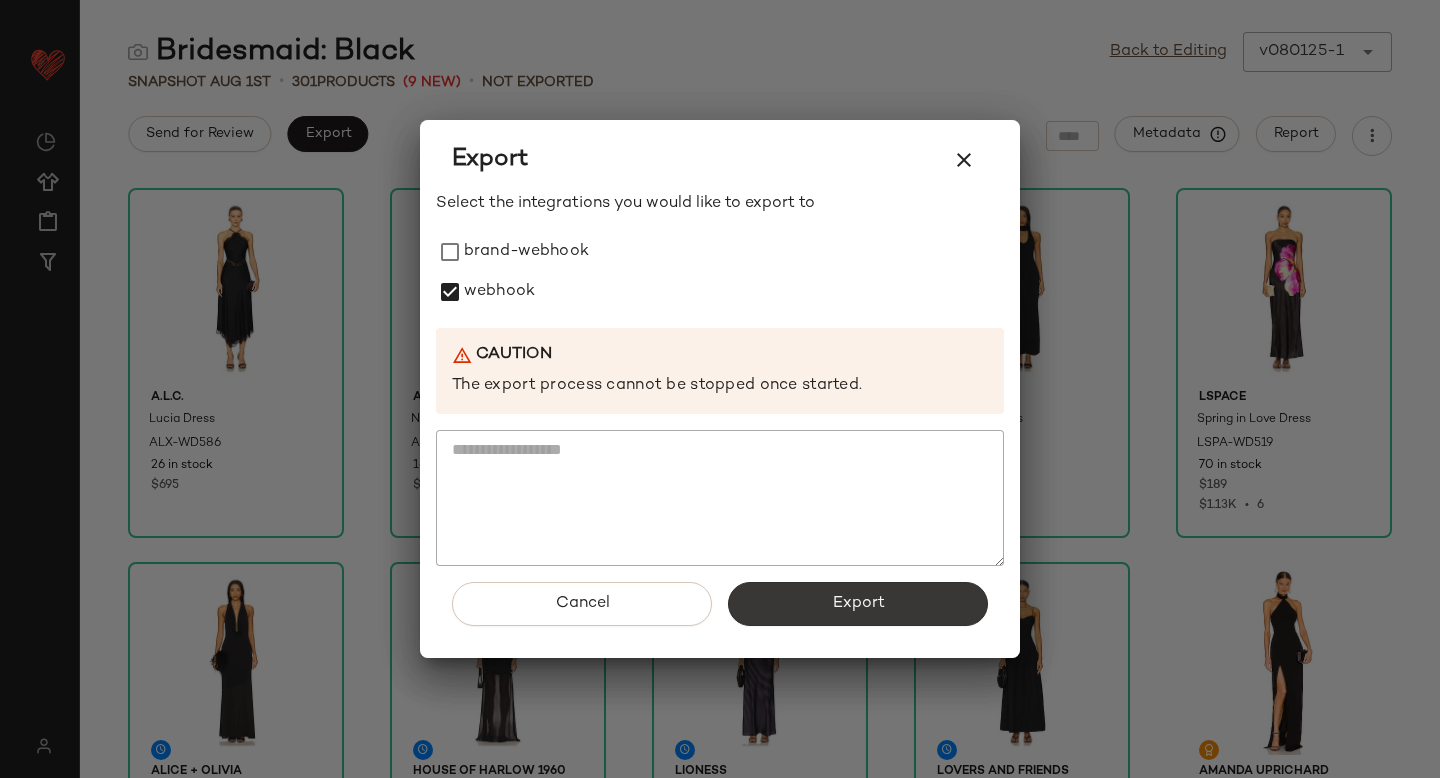 click on "Export" 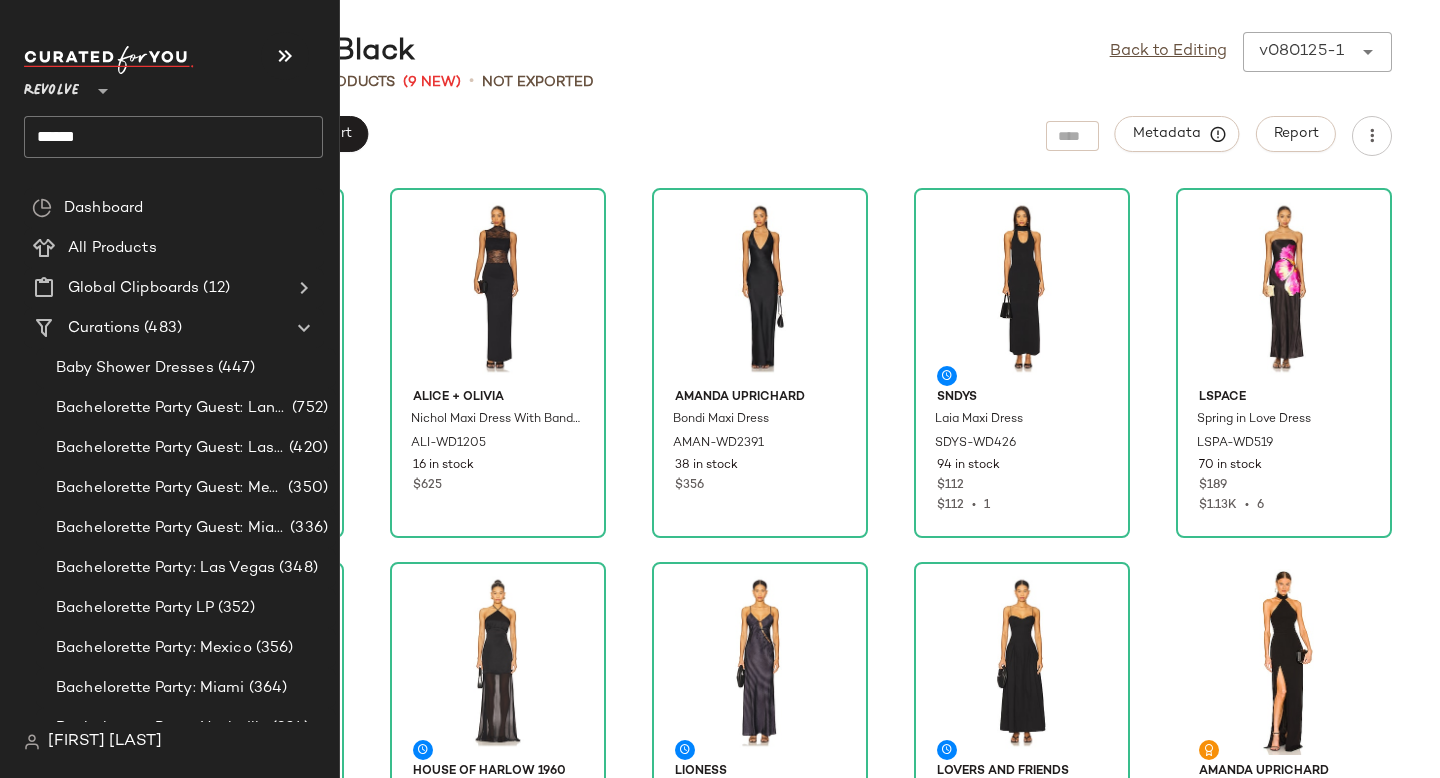 click on "******" 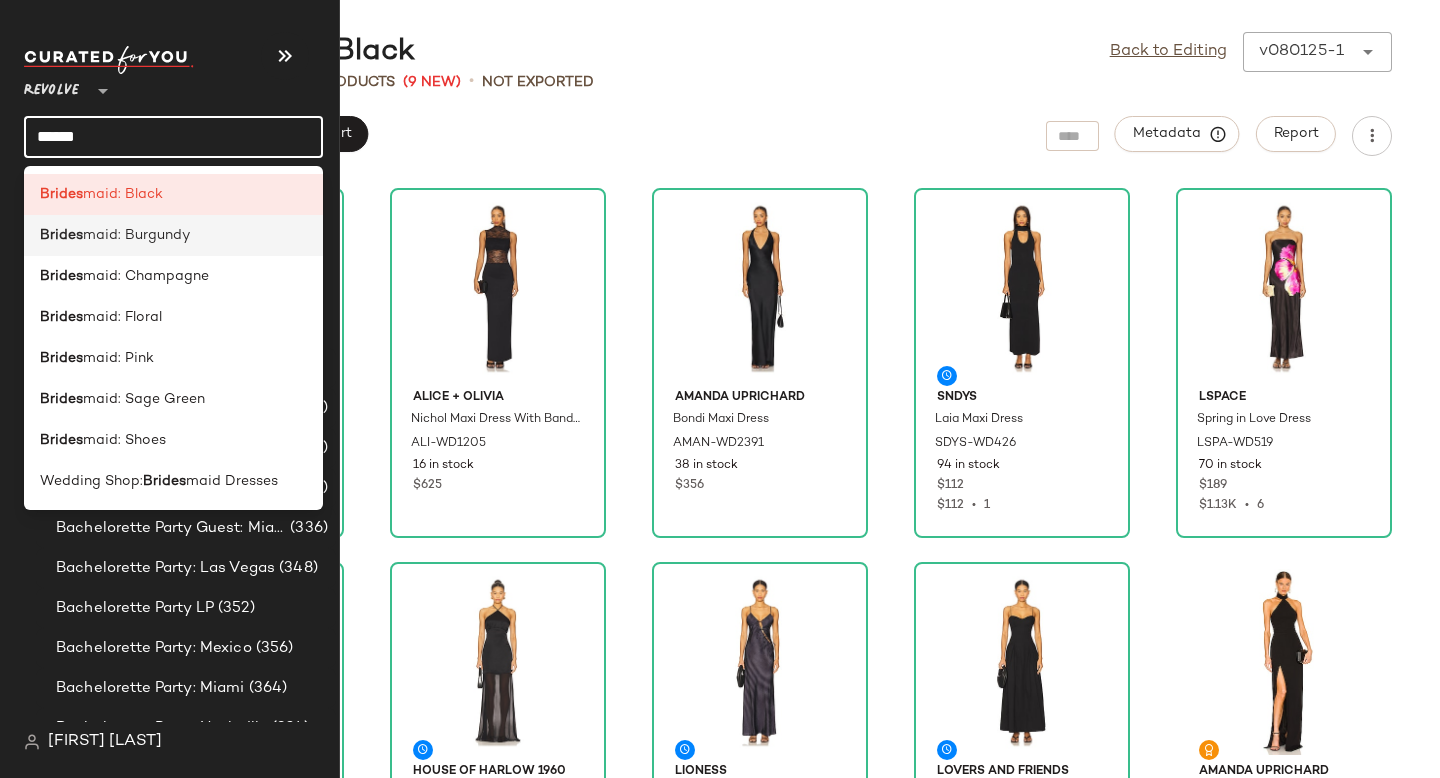 click on "Brides maid: Burgundy" 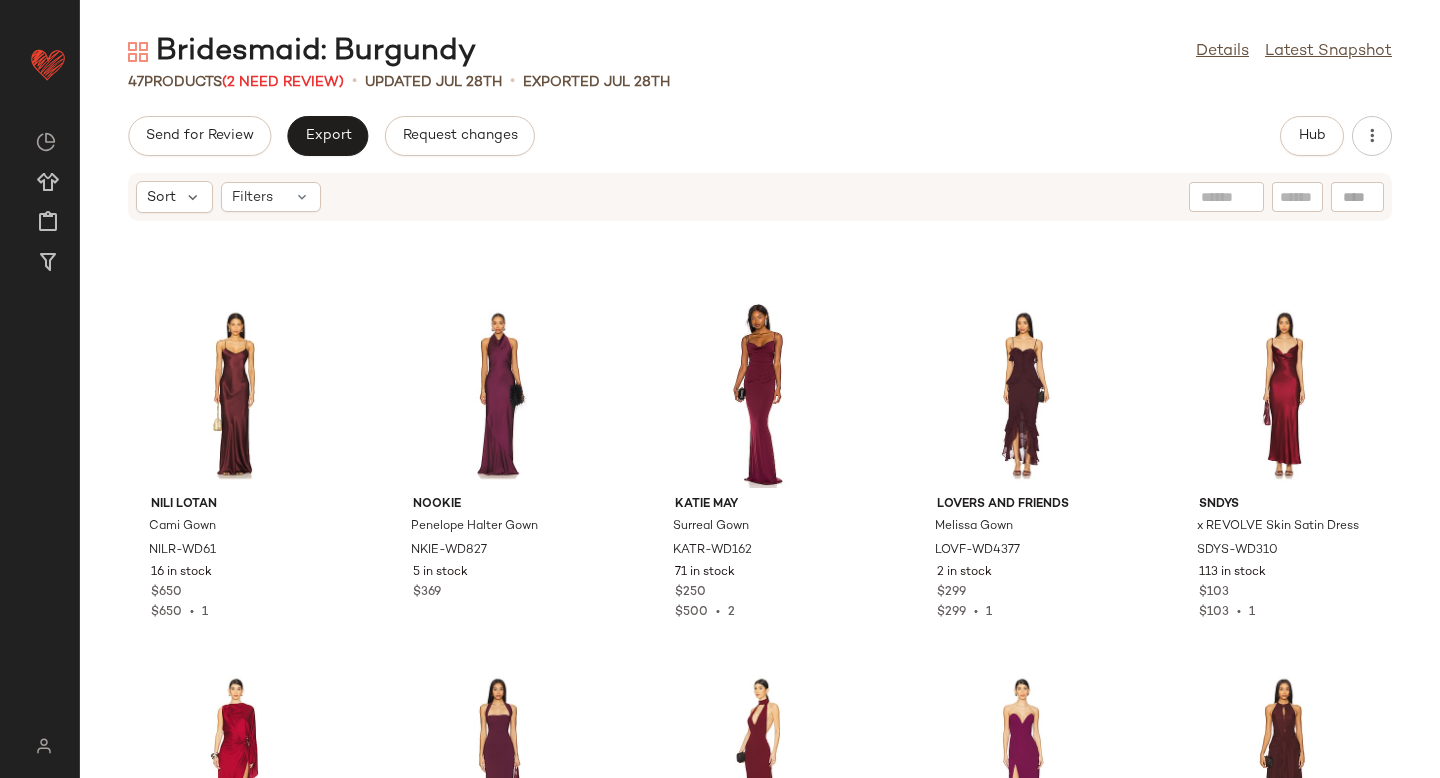 scroll, scrollTop: 0, scrollLeft: 0, axis: both 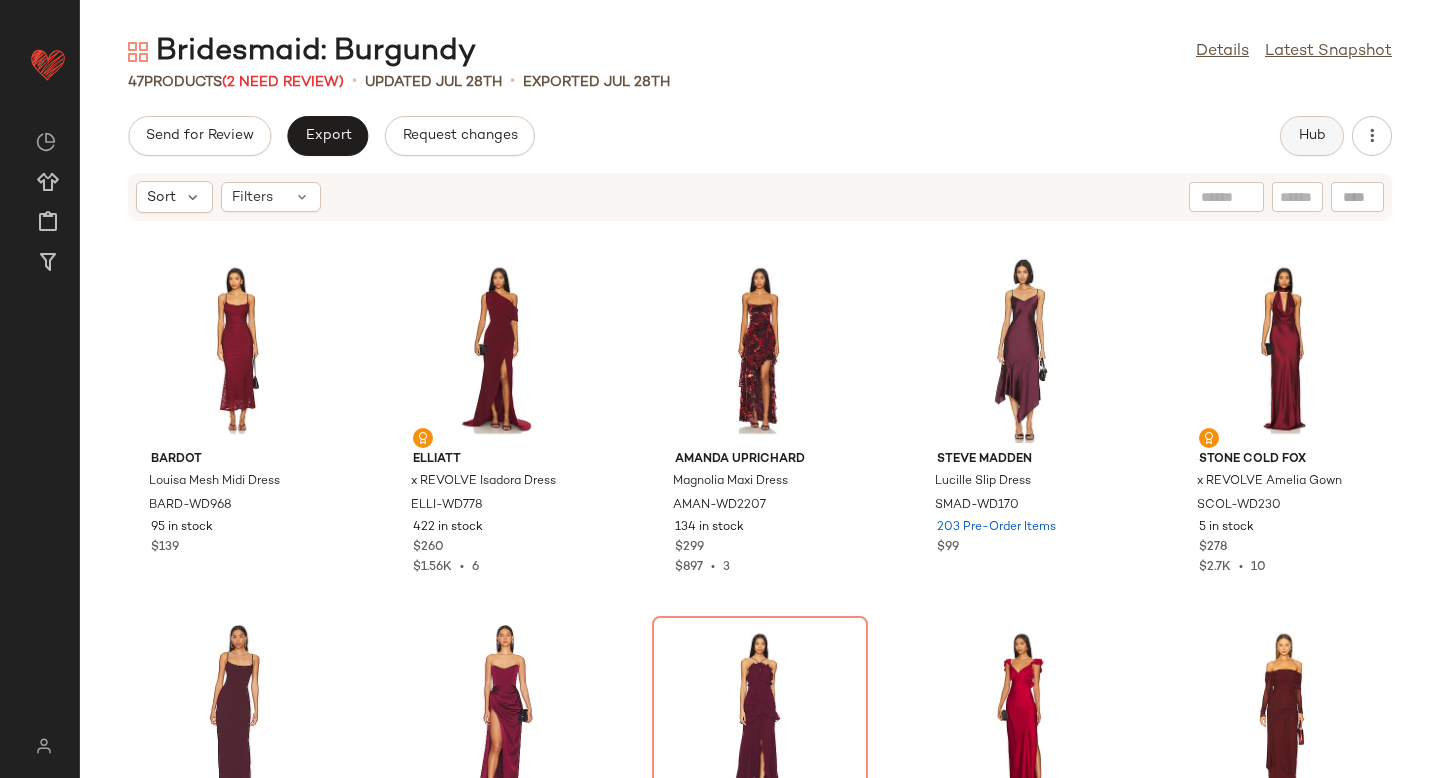 click on "Hub" at bounding box center [1312, 136] 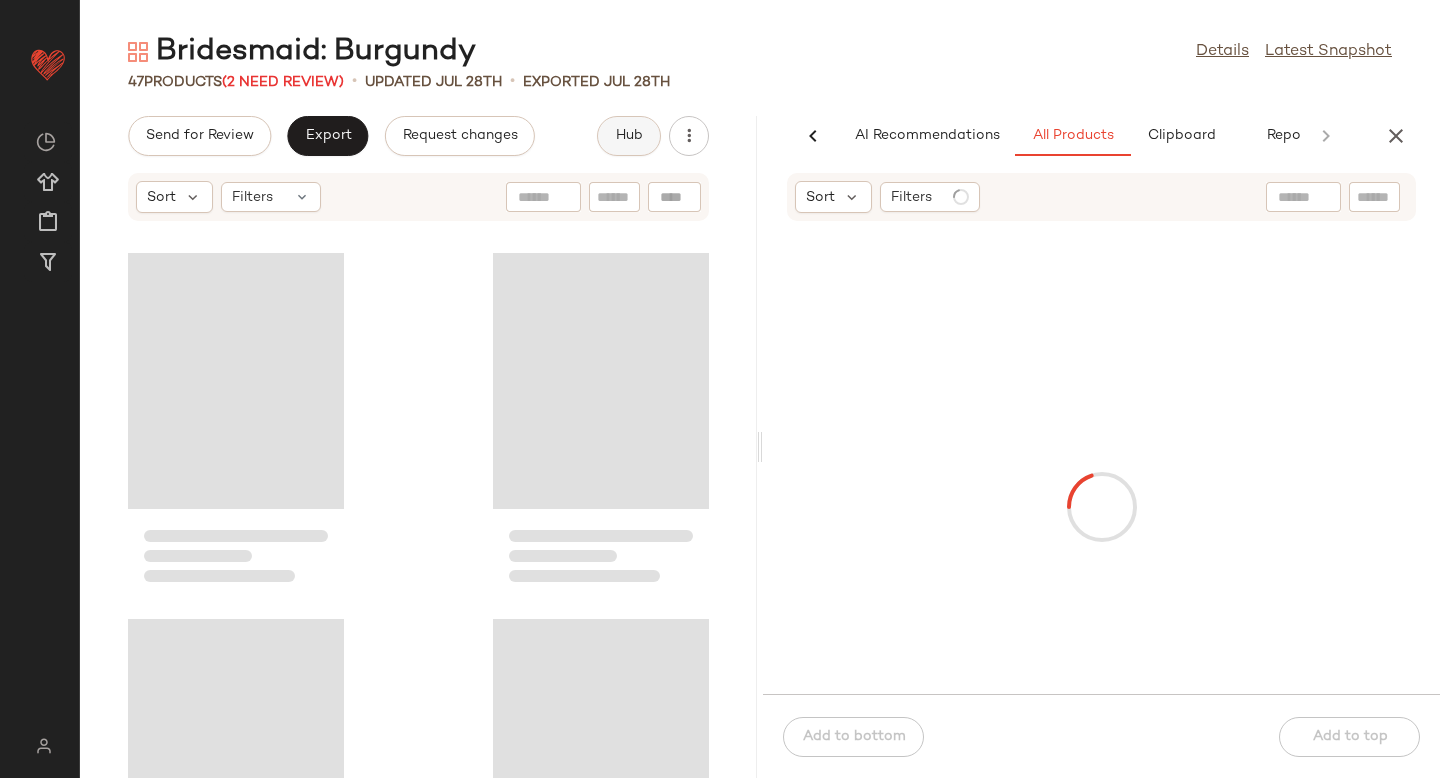 scroll, scrollTop: 0, scrollLeft: 47, axis: horizontal 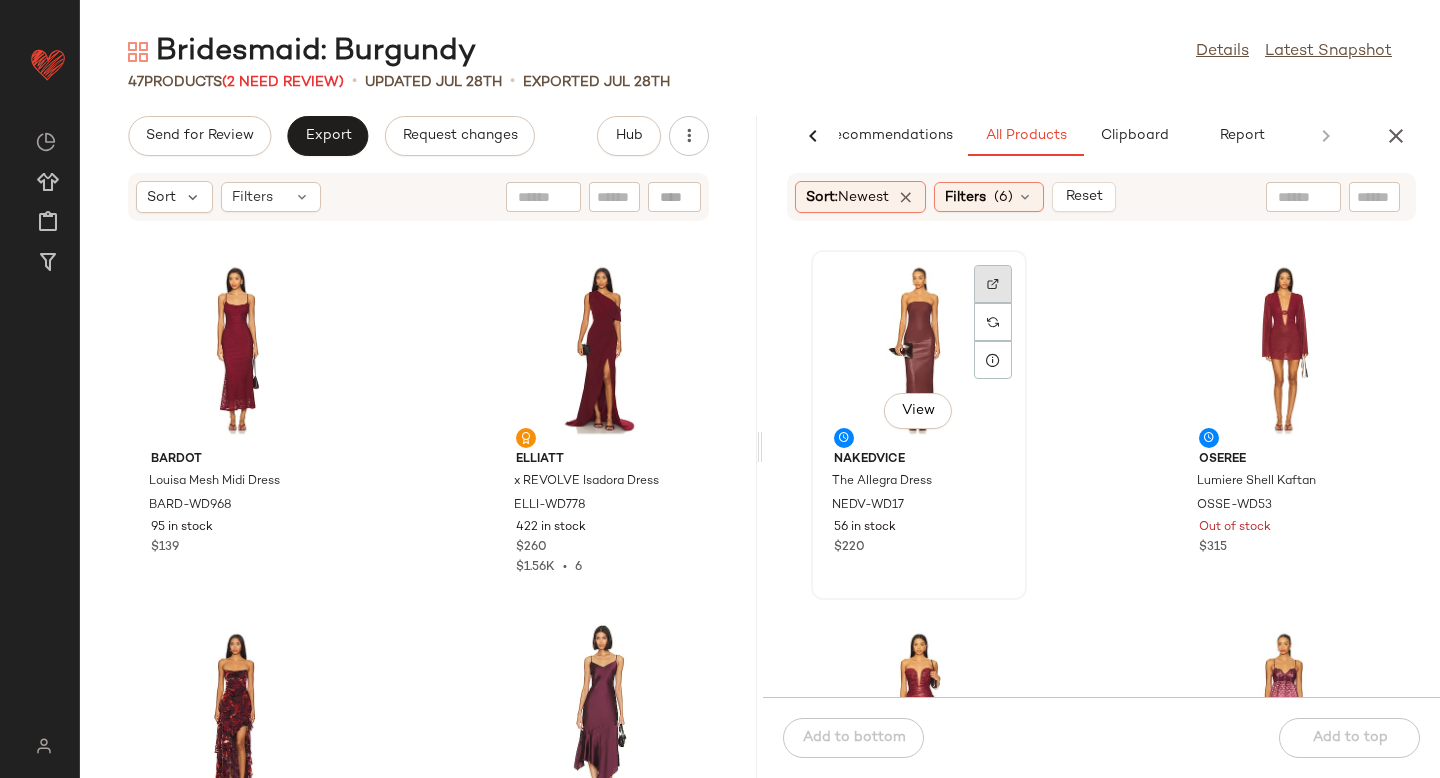 click 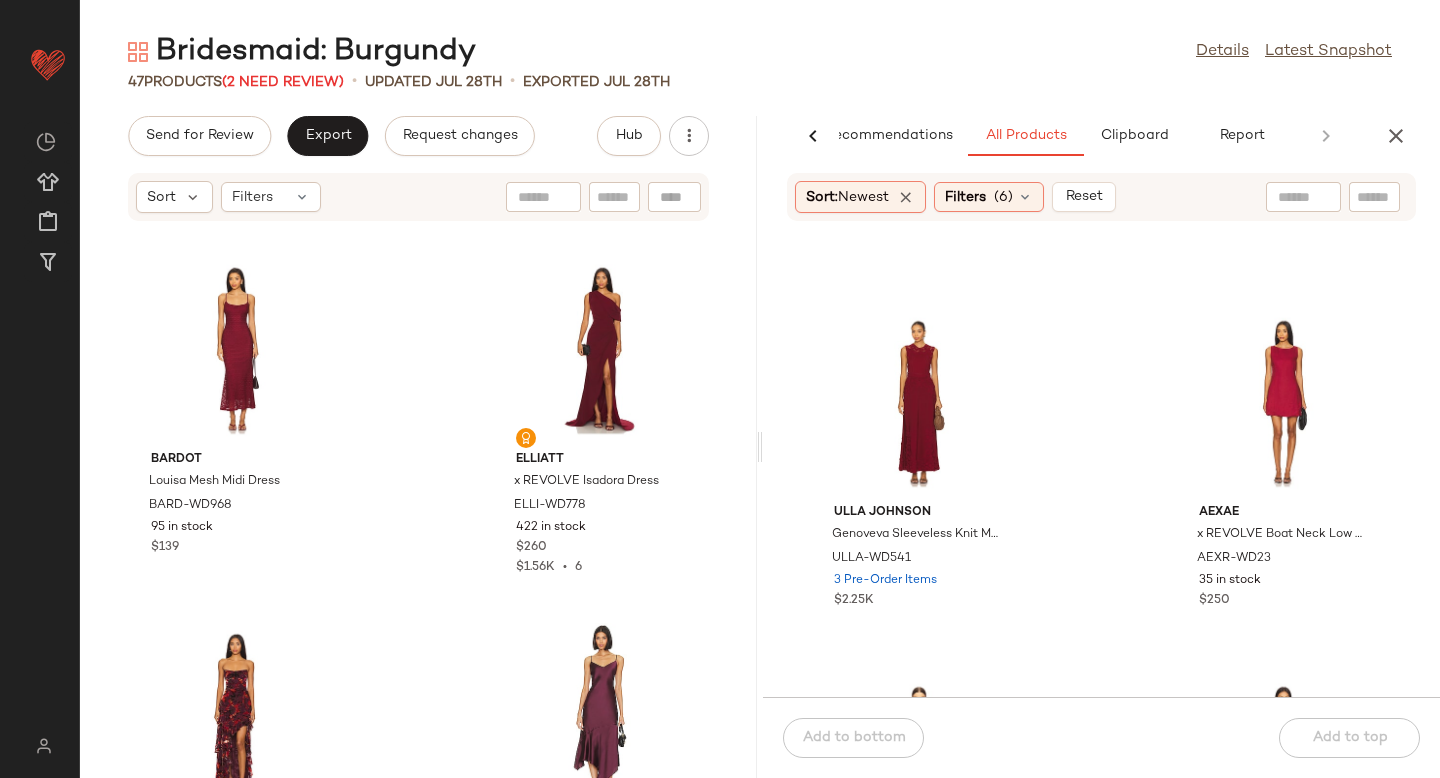 scroll, scrollTop: 3258, scrollLeft: 0, axis: vertical 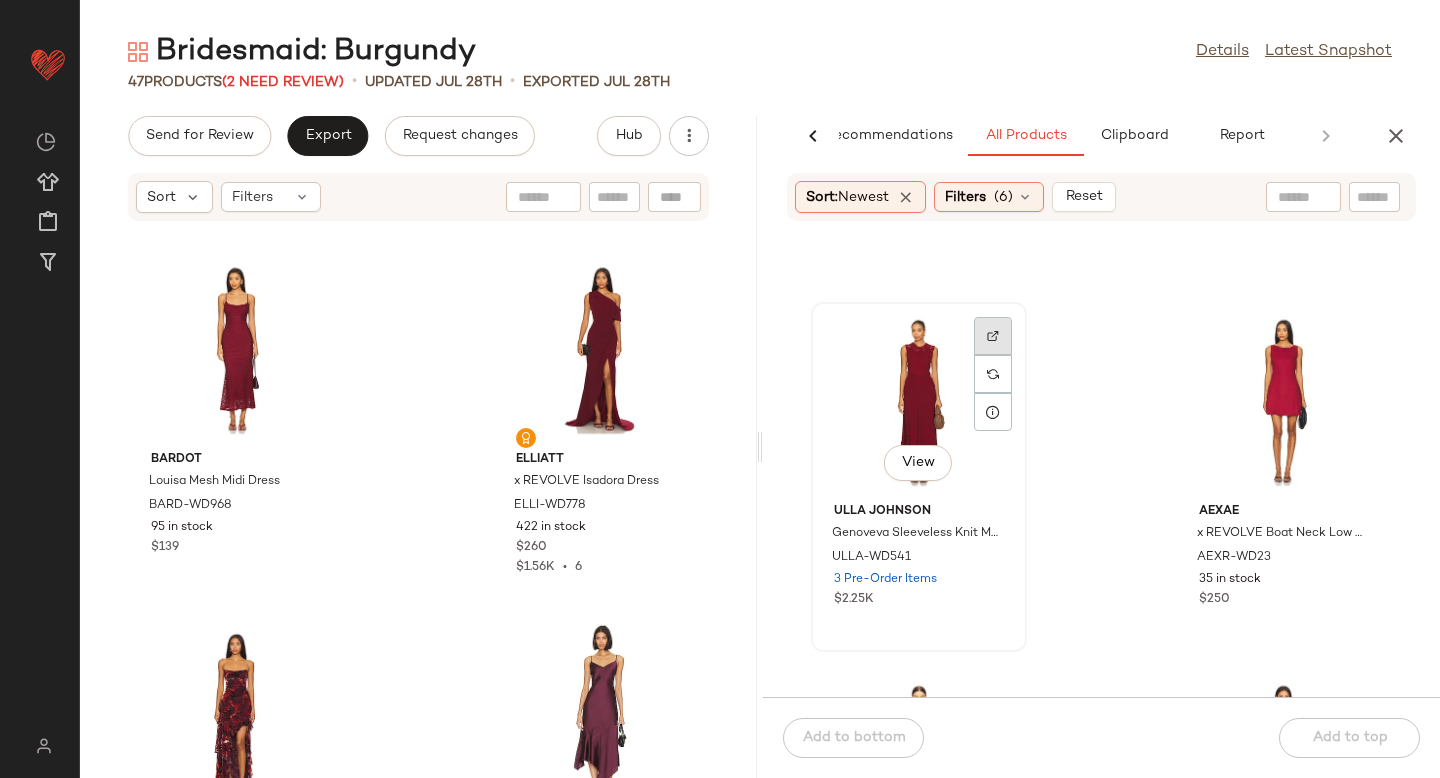 click 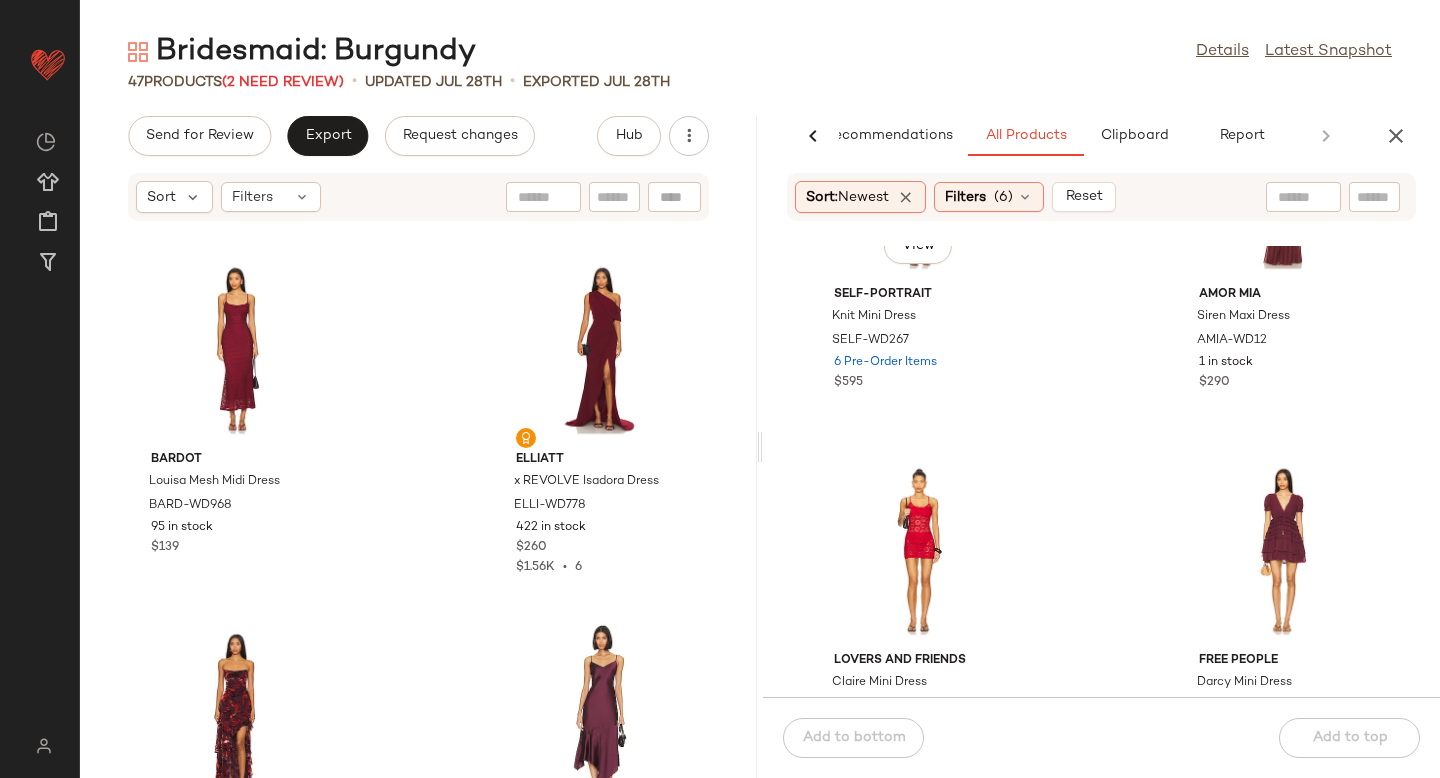 scroll, scrollTop: 4204, scrollLeft: 0, axis: vertical 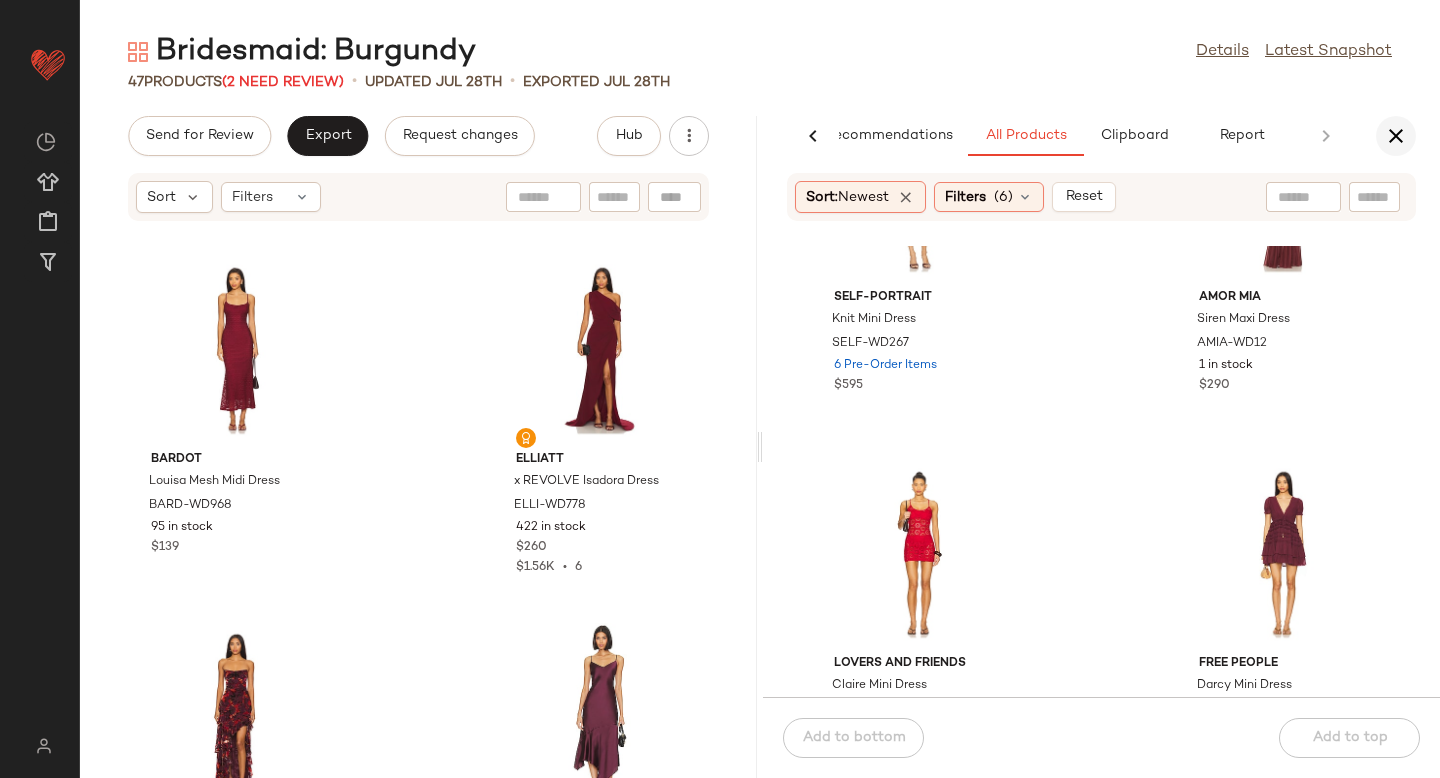 click at bounding box center [1396, 136] 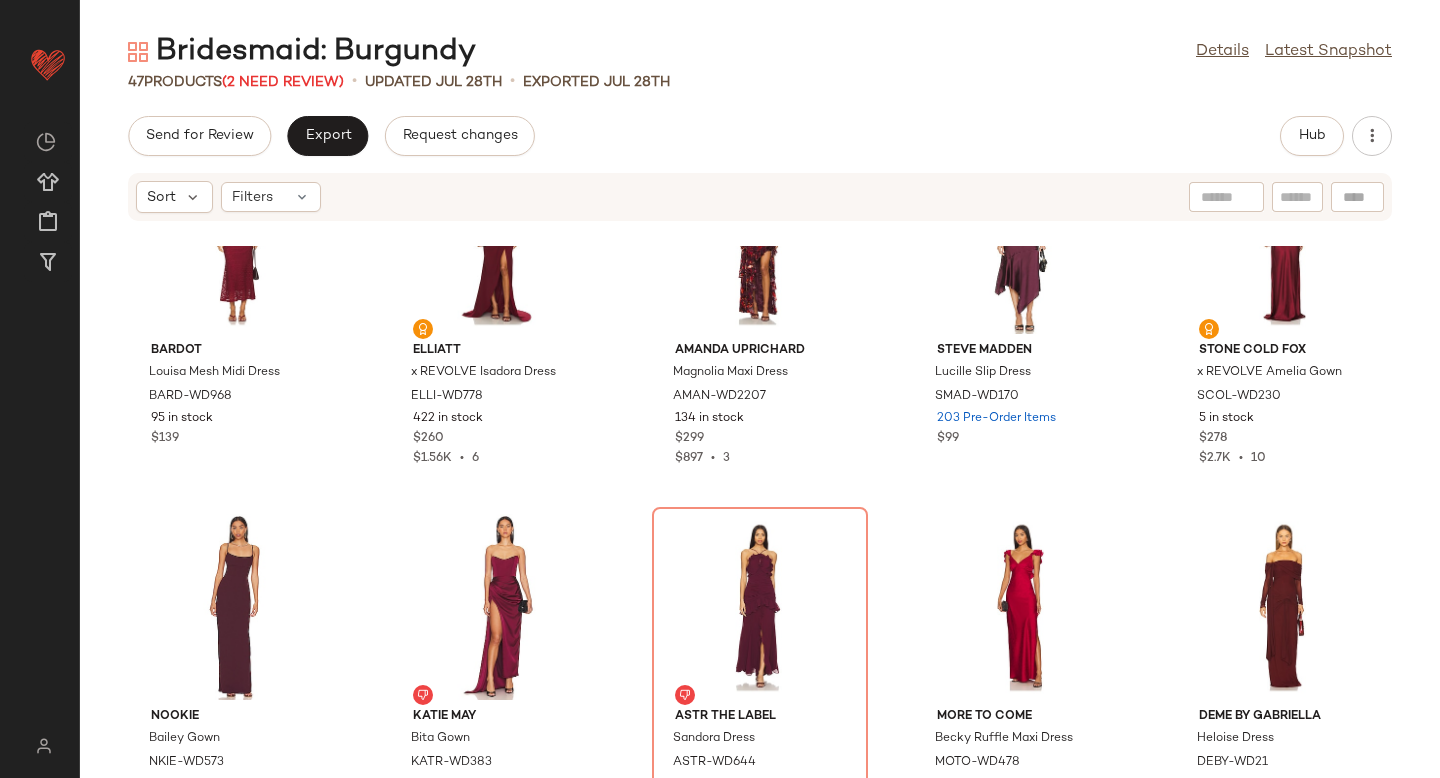 scroll, scrollTop: 0, scrollLeft: 0, axis: both 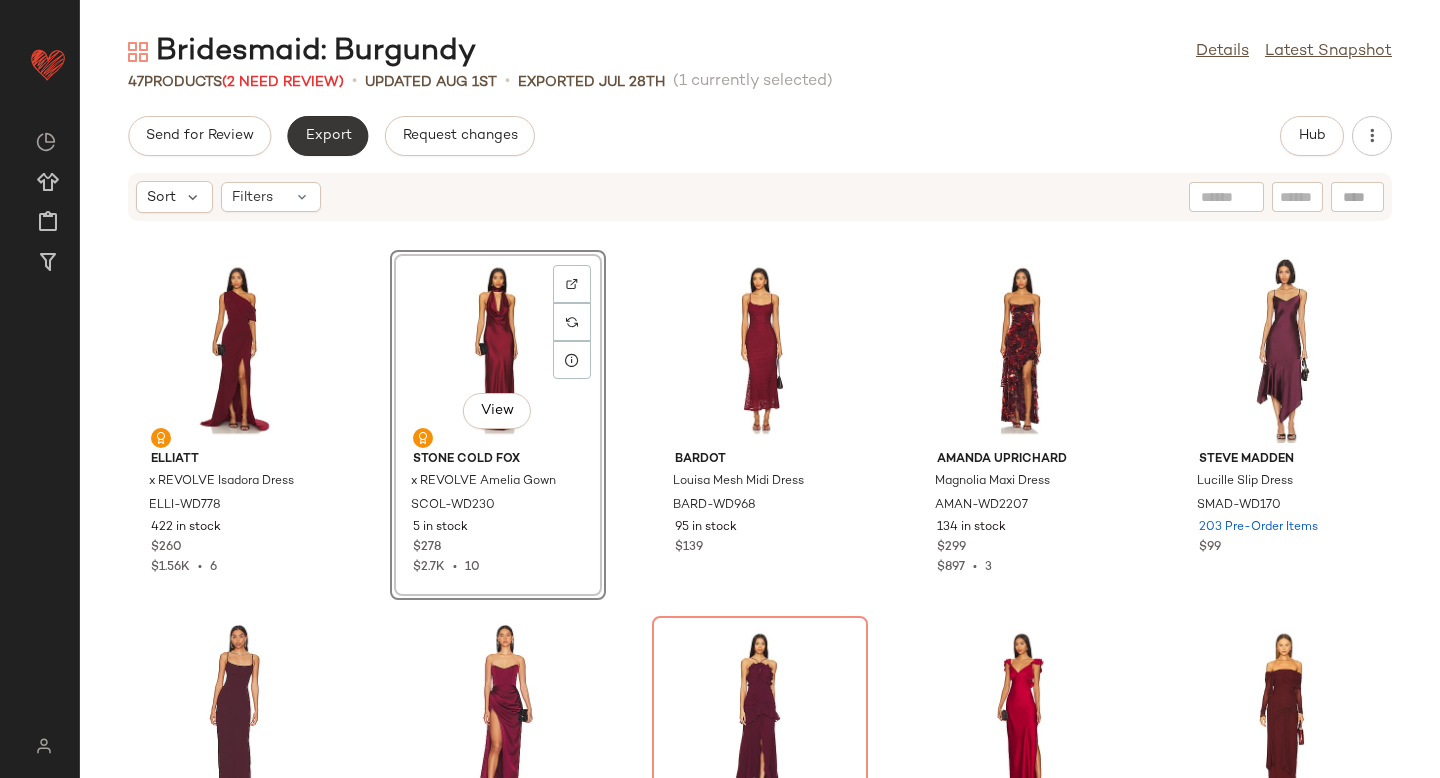 click on "Export" 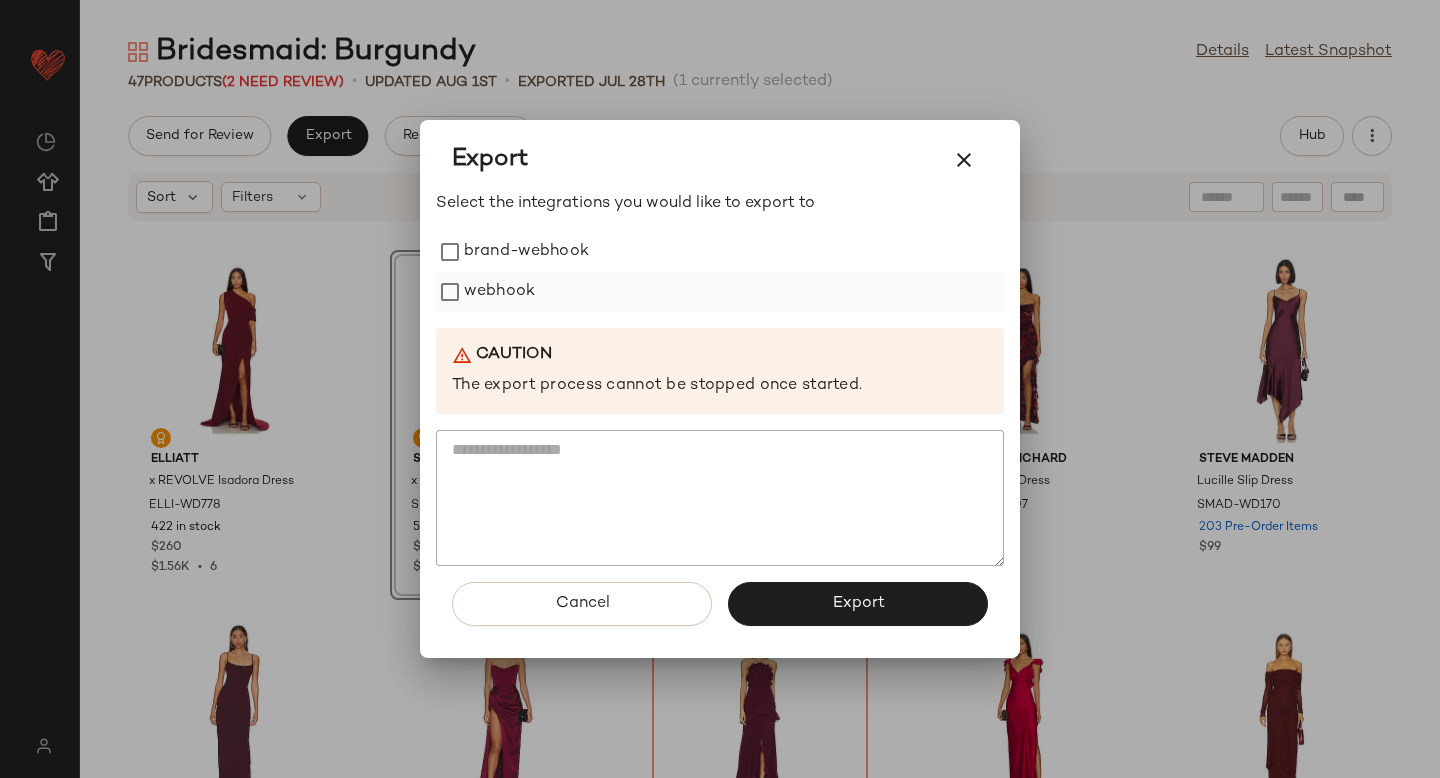 click on "webhook" at bounding box center [499, 292] 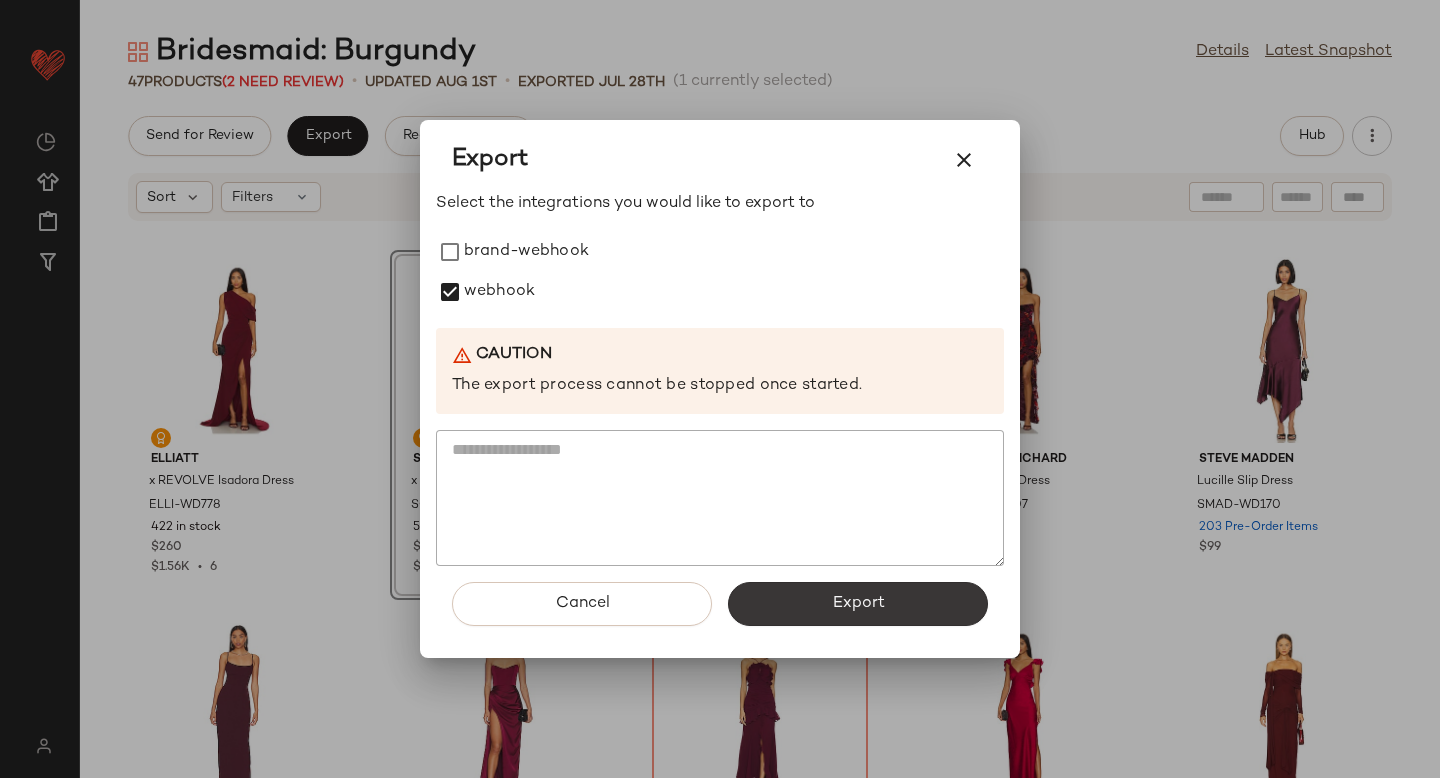 click on "Export" 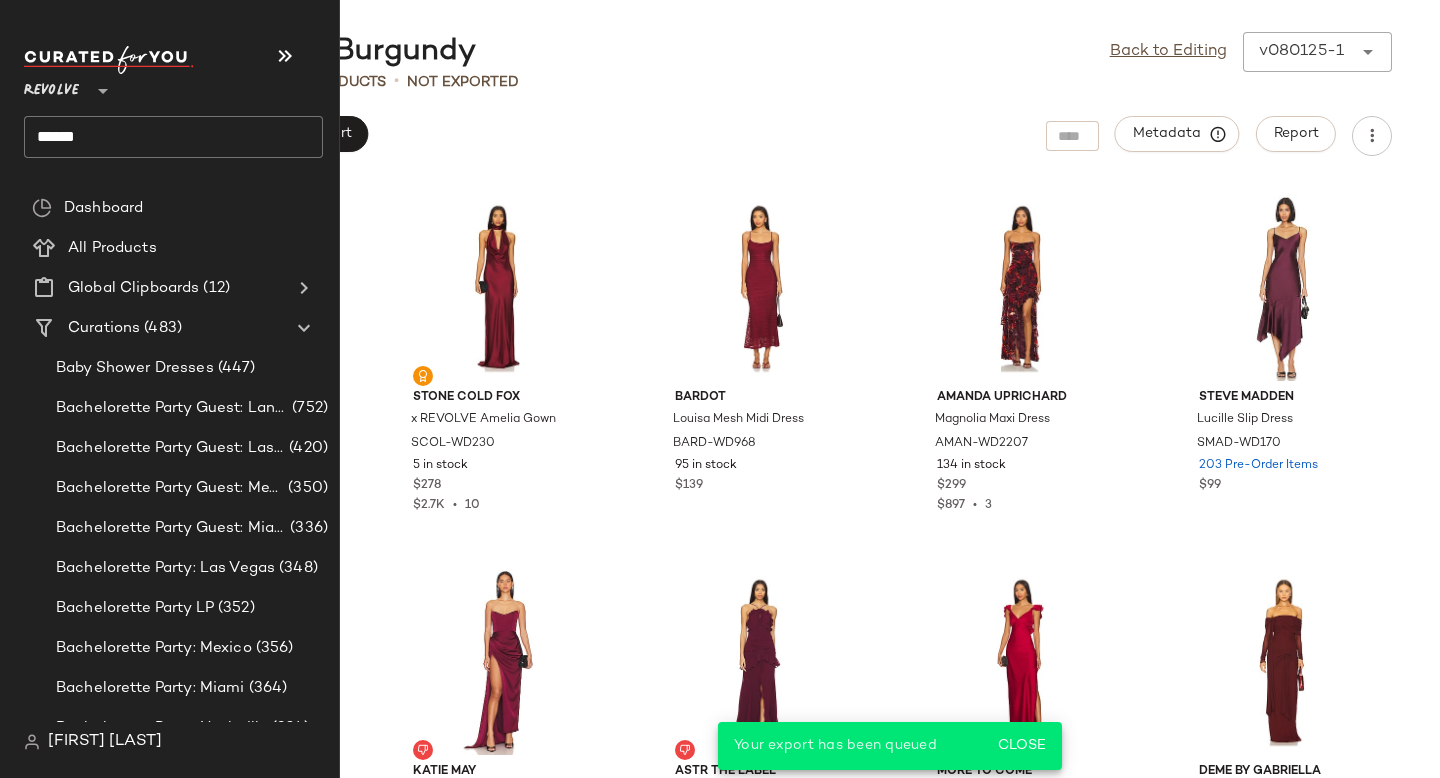 click on "******" 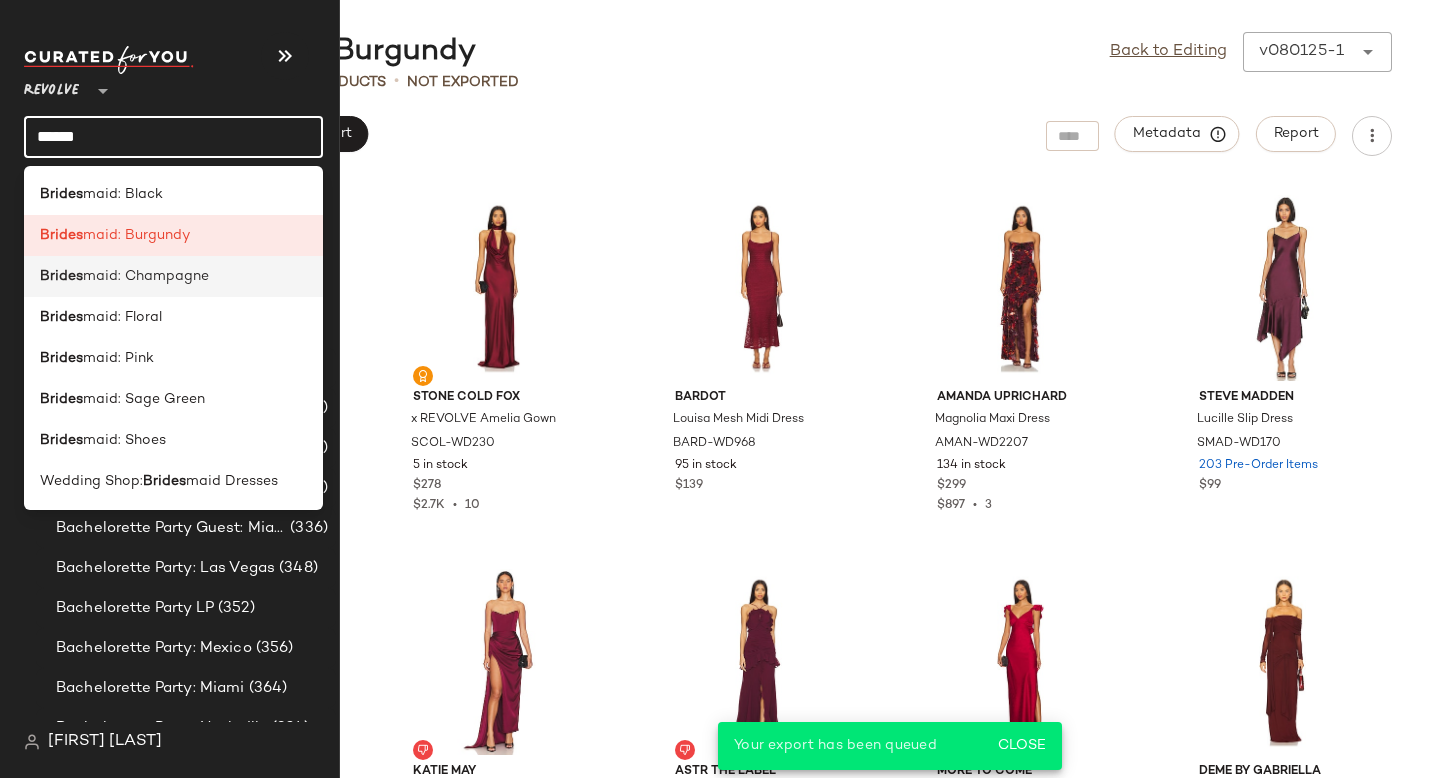 click on "maid: Champagne" at bounding box center (146, 276) 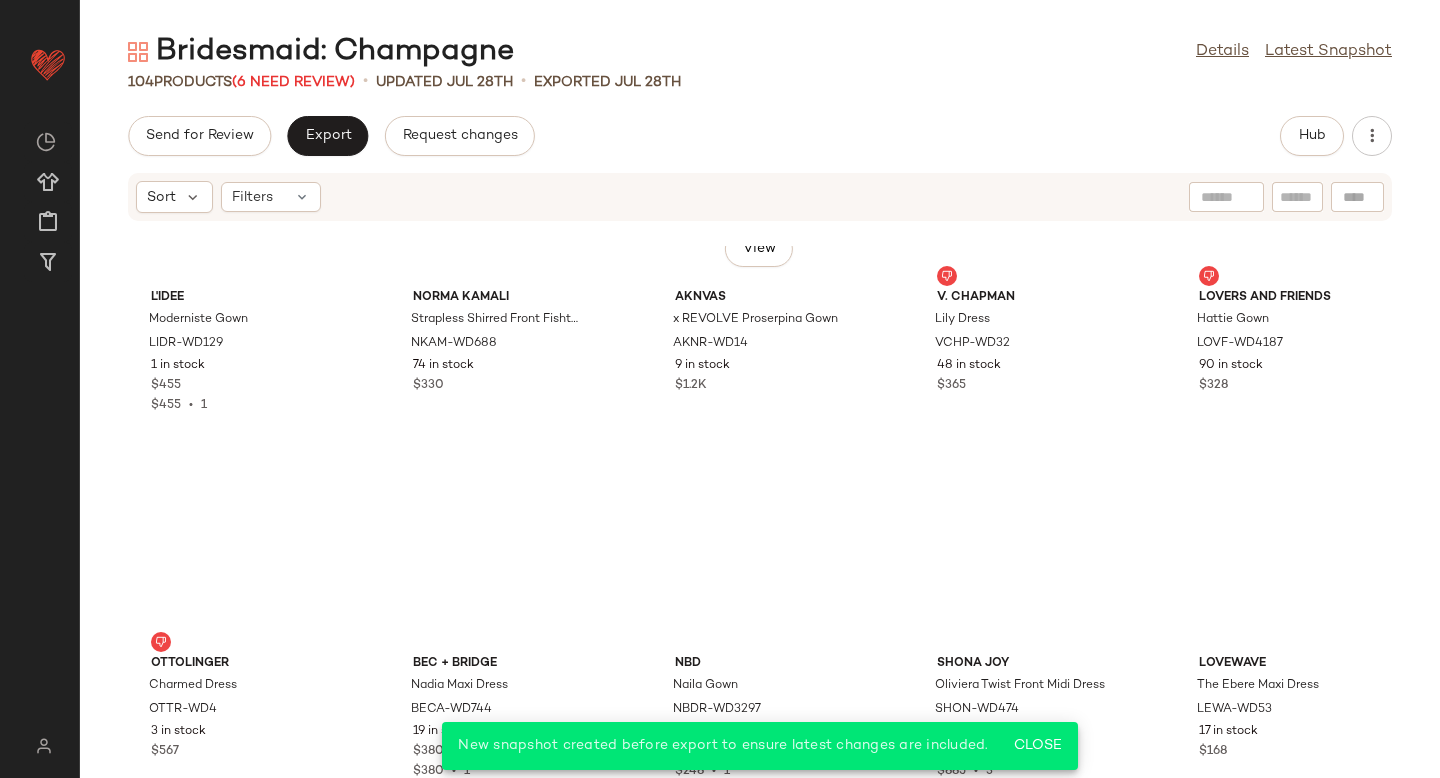 scroll, scrollTop: 0, scrollLeft: 0, axis: both 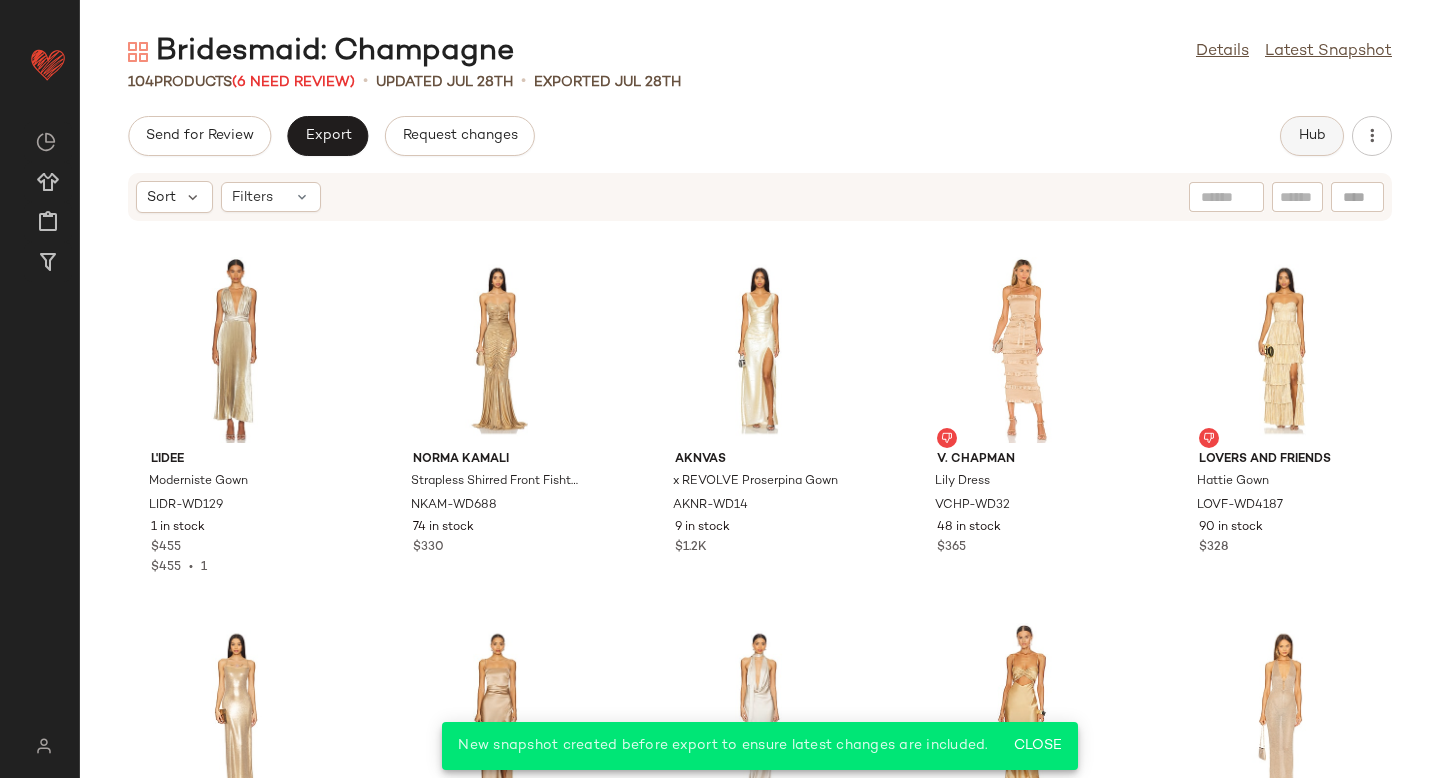 click on "Hub" 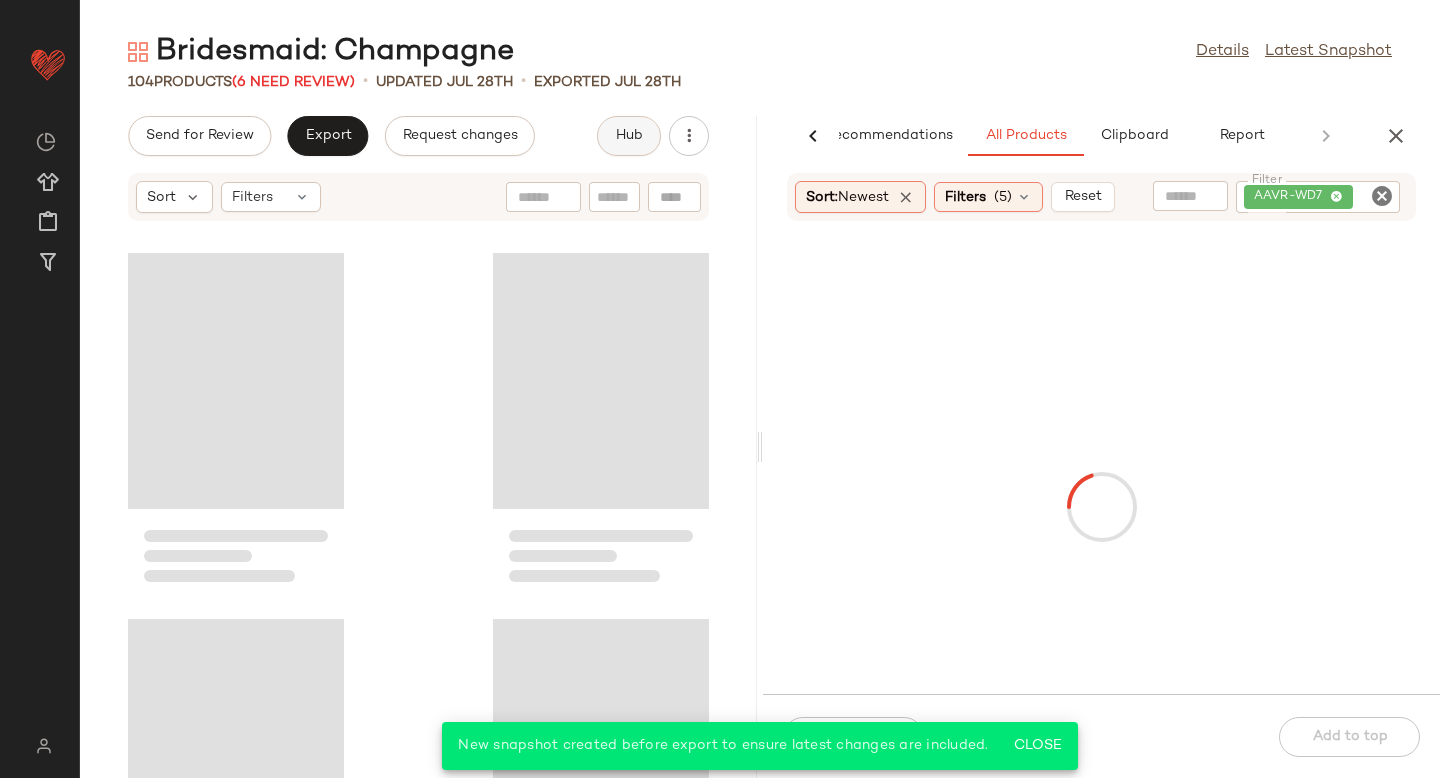 scroll, scrollTop: 0, scrollLeft: 47, axis: horizontal 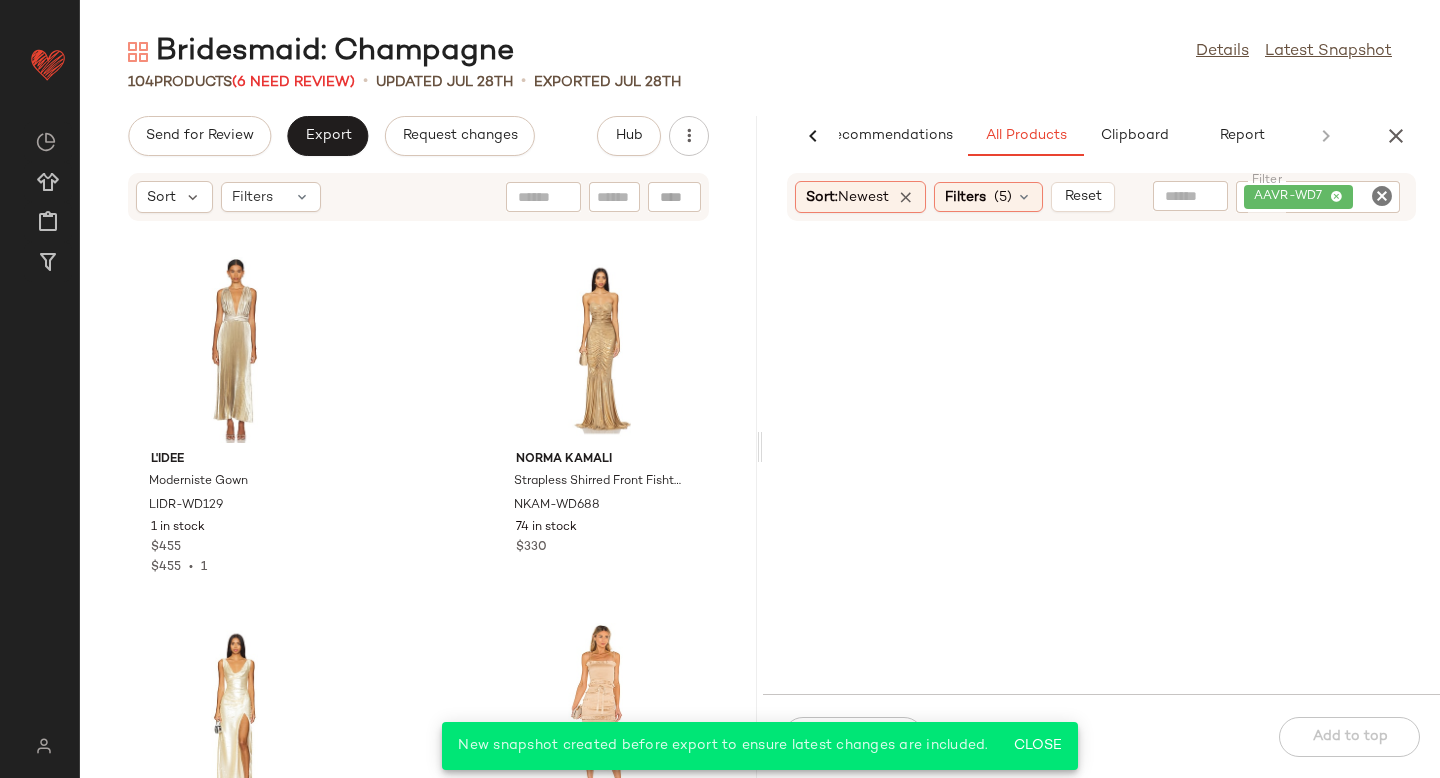 click 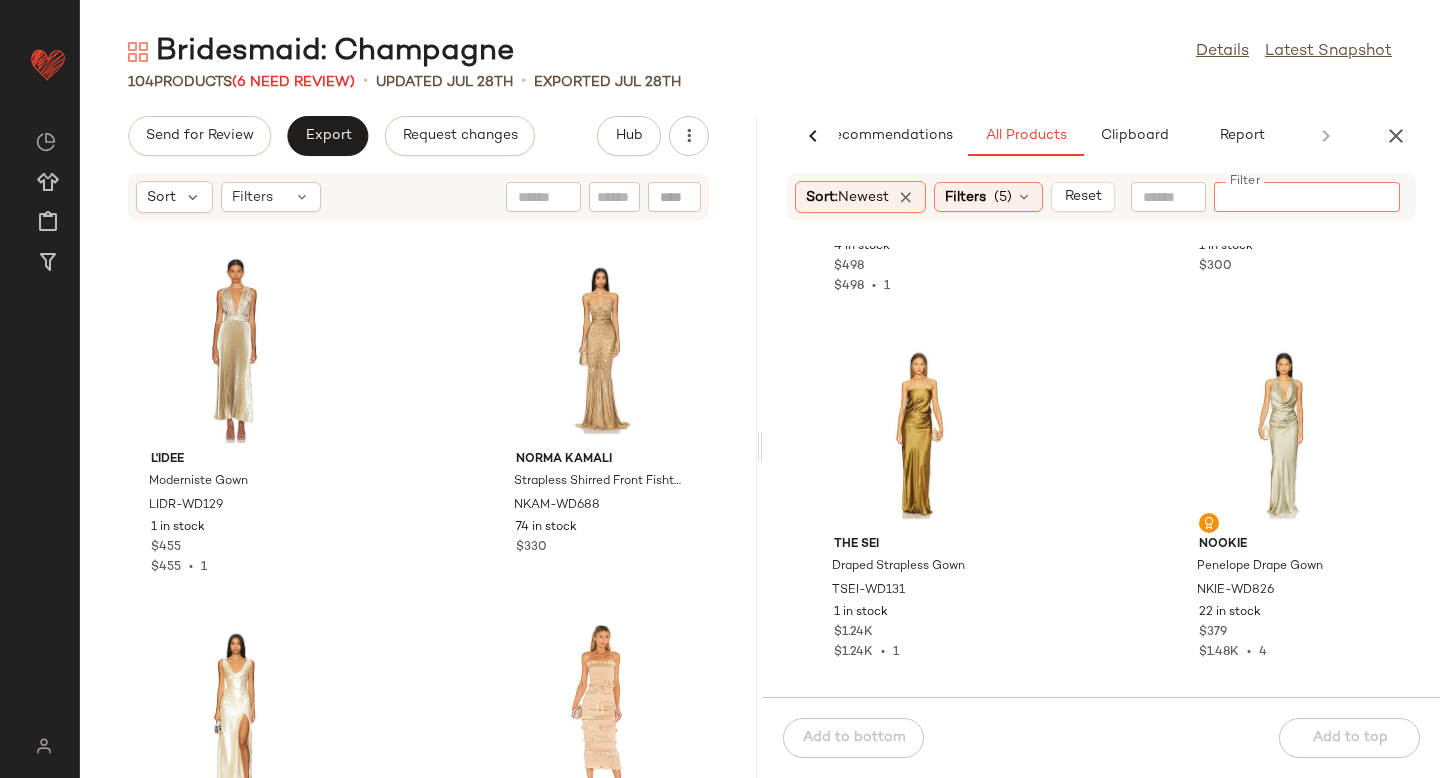 scroll, scrollTop: 2193, scrollLeft: 0, axis: vertical 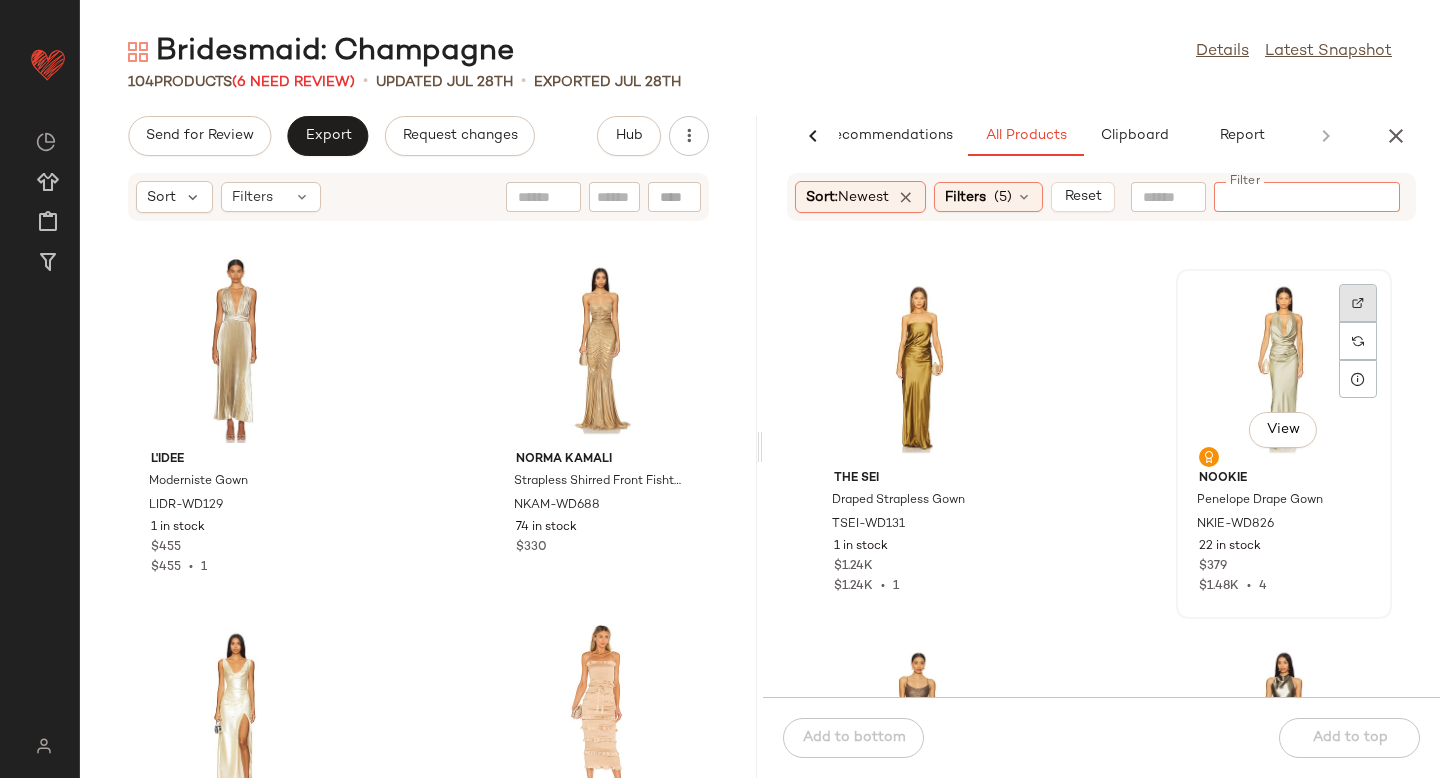 click 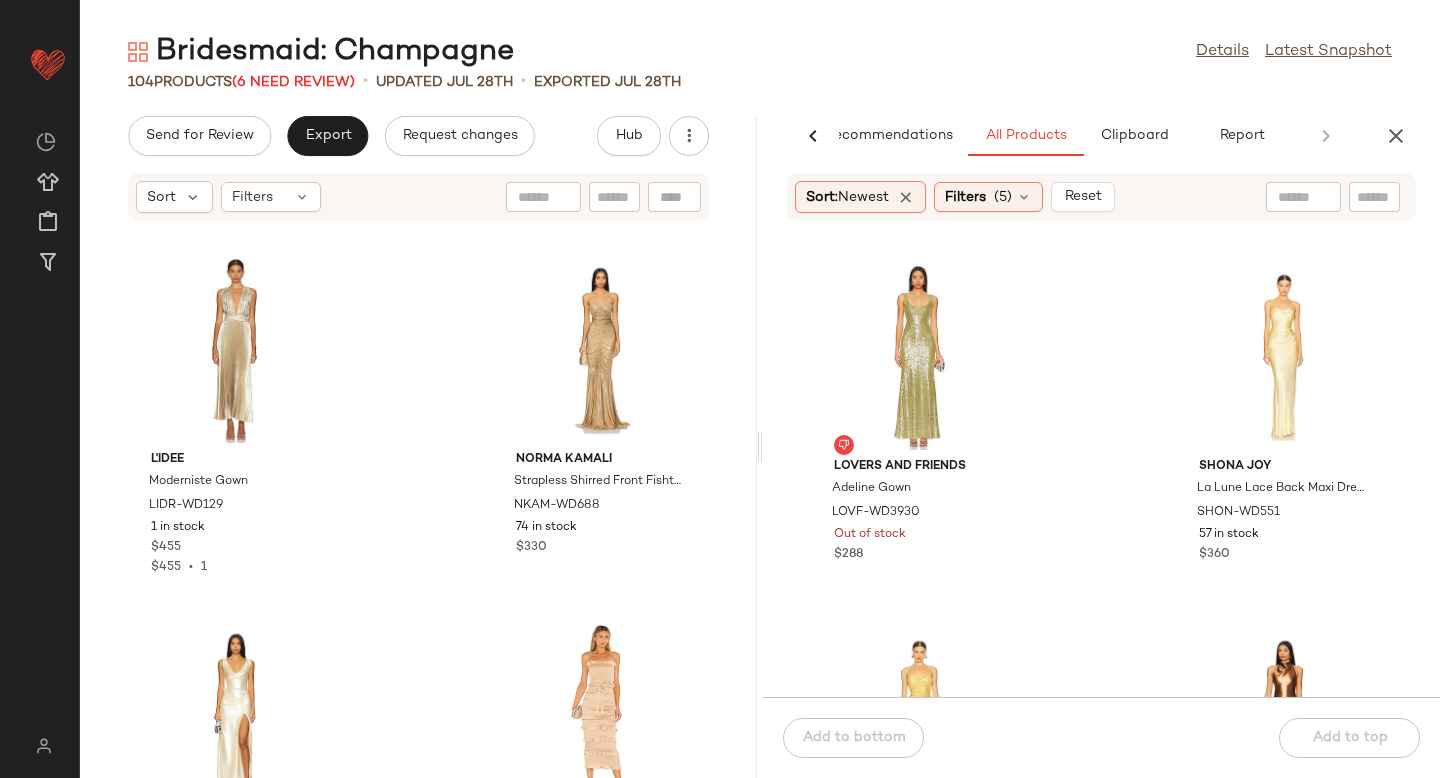 scroll, scrollTop: 3307, scrollLeft: 0, axis: vertical 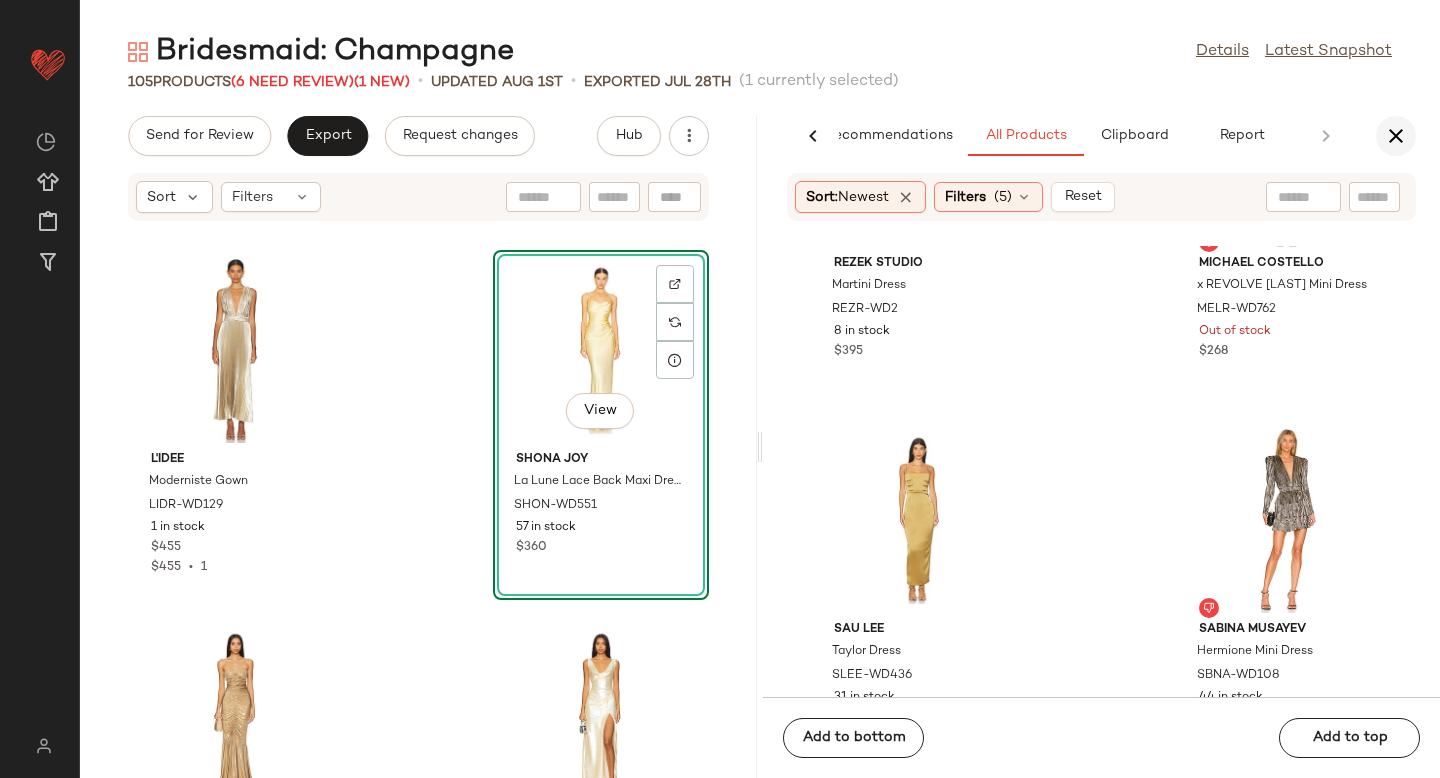 click at bounding box center (1396, 136) 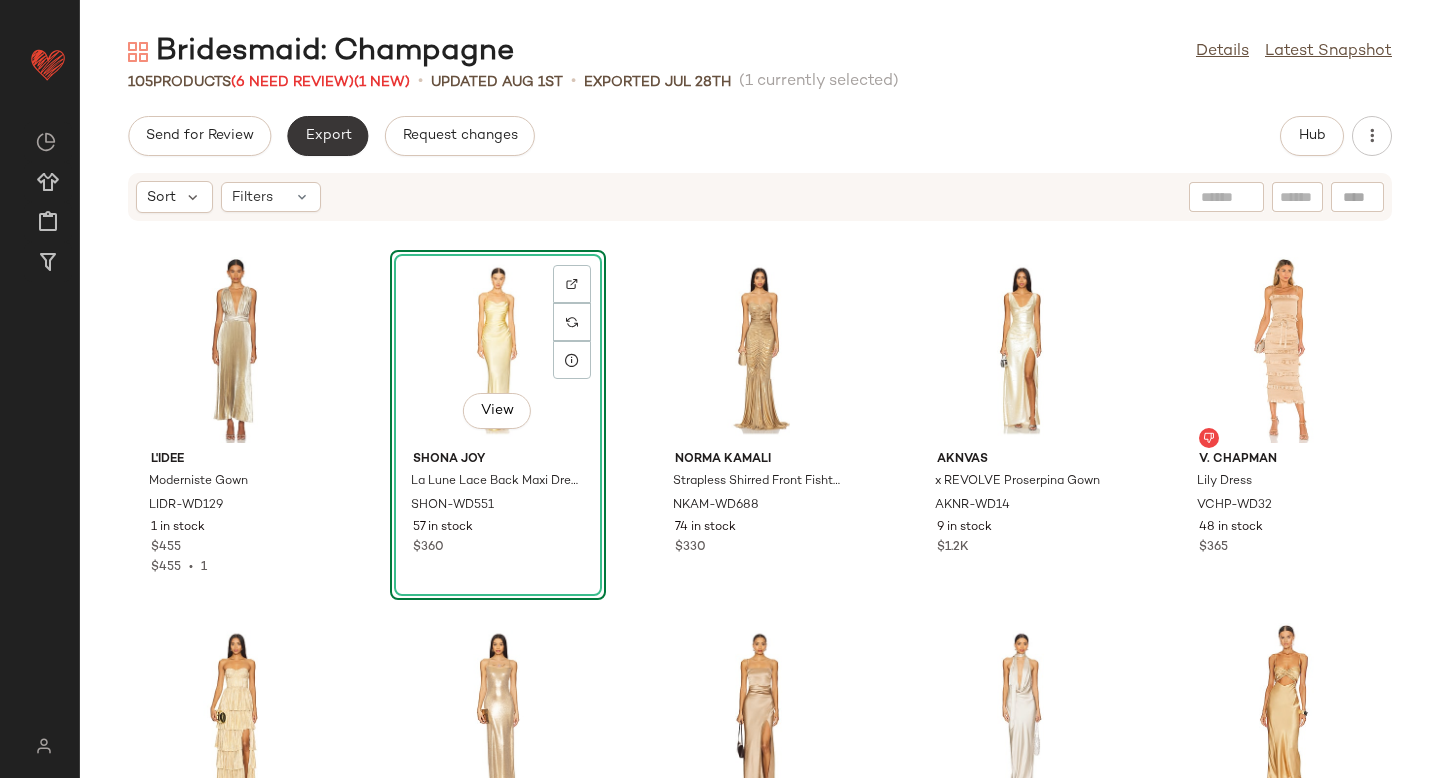 click on "Export" at bounding box center (327, 136) 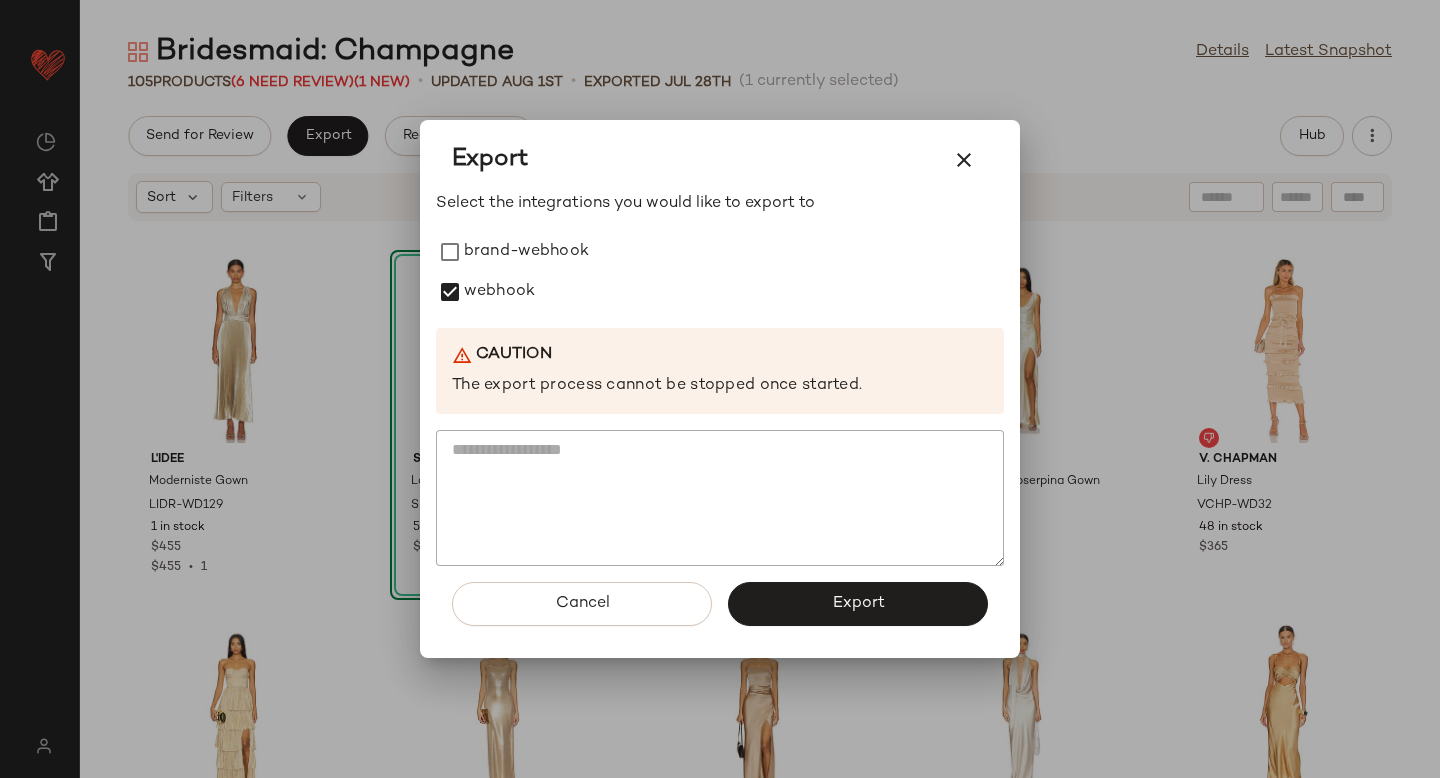 click on "Cancel   Export" at bounding box center (720, 612) 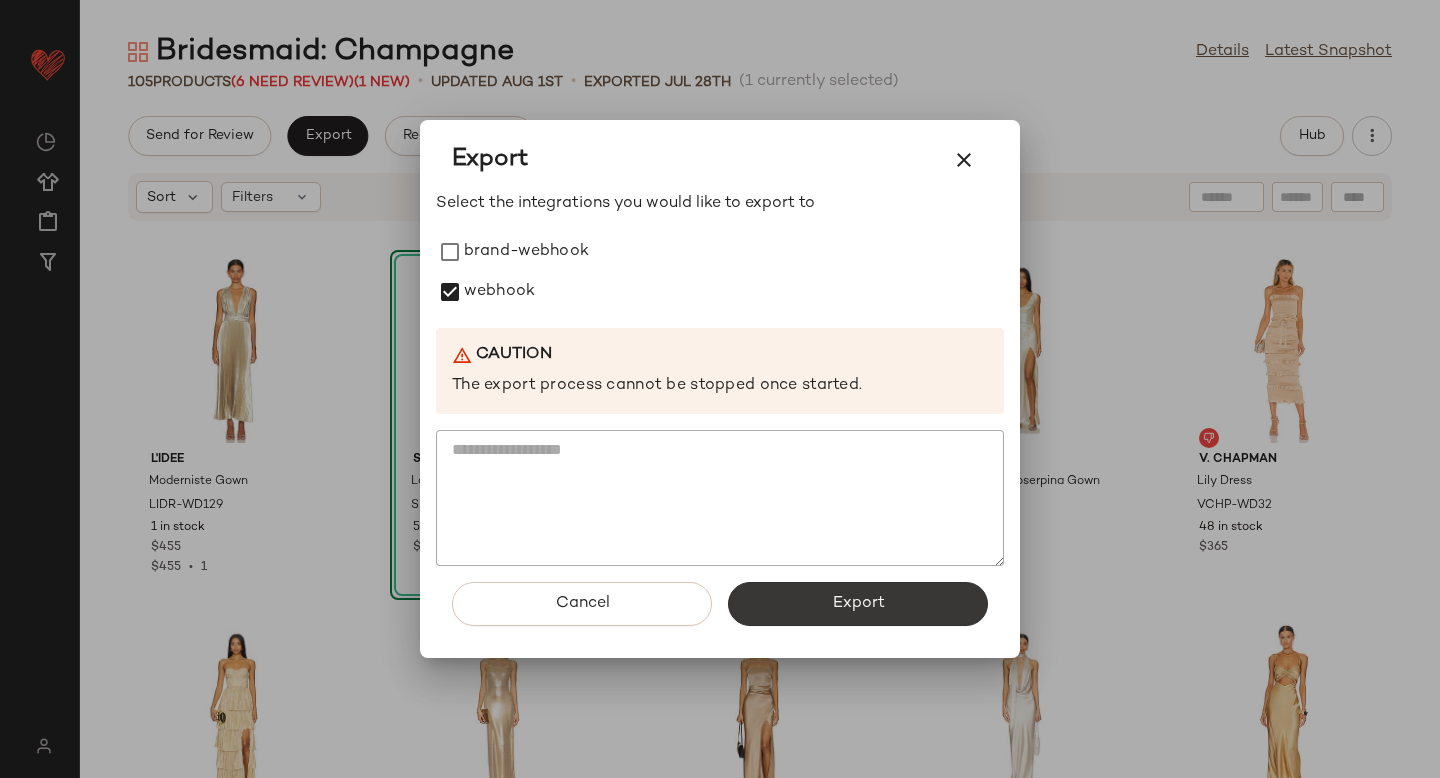 click on "Export" at bounding box center (858, 604) 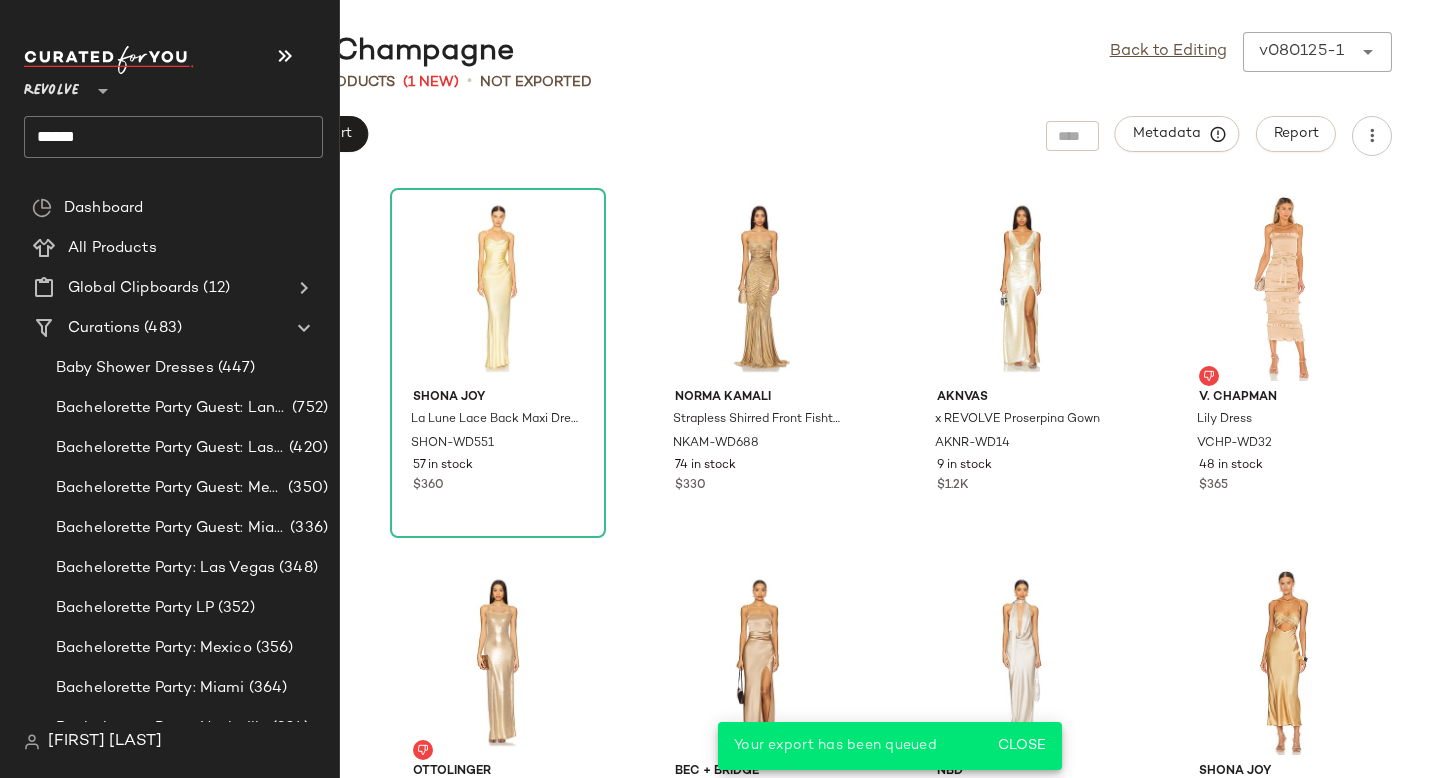 click on "******" 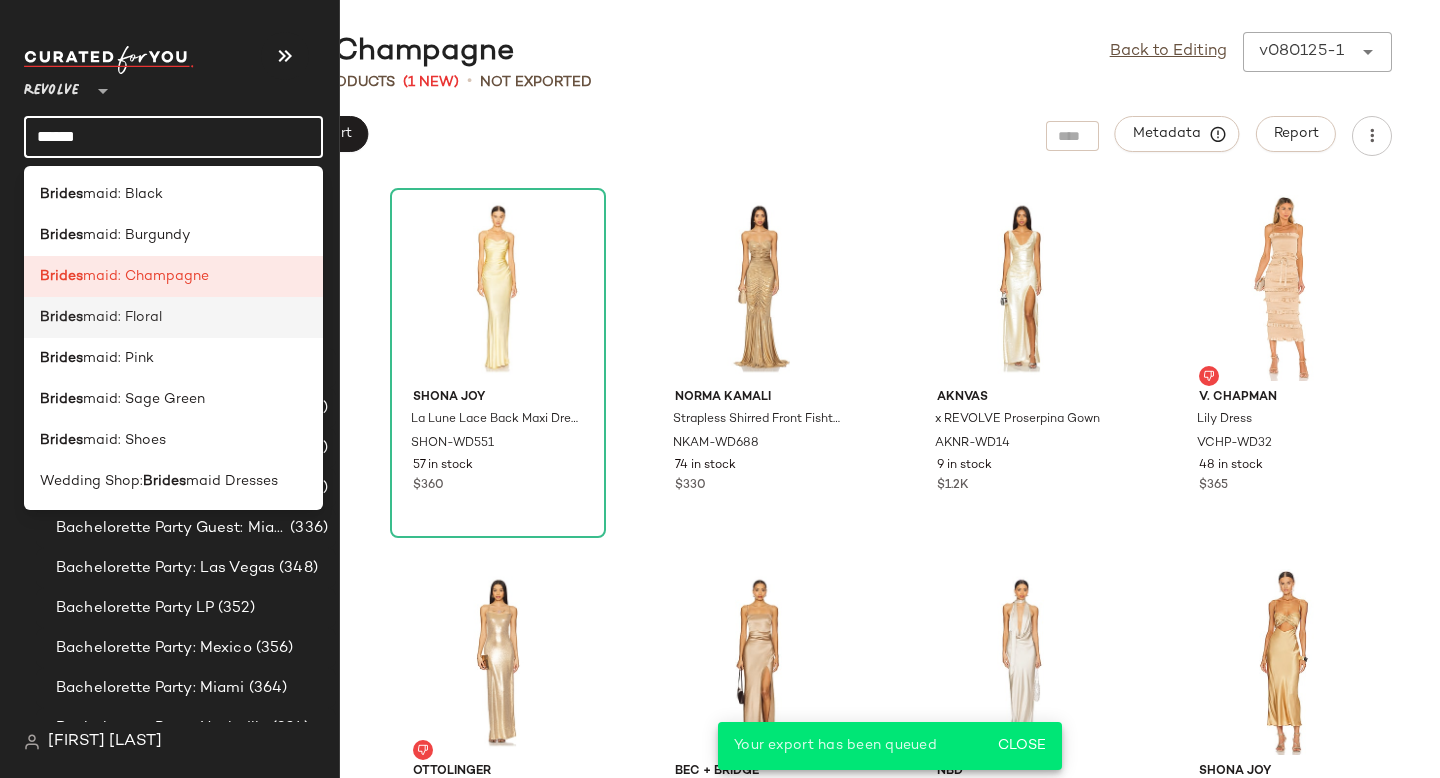 click on "maid: Floral" at bounding box center [122, 317] 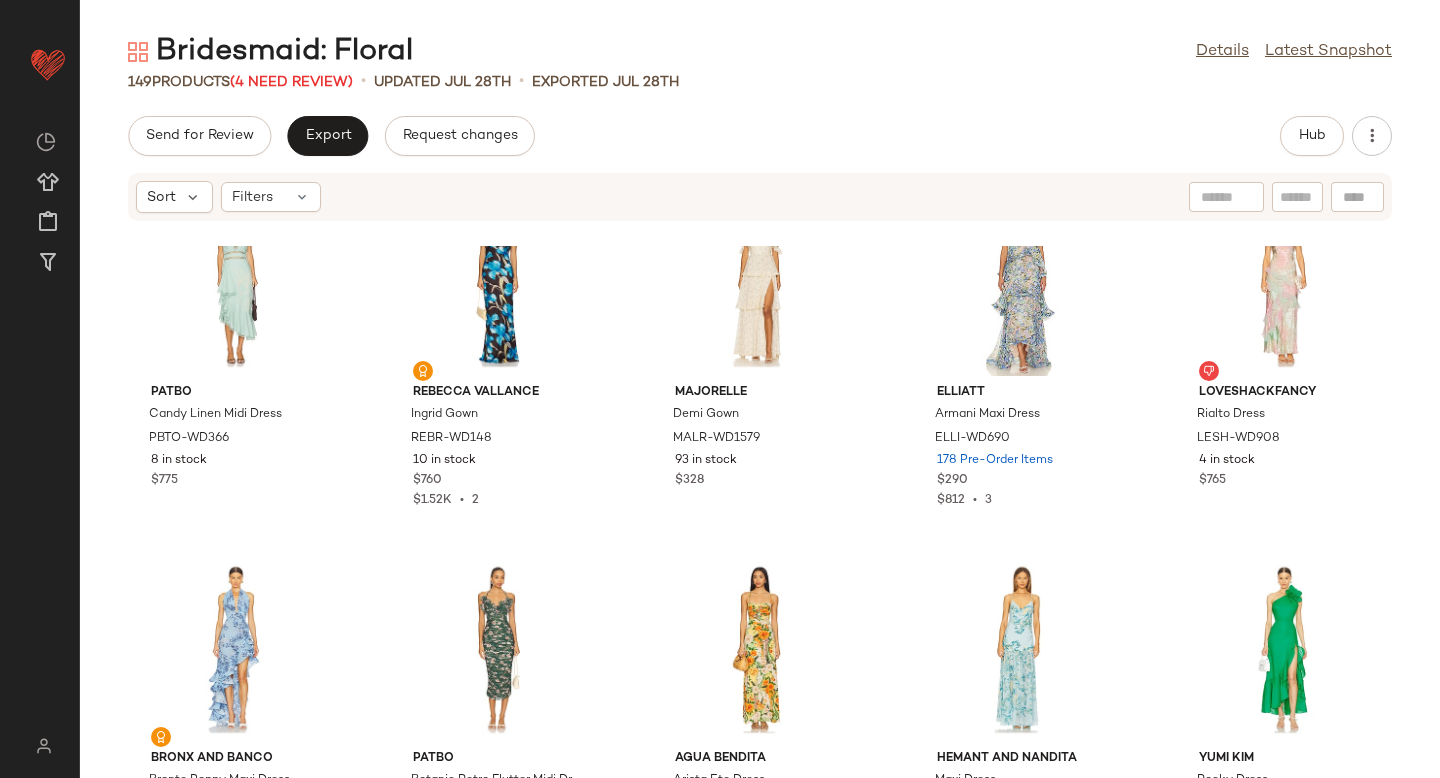scroll, scrollTop: 0, scrollLeft: 0, axis: both 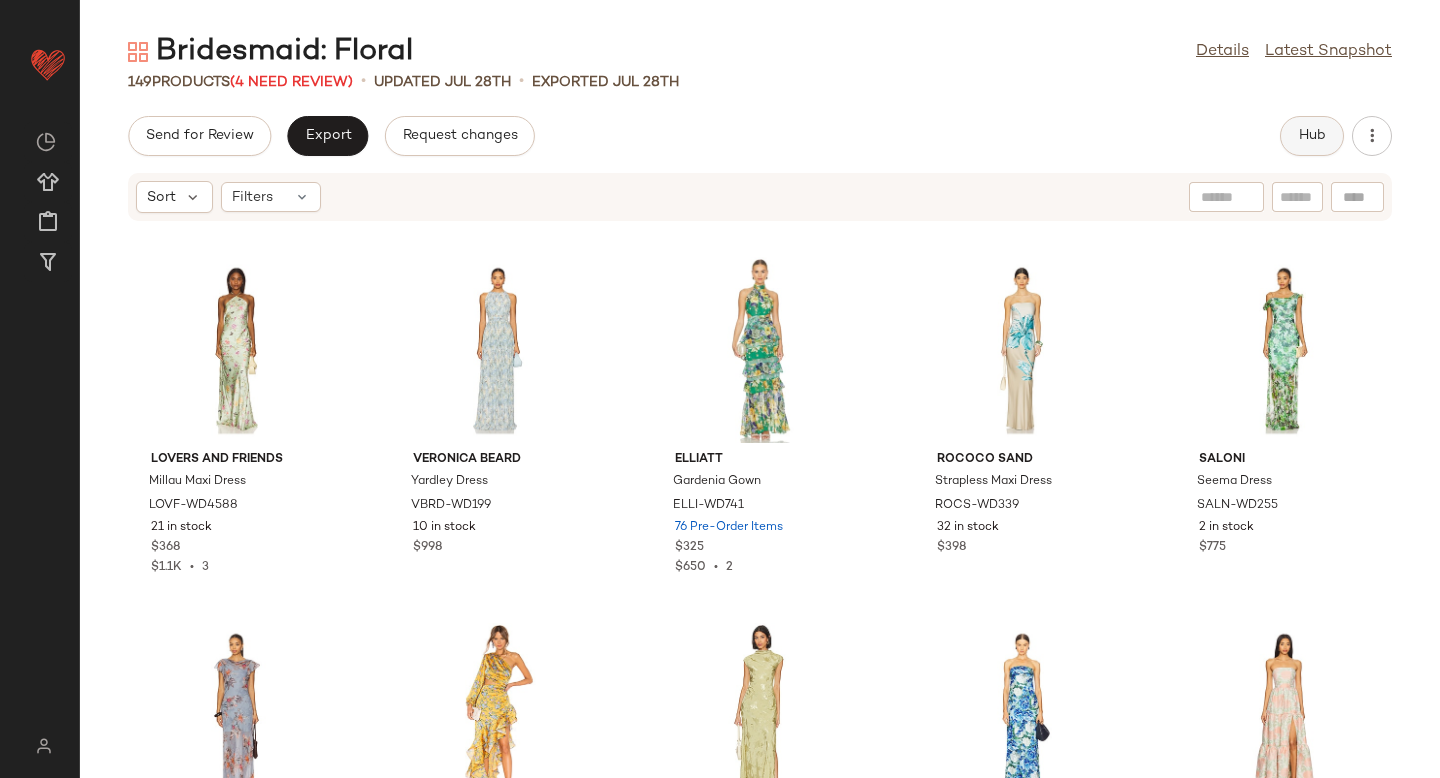 click on "Hub" 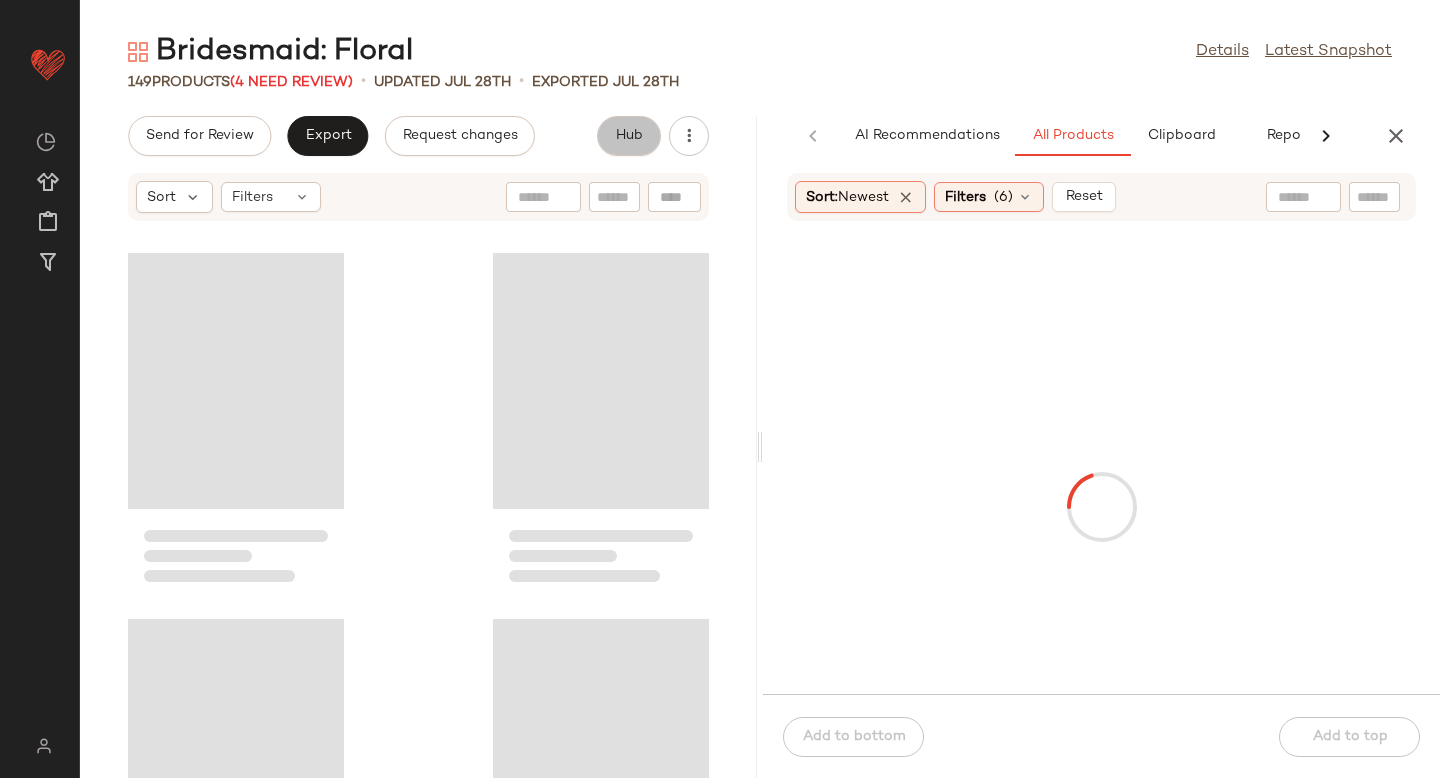 scroll, scrollTop: 0, scrollLeft: 47, axis: horizontal 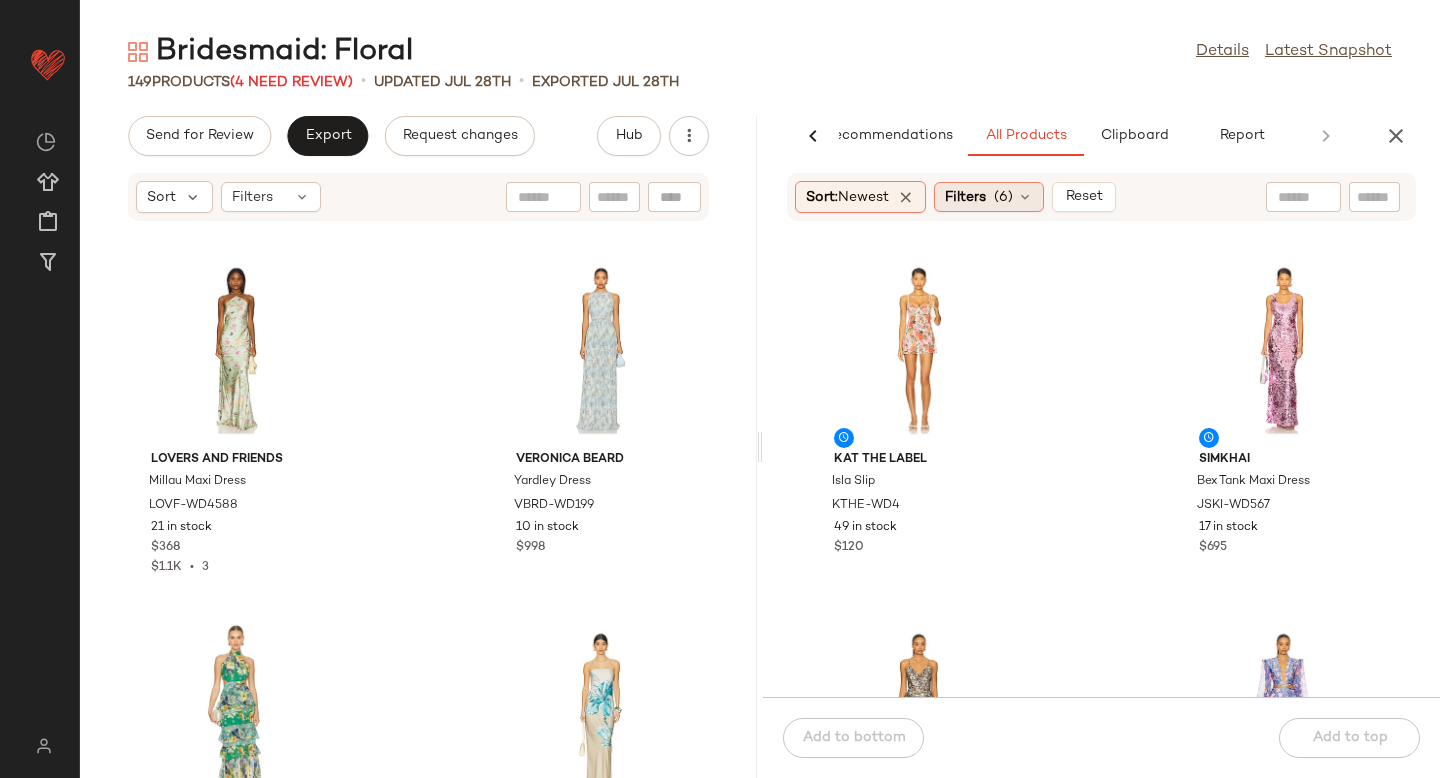 click on "Filters" at bounding box center [965, 197] 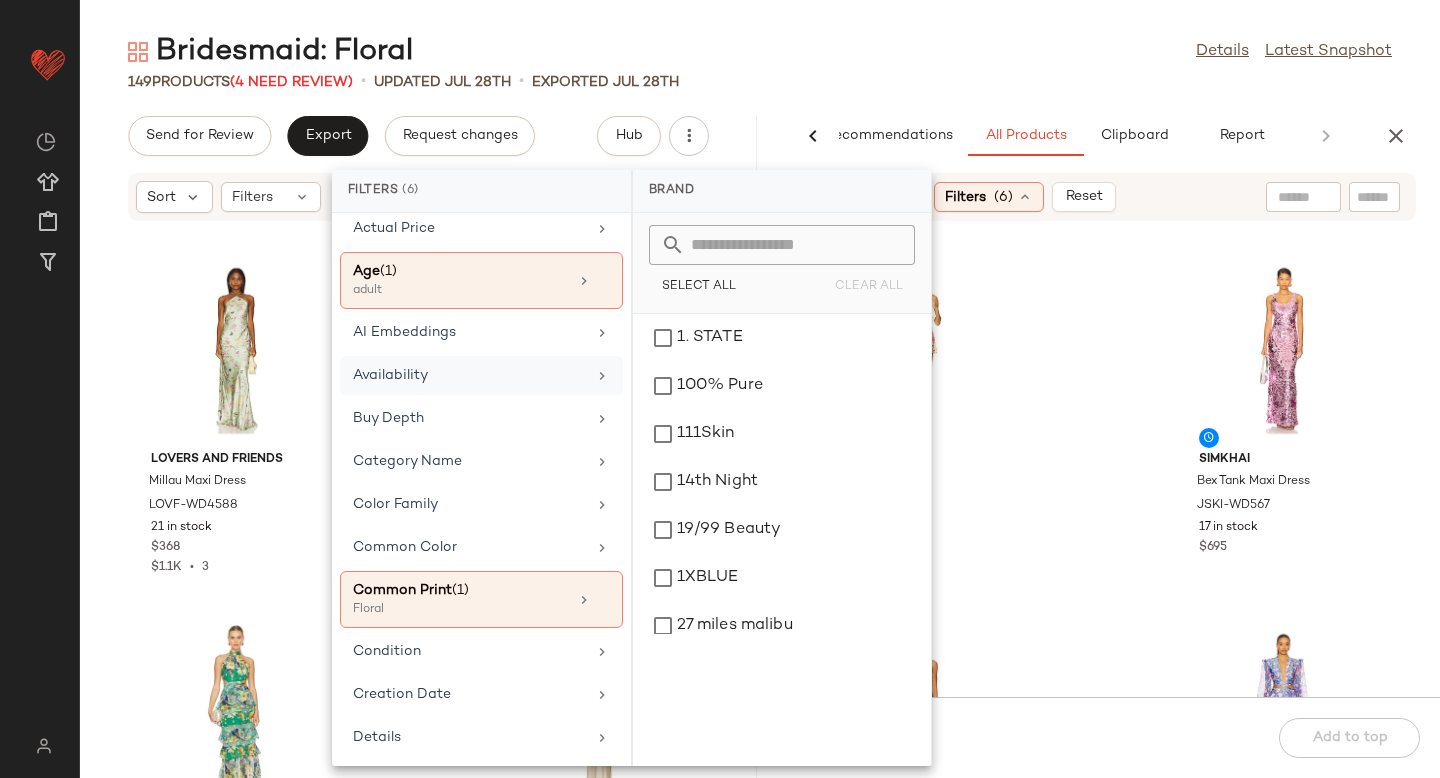 scroll, scrollTop: 183, scrollLeft: 0, axis: vertical 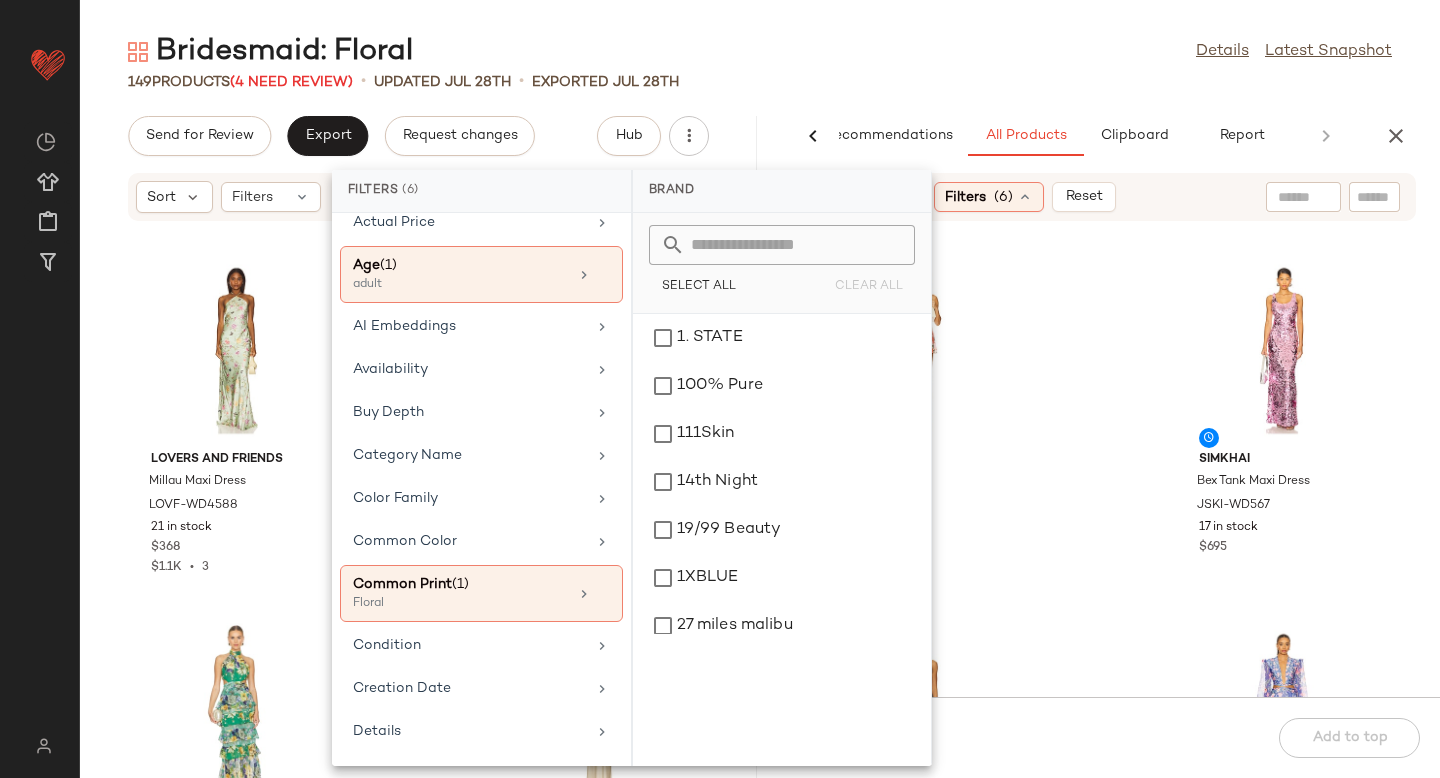 click on "KAT THE LABEL Isla Slip KTHE-WD4 49 in stock $120 SIMKHAI Bex Tank Maxi Dress JSKI-WD567 17 in stock $695 Veronica Beard Avenel Dress VBRD-WD201 16 in stock $748 PatBO Amaryllis Long Sleeve Beach Dress PBTO-WD367 14 in stock $725 PatBO Amaryllis Maxi Dress PBTO-WD370 14 in stock $795 MORE TO COME Tali Mini Dress MOTO-WD793 203 in stock $72 $504  •  7 Waimari Lamai Mini Dress WAIR-WD69 1 in stock $395 $789  •  2 Waimari Cielo Mini Dress WAIR-WD70 11 in stock $395 $1.19K  •  3" 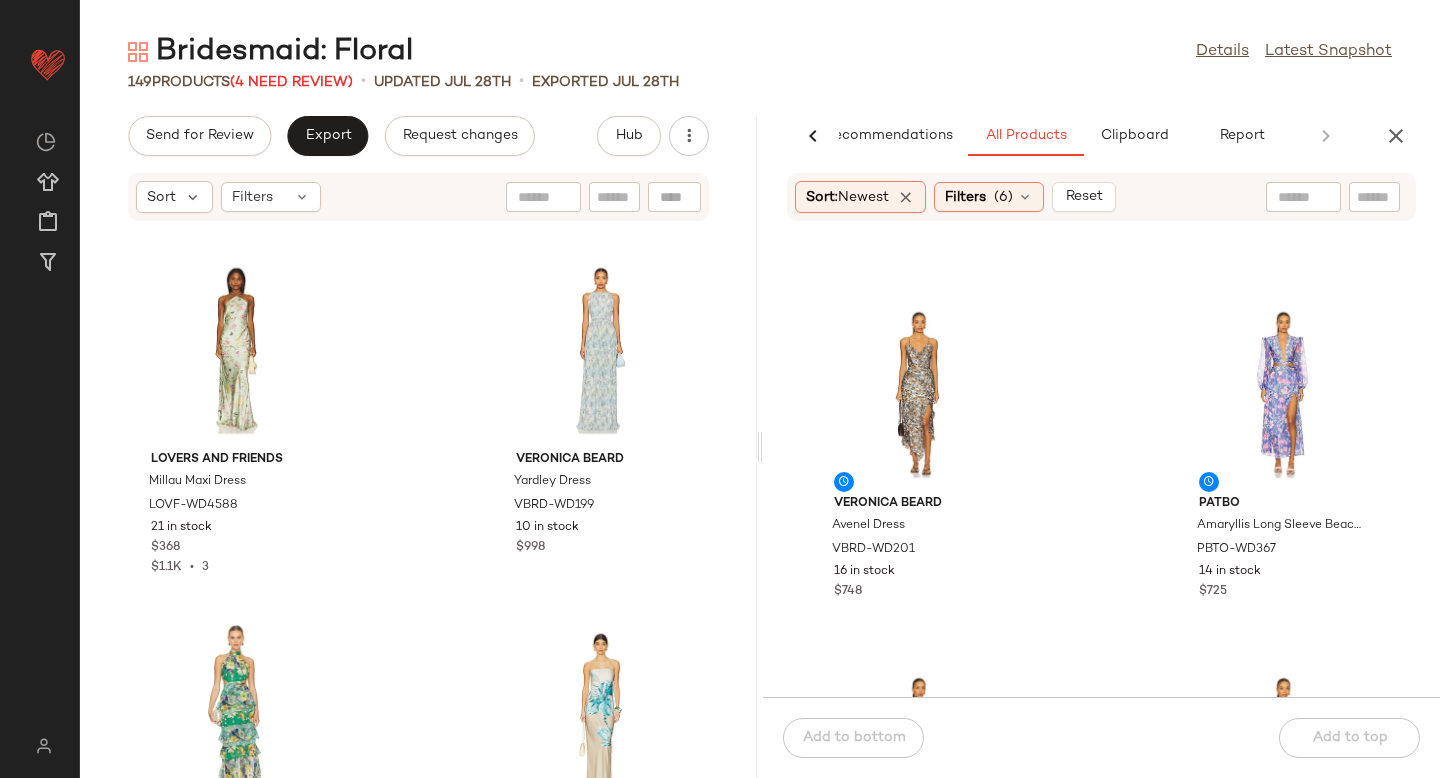 scroll, scrollTop: 320, scrollLeft: 0, axis: vertical 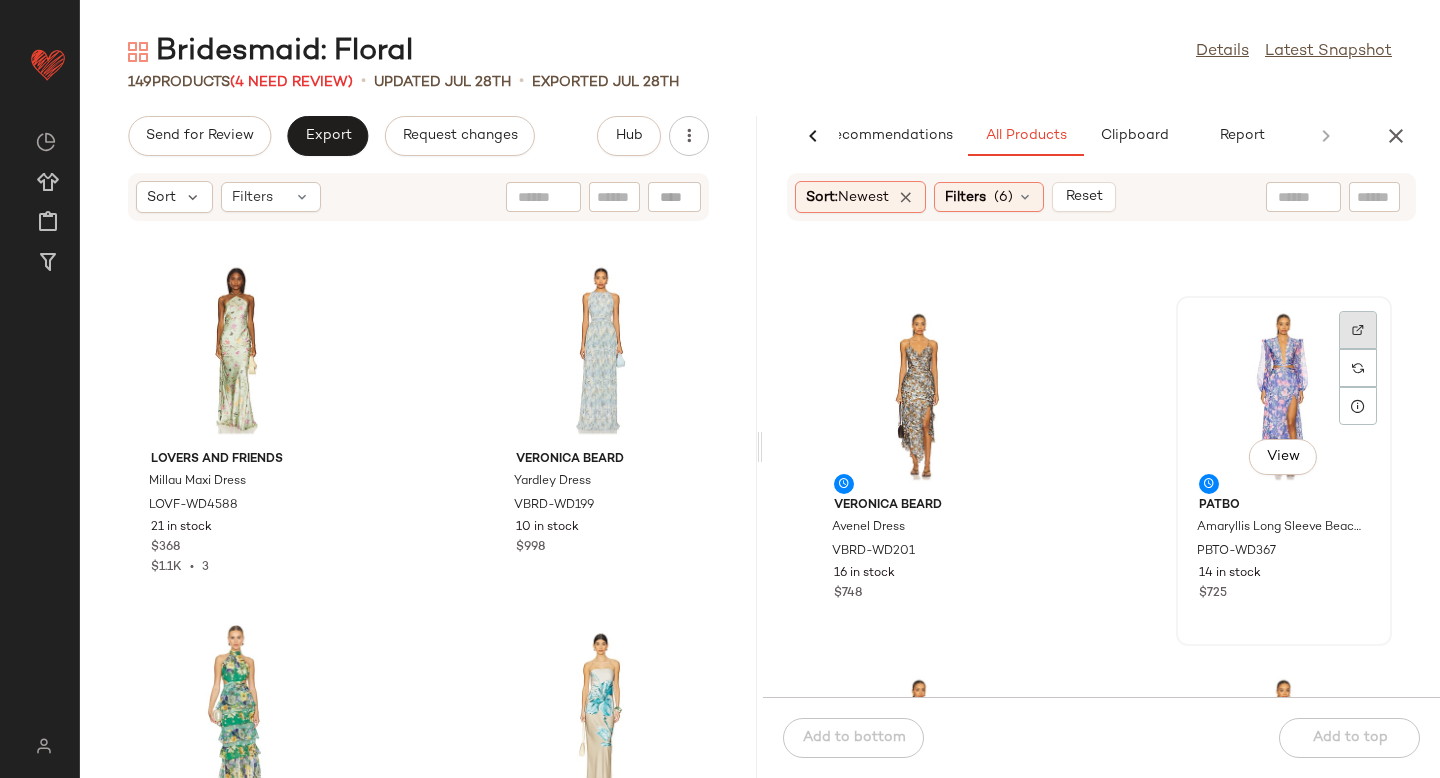 click 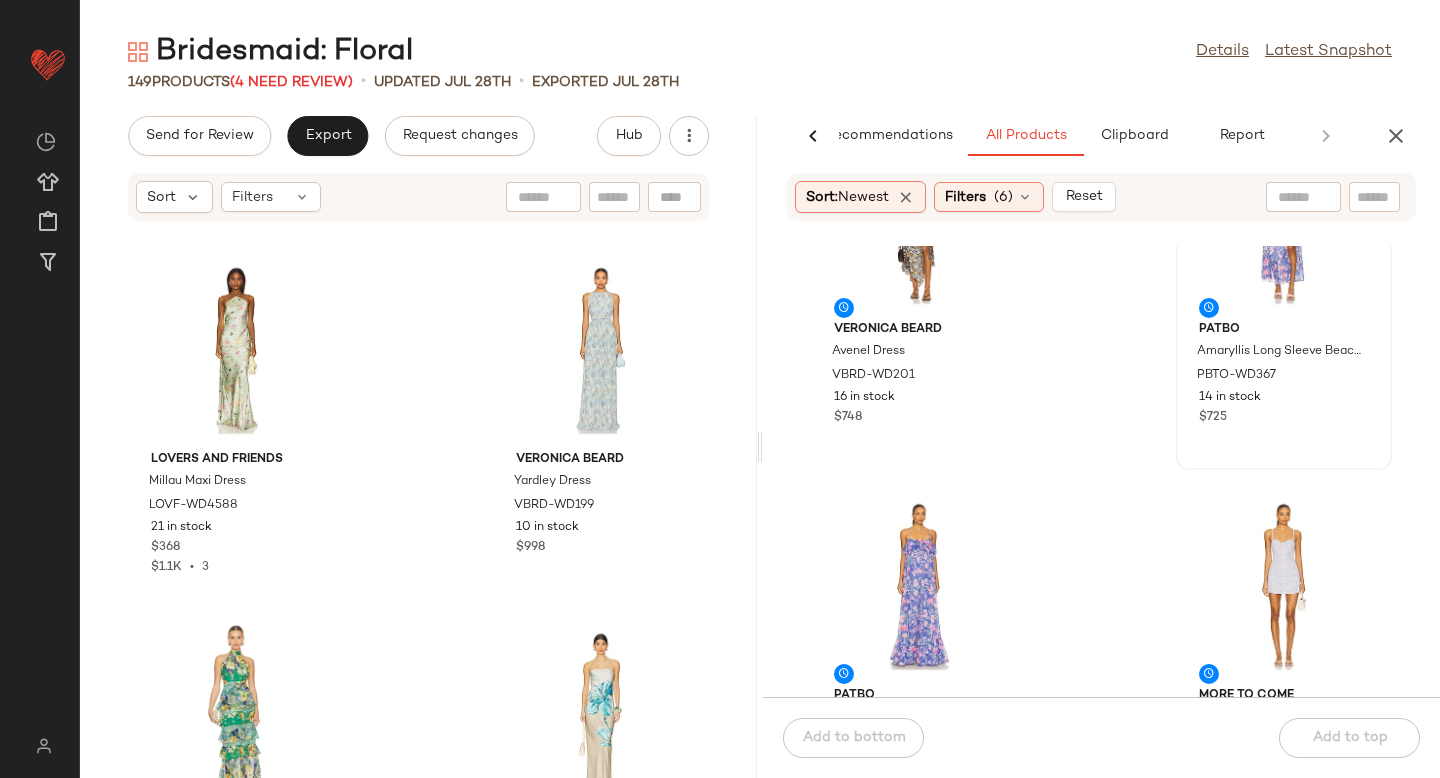scroll, scrollTop: 677, scrollLeft: 0, axis: vertical 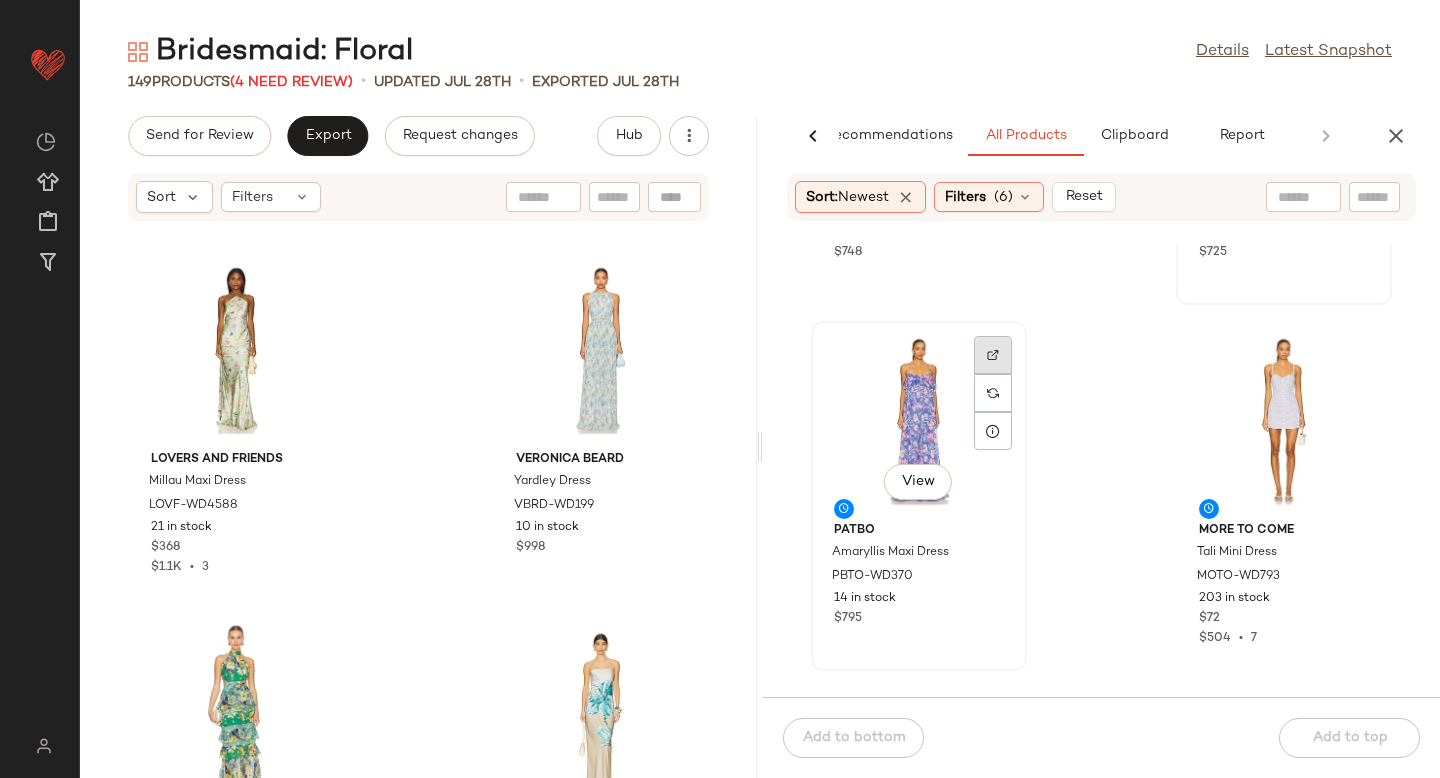 click 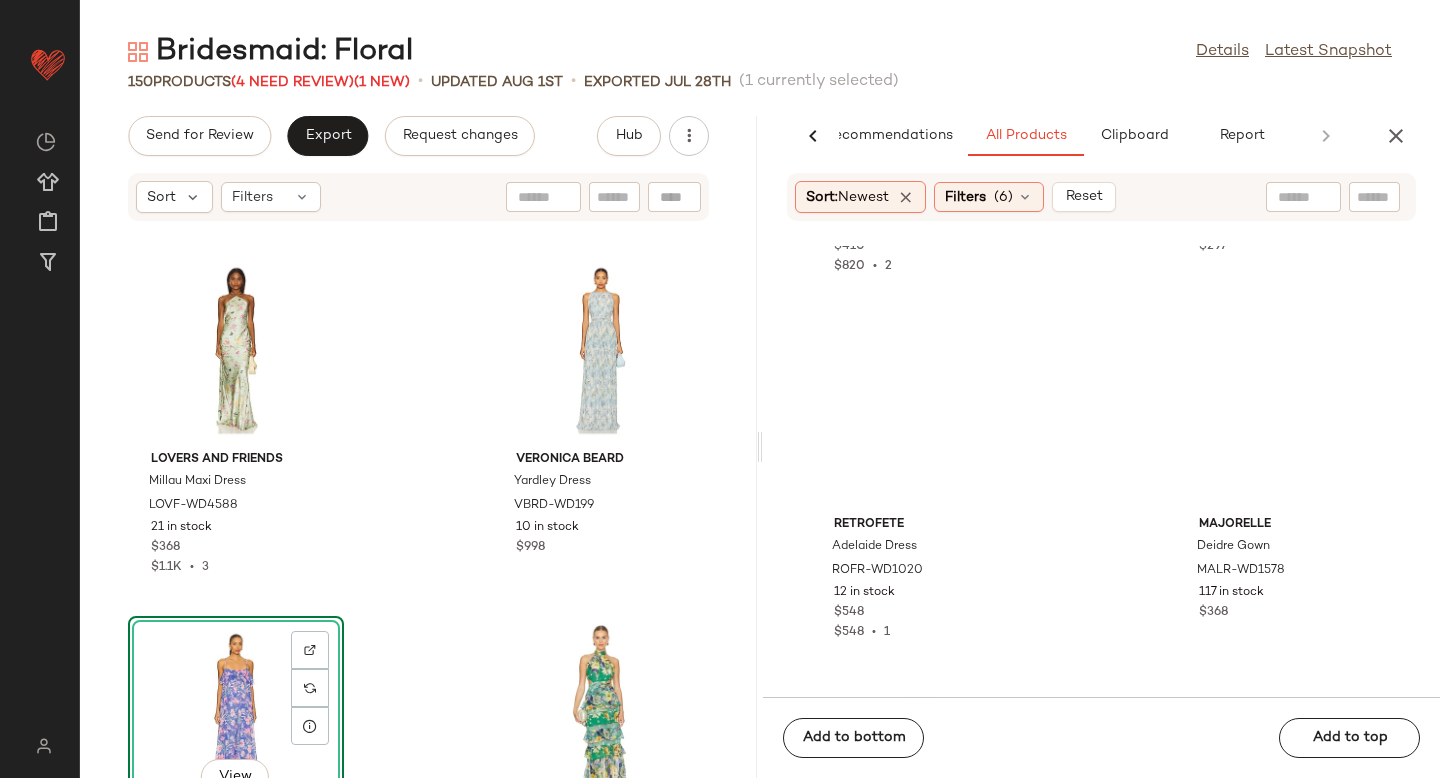 scroll, scrollTop: 9099, scrollLeft: 0, axis: vertical 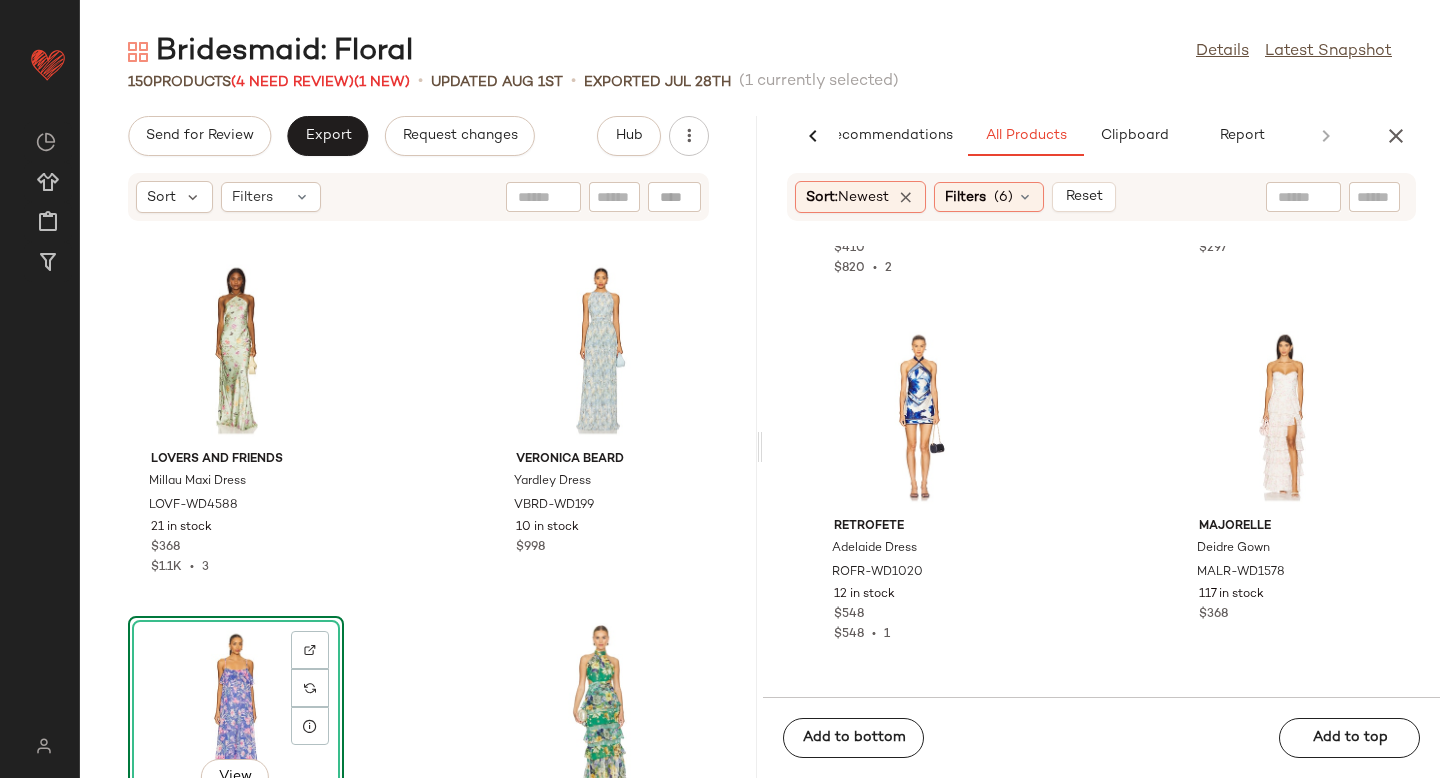 click on "The Wolf Gang Zoya Mini Dress TWOL-WD41 27 Pre-Order Items $410 $820  •  2 SAYLOR Viv Set SAYR-WD566 34 in stock $297 retrofete Adelaide Dress ROFR-WD1020 12 in stock $548 $548  •  1 MAJORELLE Deidre Gown MALR-WD1578 117 in stock $368 KIKA VARGAS Rose Dress KVAR-WD7 8 in stock $765 KIKA VARGAS Rossy Dress KVAR-WD8 4 in stock $595 The Great Day Dress GREA-WD26 21 in stock $425 ELLIATT Margot Mini Dress ELLI-WD950 75 in stock $398" 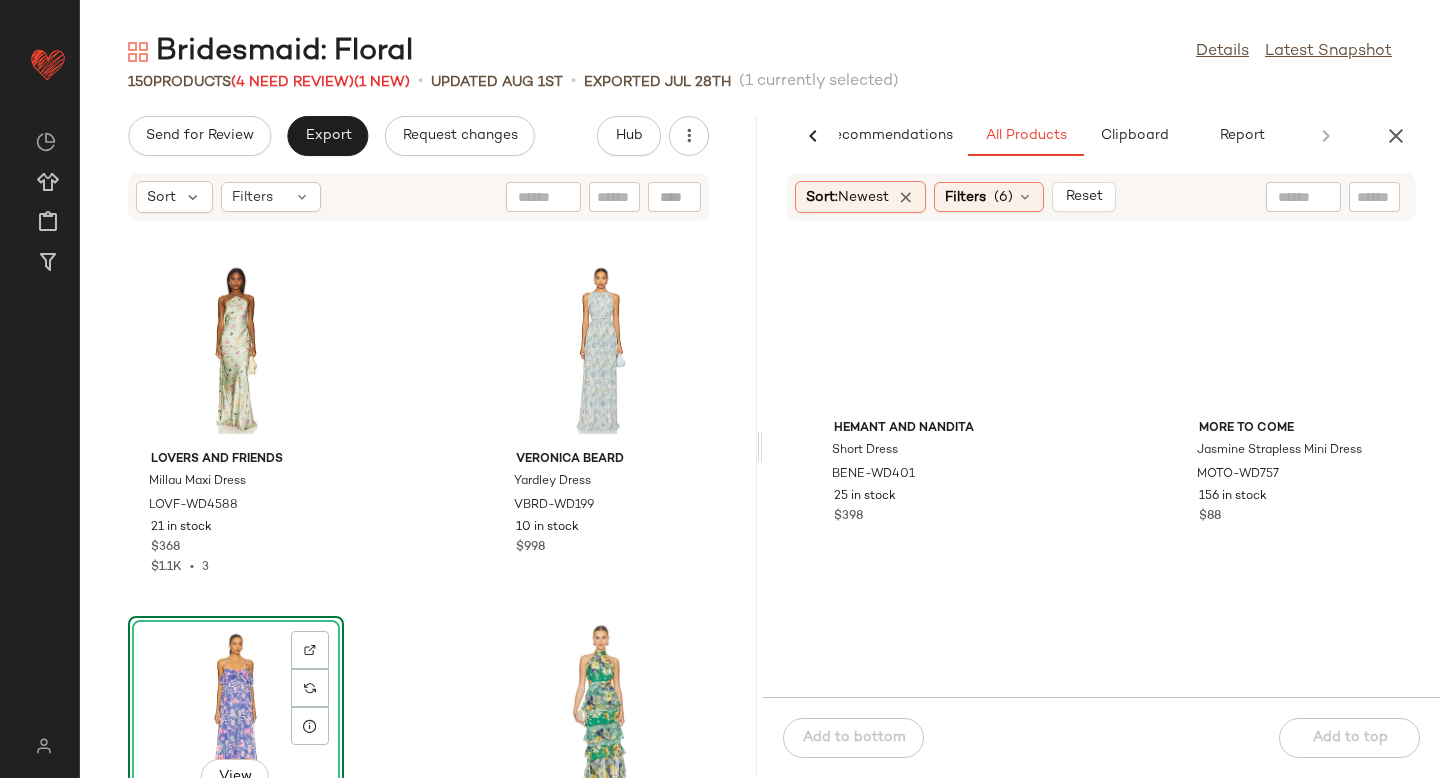 scroll, scrollTop: 29153, scrollLeft: 0, axis: vertical 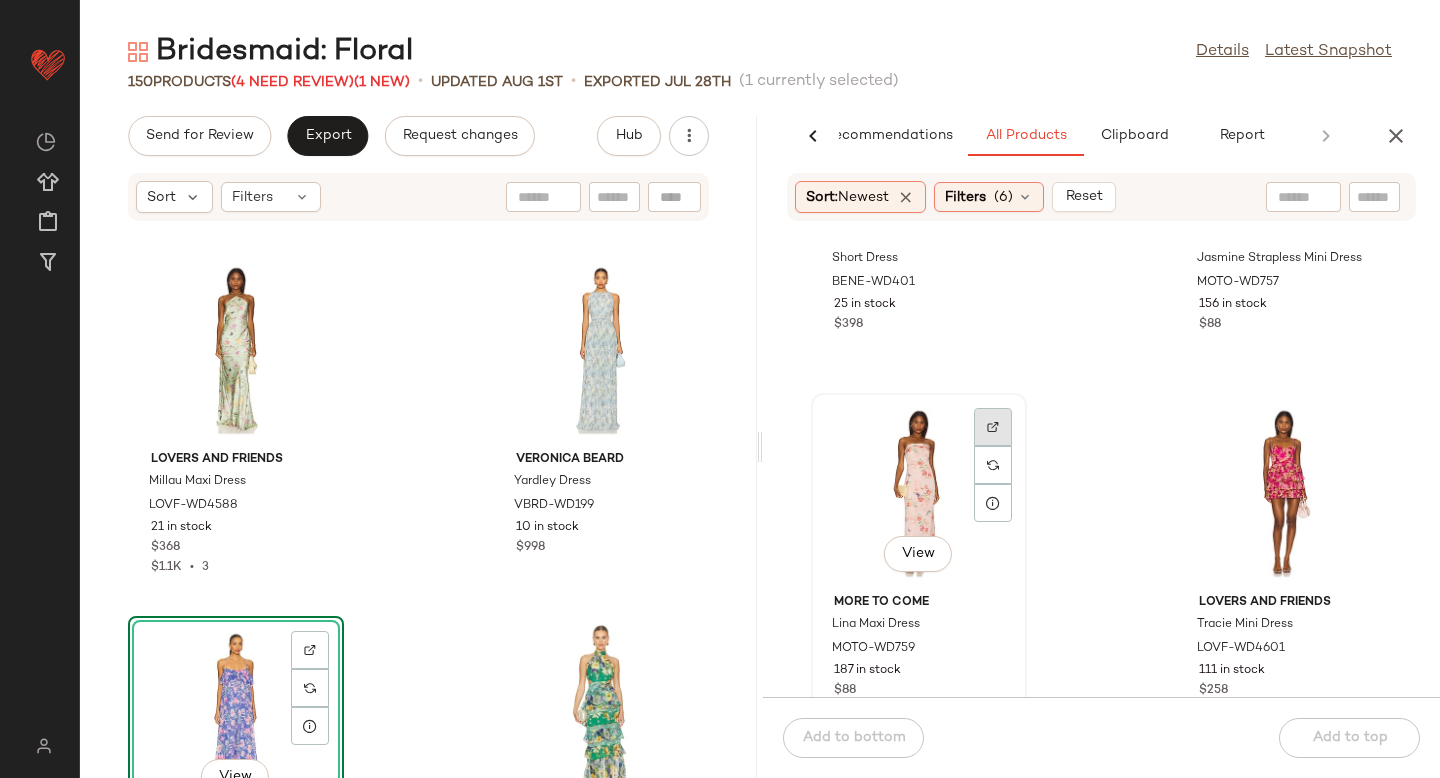 click 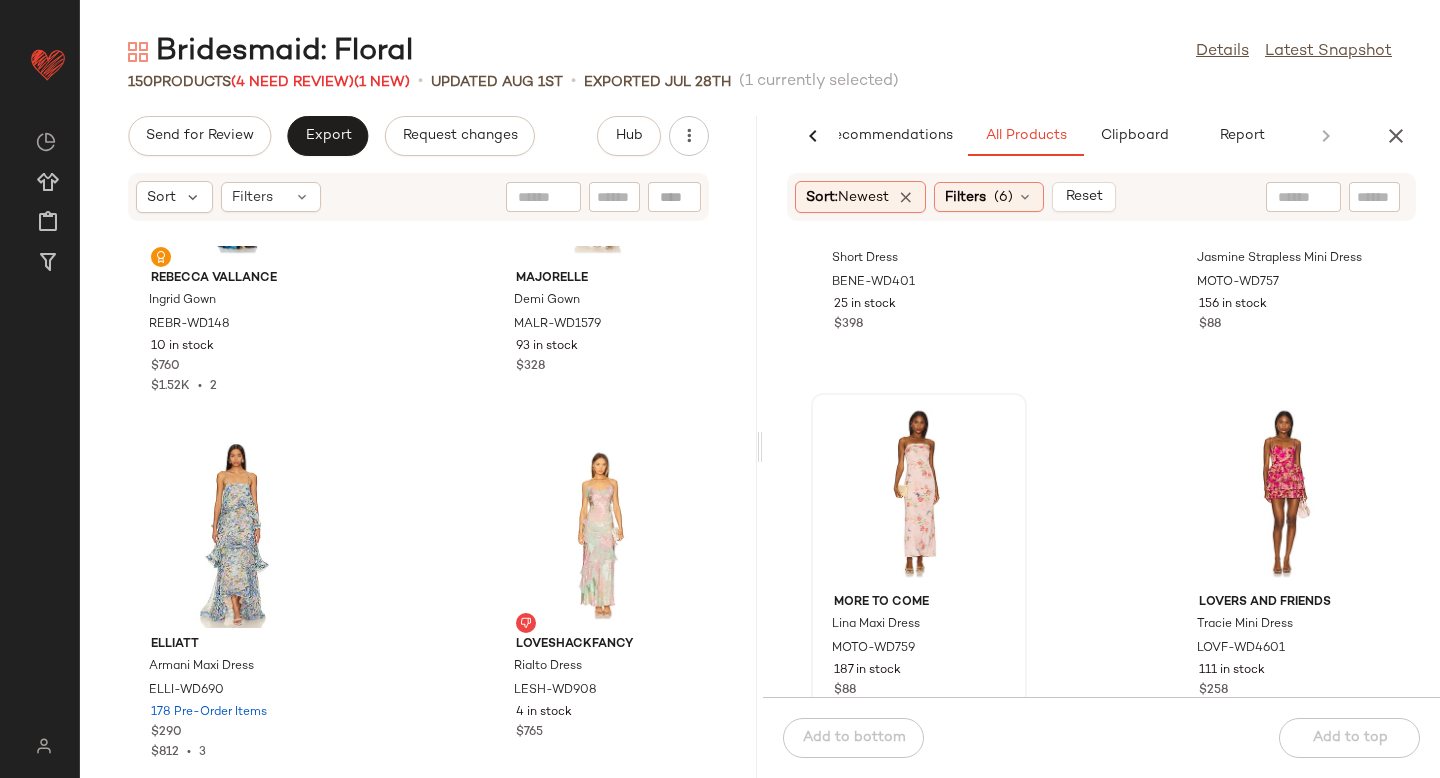 scroll, scrollTop: 0, scrollLeft: 0, axis: both 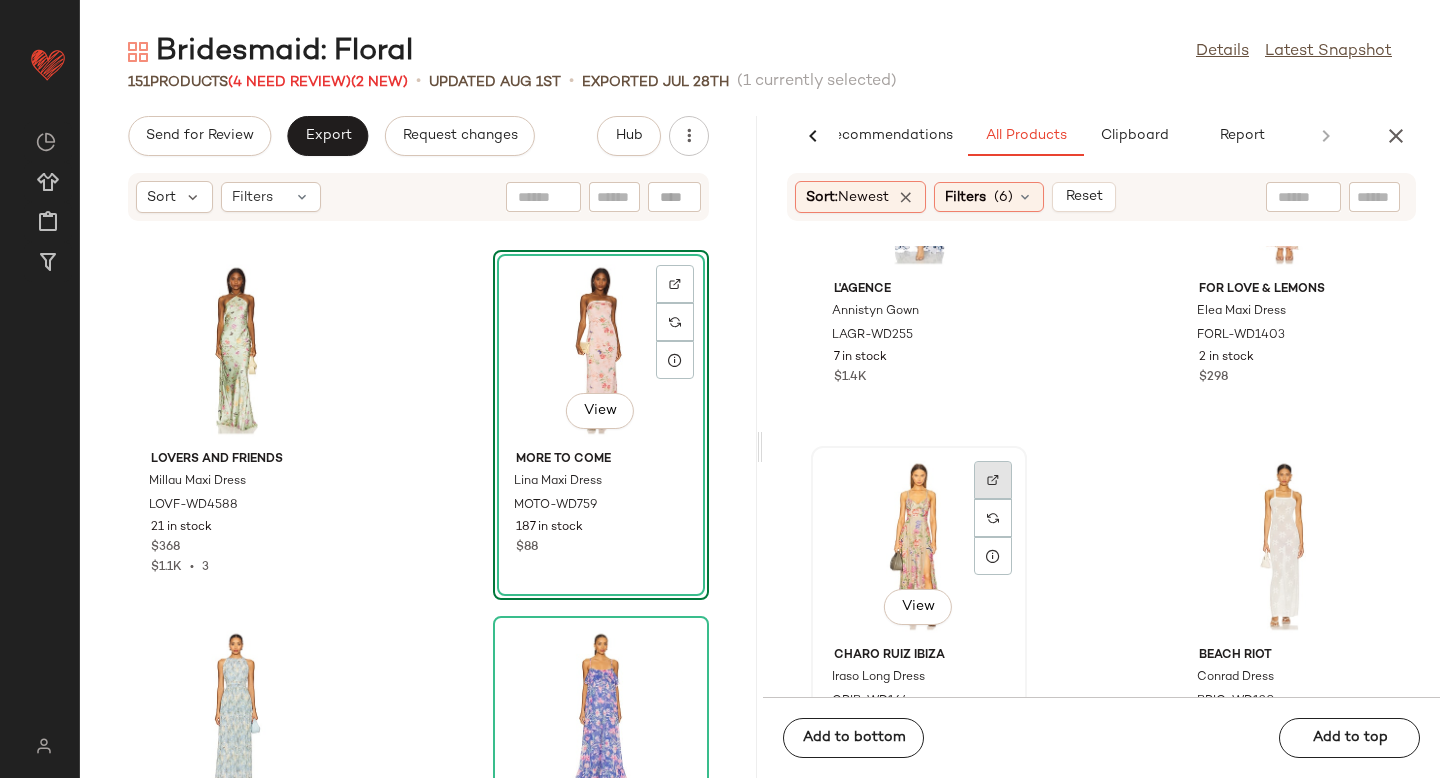 click 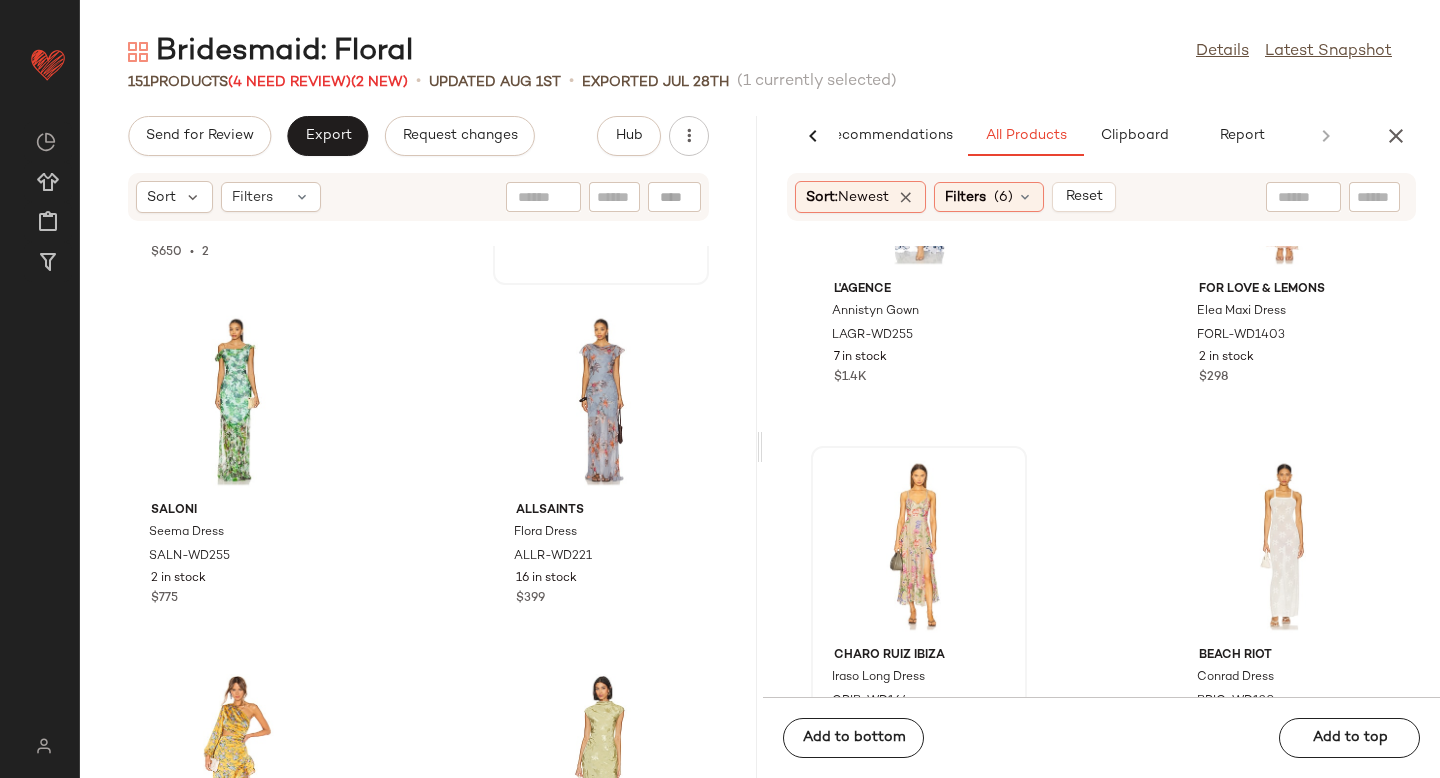 scroll, scrollTop: 0, scrollLeft: 0, axis: both 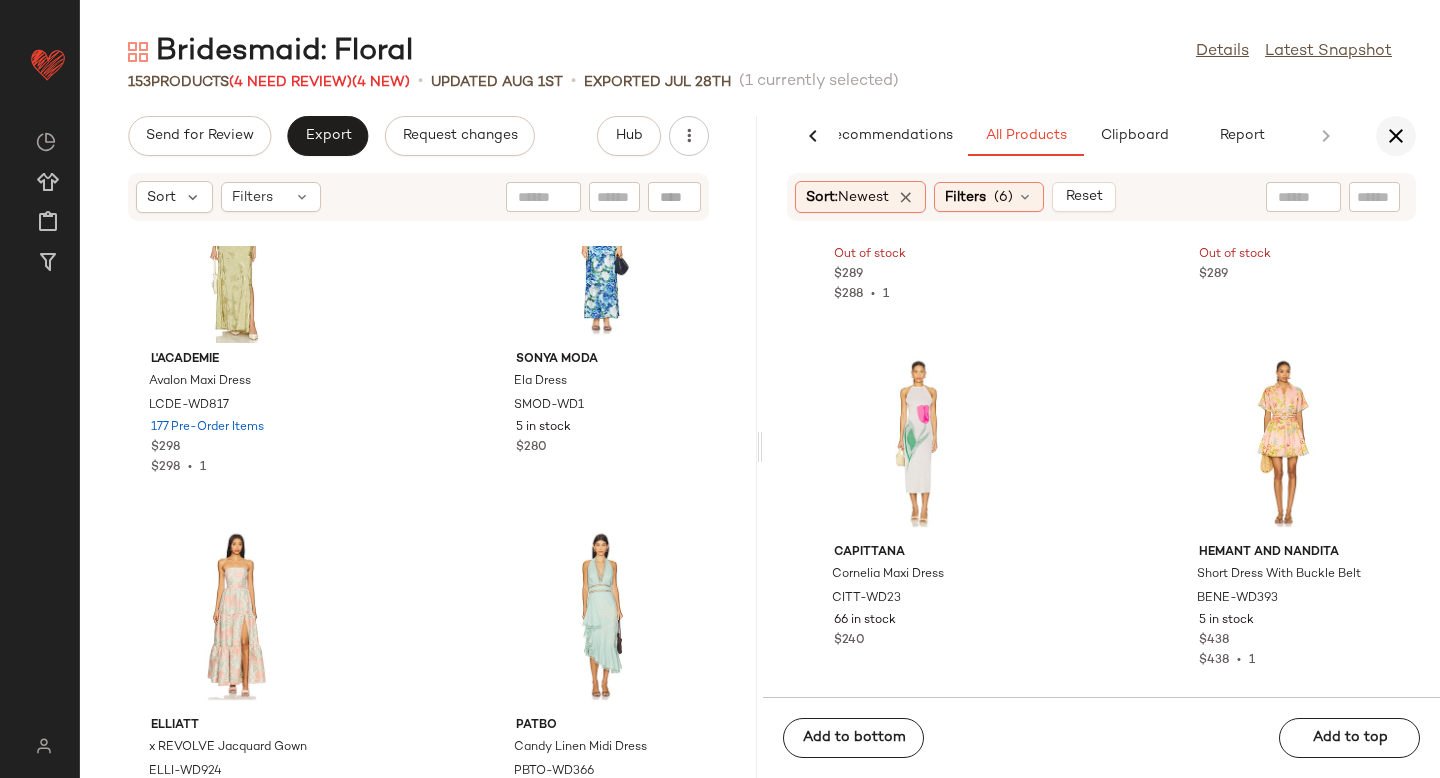 click 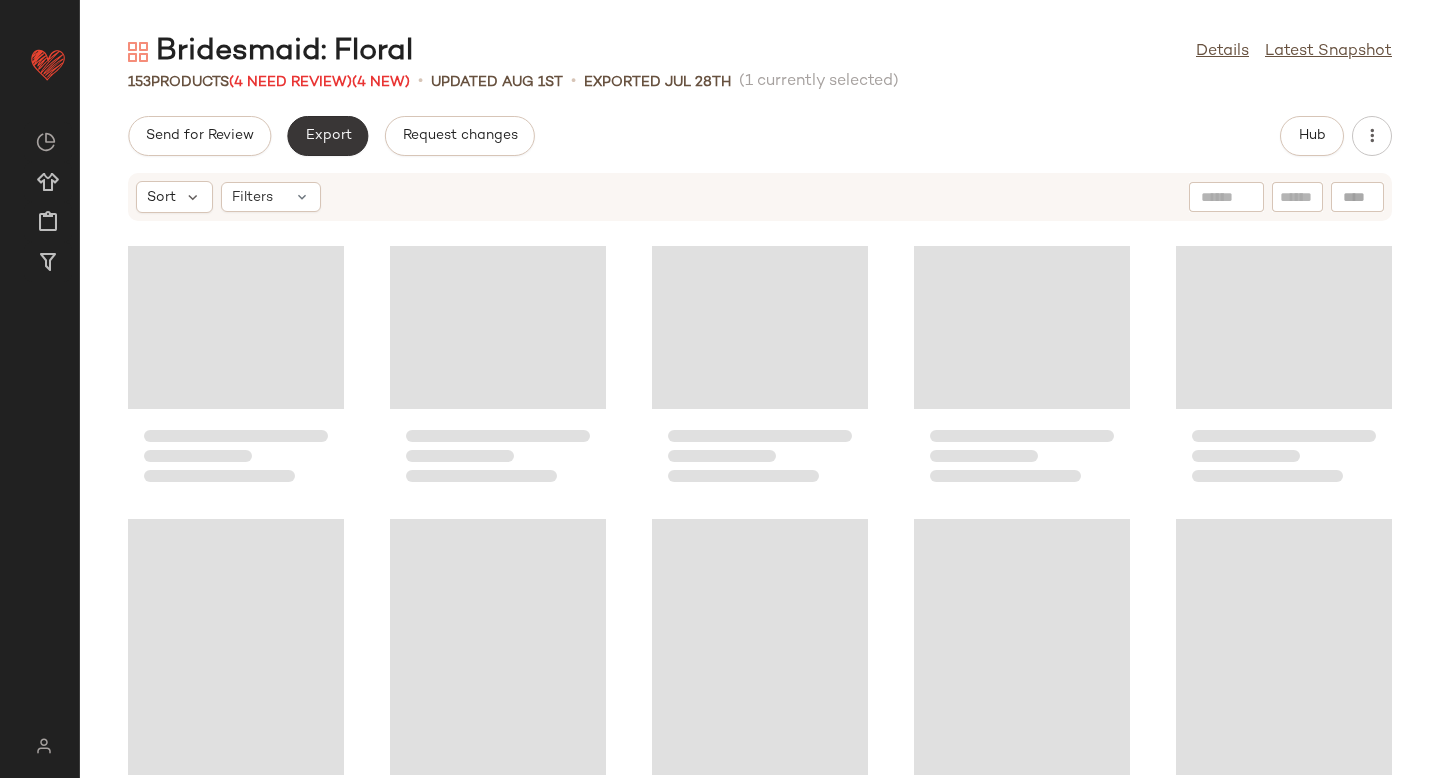 scroll, scrollTop: 732, scrollLeft: 0, axis: vertical 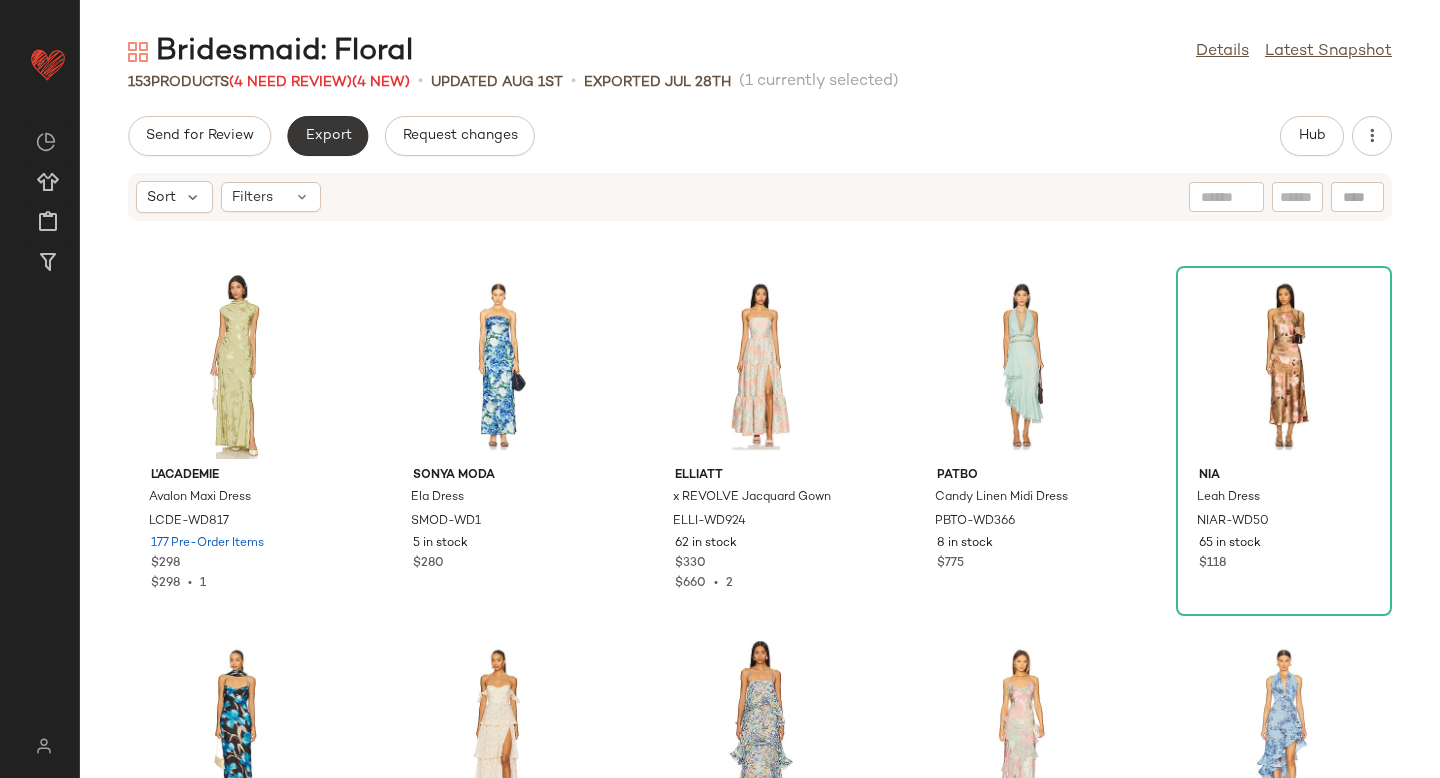 click on "Export" 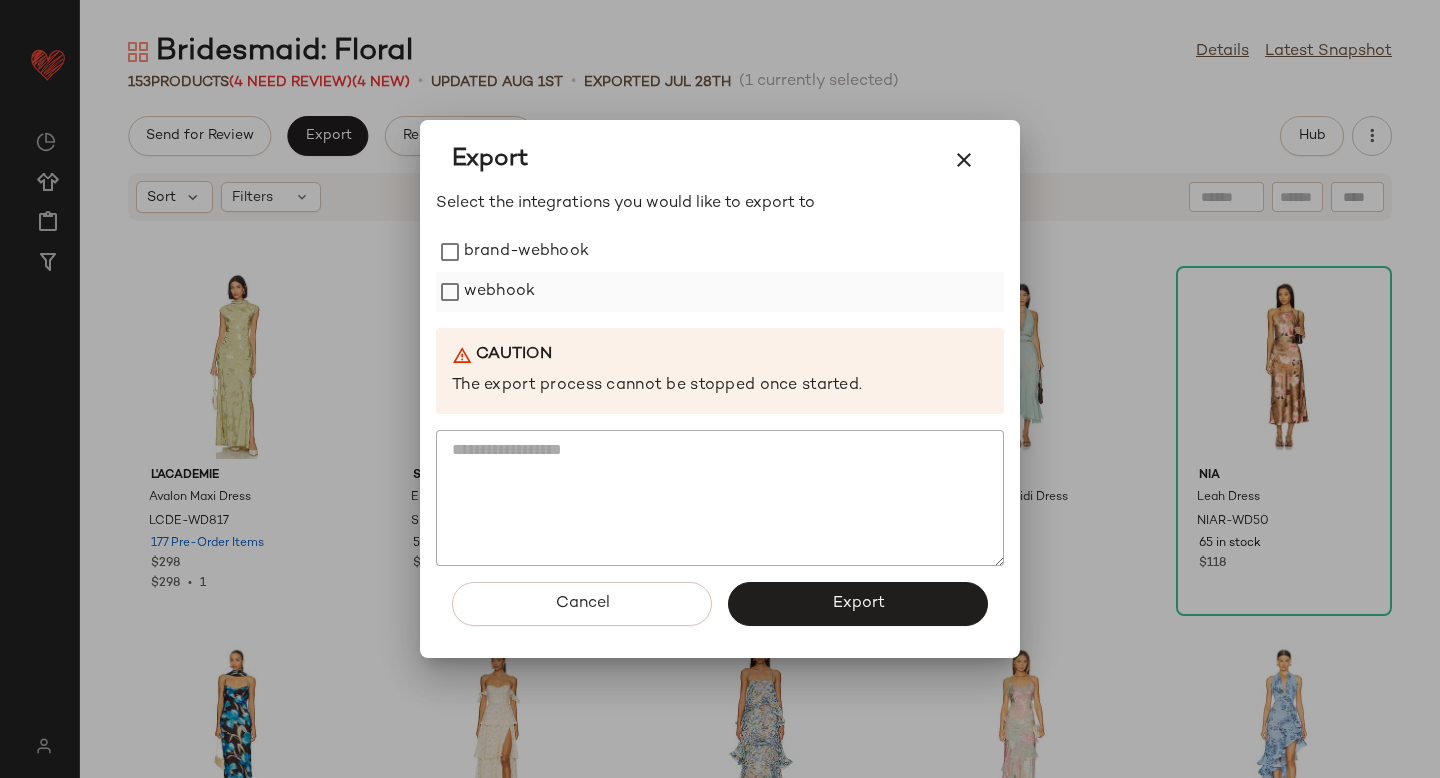 click on "webhook" at bounding box center (499, 292) 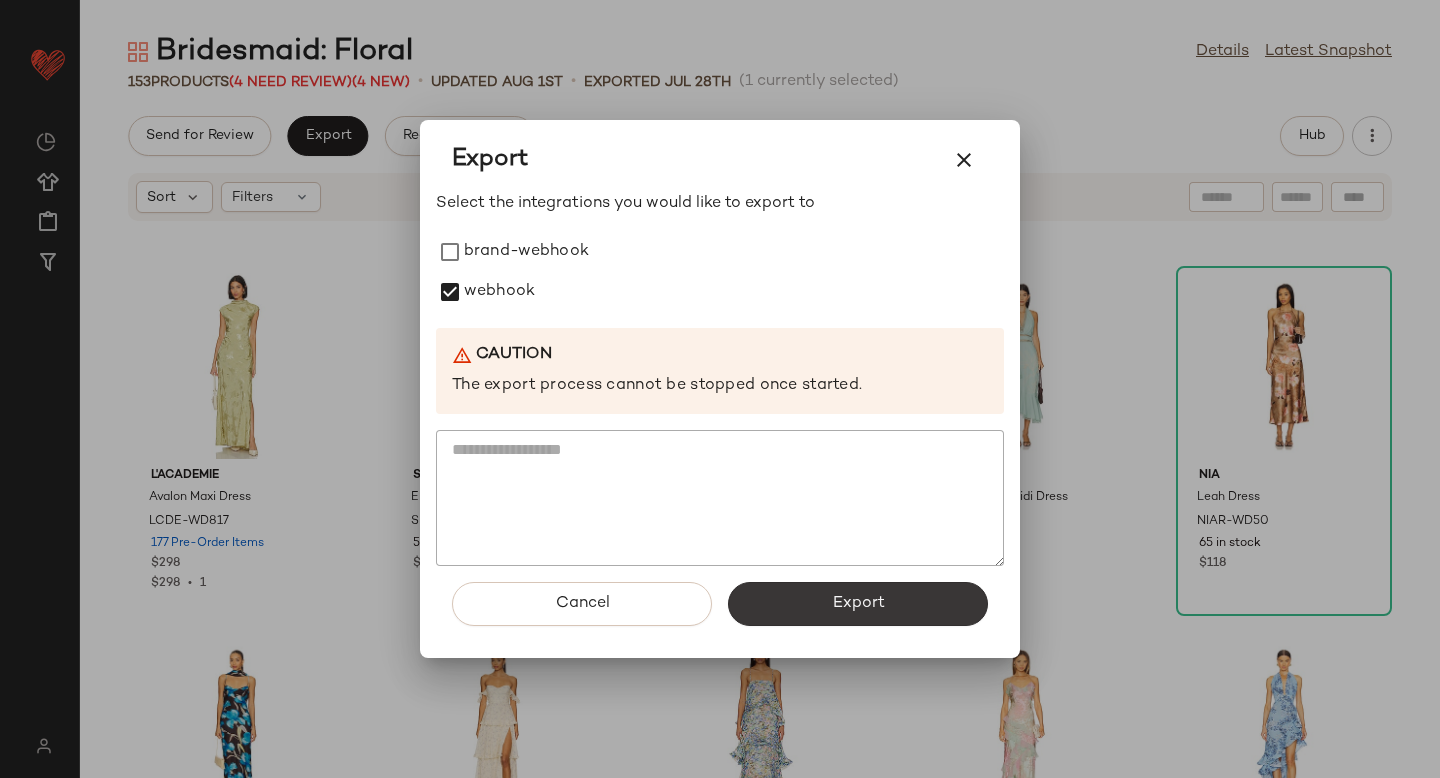 click on "Export" at bounding box center [858, 604] 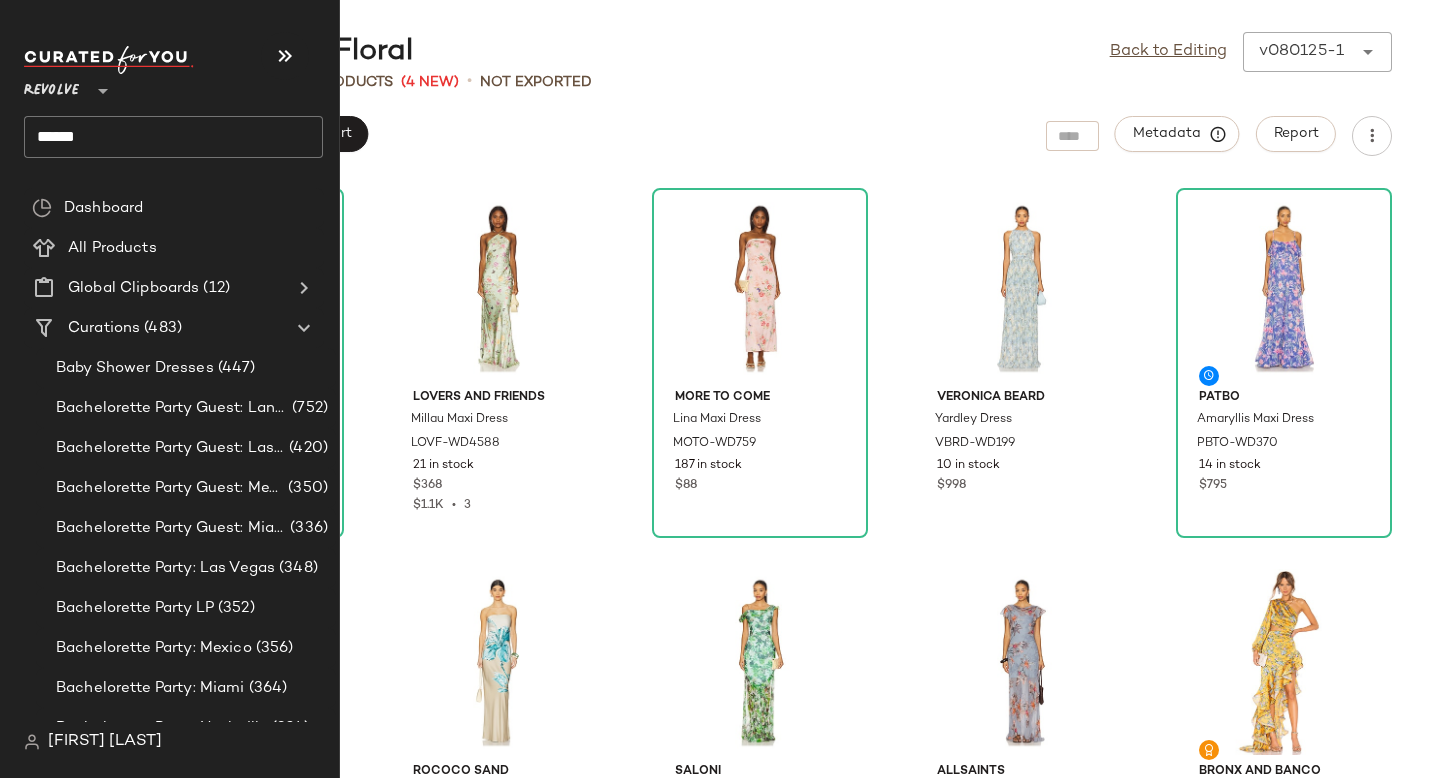 click on "******" 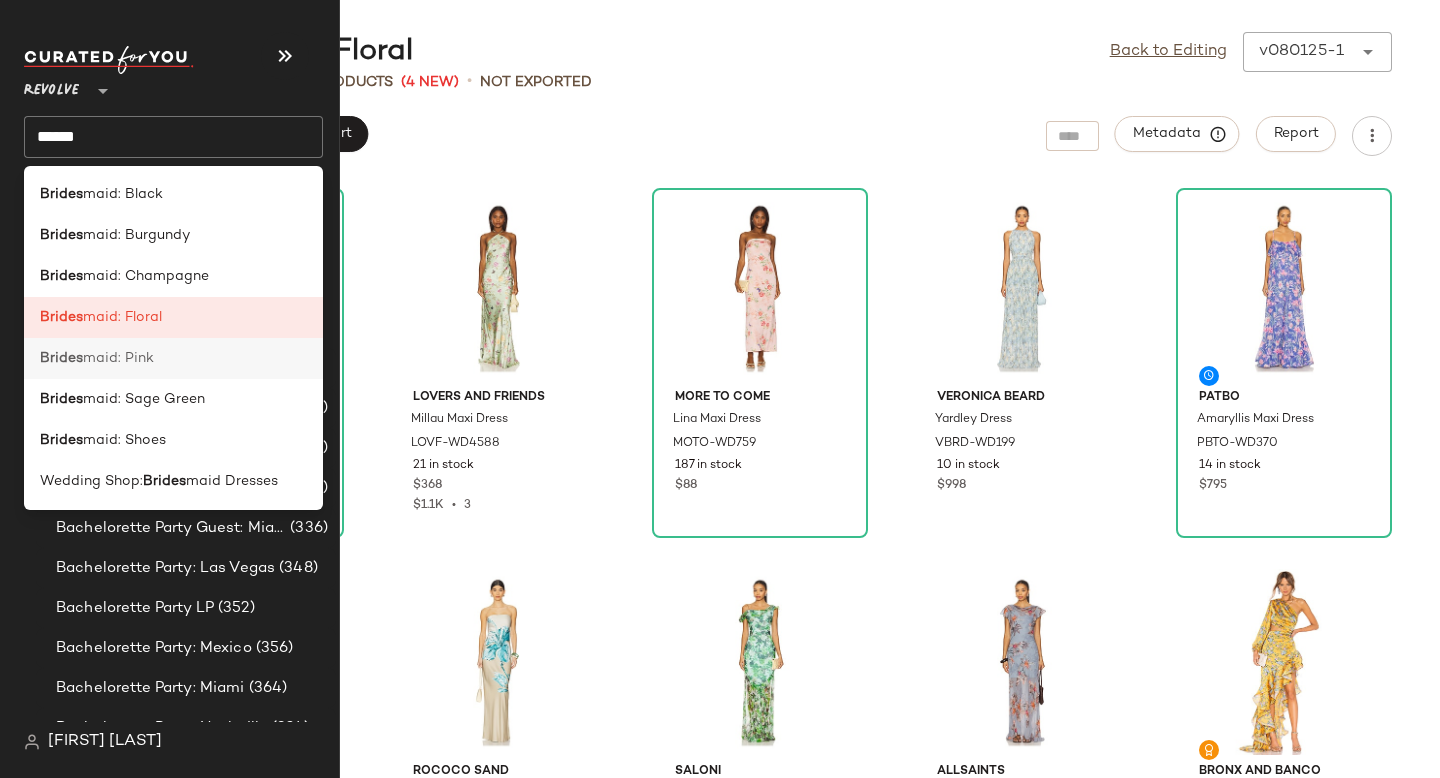 click on "maid: Pink" at bounding box center [118, 358] 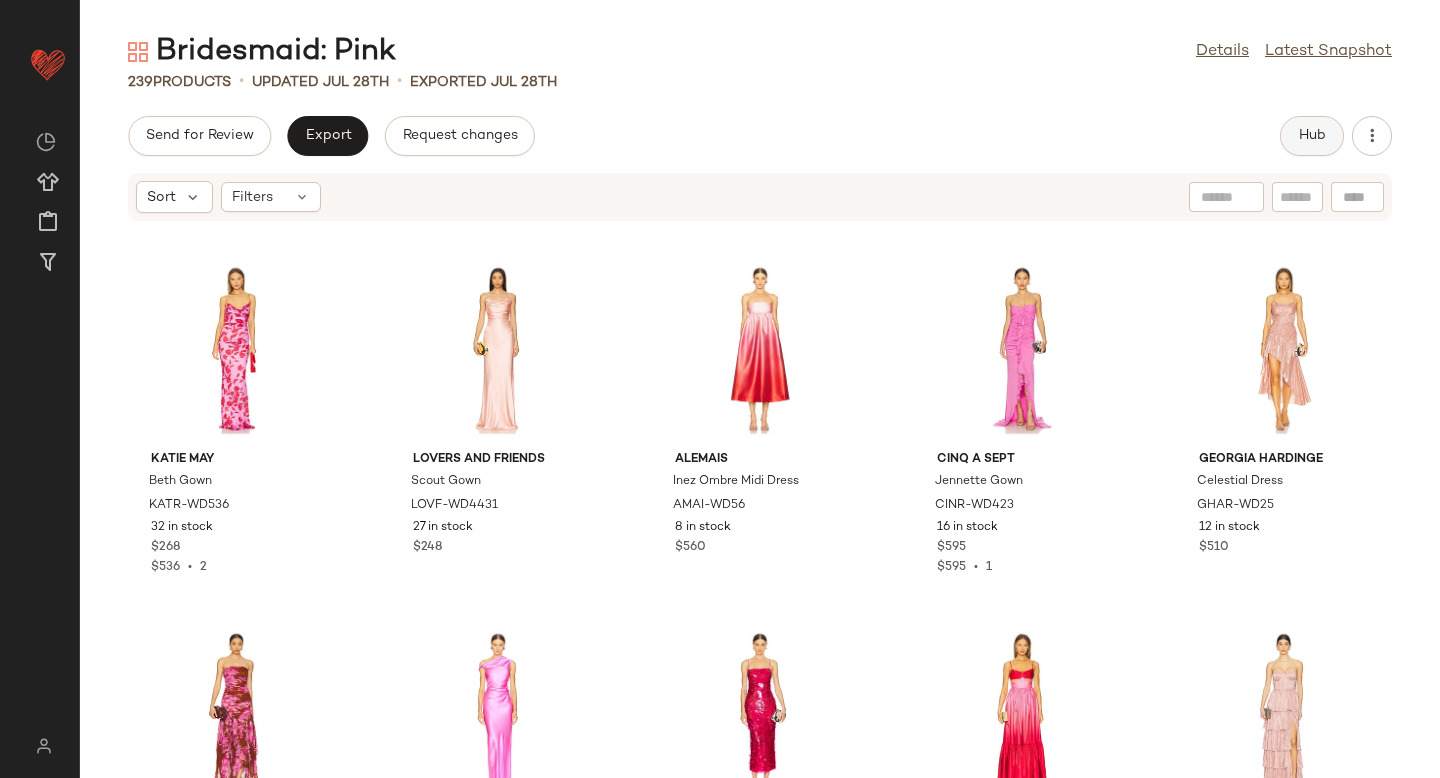 click on "Hub" 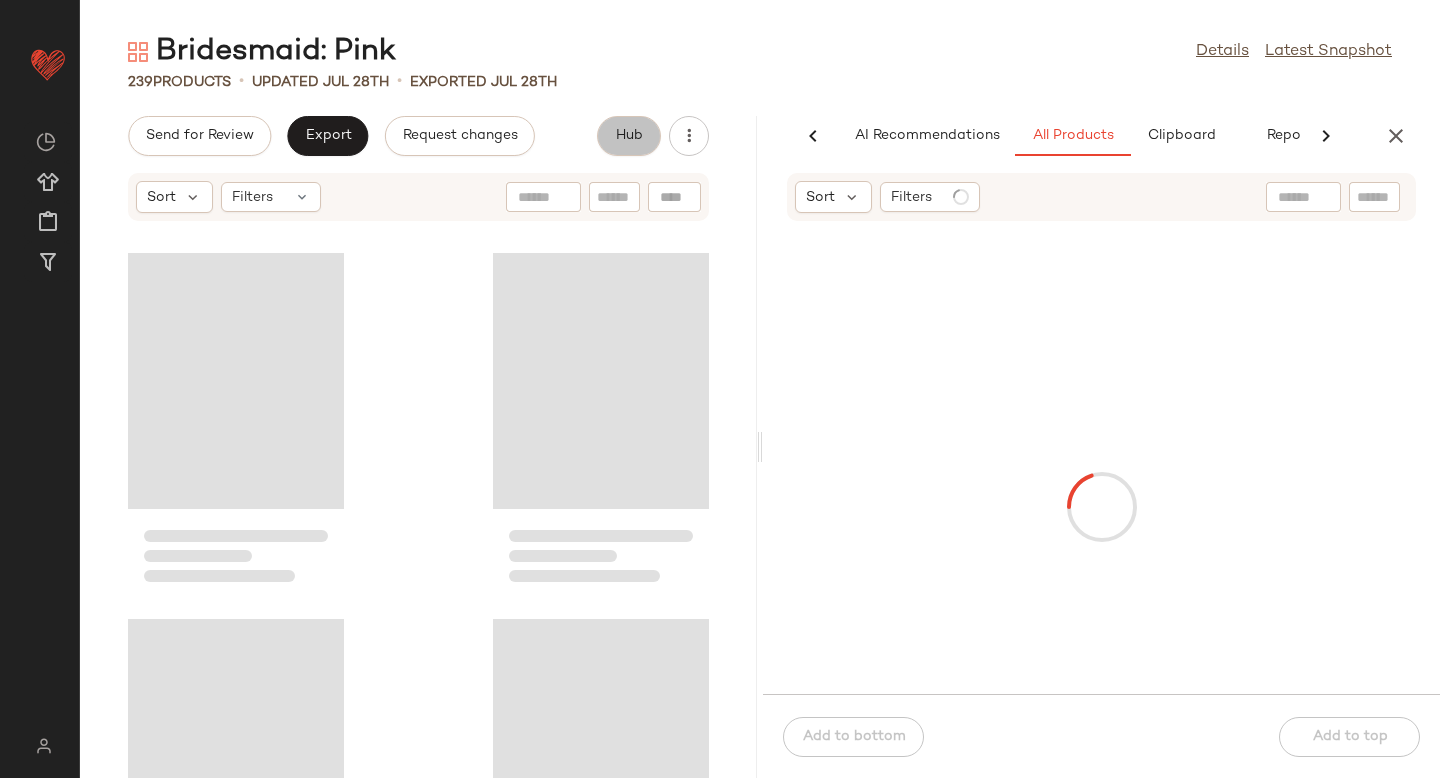 scroll, scrollTop: 0, scrollLeft: 47, axis: horizontal 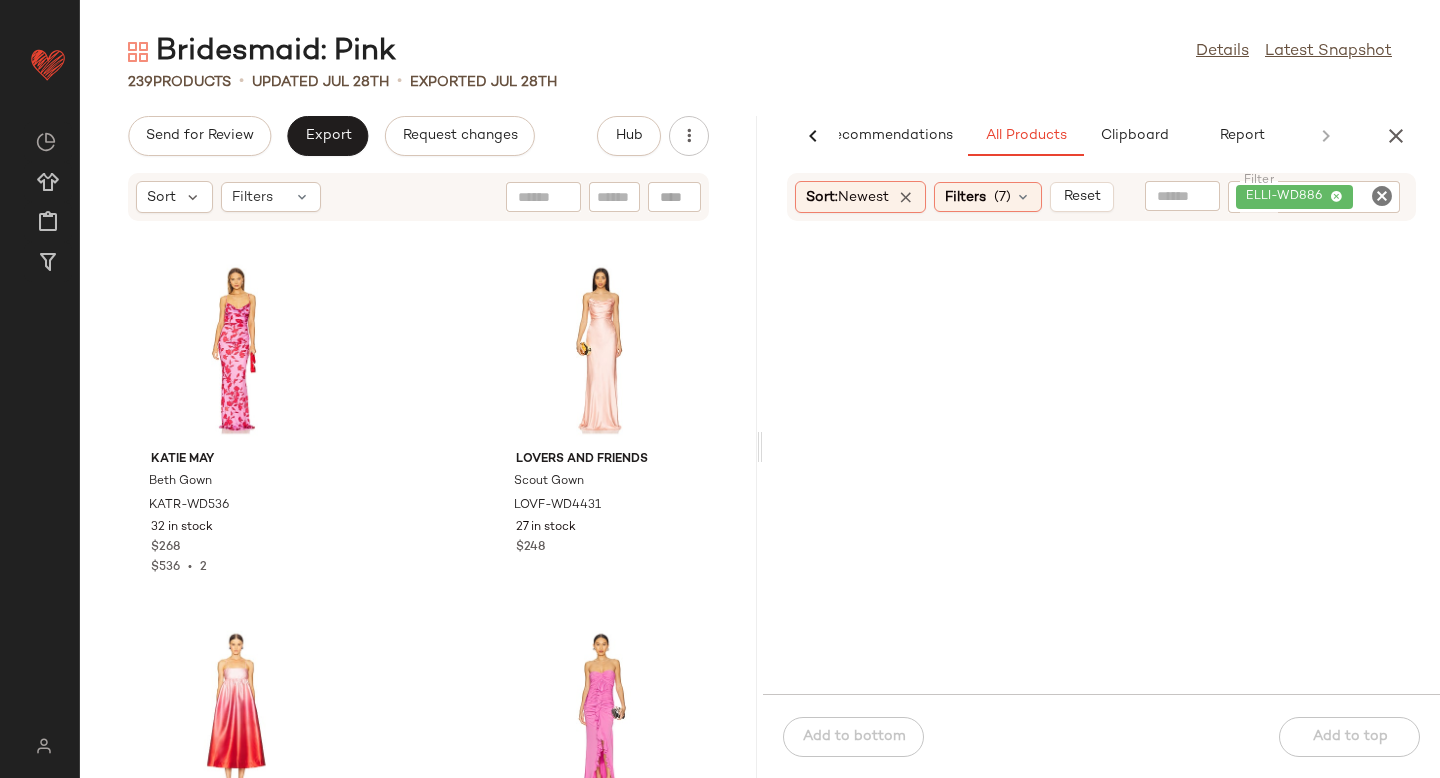 click 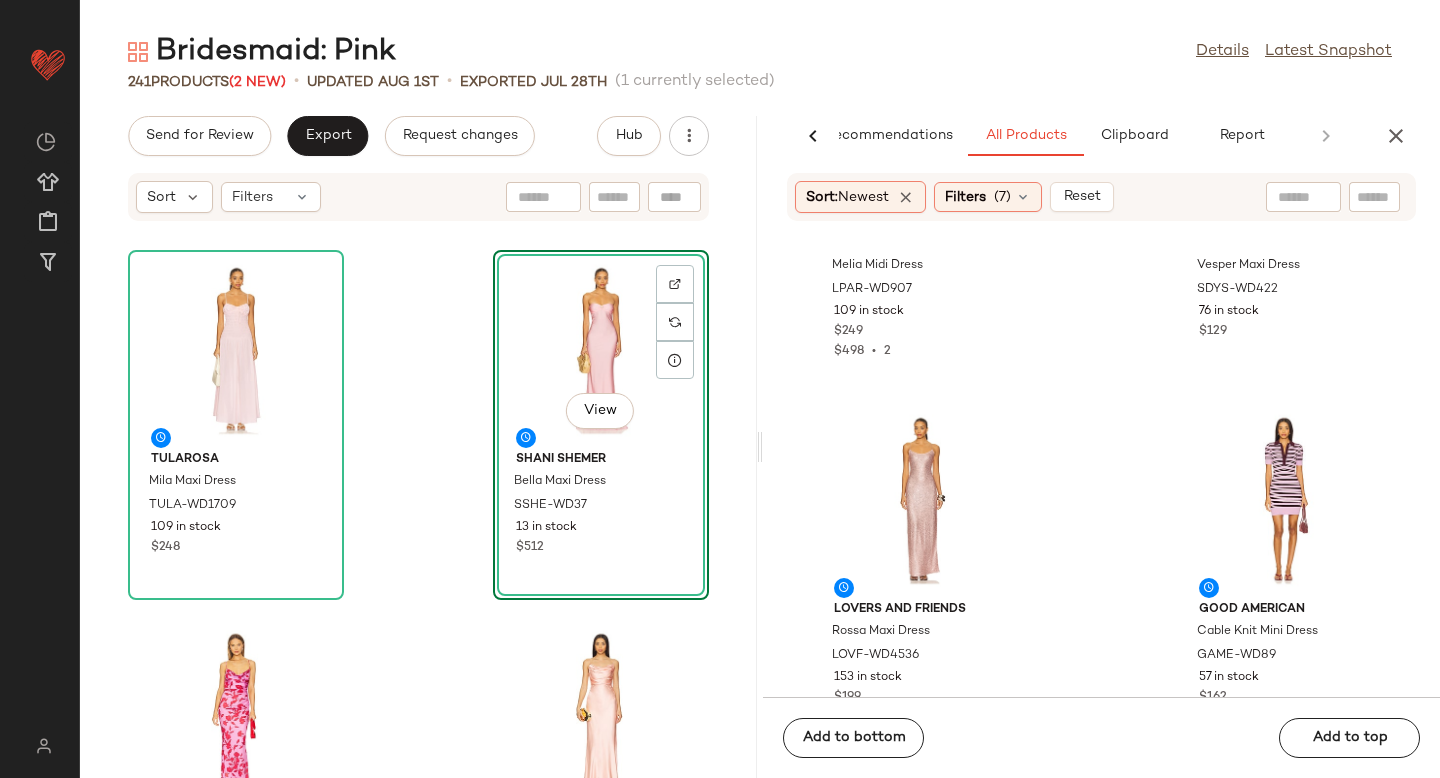 scroll, scrollTop: 674, scrollLeft: 0, axis: vertical 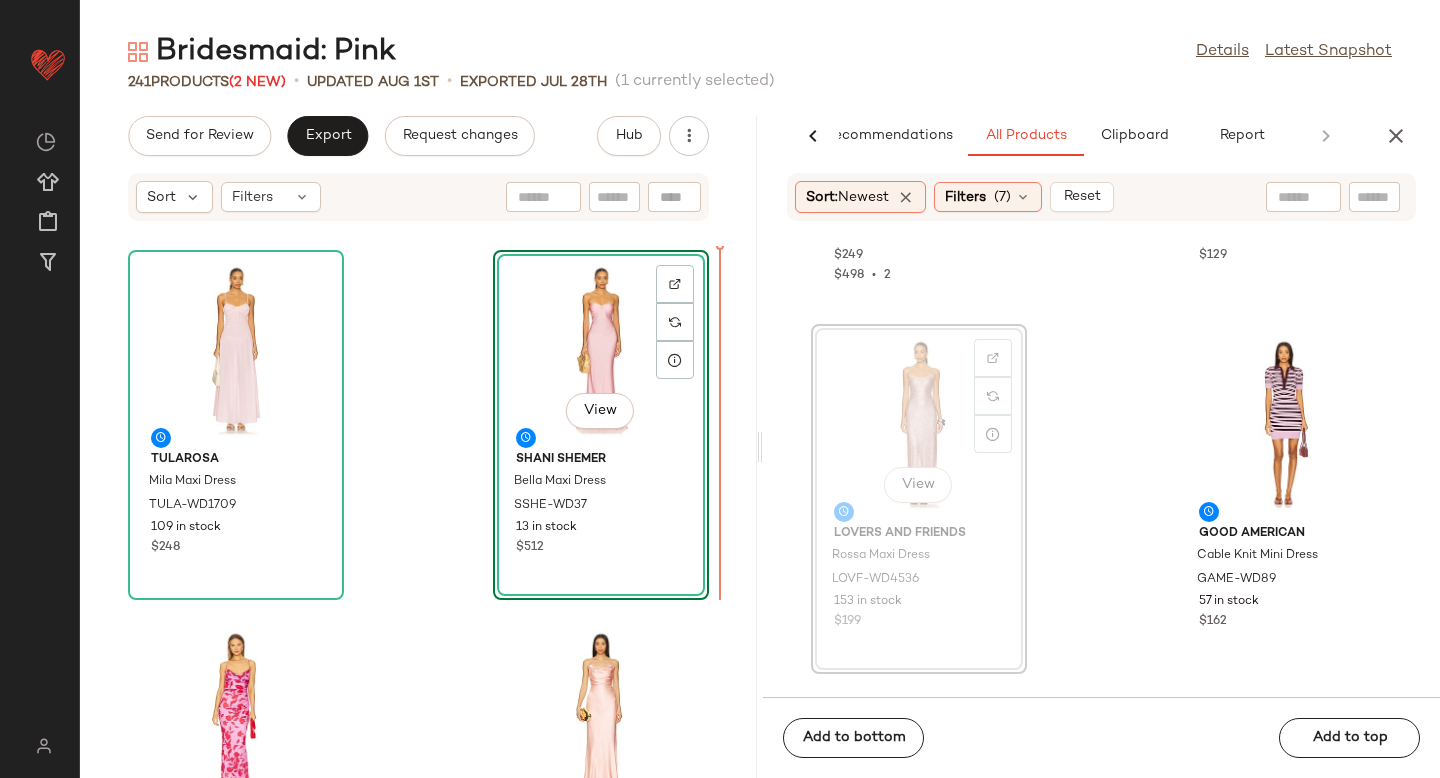 drag, startPoint x: 876, startPoint y: 423, endPoint x: 624, endPoint y: 527, distance: 272.61694 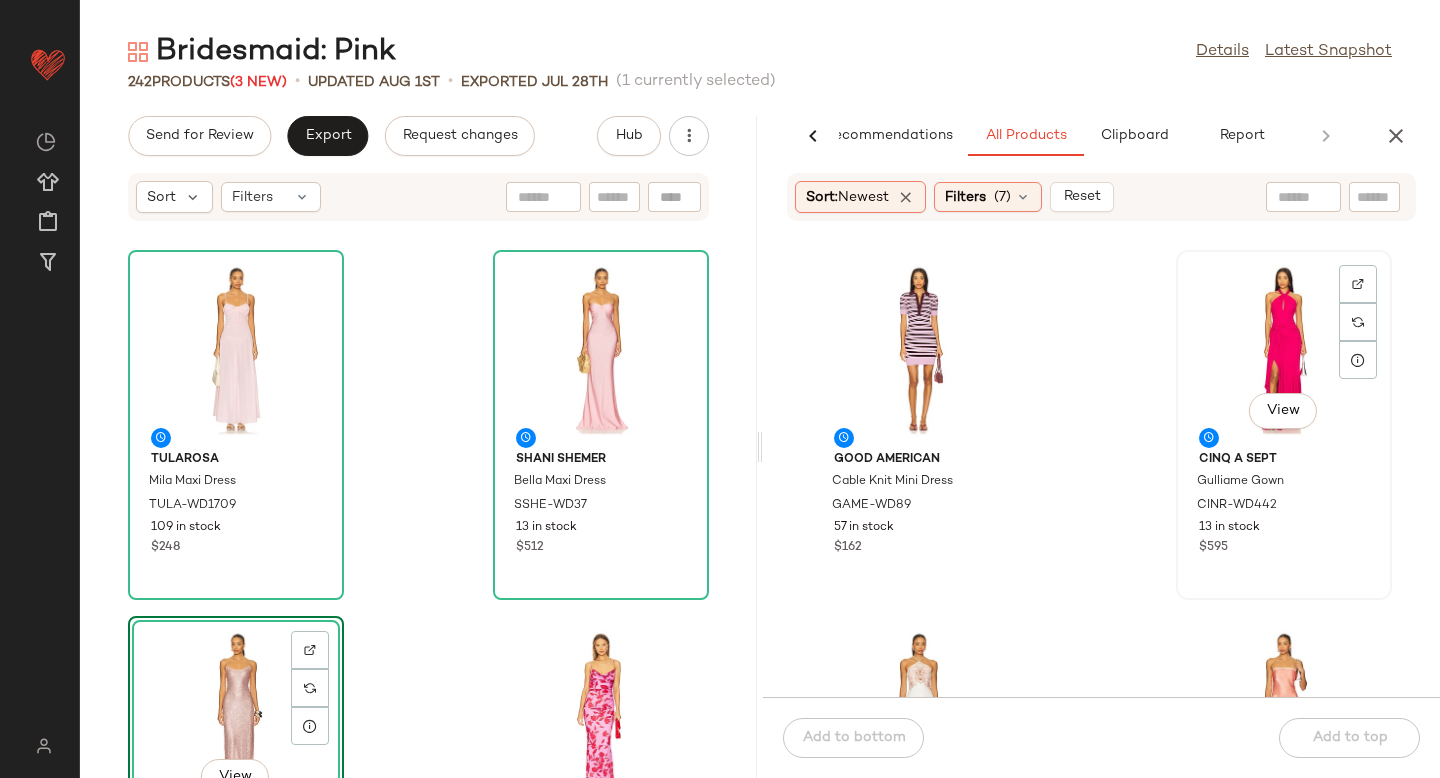 scroll, scrollTop: 746, scrollLeft: 0, axis: vertical 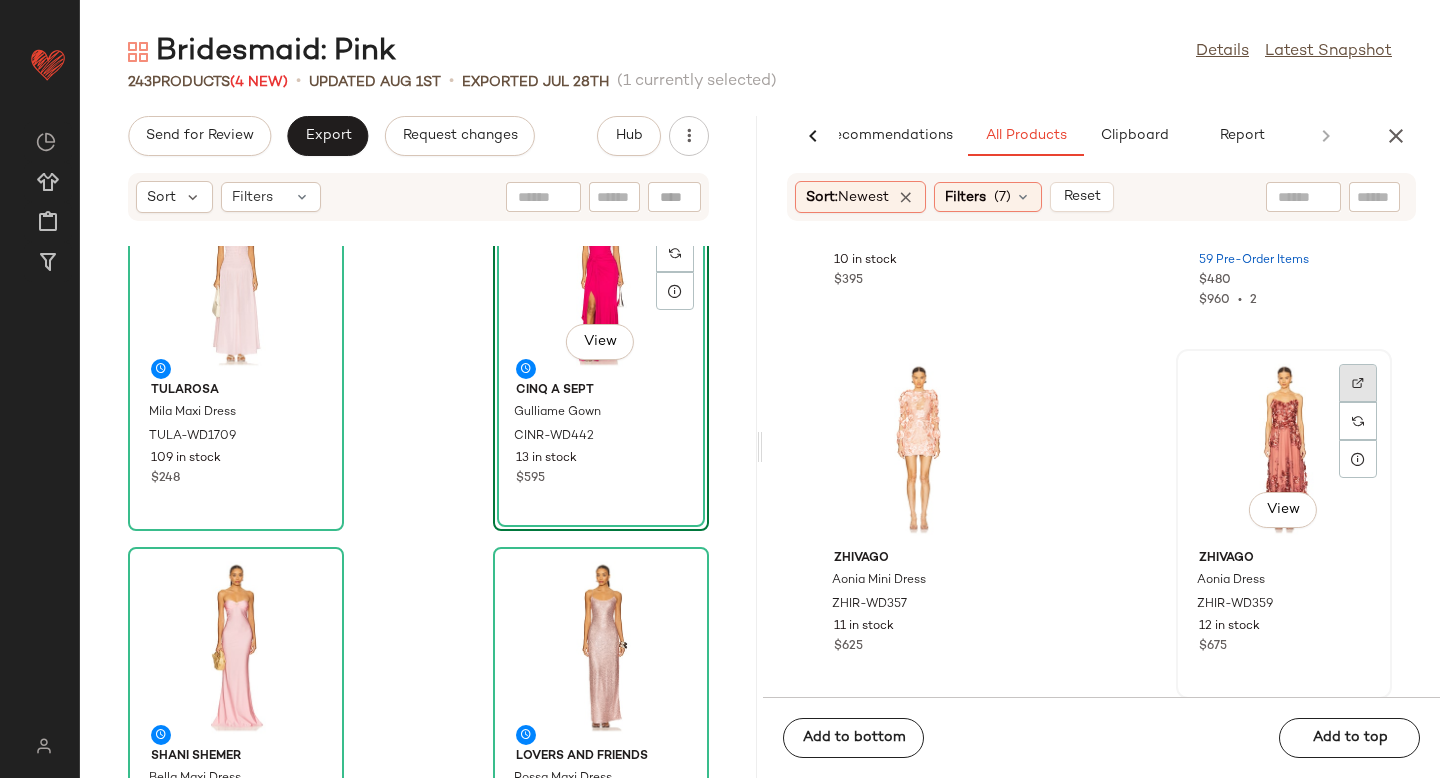 click 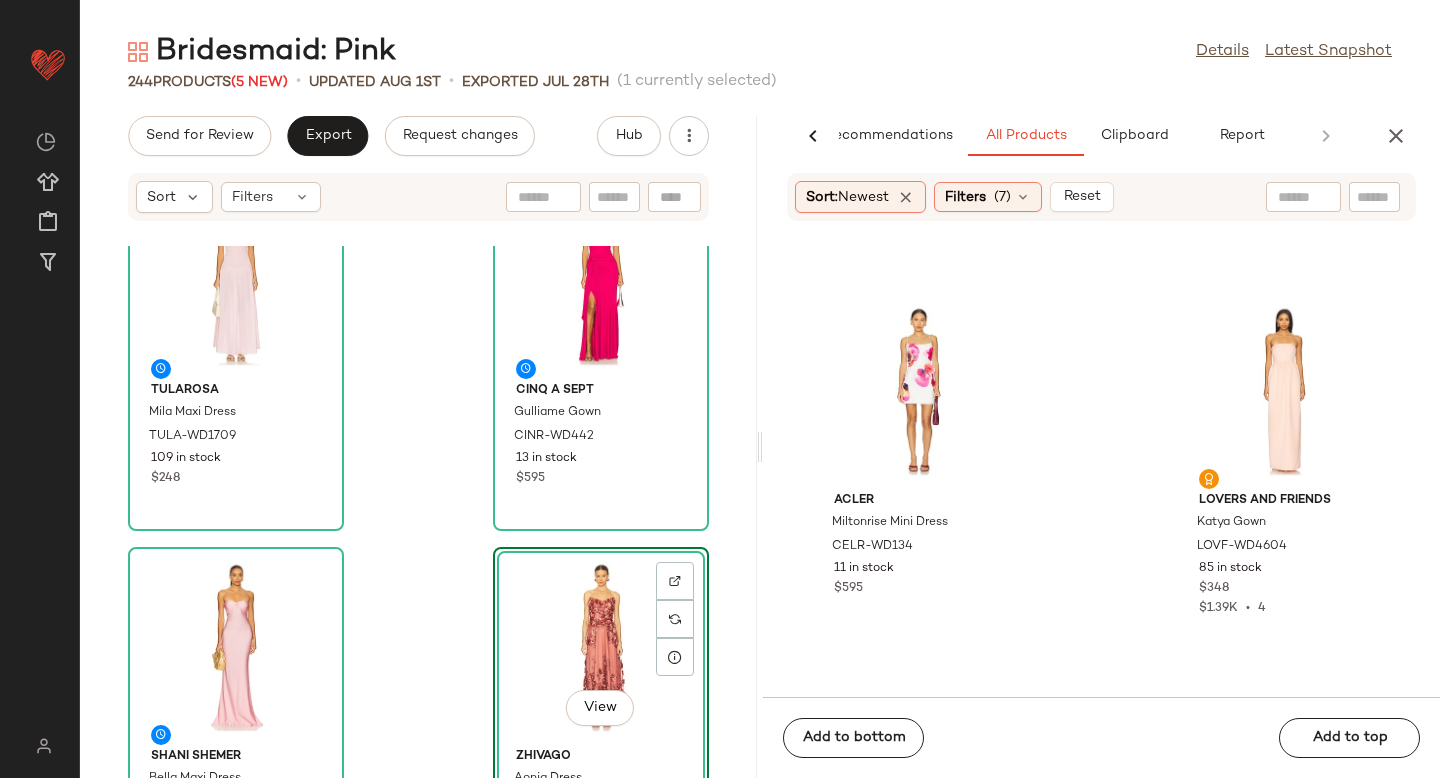 scroll, scrollTop: 2536, scrollLeft: 0, axis: vertical 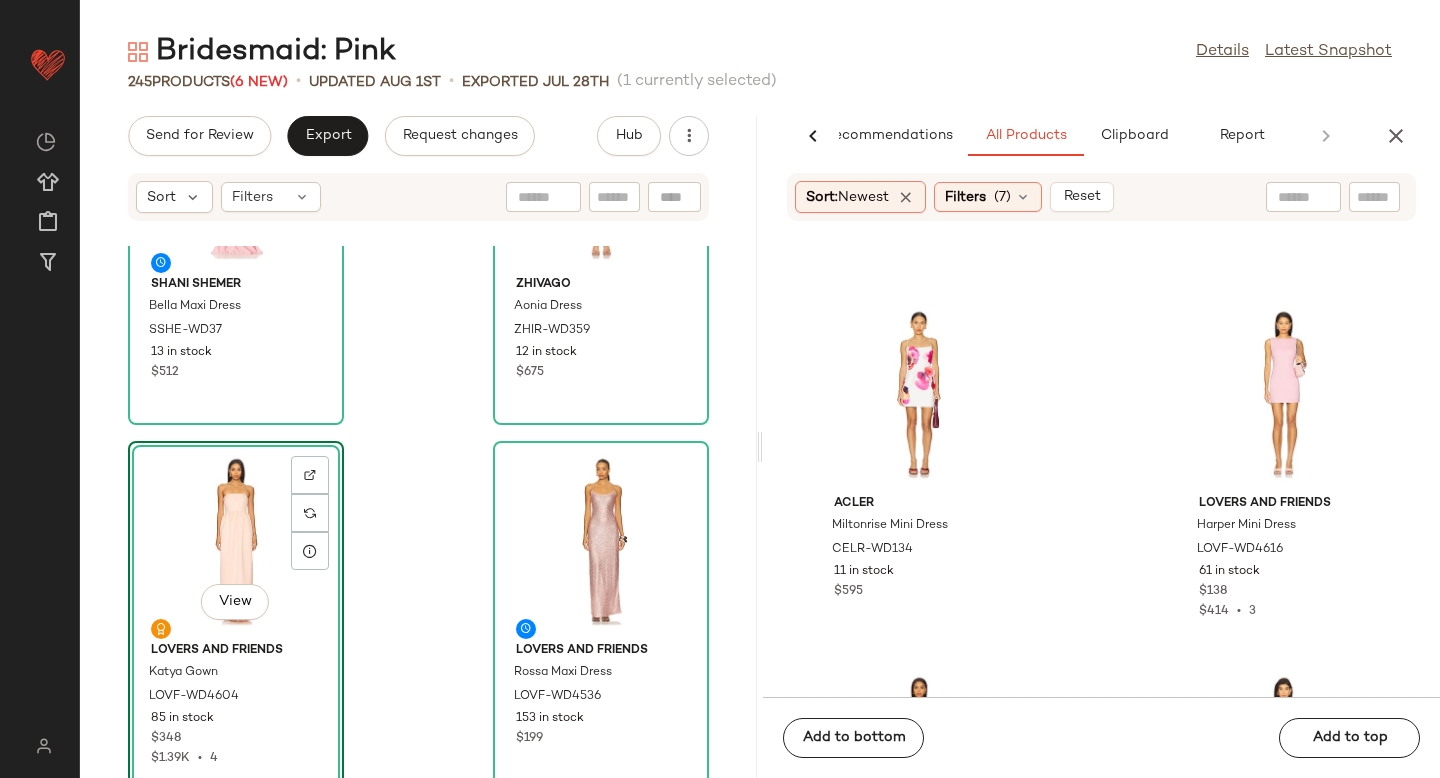click on "View" 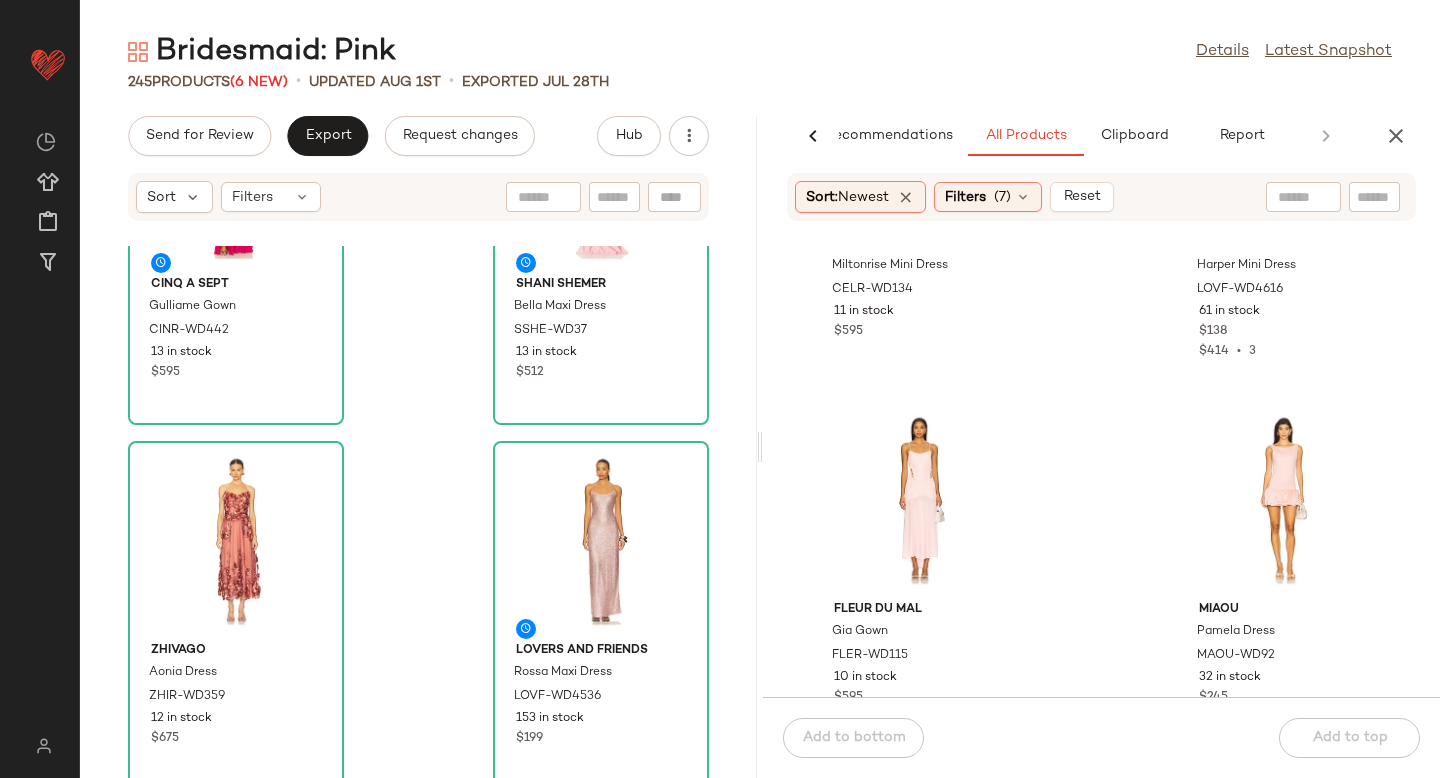 scroll, scrollTop: 2855, scrollLeft: 0, axis: vertical 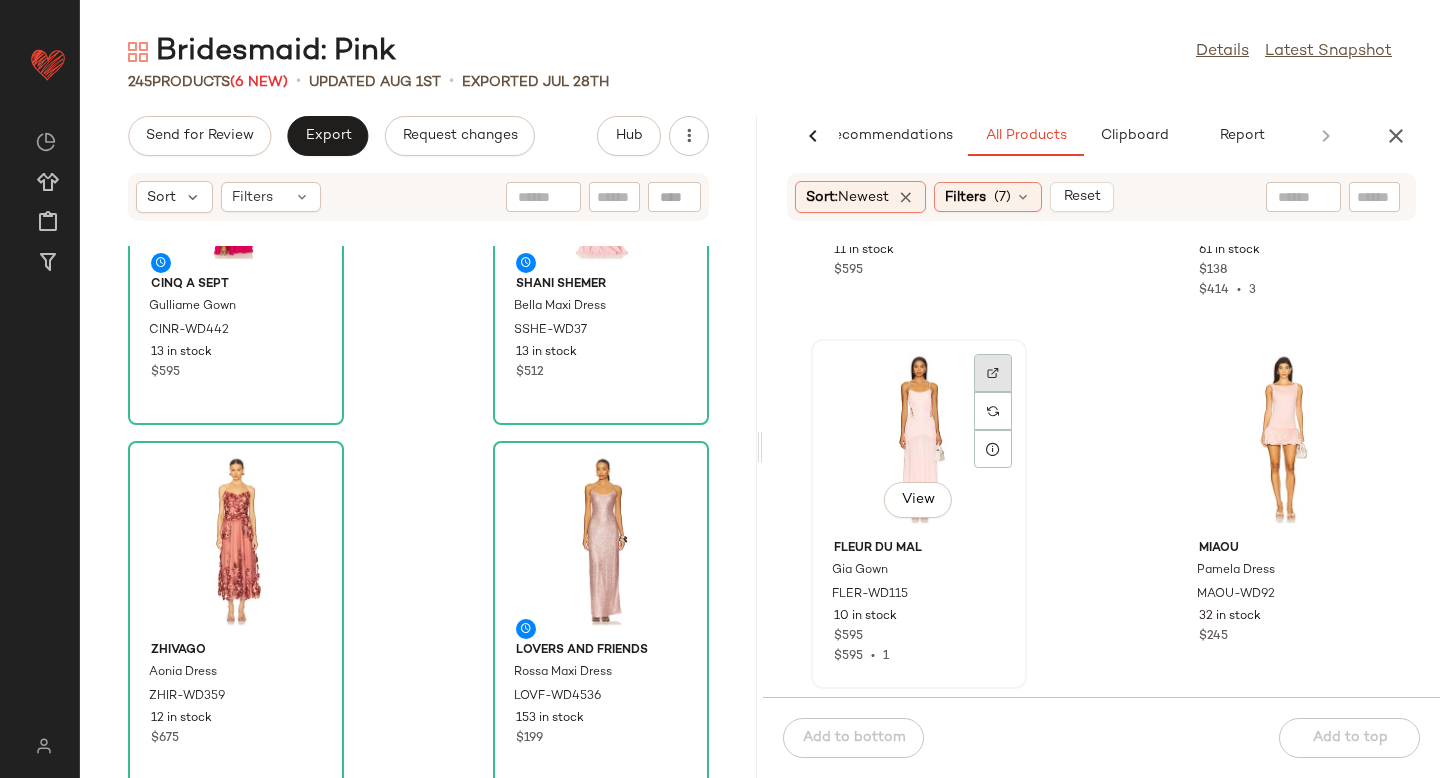 click 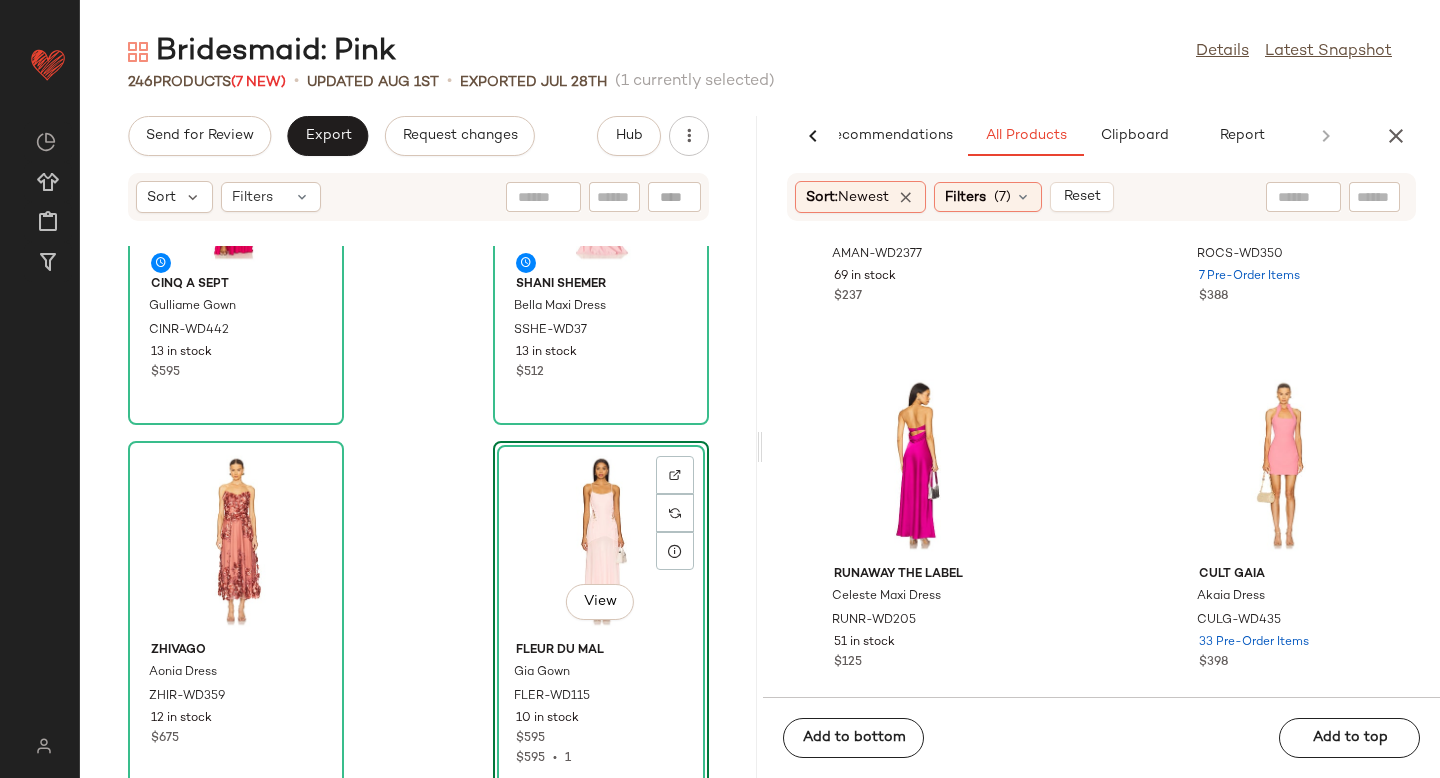 scroll, scrollTop: 4292, scrollLeft: 0, axis: vertical 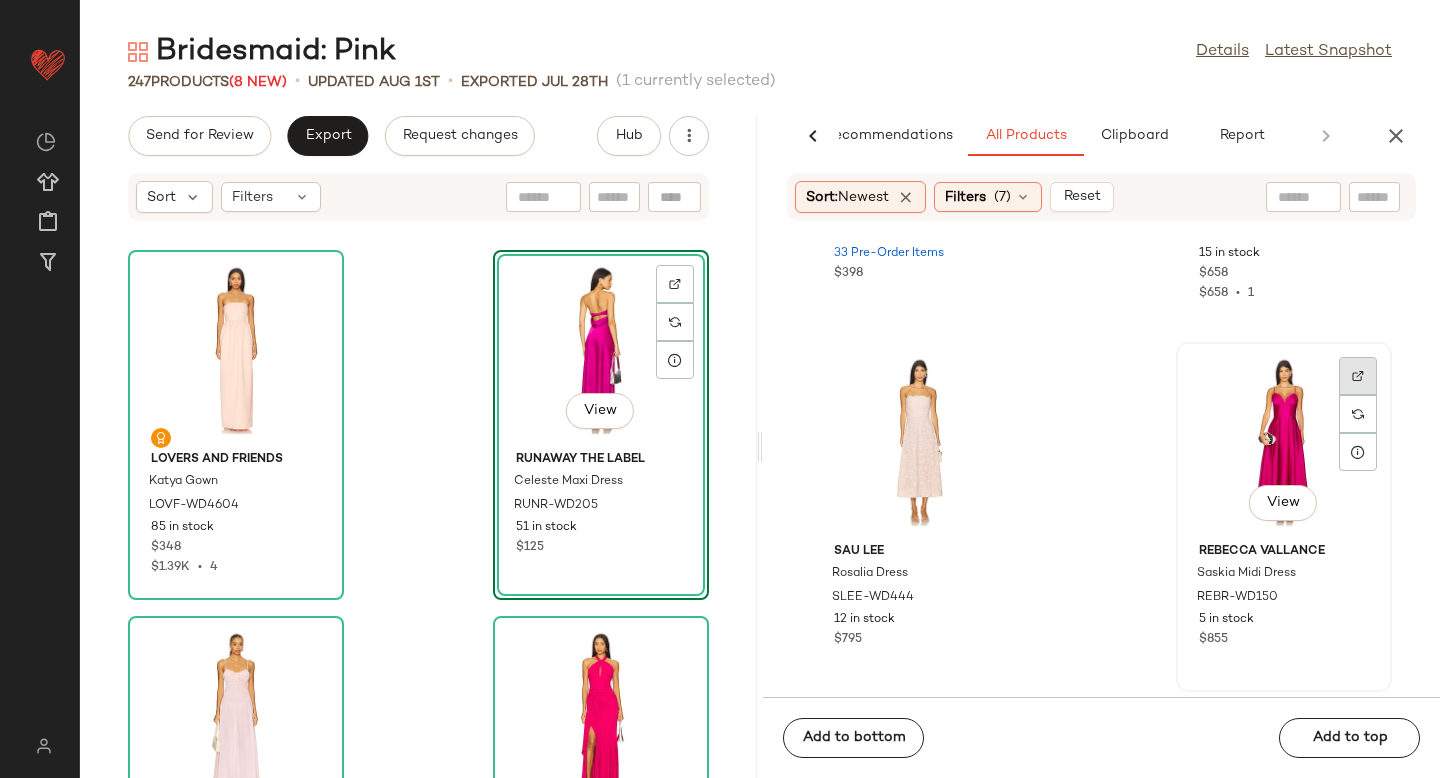 click 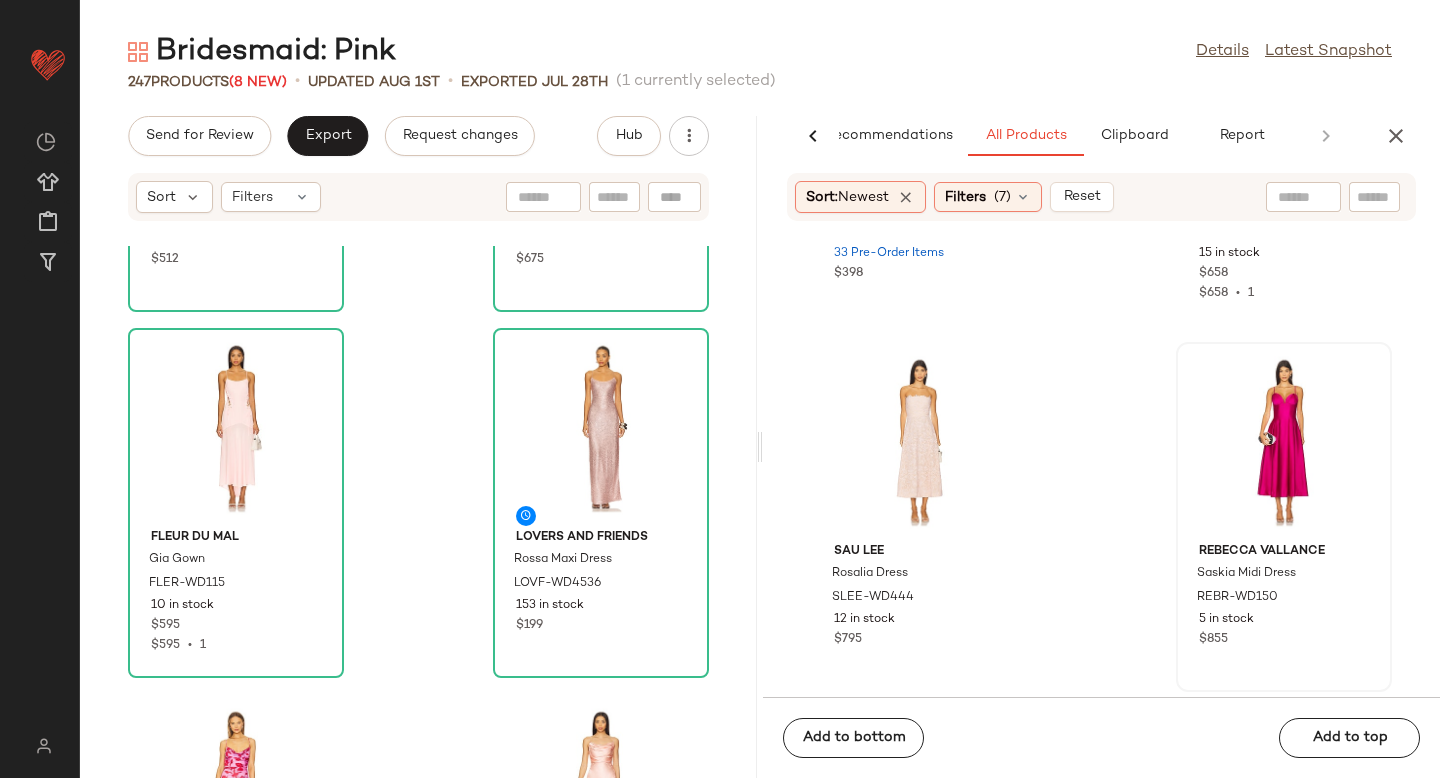 scroll, scrollTop: 1125, scrollLeft: 0, axis: vertical 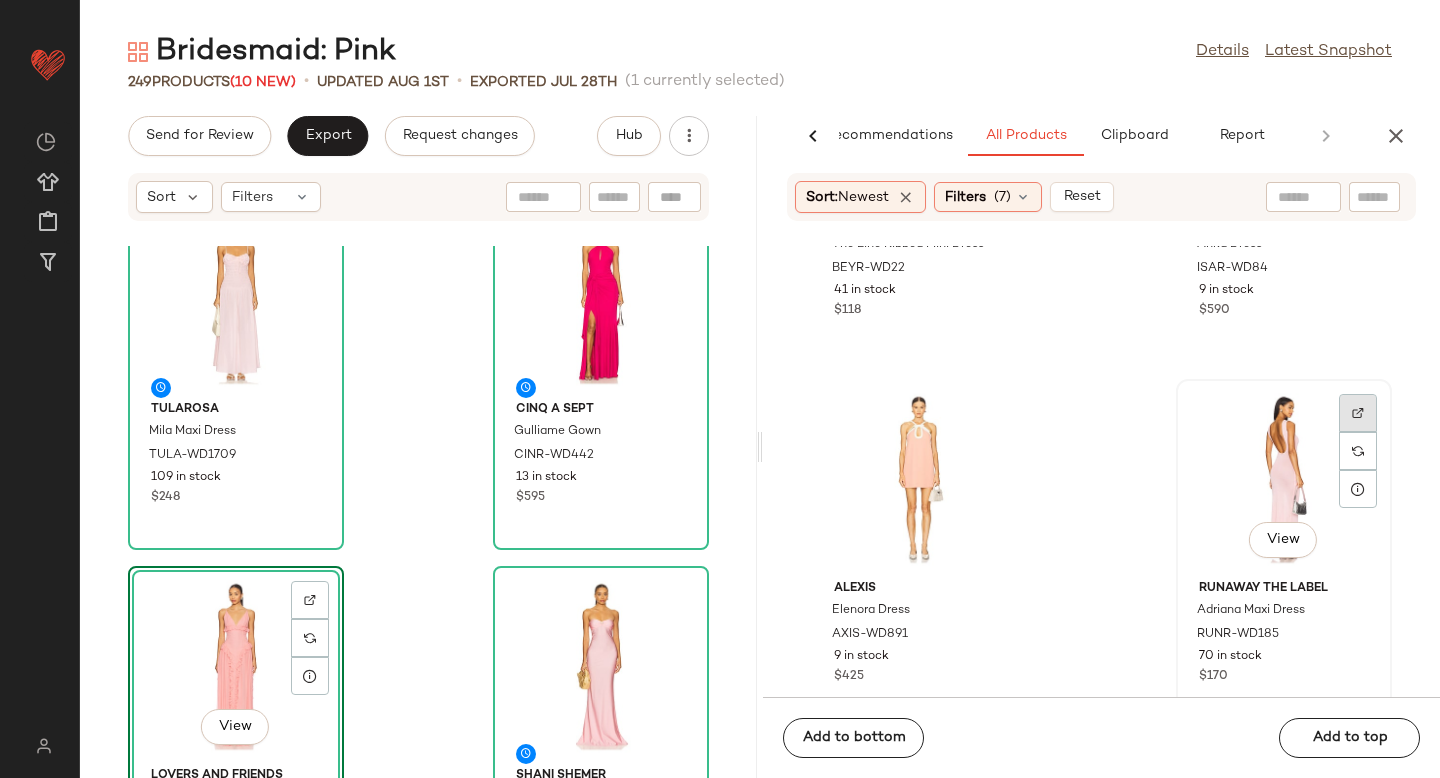 click 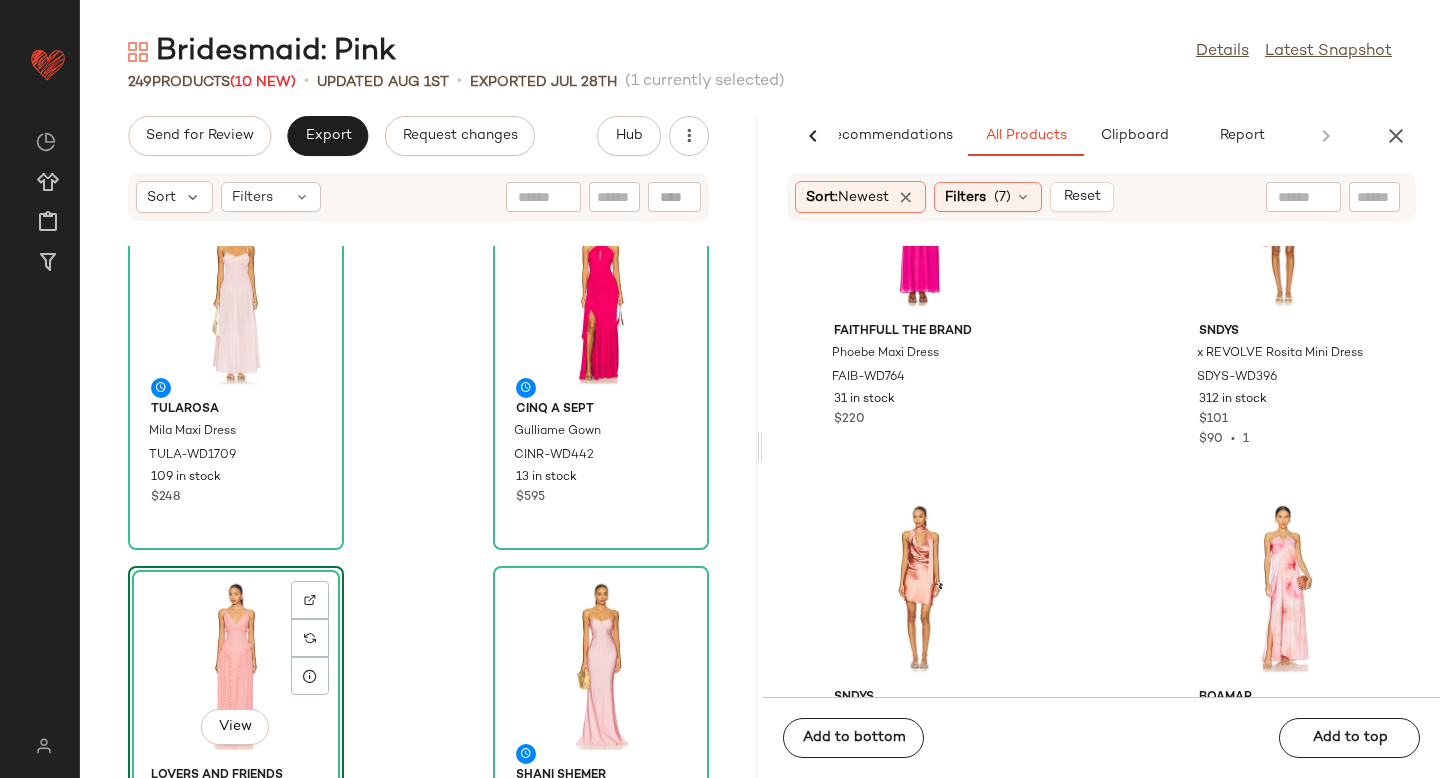 scroll, scrollTop: 13475, scrollLeft: 0, axis: vertical 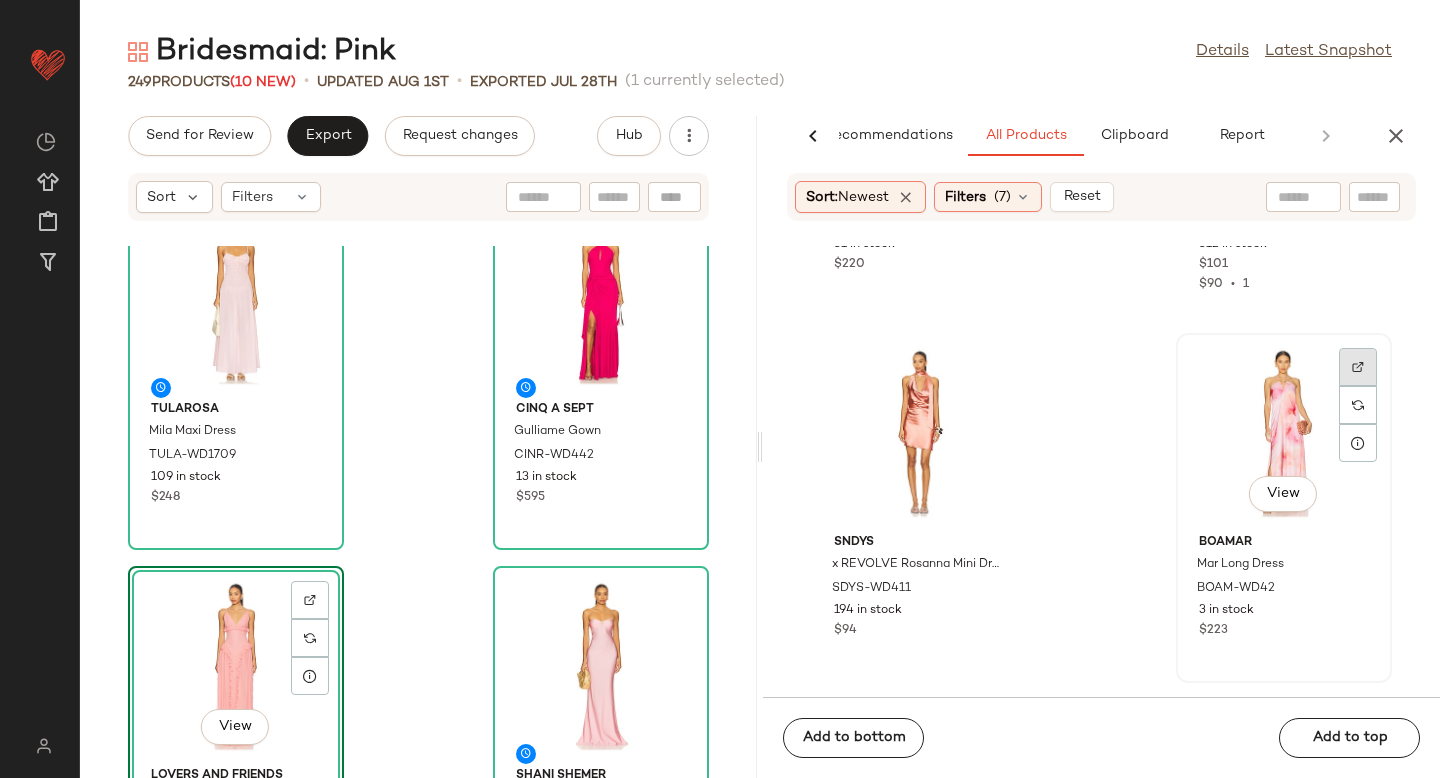 click 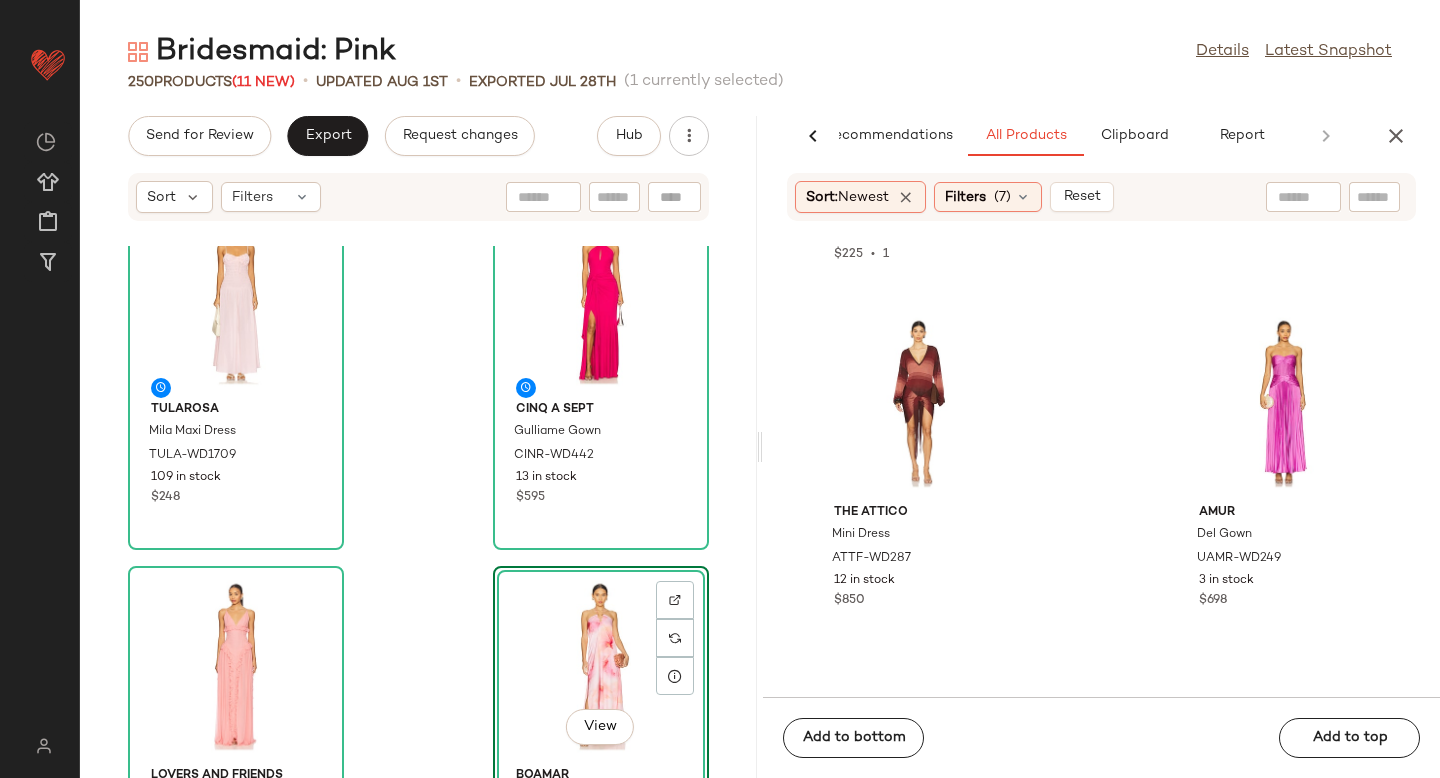 scroll, scrollTop: 18262, scrollLeft: 0, axis: vertical 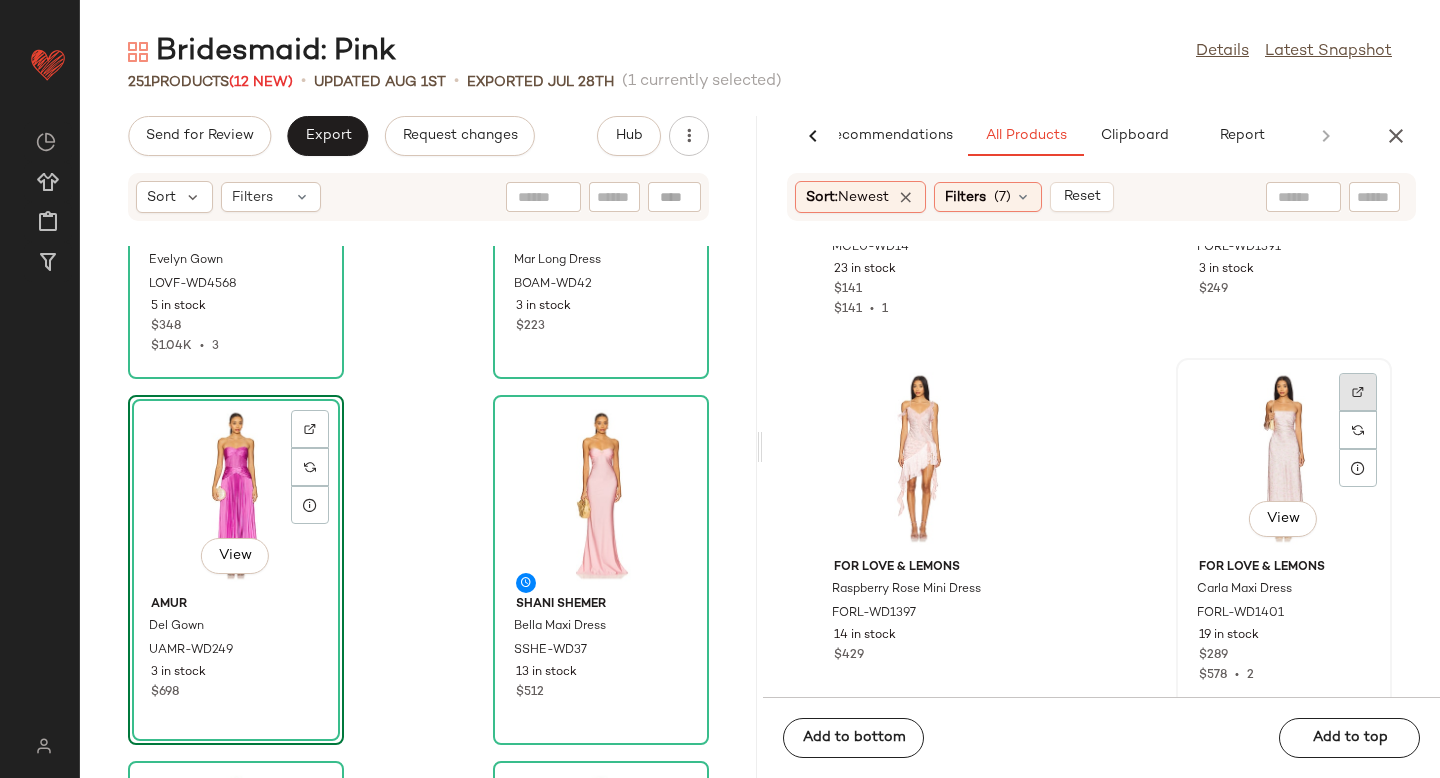 click 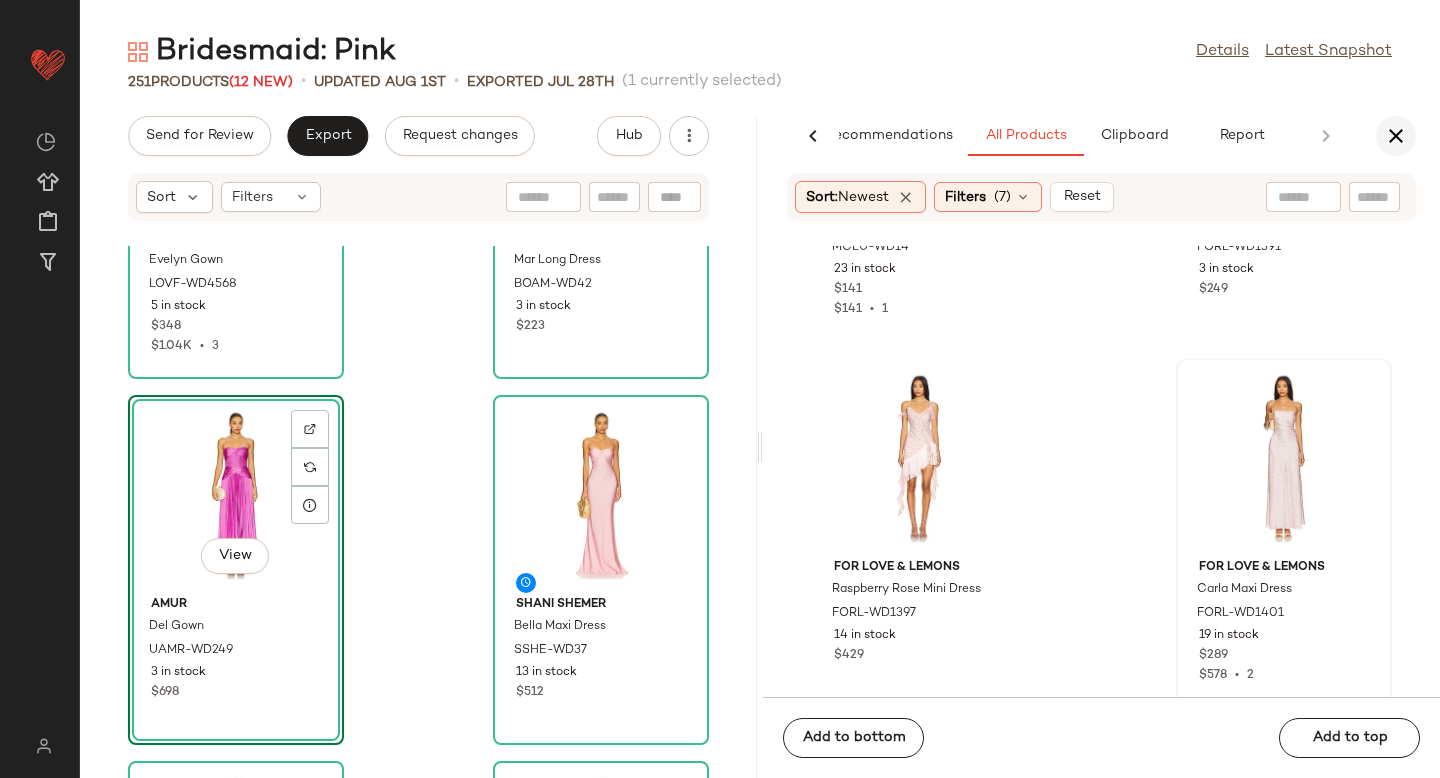 click at bounding box center (1396, 136) 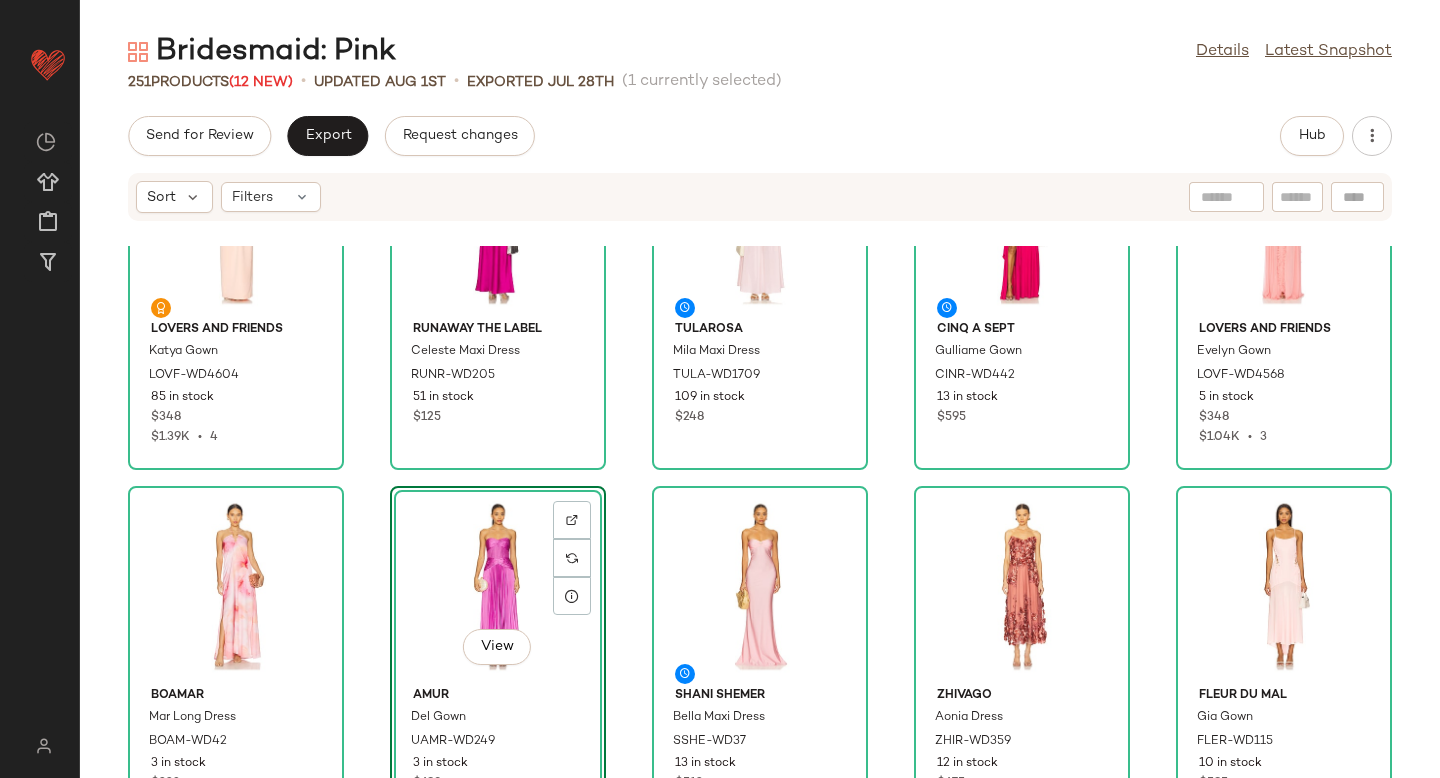 scroll, scrollTop: 0, scrollLeft: 0, axis: both 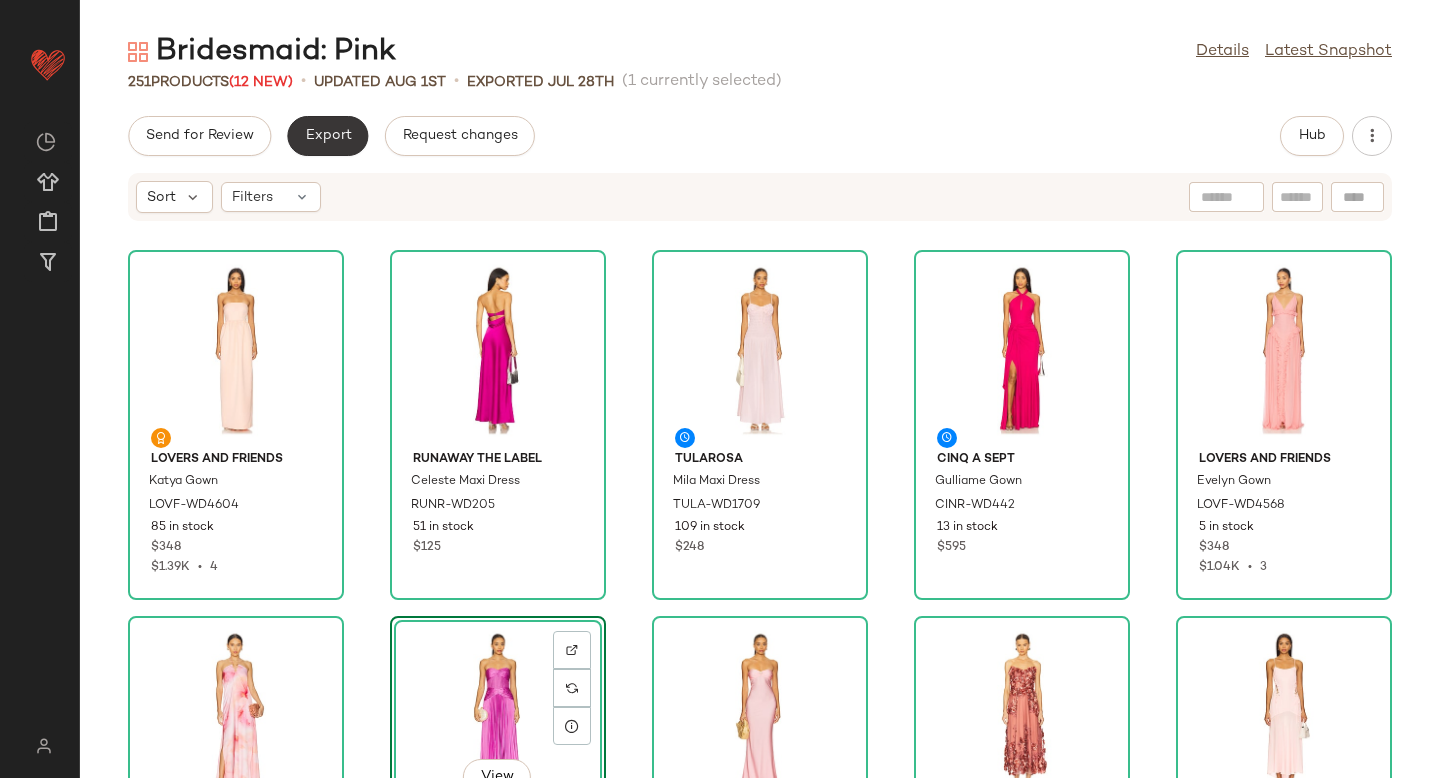 click on "Export" 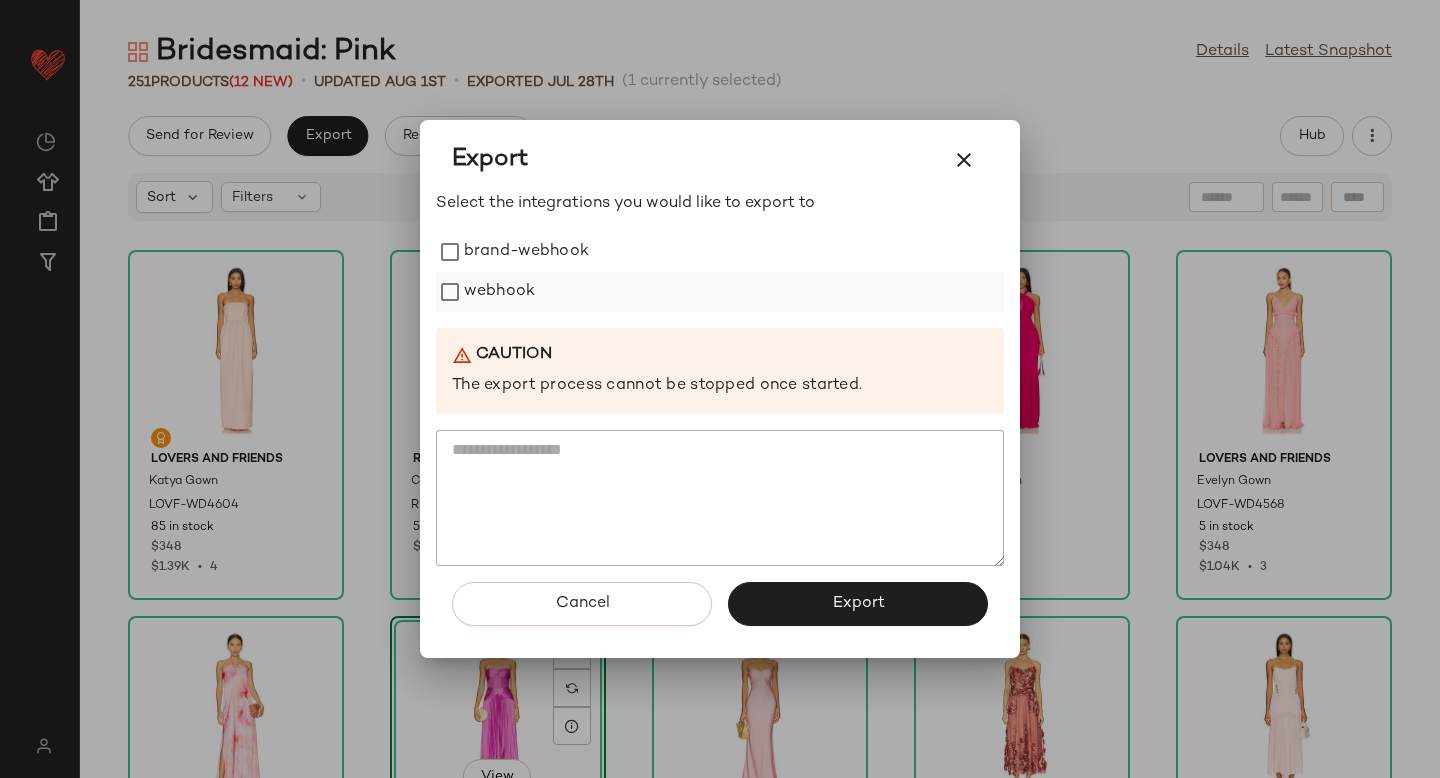 click on "webhook" at bounding box center [499, 292] 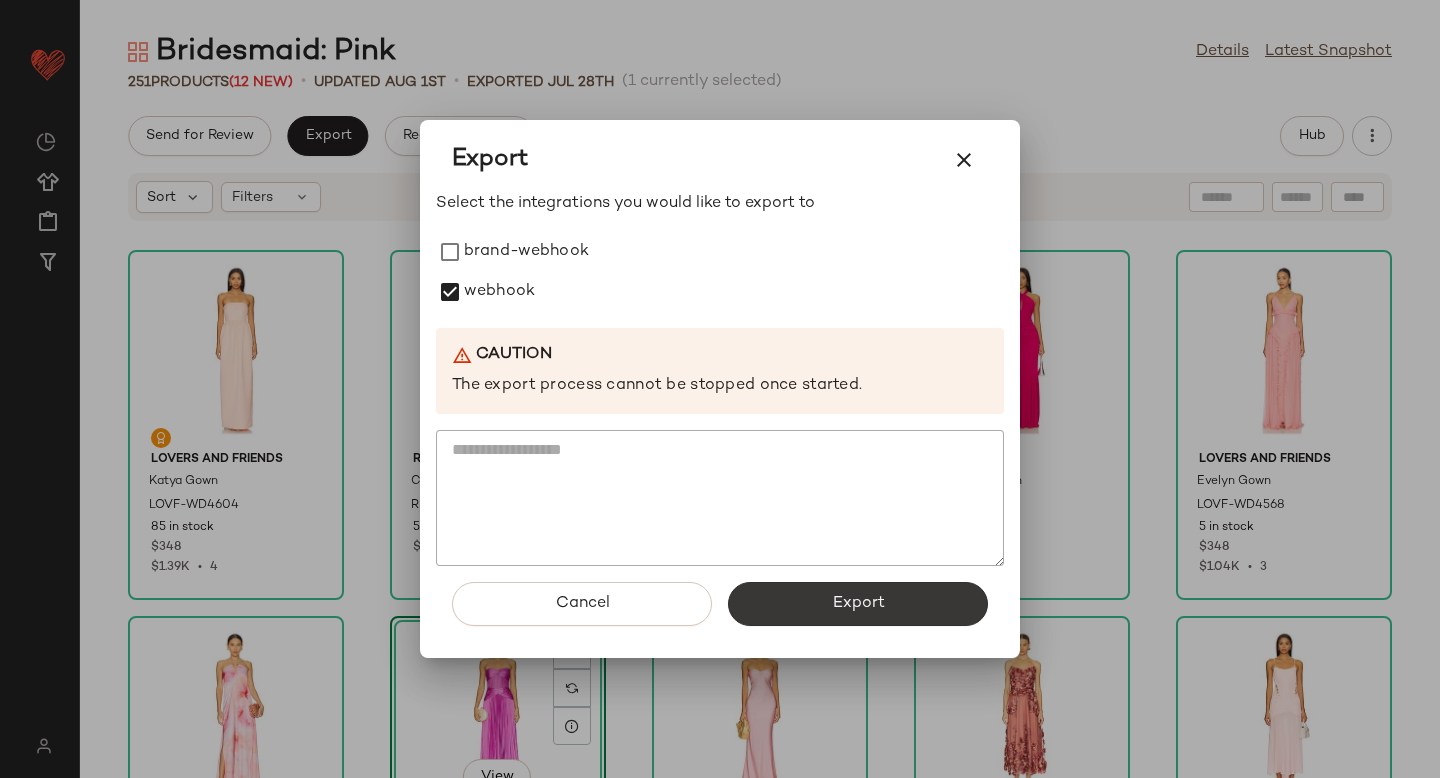 click on "Export" at bounding box center [858, 604] 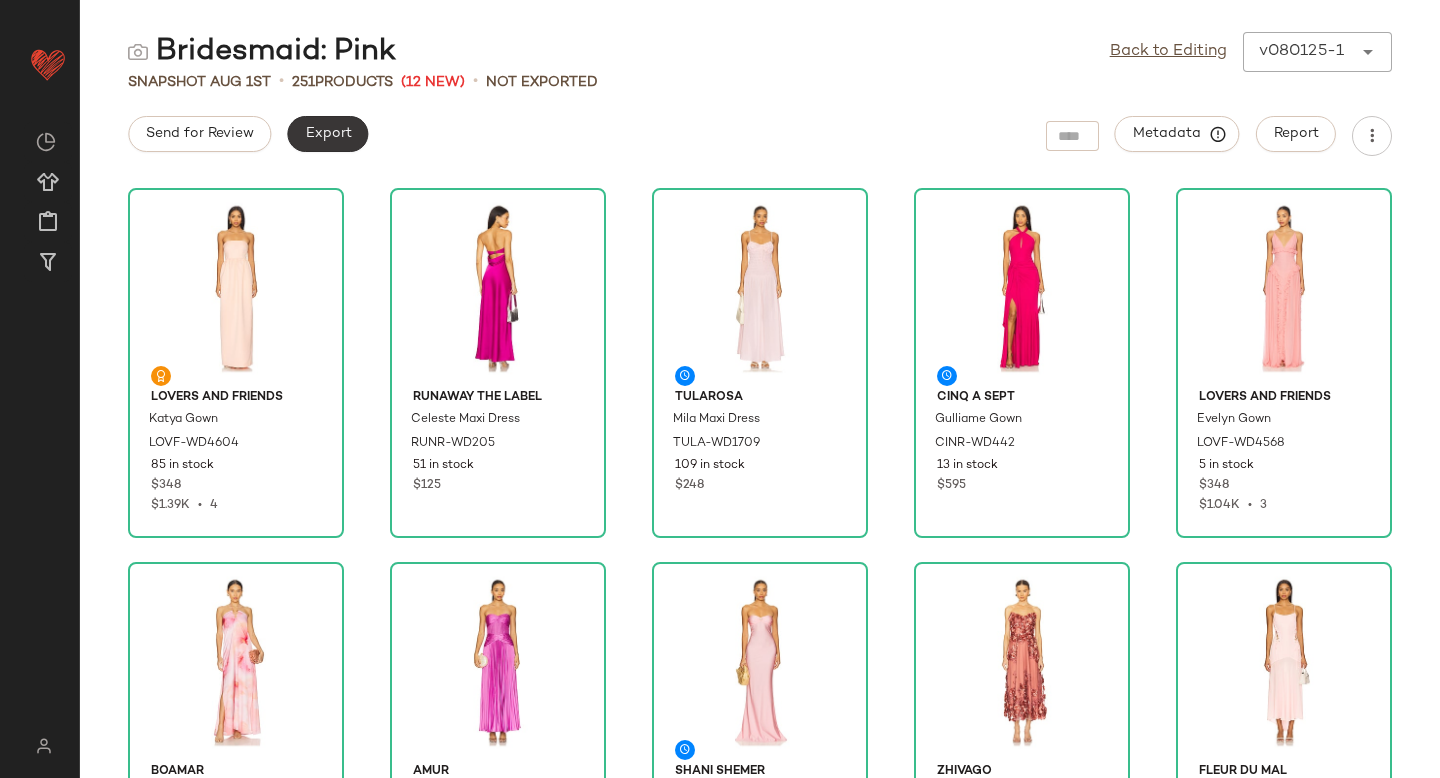 click on "Export" at bounding box center (327, 134) 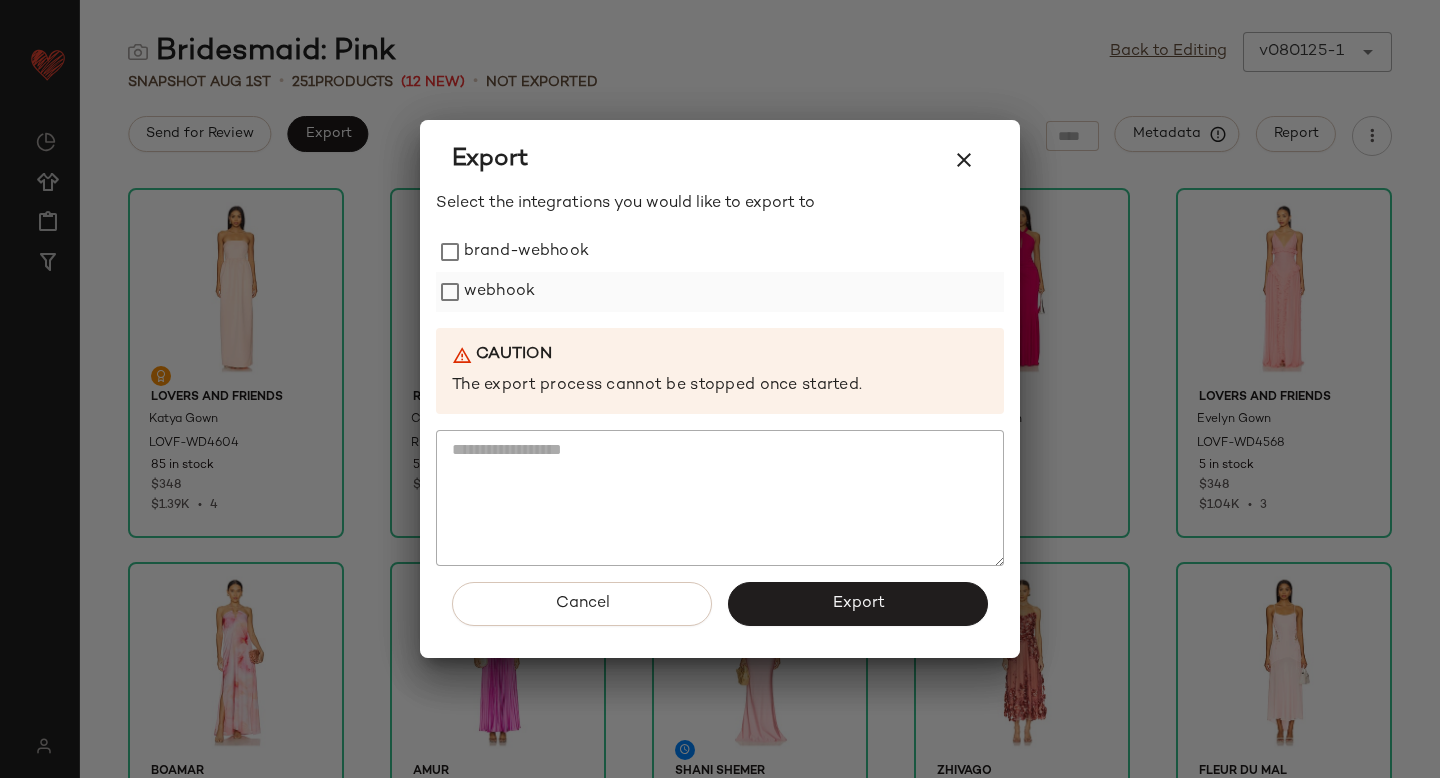 click on "webhook" at bounding box center [499, 292] 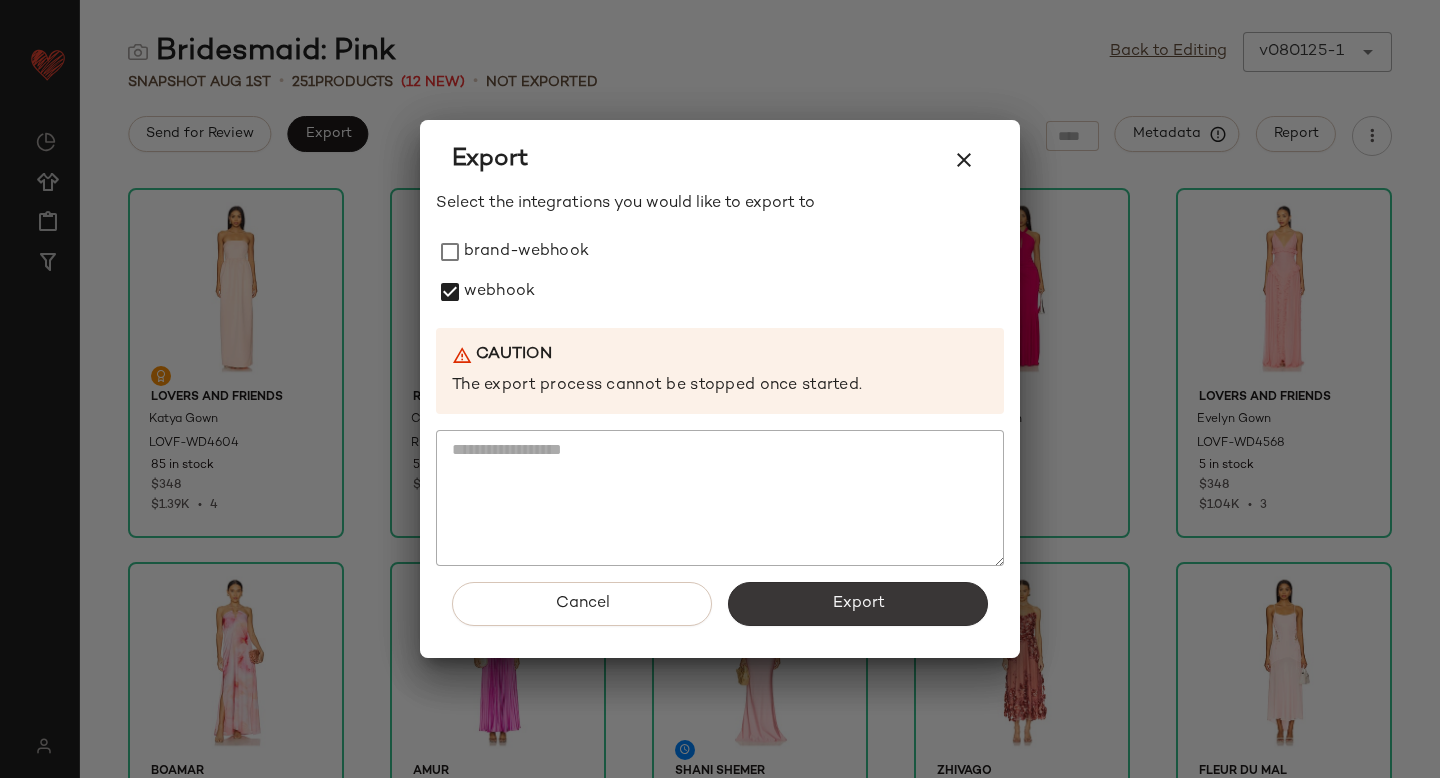 click on "Export" 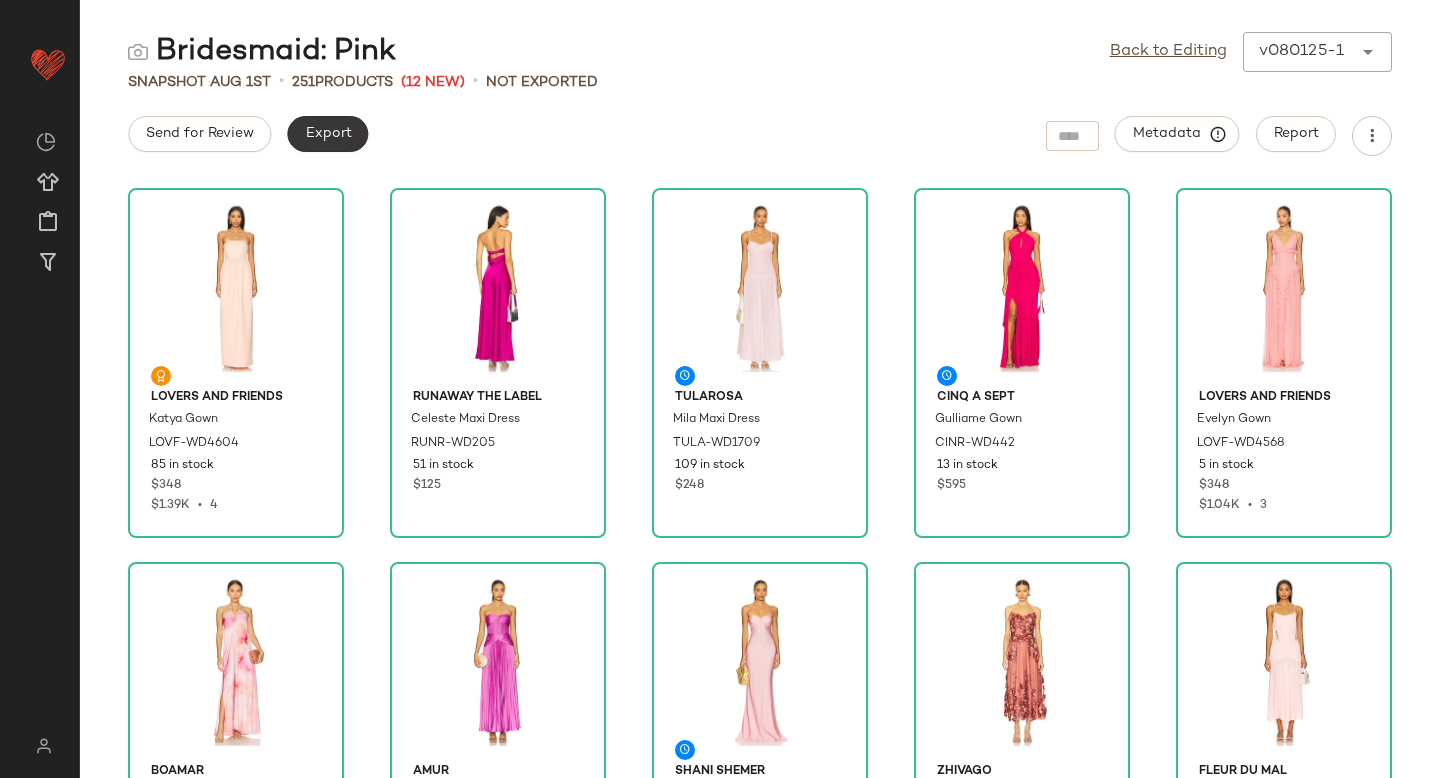 click on "Export" at bounding box center [327, 134] 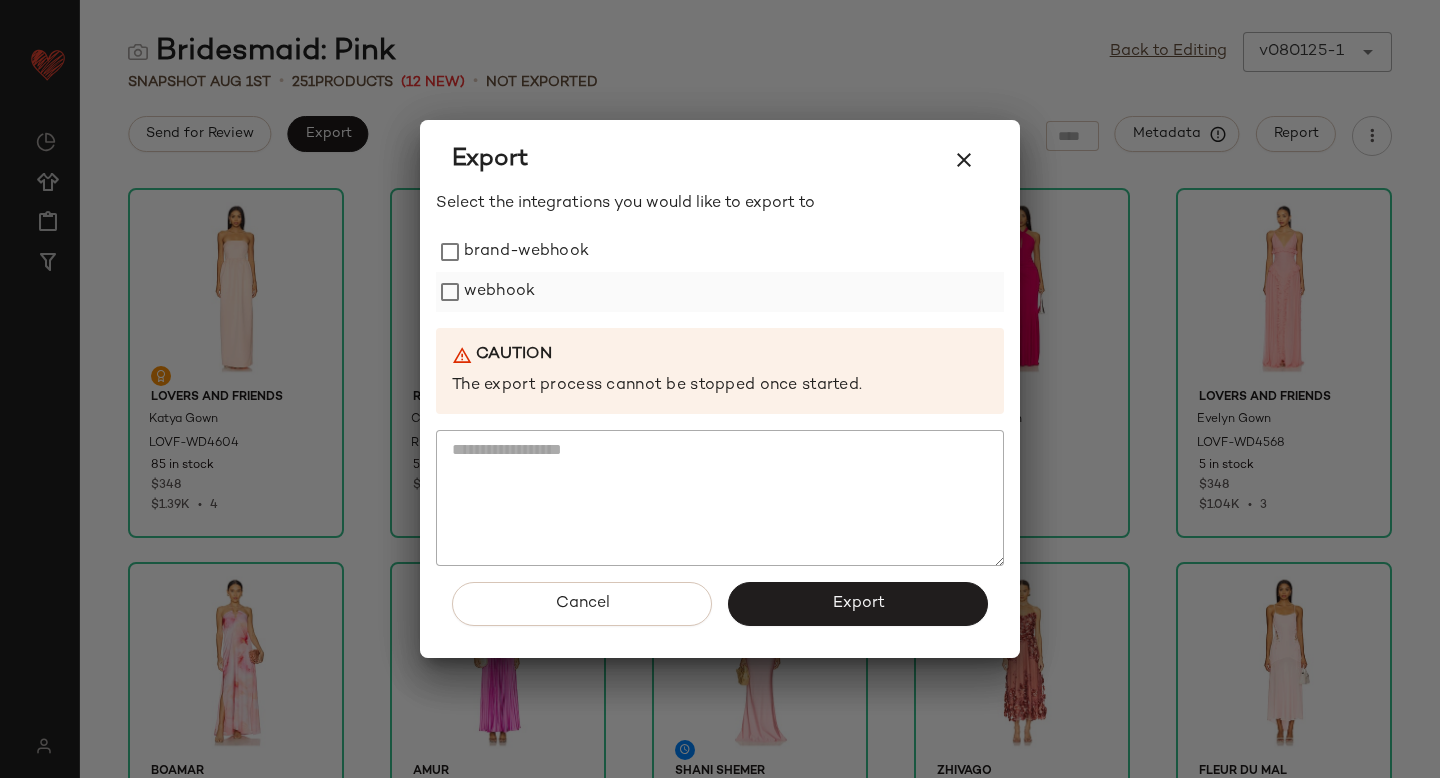 click on "webhook" 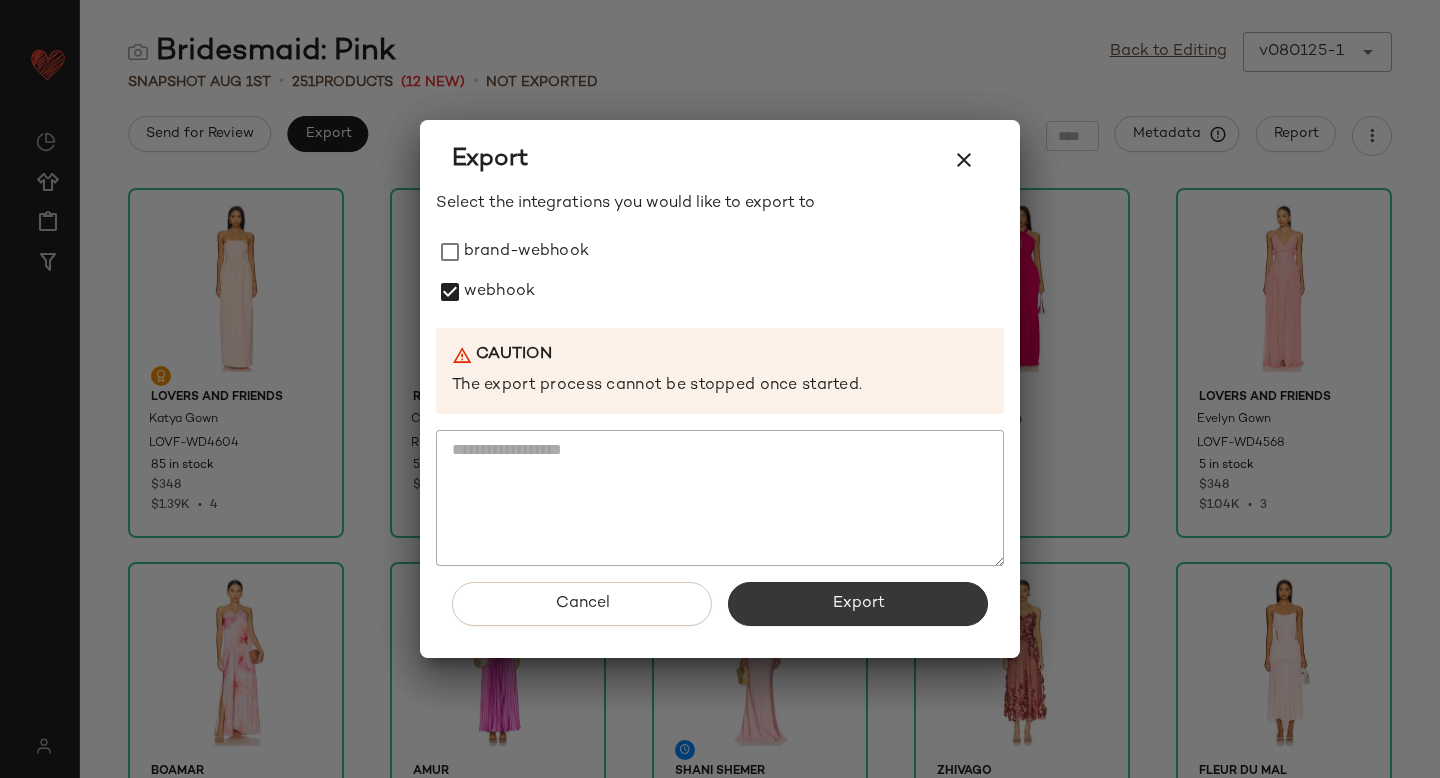 click on "Export" at bounding box center [858, 604] 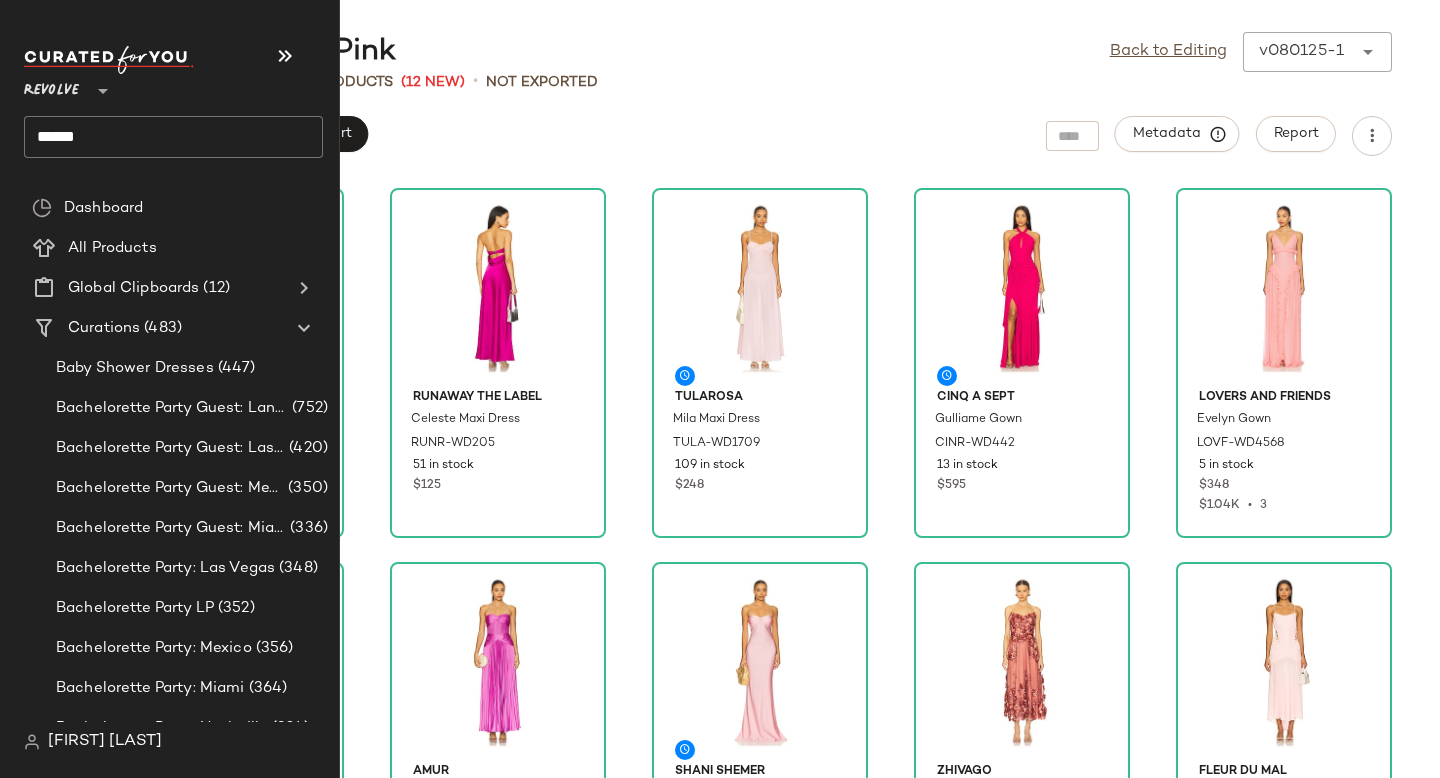 click on "******" 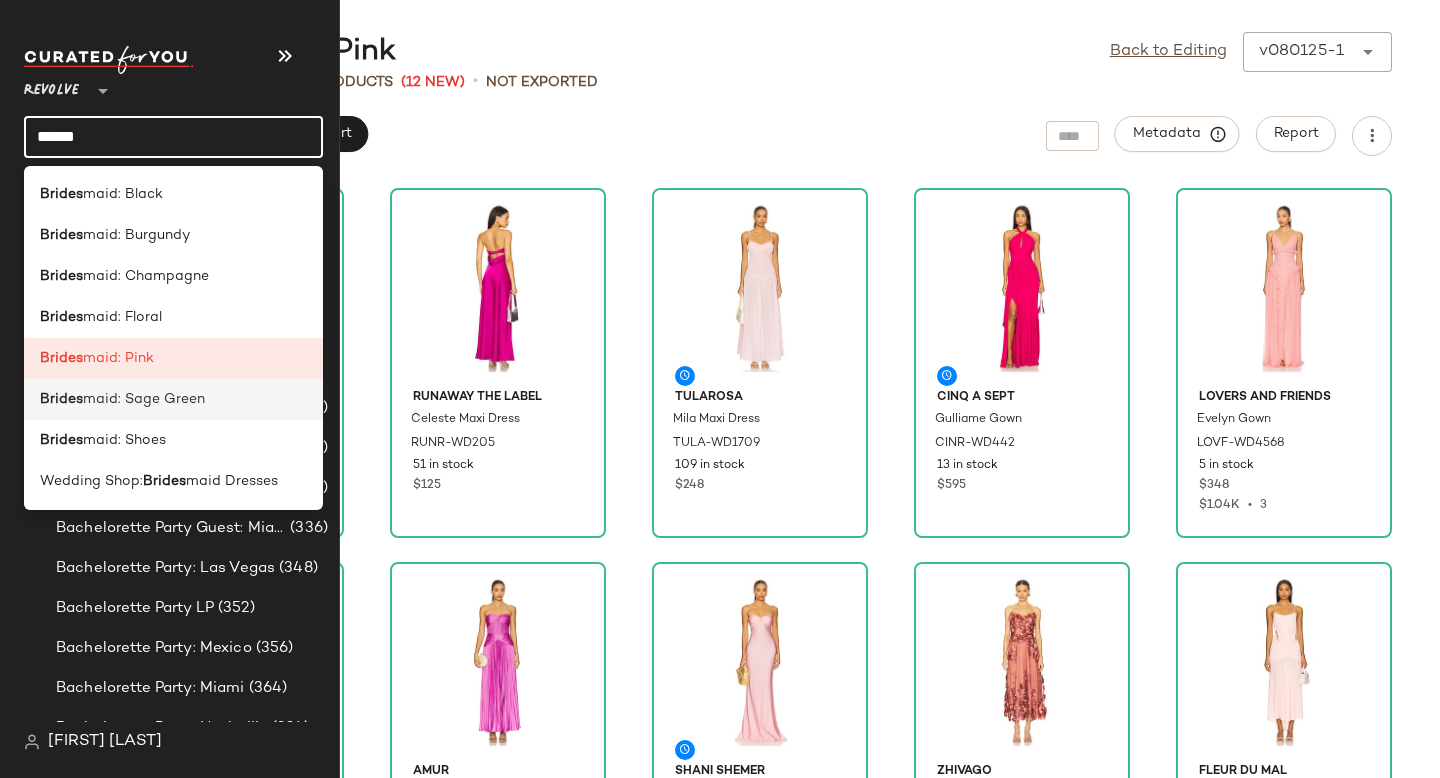 click on "maid: Sage Green" at bounding box center (144, 399) 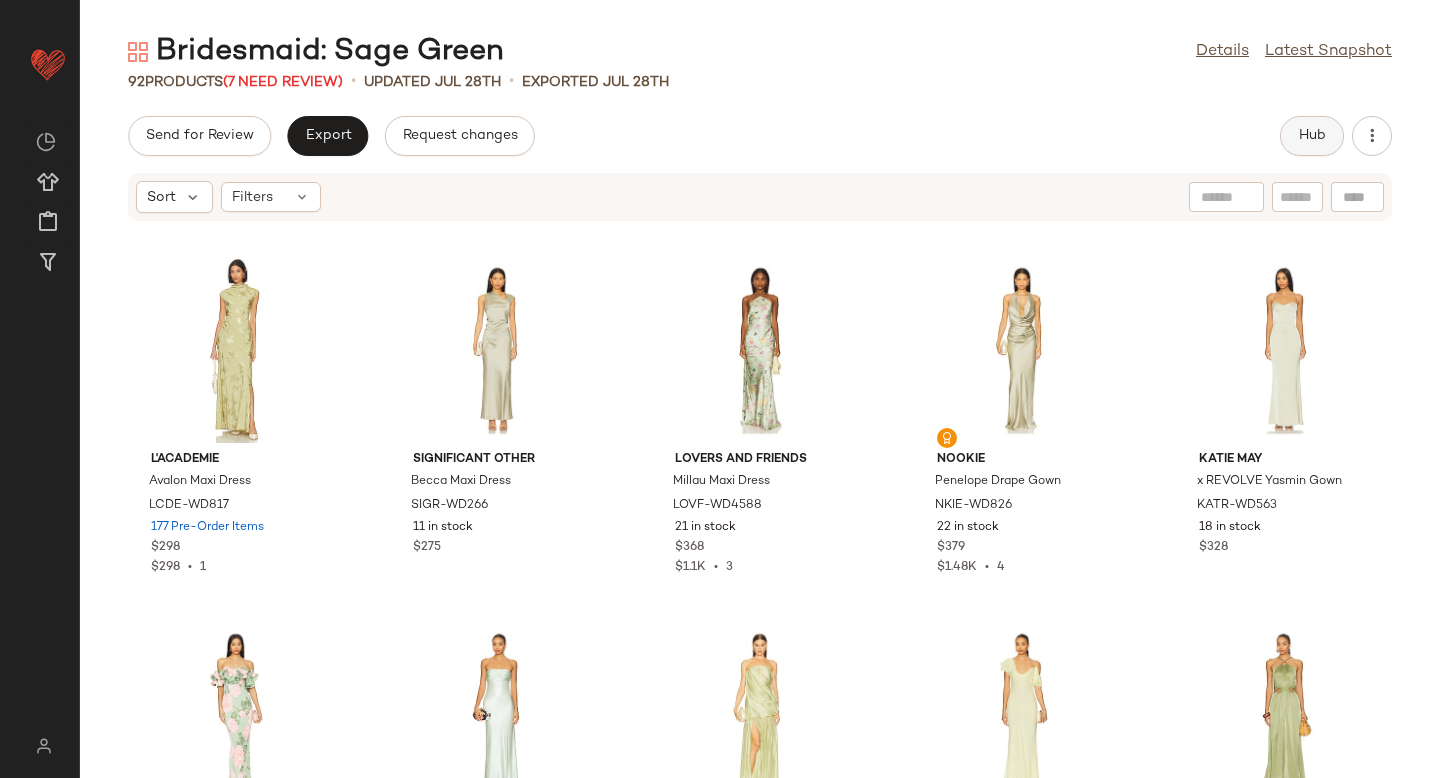 click on "Hub" at bounding box center [1312, 136] 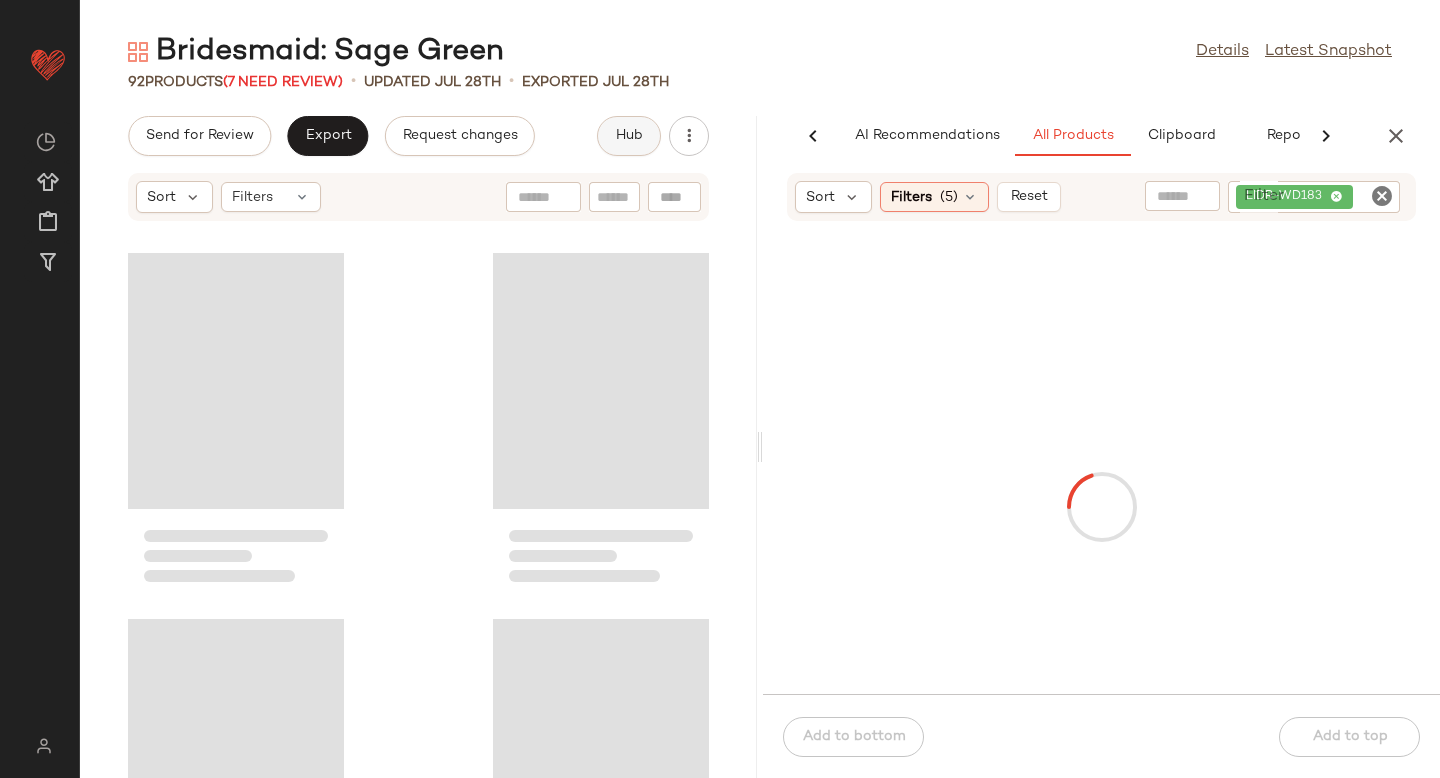 scroll, scrollTop: 0, scrollLeft: 47, axis: horizontal 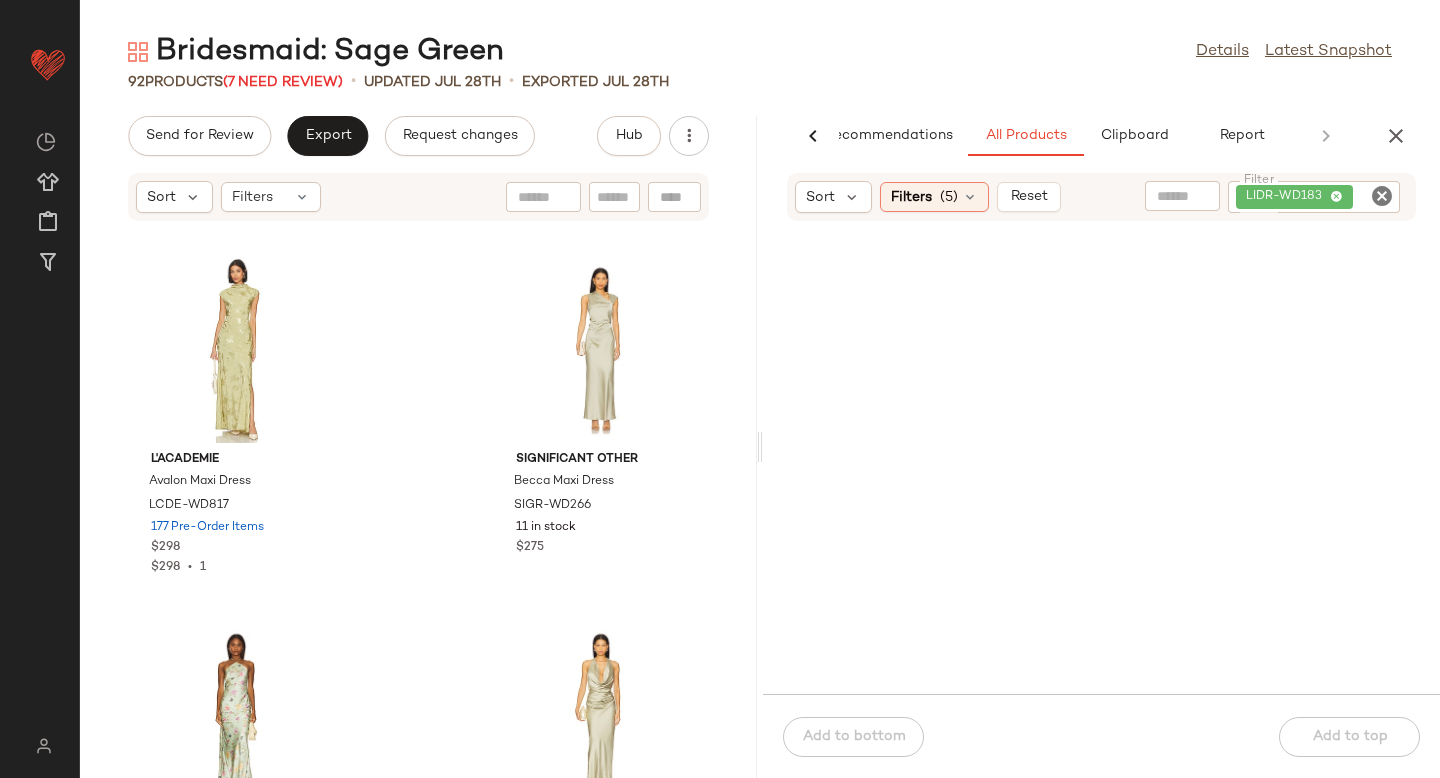 click 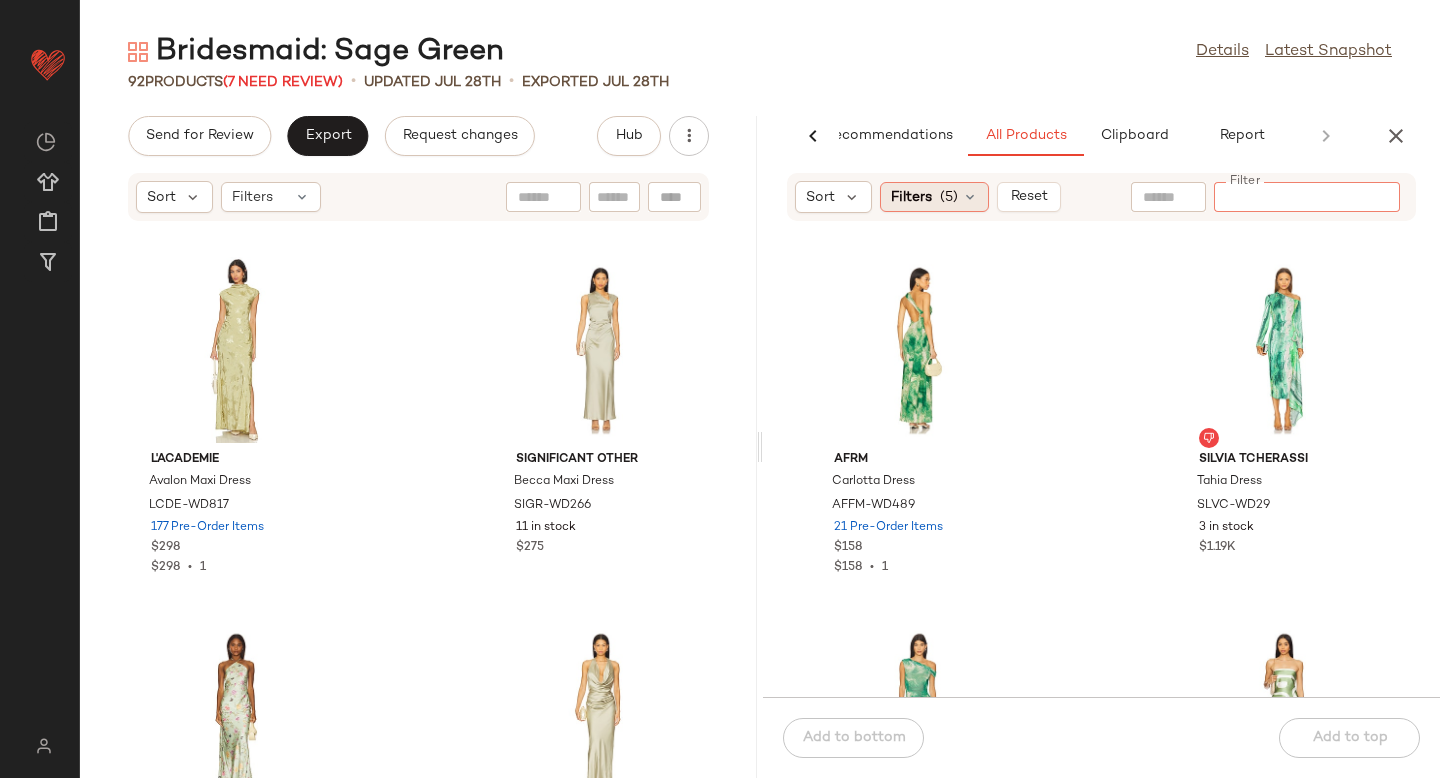 click on "(5)" at bounding box center (949, 197) 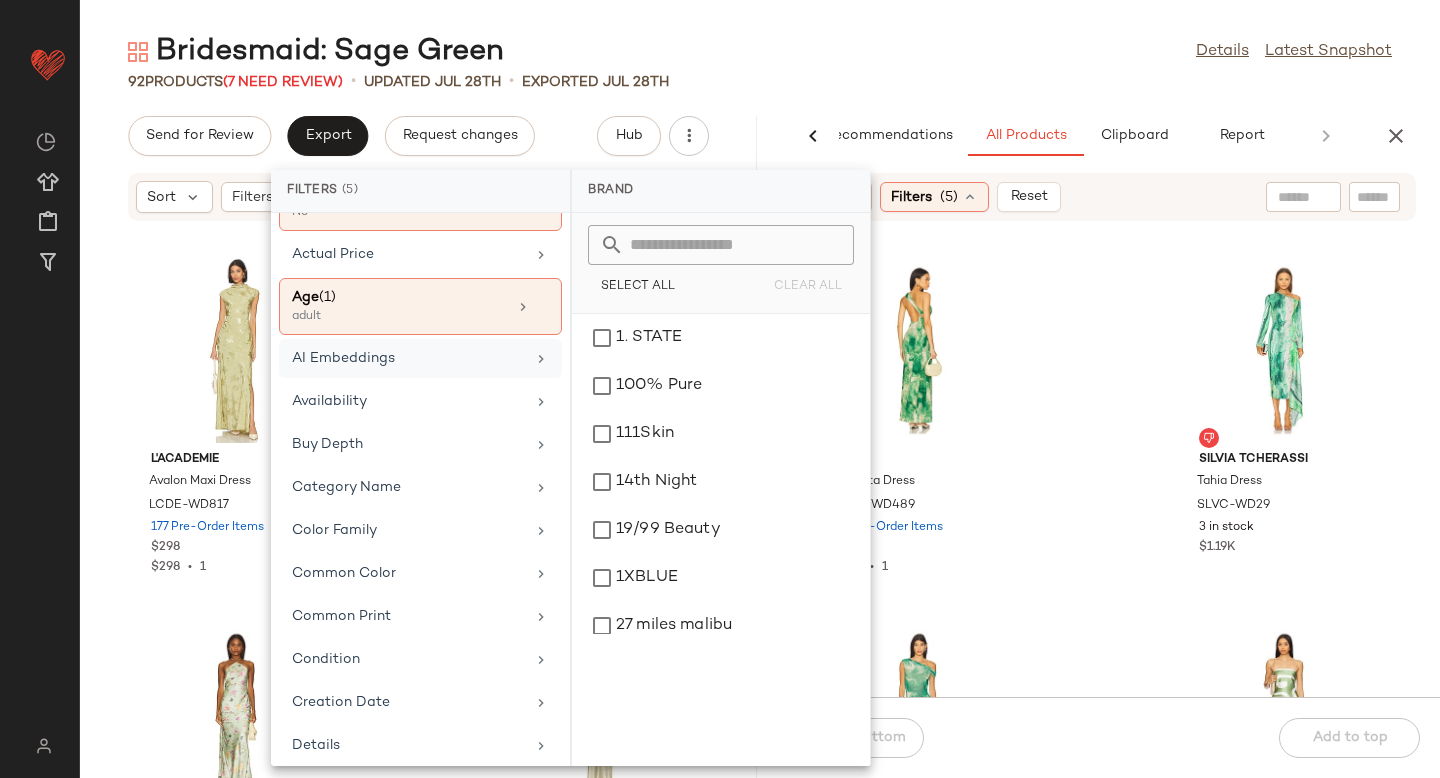 scroll, scrollTop: 156, scrollLeft: 0, axis: vertical 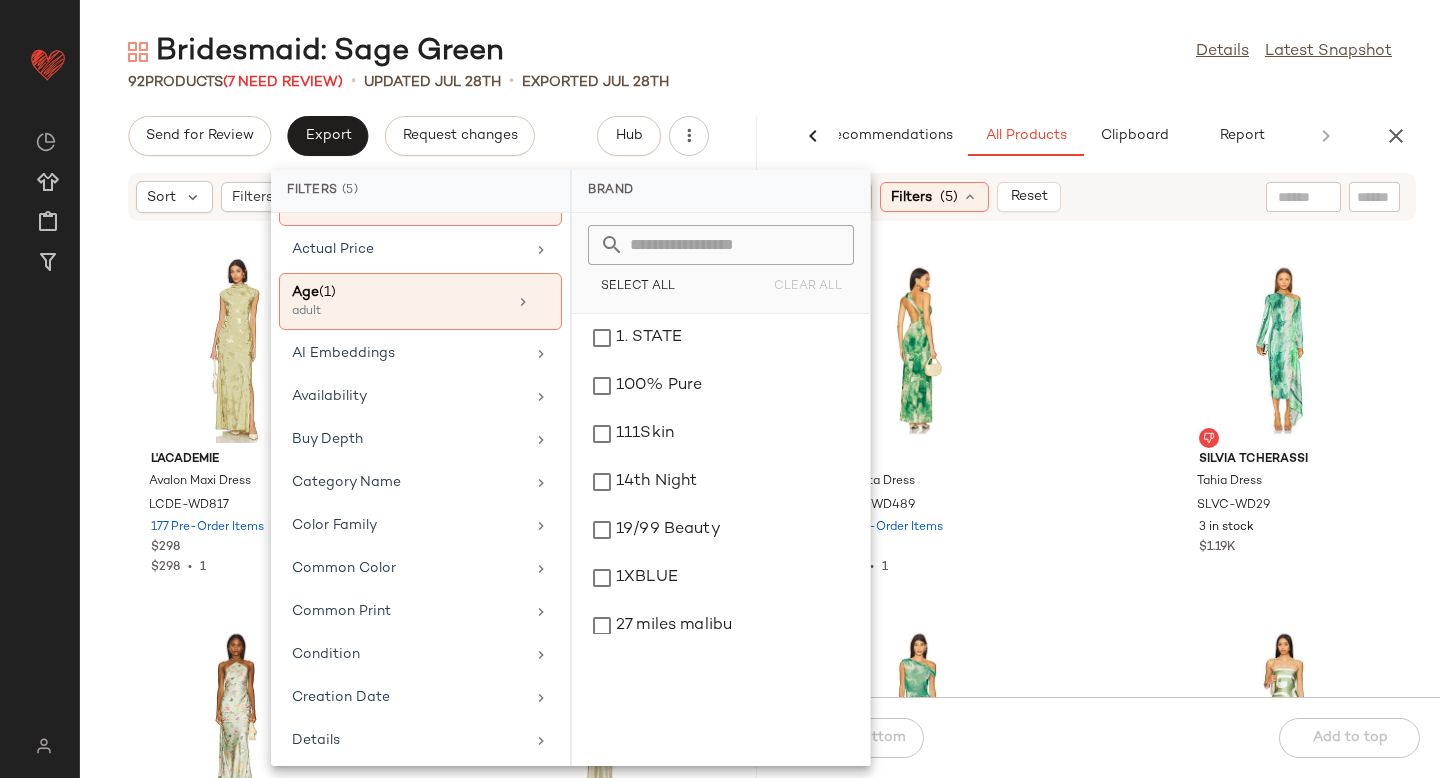 click on "AFRM Carlotta Dress AFFM-WD489 21 Pre-Order Items $158 $158  •  1 SILVIA TCHERASSI Tahia Dress SLVC-WD29 3 in stock $1.19K AFRM Holden Dress AFFM-WD483 17 in stock $98 4th & Reckless Shona Dress 4THR-WD16 Out of stock $96 REMI x REVOLVE Nicole Dress REMX-WD55 Out of stock $140 SWF Wist Front Maxi Dress SWFR-WD173 3 in stock $368 SILVIA TCHERASSI Olatz Dress SLVC-WD28 Out of stock $1.39K Aje Planetary Maxi Dress AJER-WD42 Out of stock $455" 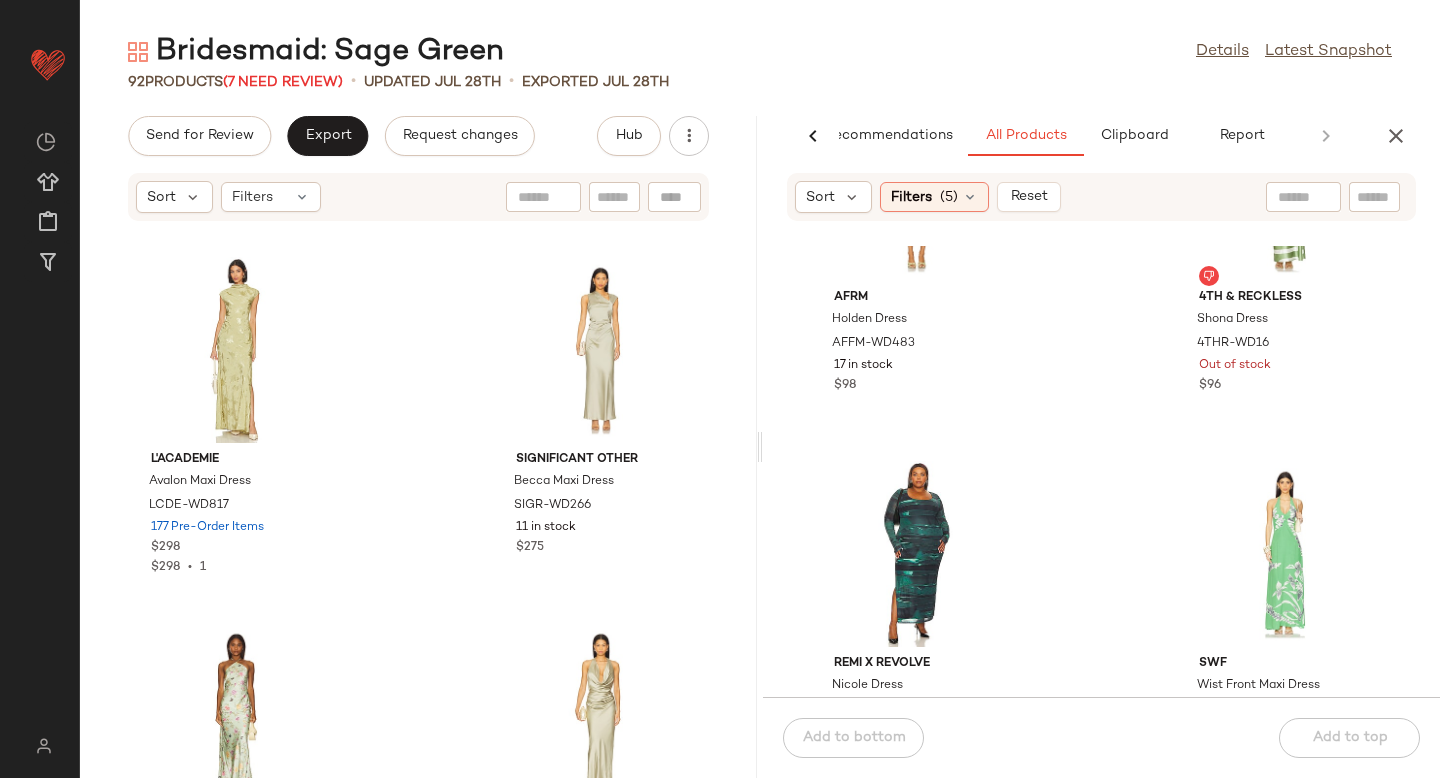 scroll, scrollTop: 670, scrollLeft: 0, axis: vertical 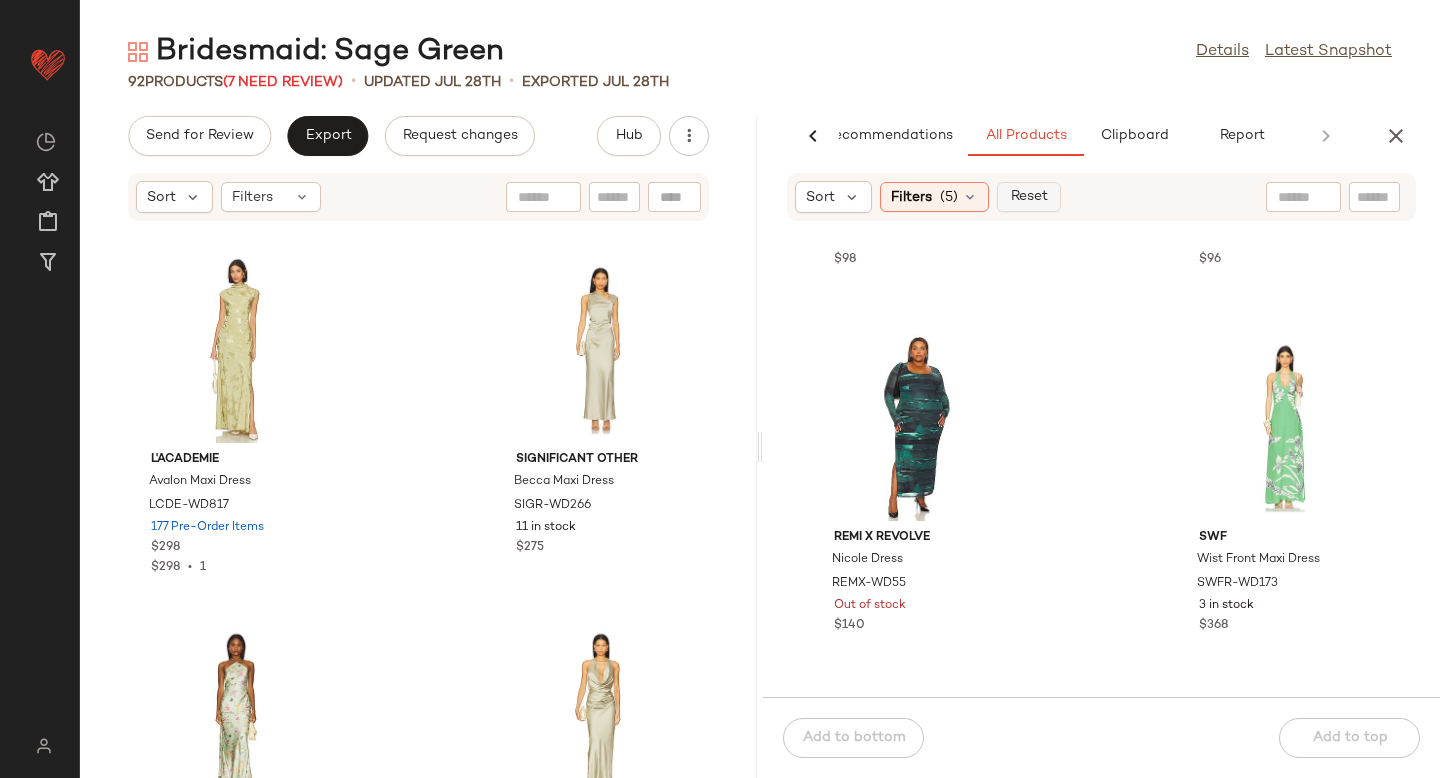 click on "Reset" 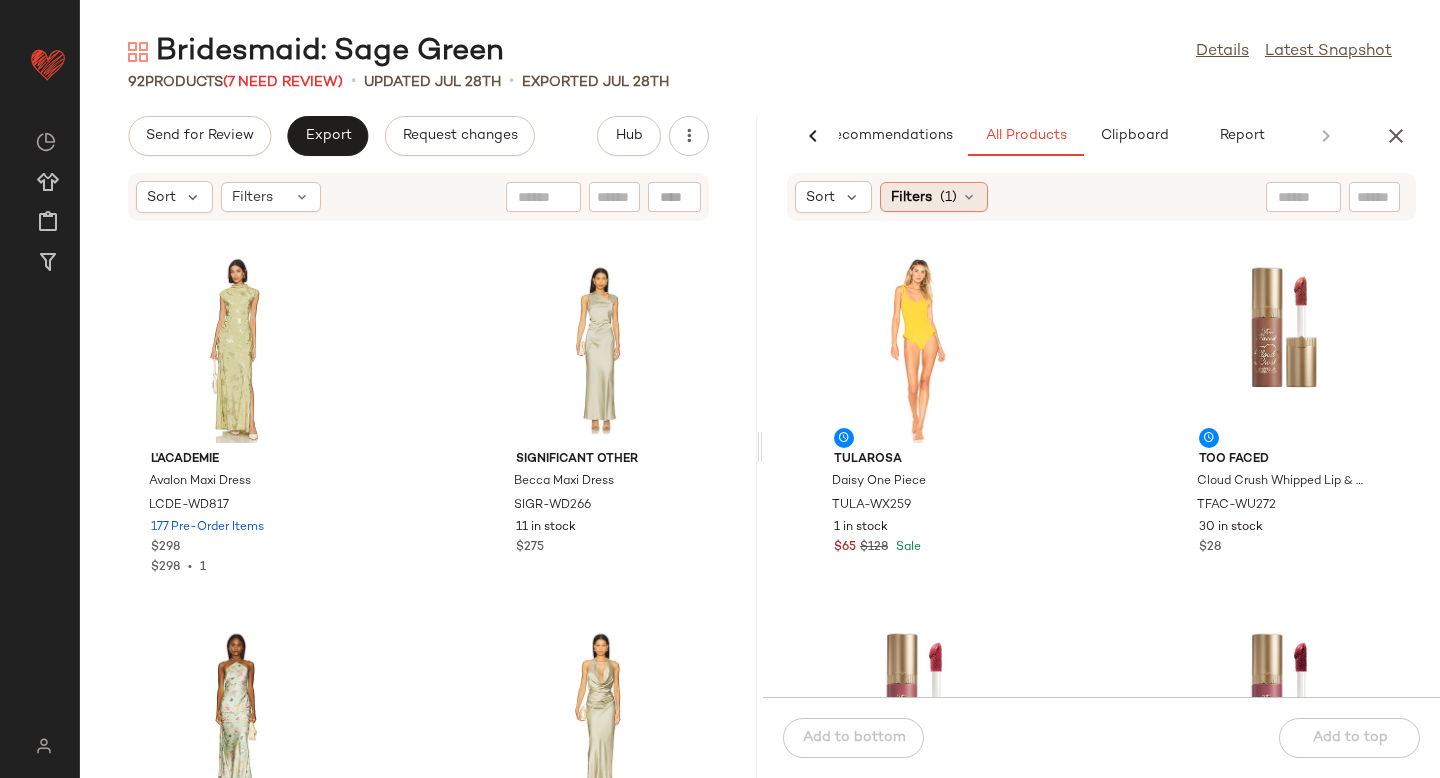 click on "Filters" at bounding box center (911, 197) 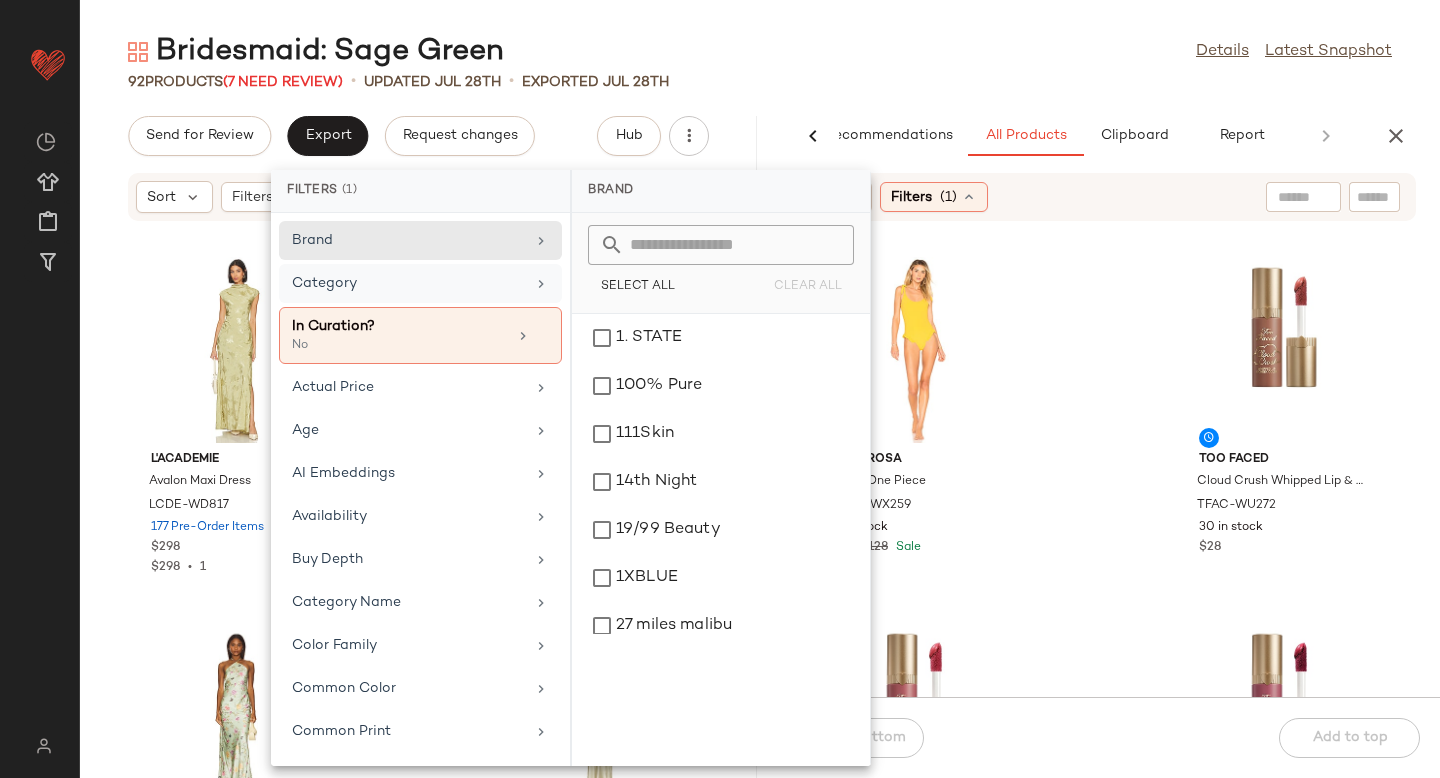 click on "Category" at bounding box center (408, 283) 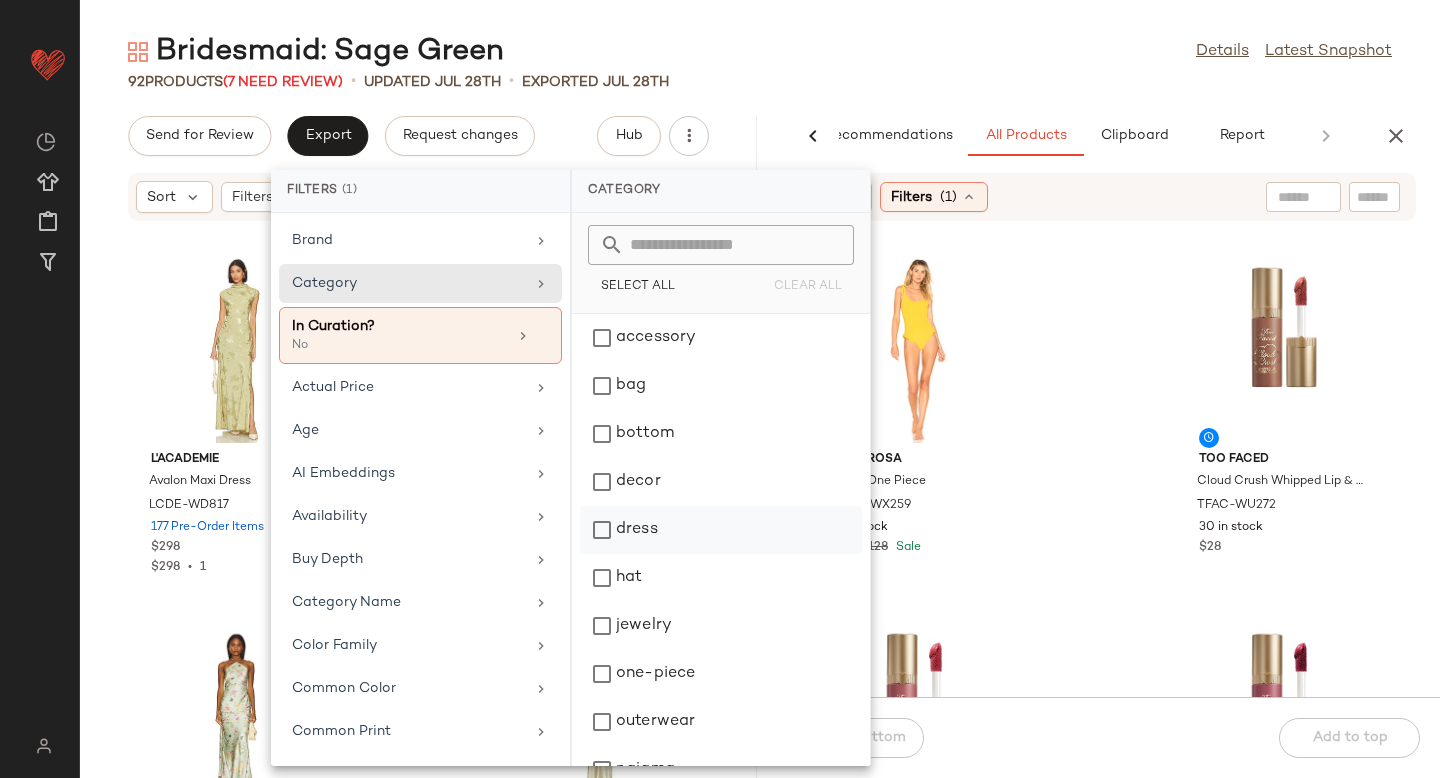click on "dress" 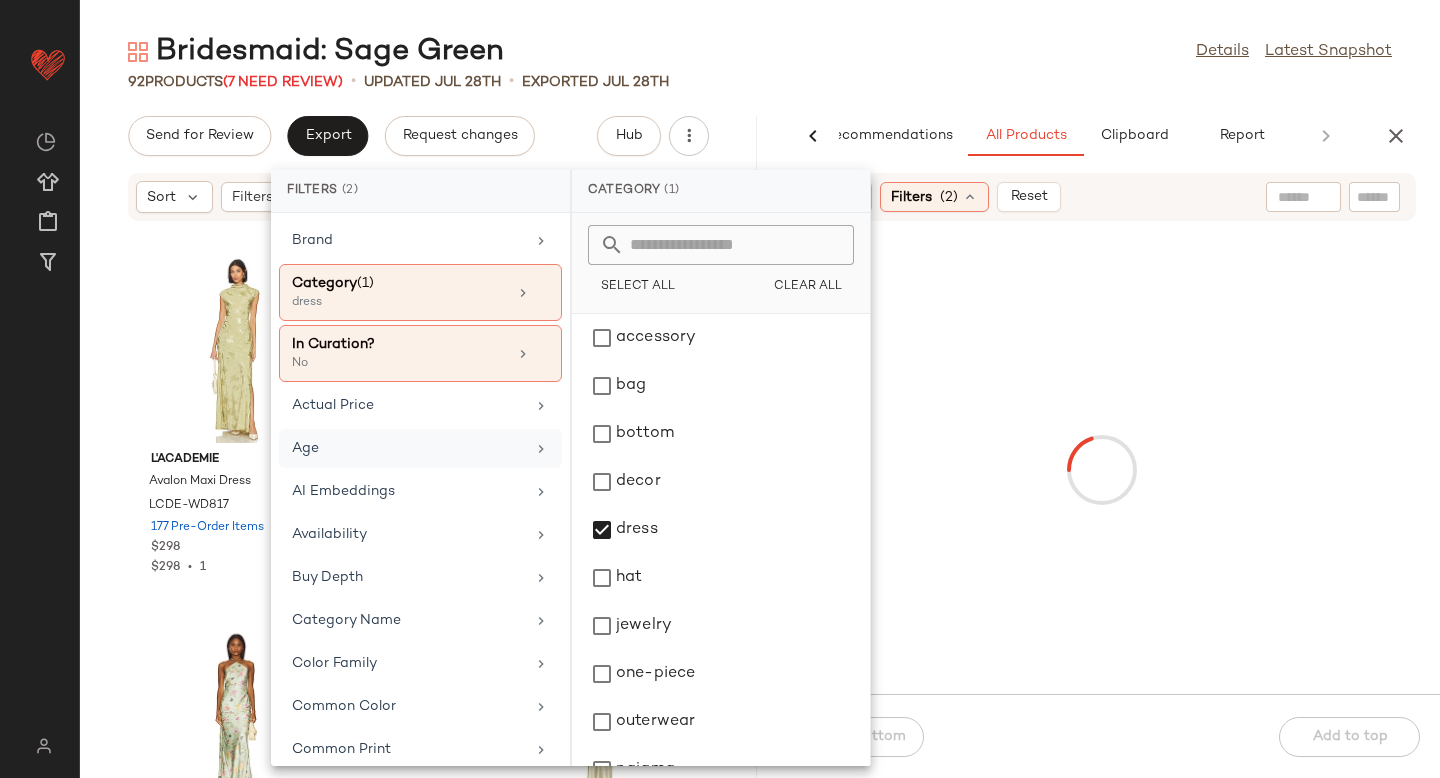 click on "Age" at bounding box center (408, 448) 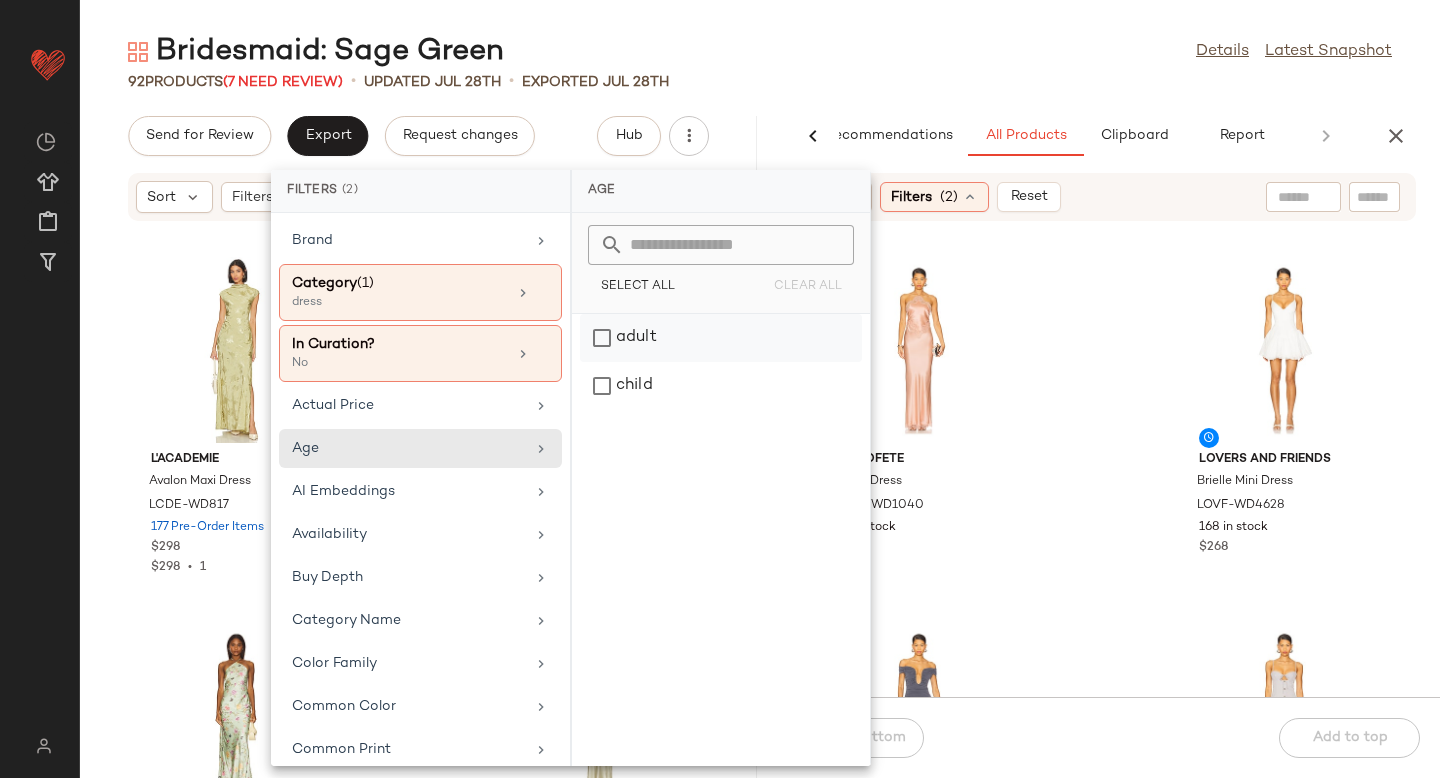 click on "adult" 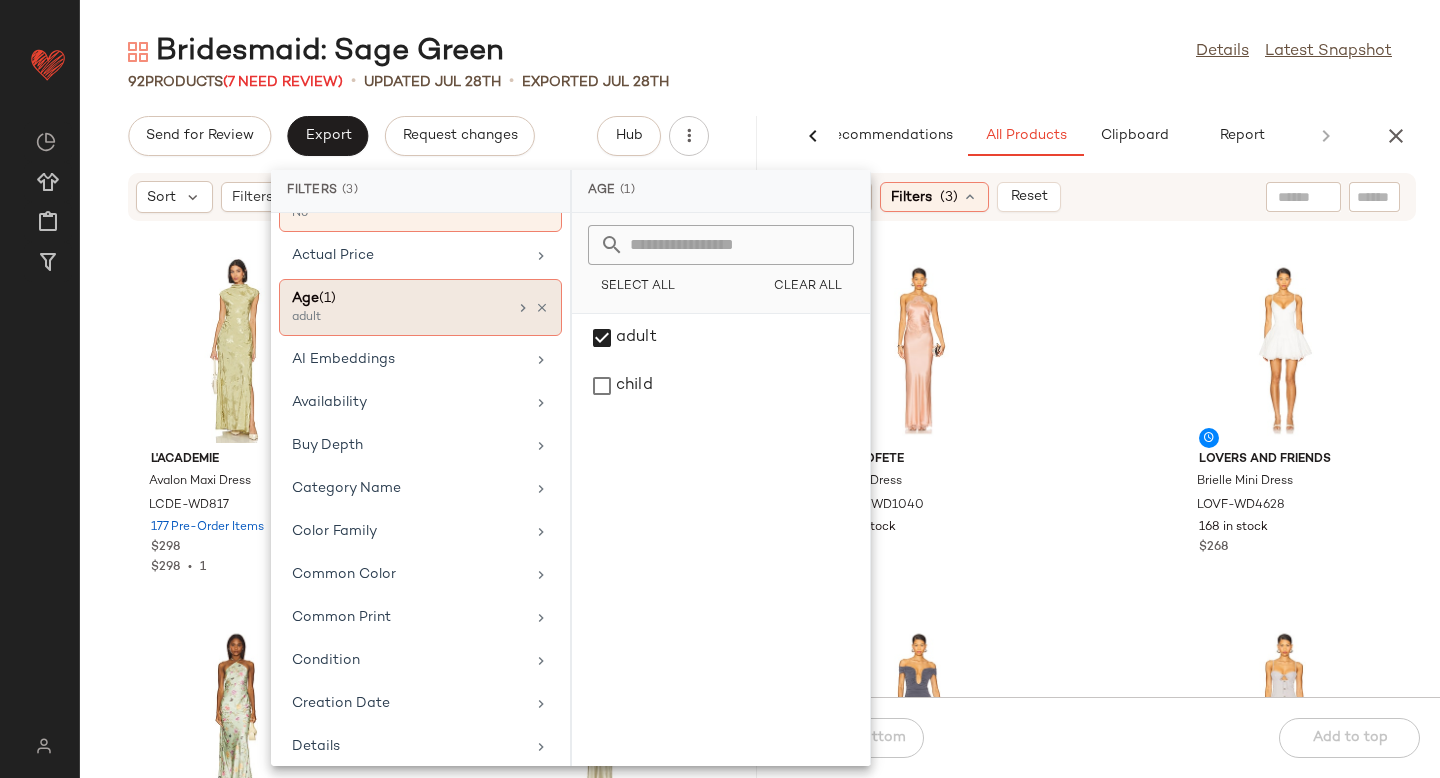 scroll, scrollTop: 201, scrollLeft: 0, axis: vertical 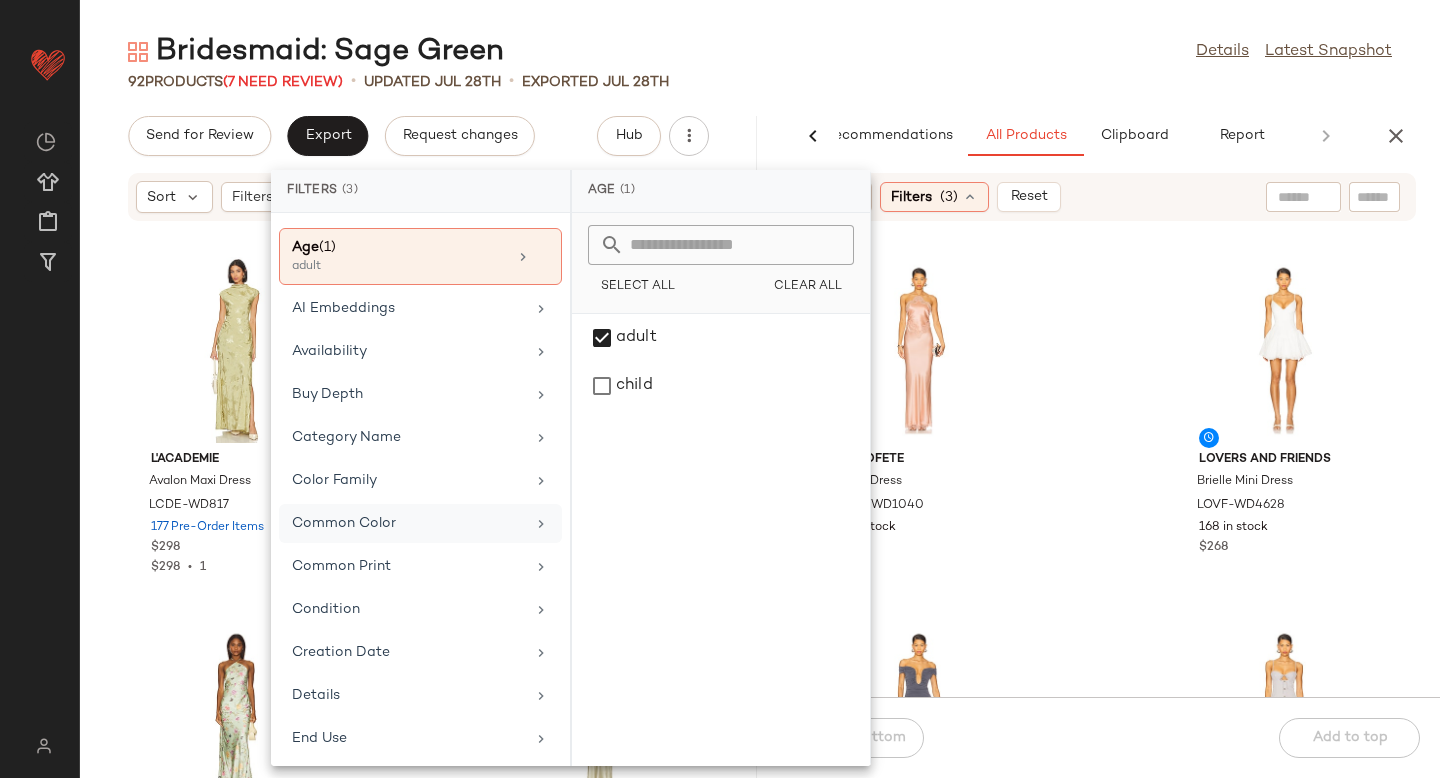 click on "Common Color" at bounding box center [408, 523] 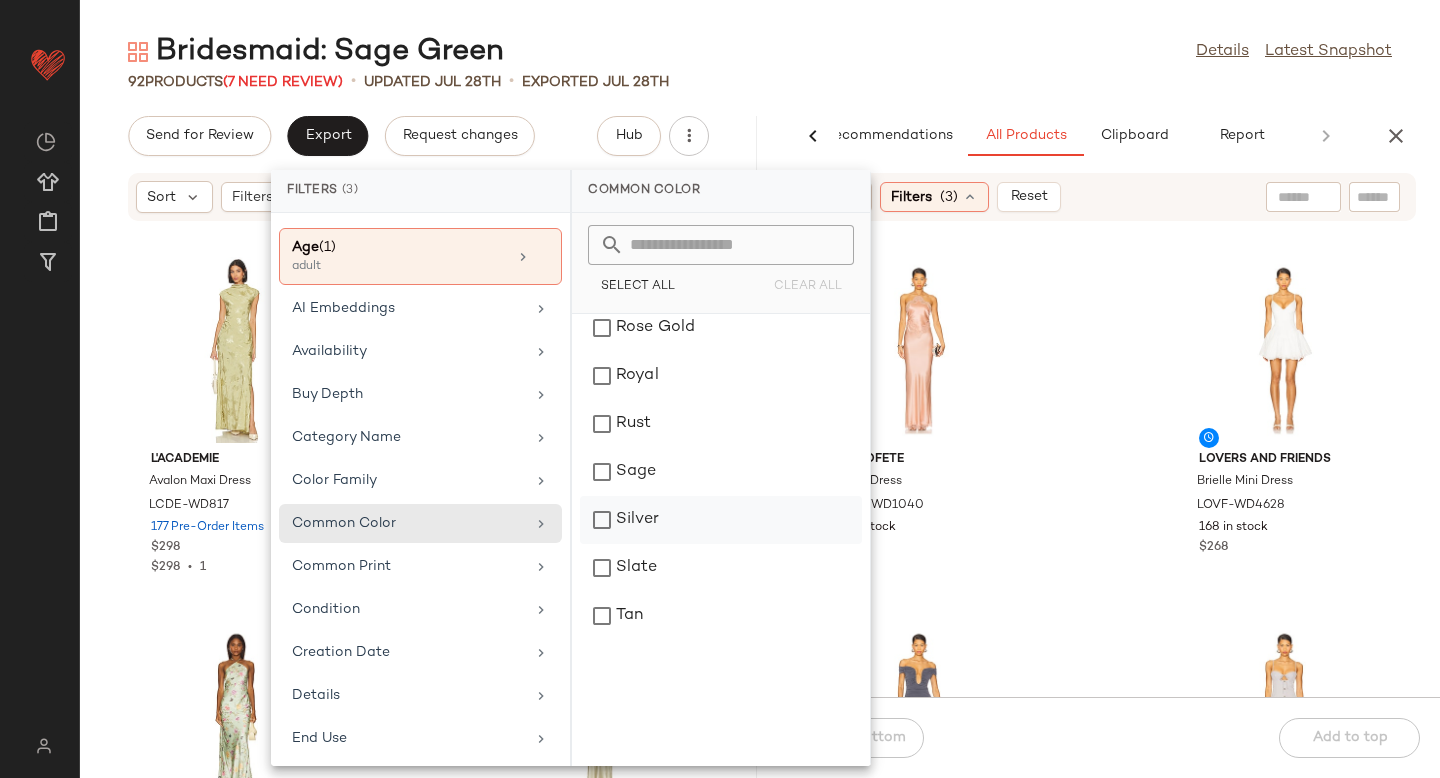 scroll, scrollTop: 2408, scrollLeft: 0, axis: vertical 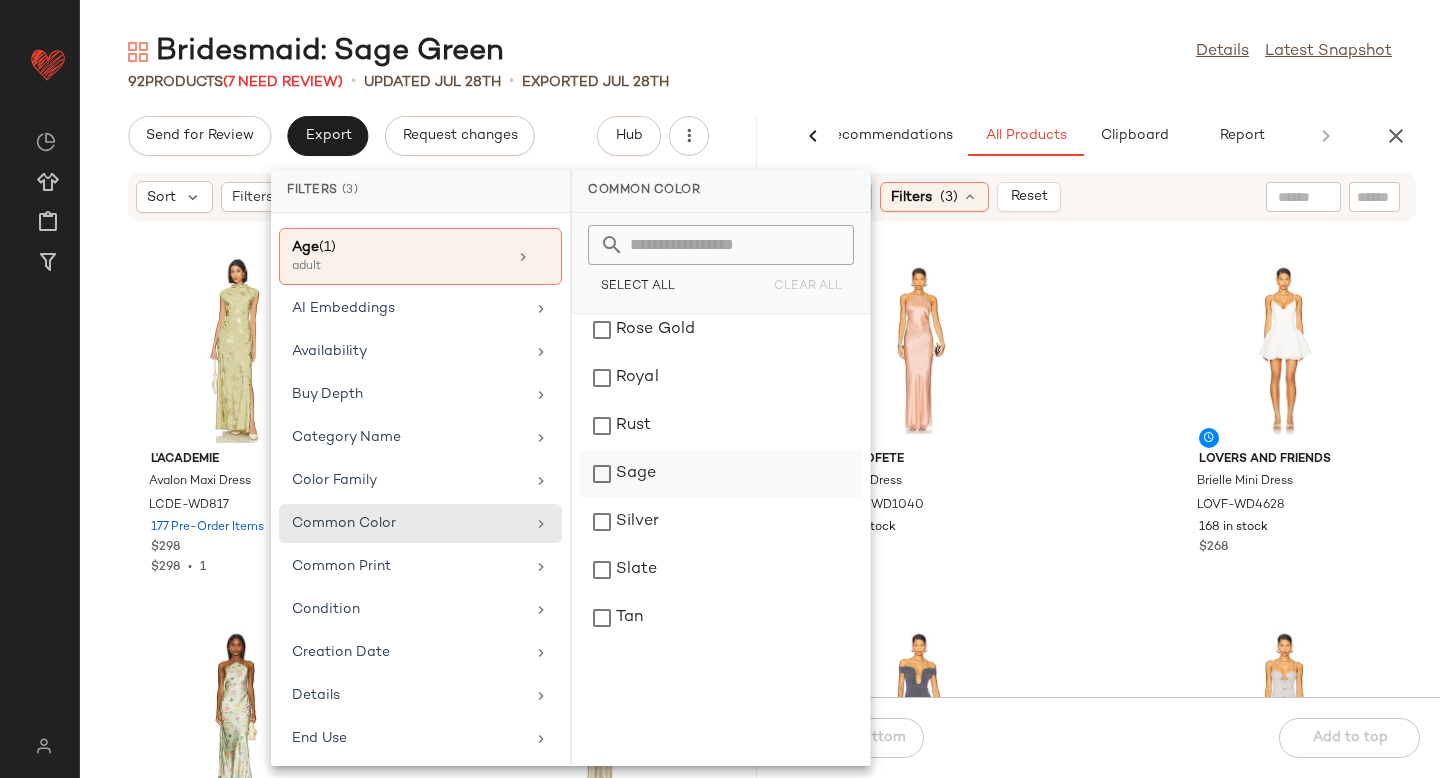 click on "Sage" 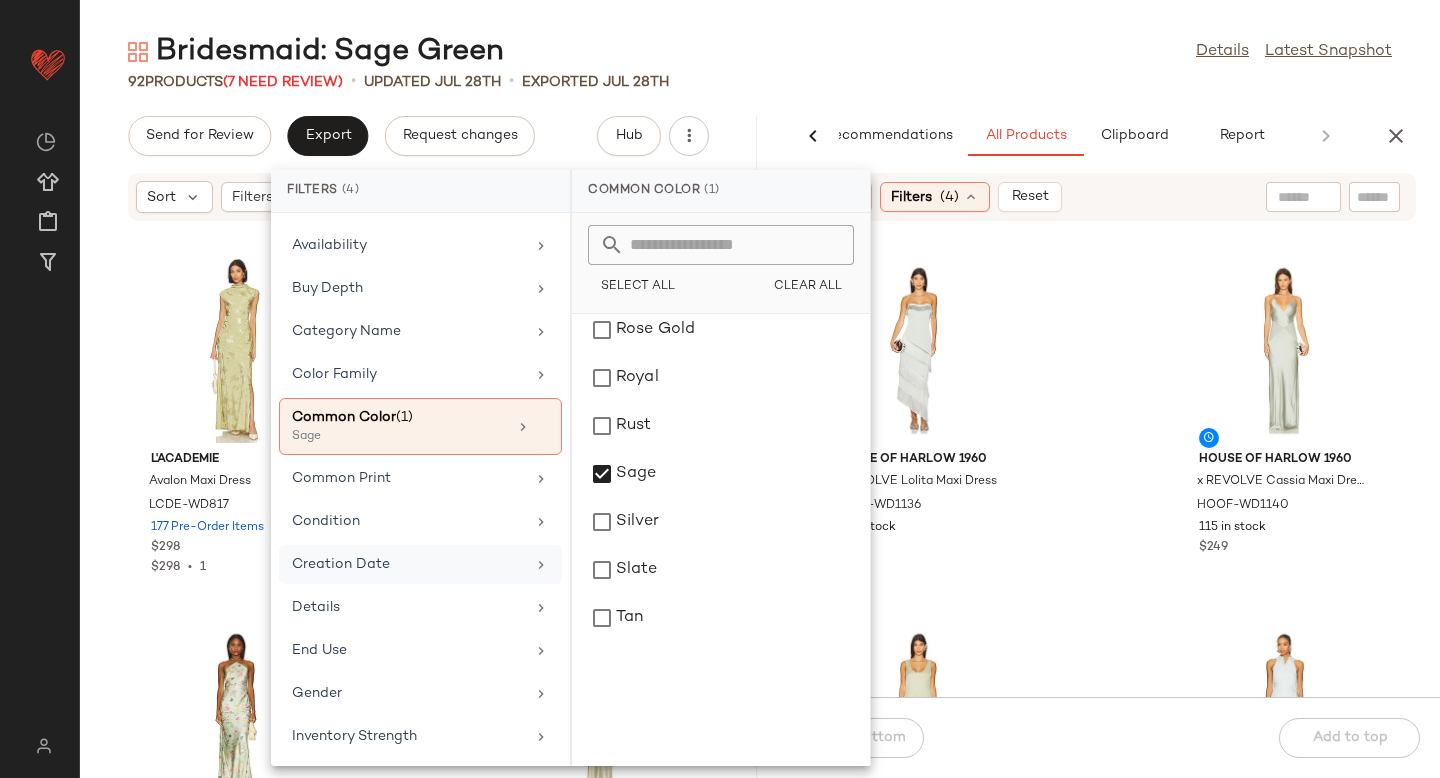 scroll, scrollTop: 333, scrollLeft: 0, axis: vertical 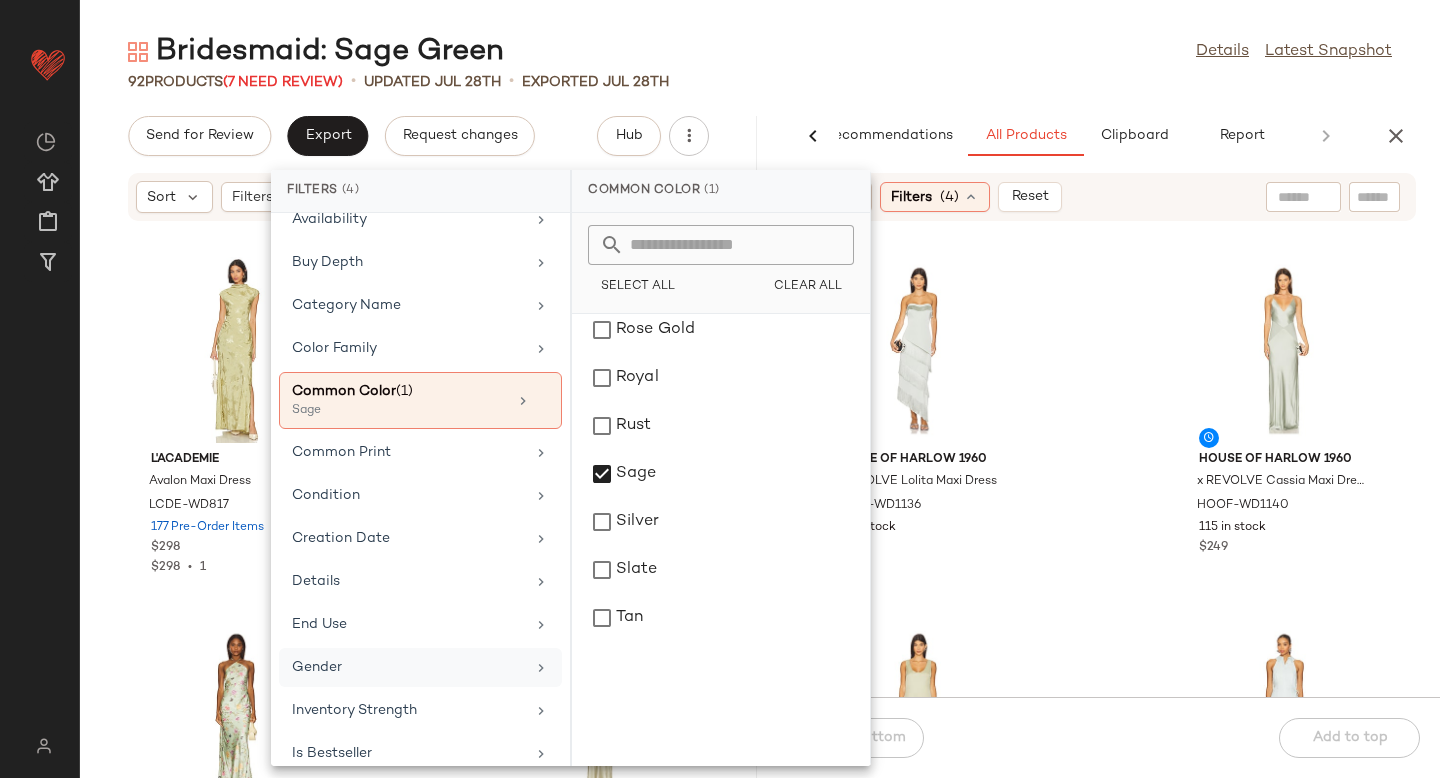 click on "Gender" 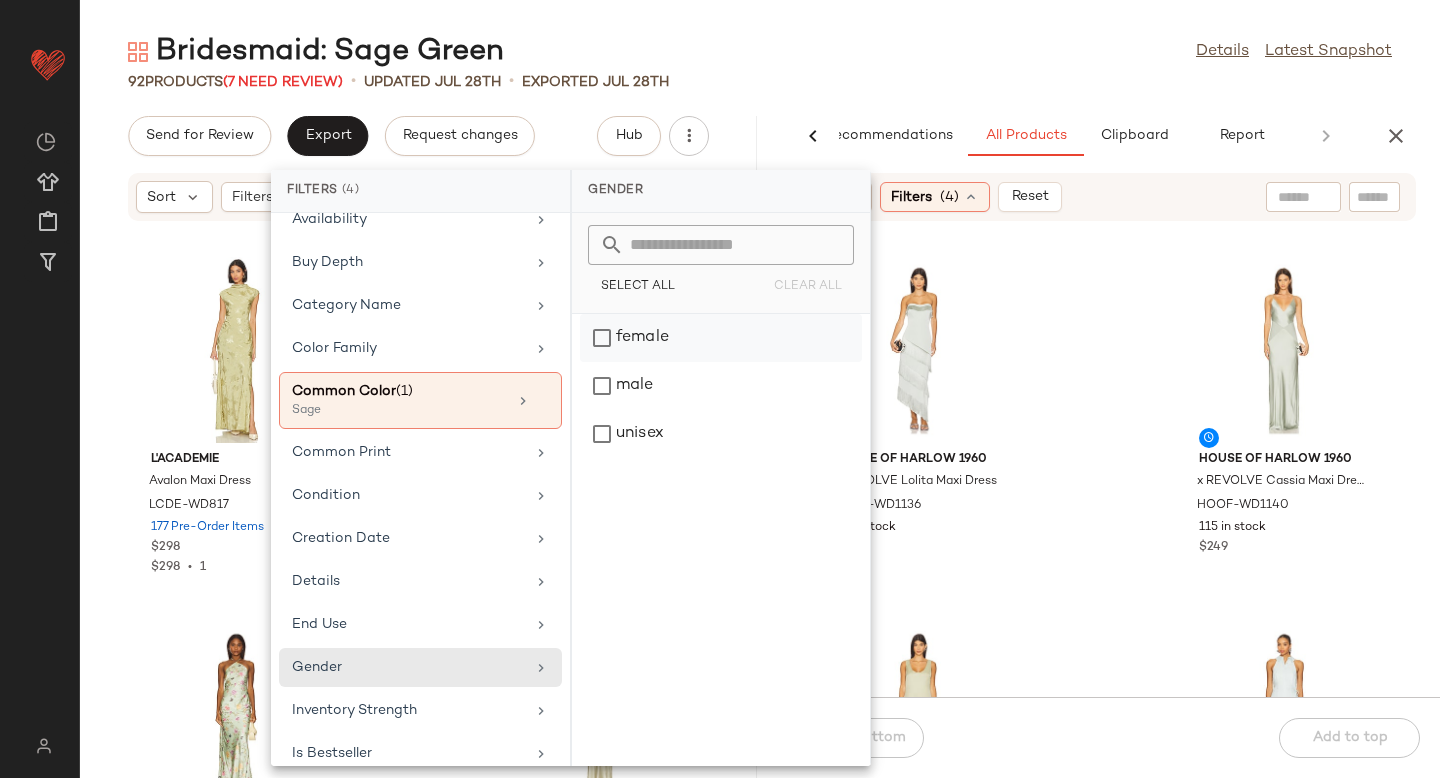 click on "female" 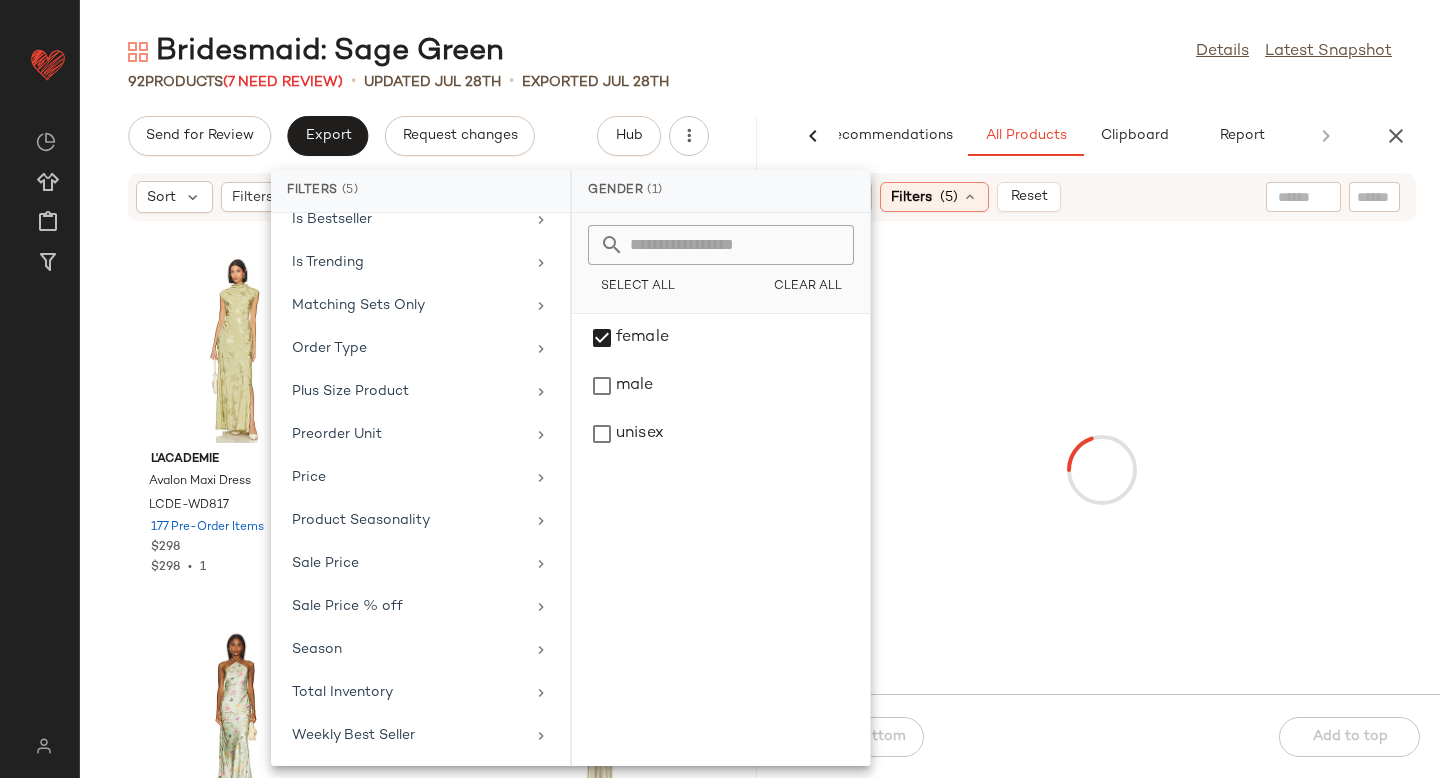 scroll, scrollTop: 1015, scrollLeft: 0, axis: vertical 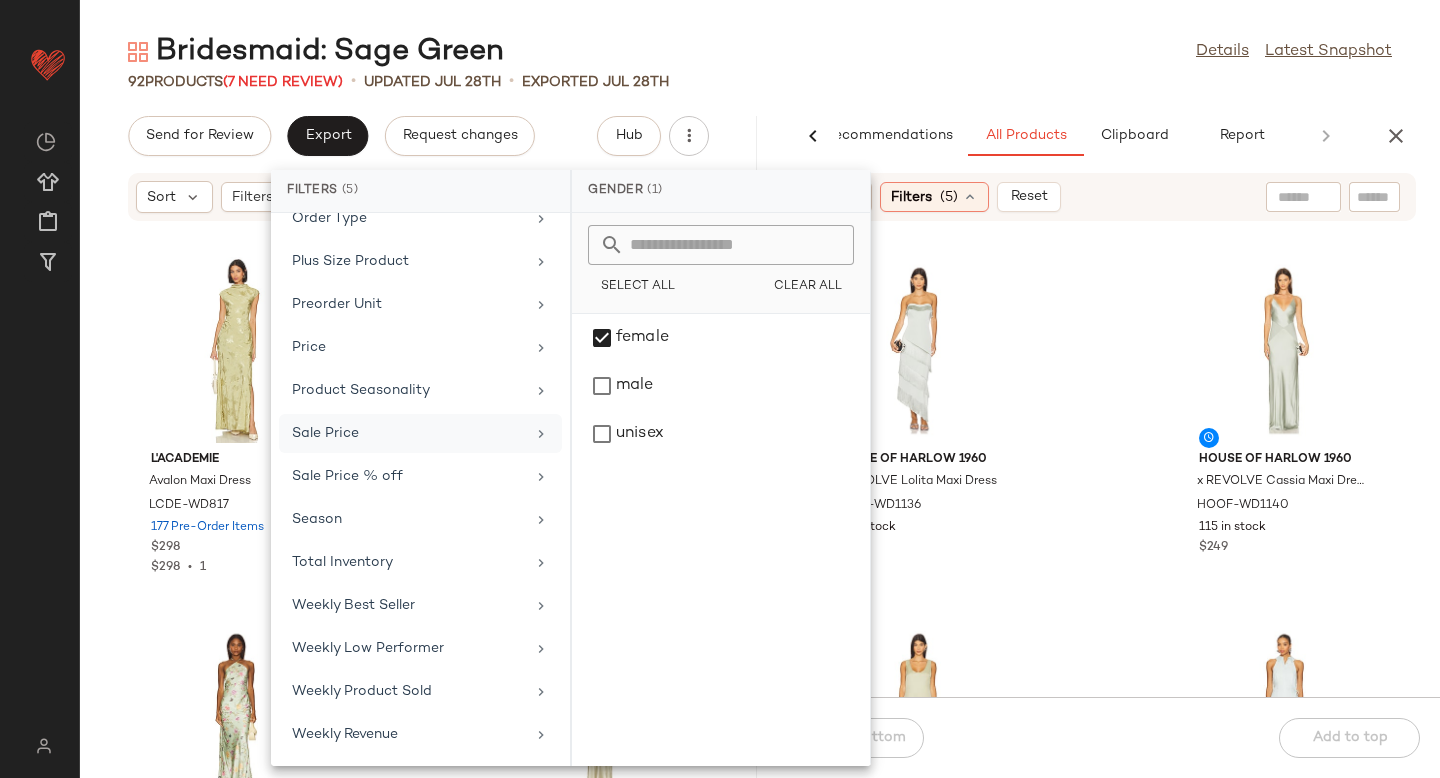click on "Sale Price" at bounding box center [408, 433] 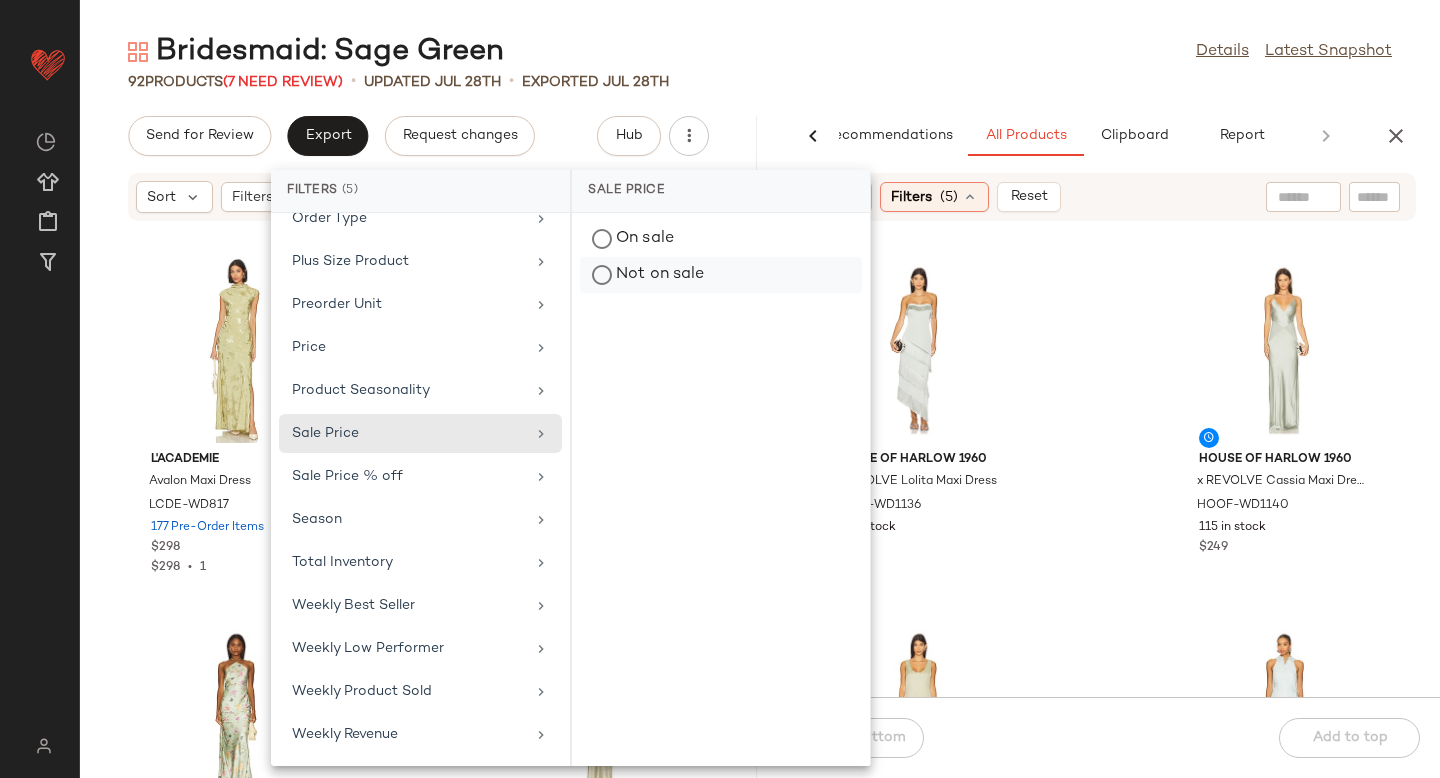 click on "Not on sale" 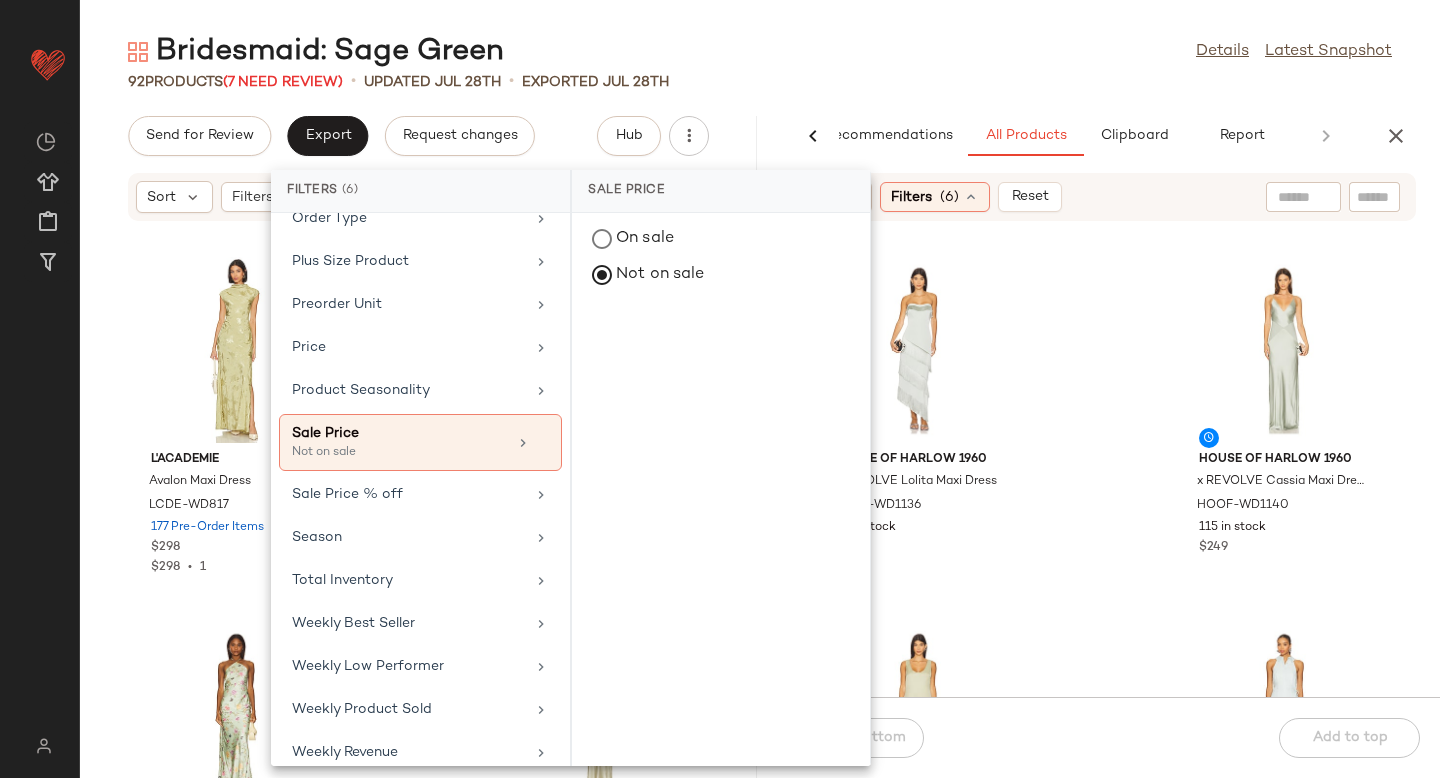 click on "House of Harlow 1960 x REVOLVE Lolita Maxi Dress HOOF-WD1136 95 in stock $279 House of Harlow 1960 x REVOLVE Cassia Maxi Dress HOOF-WD1140 115 in stock $249 Nakedvice The Bambi Dress NEDV-WD15 22 in stock $195 HEVRON Lauren Dress HEVR-WD4 11 in stock $445 LIONESS Tranquility Mini Dress LIOR-WD158 202 in stock $79 AFRM Belmont Dress AFFM-WD465 6 in stock $118 Zhivago Pomme D Amour Gown ZHIR-WD356 7 in stock $600 $750 Sale MINKPINK Jayden Crochet Wave Mini Dress MINK-WD956 76 in stock $82 $109 Sale" 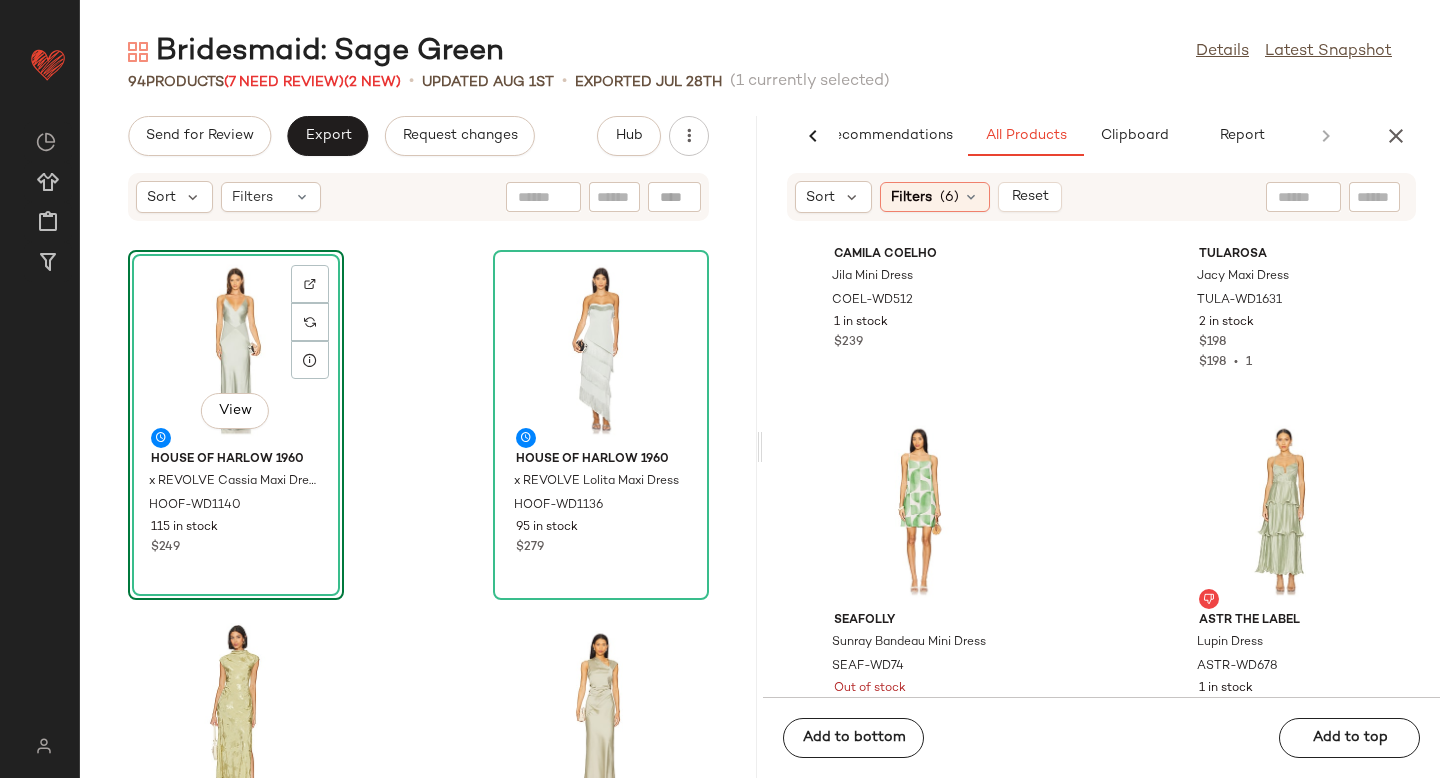 scroll, scrollTop: 974, scrollLeft: 0, axis: vertical 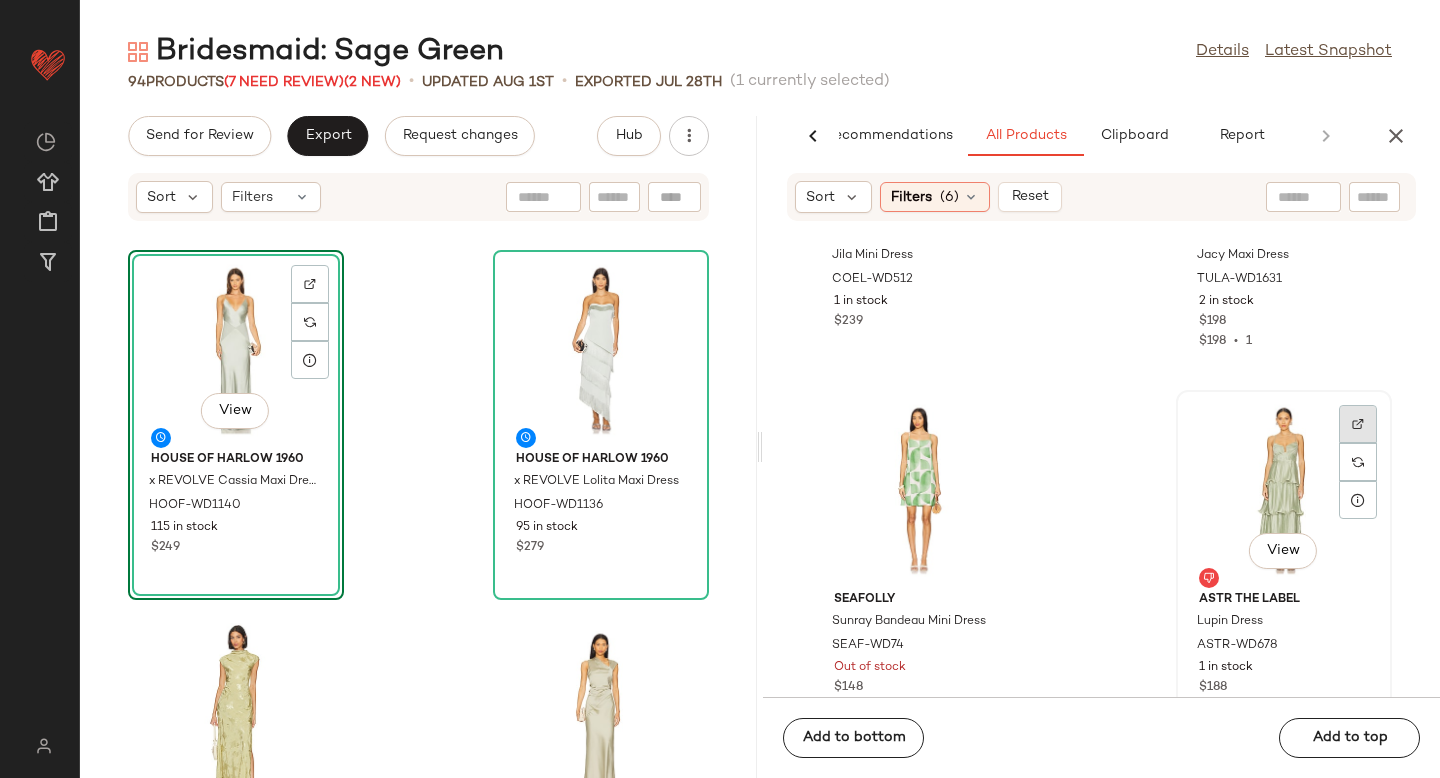 click 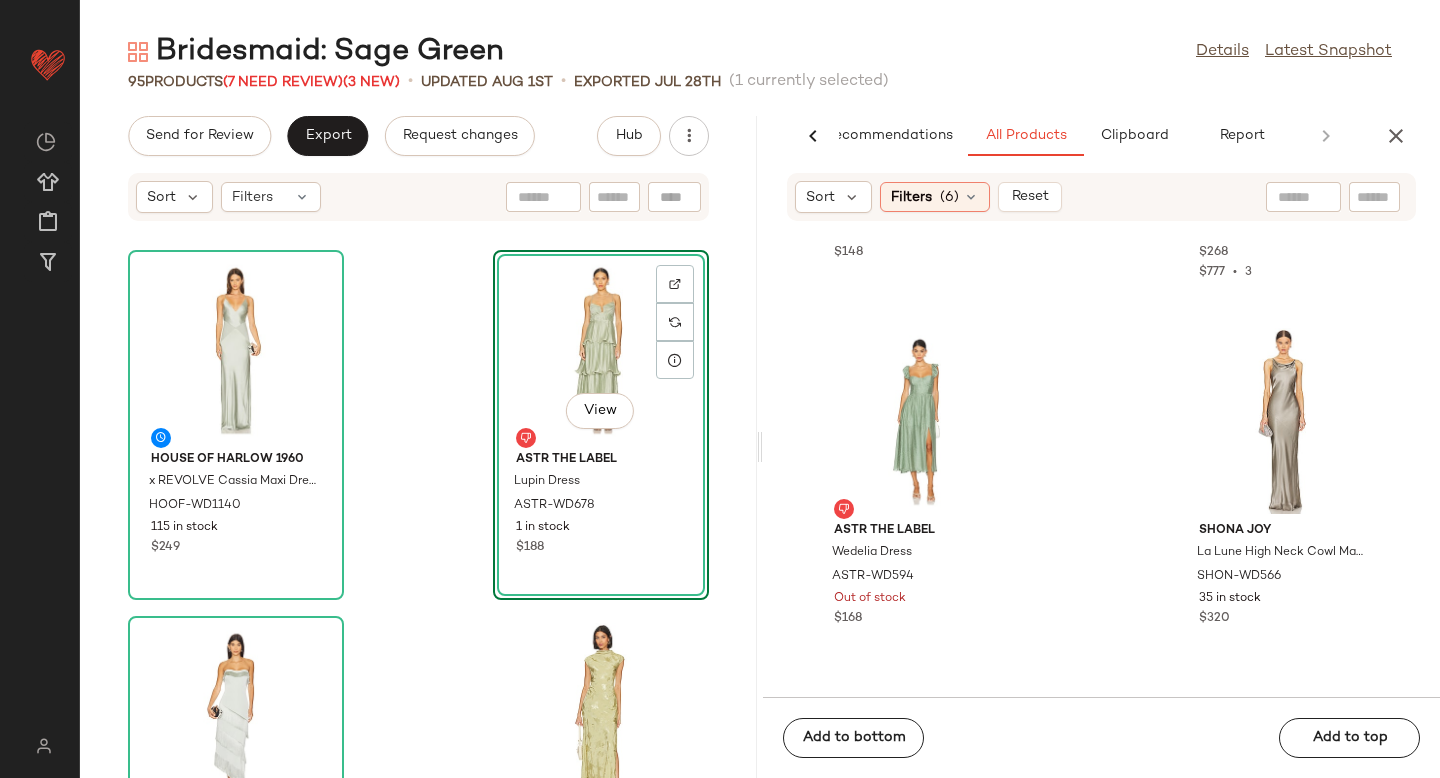 scroll, scrollTop: 1410, scrollLeft: 0, axis: vertical 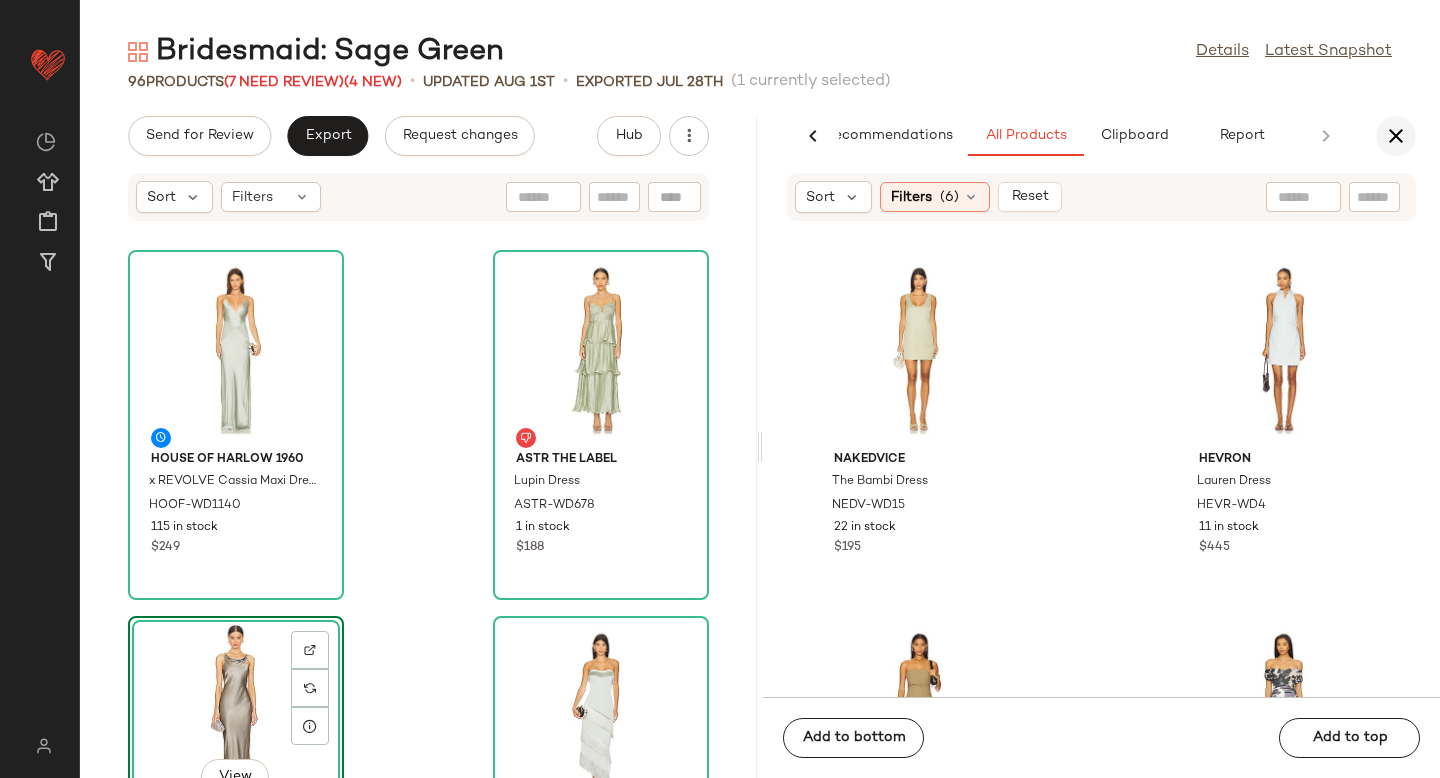 click at bounding box center [1396, 136] 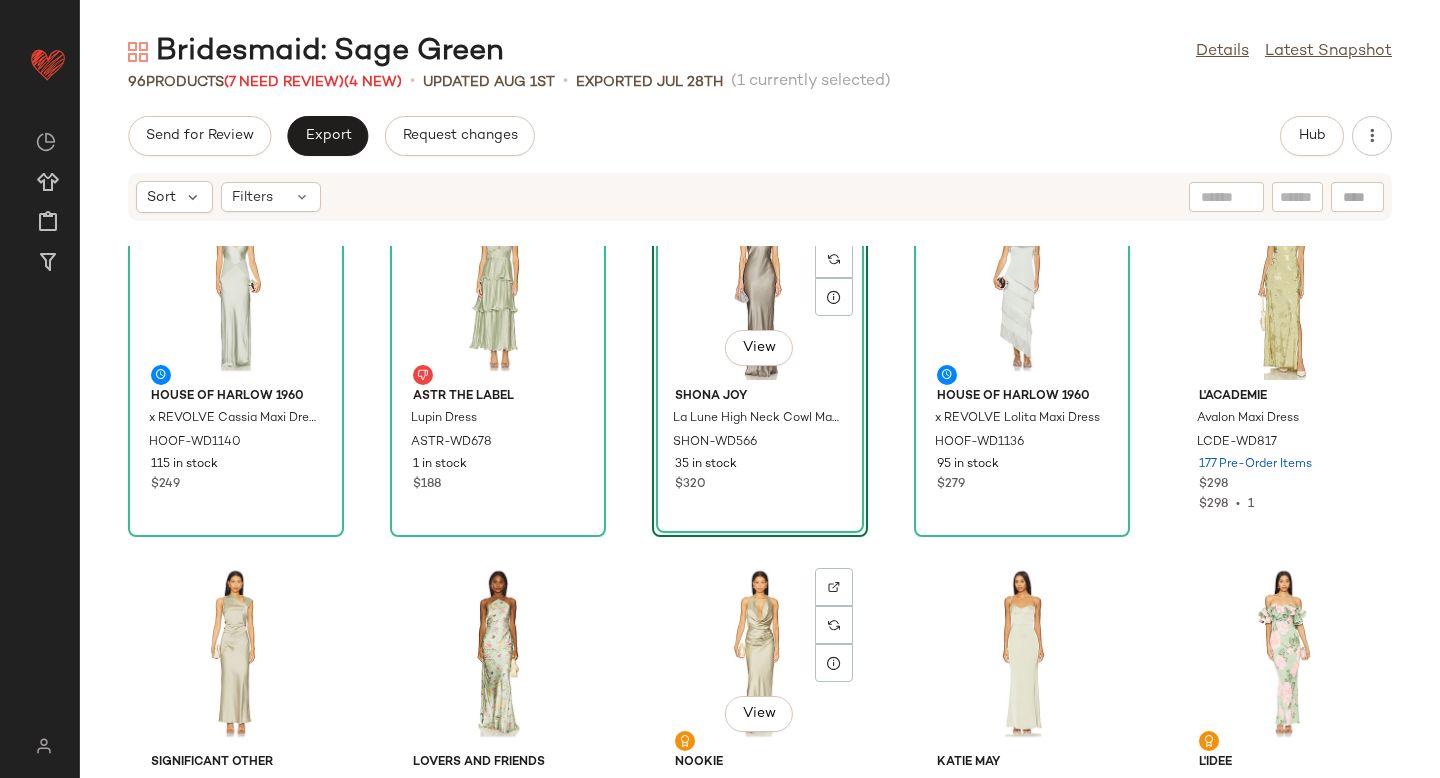 scroll, scrollTop: 0, scrollLeft: 0, axis: both 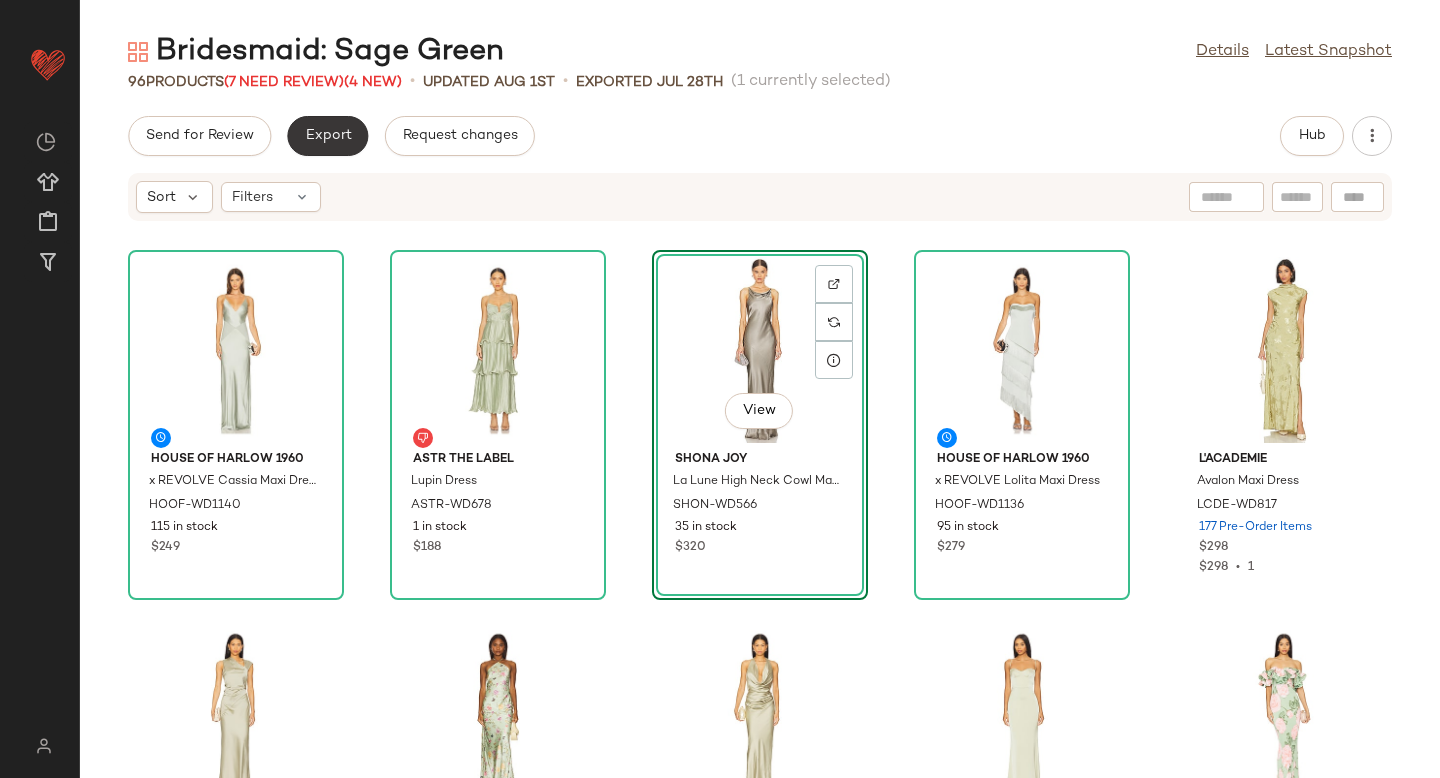click on "Export" 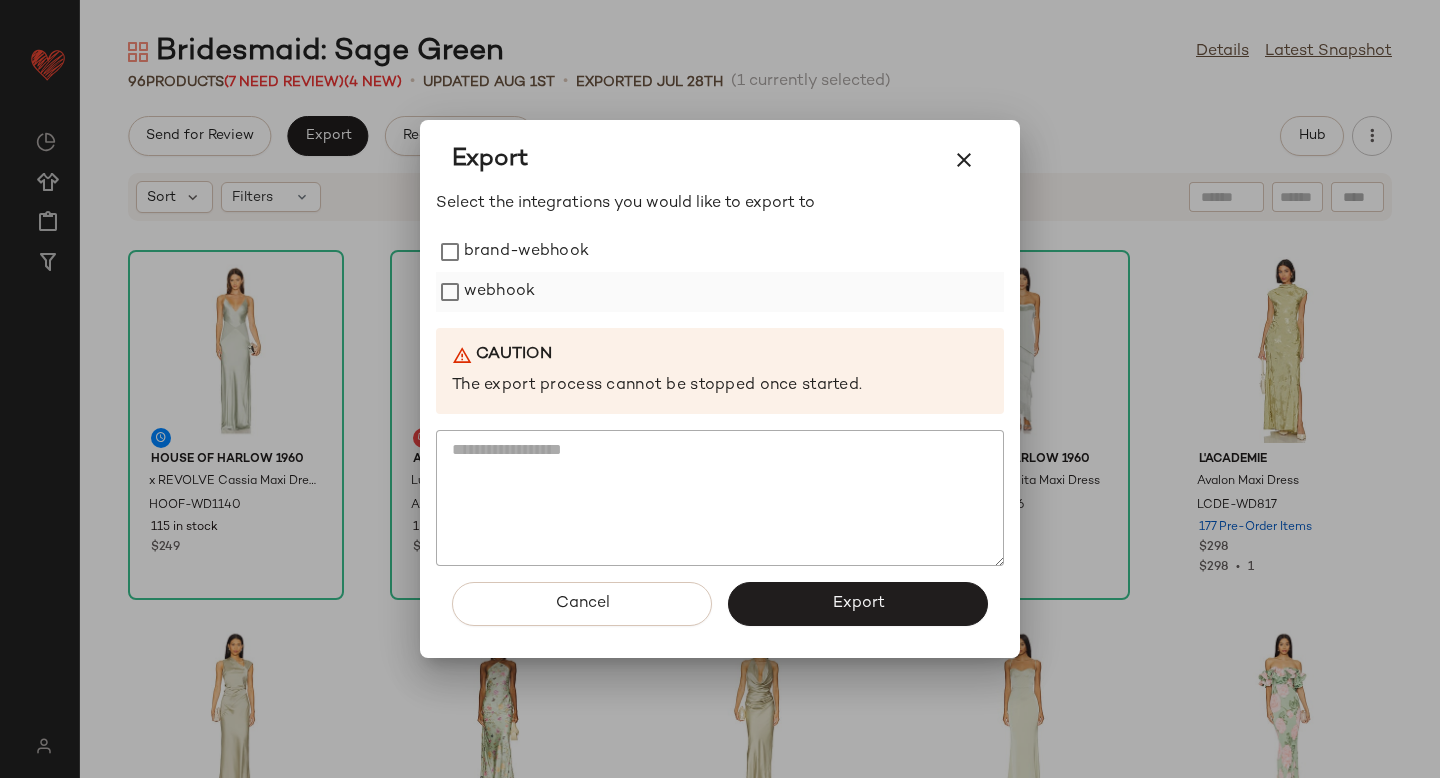click on "webhook" at bounding box center (499, 292) 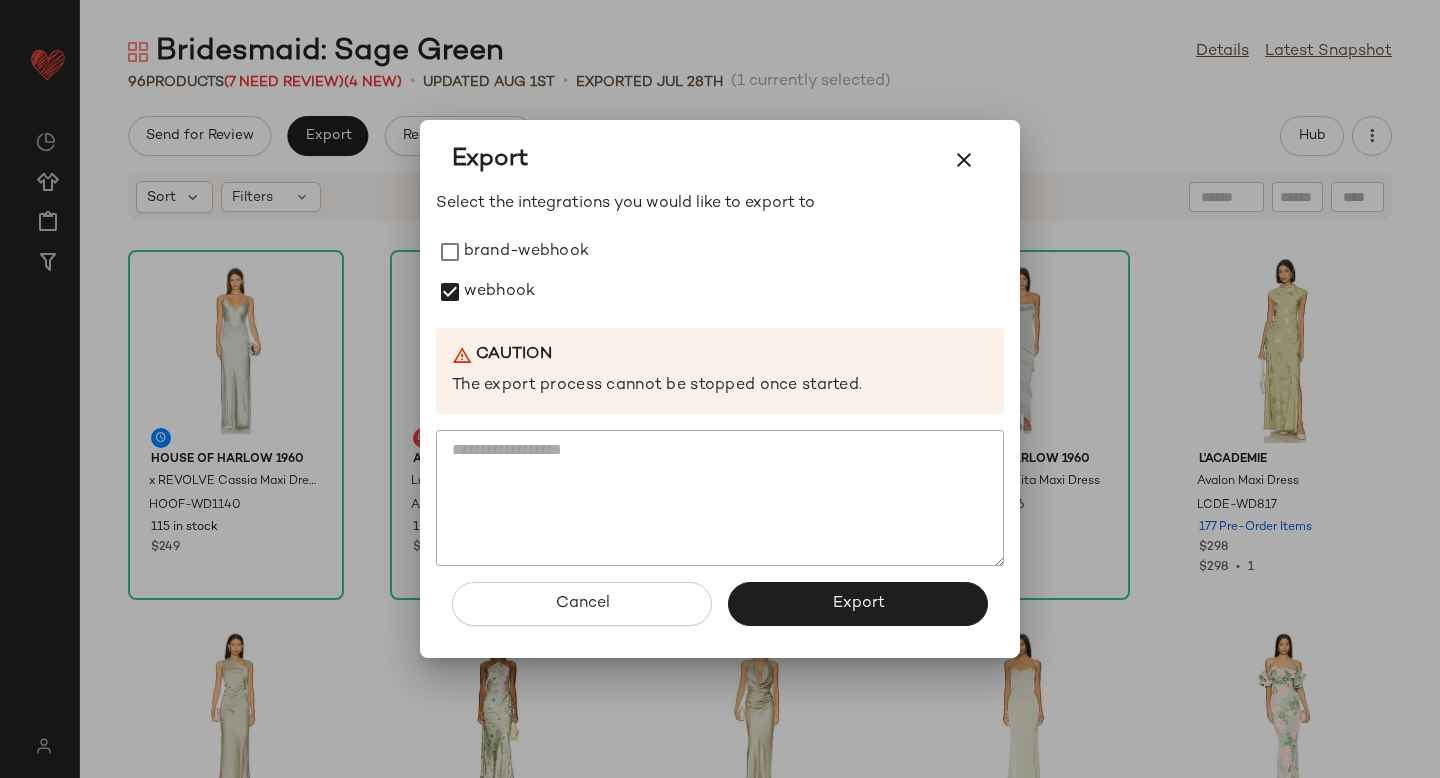 click at bounding box center [720, 389] 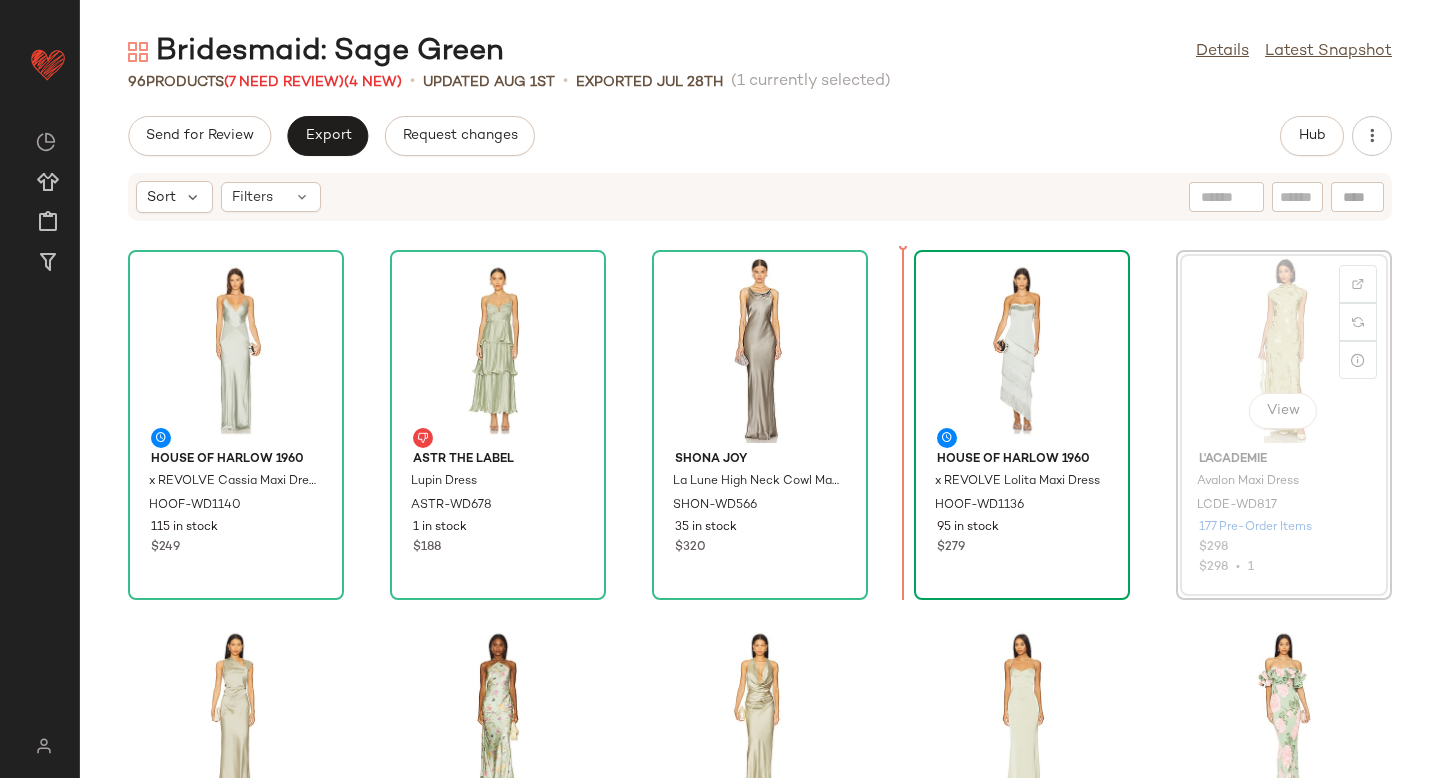 drag, startPoint x: 1285, startPoint y: 318, endPoint x: 928, endPoint y: 385, distance: 363.2327 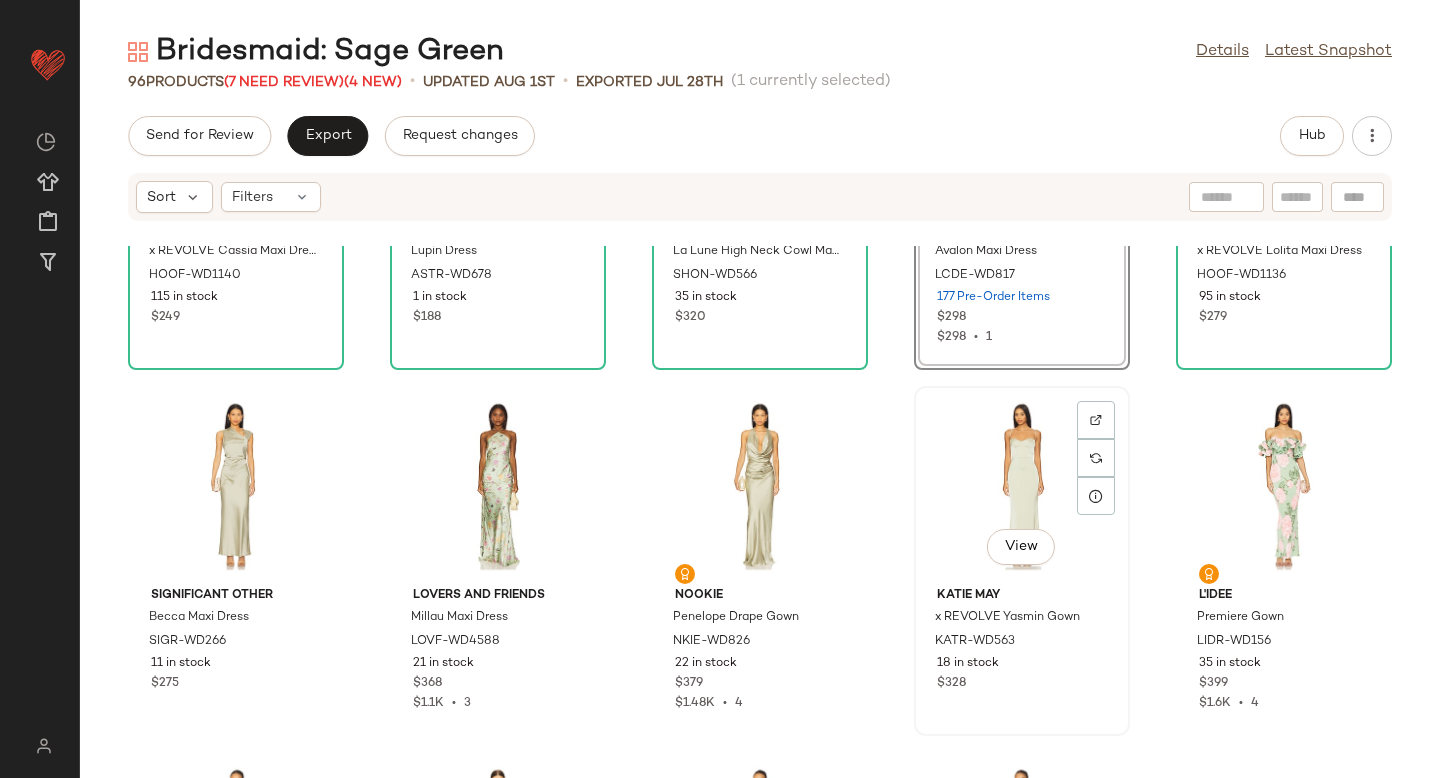 scroll, scrollTop: 0, scrollLeft: 0, axis: both 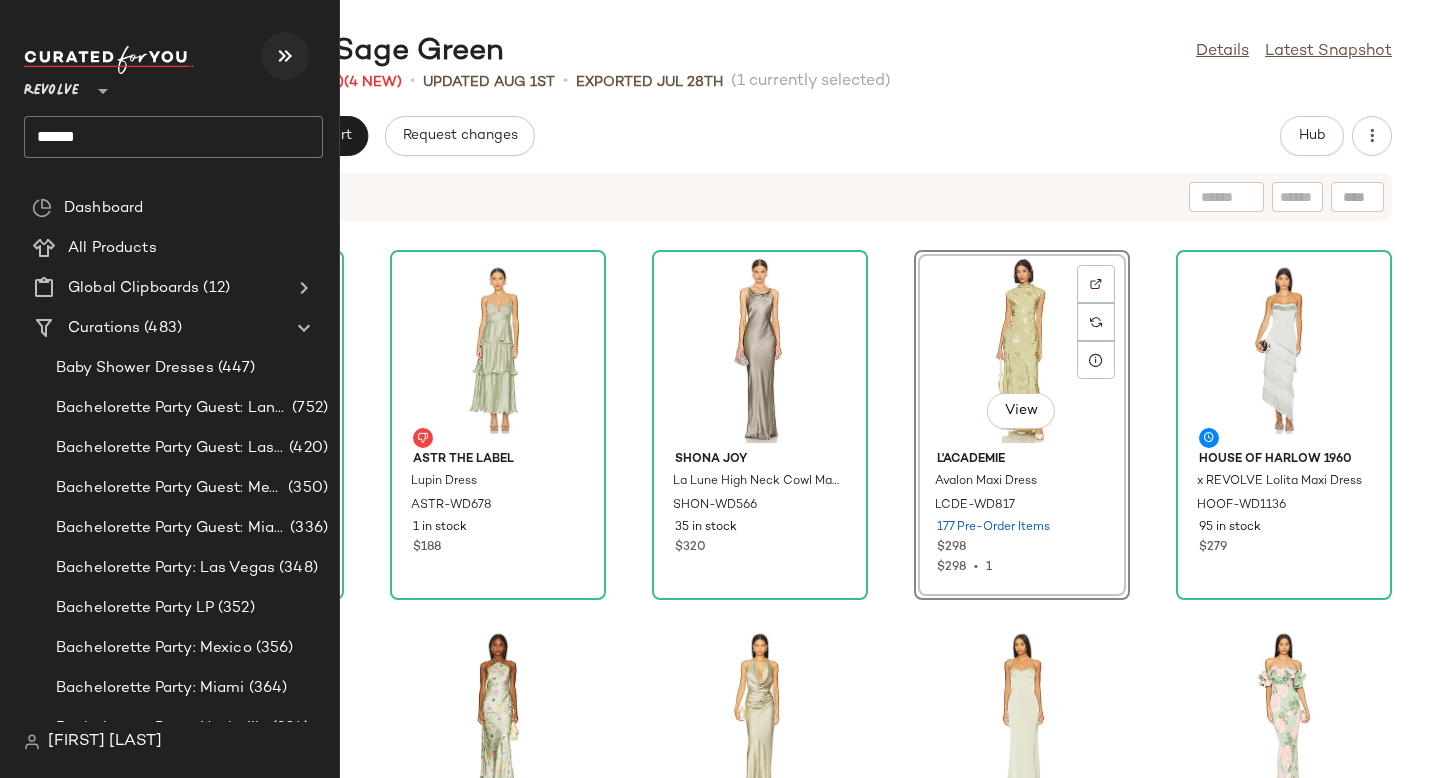 click at bounding box center [285, 56] 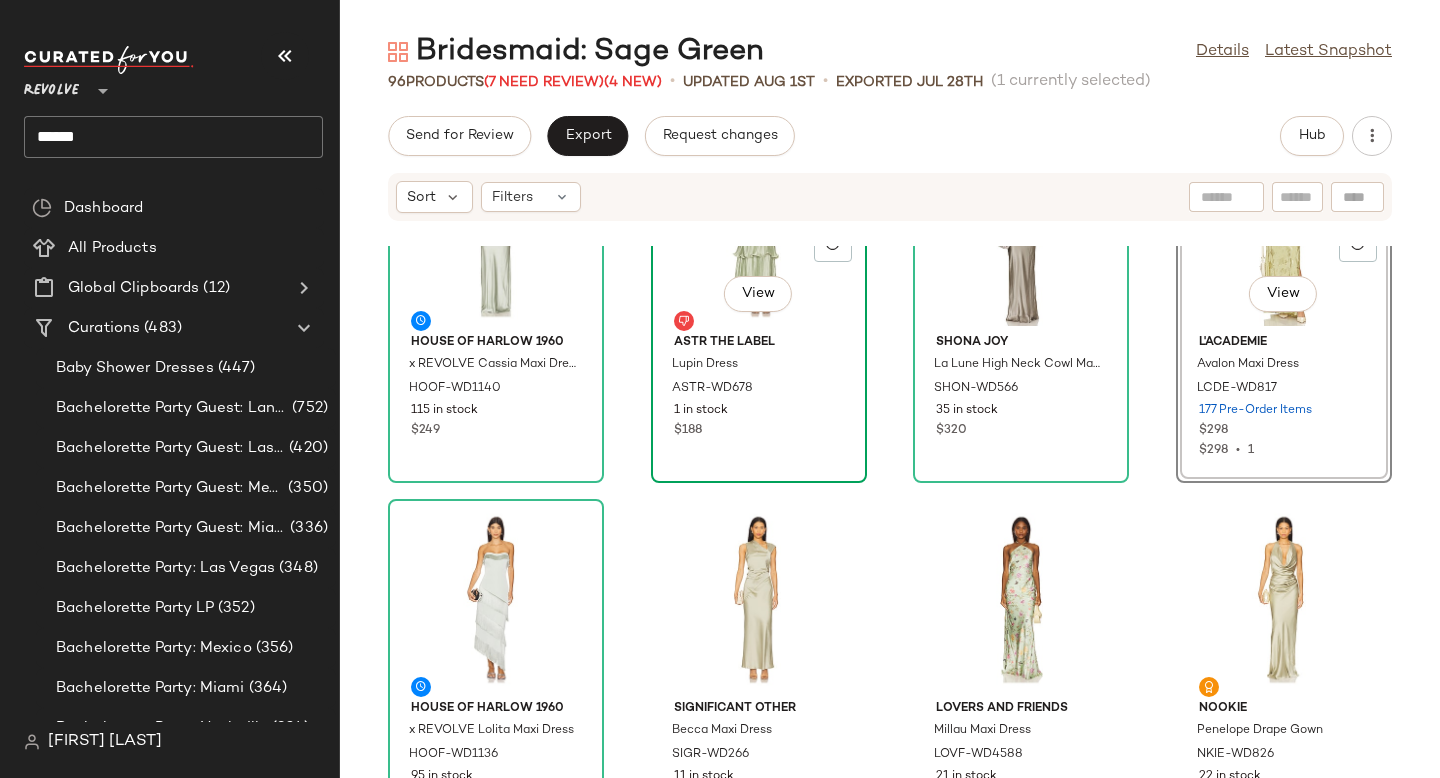 scroll, scrollTop: 146, scrollLeft: 0, axis: vertical 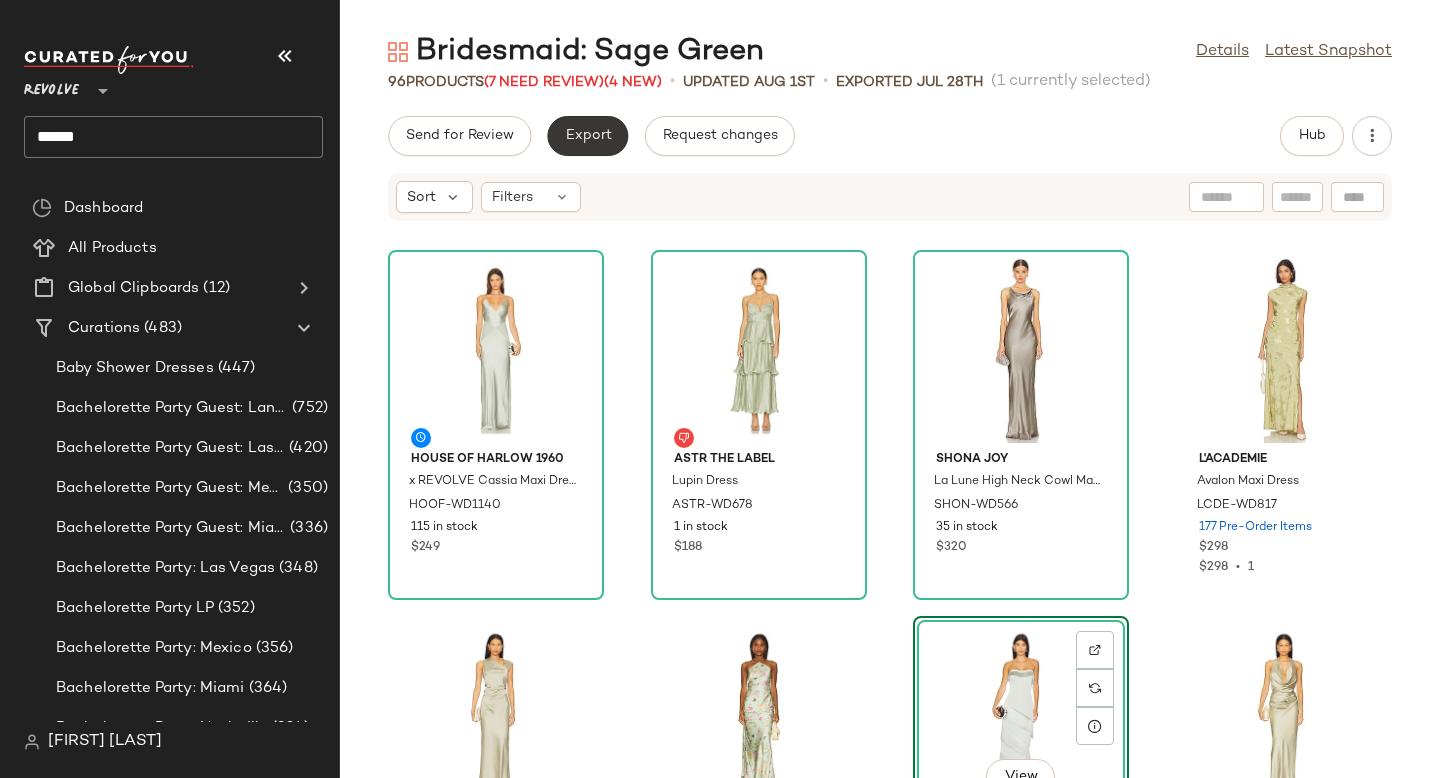 click on "Export" 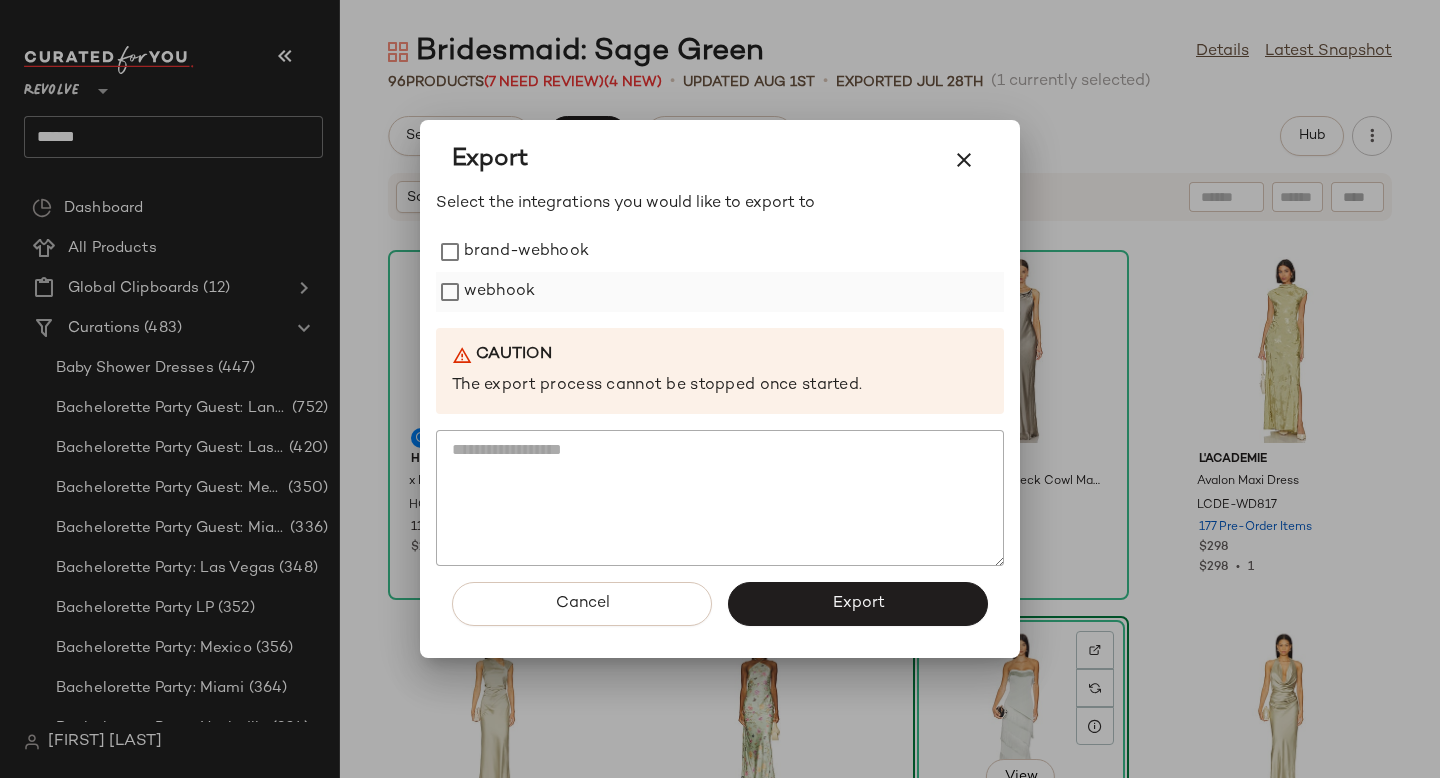 click on "webhook" at bounding box center (499, 292) 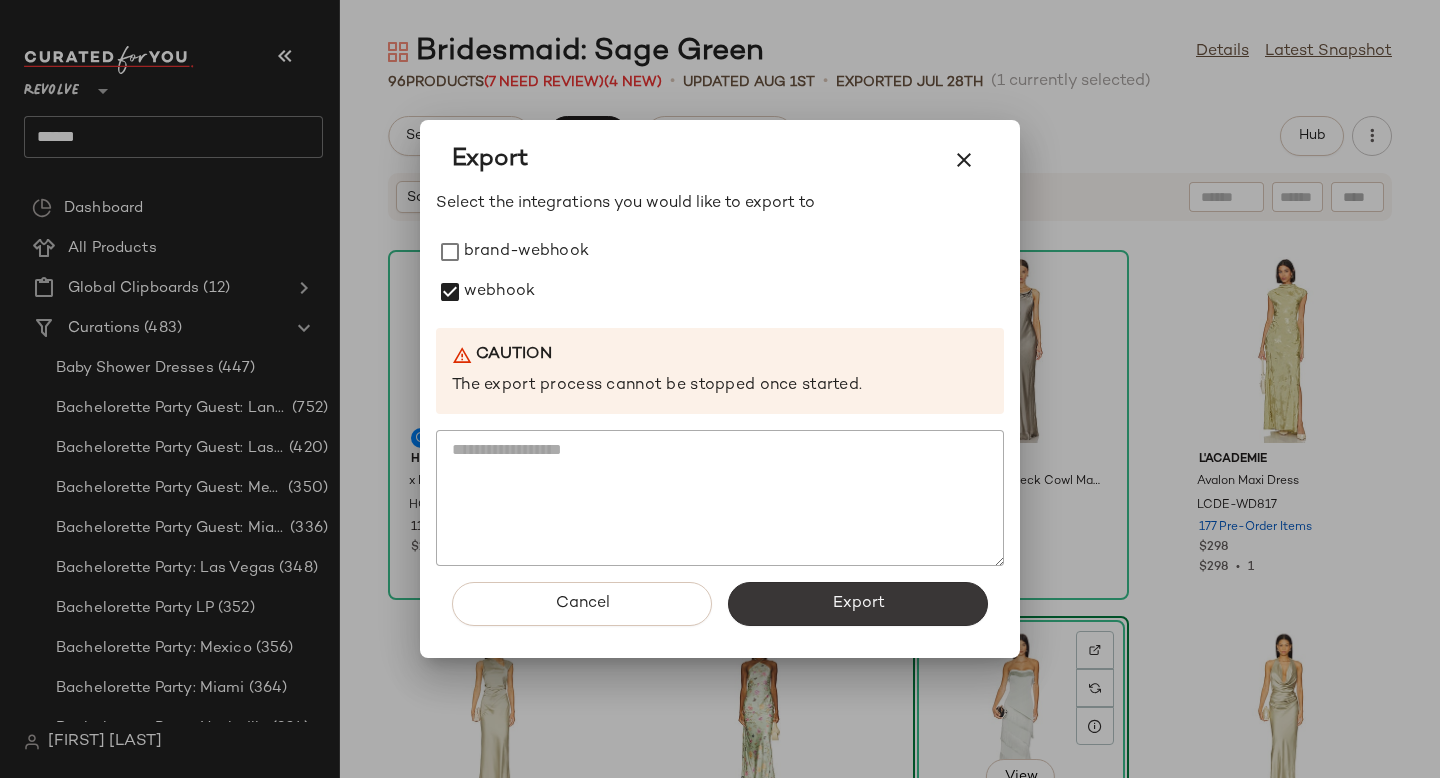 click on "Export" at bounding box center (858, 604) 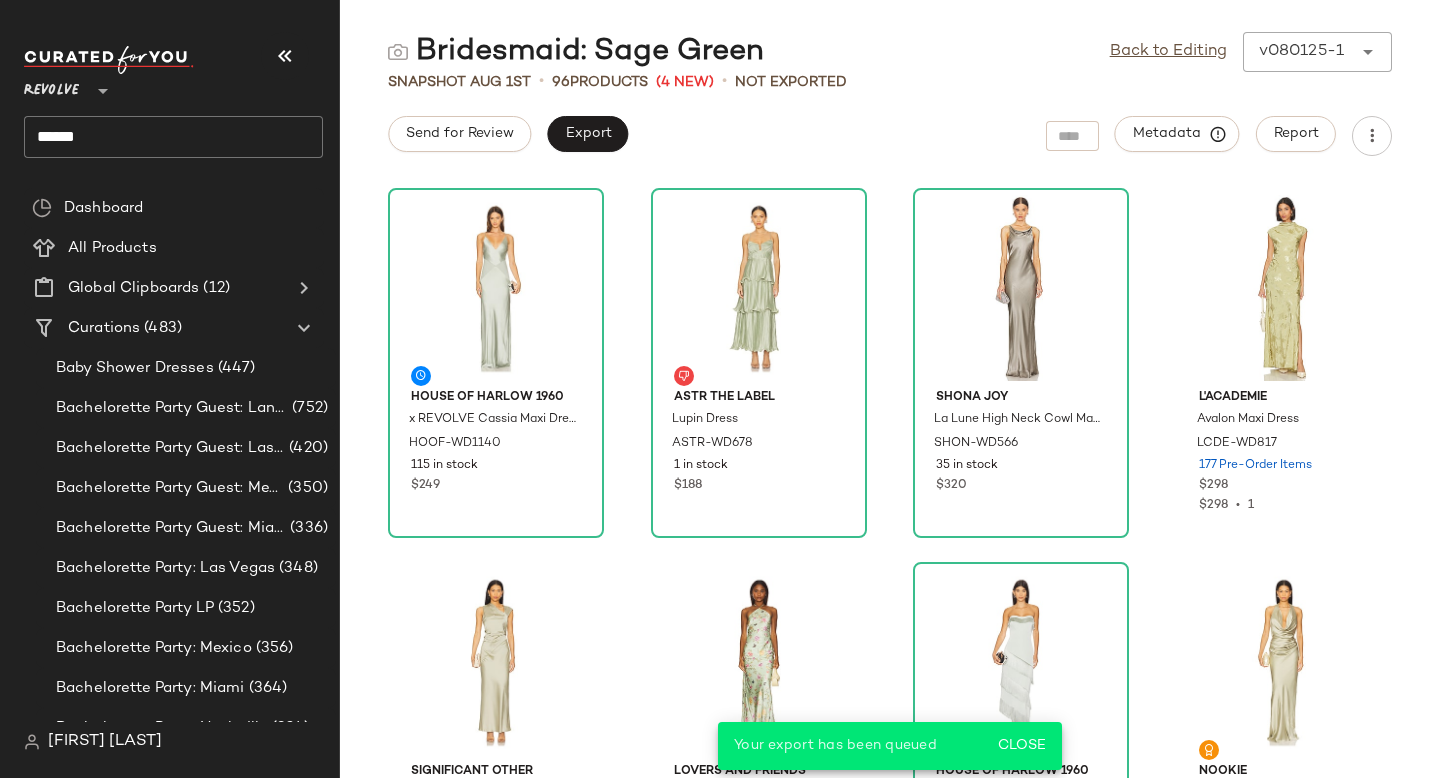scroll, scrollTop: 0, scrollLeft: 0, axis: both 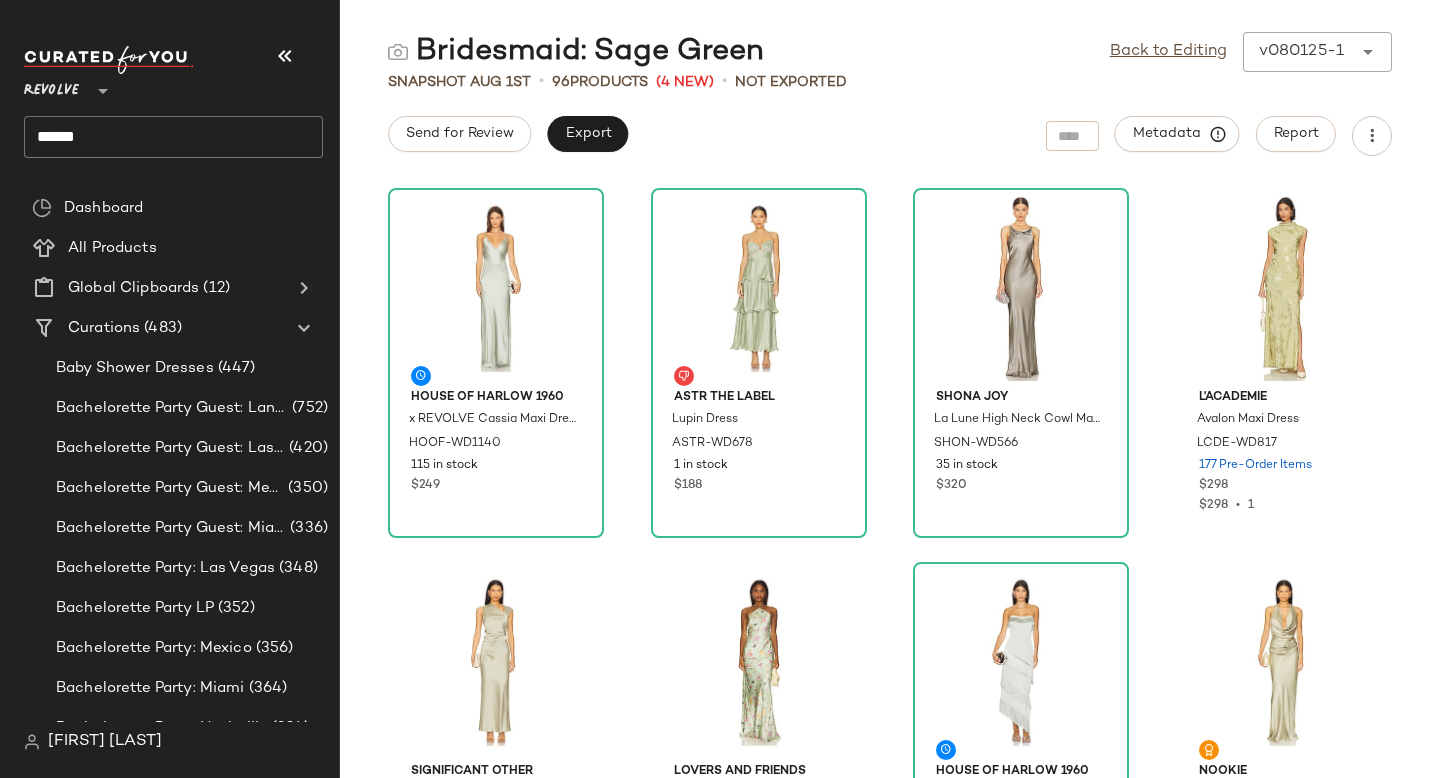 click on "******" 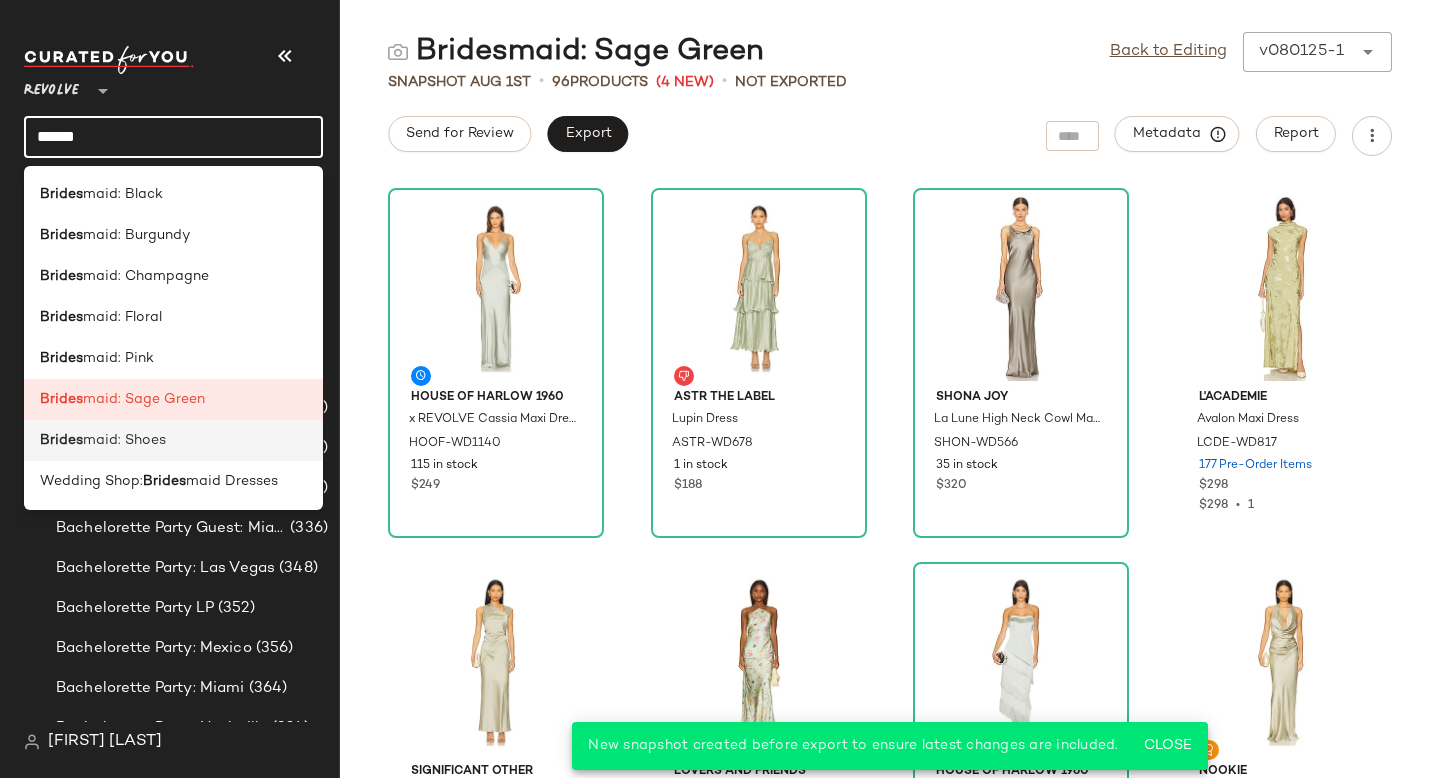 click on "Brides maid: Shoes" 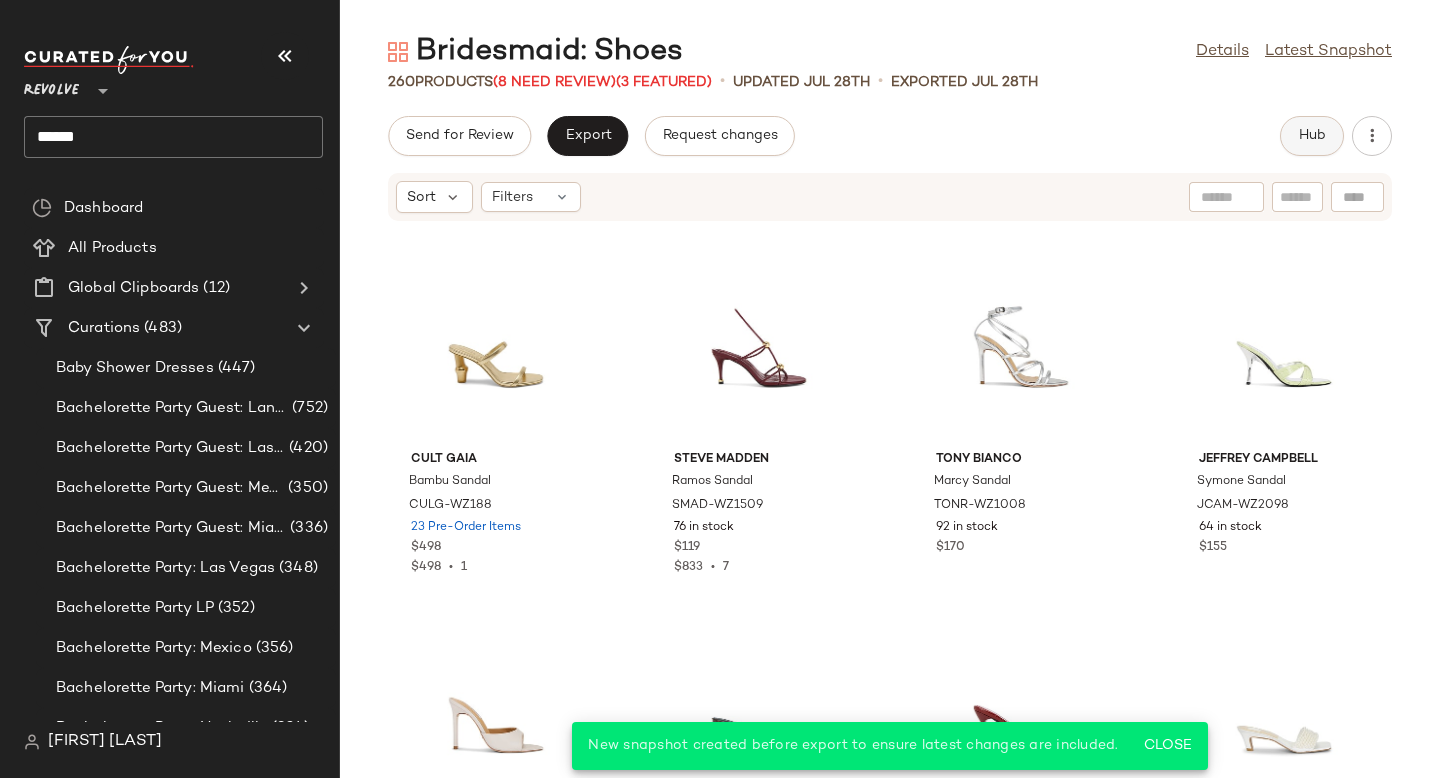click on "Hub" 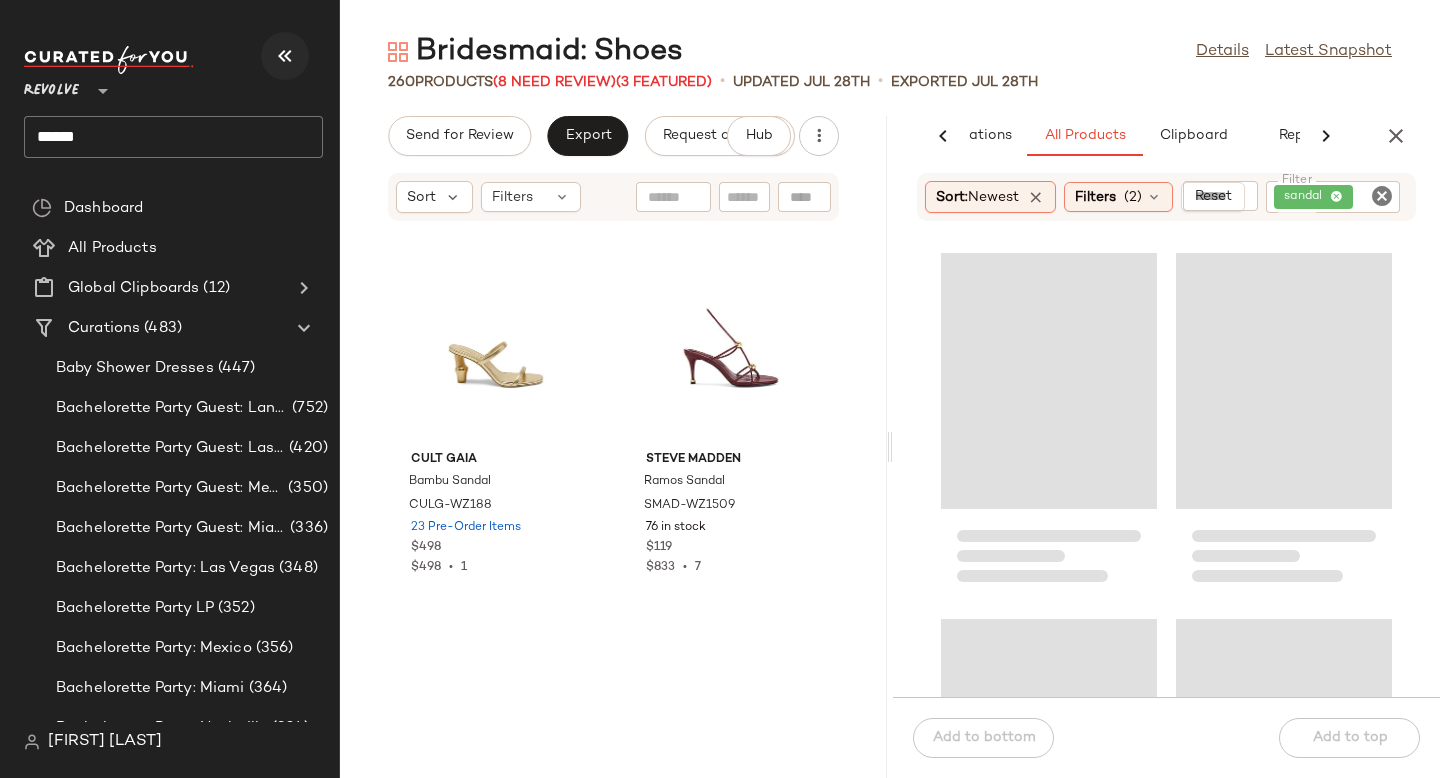 click at bounding box center (285, 56) 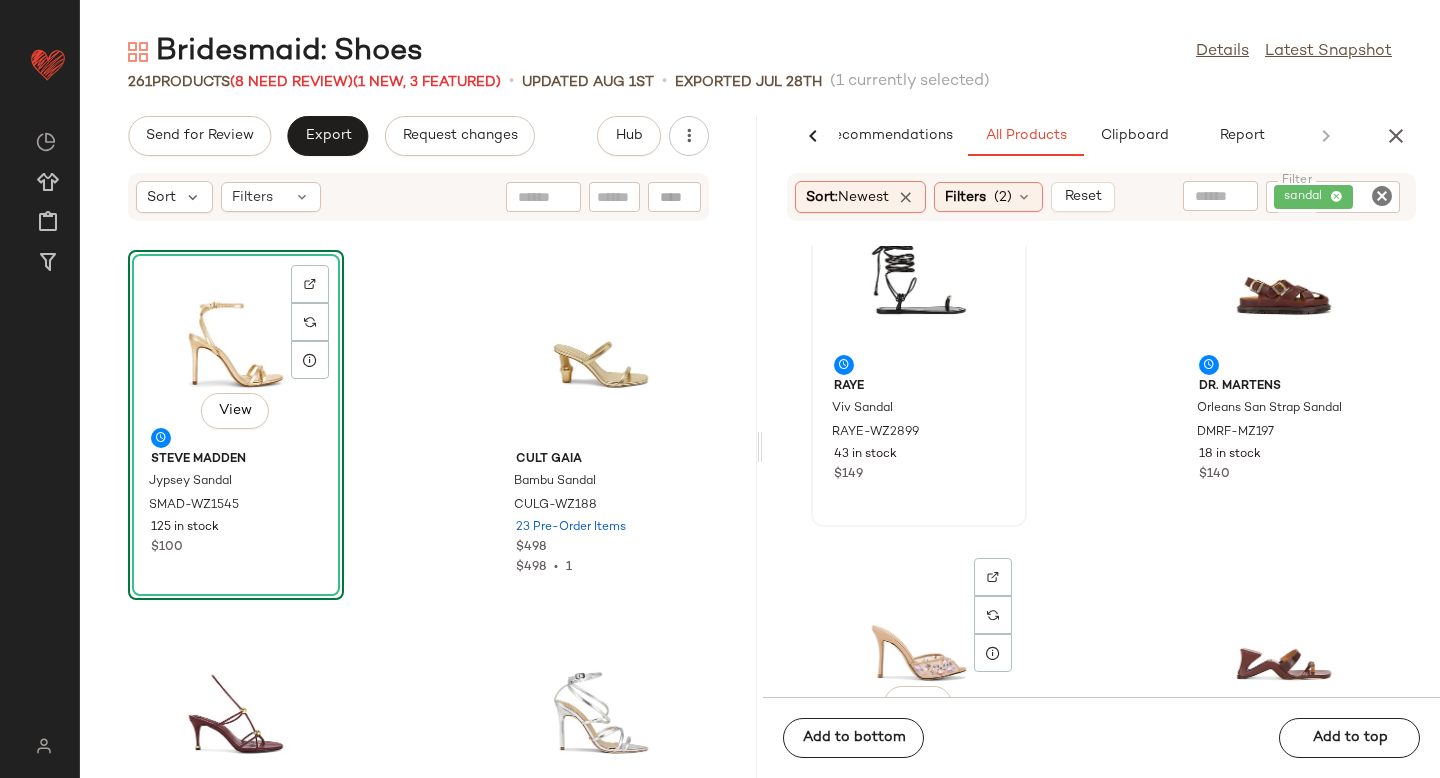 scroll, scrollTop: 0, scrollLeft: 0, axis: both 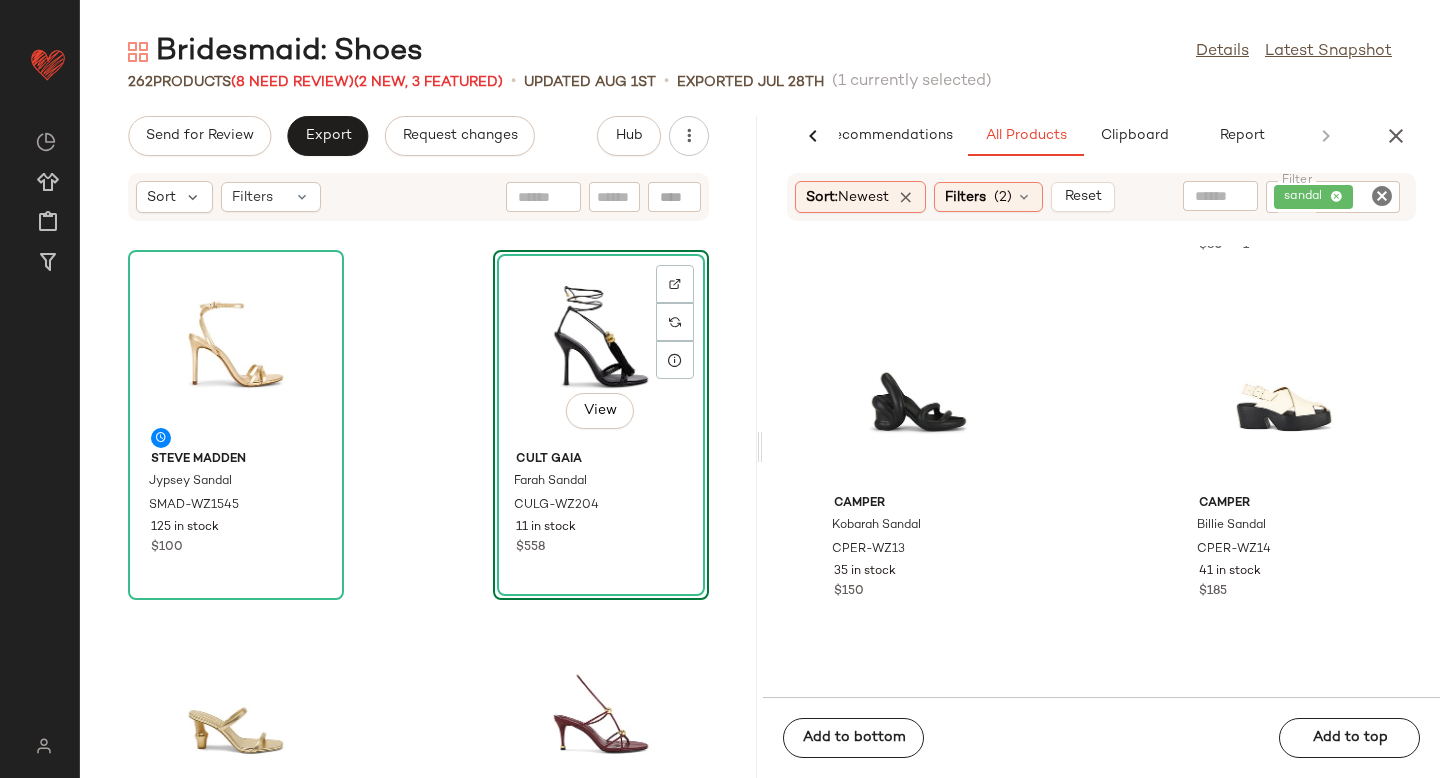 click 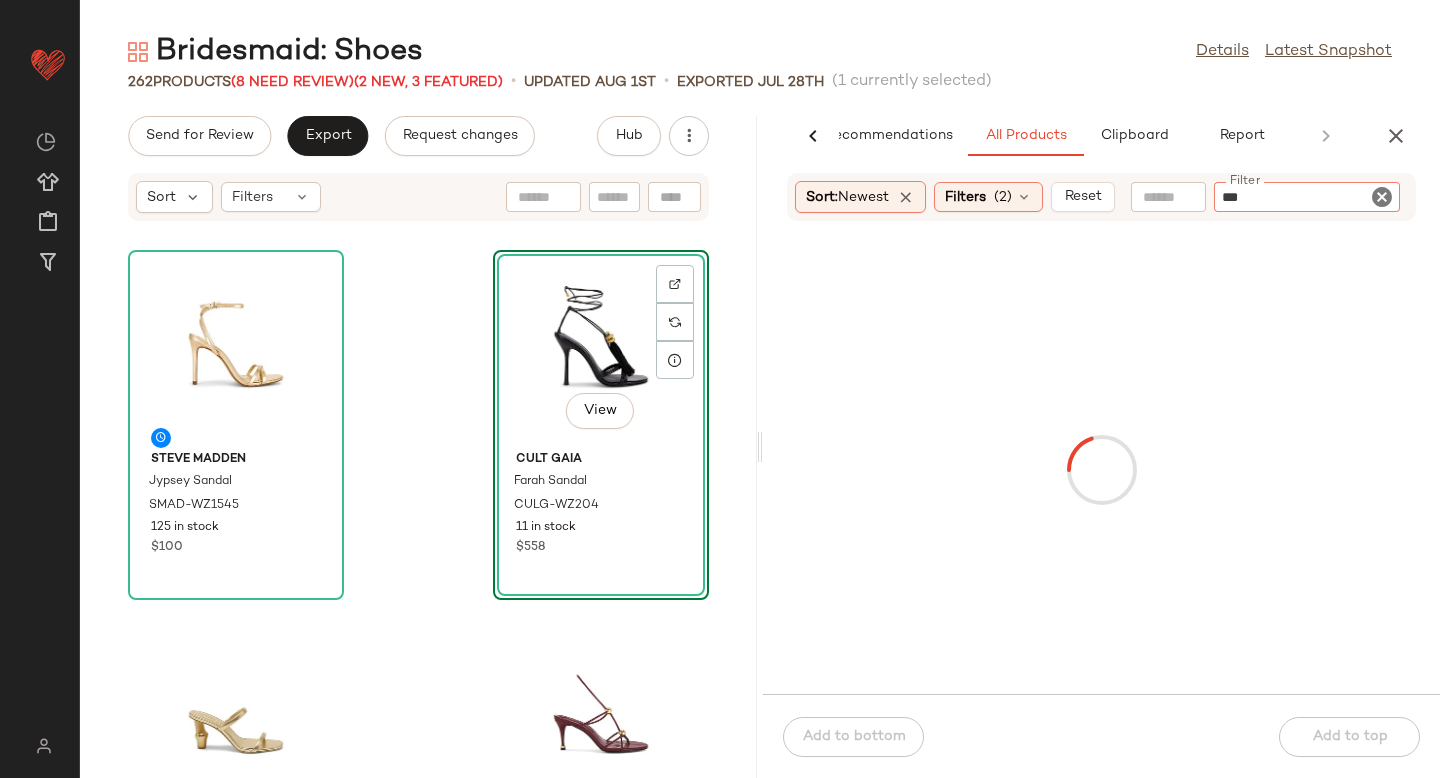 type on "****" 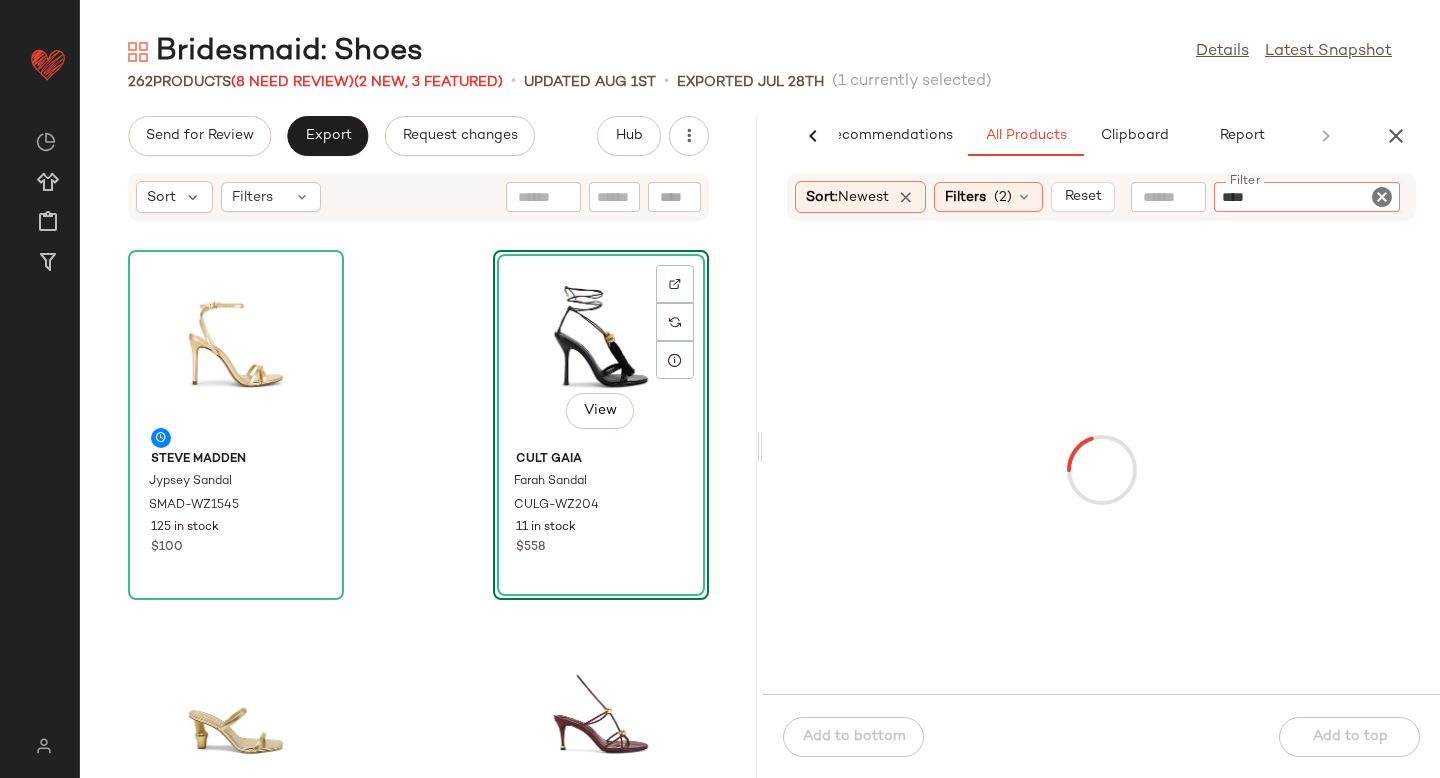 type 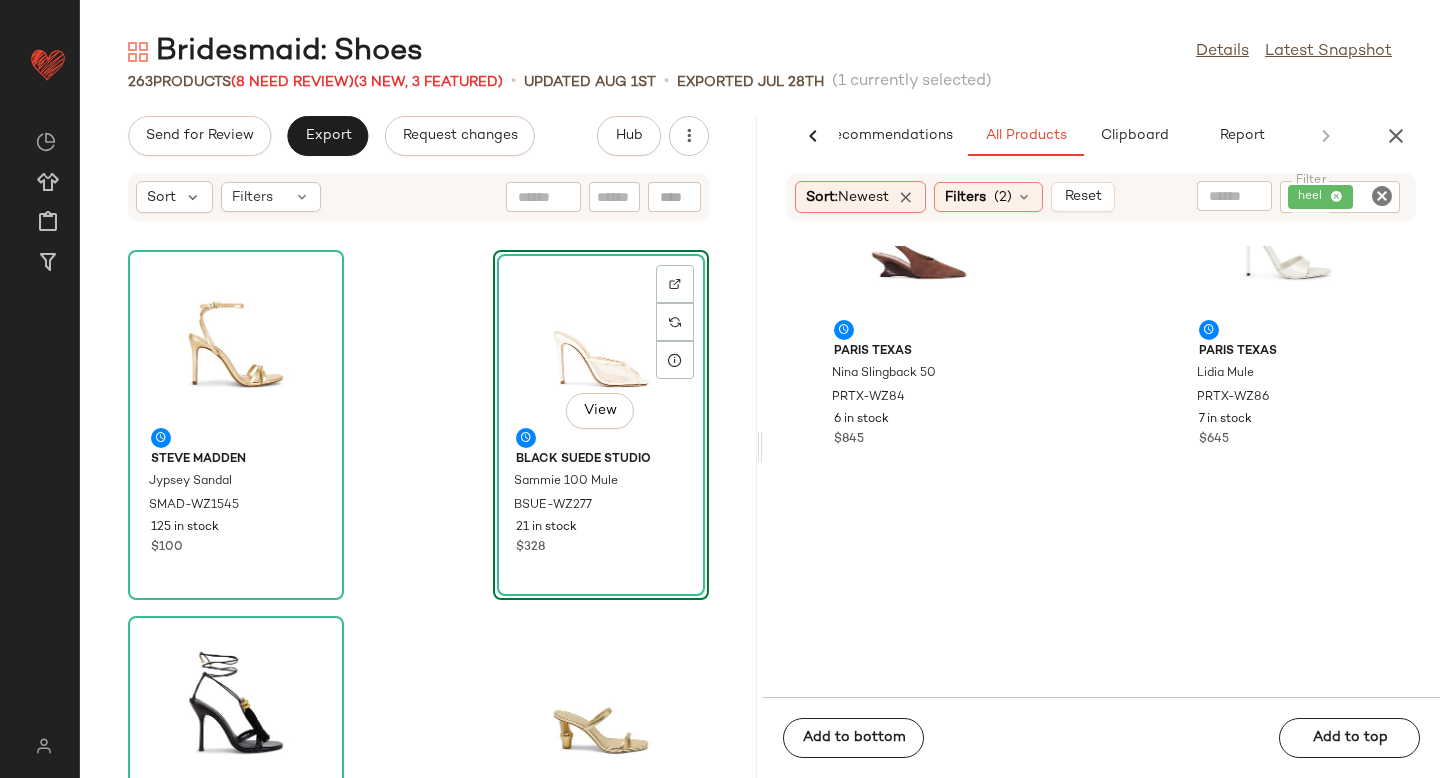 scroll, scrollTop: 3168, scrollLeft: 0, axis: vertical 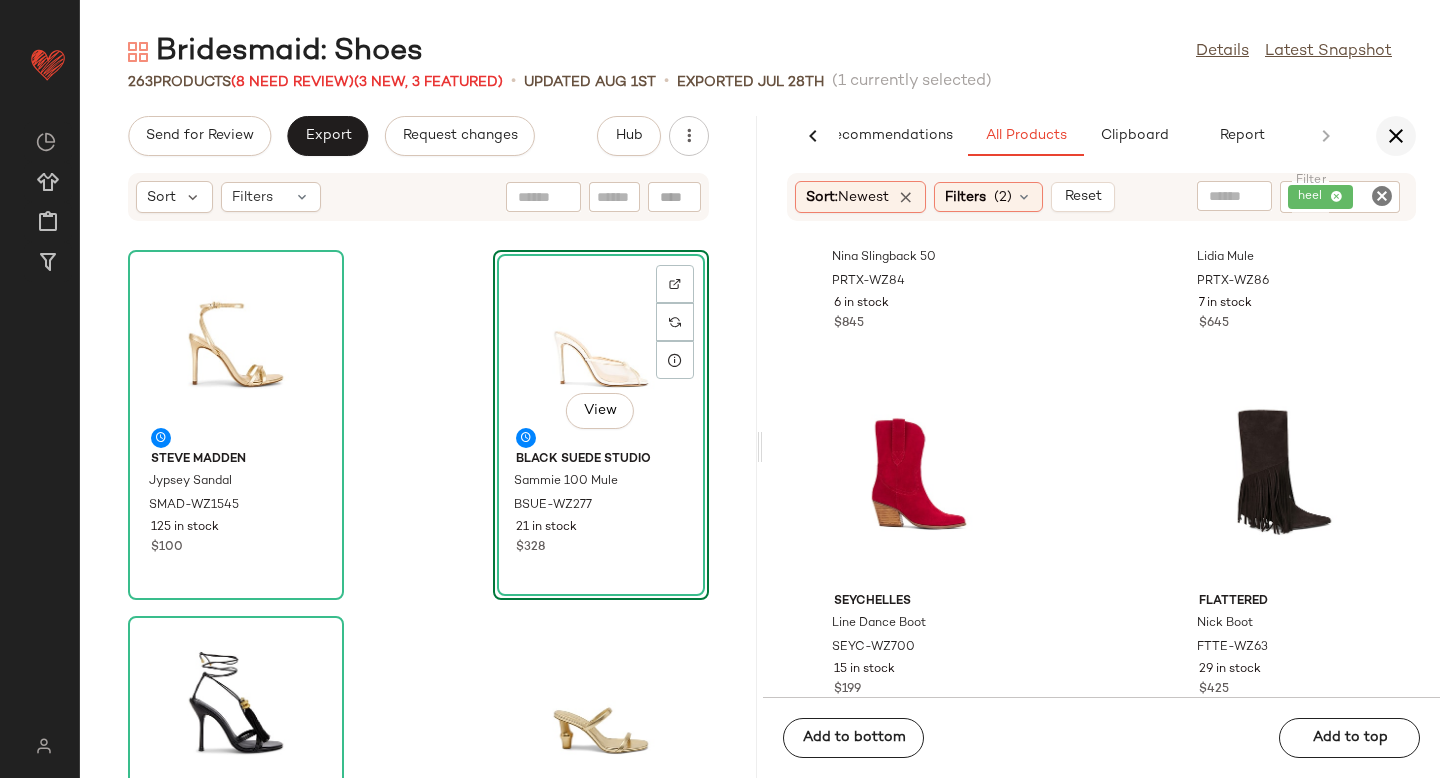 click 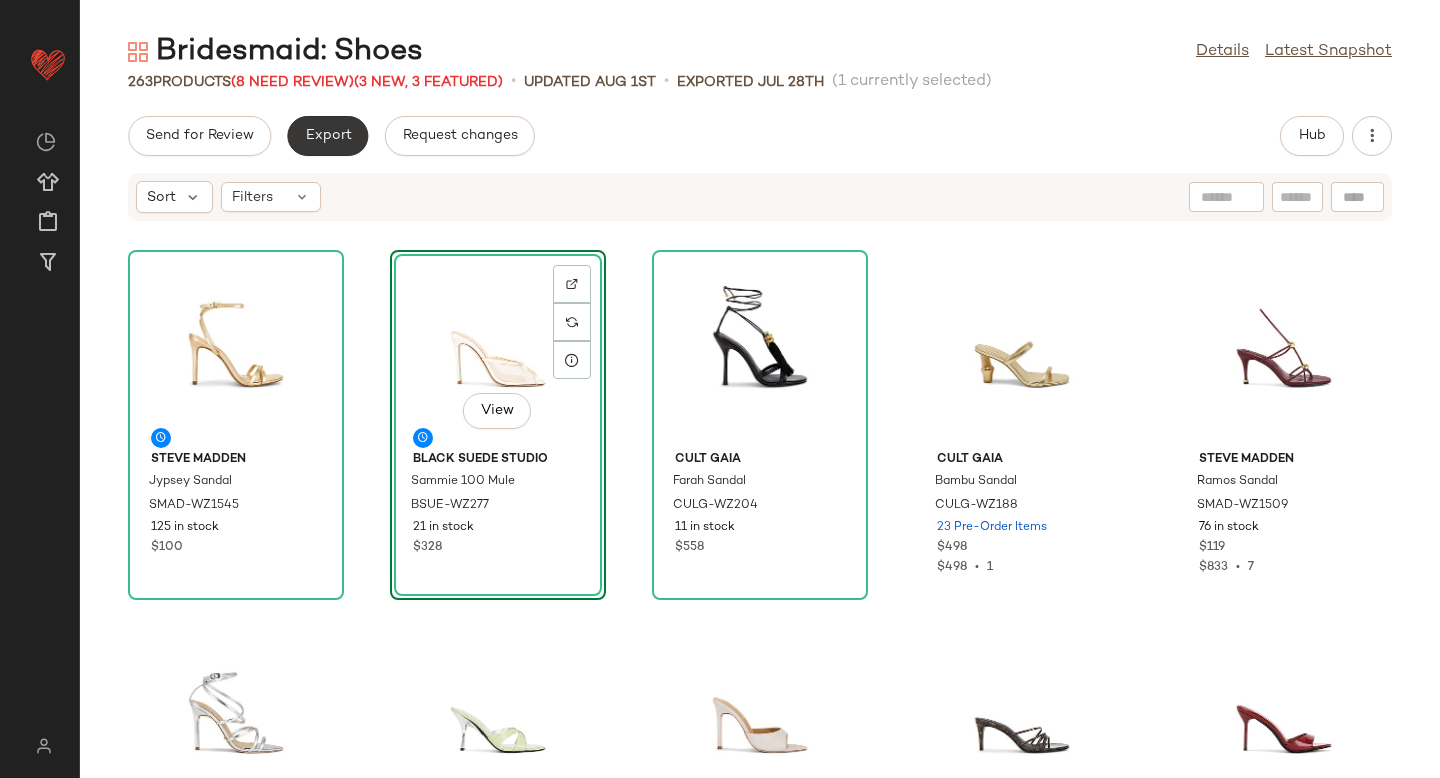 click on "Export" 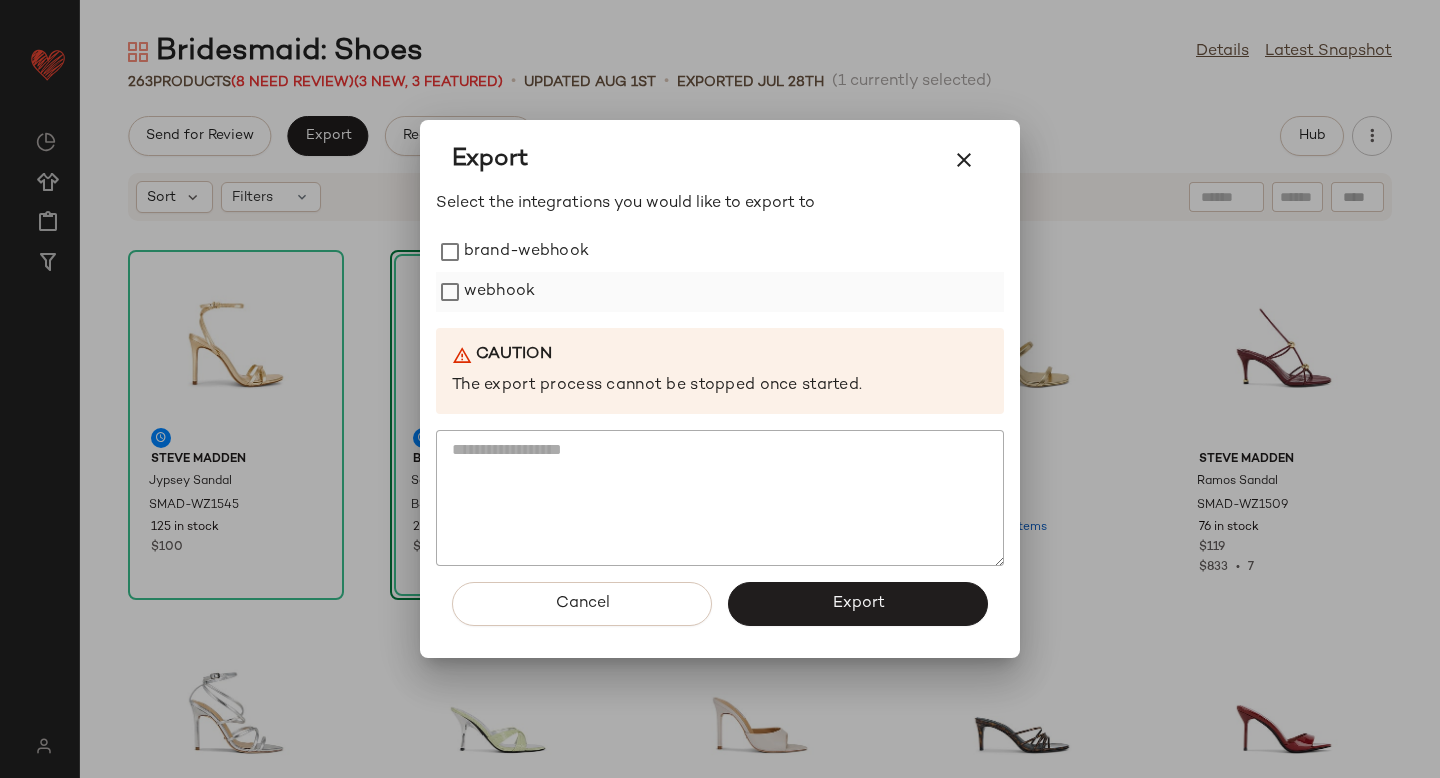 click on "webhook" at bounding box center [499, 292] 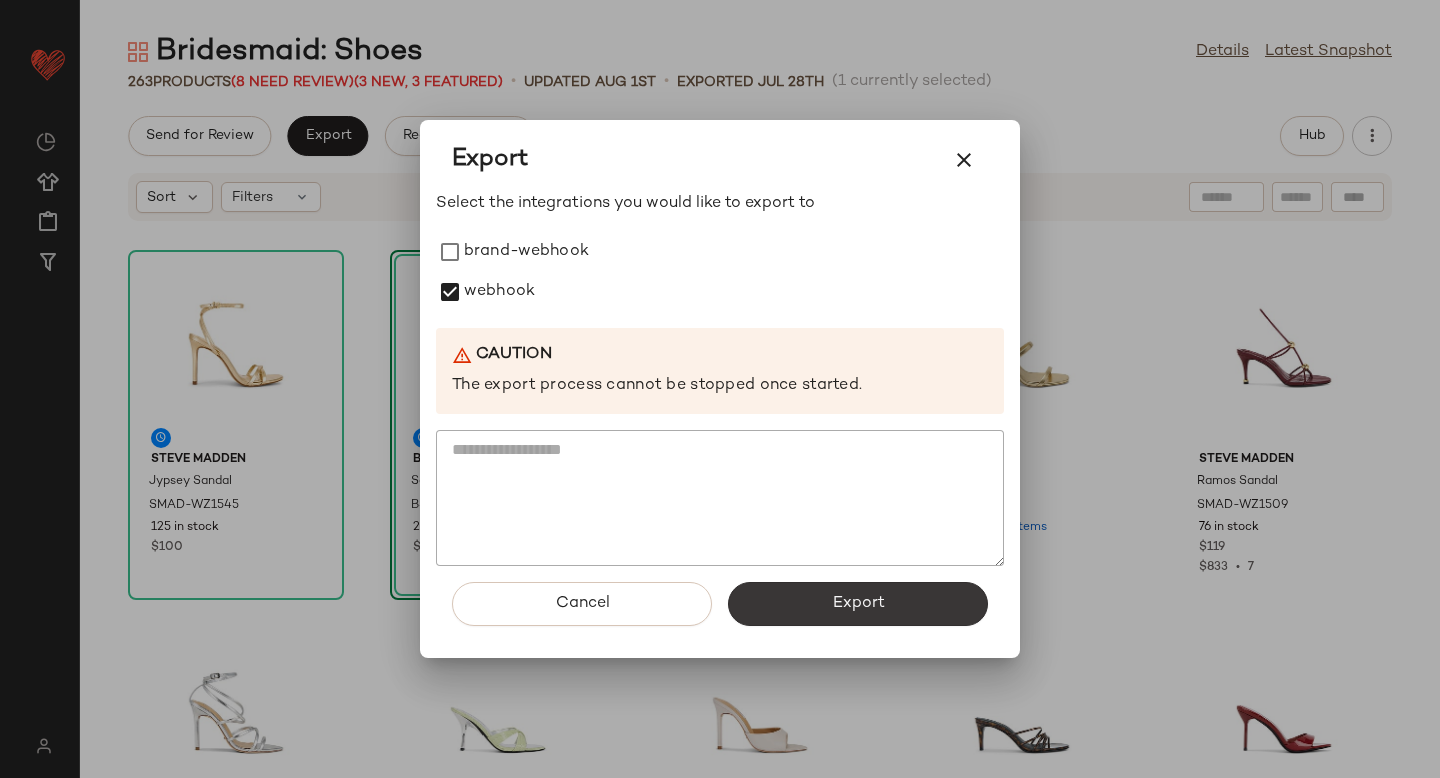 click on "Export" 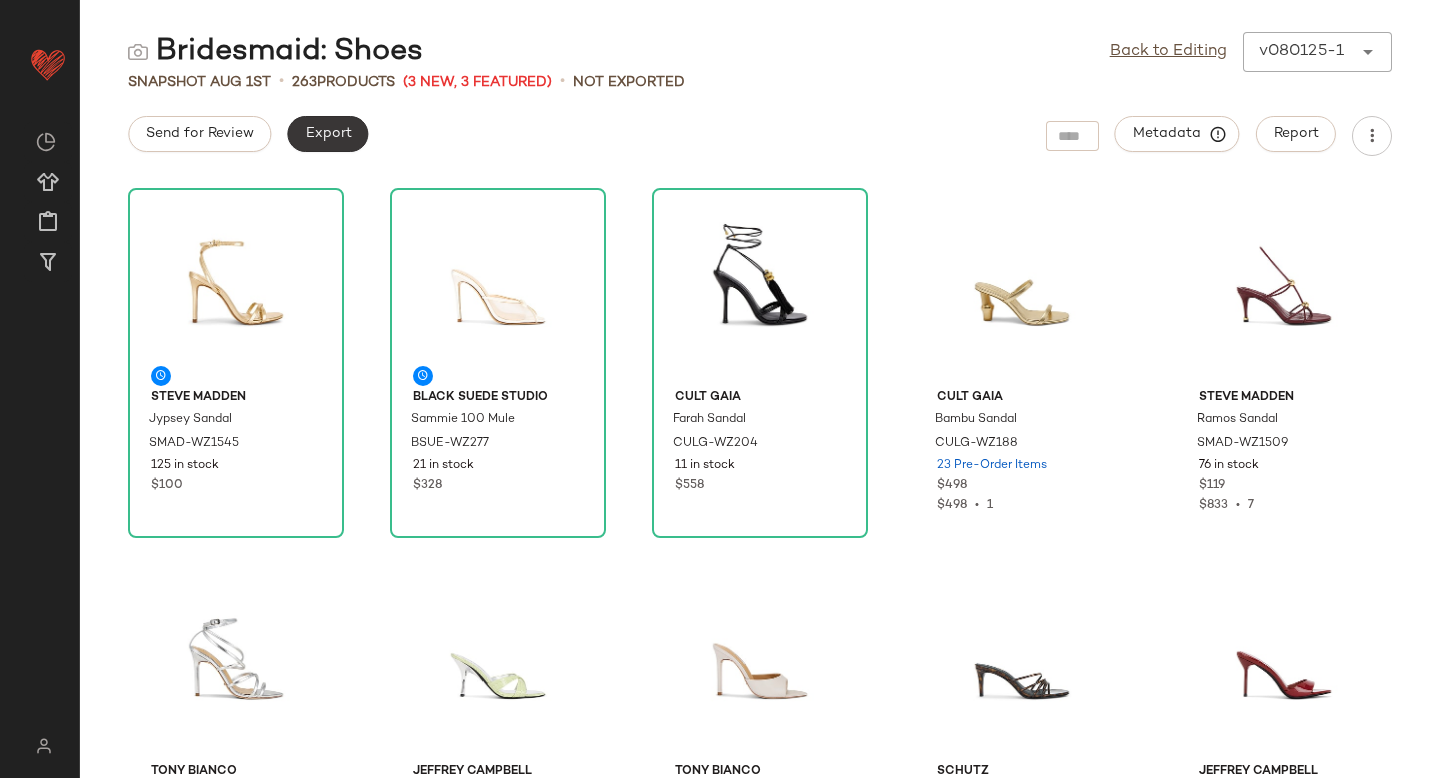 click on "Export" 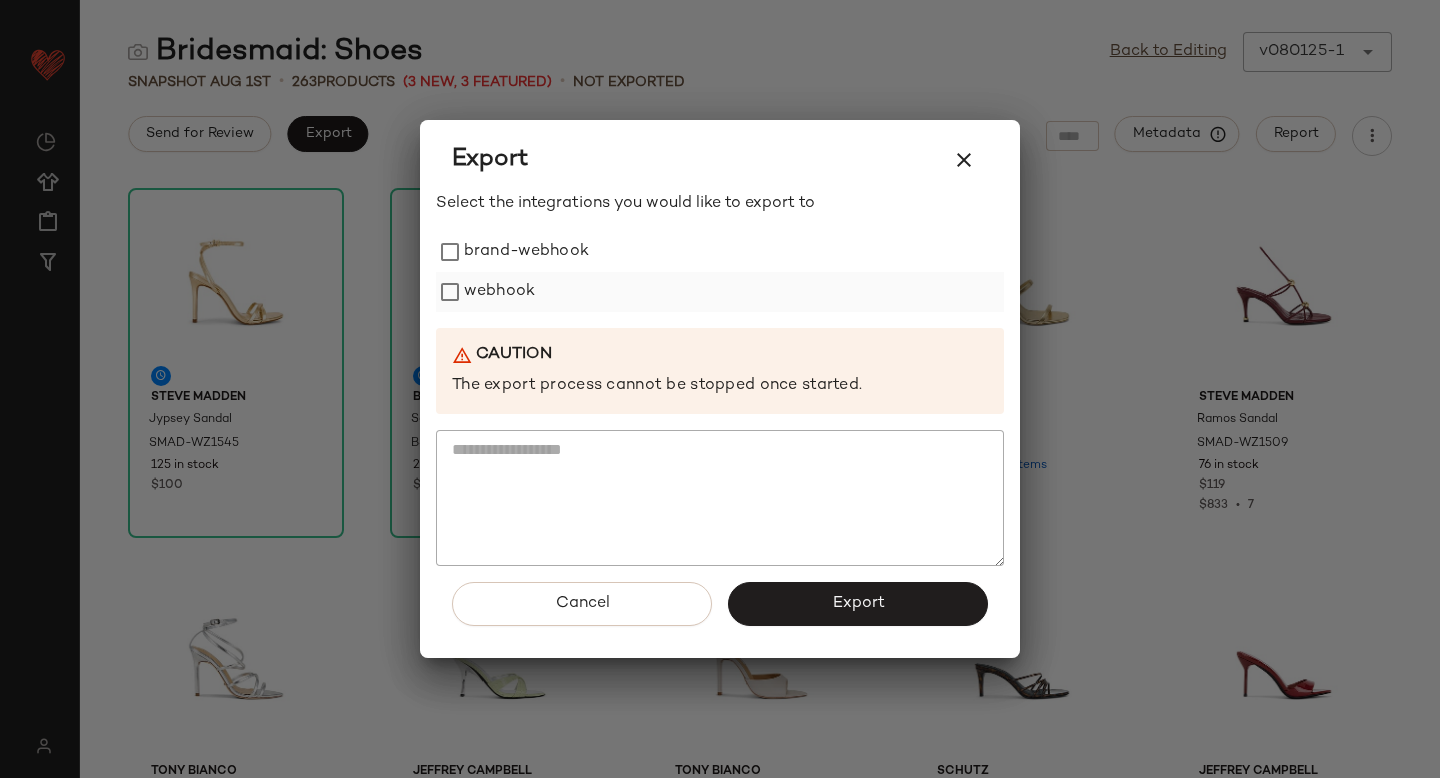 click on "webhook" 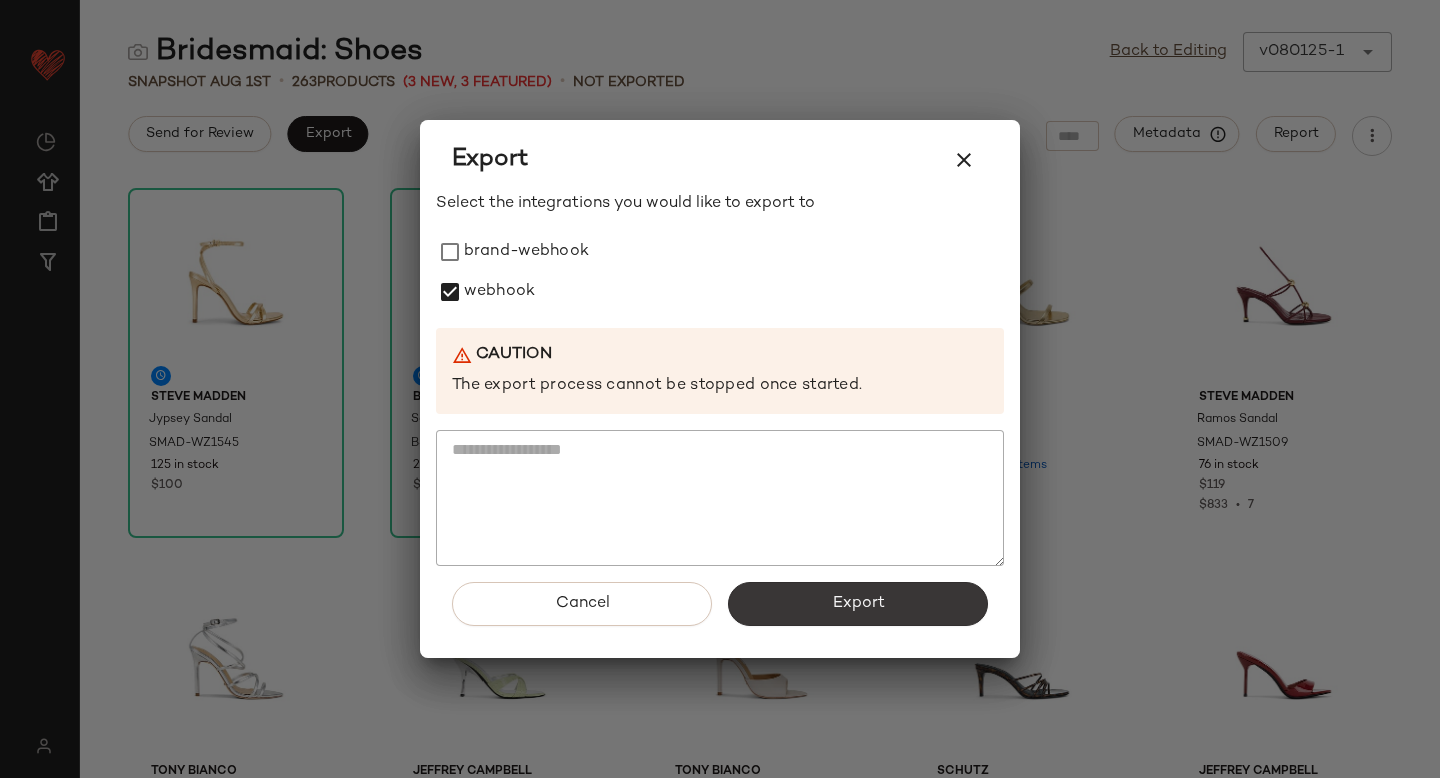 click on "Export" at bounding box center (858, 604) 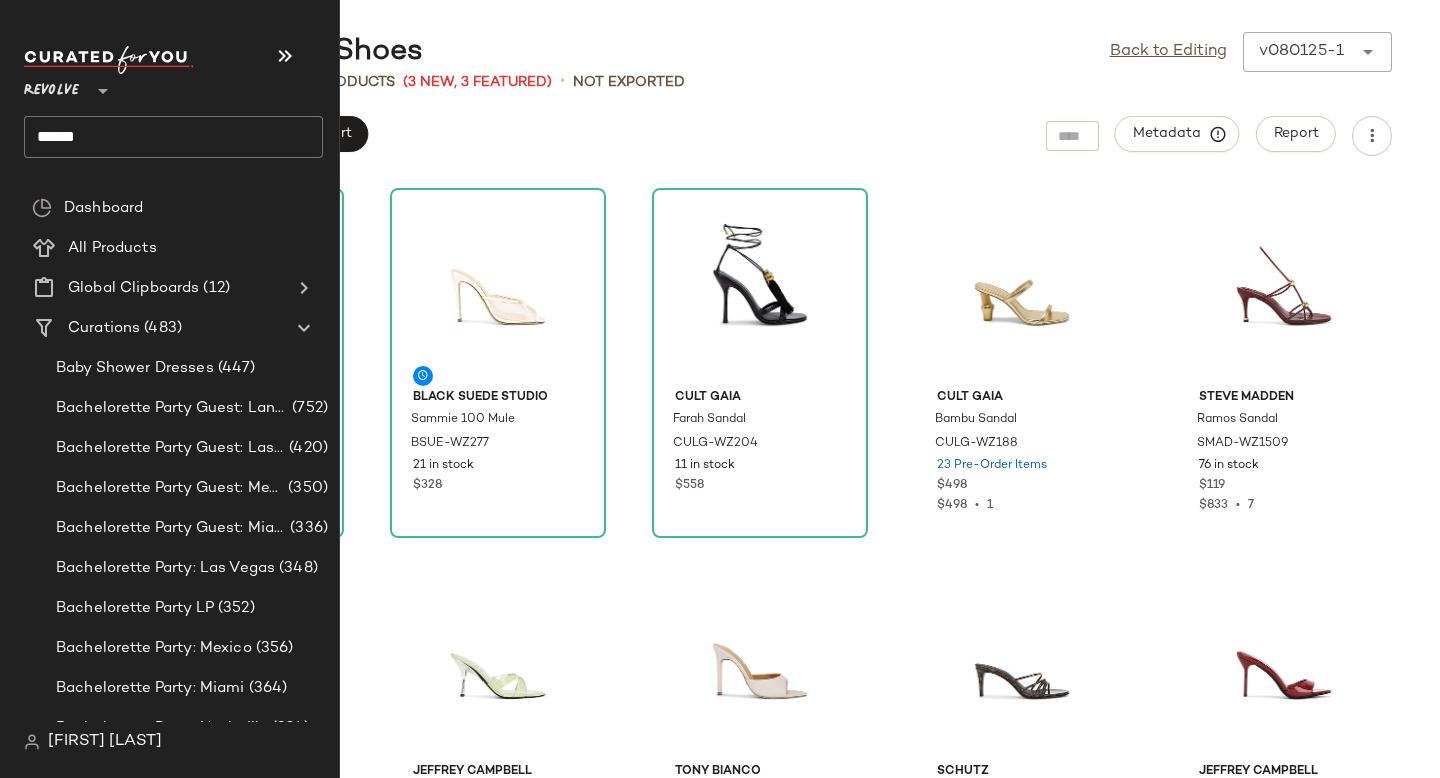 click on "******" 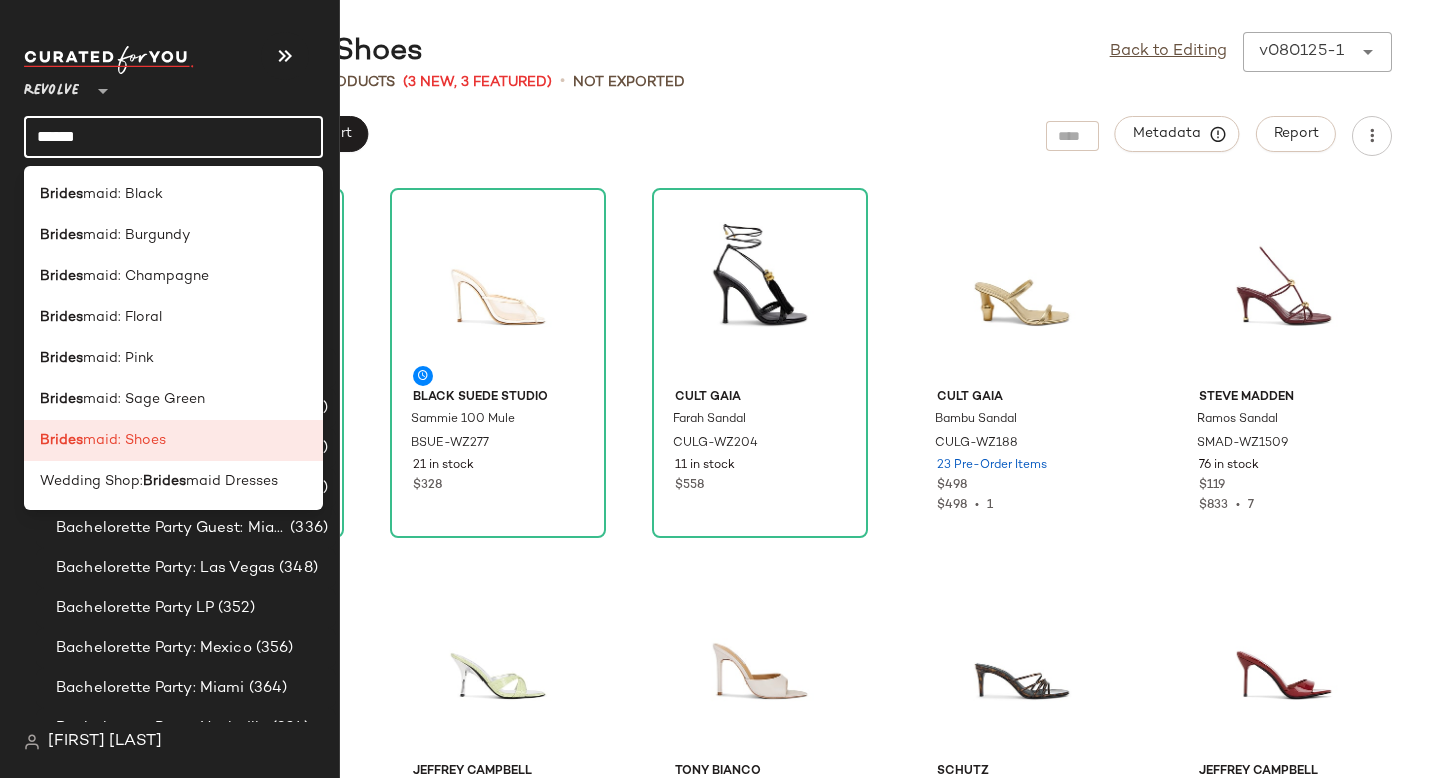 click on "******" 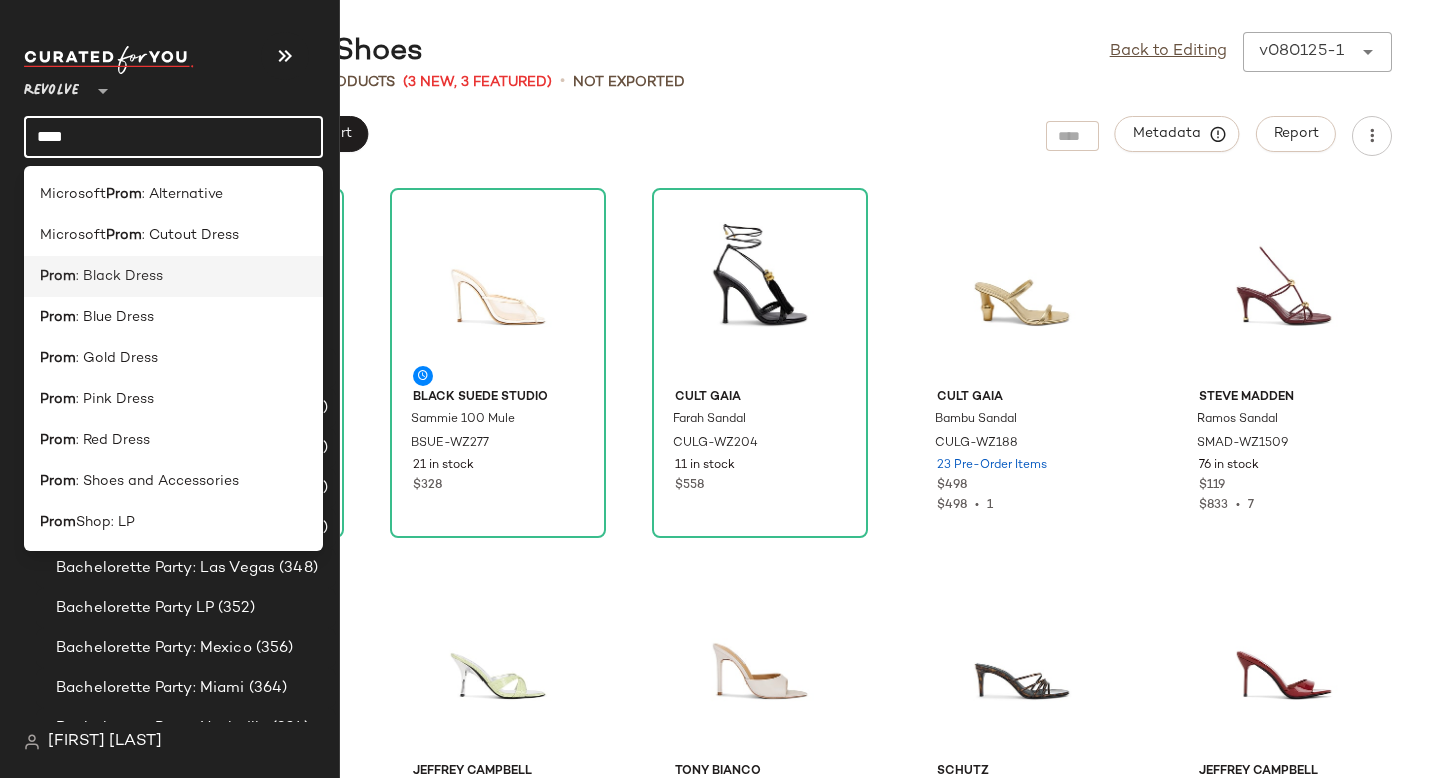 type on "****" 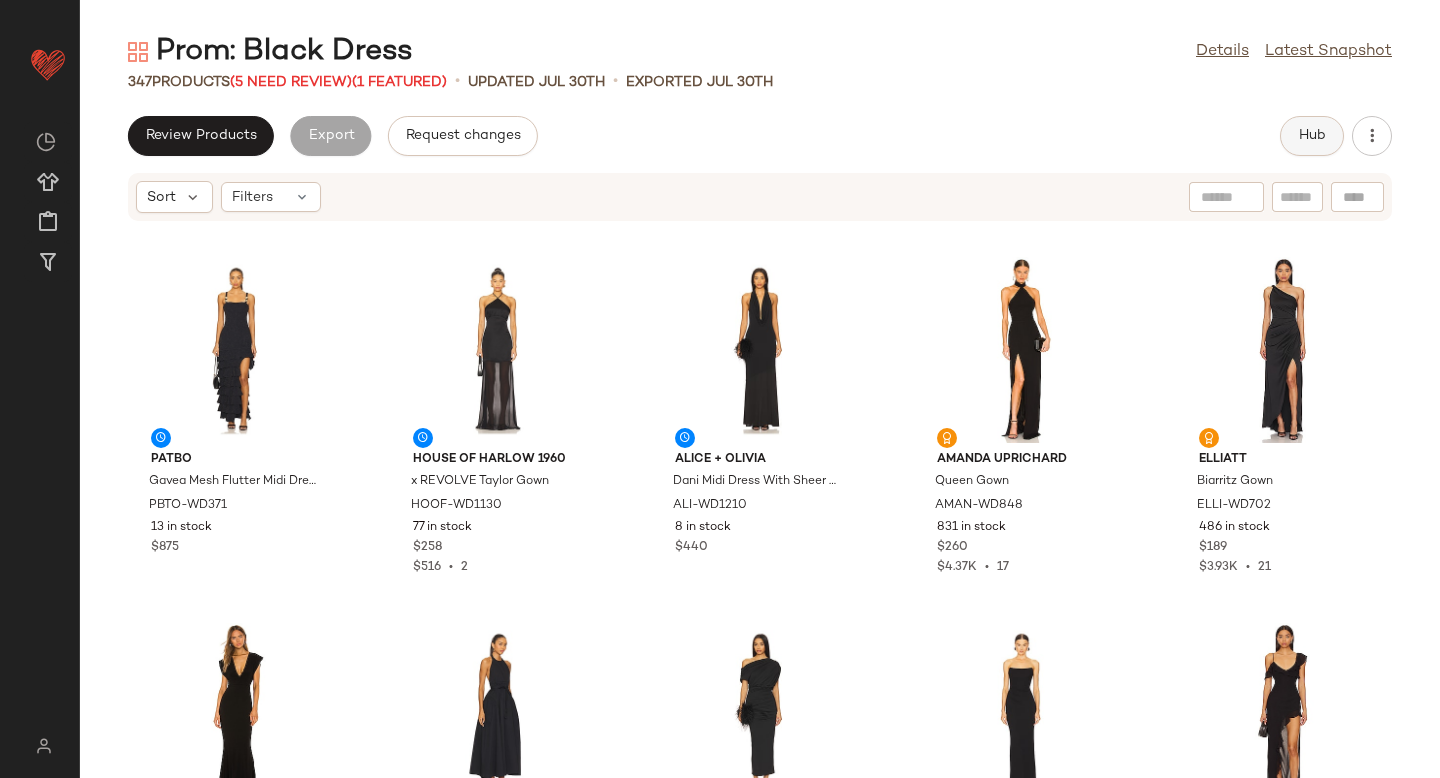 click on "Hub" 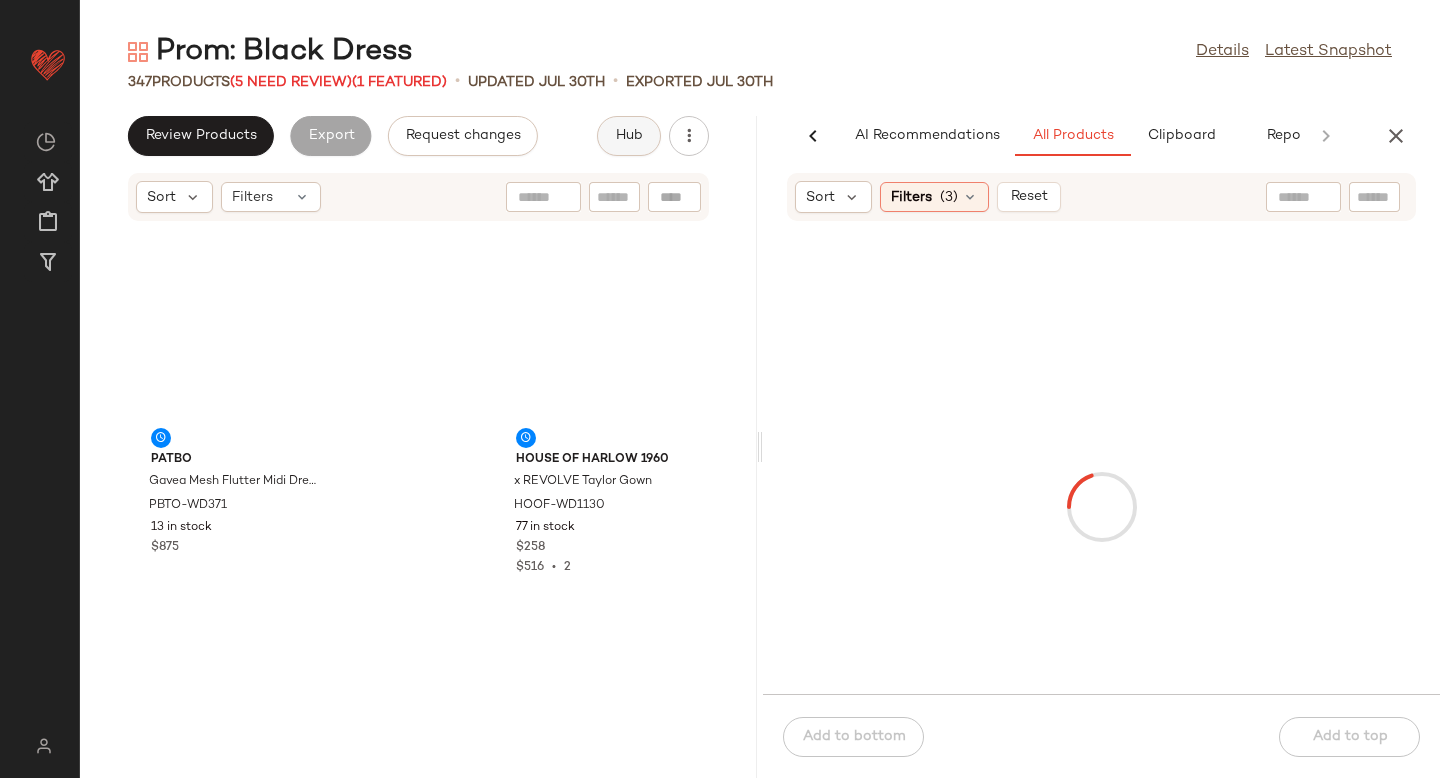scroll, scrollTop: 0, scrollLeft: 47, axis: horizontal 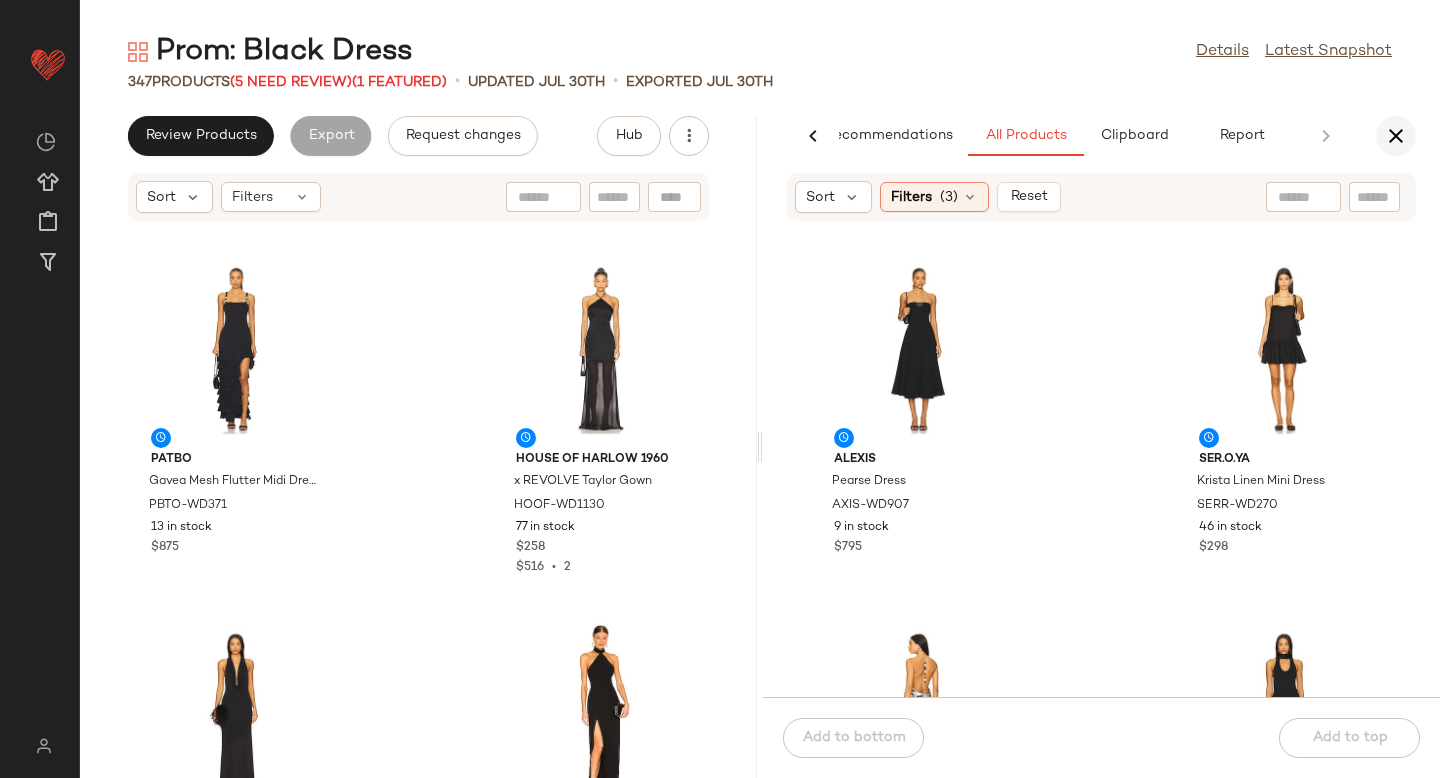 click at bounding box center (1396, 136) 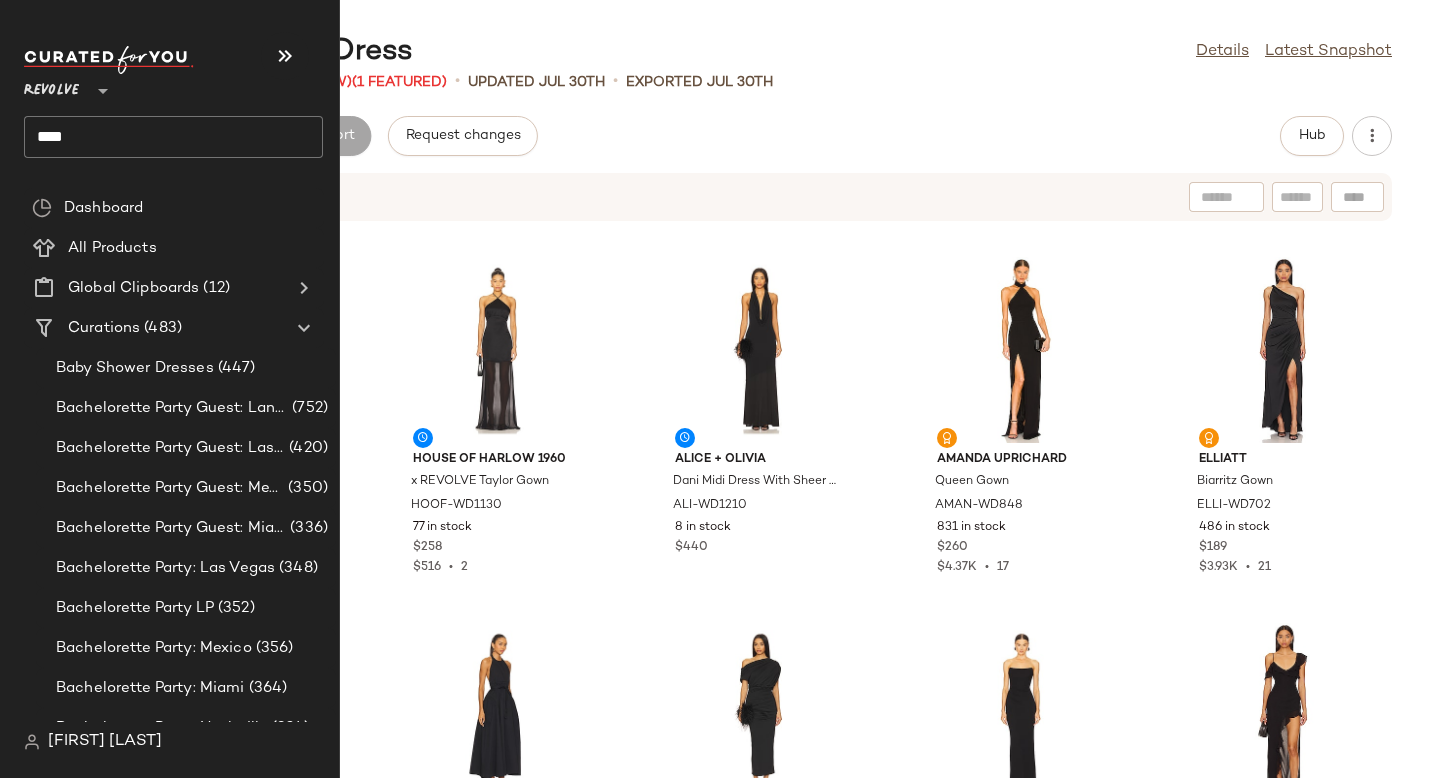 click on "****" 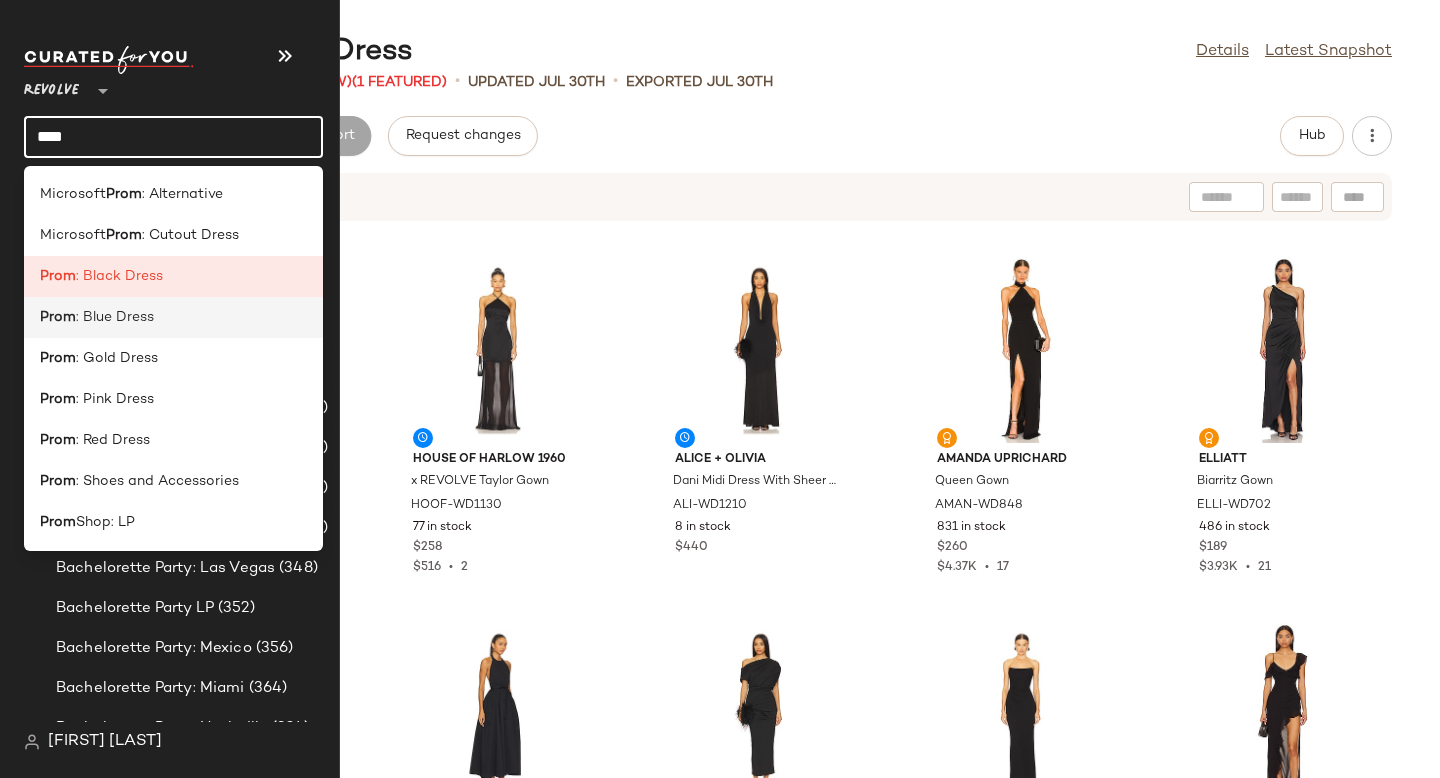click on ": Blue Dress" at bounding box center [115, 317] 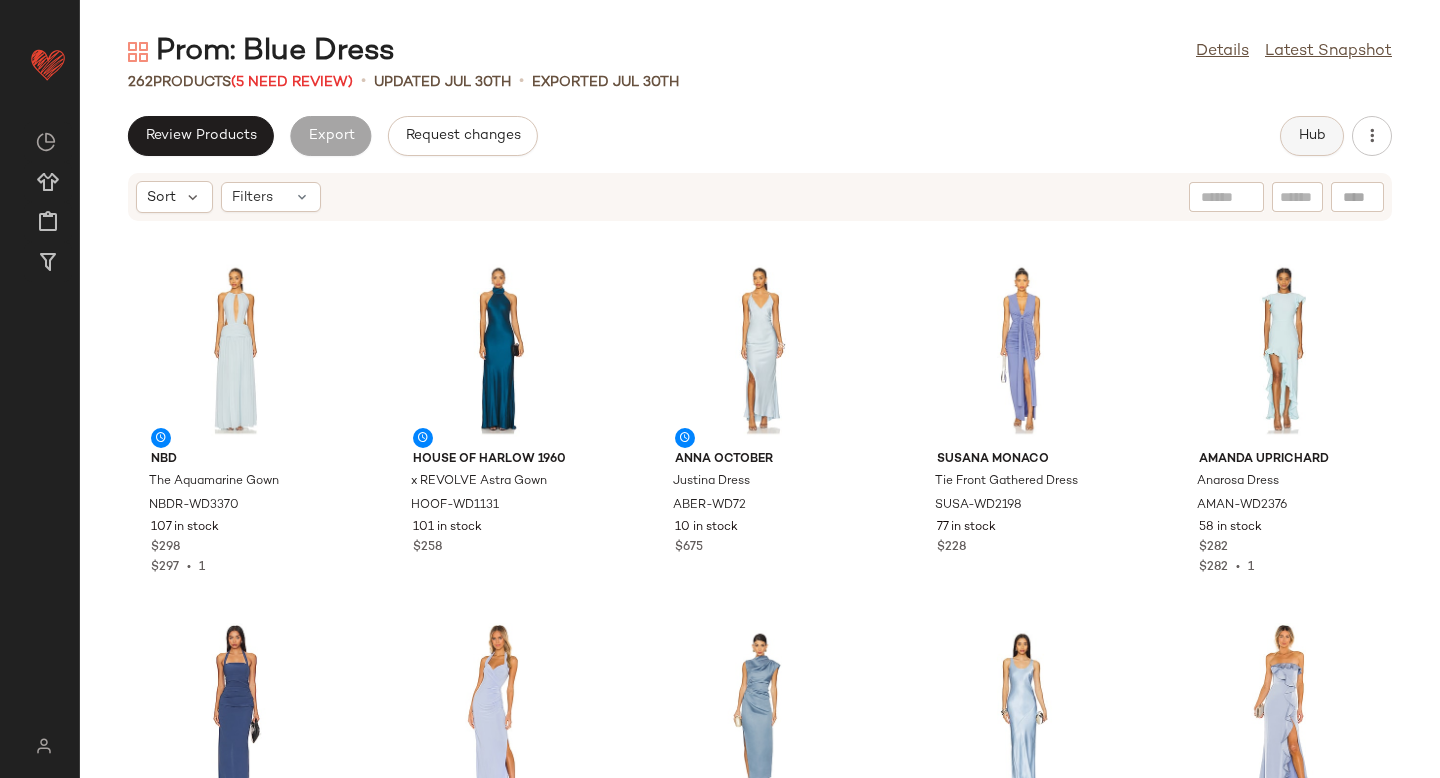 click on "Hub" 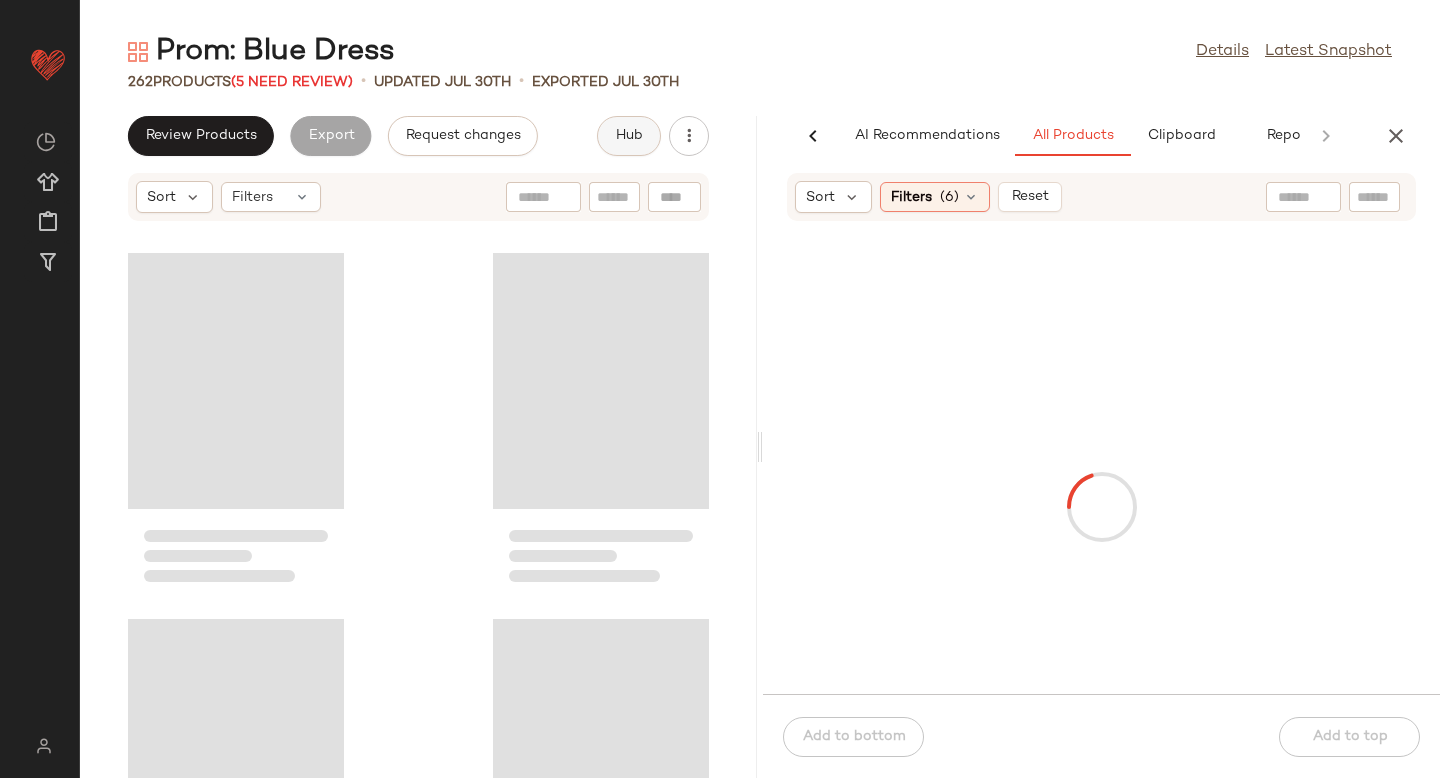scroll, scrollTop: 0, scrollLeft: 47, axis: horizontal 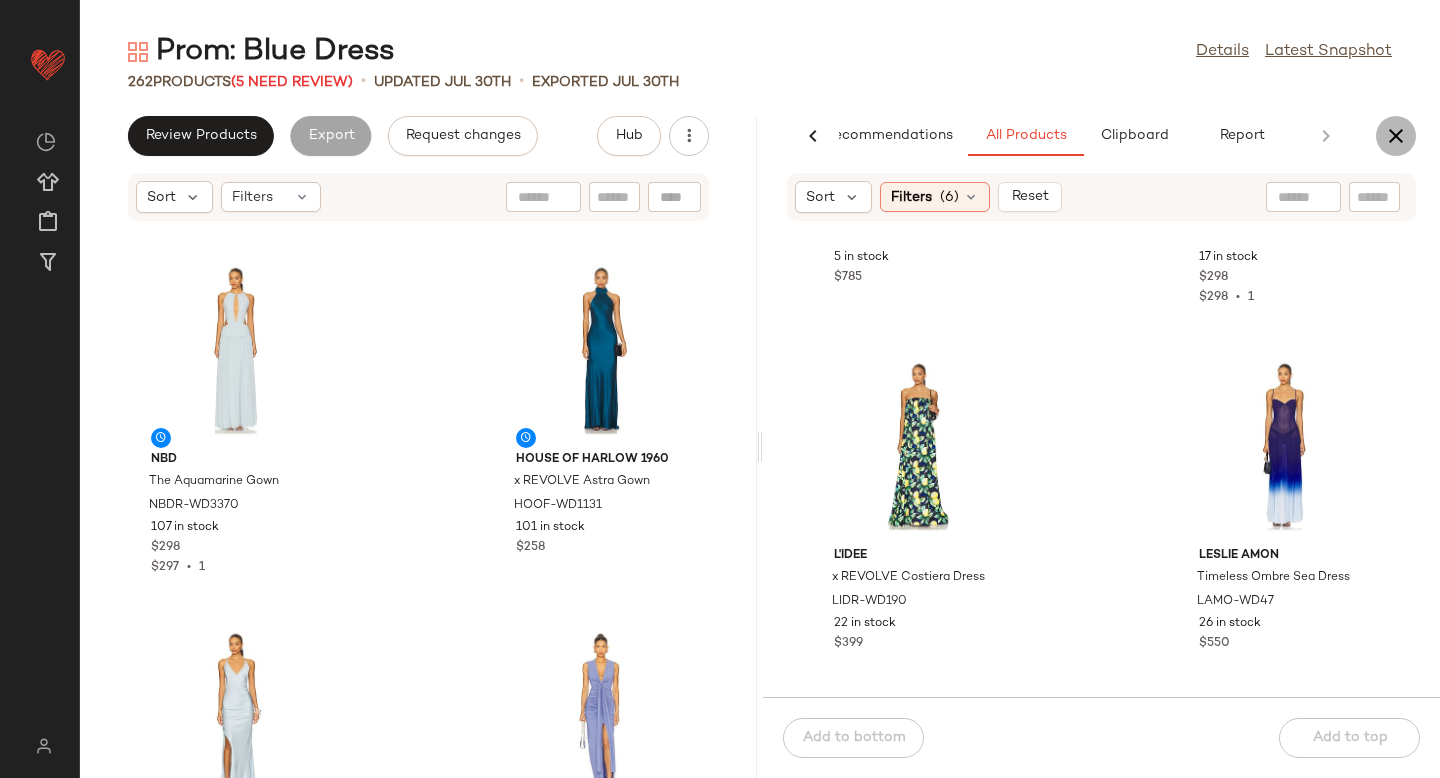 click at bounding box center (1396, 136) 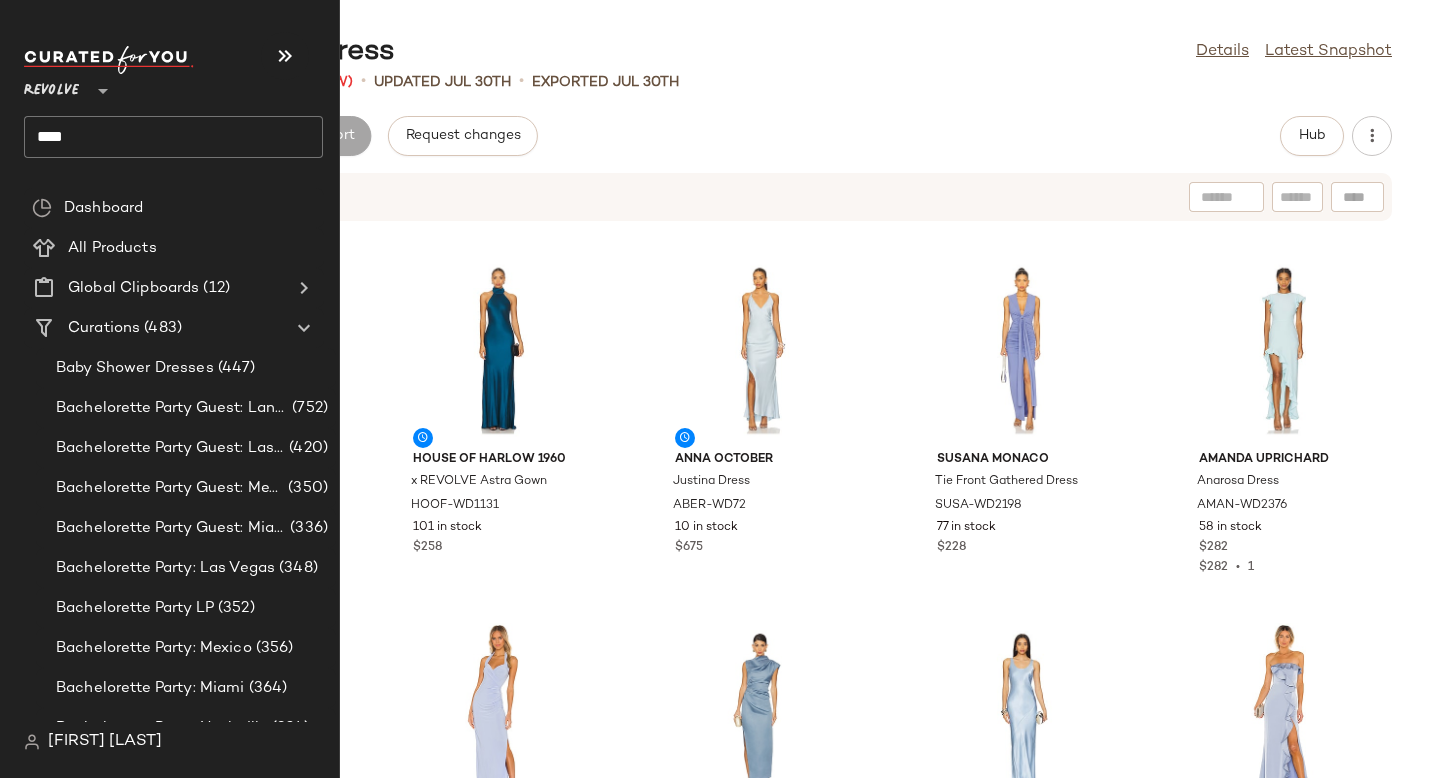click on "****" 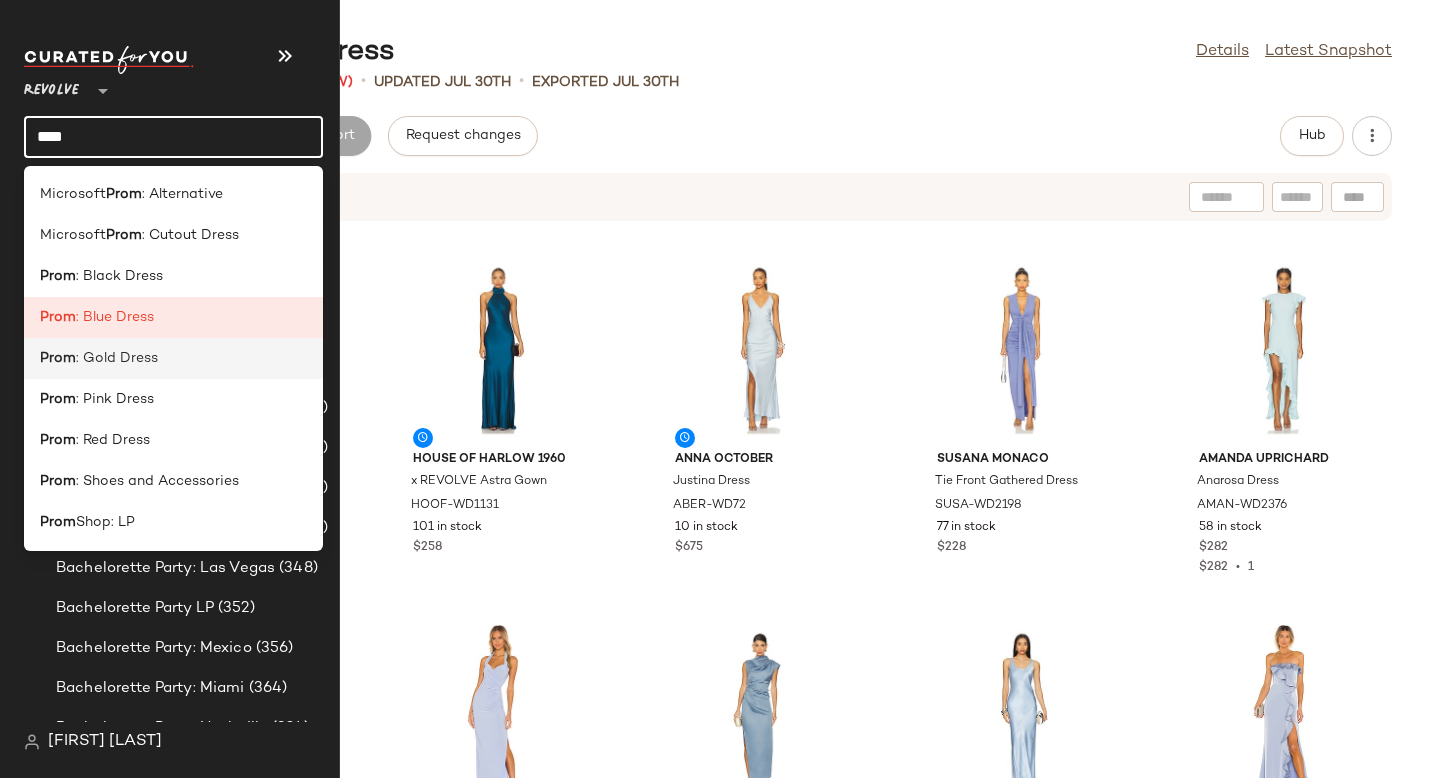 click on ": Gold Dress" at bounding box center (117, 358) 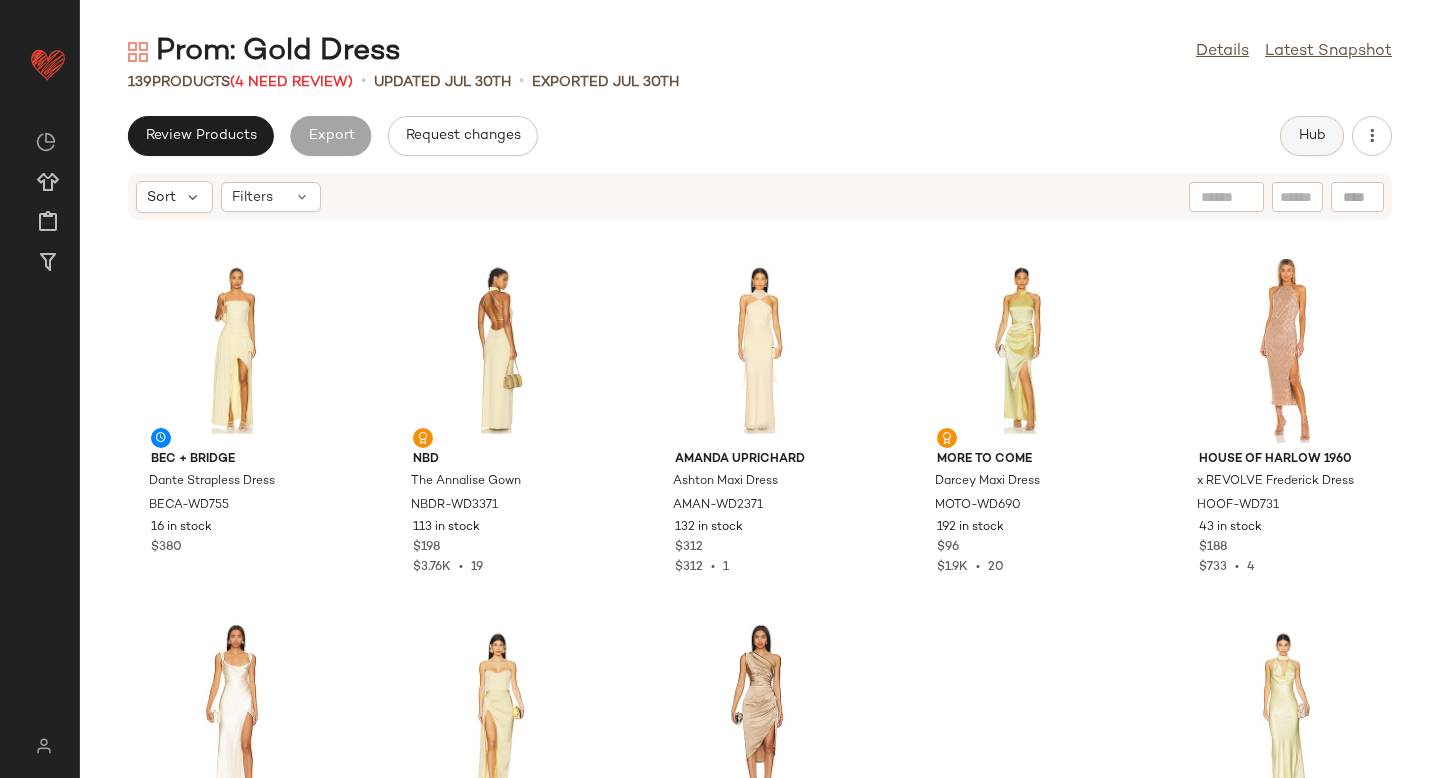 click on "Hub" at bounding box center [1312, 136] 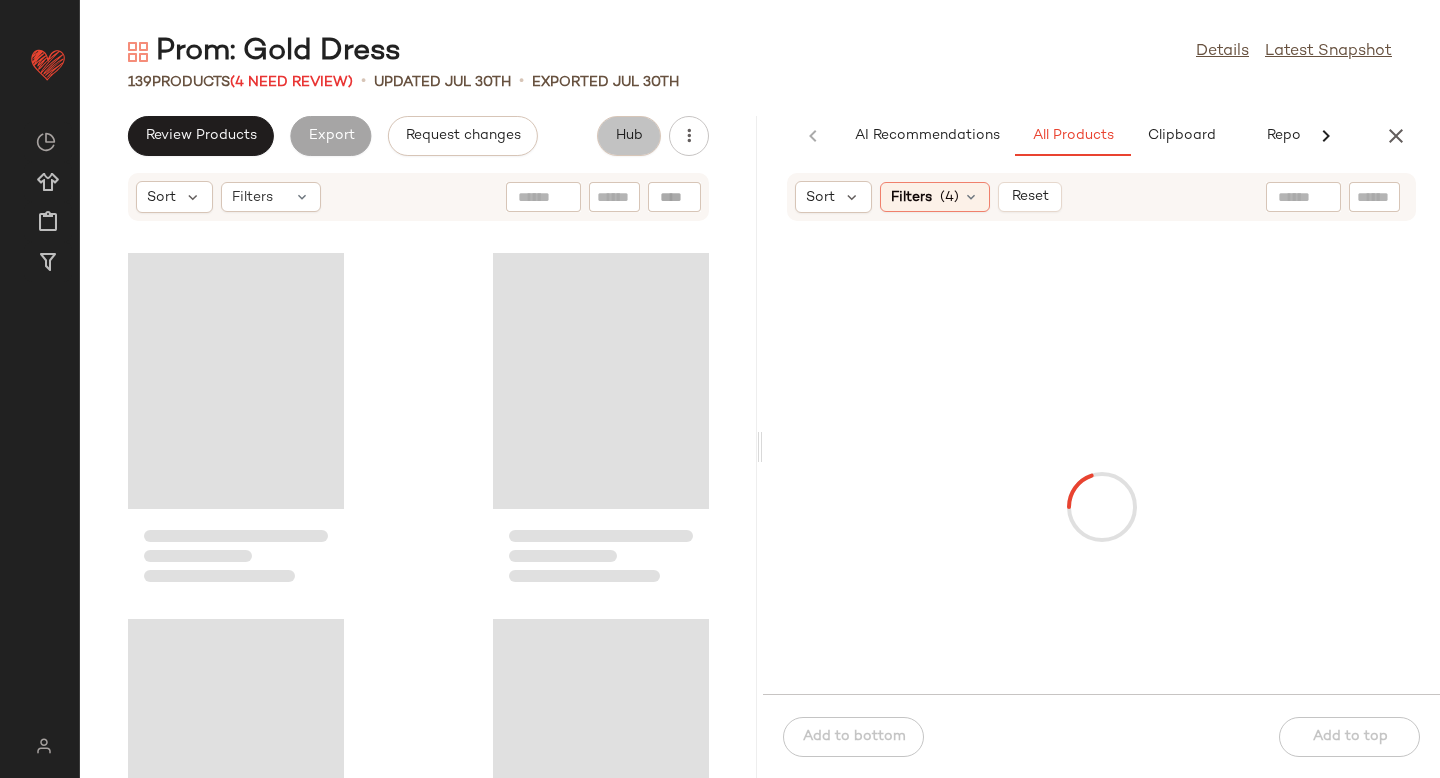 scroll, scrollTop: 0, scrollLeft: 47, axis: horizontal 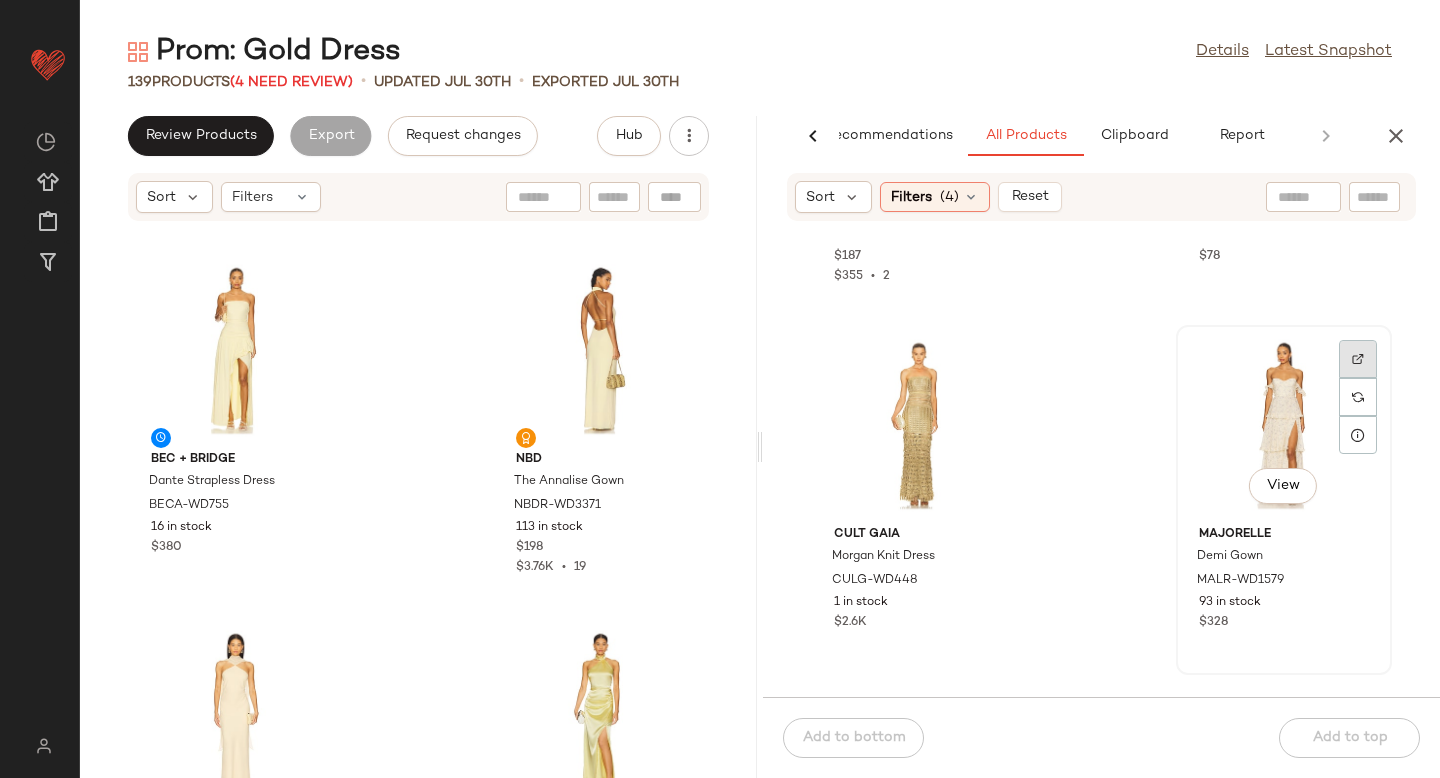 click 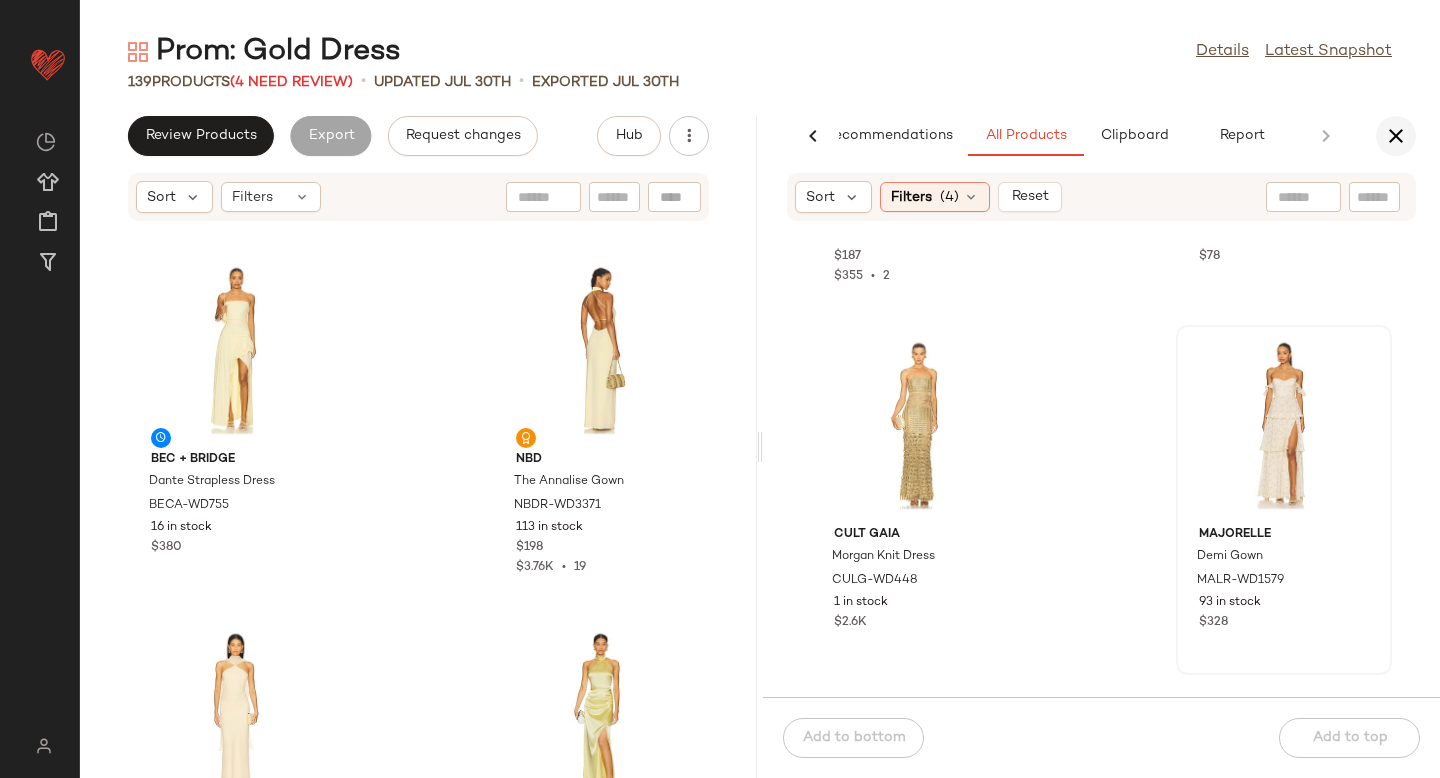 click at bounding box center [1396, 136] 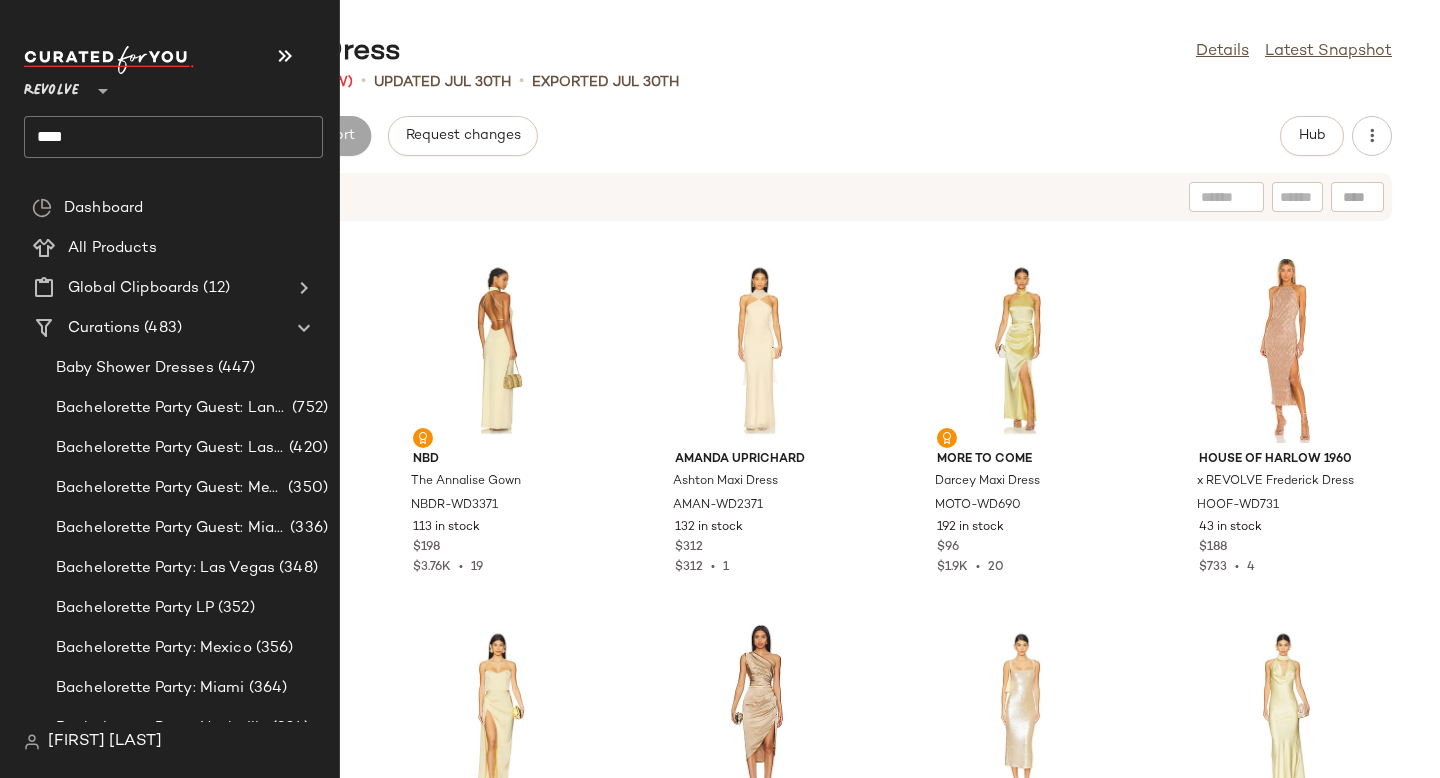 click on "****" 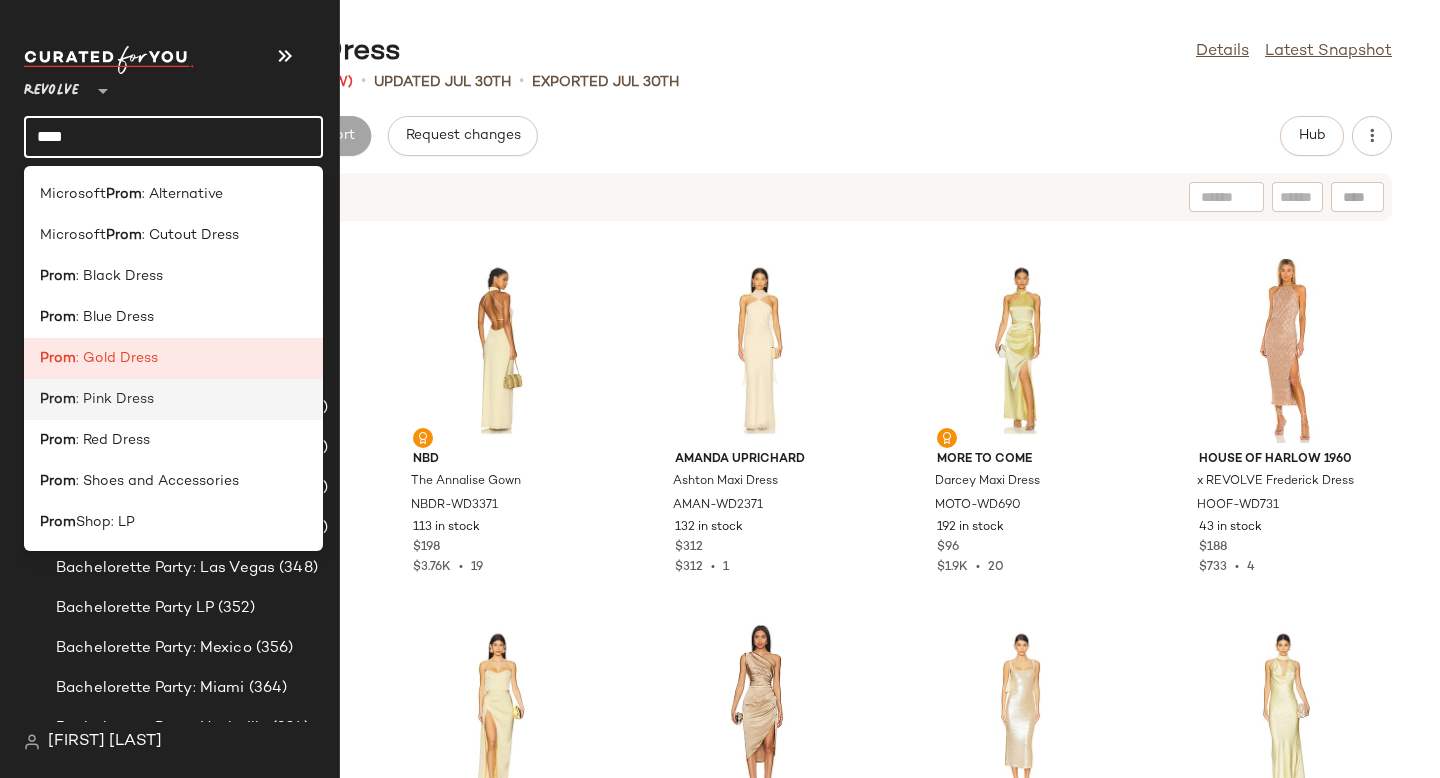 click on "Prom : Pink Dress" 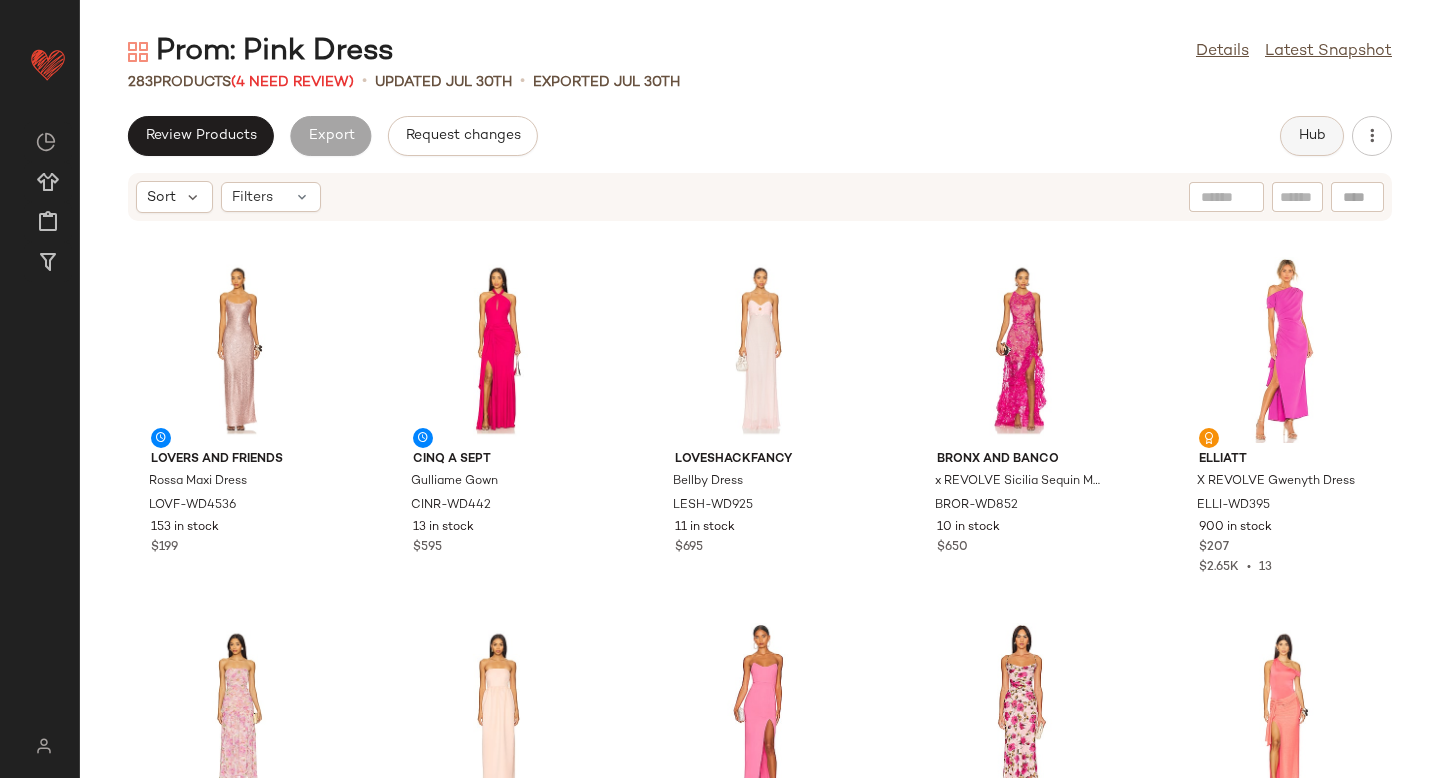 click on "Hub" at bounding box center (1312, 136) 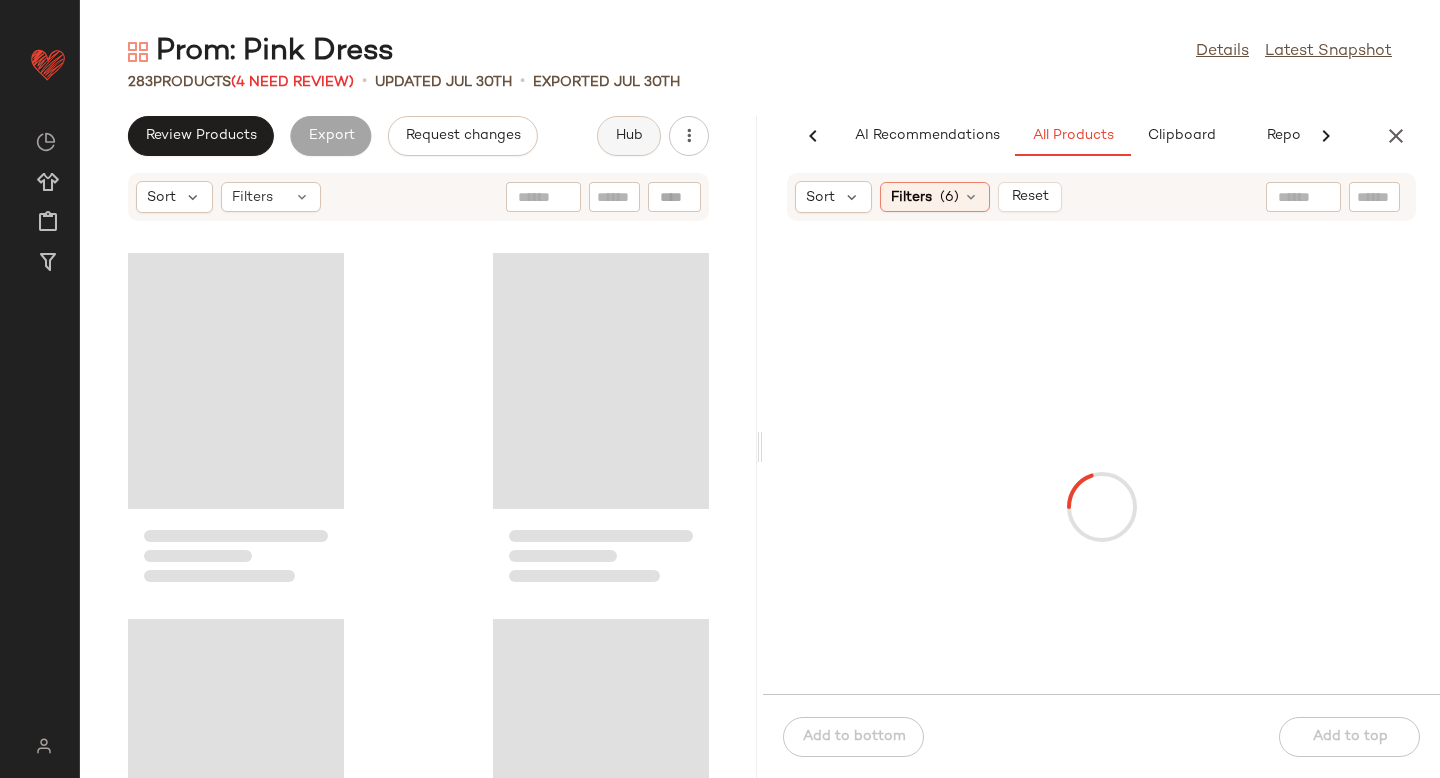 scroll, scrollTop: 0, scrollLeft: 47, axis: horizontal 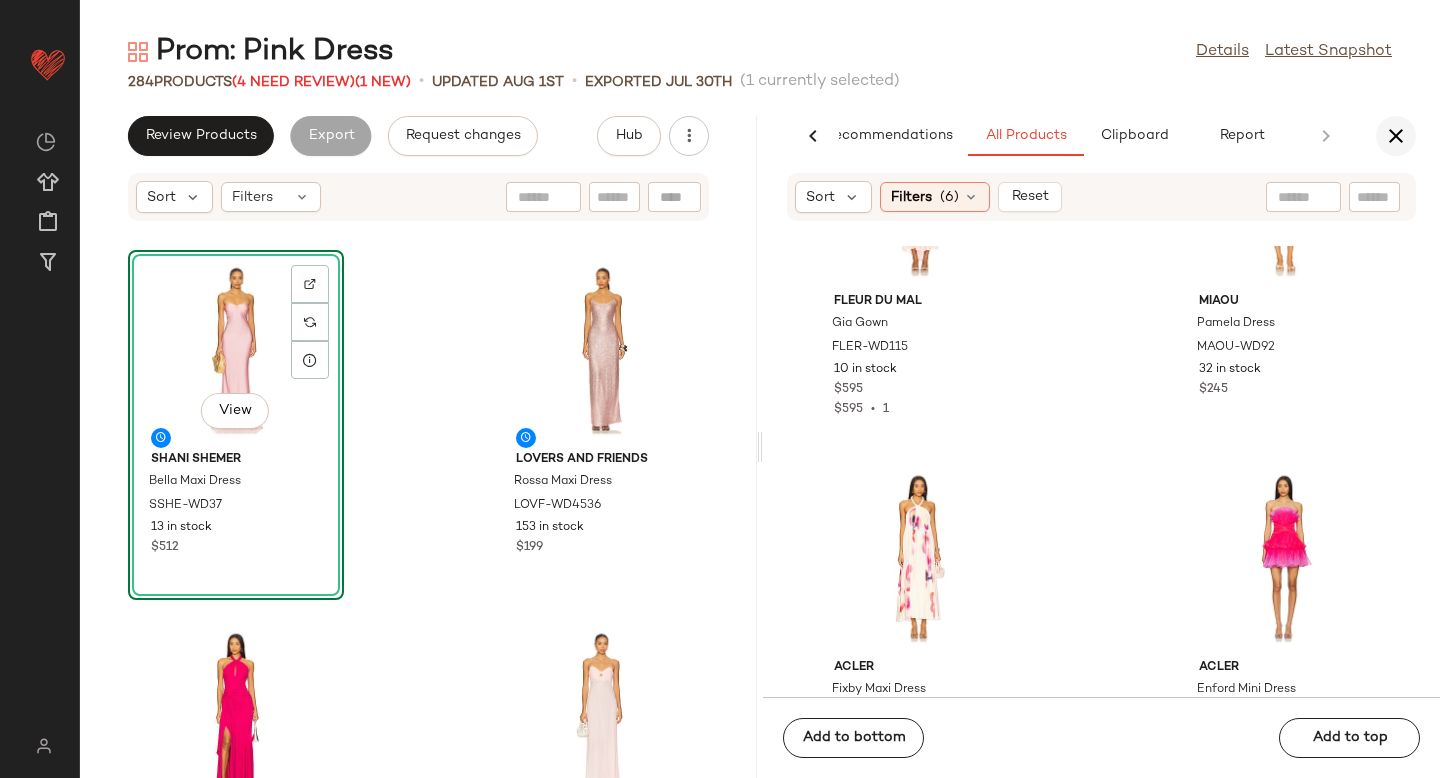 click at bounding box center [1396, 136] 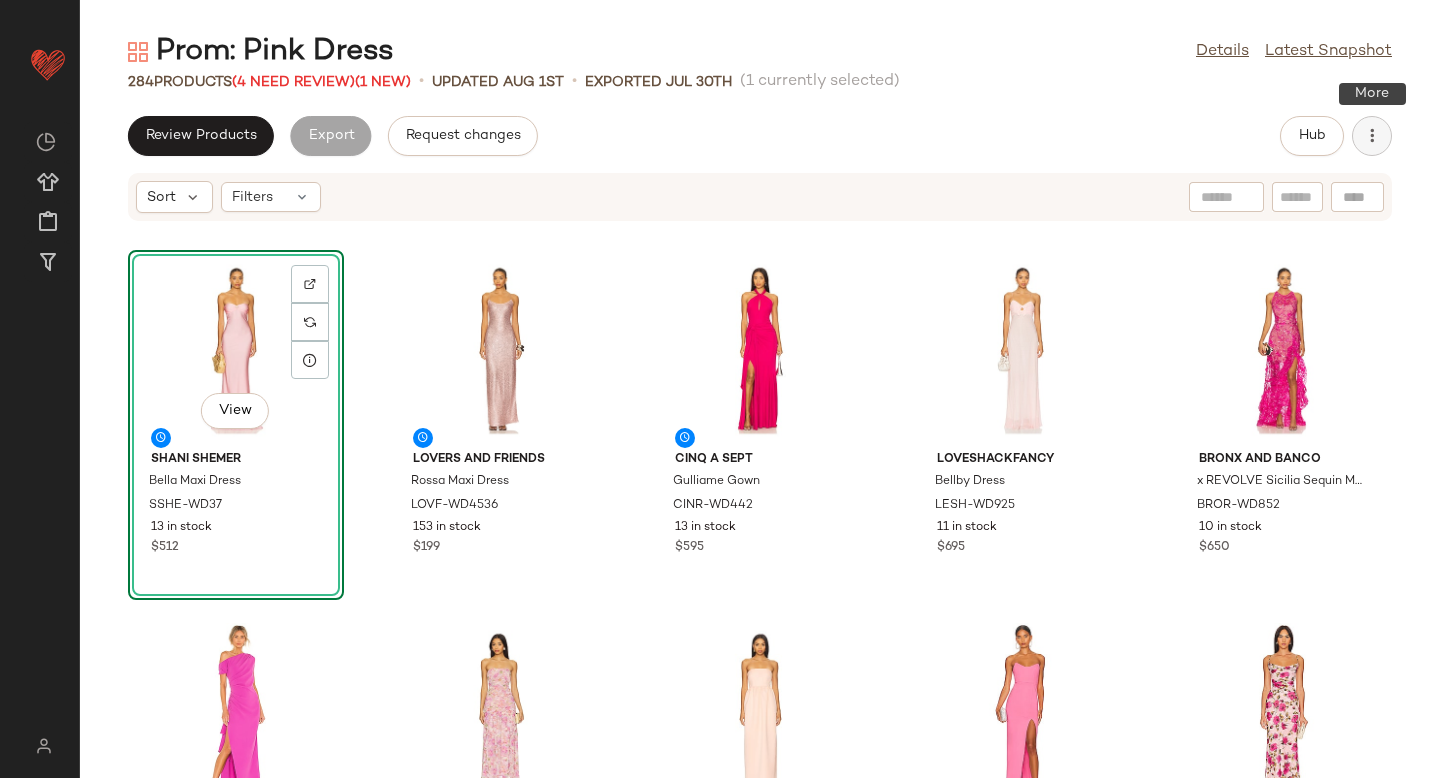 click 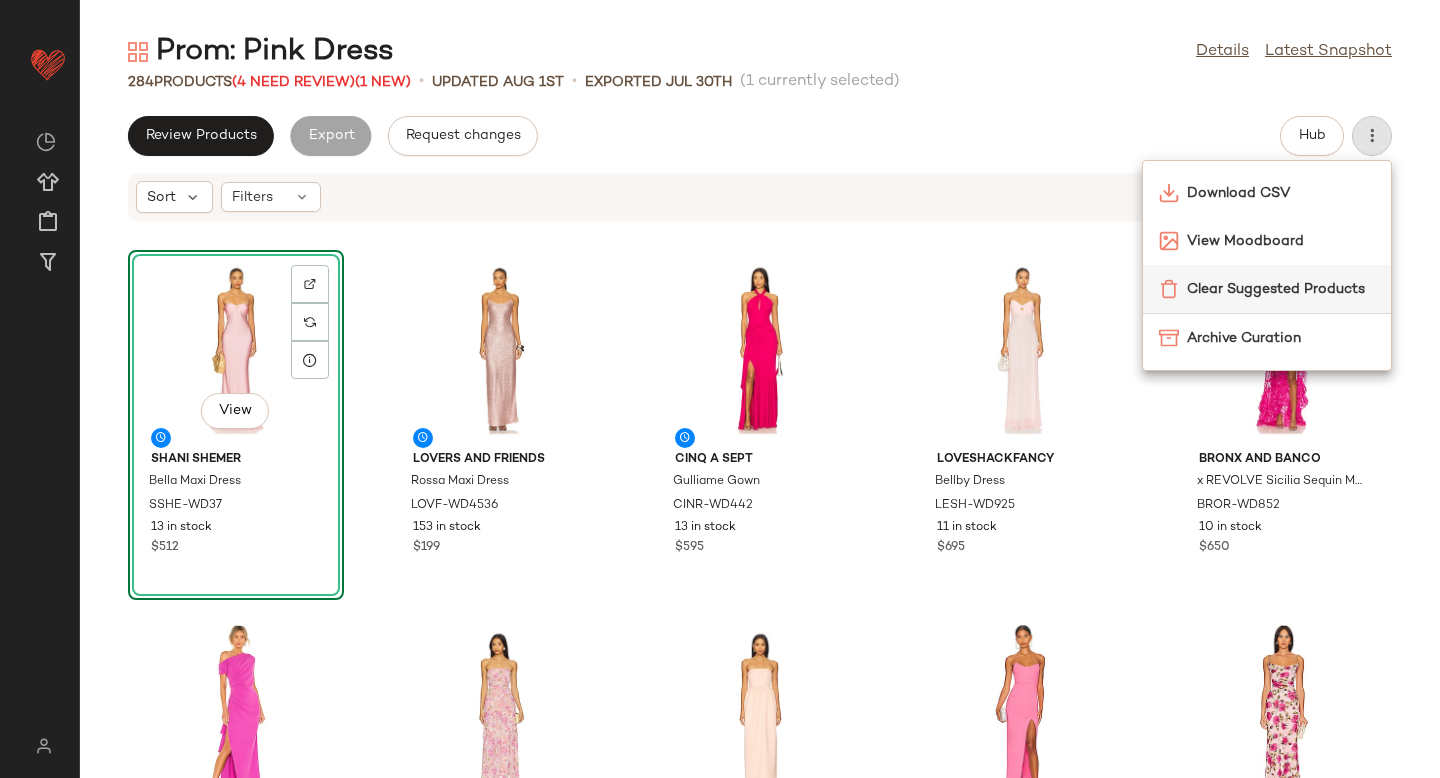 click on "Clear Suggested Products" at bounding box center (1281, 289) 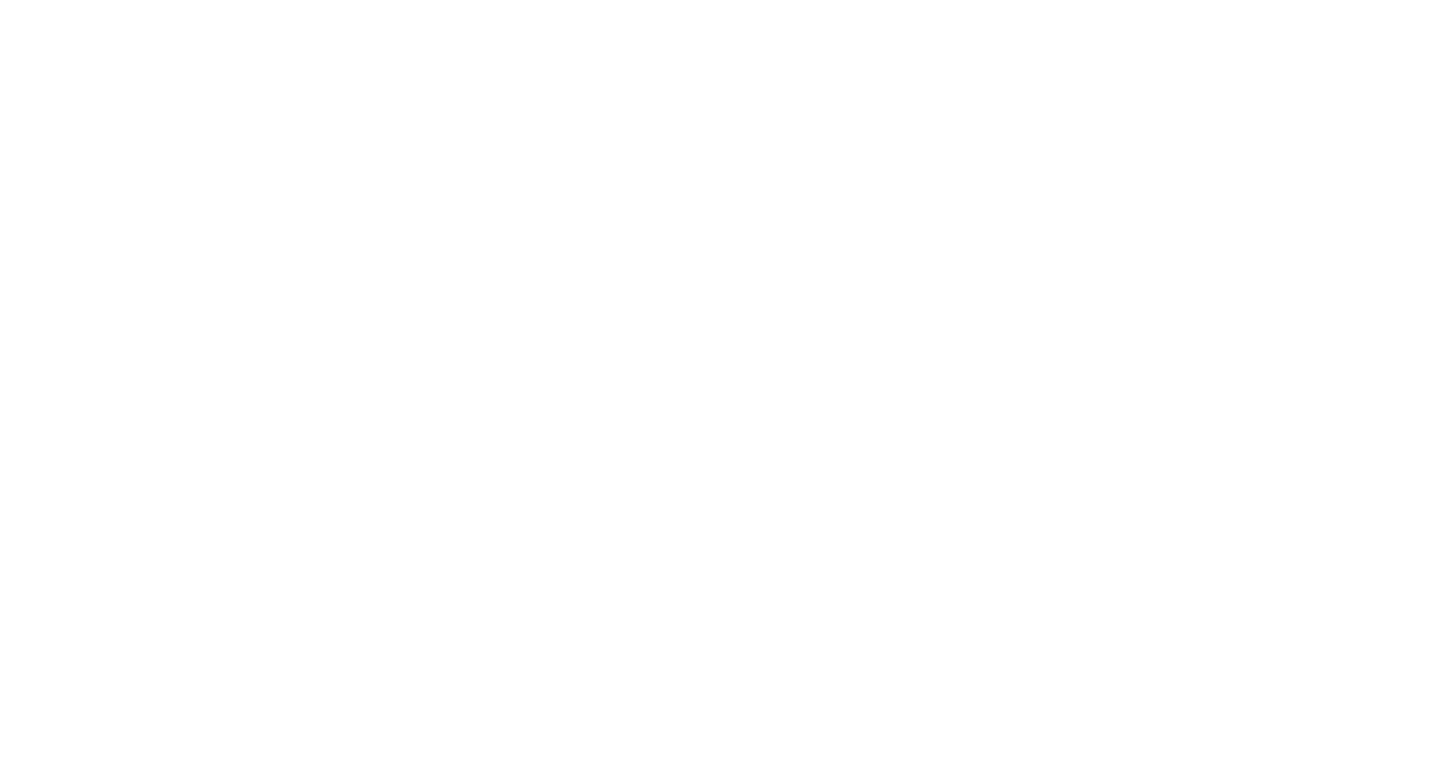 scroll, scrollTop: 0, scrollLeft: 0, axis: both 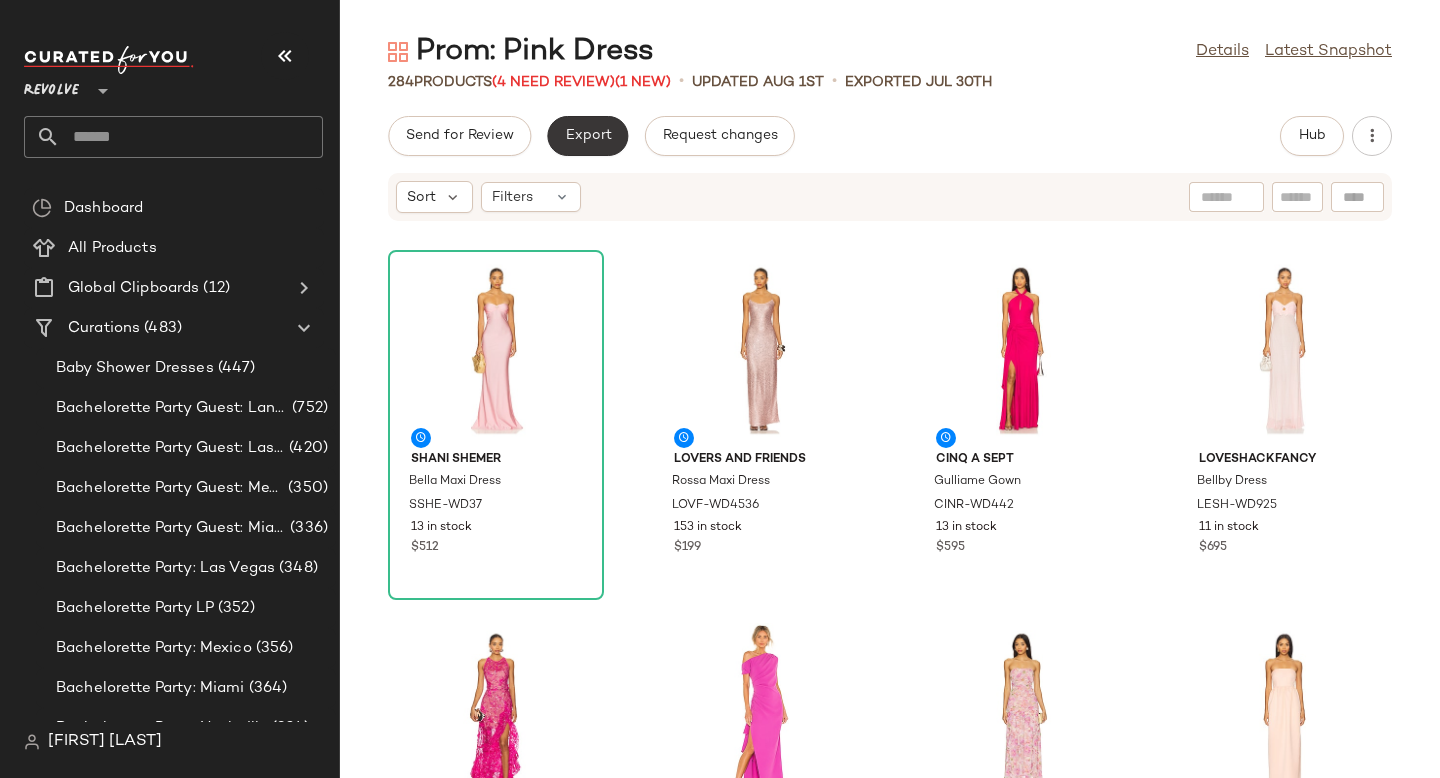 click on "Export" 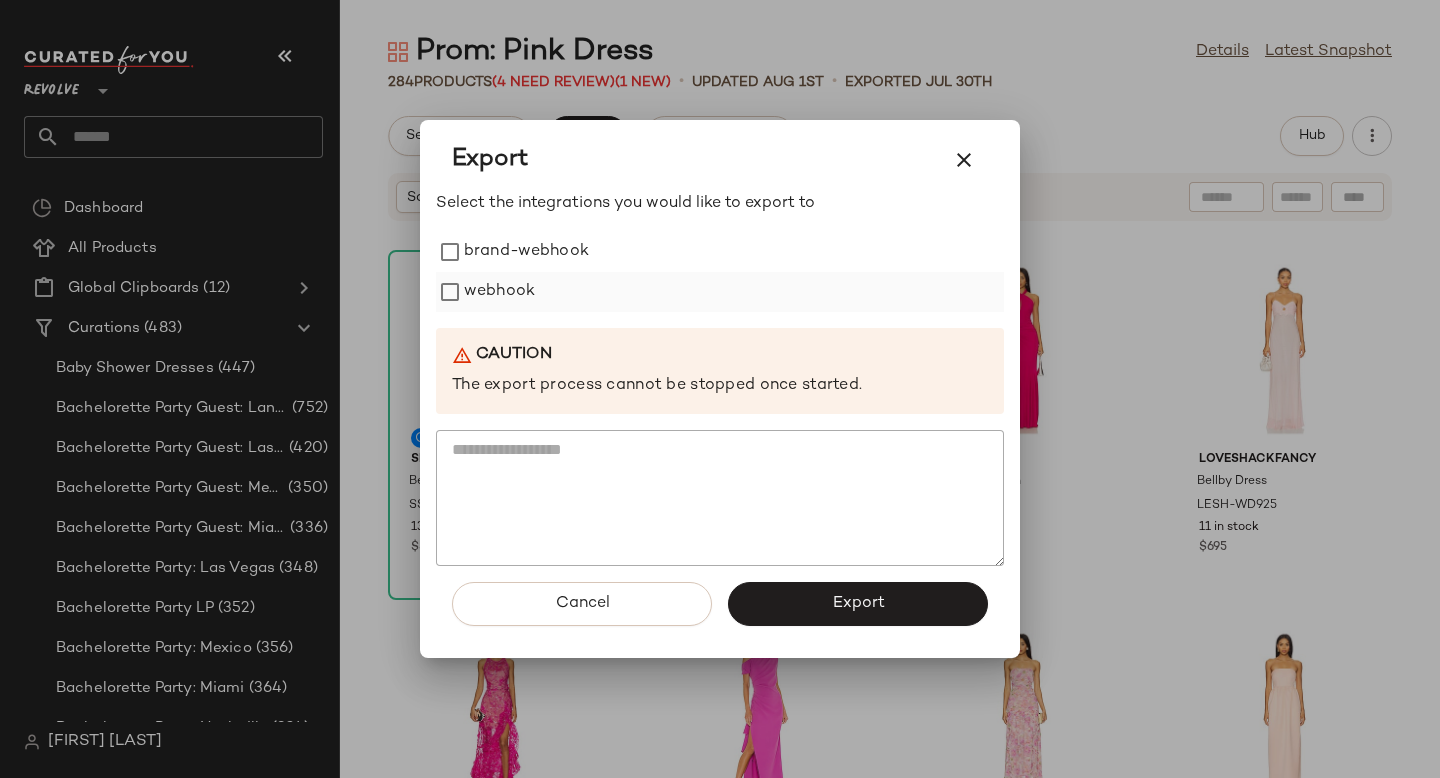 click on "webhook" at bounding box center [499, 292] 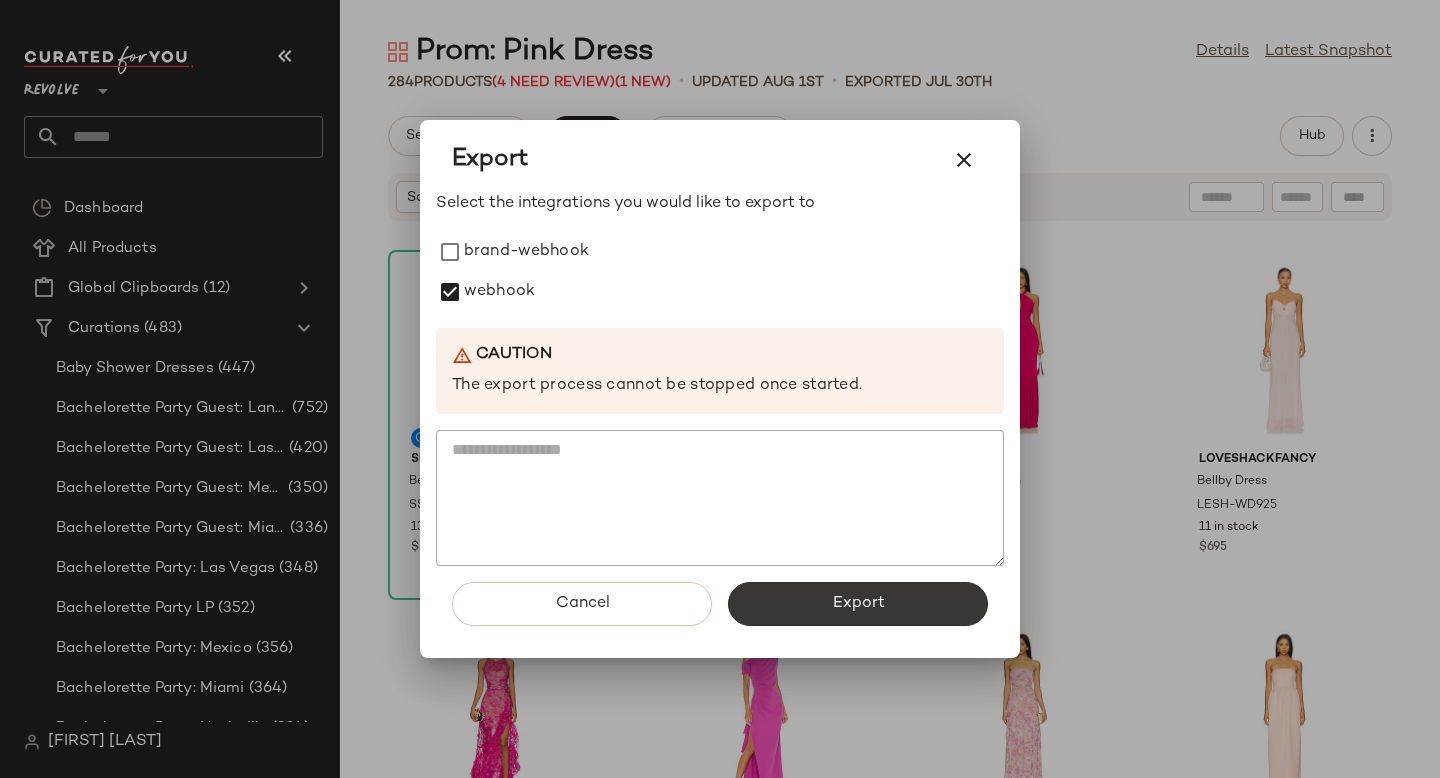 click on "Export" at bounding box center [858, 604] 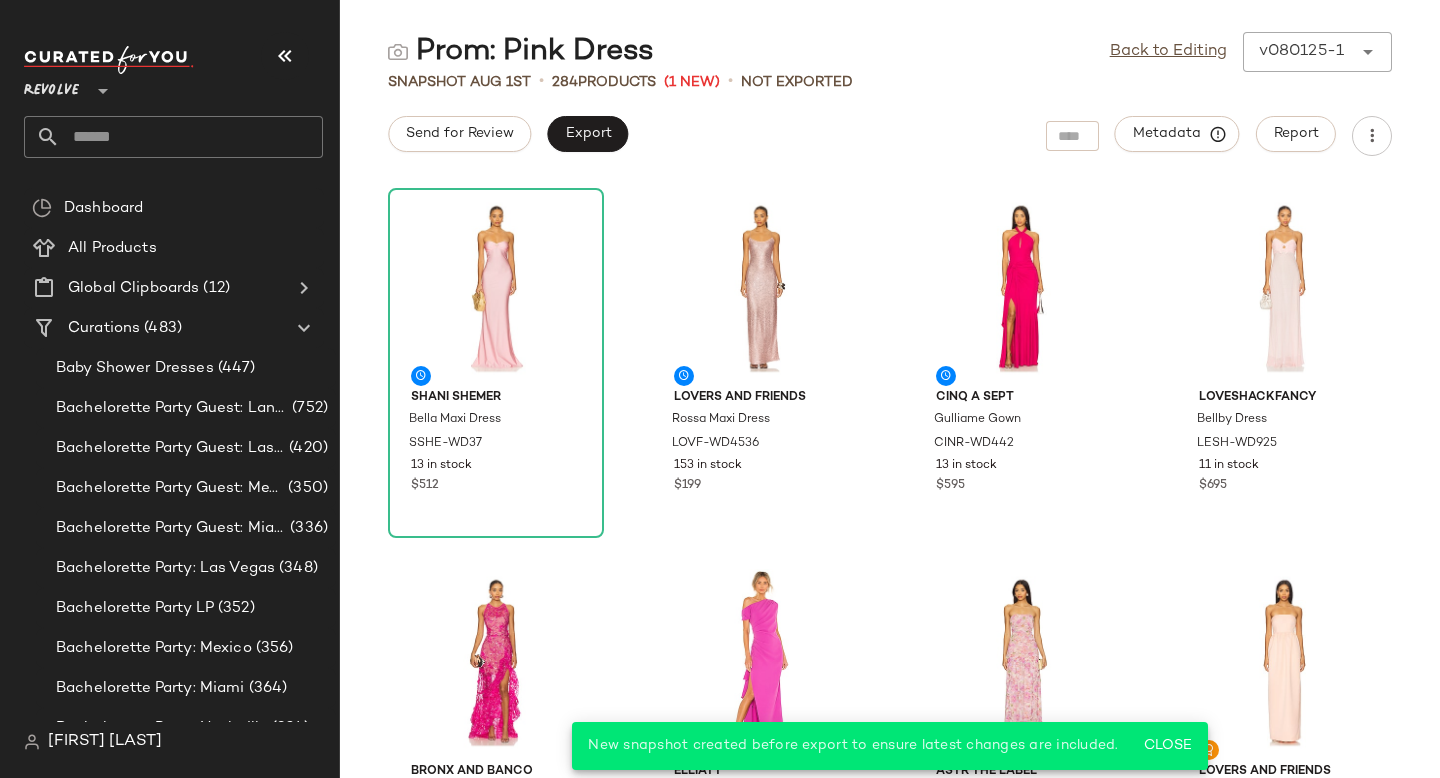 click 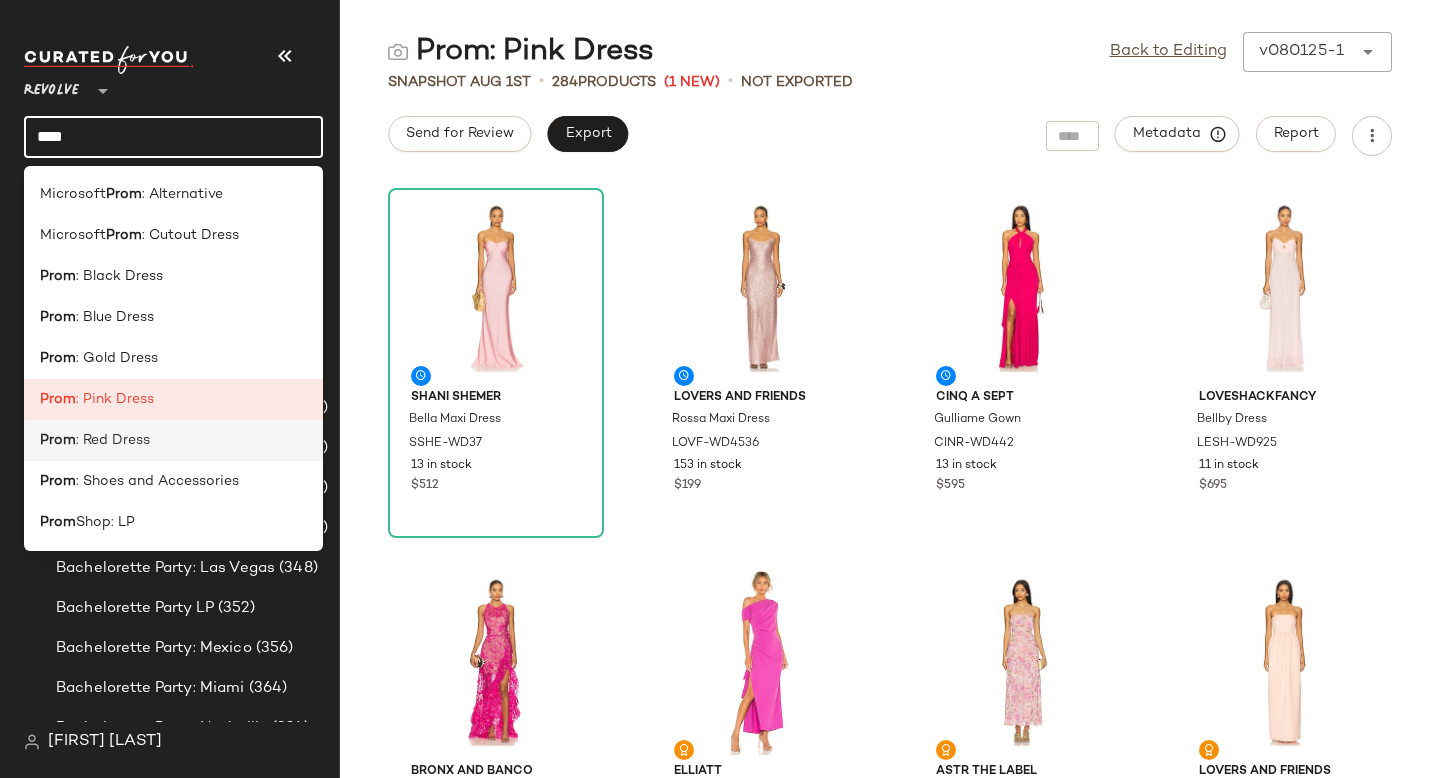 type on "****" 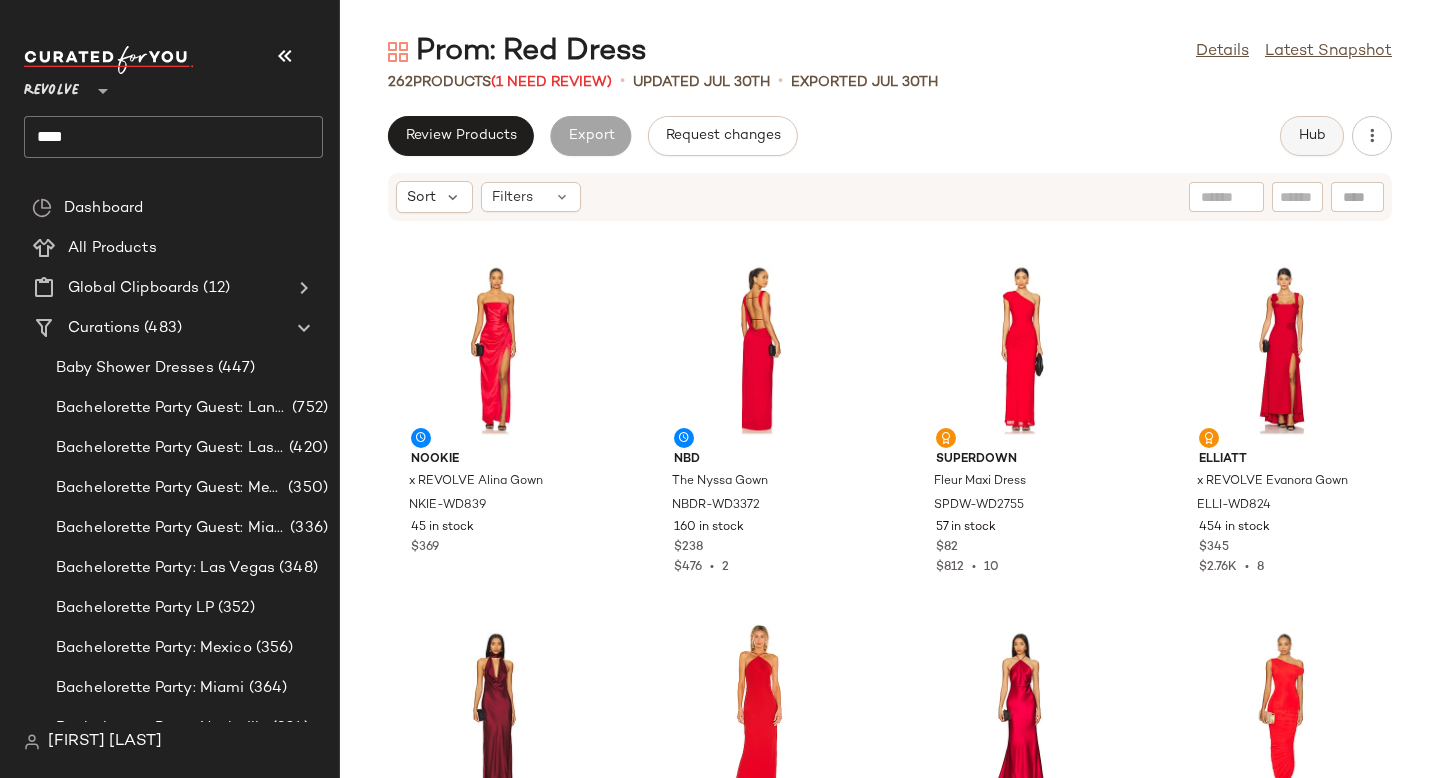 click on "Hub" at bounding box center [1312, 136] 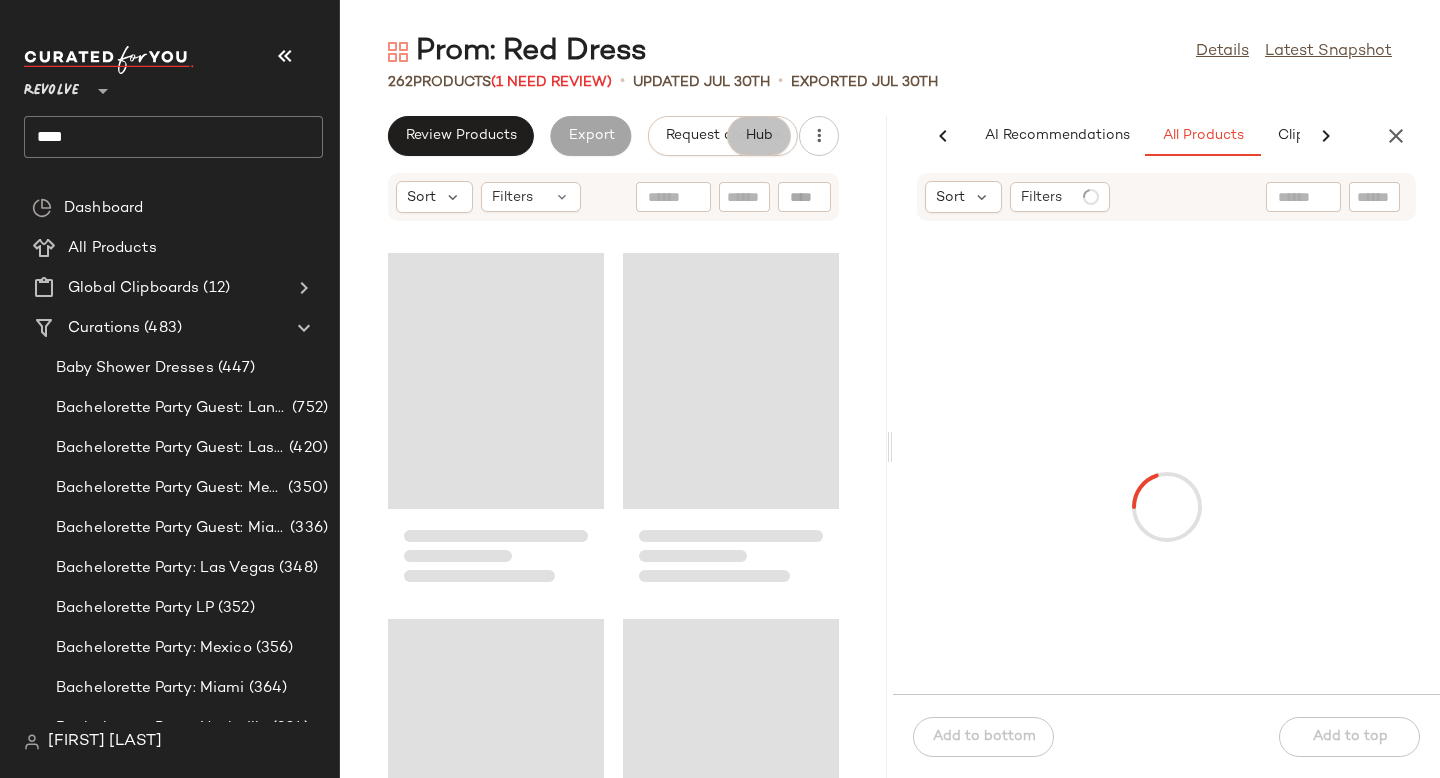scroll, scrollTop: 0, scrollLeft: 138, axis: horizontal 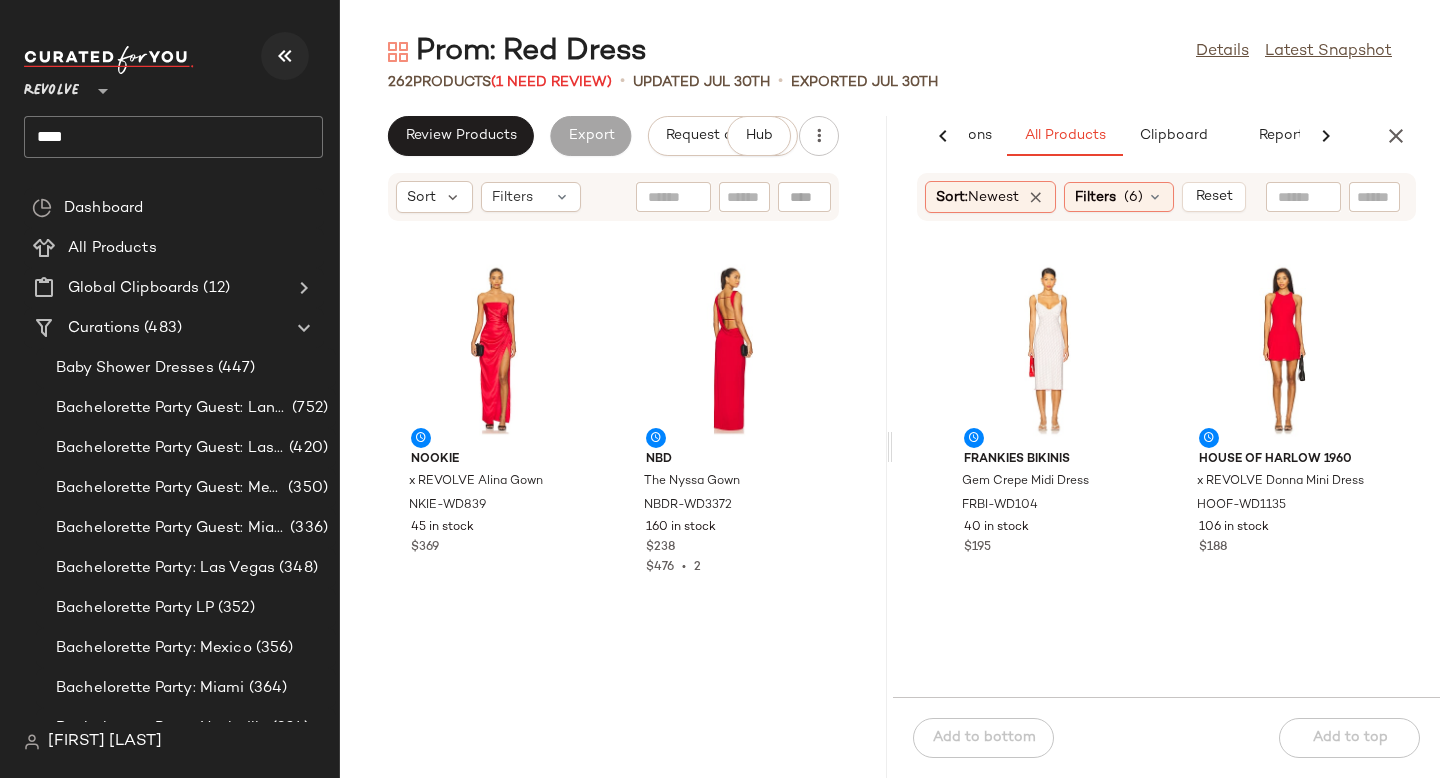 click at bounding box center (285, 56) 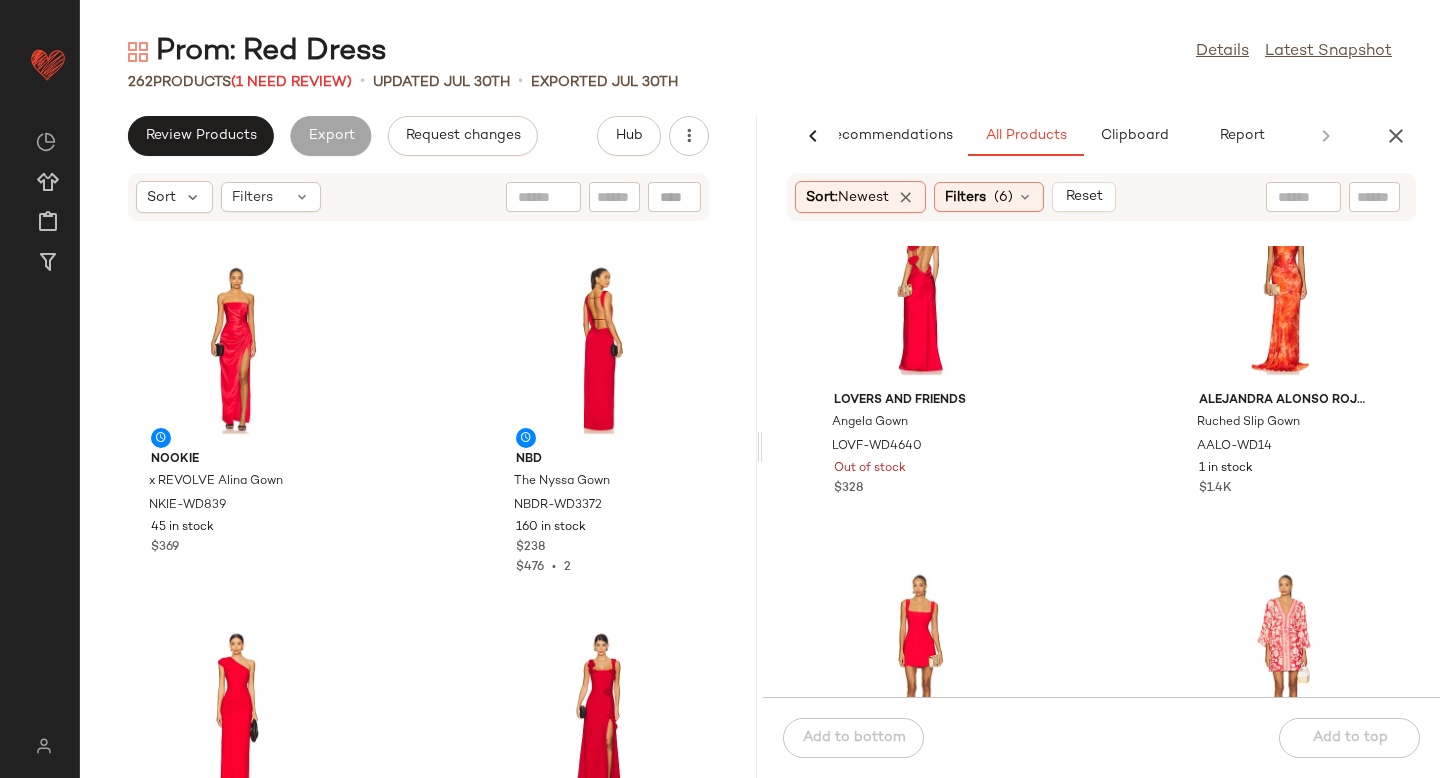 scroll, scrollTop: 1680, scrollLeft: 0, axis: vertical 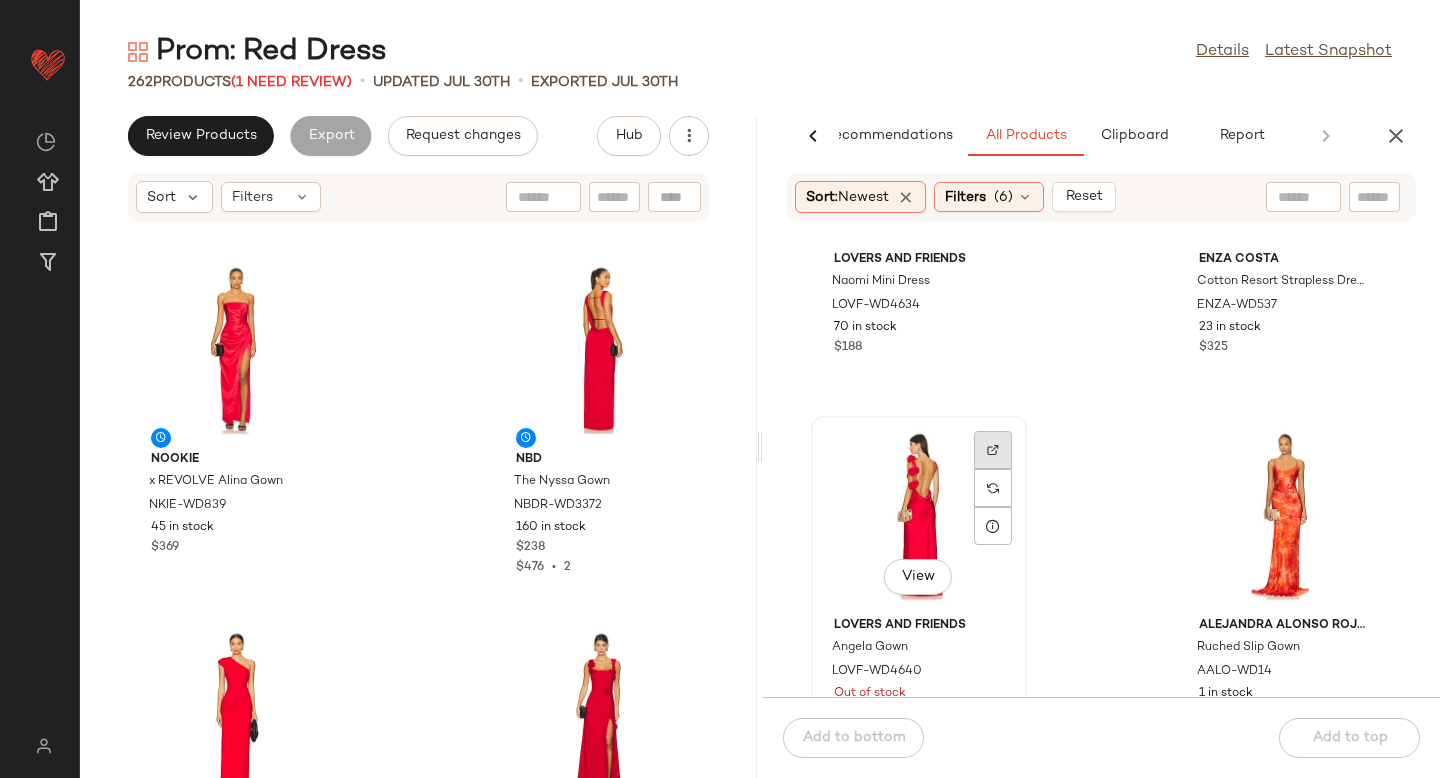 click 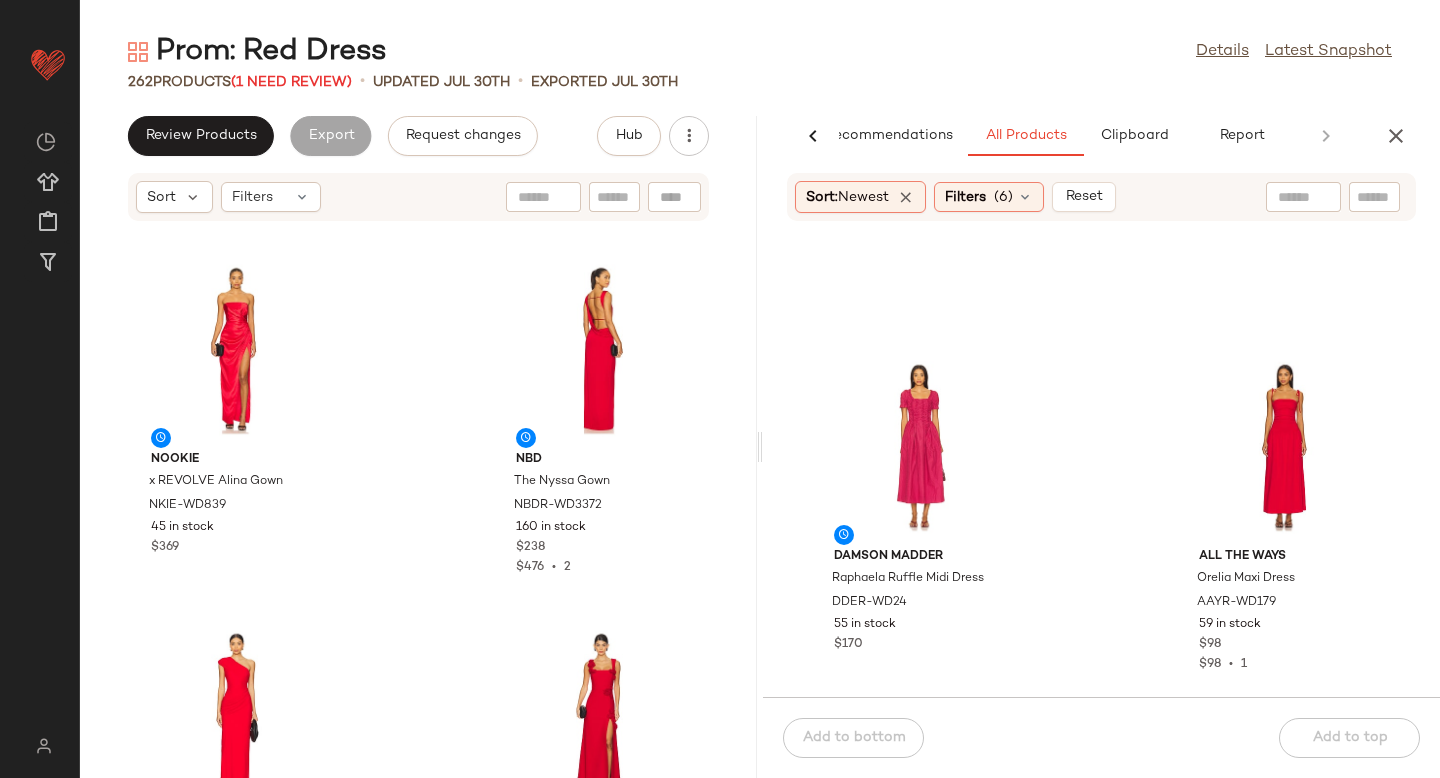 scroll, scrollTop: 0, scrollLeft: 0, axis: both 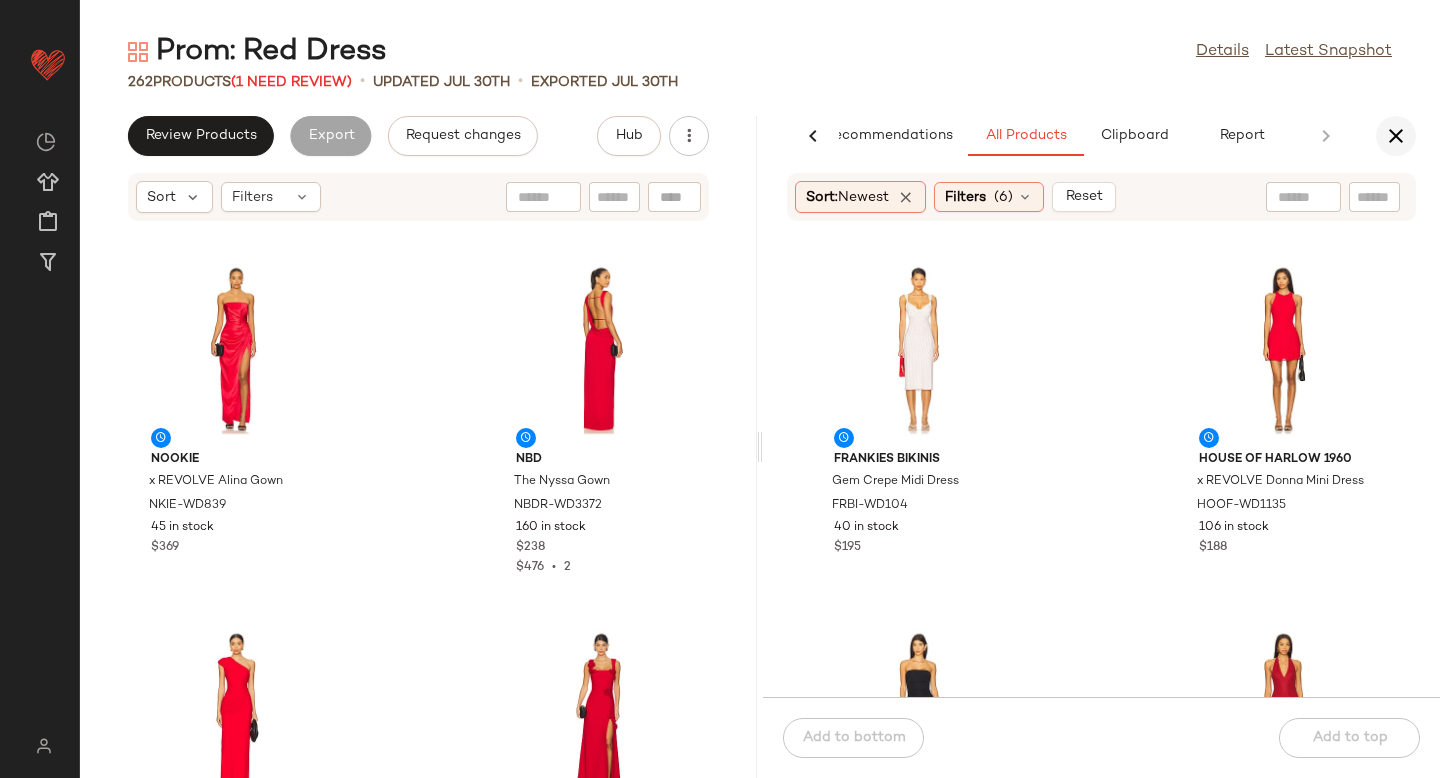 click 